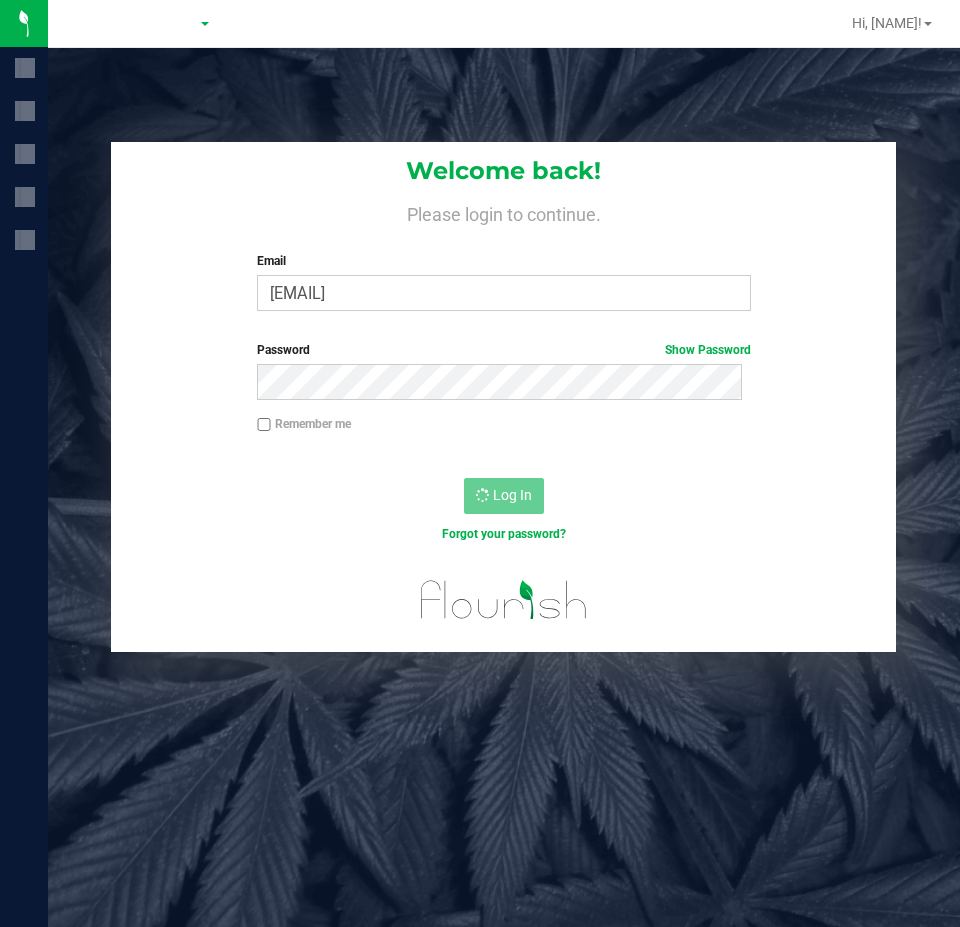 scroll, scrollTop: 0, scrollLeft: 0, axis: both 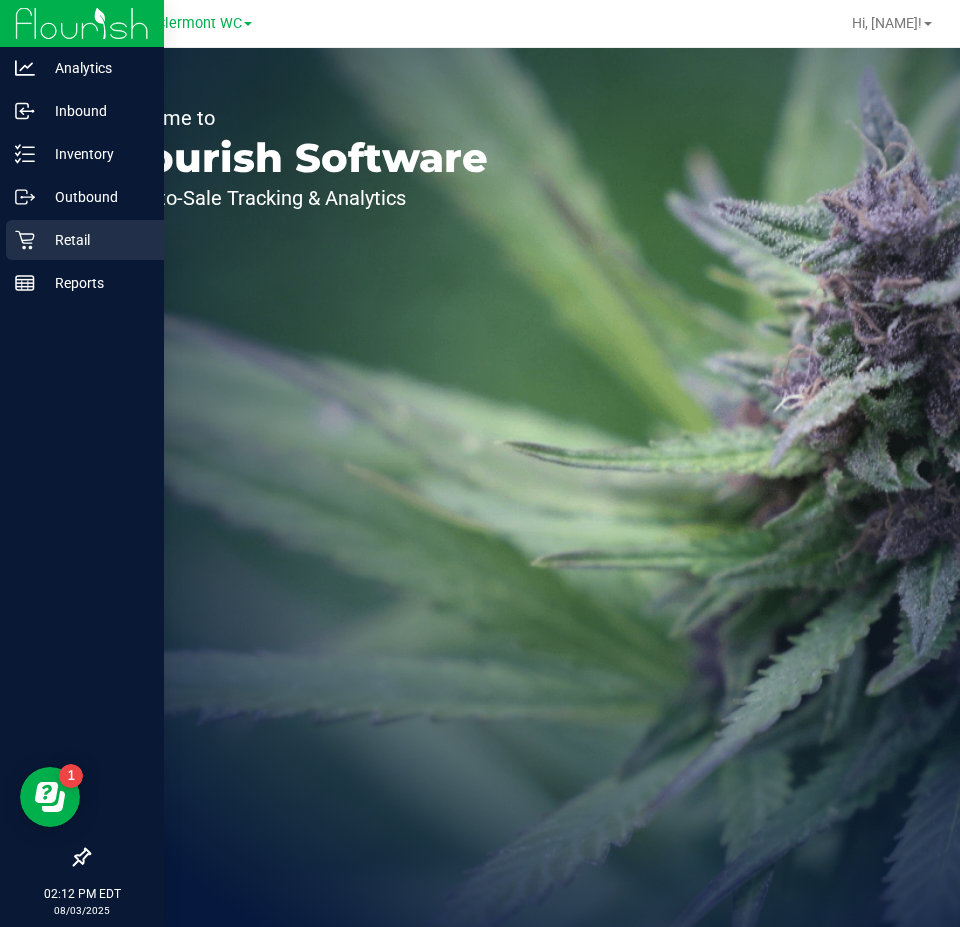 click on "Retail" at bounding box center [85, 240] 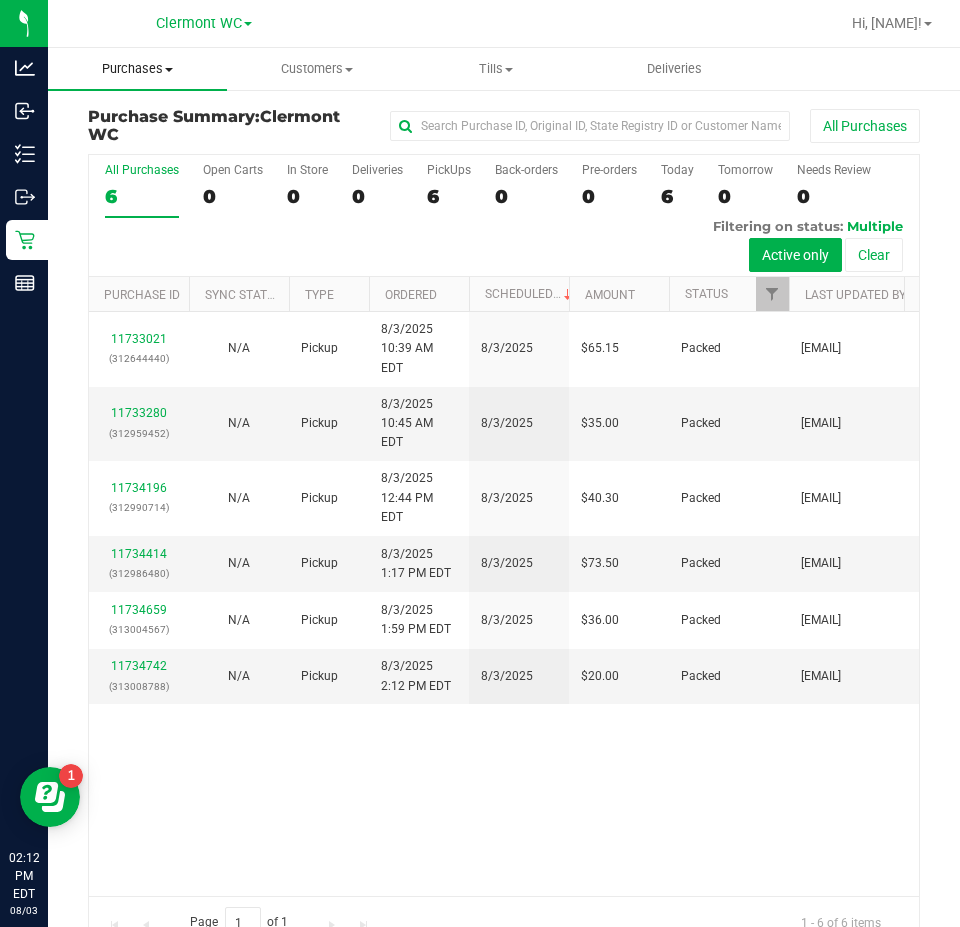 click on "Purchases" at bounding box center [137, 69] 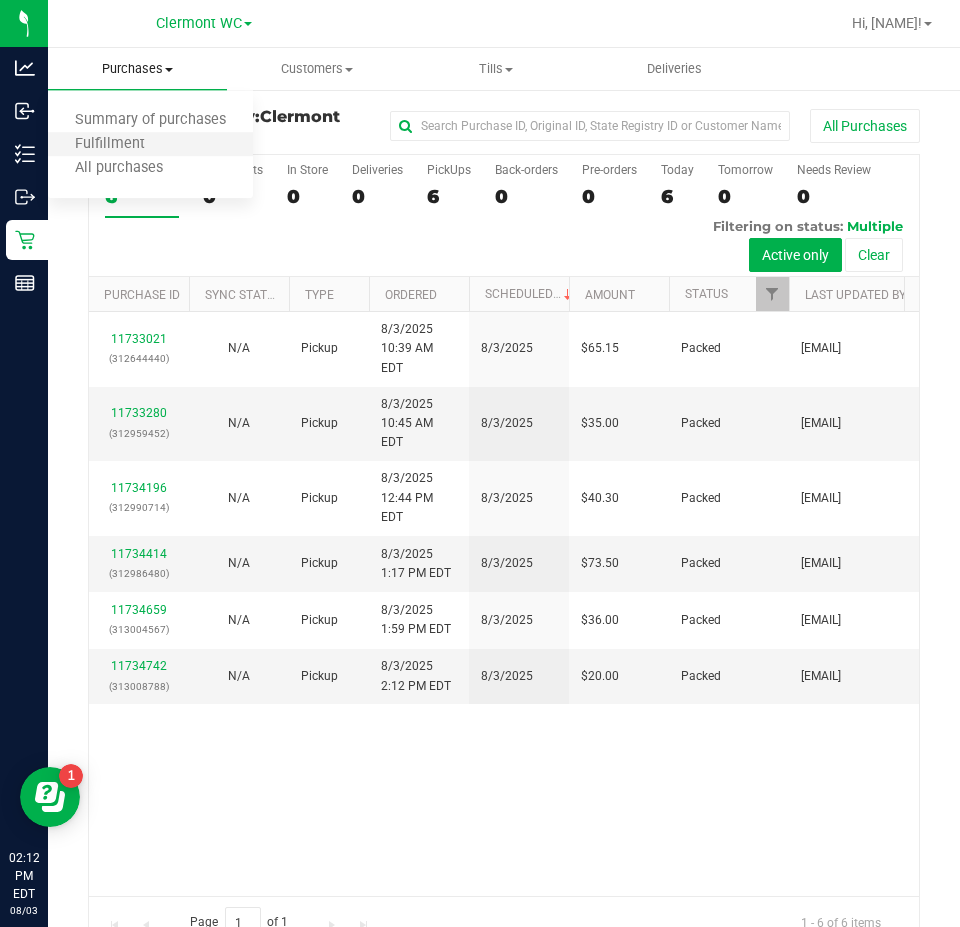 click on "Fulfillment" at bounding box center [150, 145] 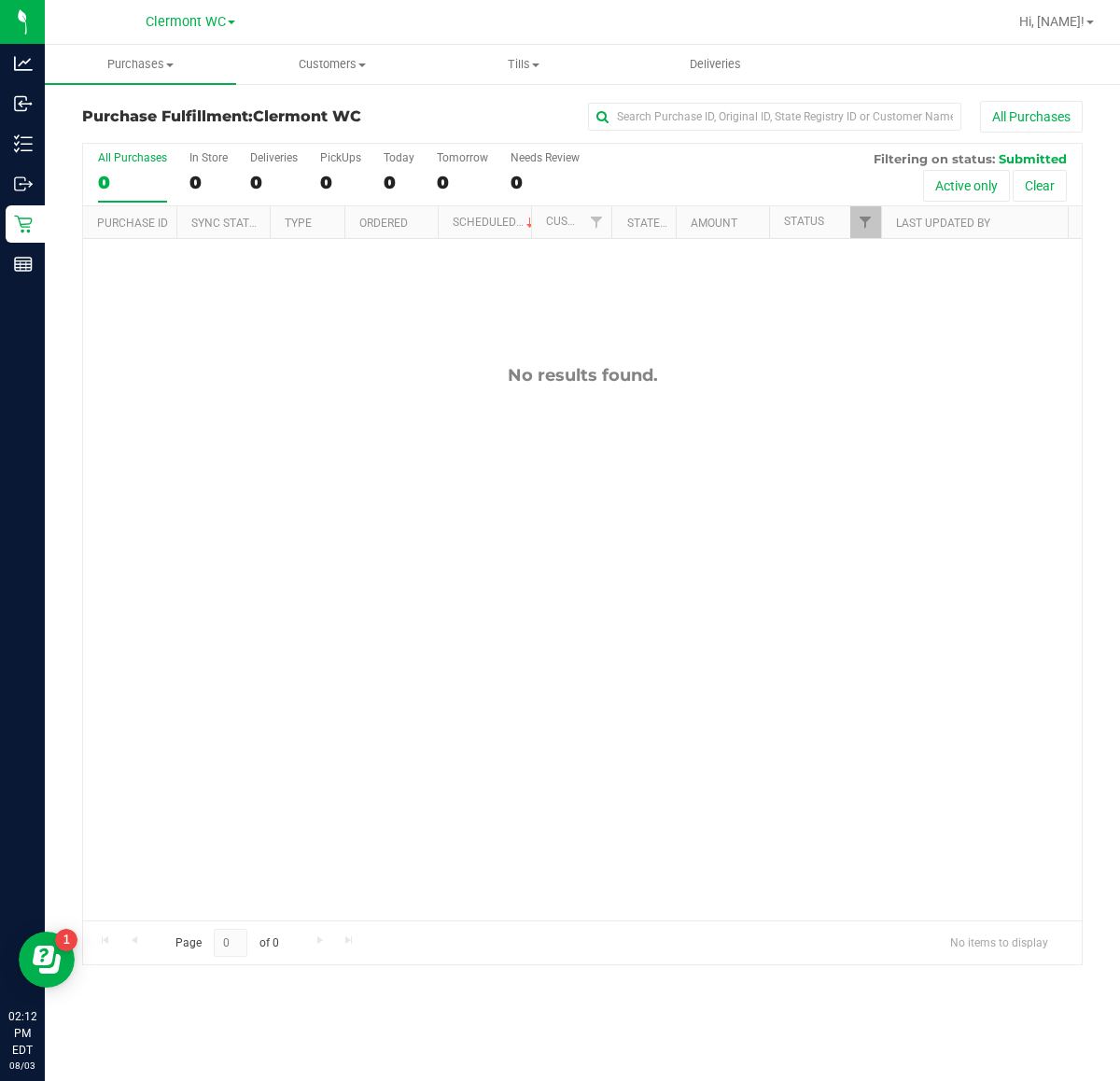 drag, startPoint x: 616, startPoint y: 3, endPoint x: 374, endPoint y: 580, distance: 625.69401 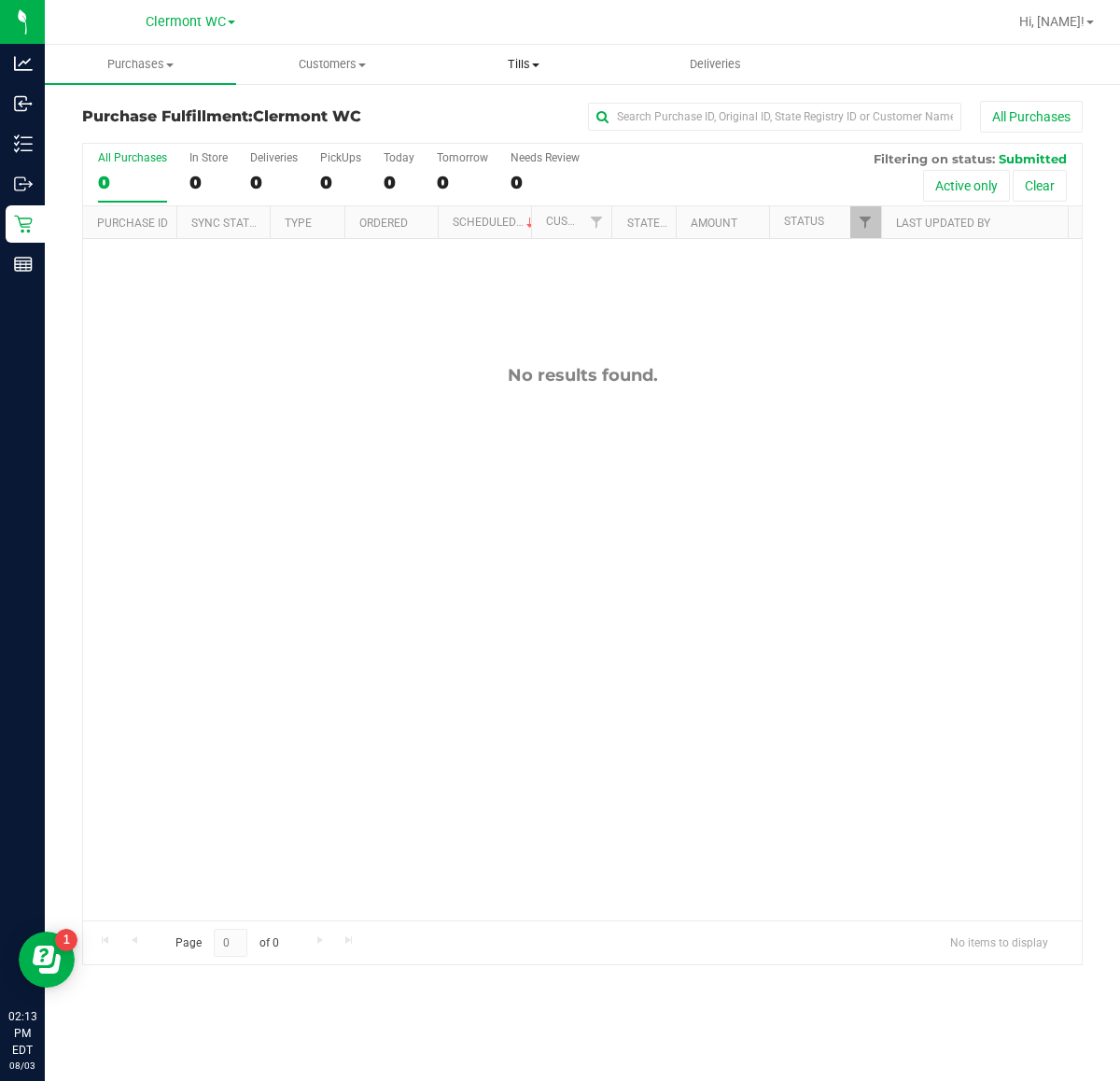 click at bounding box center [536, 65] 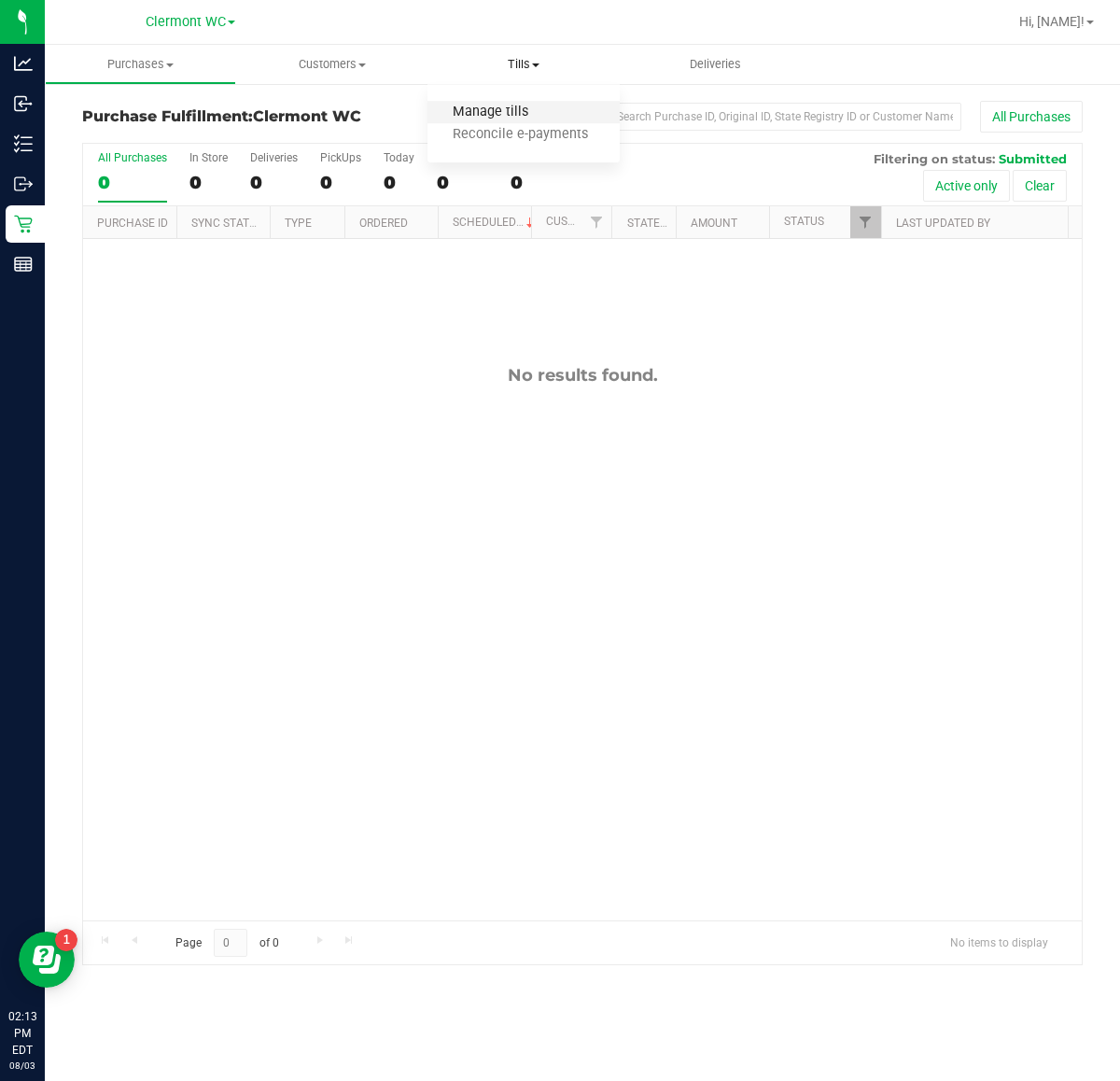 click on "Manage tills" at bounding box center (490, 112) 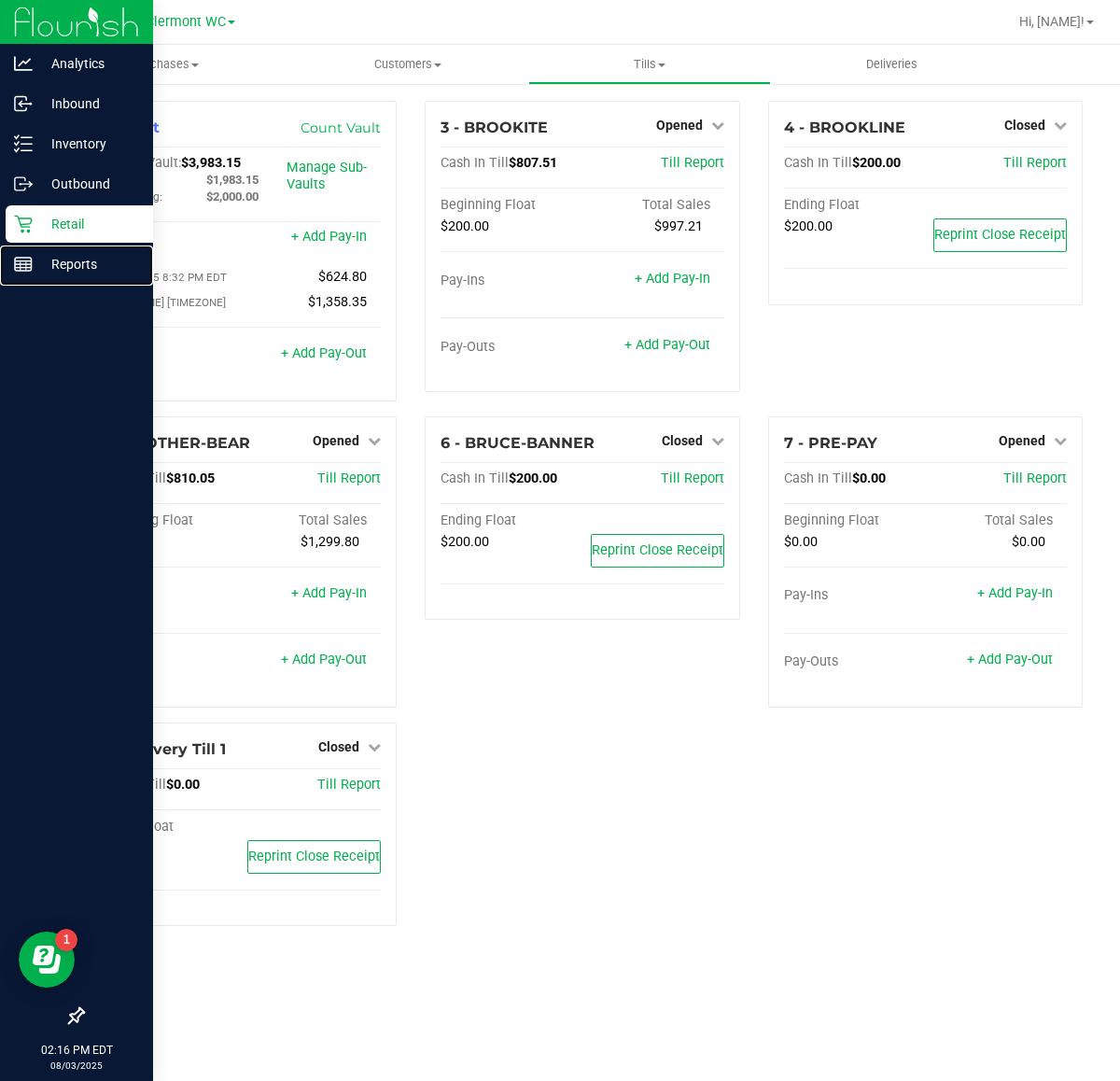 drag, startPoint x: 16, startPoint y: 272, endPoint x: 19, endPoint y: 301, distance: 29.154759 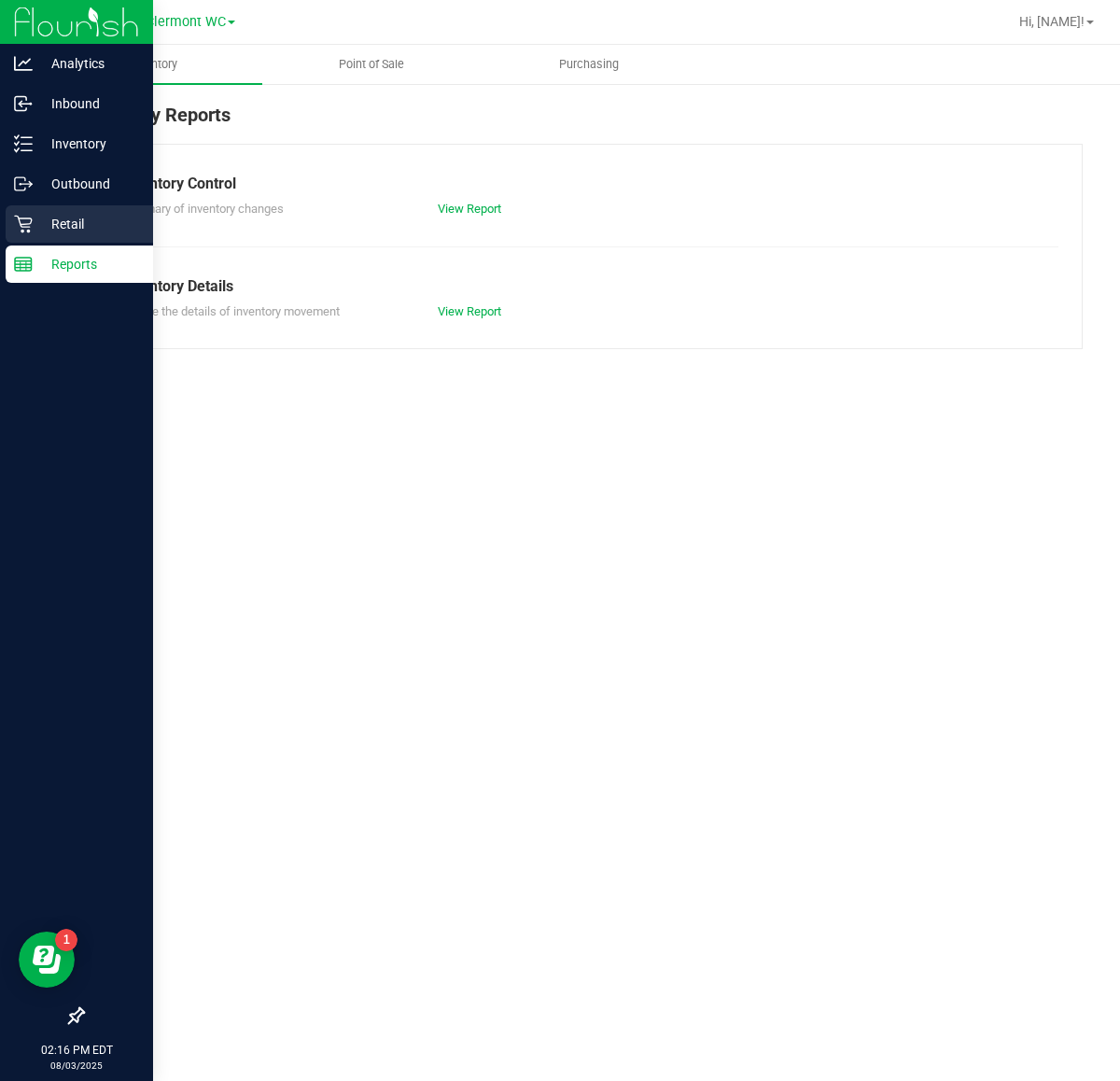 click on "Retail" at bounding box center (89, 224) 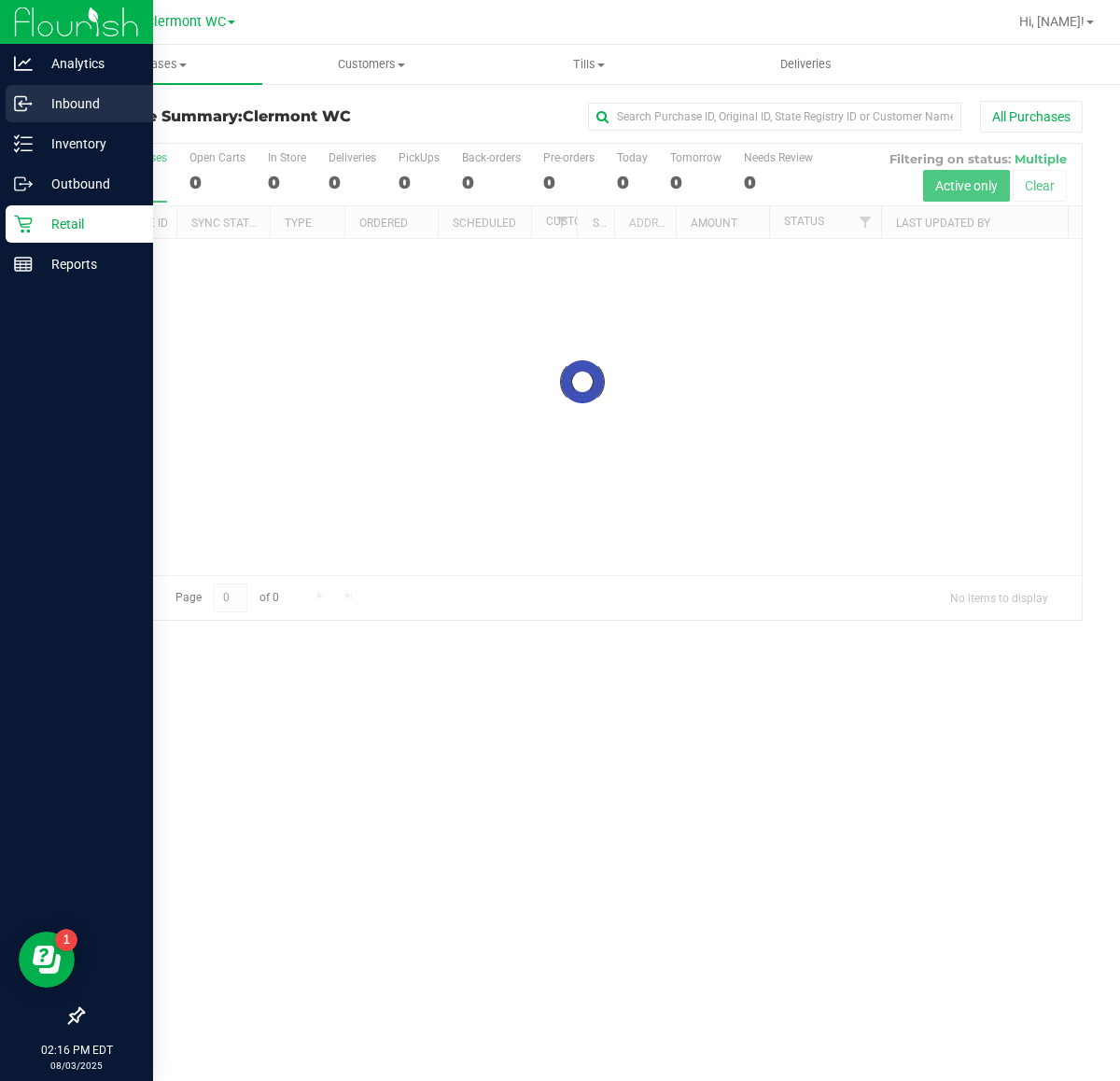 click on "Inbound" at bounding box center [89, 104] 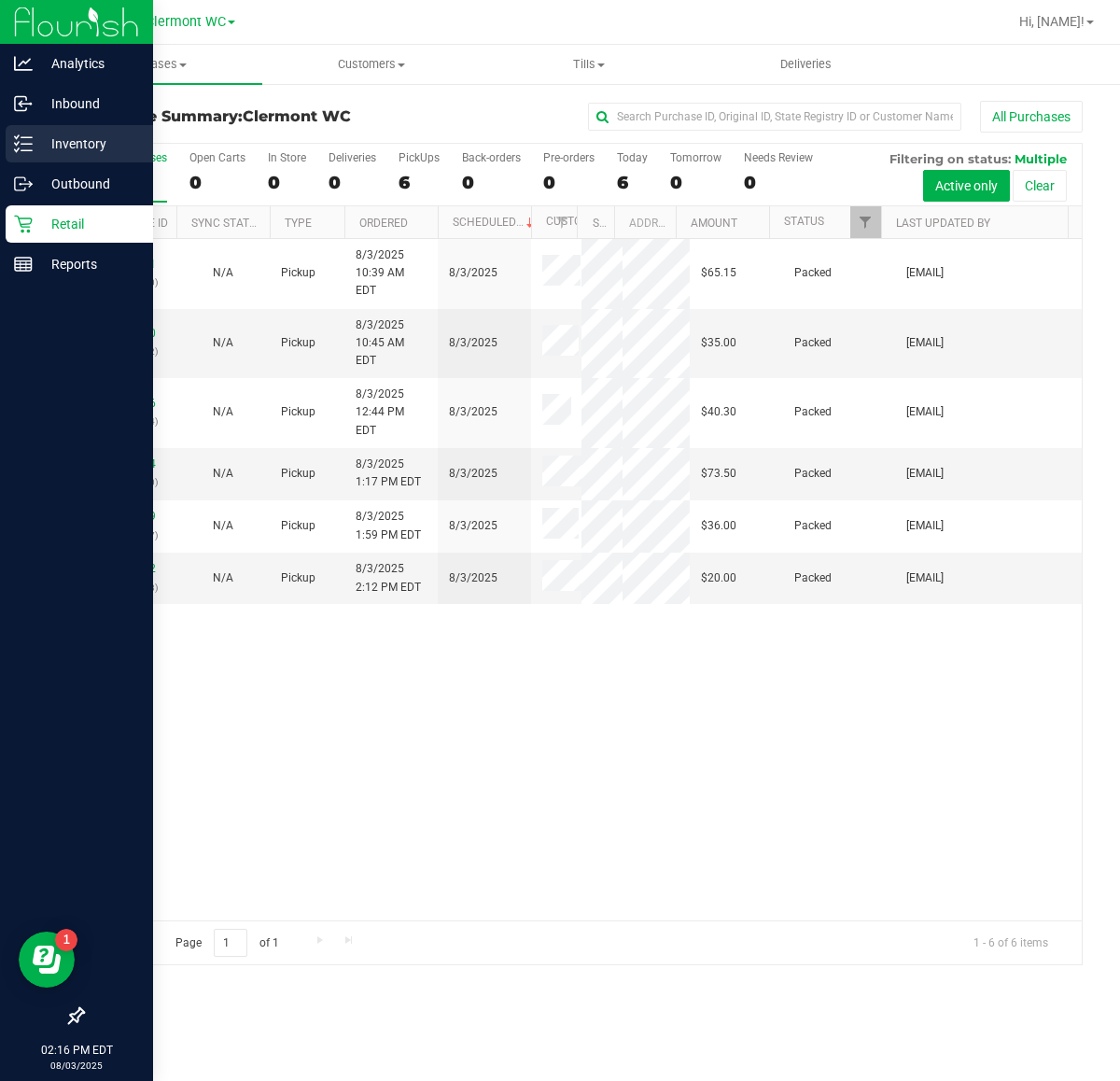 click 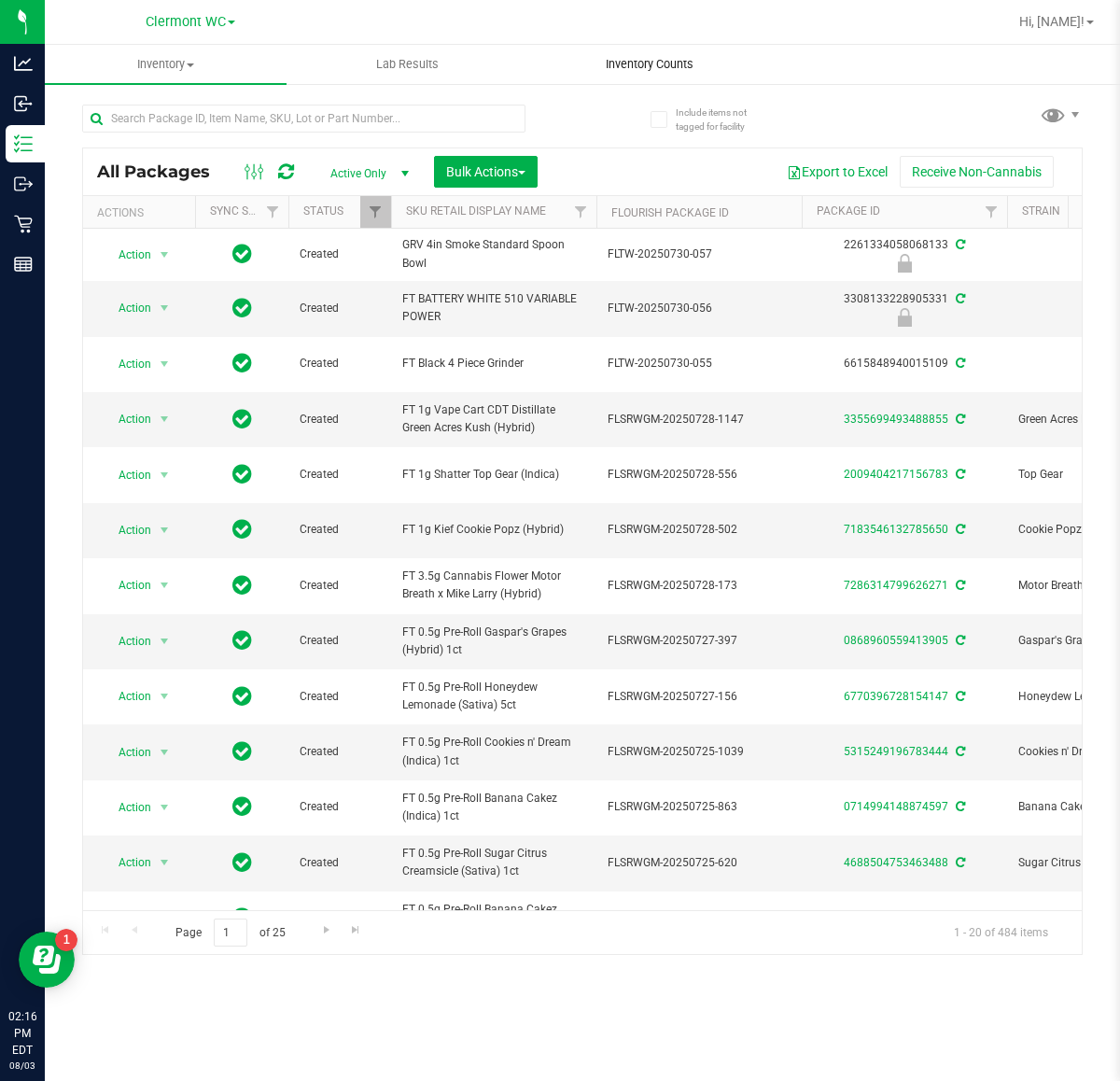 click on "Inventory Counts" at bounding box center [650, 64] 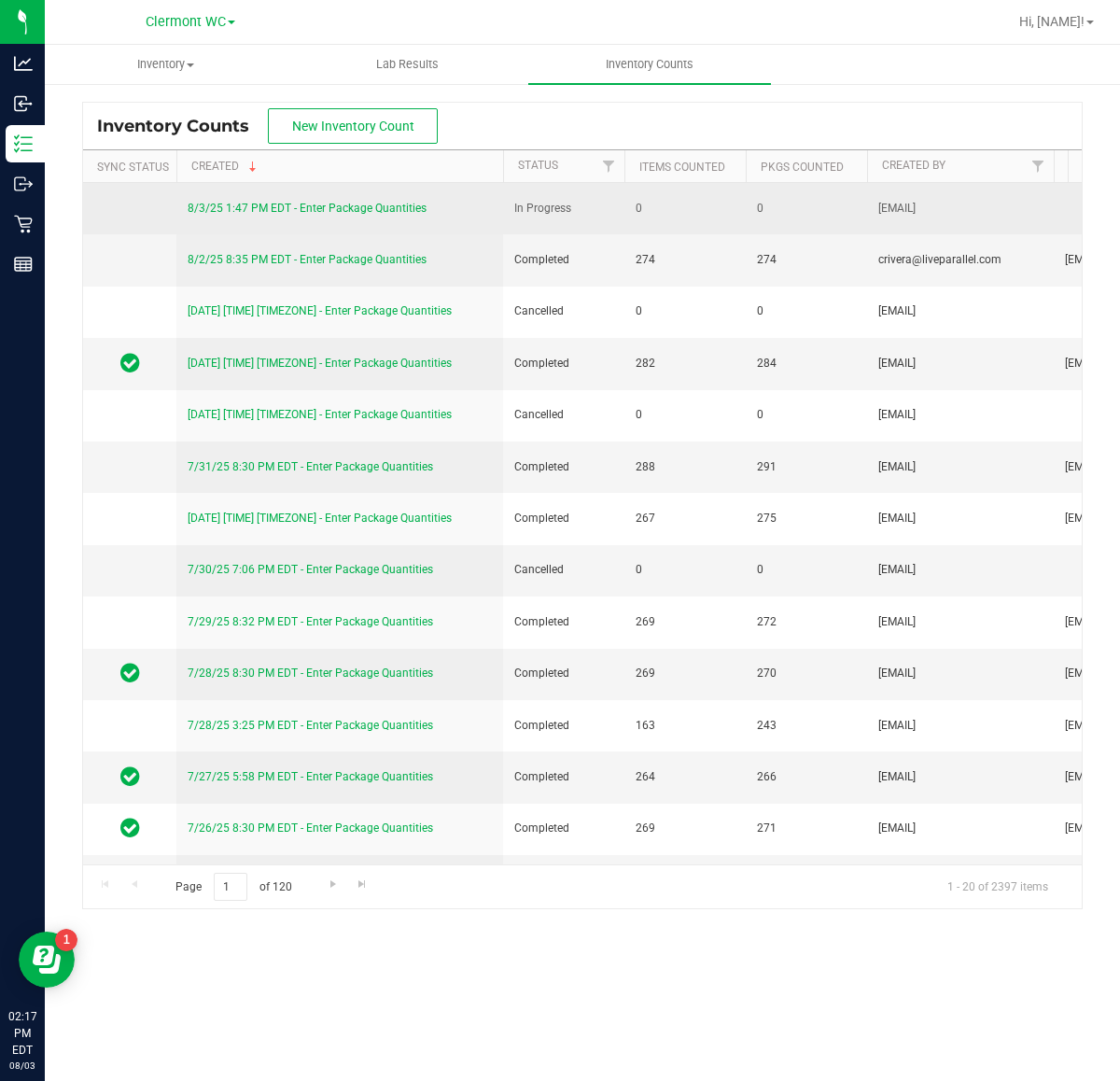 click on "8/3/25 1:47 PM EDT - Enter Package Quantities" at bounding box center [340, 208] 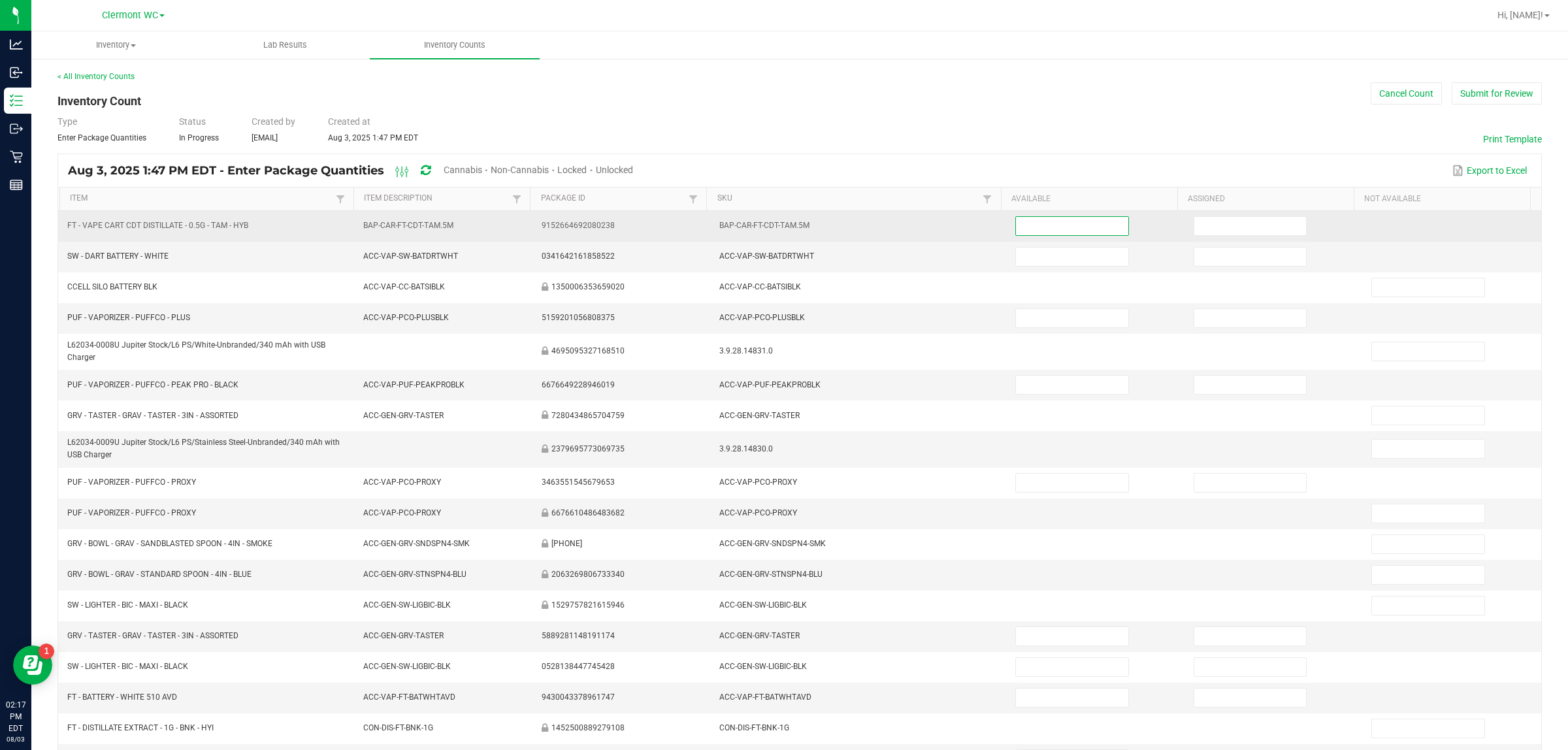 drag, startPoint x: 1064, startPoint y: 226, endPoint x: 1045, endPoint y: 230, distance: 19.416488 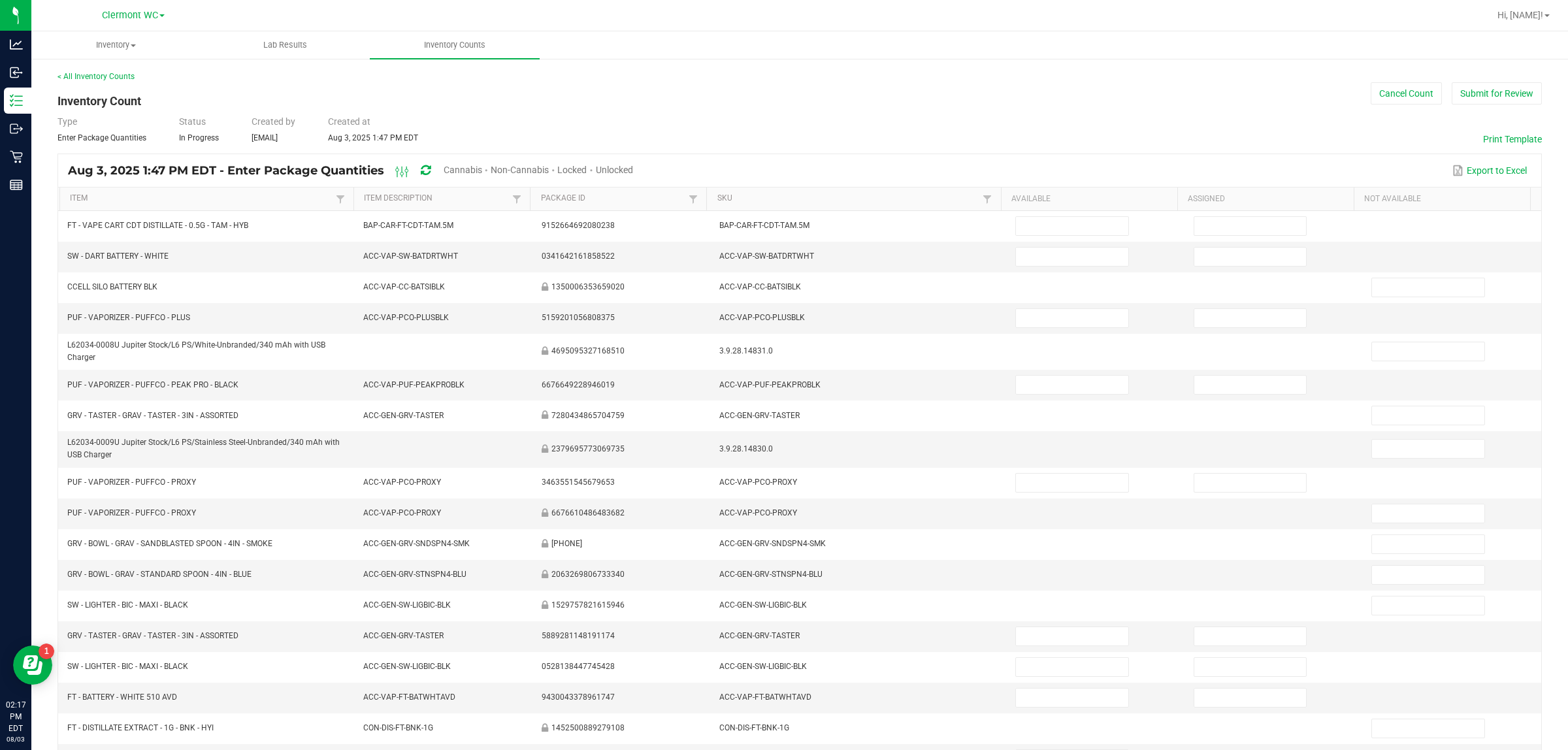 click on "Cannabis" at bounding box center (463, 170) 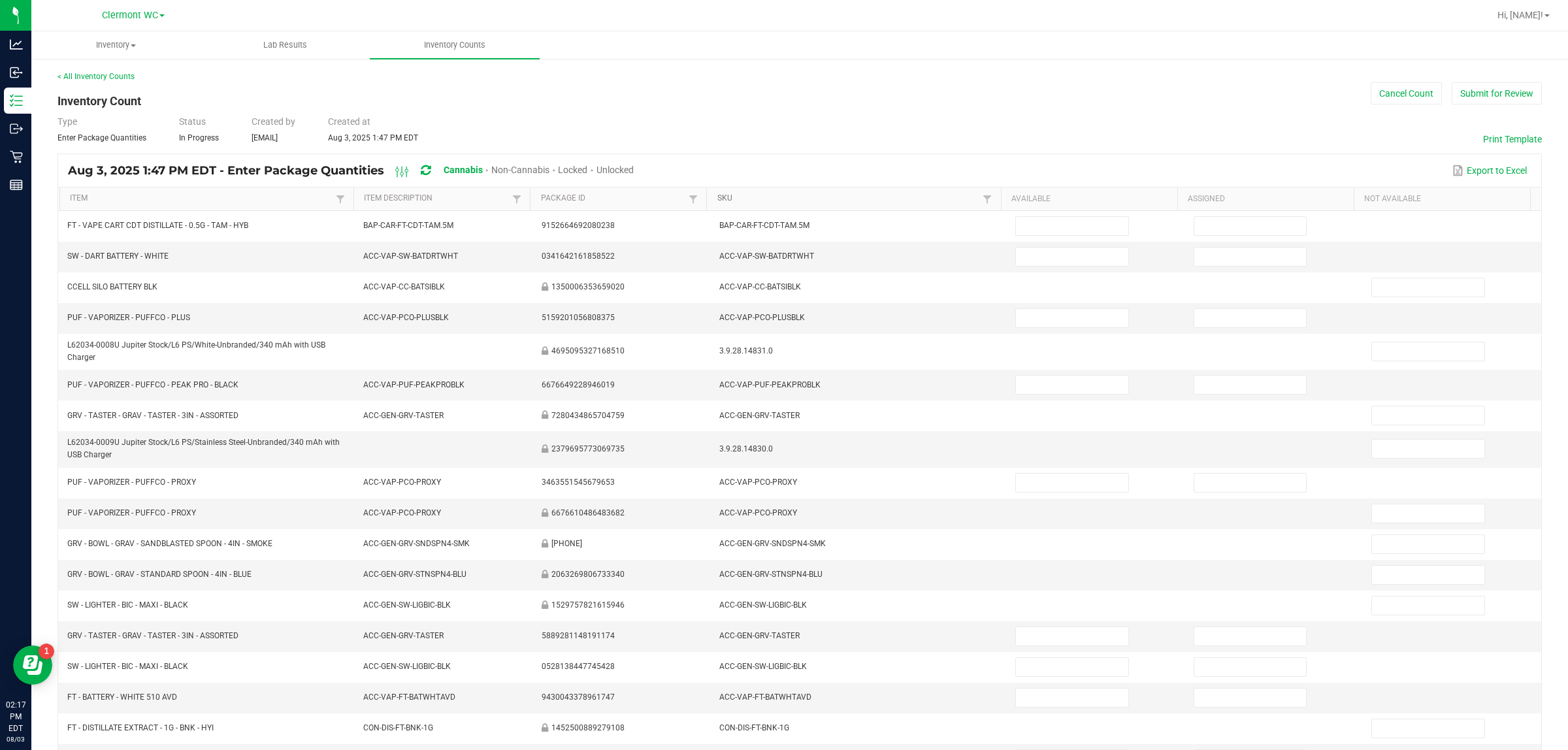 click on "SKU" at bounding box center (849, 199) 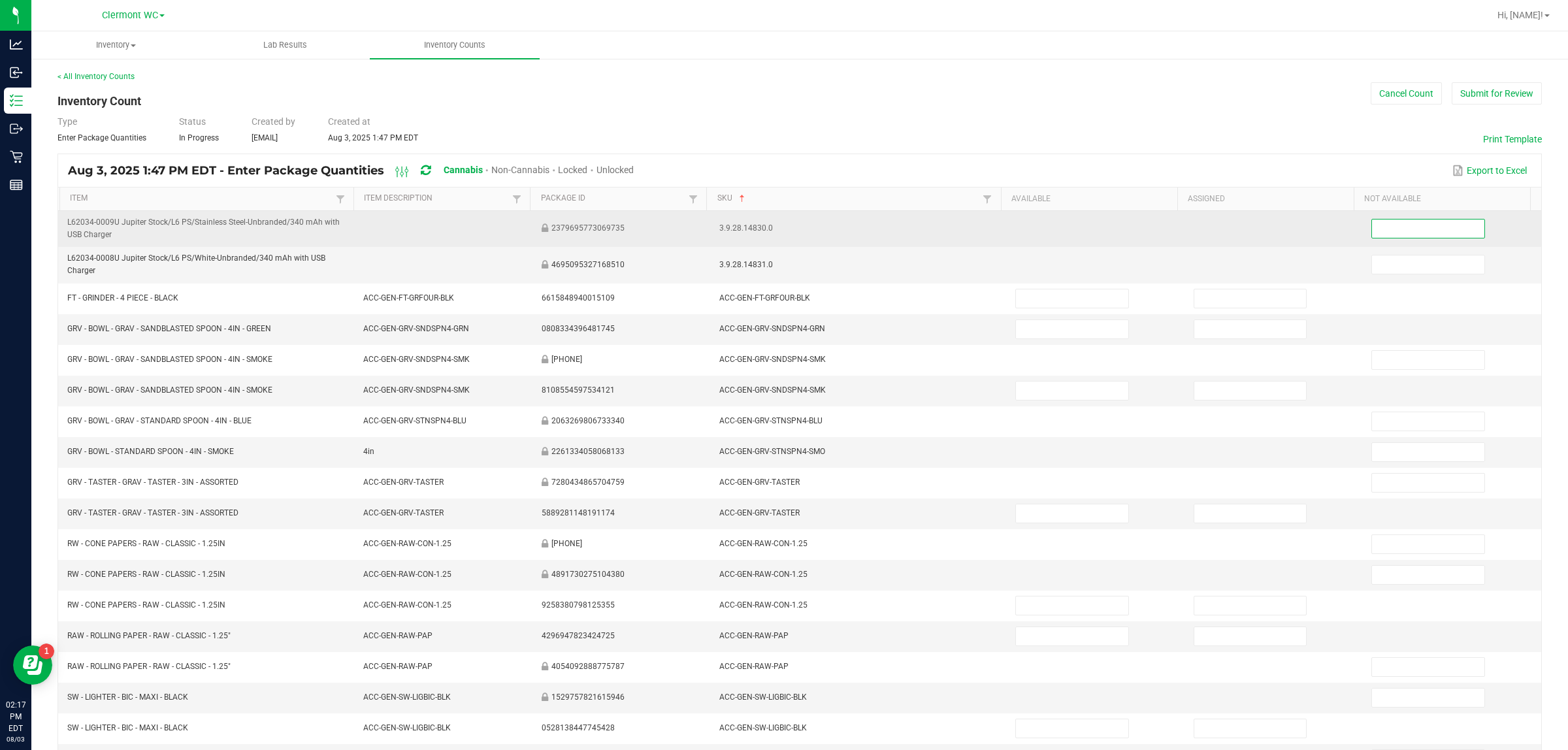 click at bounding box center (1428, 229) 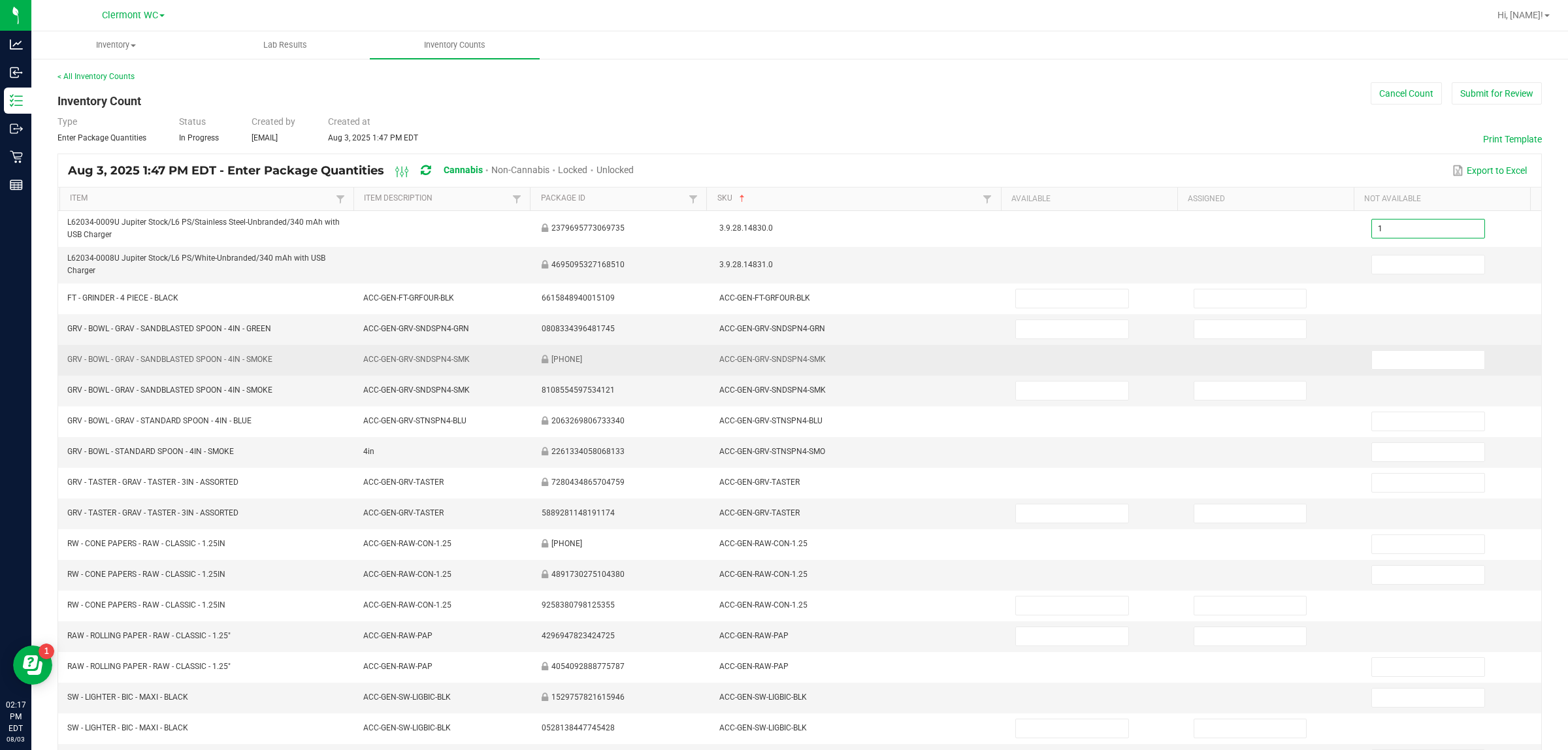 type on "1" 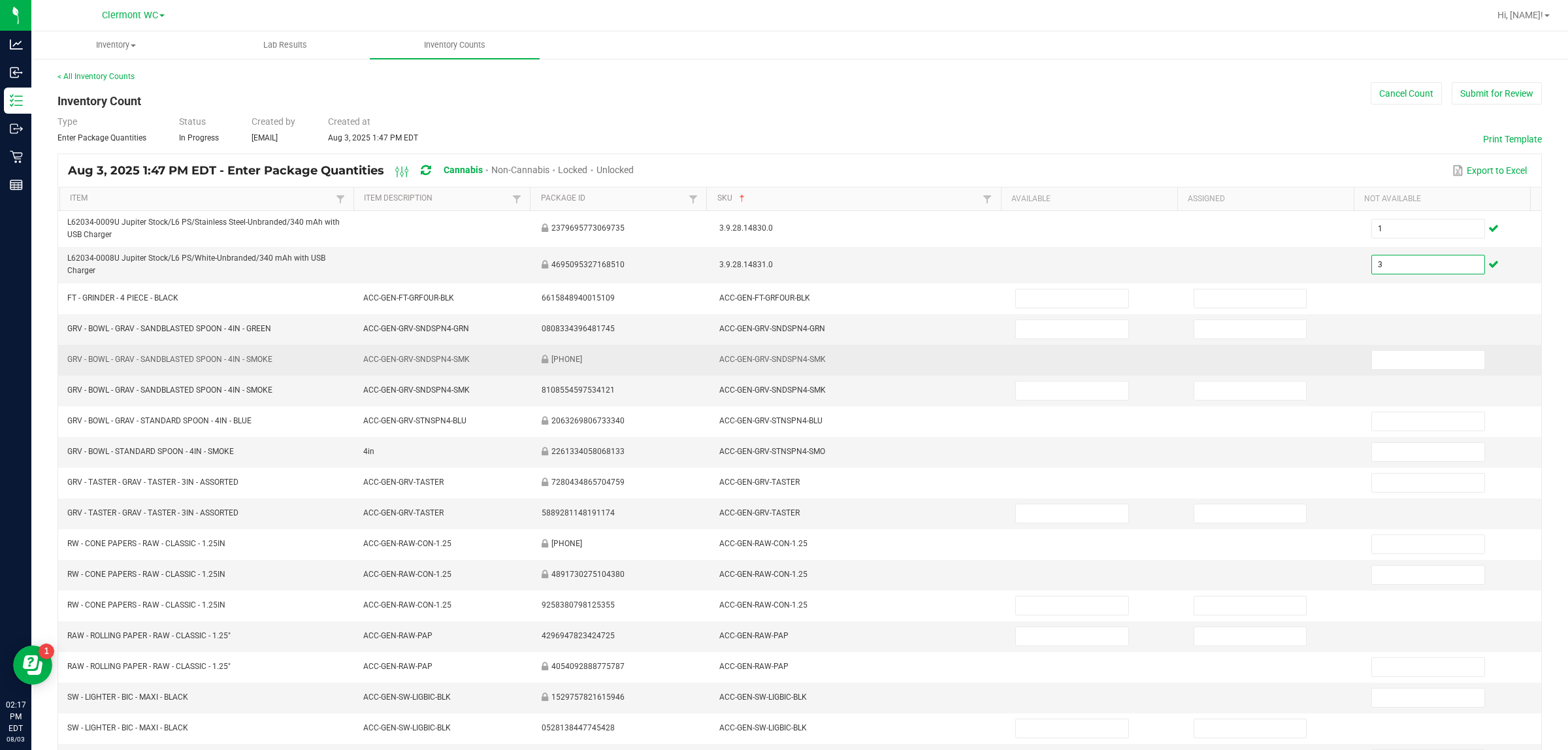 type on "3" 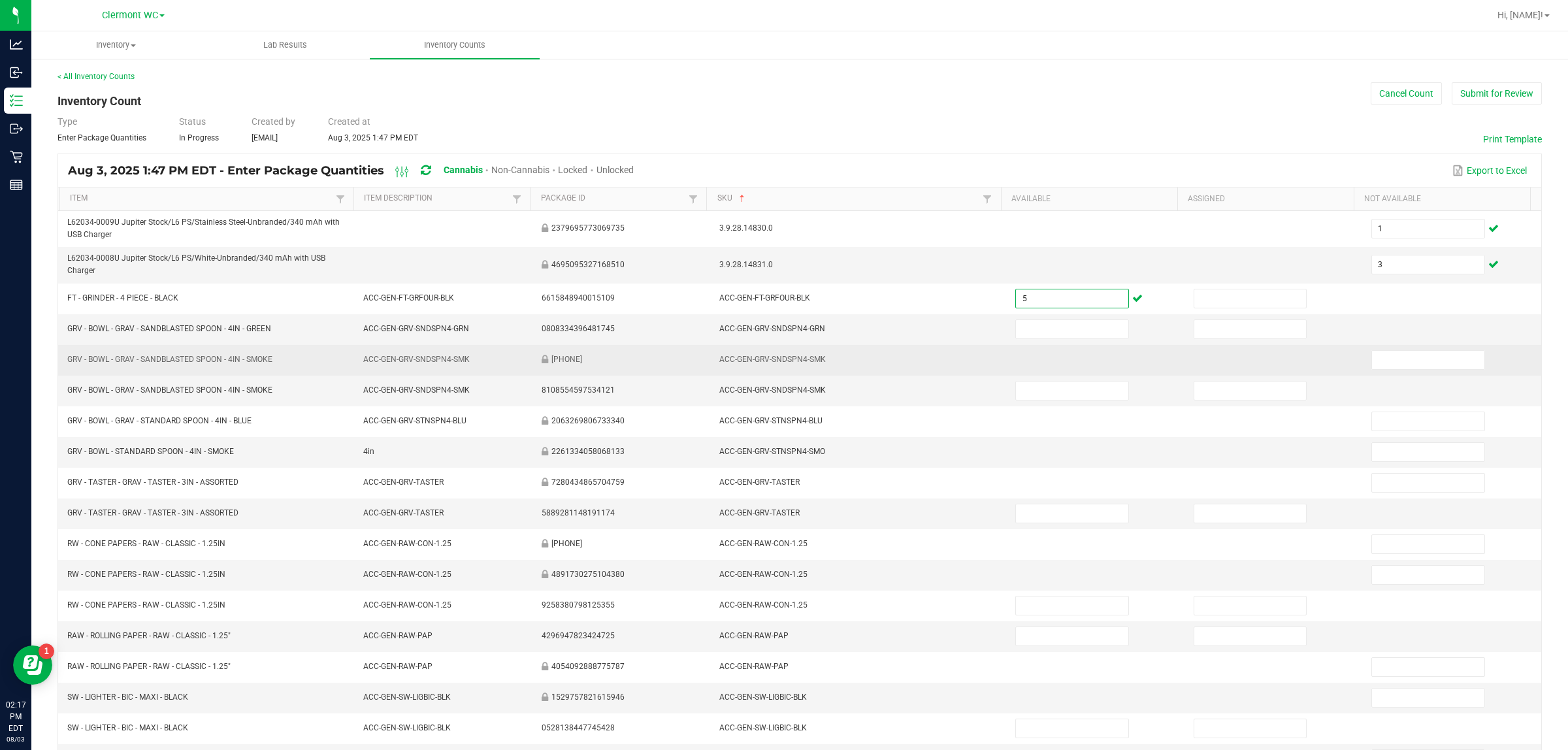 type on "5" 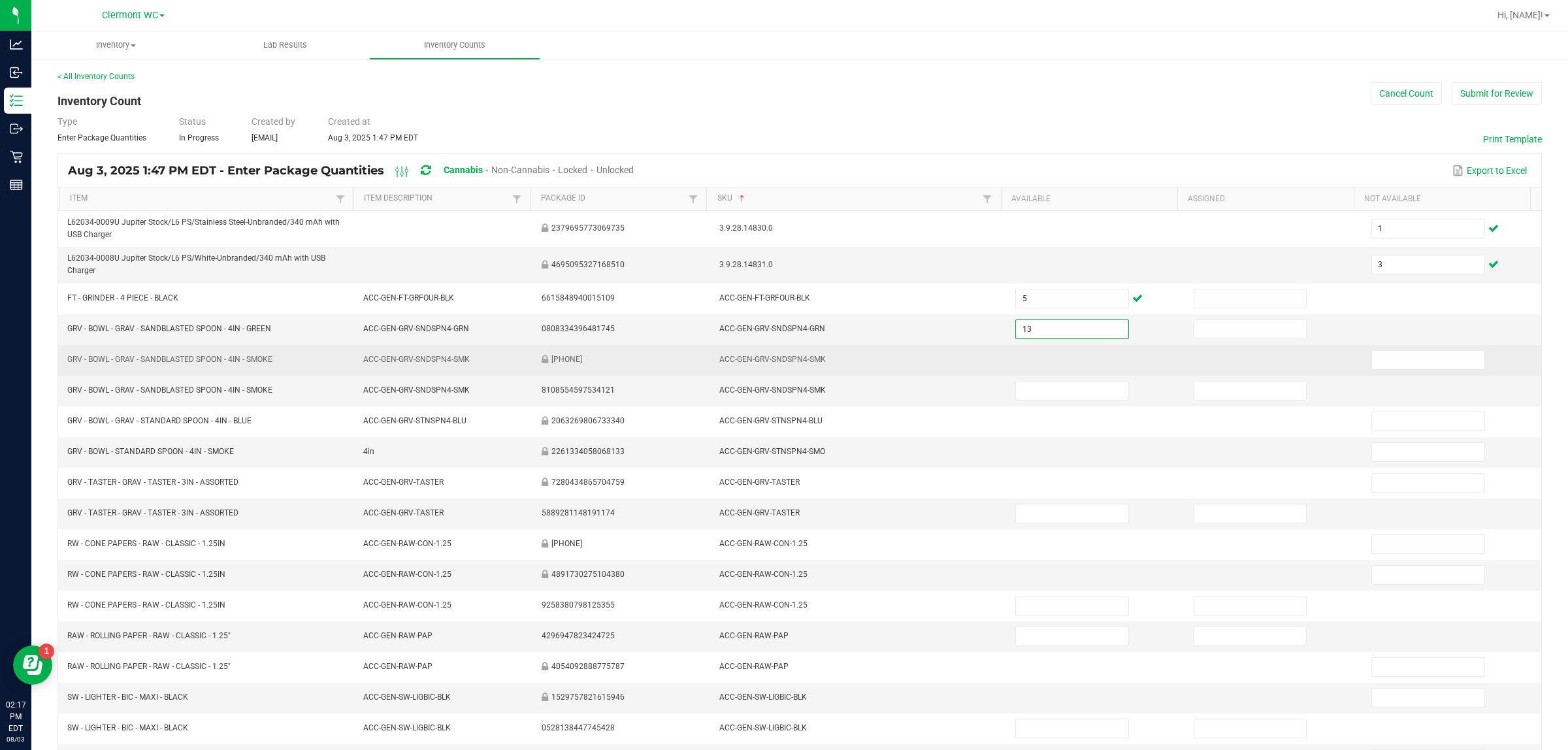 type on "13" 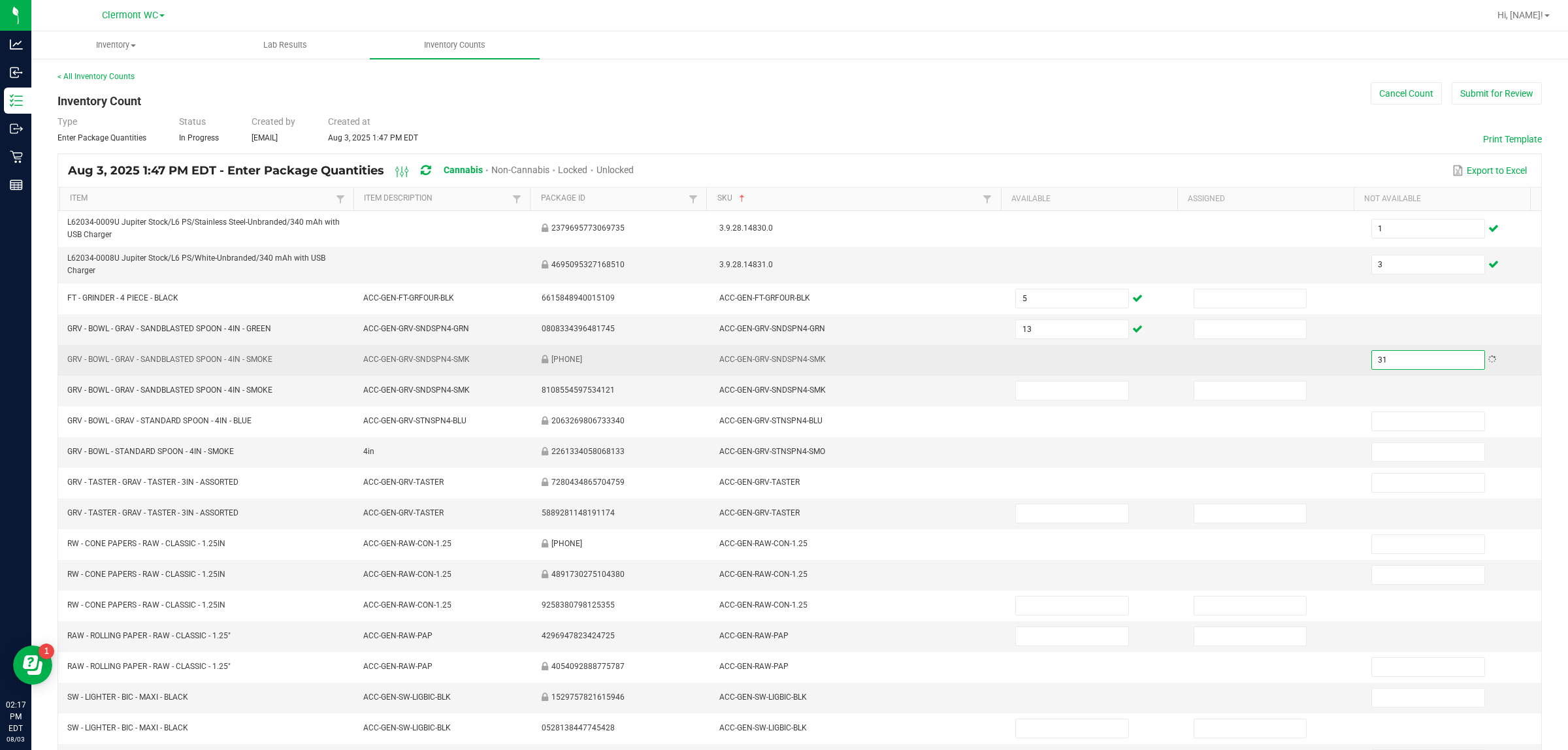 type on "31" 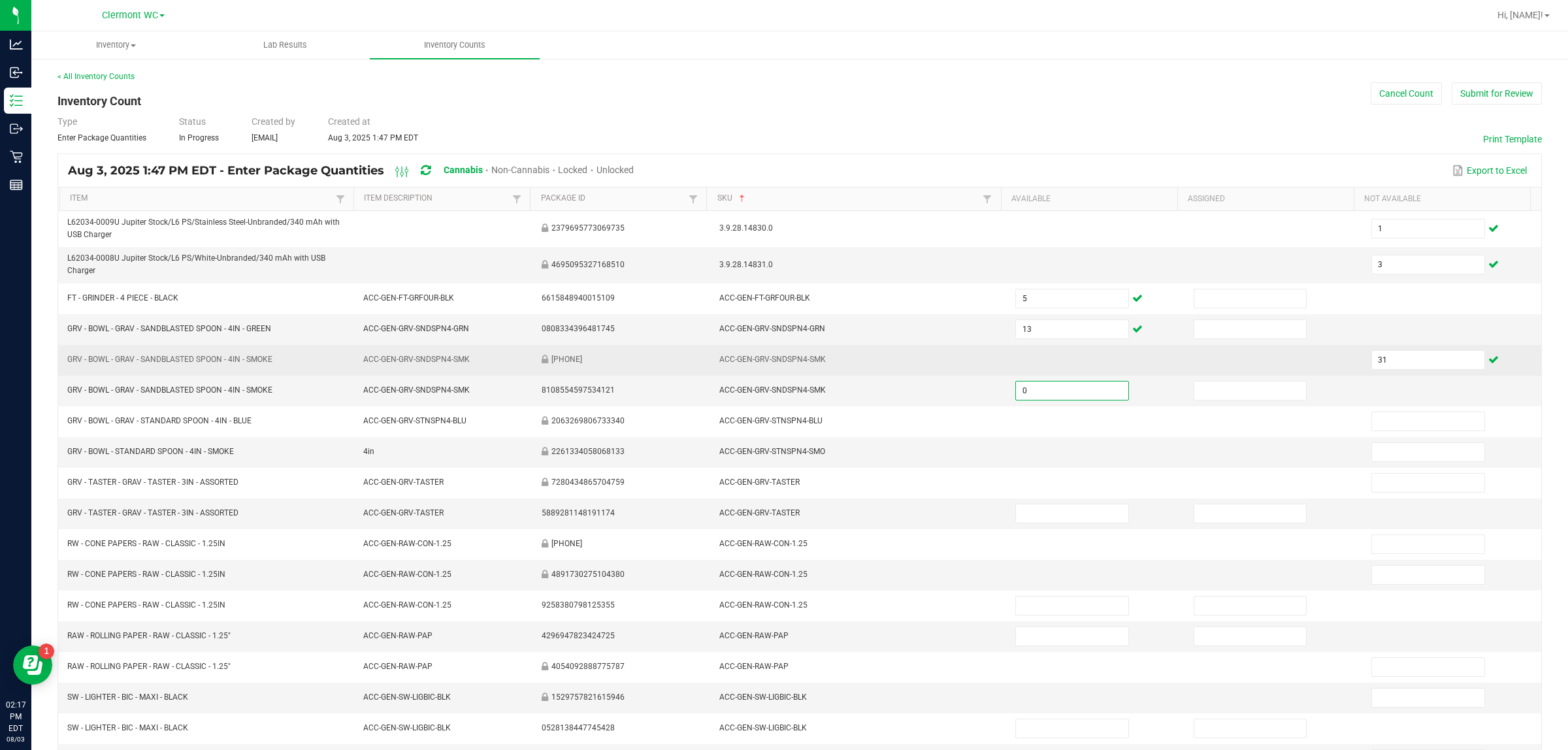type on "0" 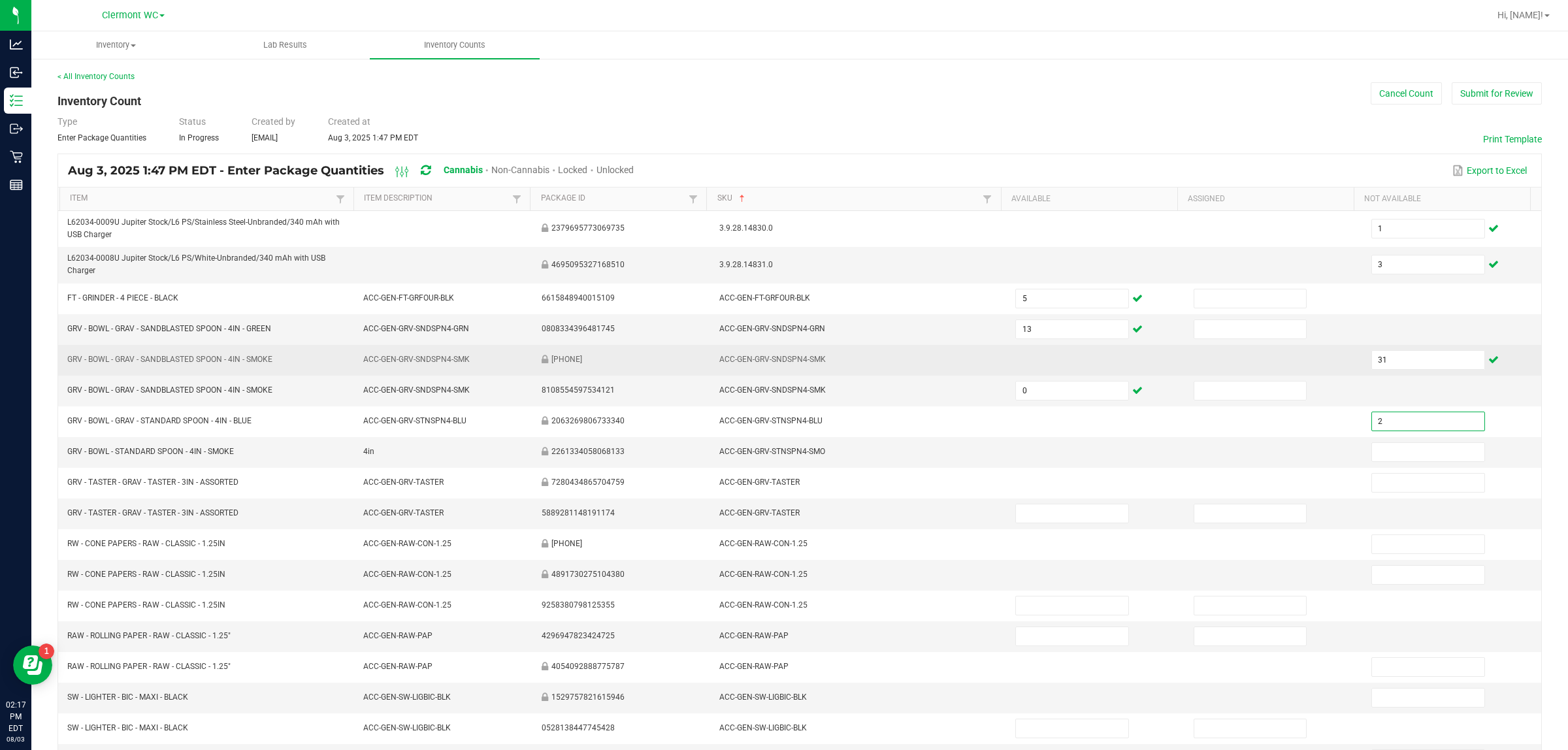 type on "2" 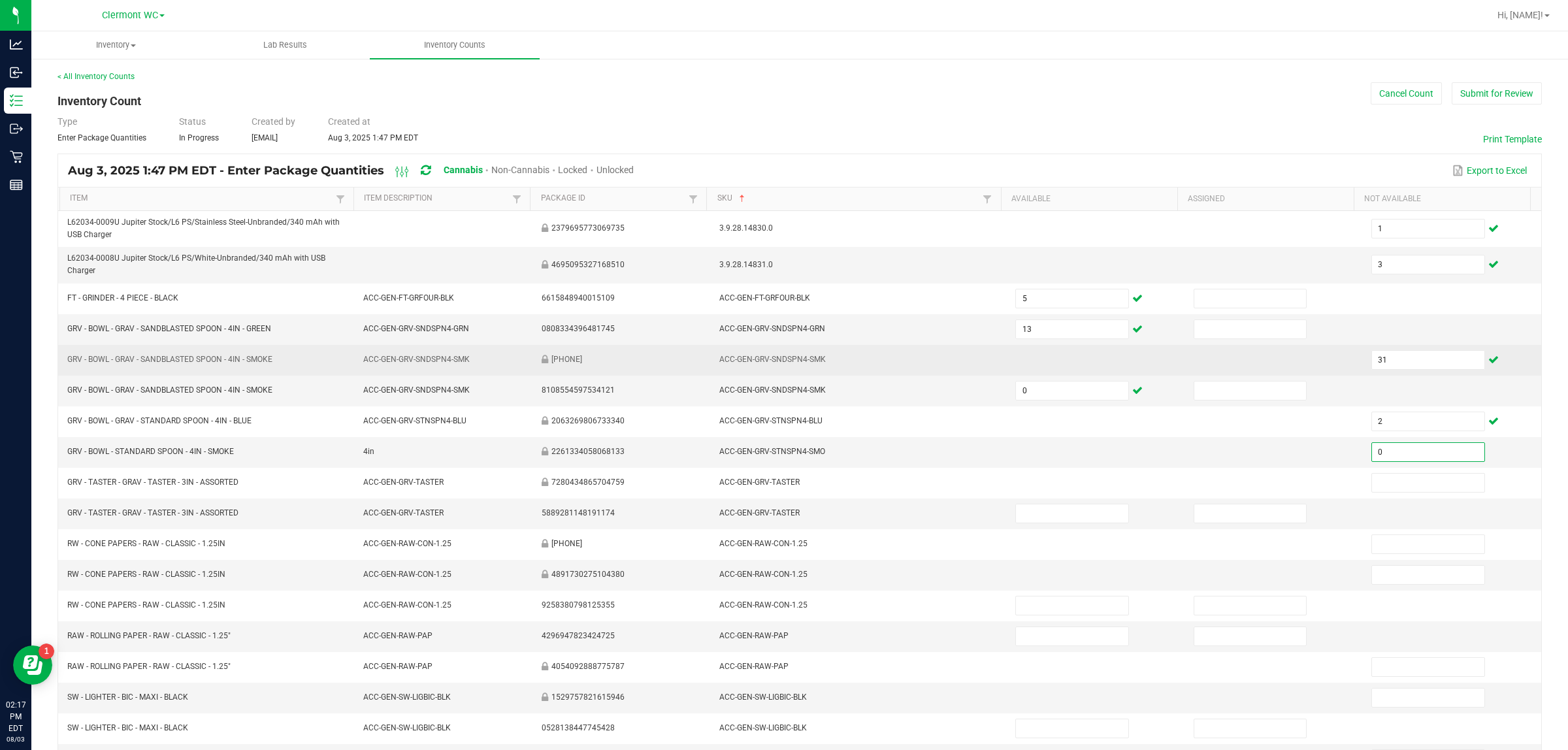 type on "0" 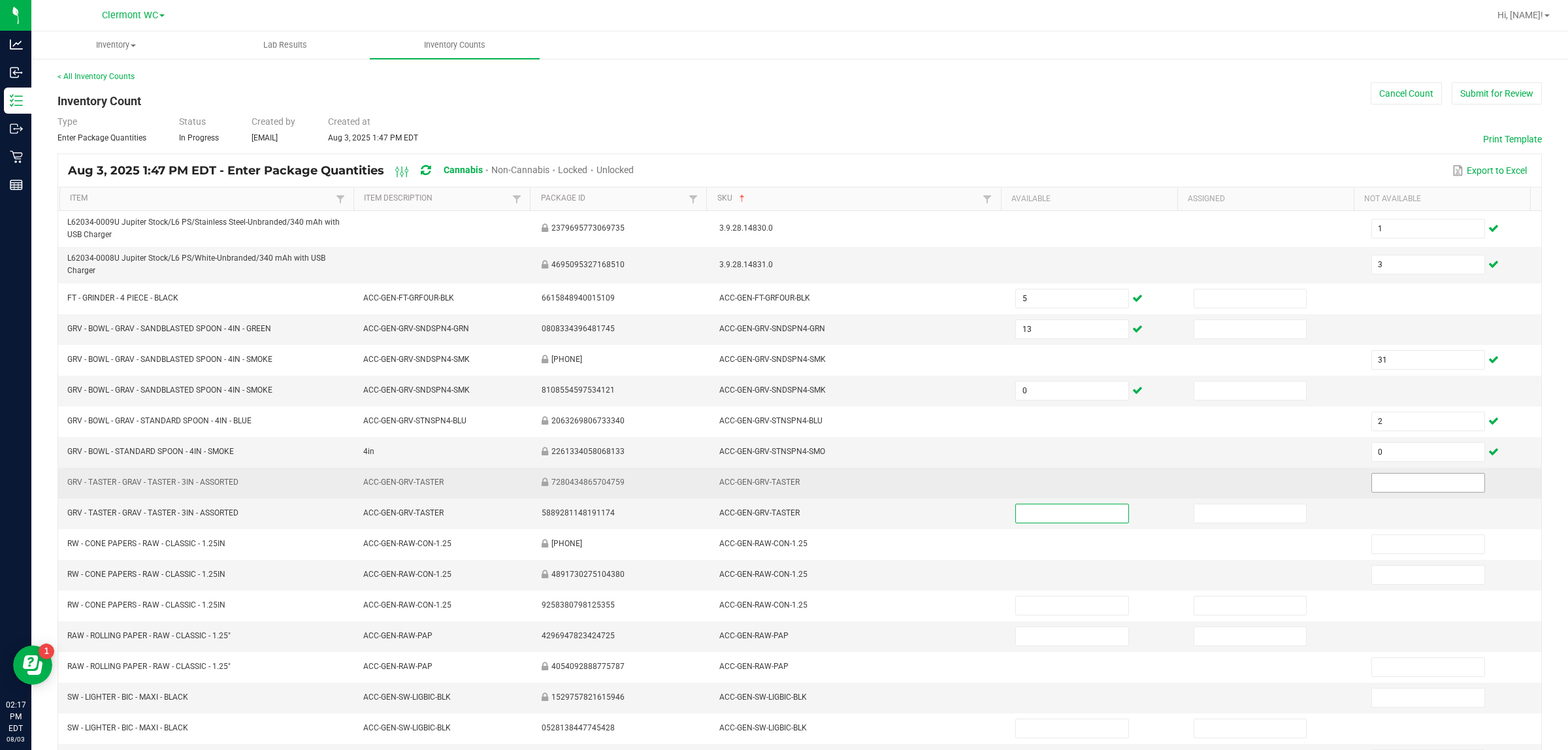 click at bounding box center [1428, 483] 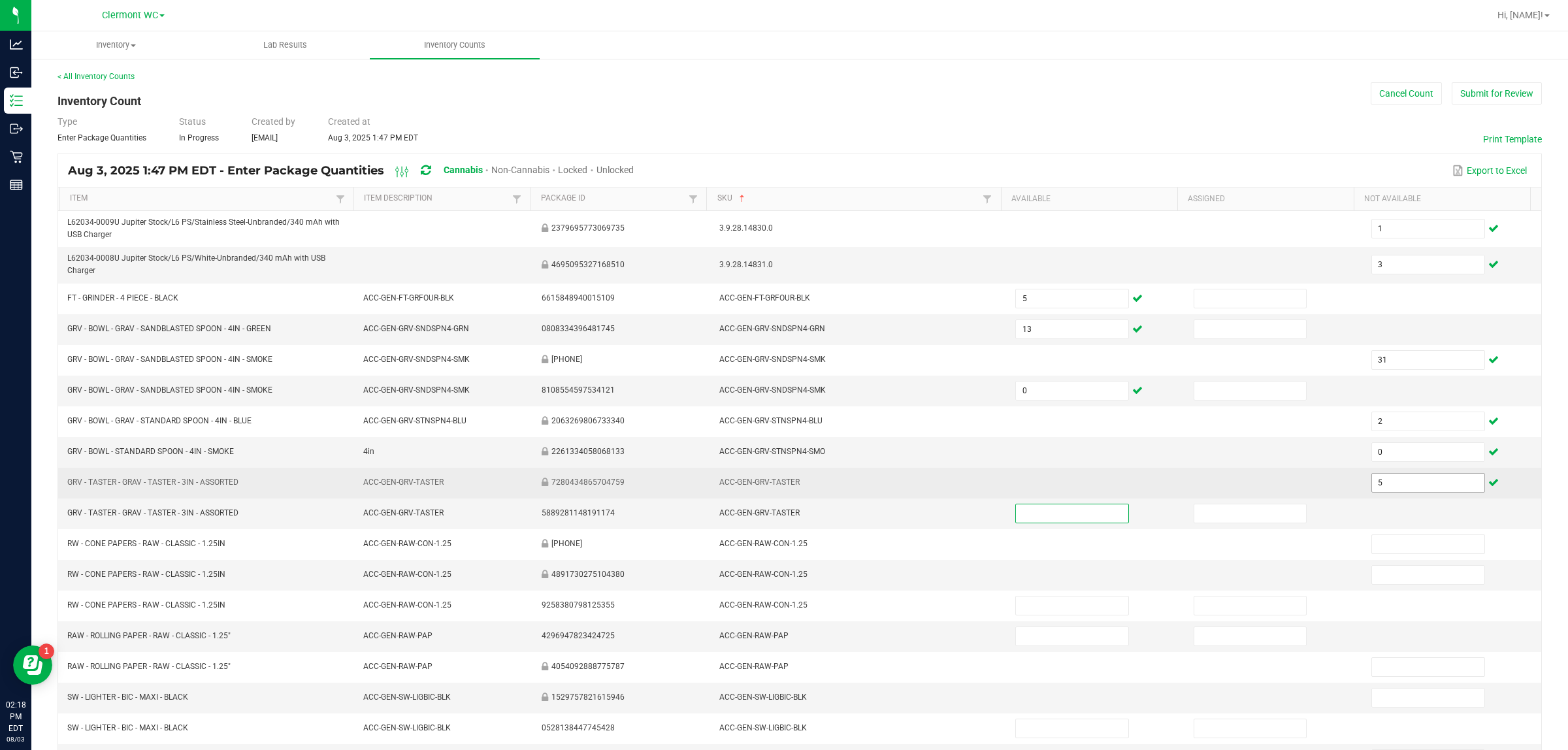click on "5" at bounding box center [1428, 483] 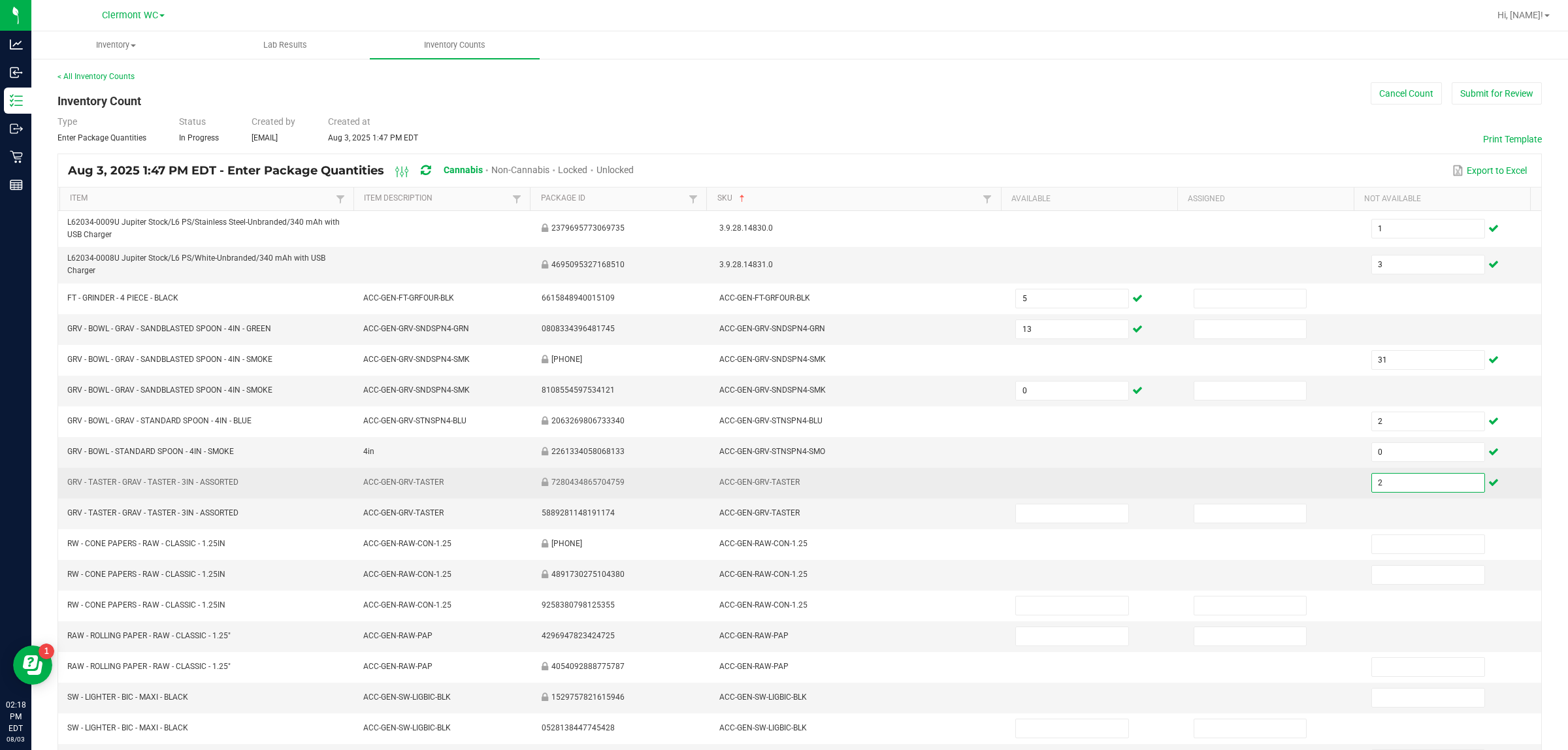 type on "2" 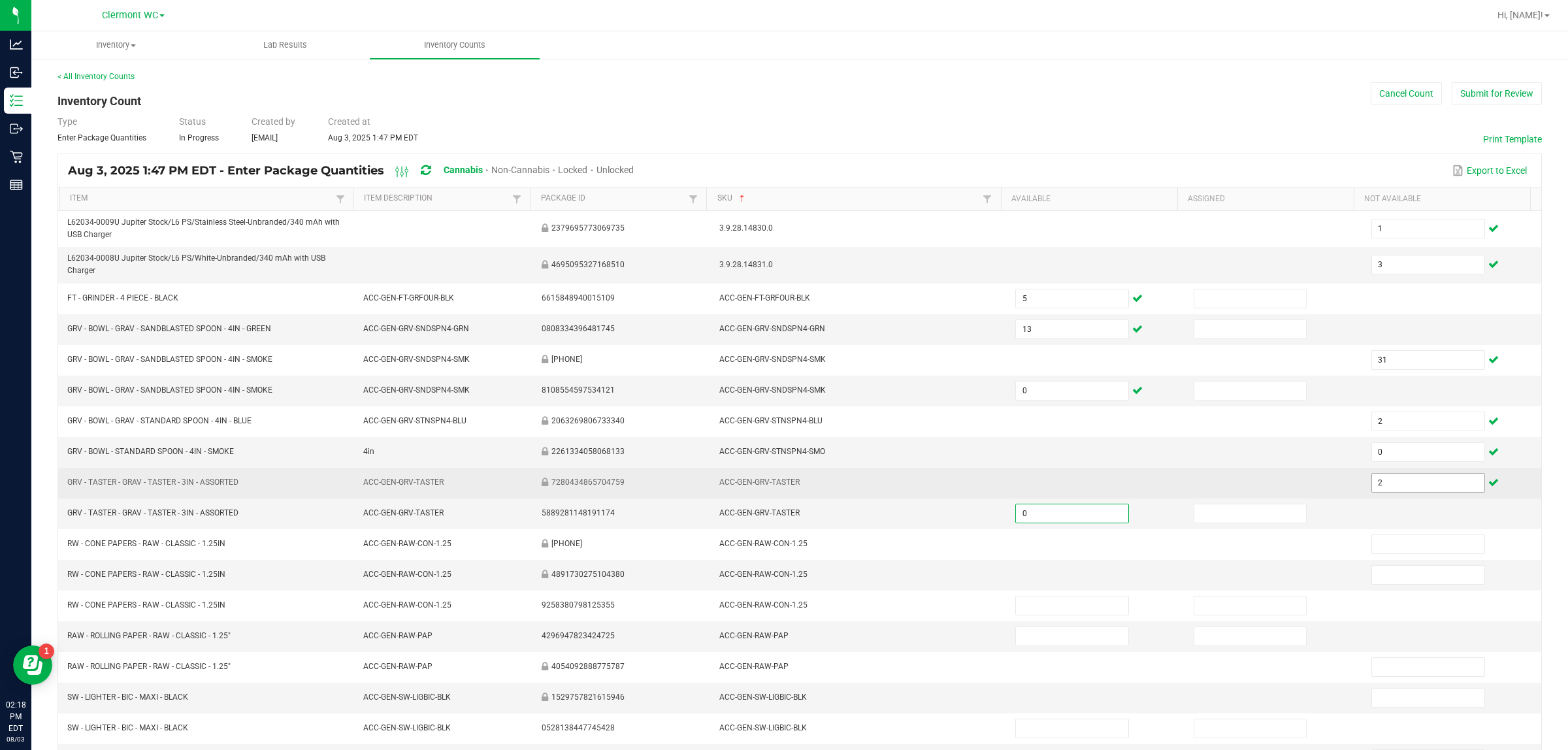 type on "0" 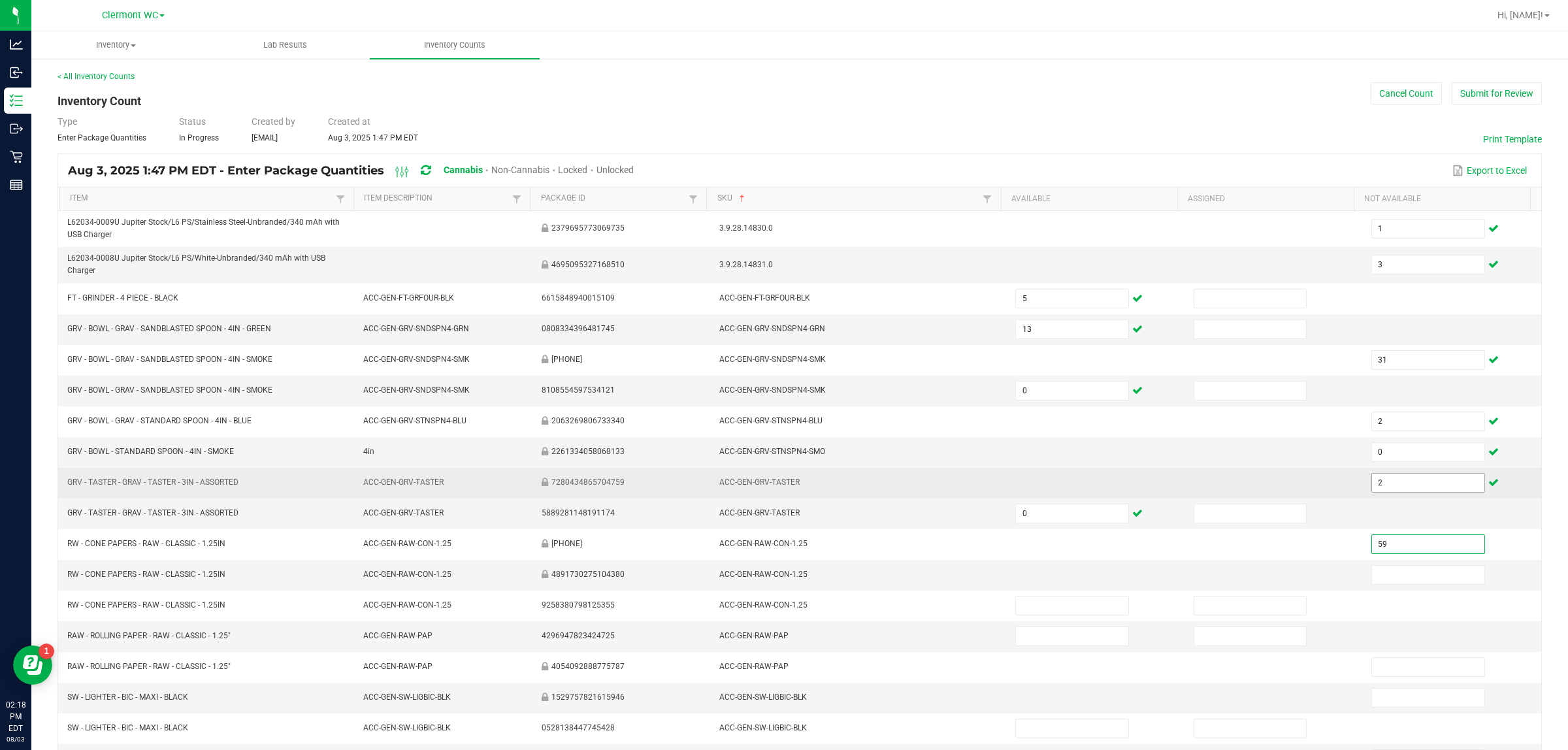 type on "59" 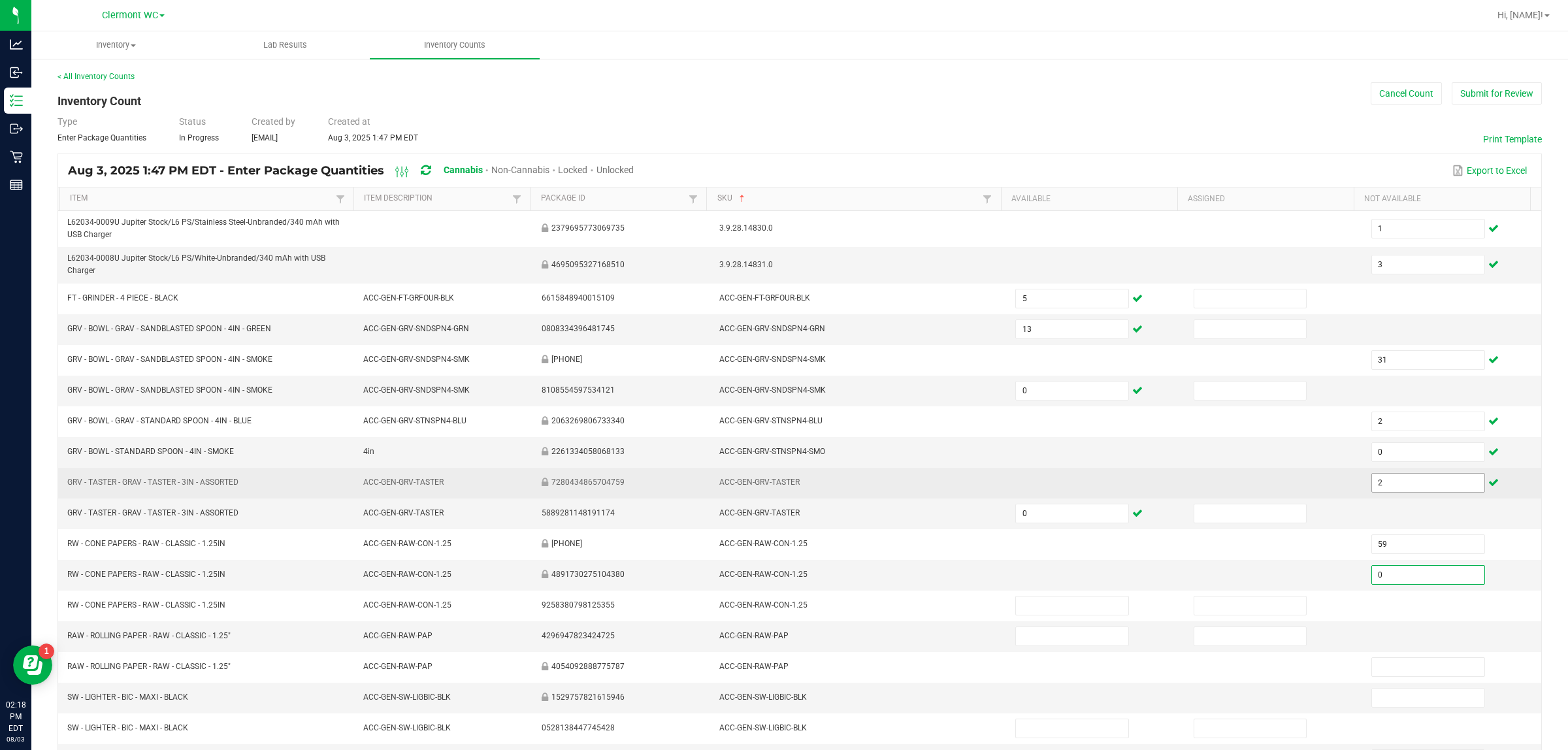 type on "0" 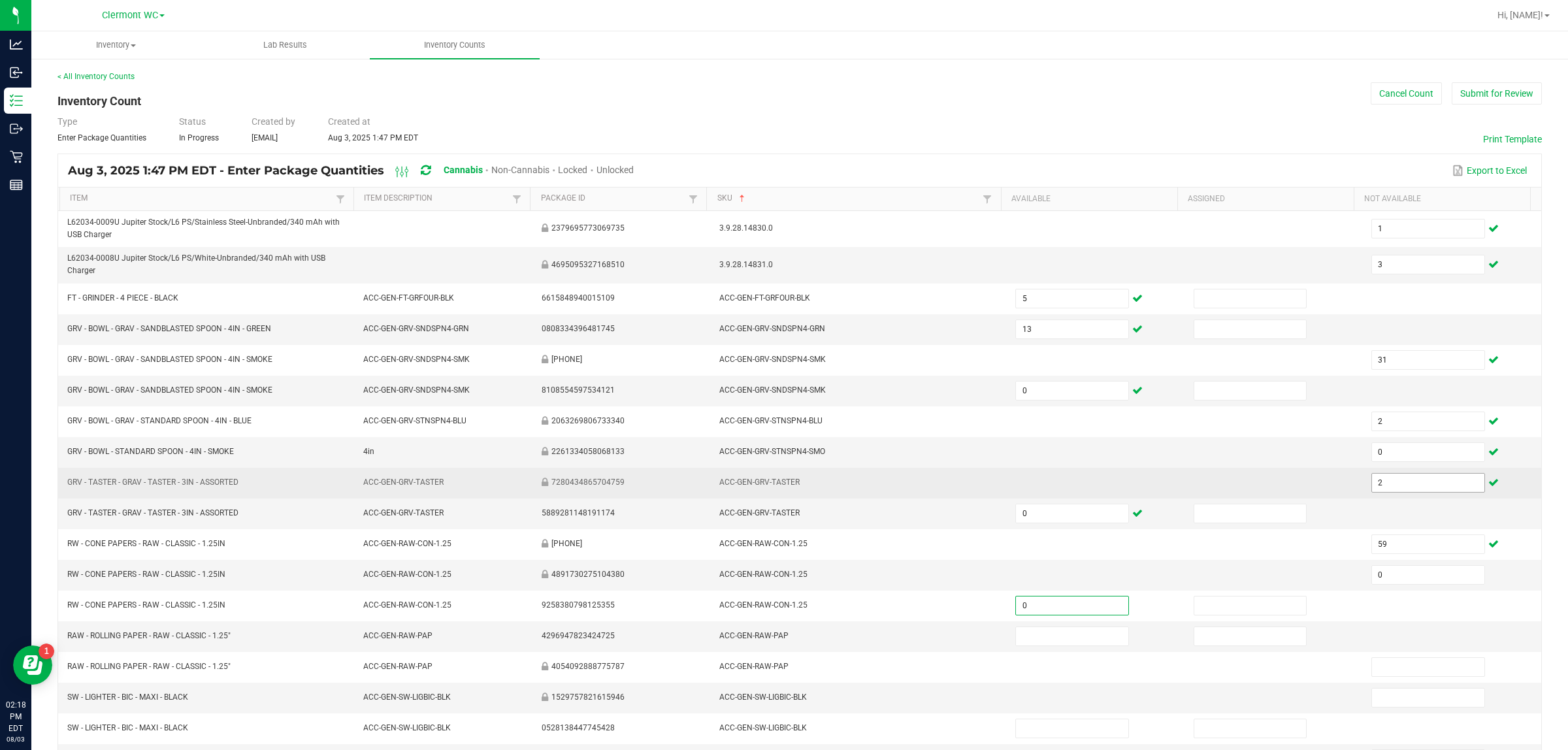 type on "0" 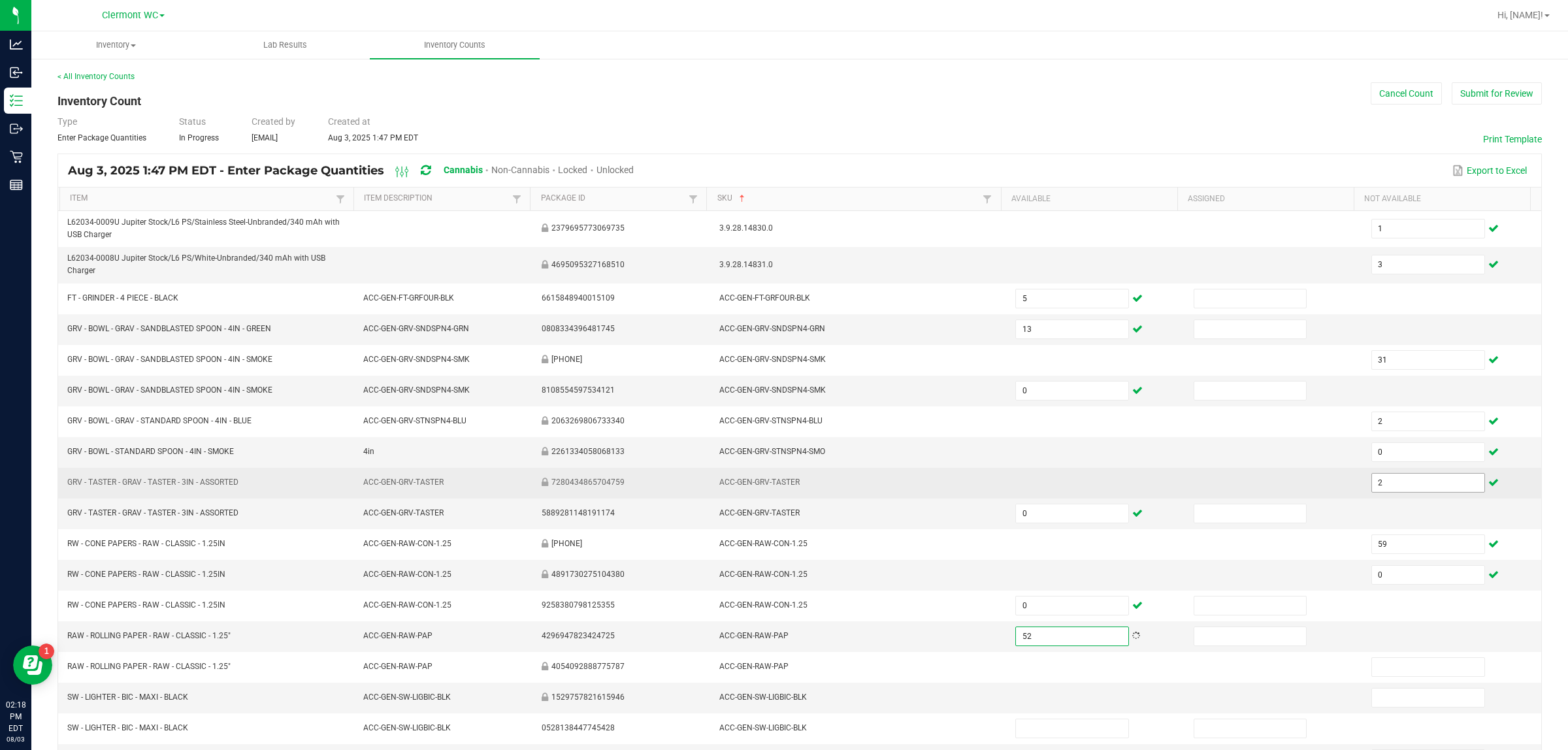 type on "52" 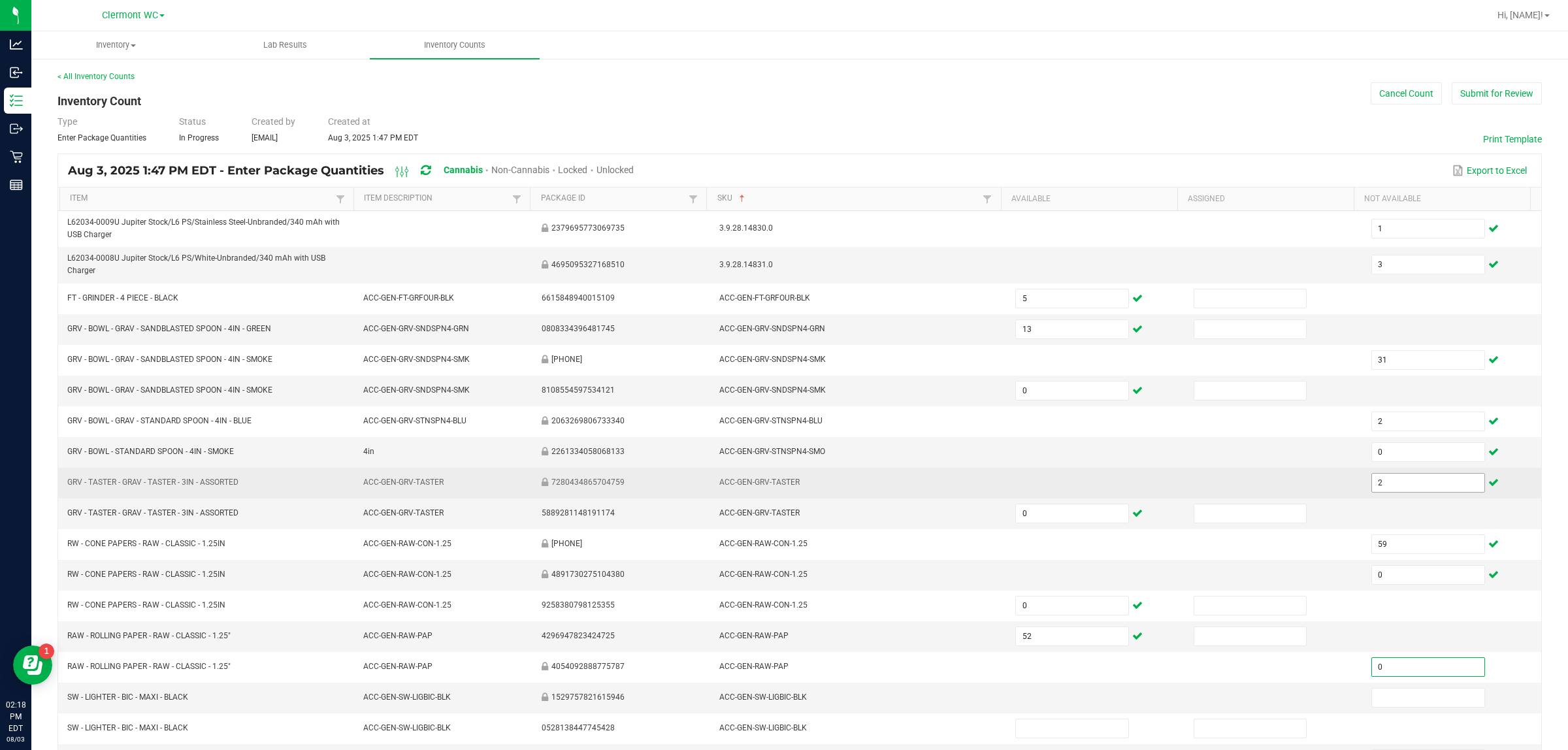 type on "0" 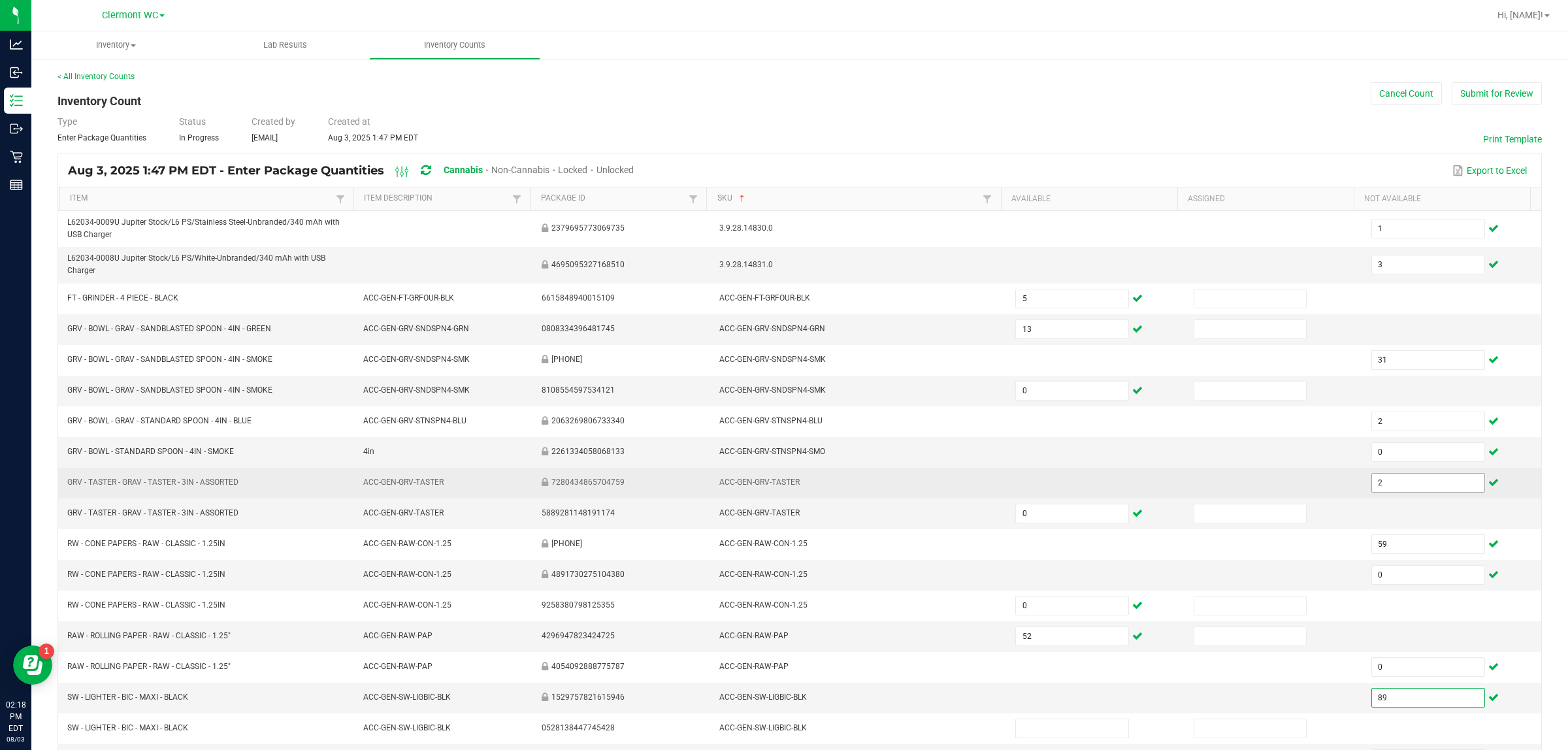 type on "89" 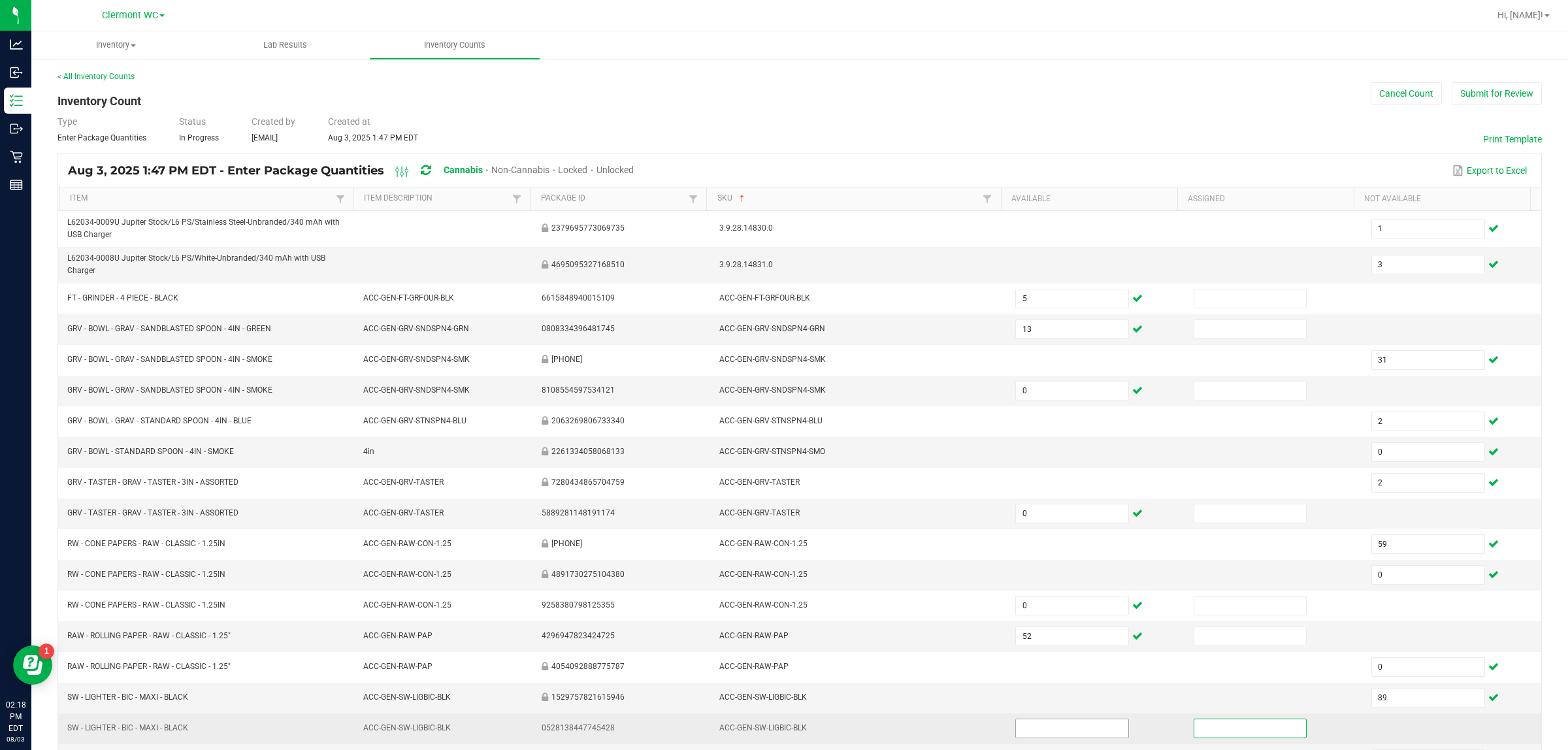 click at bounding box center (1072, 728) 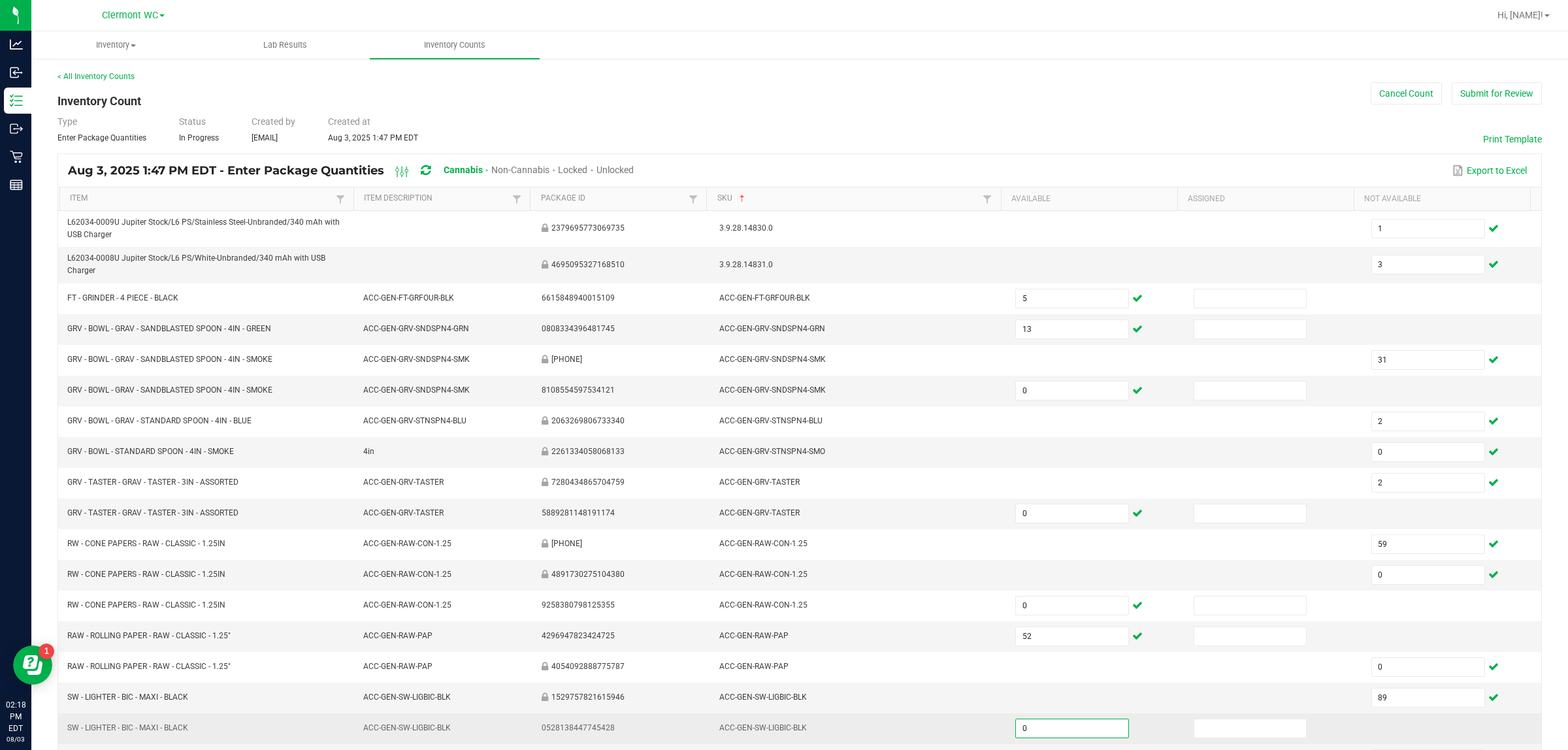type on "0" 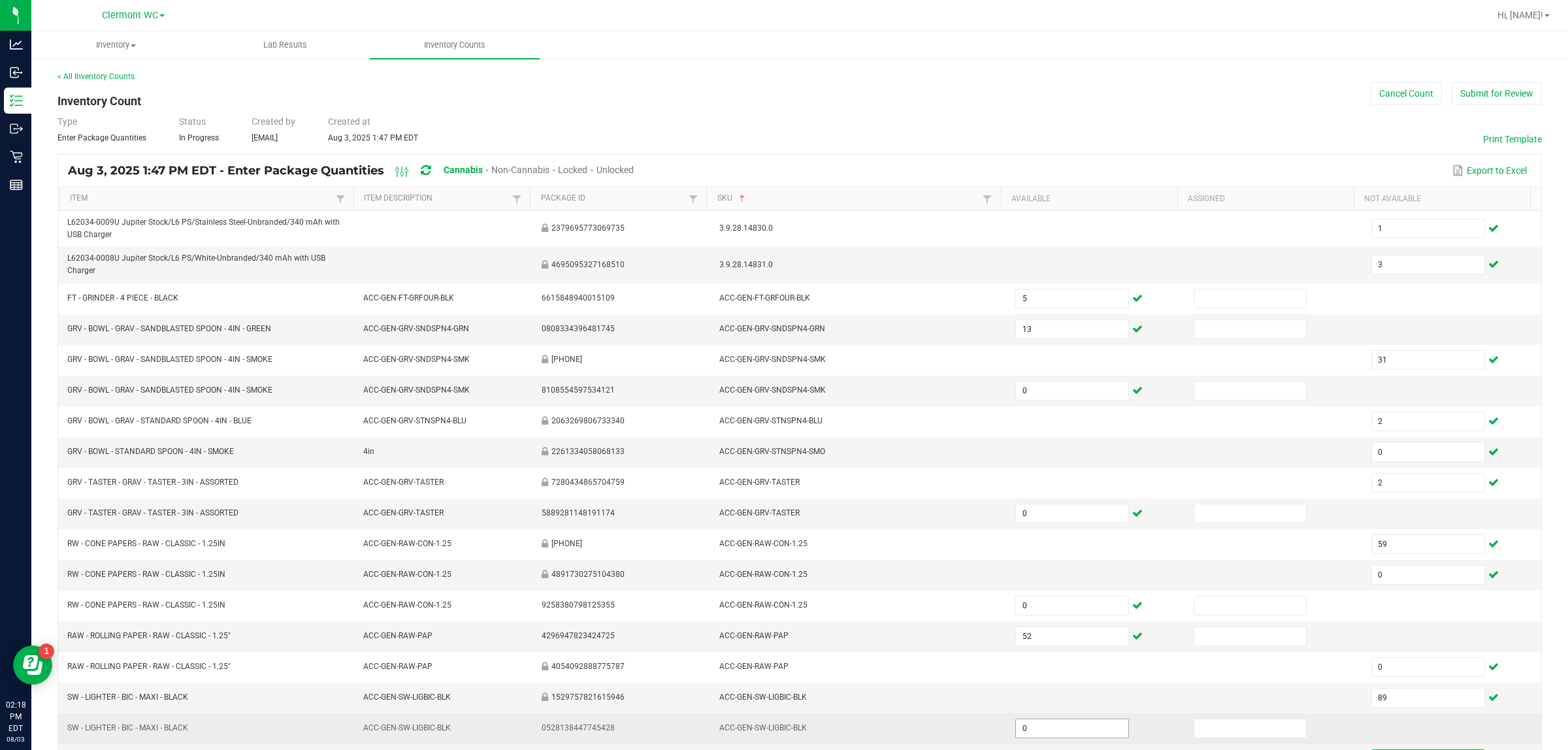 scroll, scrollTop: 141, scrollLeft: 0, axis: vertical 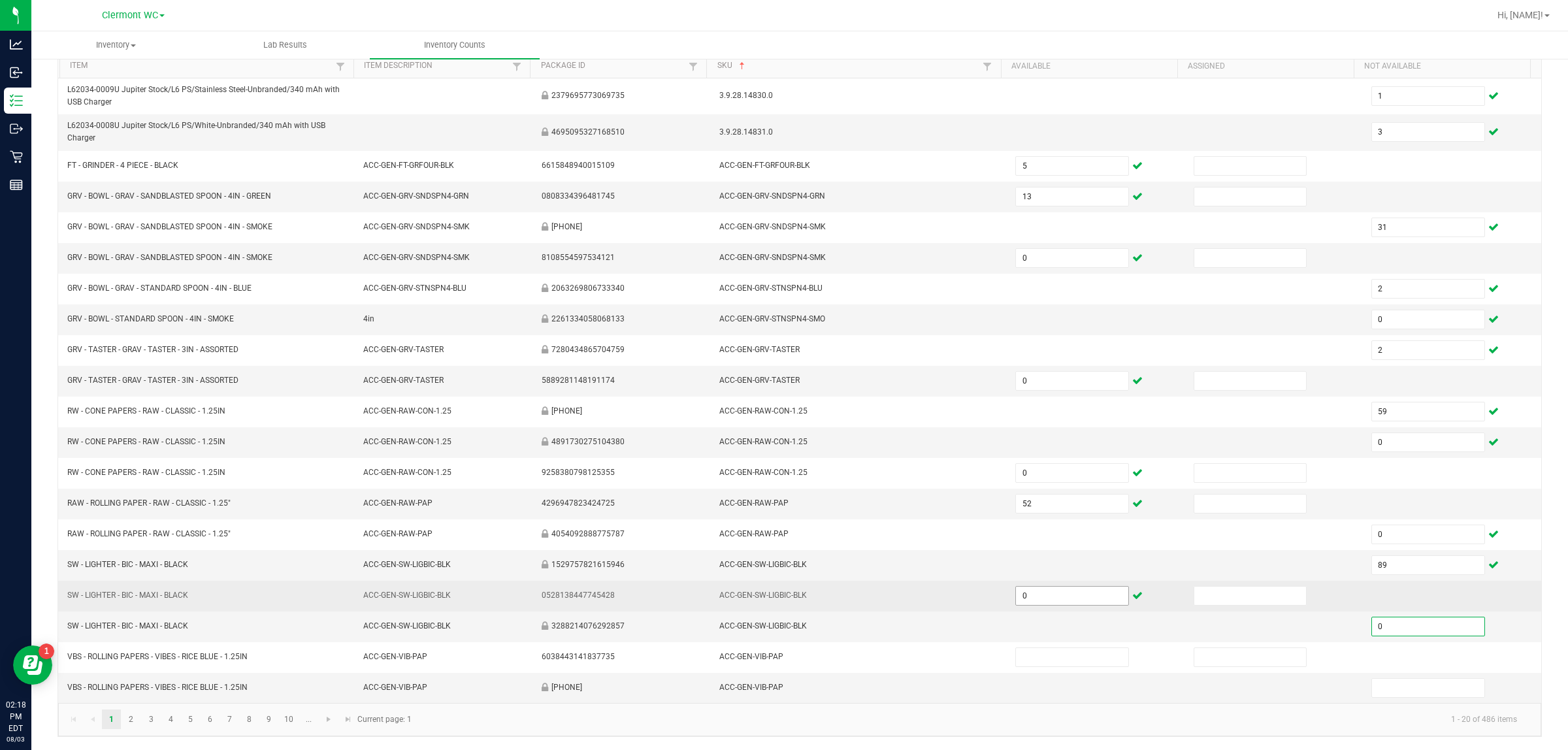 type on "0" 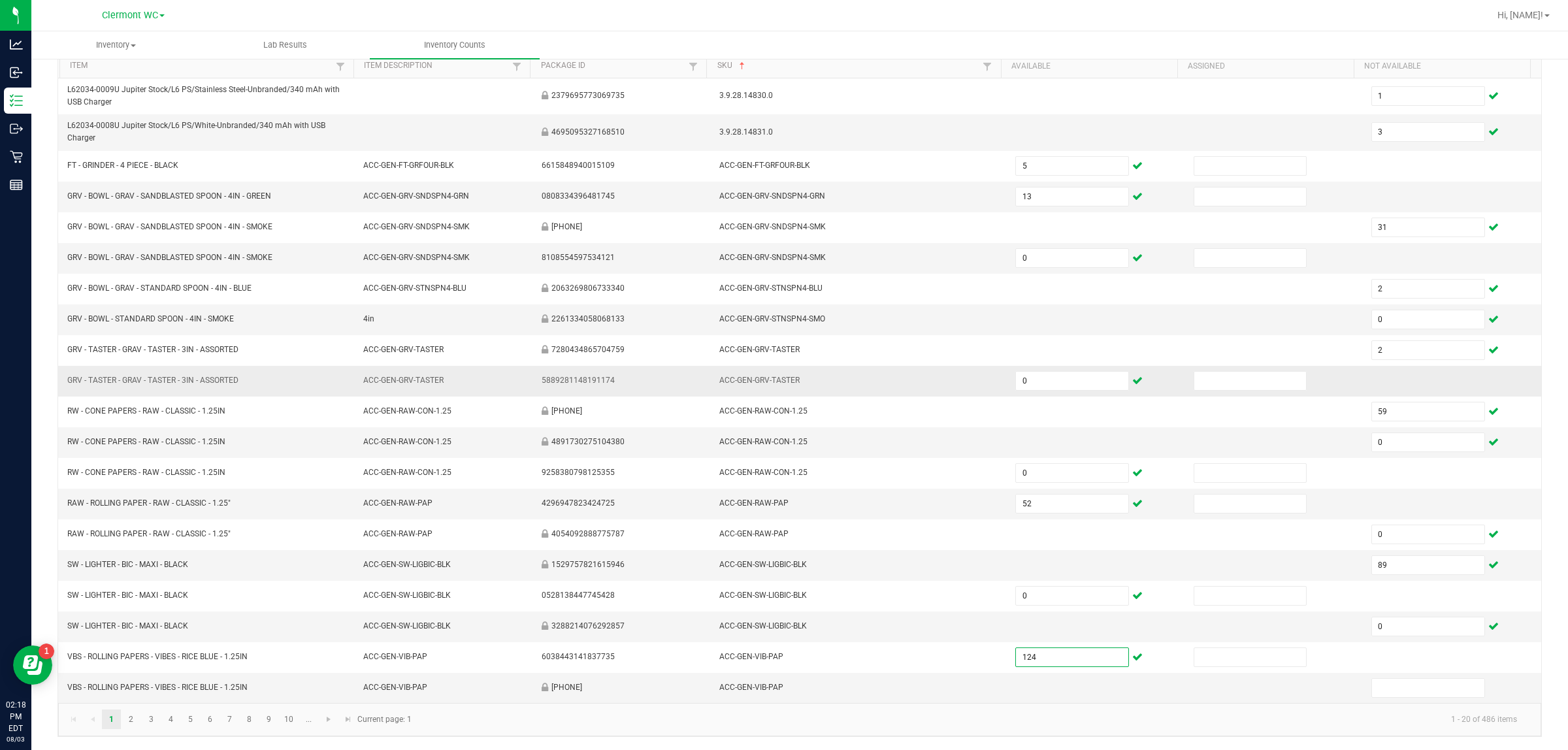 type on "124" 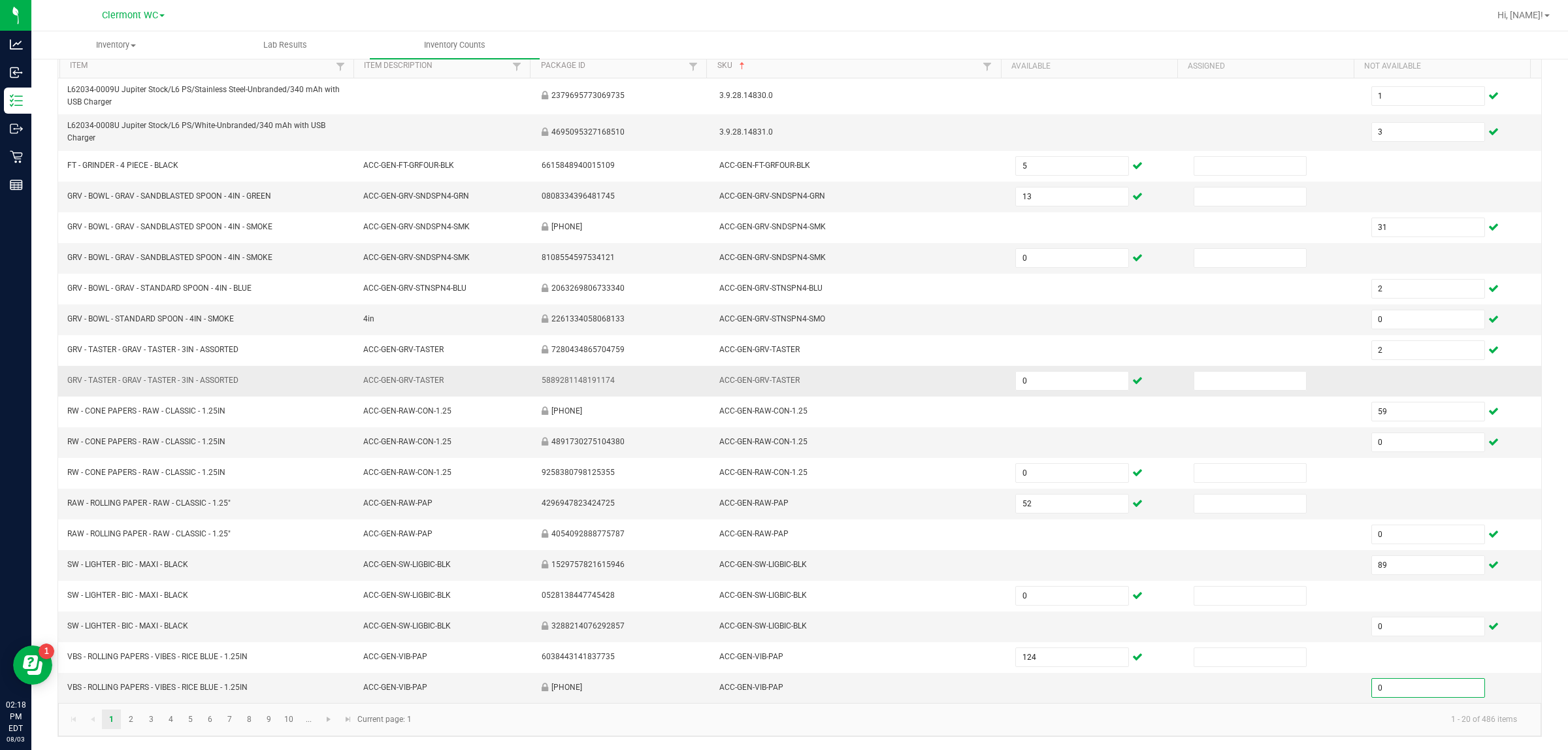 type on "0" 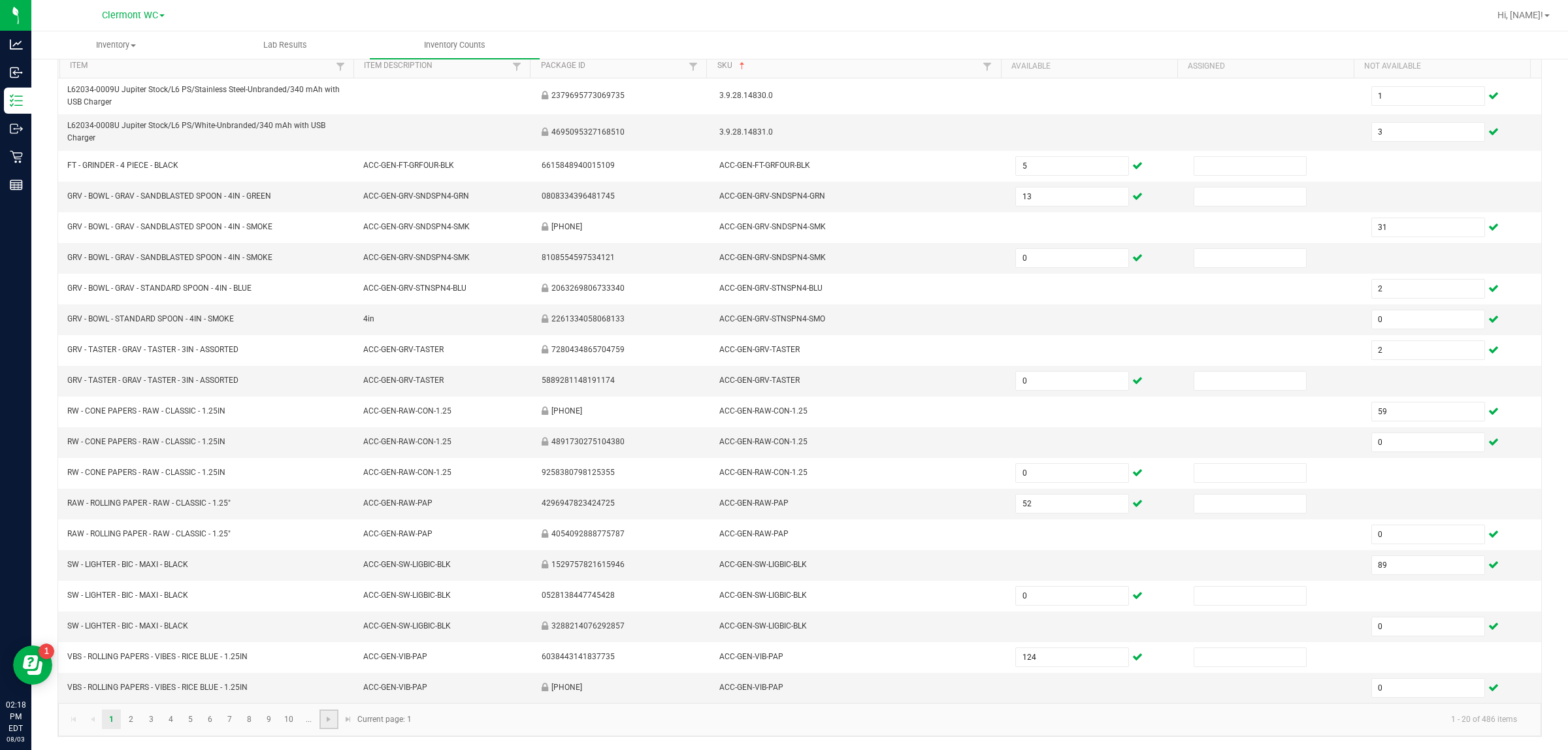 click 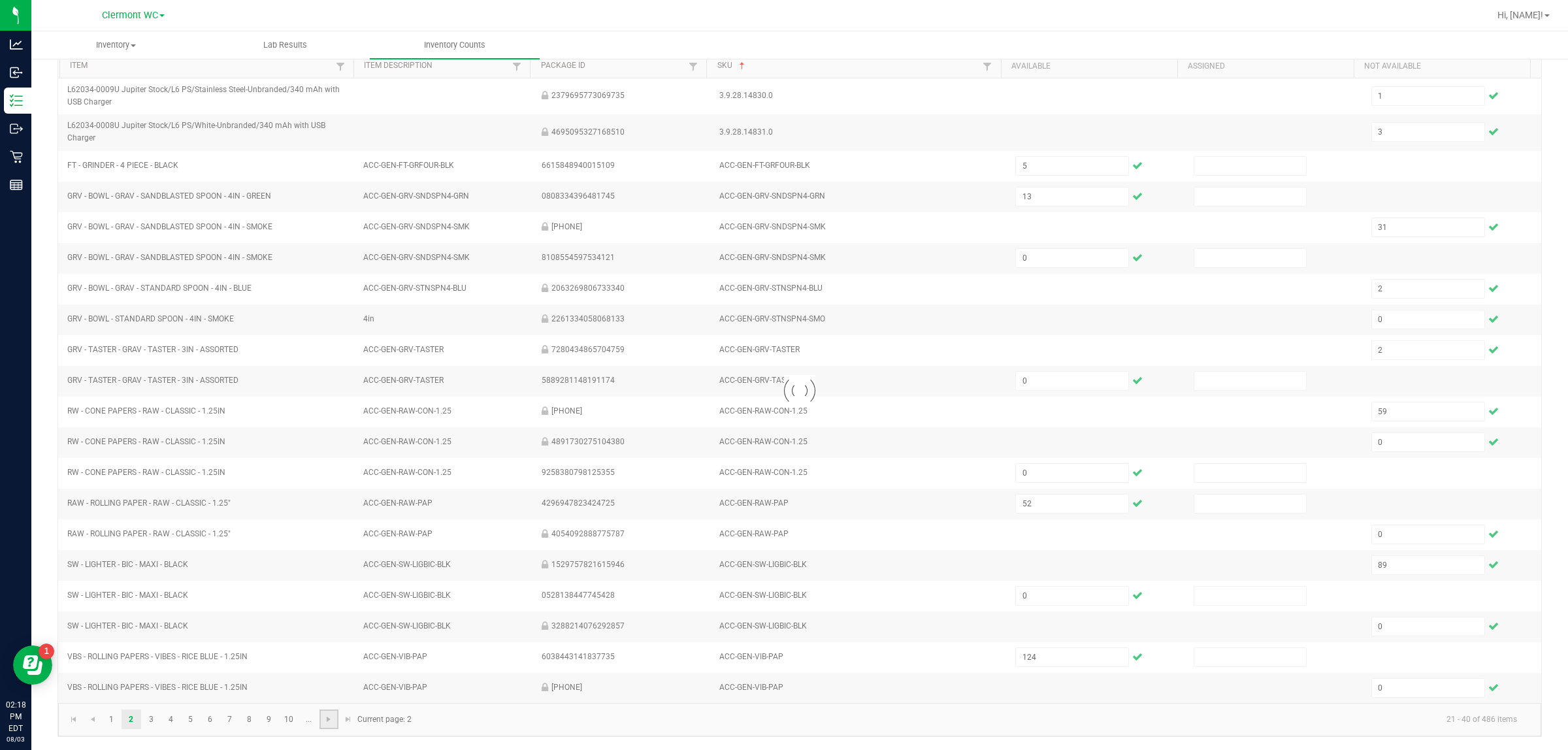 type 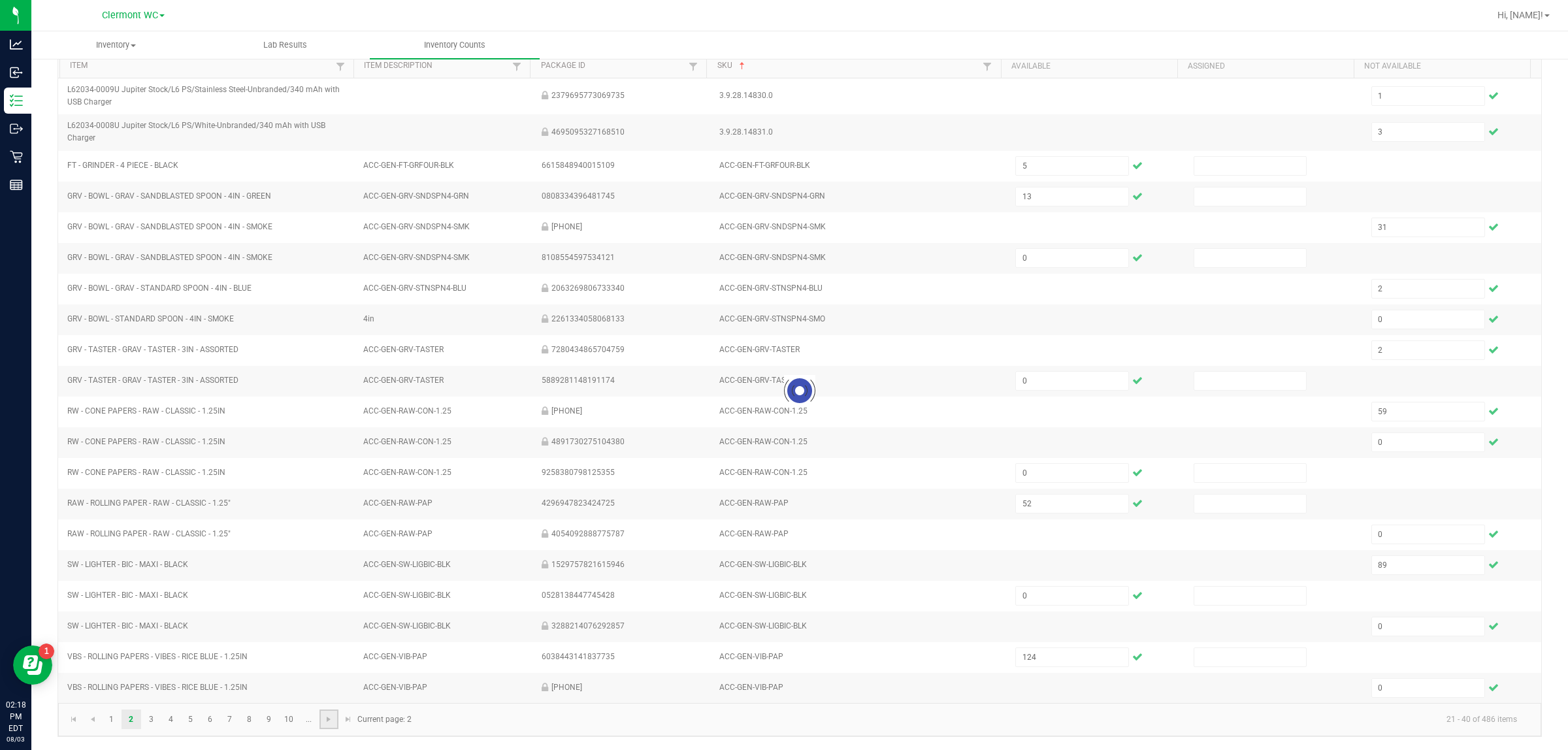type 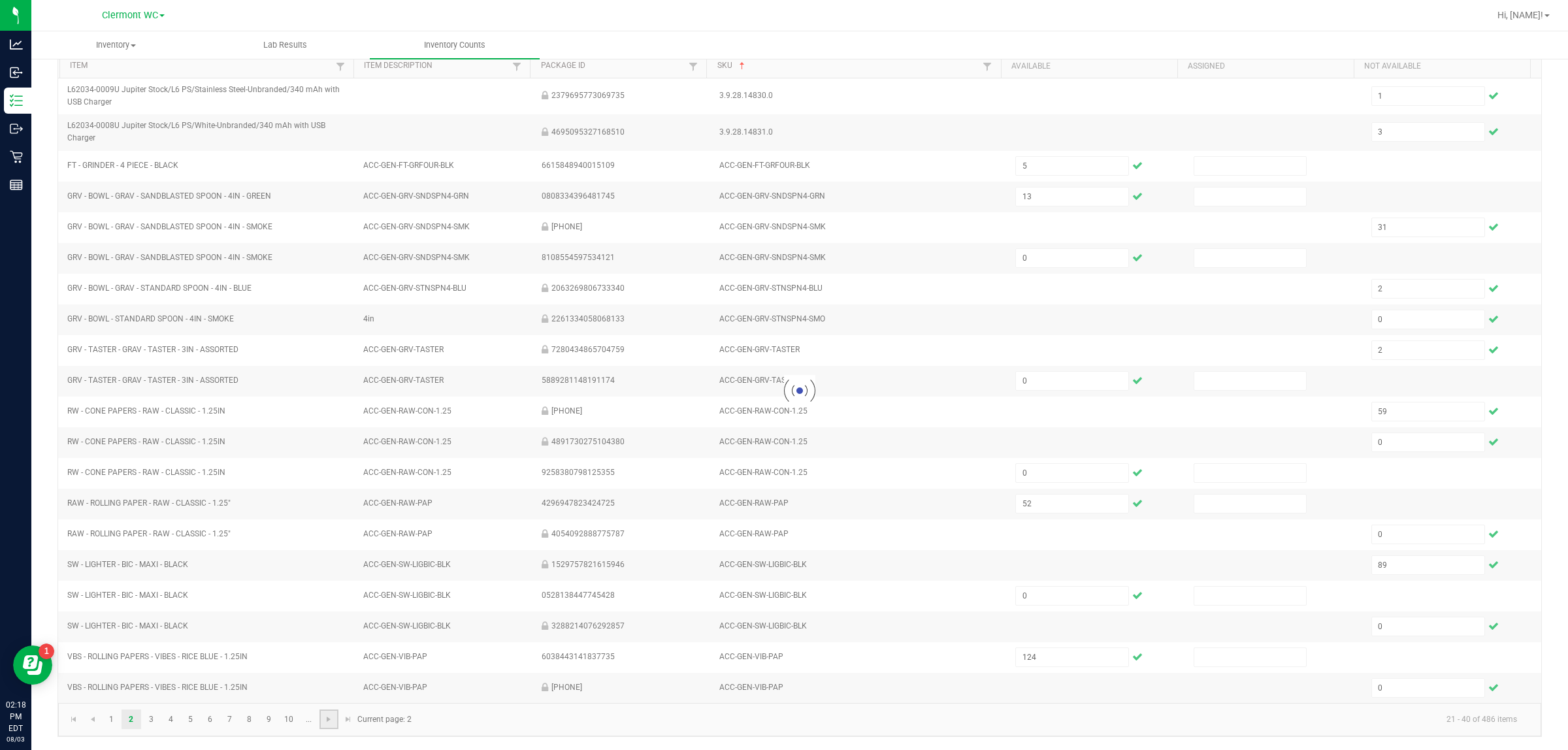 type 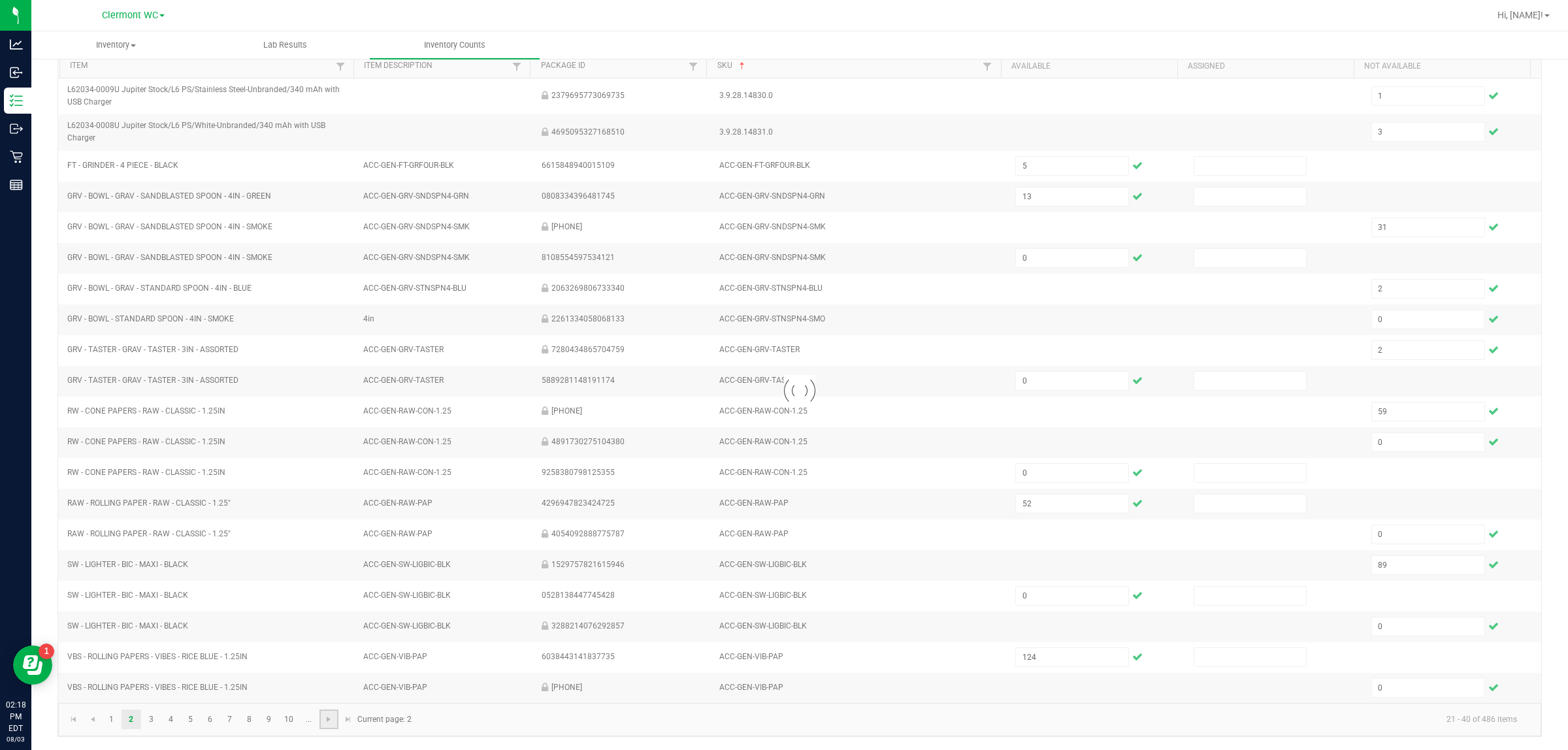 type 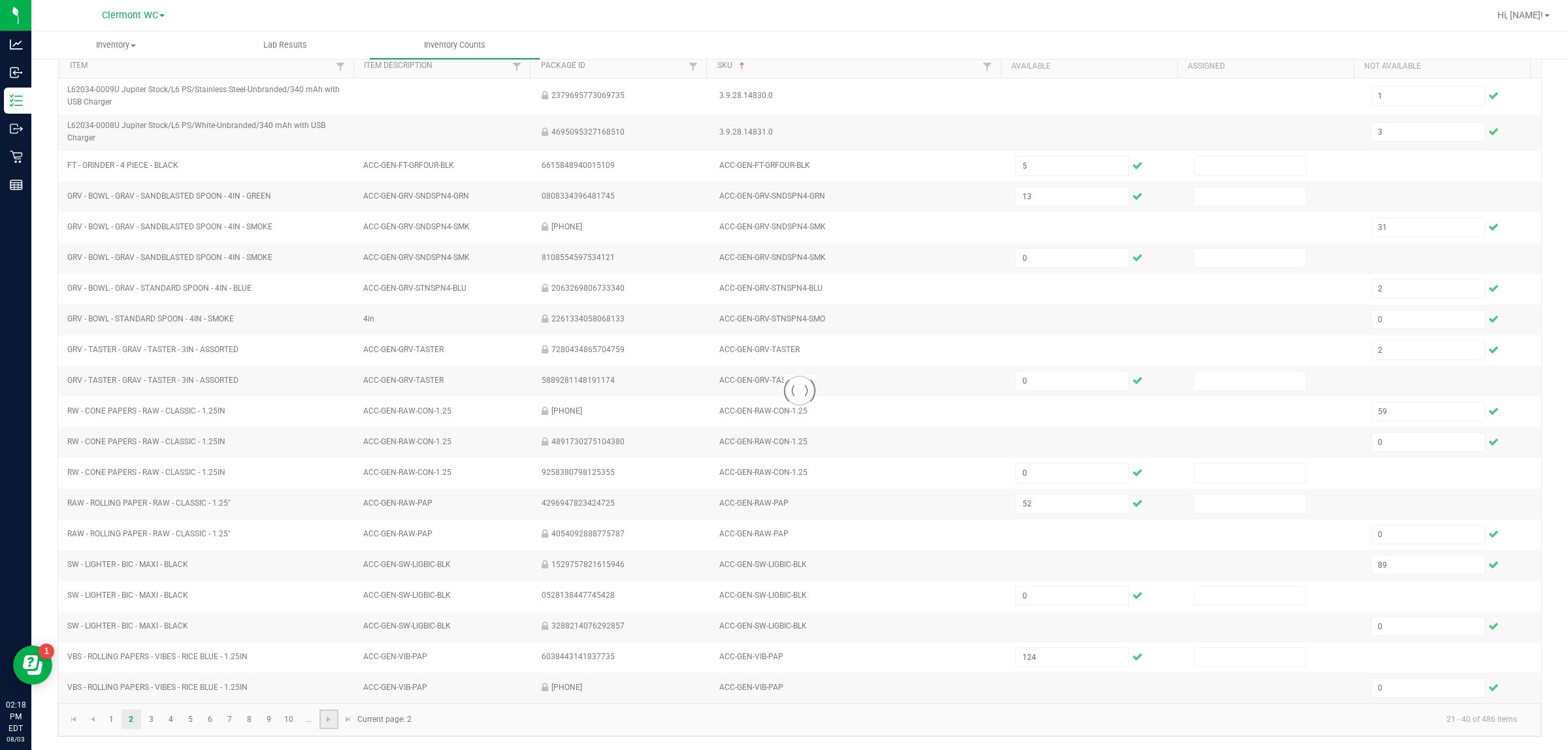 type 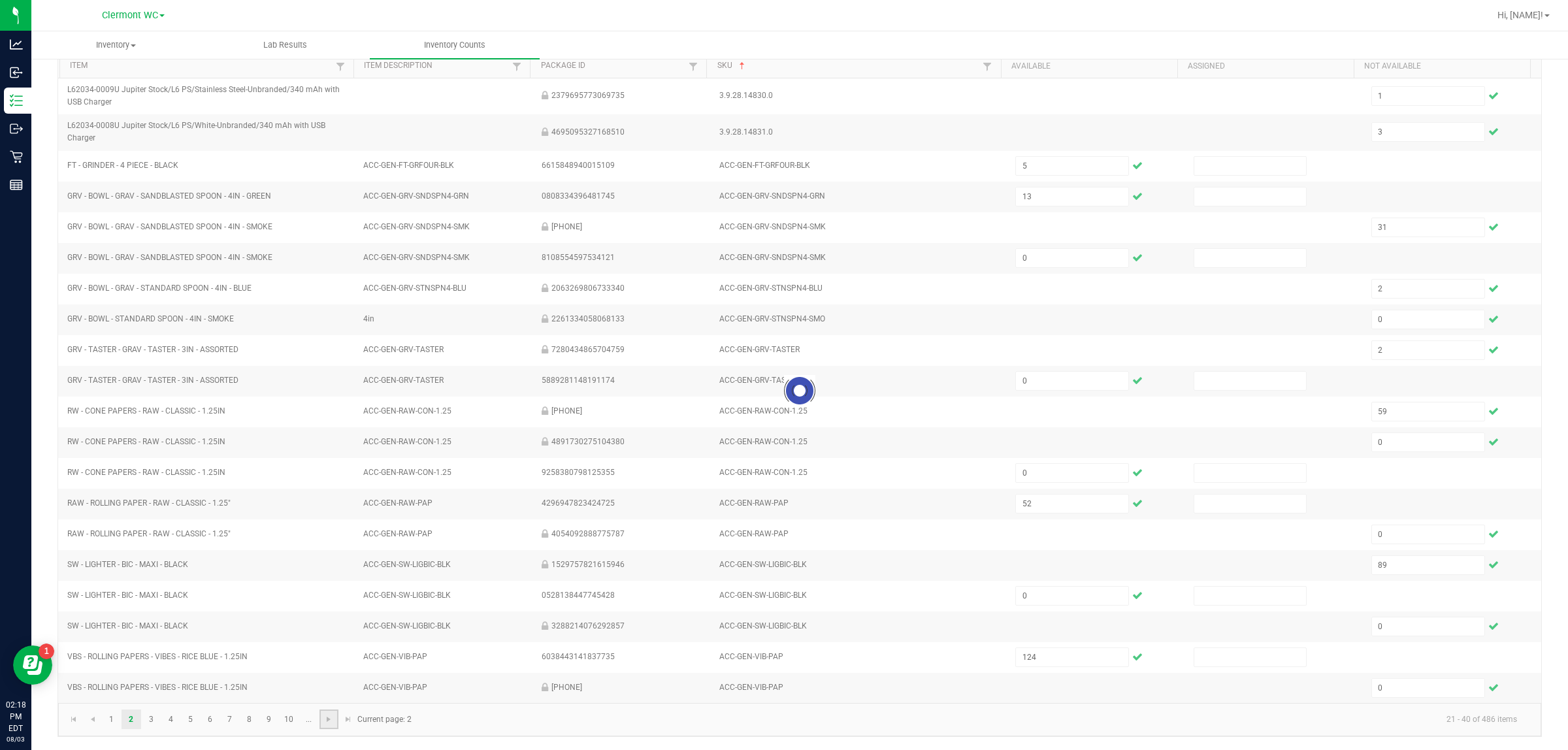 type 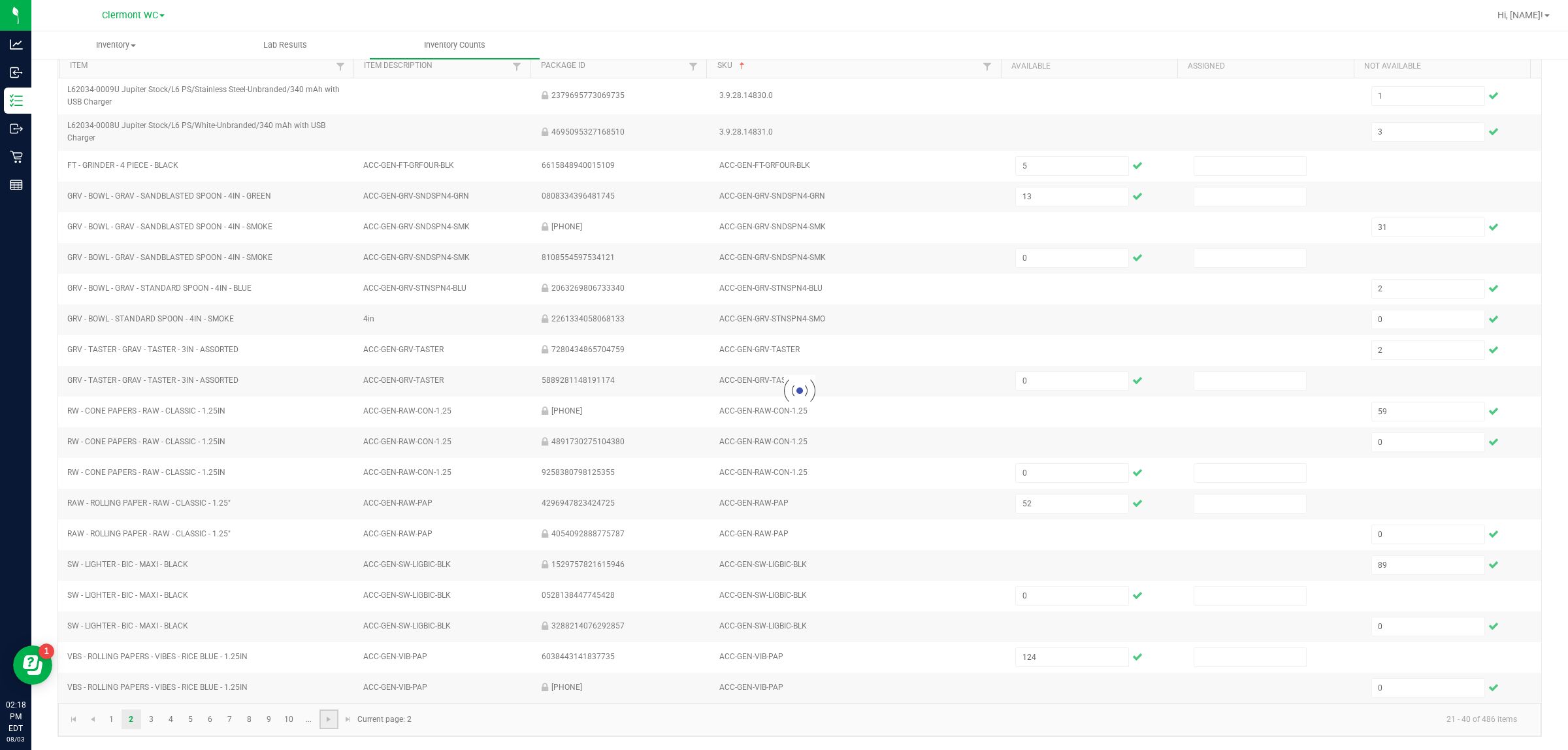 type 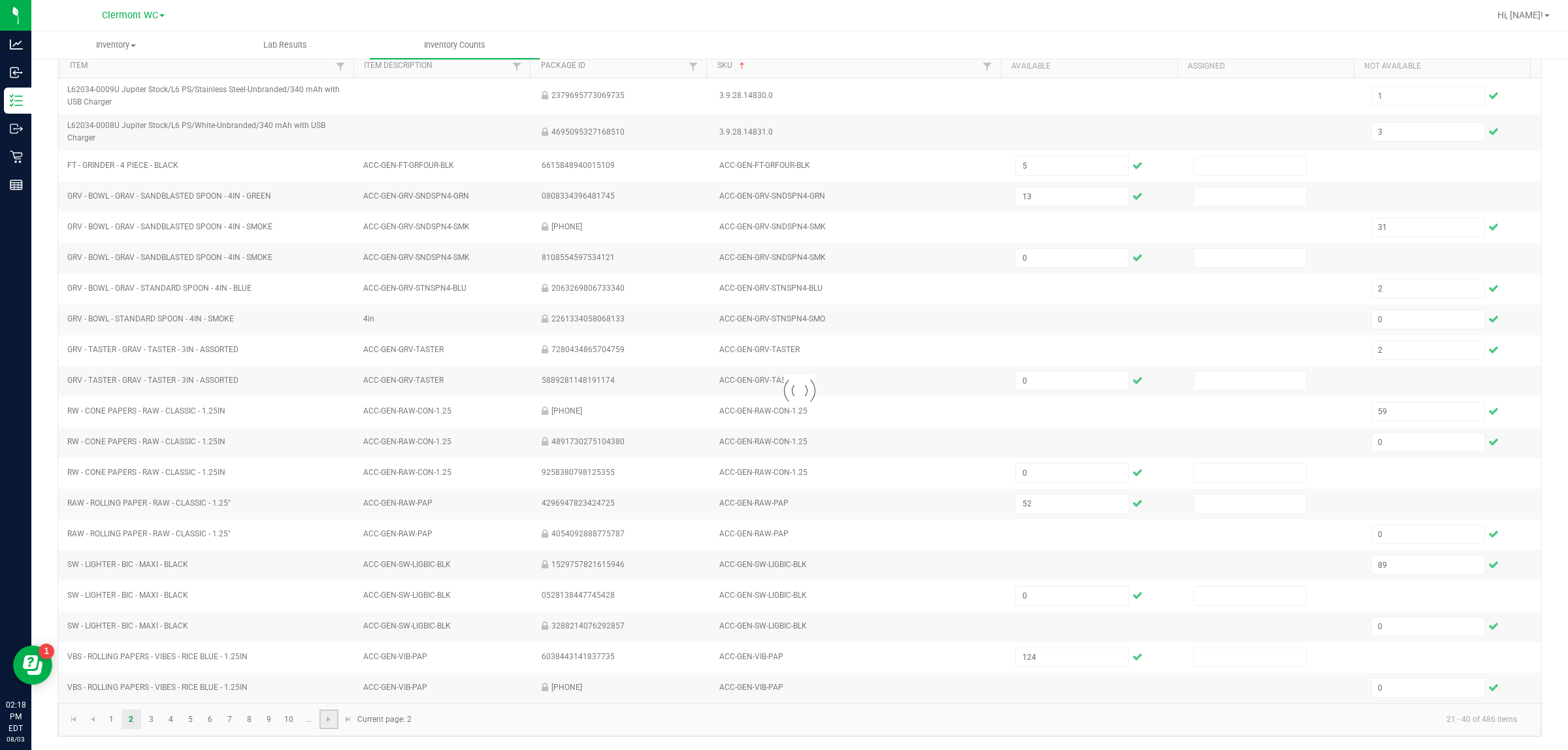 type 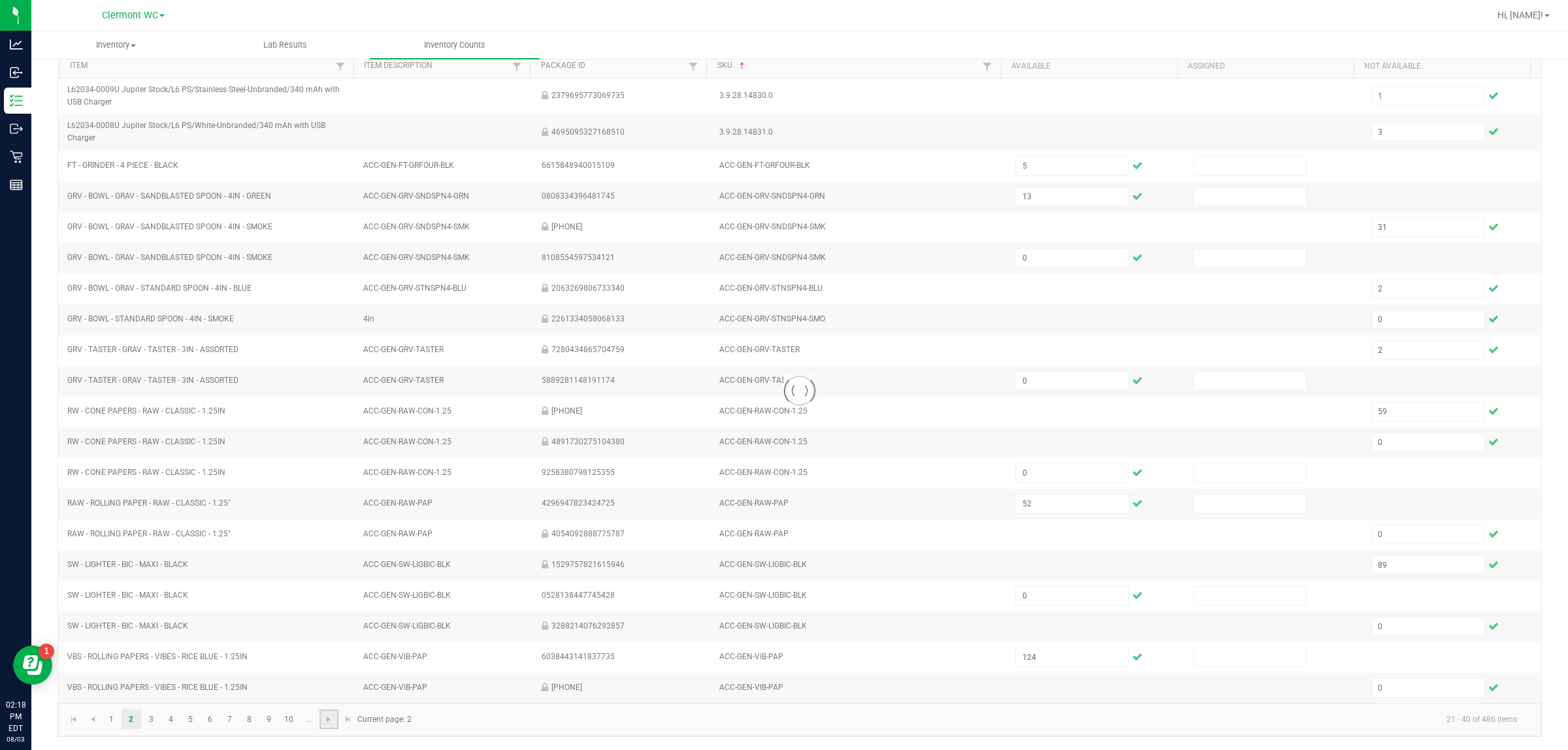 type 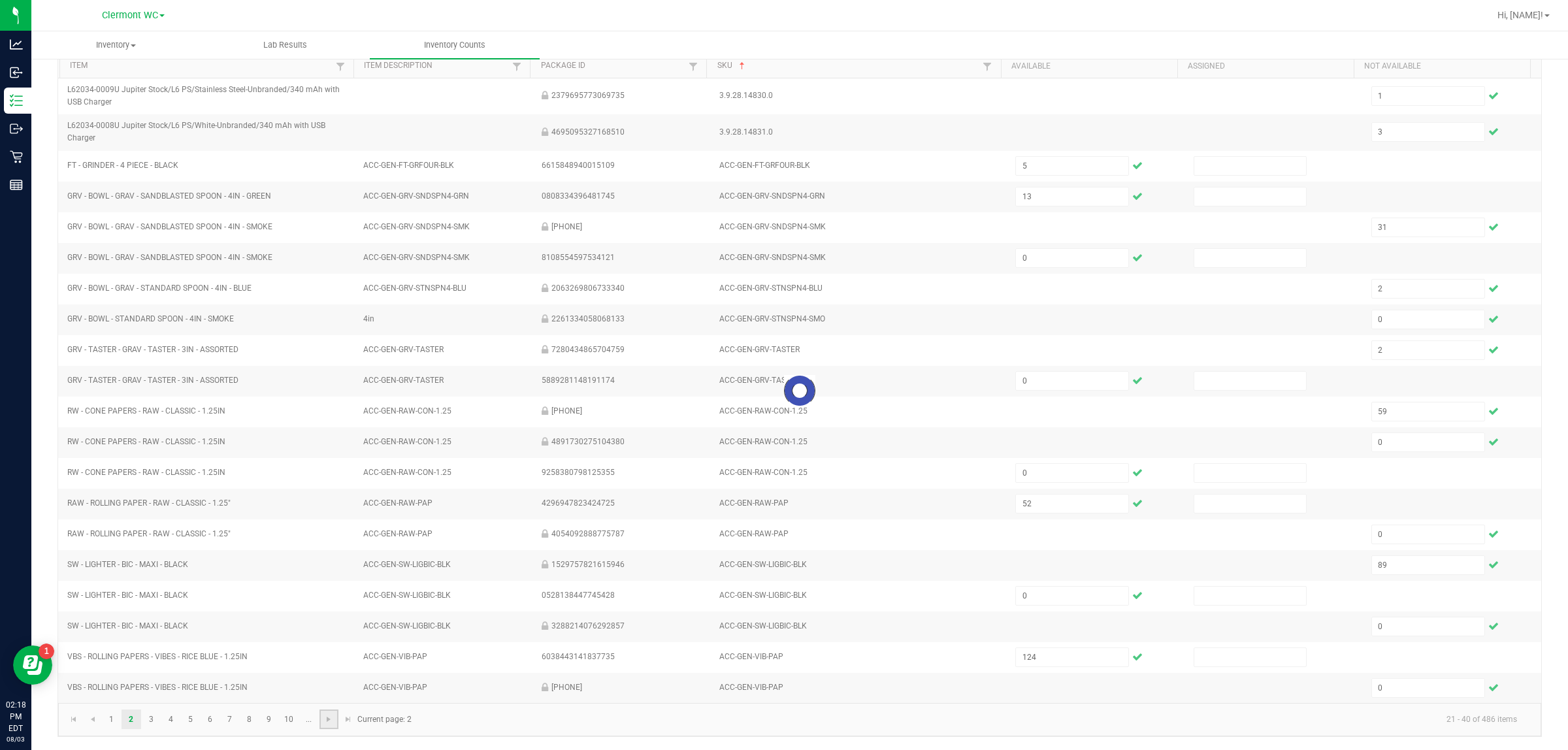 type 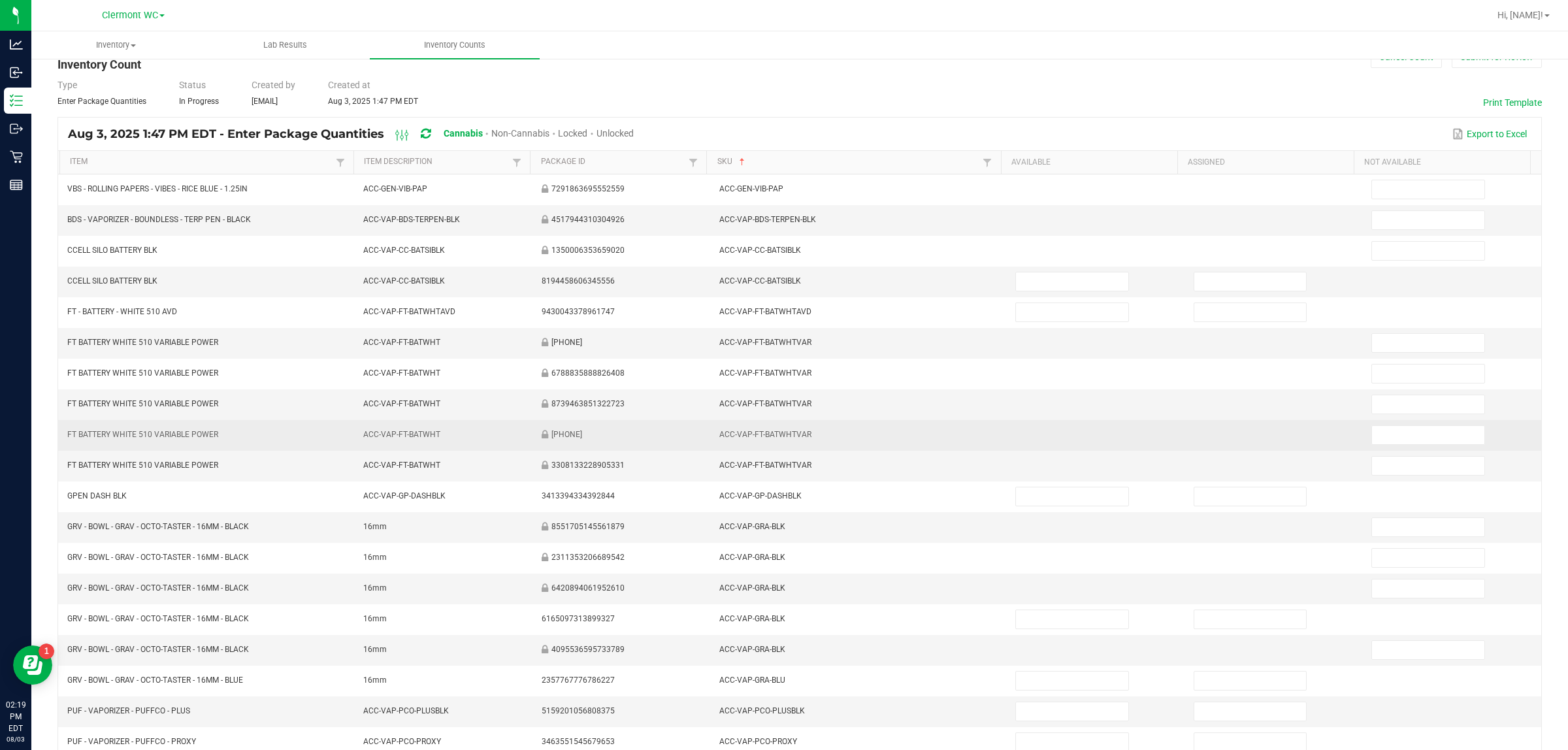 scroll, scrollTop: 0, scrollLeft: 0, axis: both 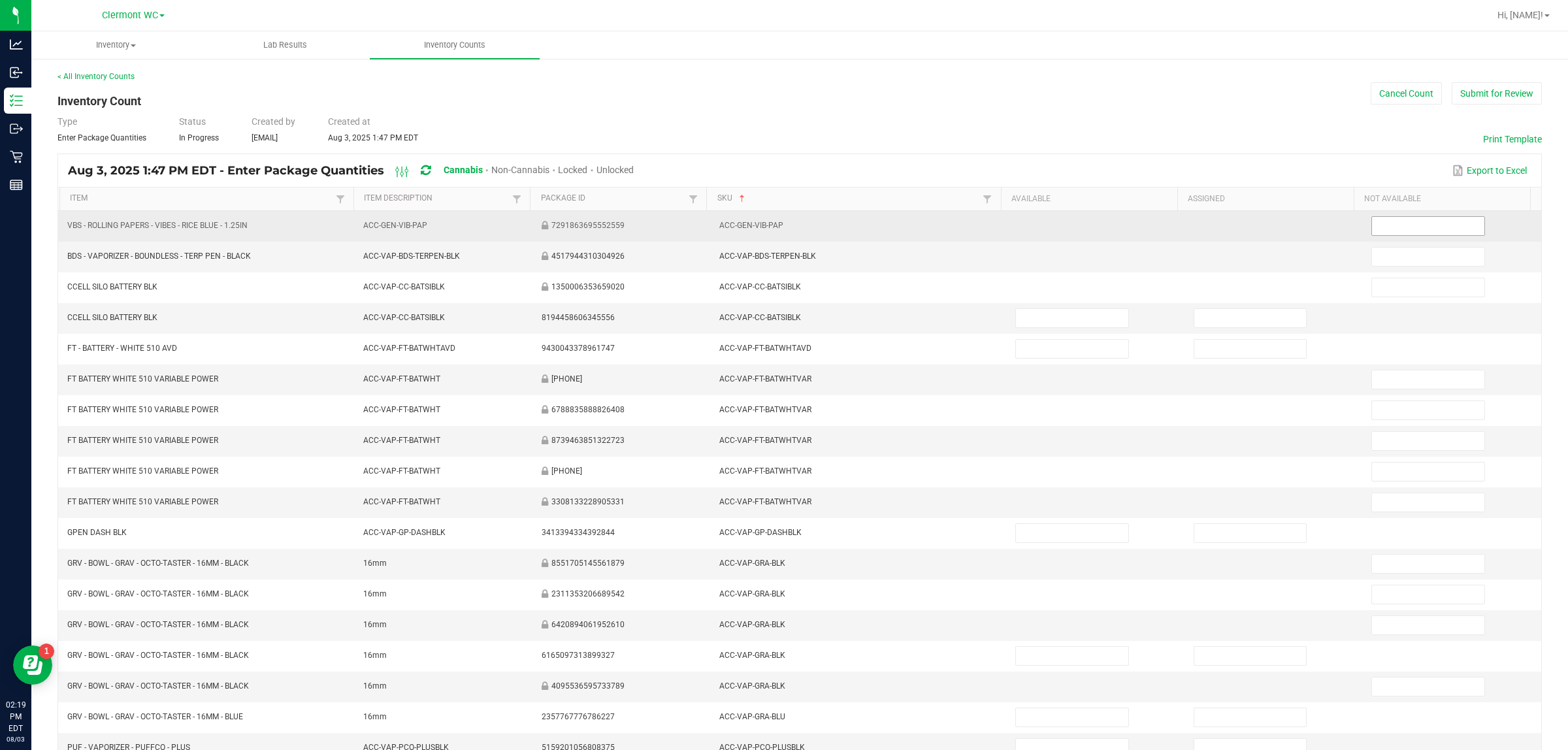 click at bounding box center (1428, 226) 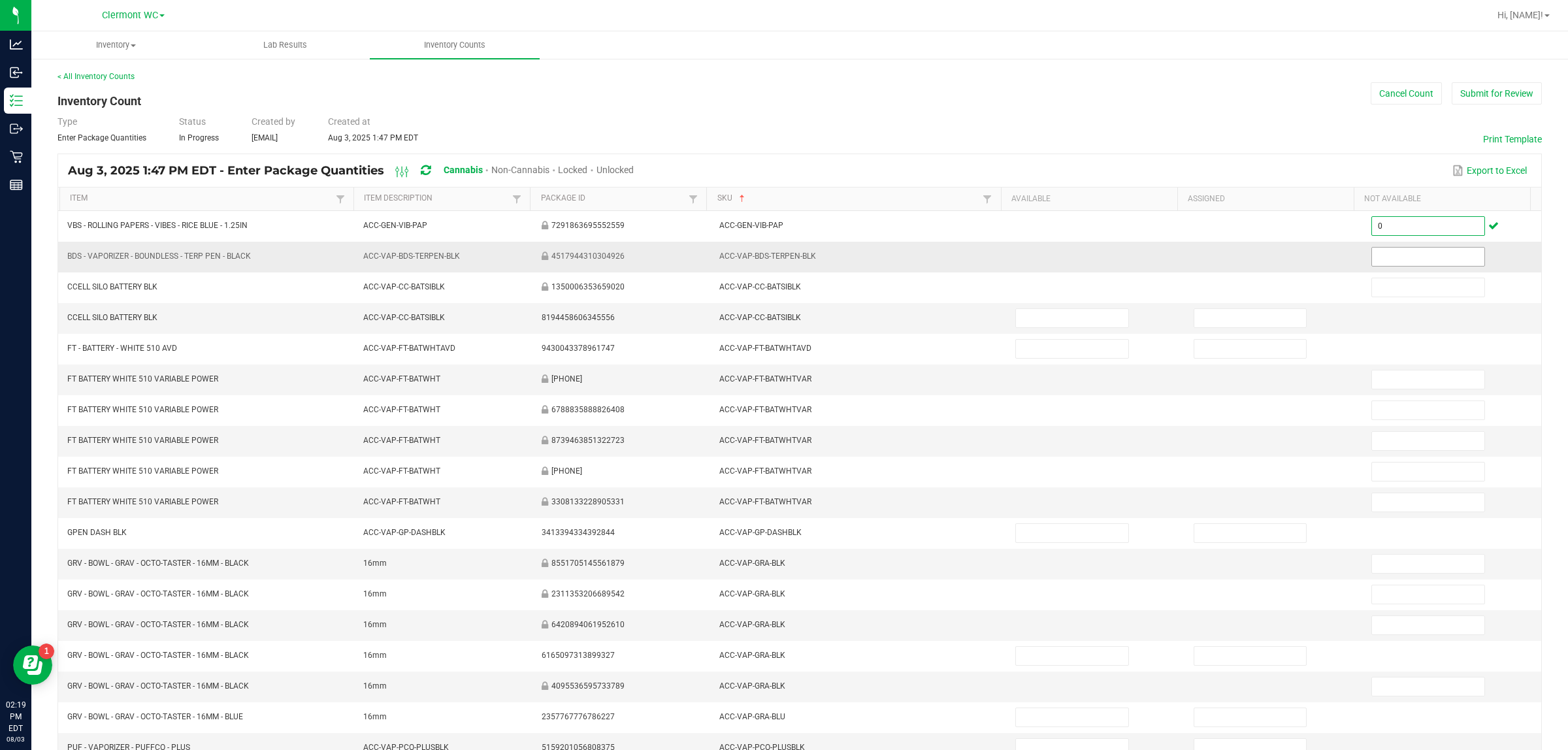 type on "0" 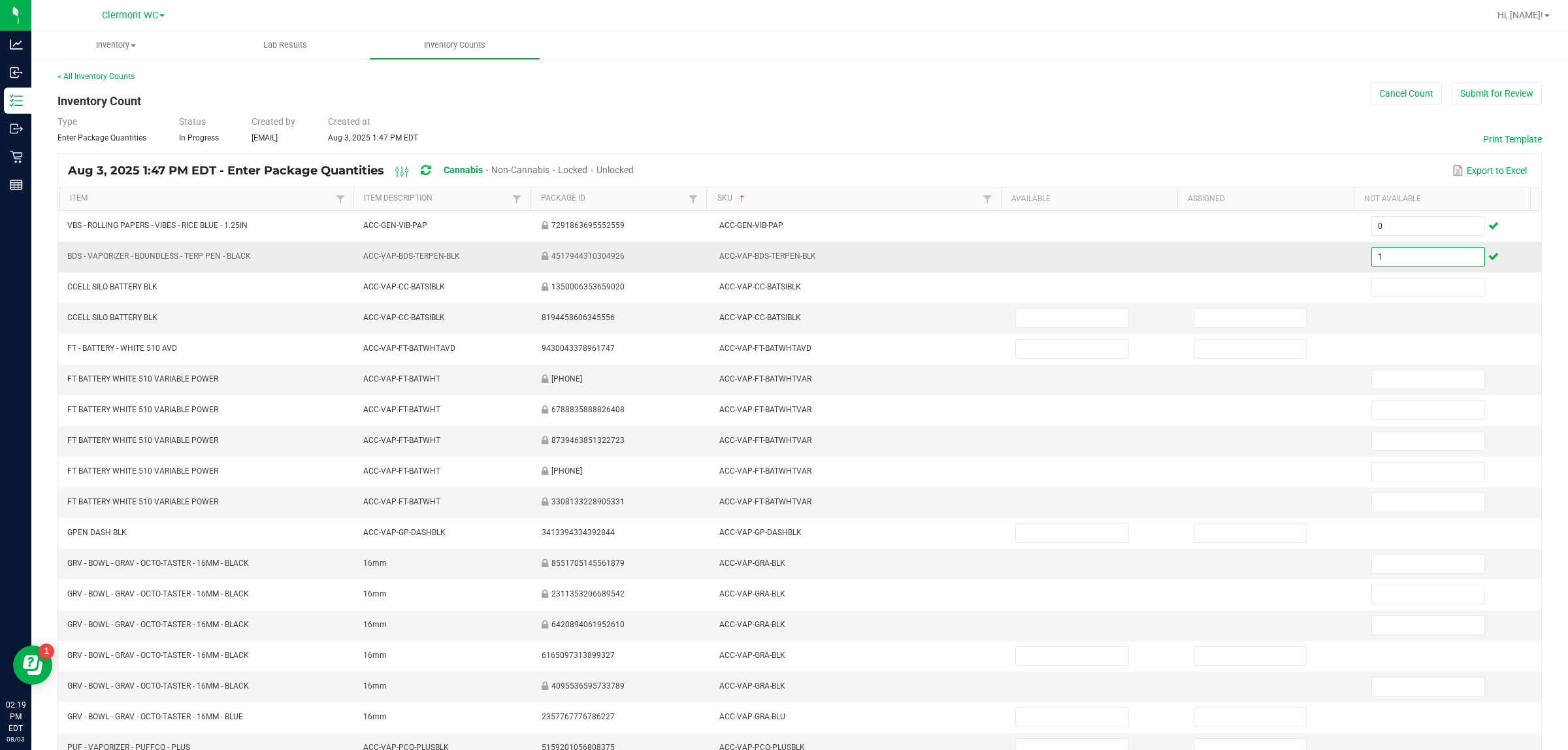 type on "1" 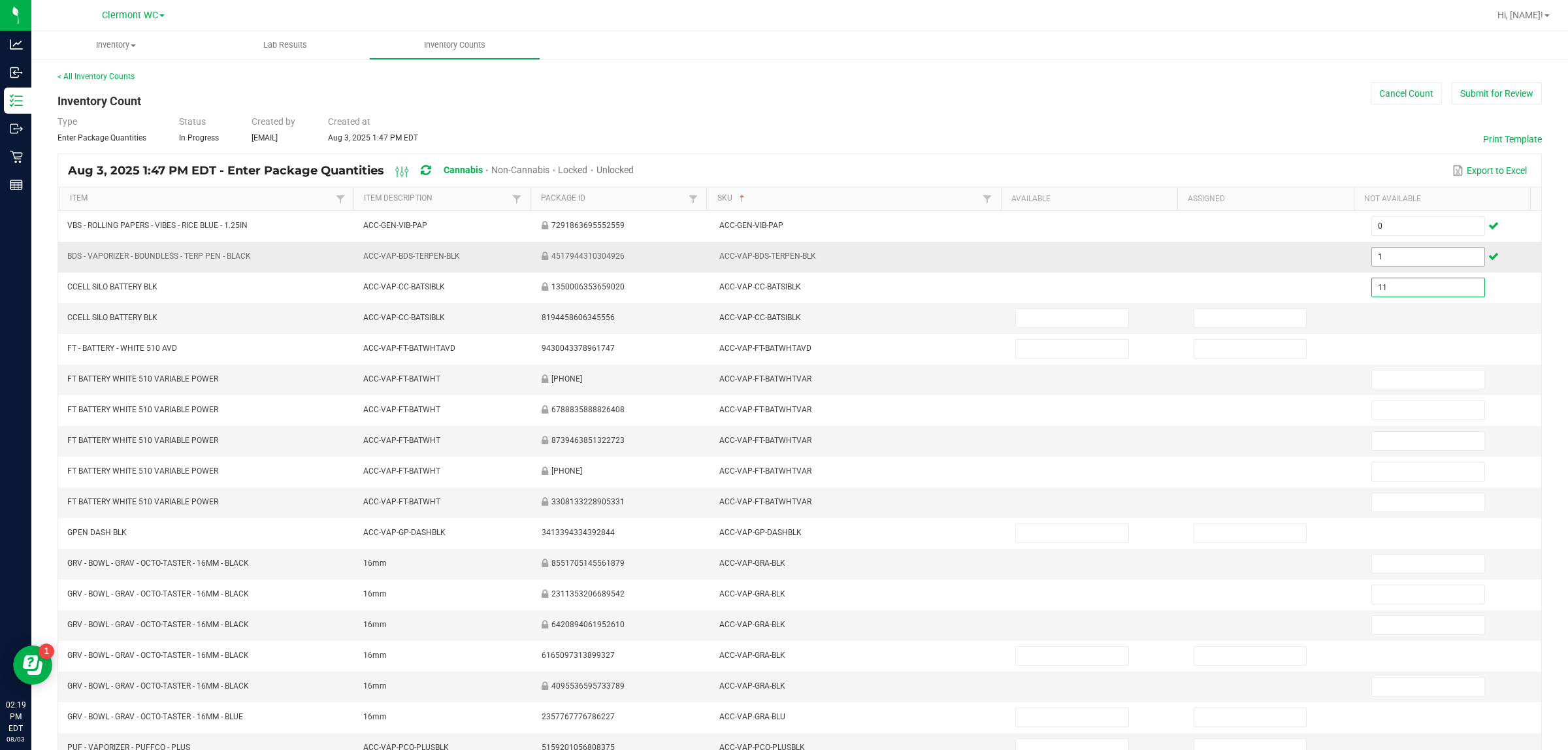 type on "11" 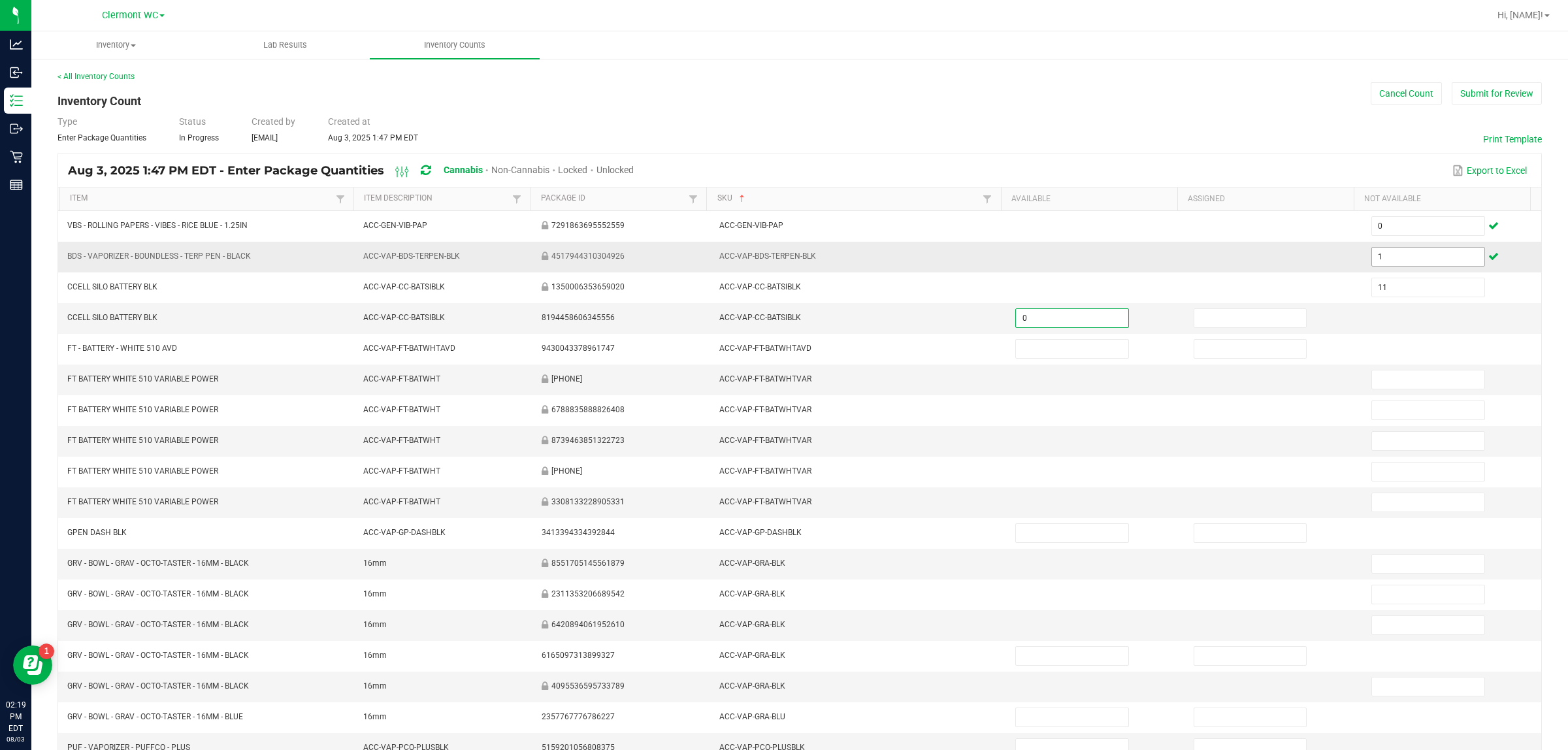 type on "0" 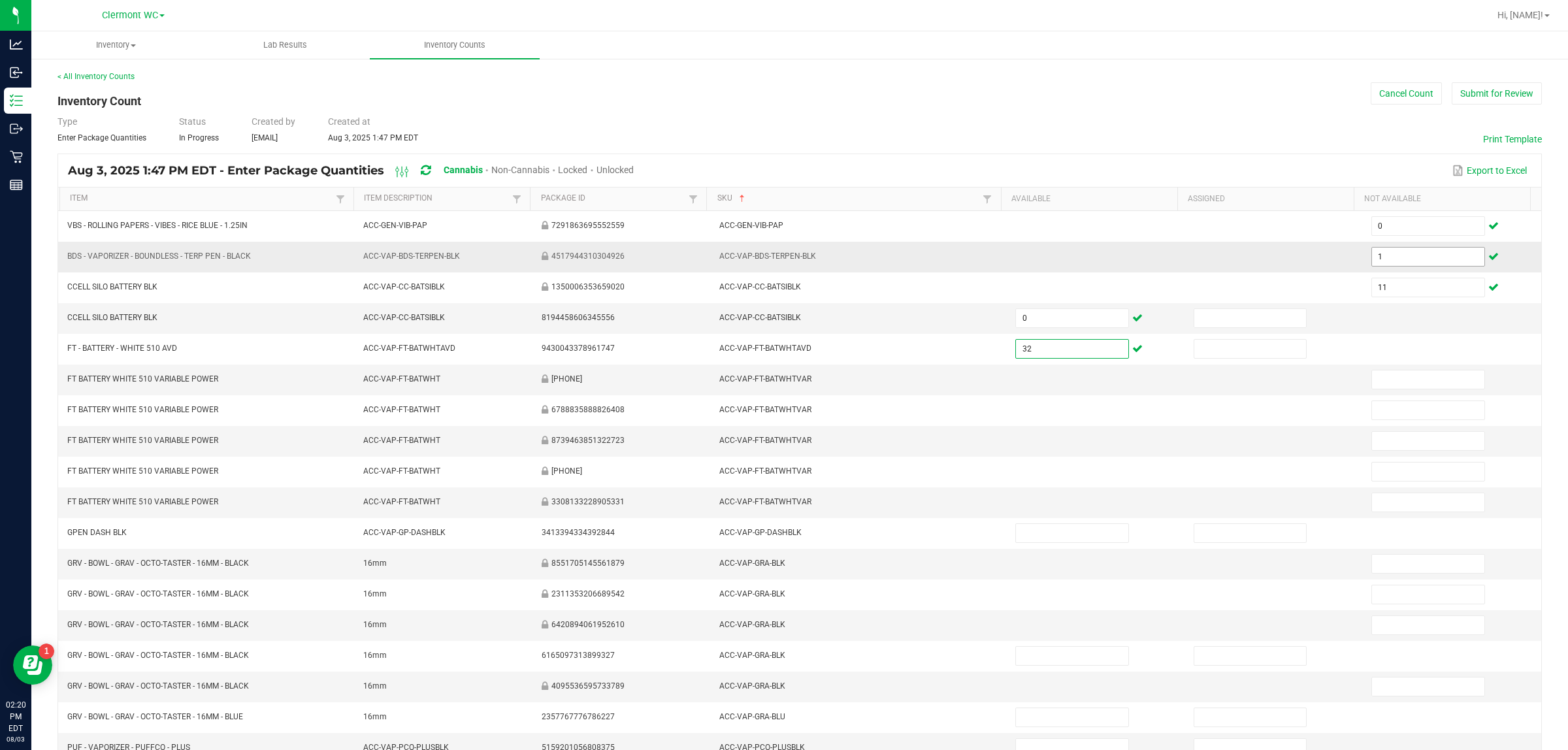 type on "32" 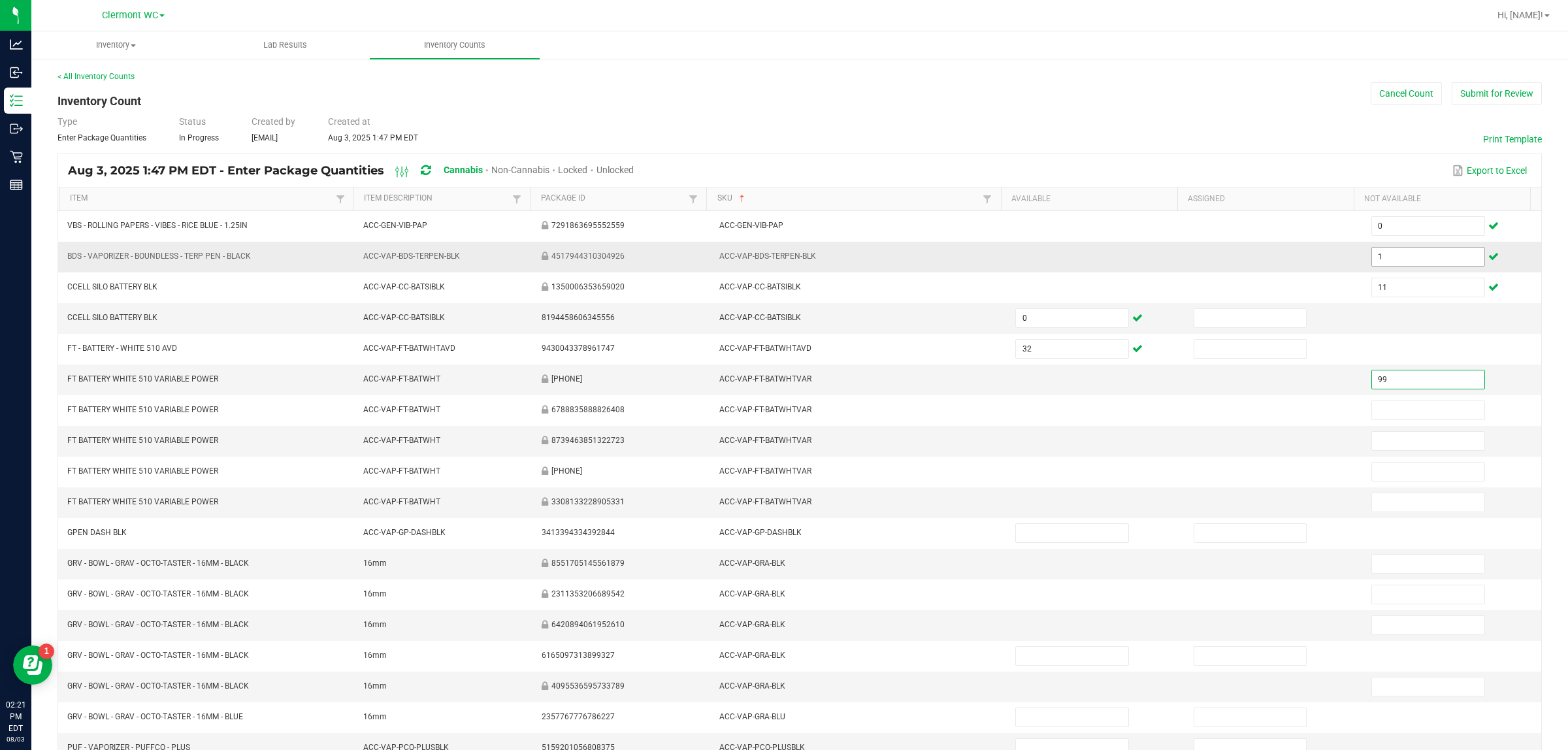 type on "99" 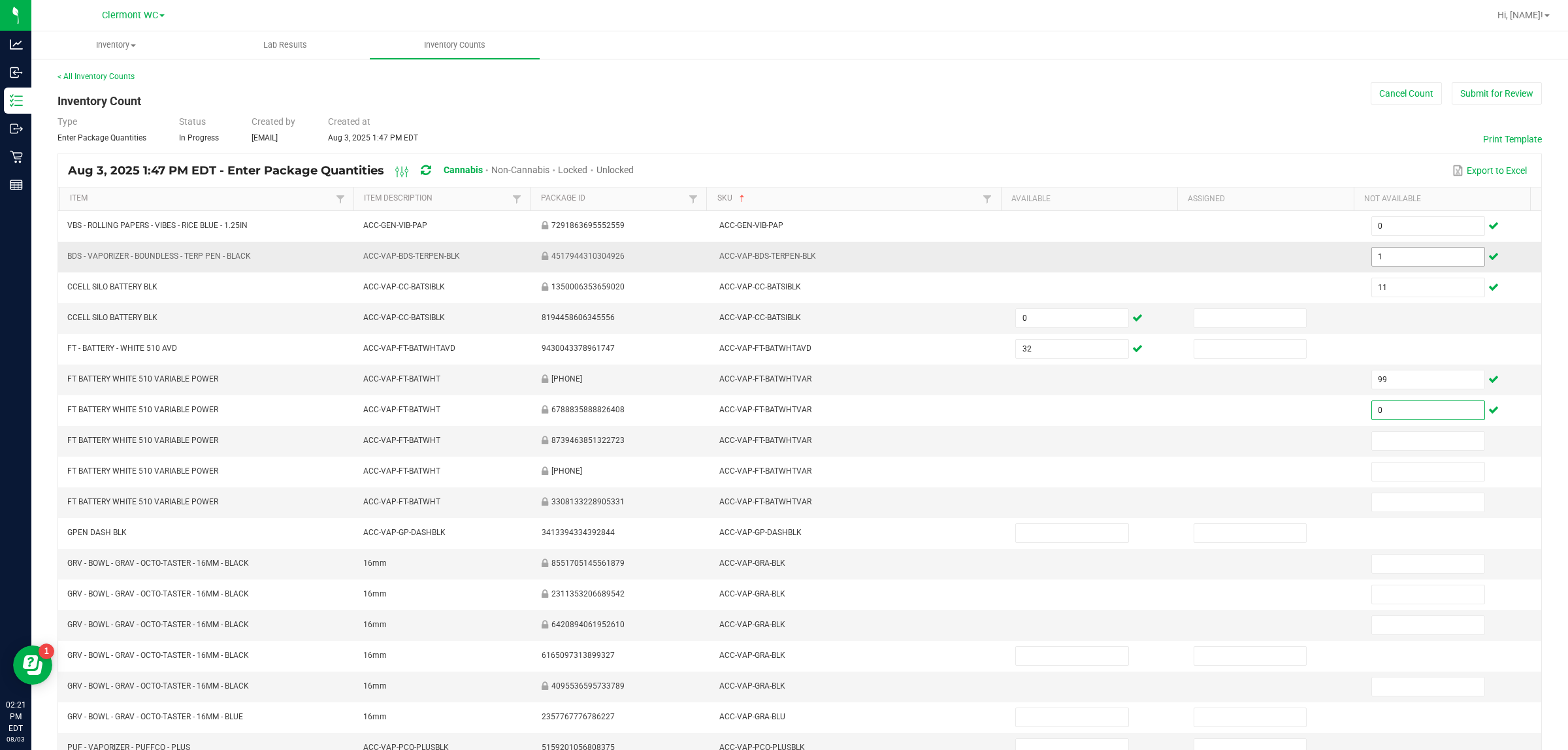 type on "0" 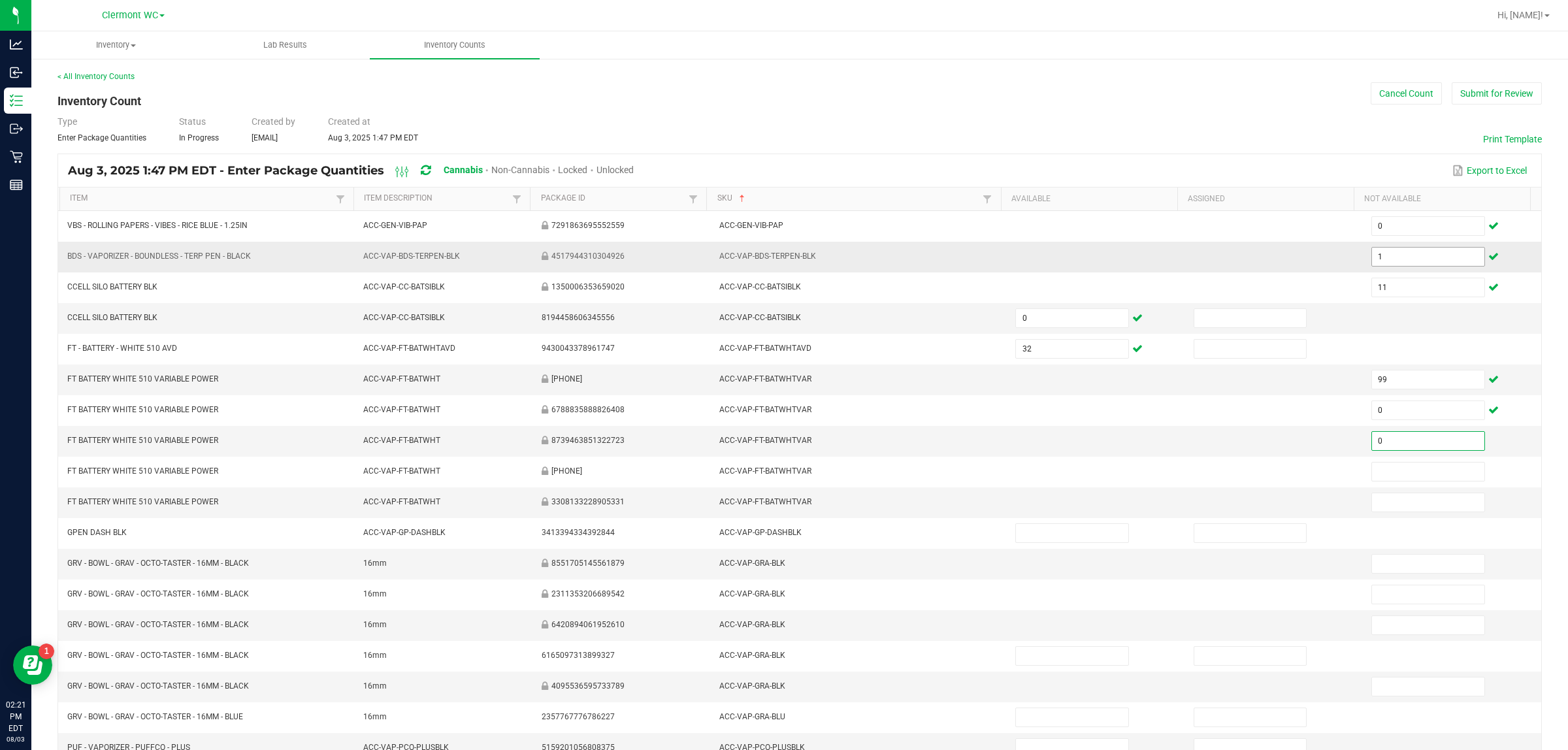 type on "0" 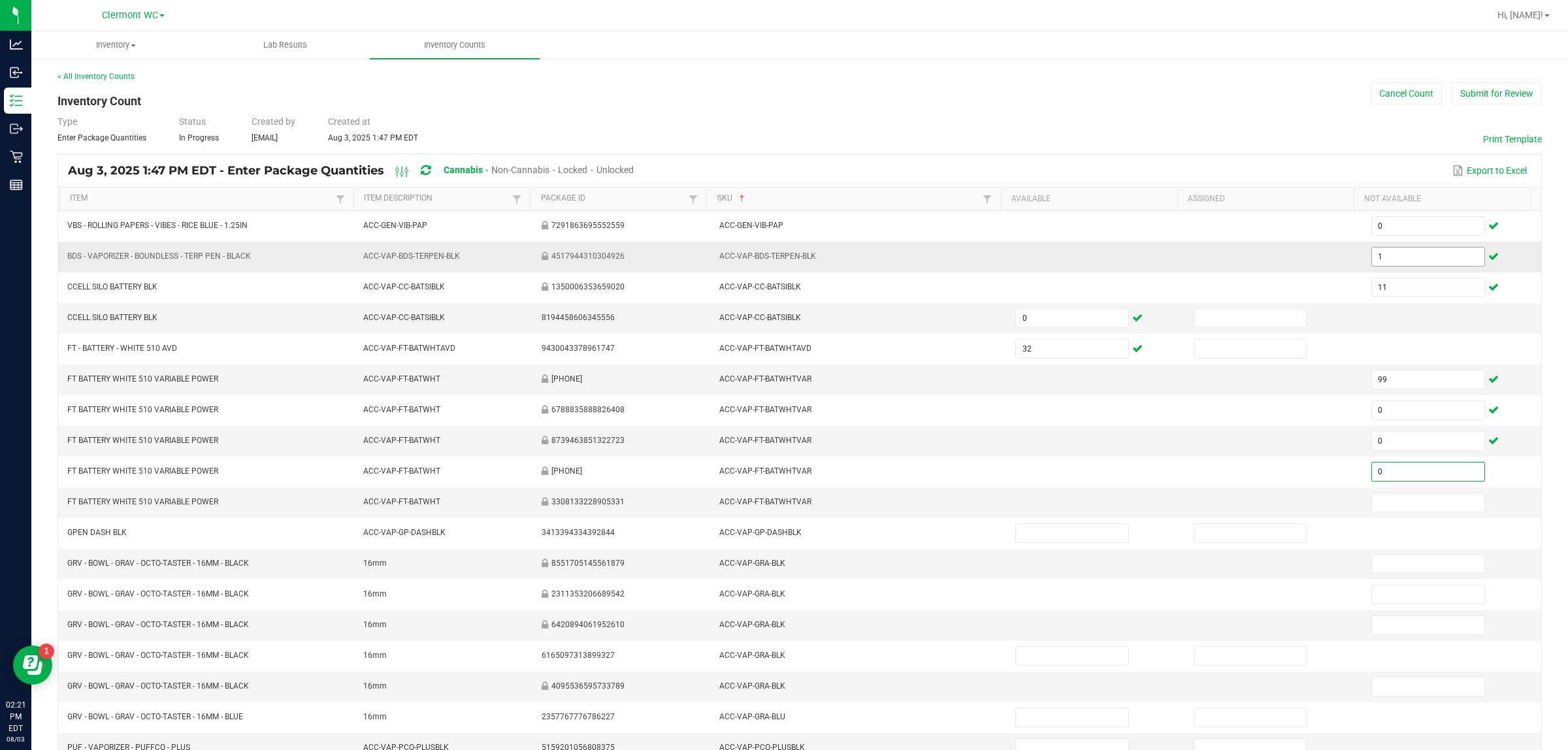 type on "0" 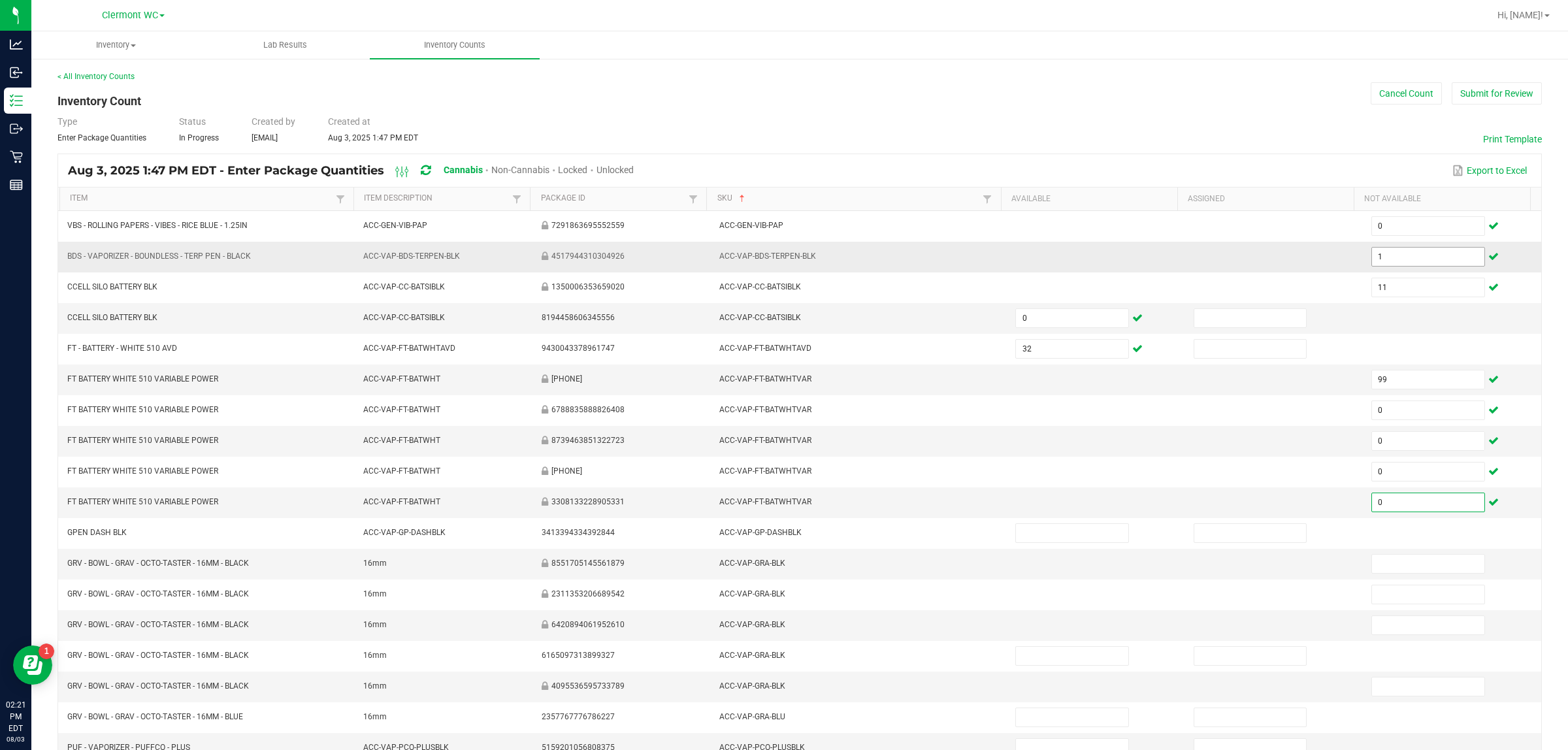 type on "0" 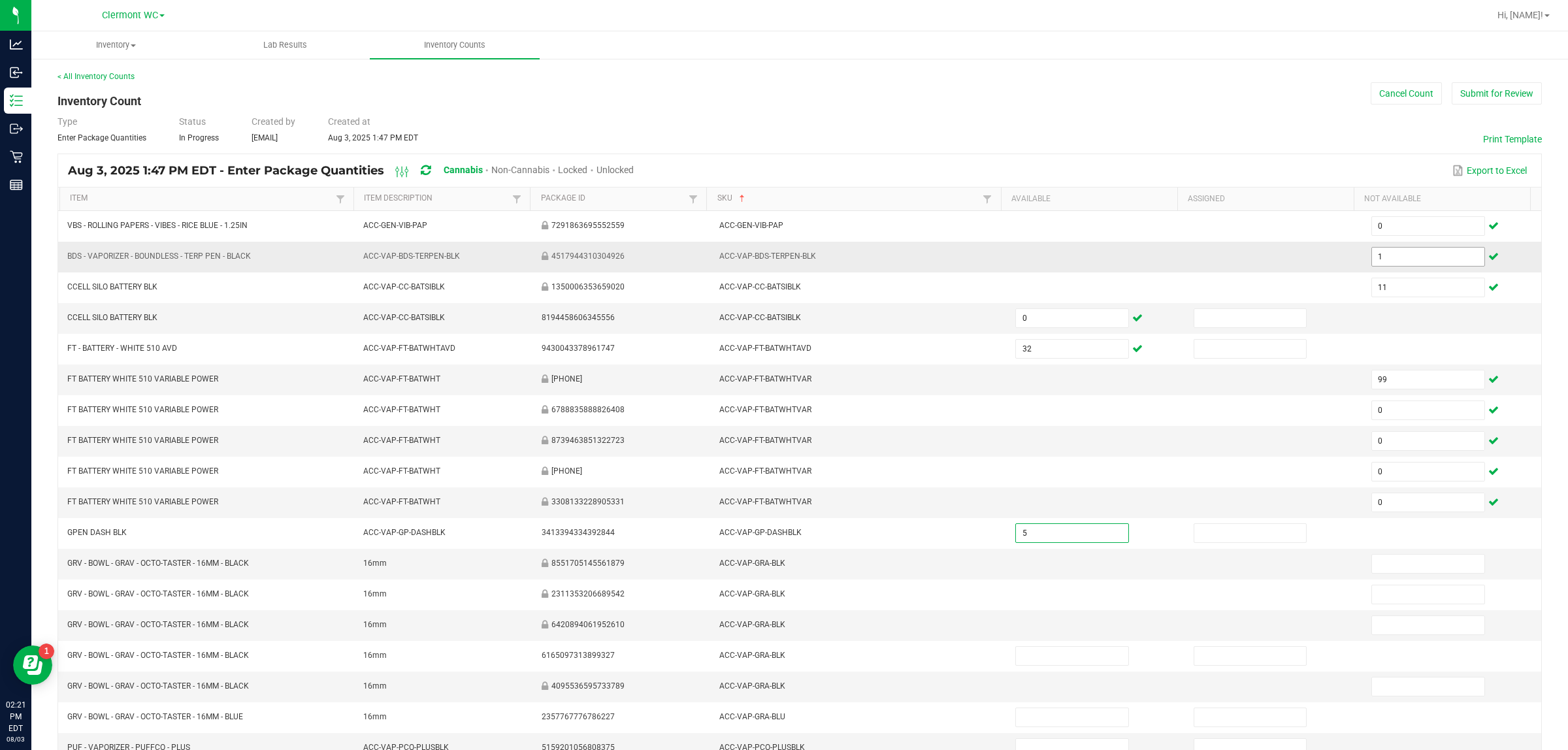 type on "5" 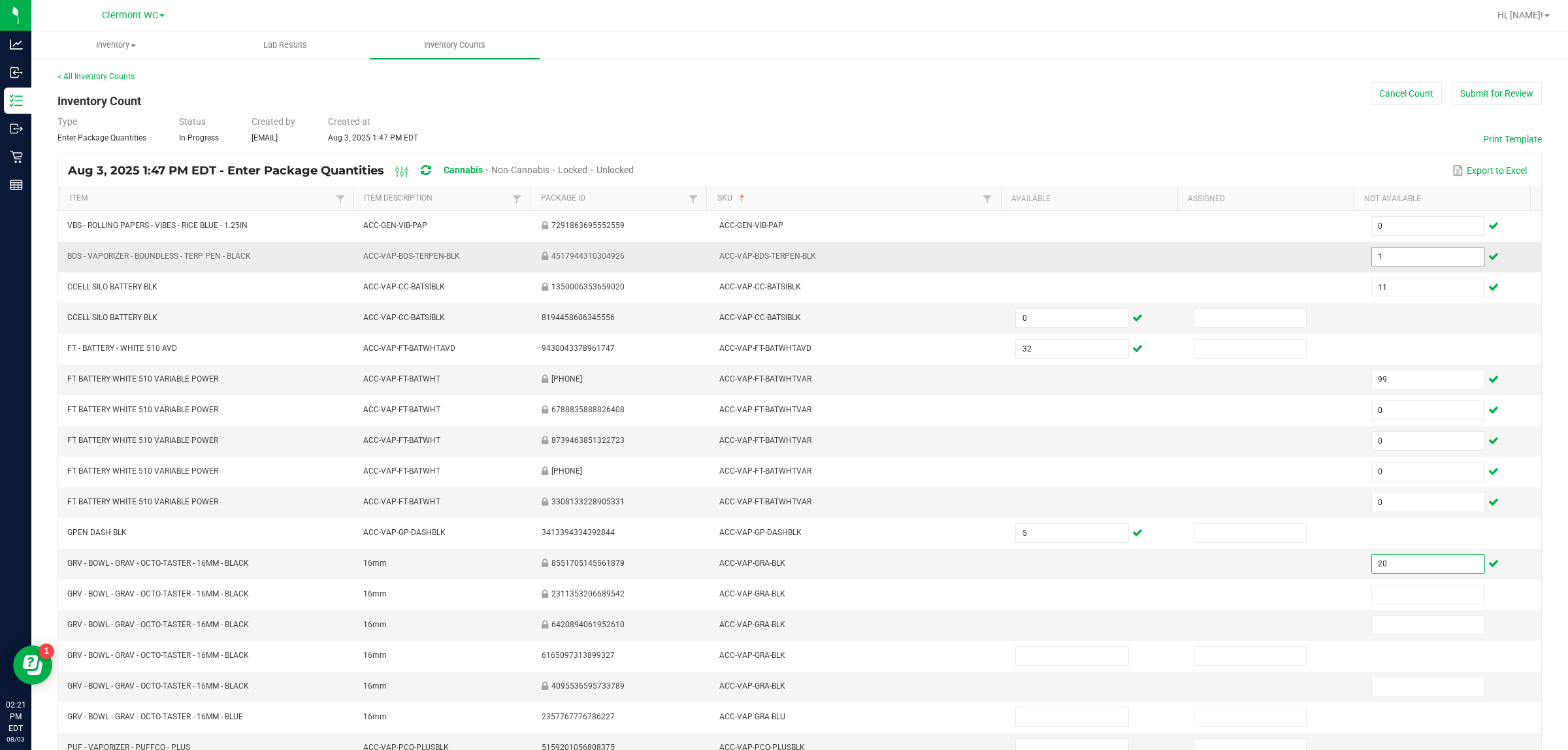 type on "20" 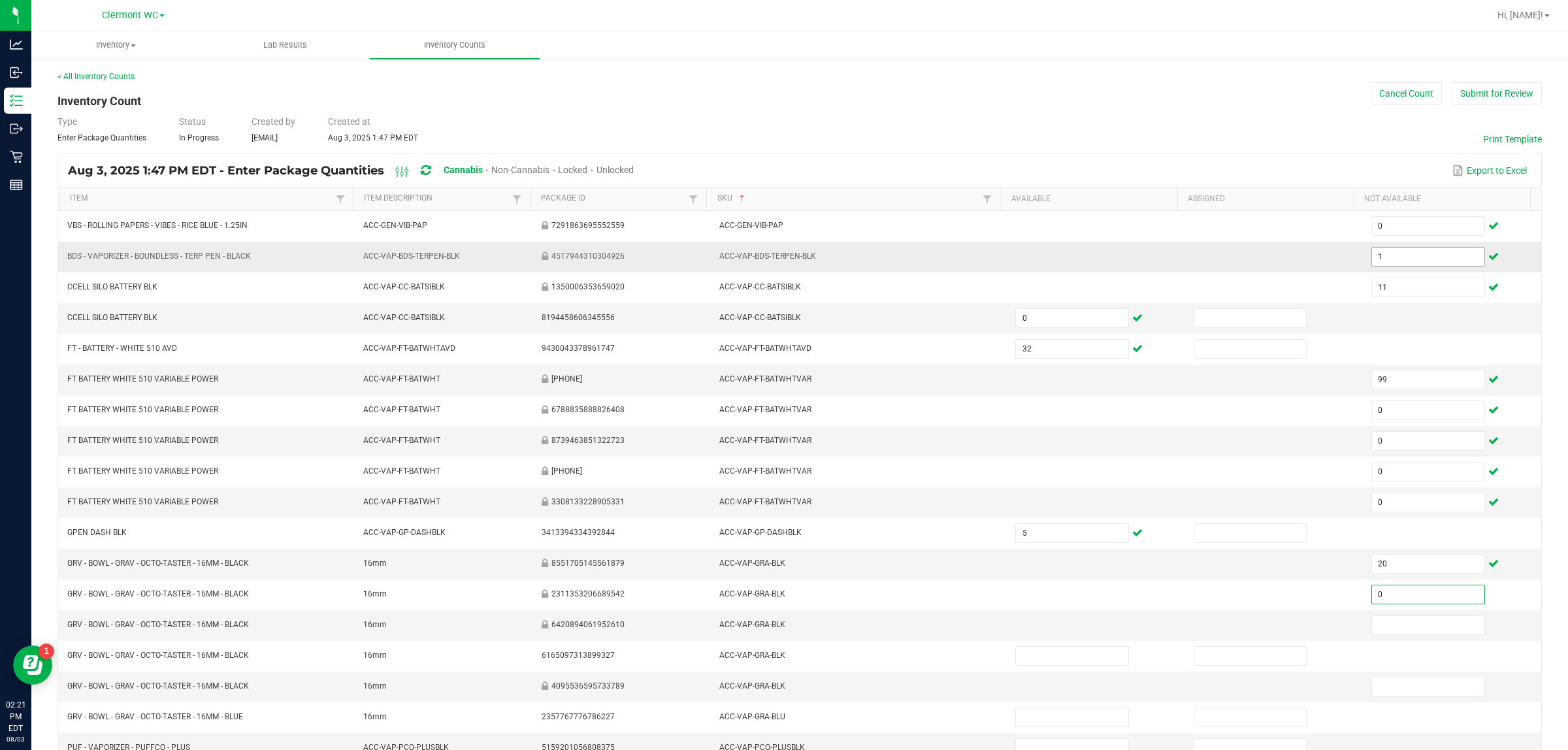 type on "0" 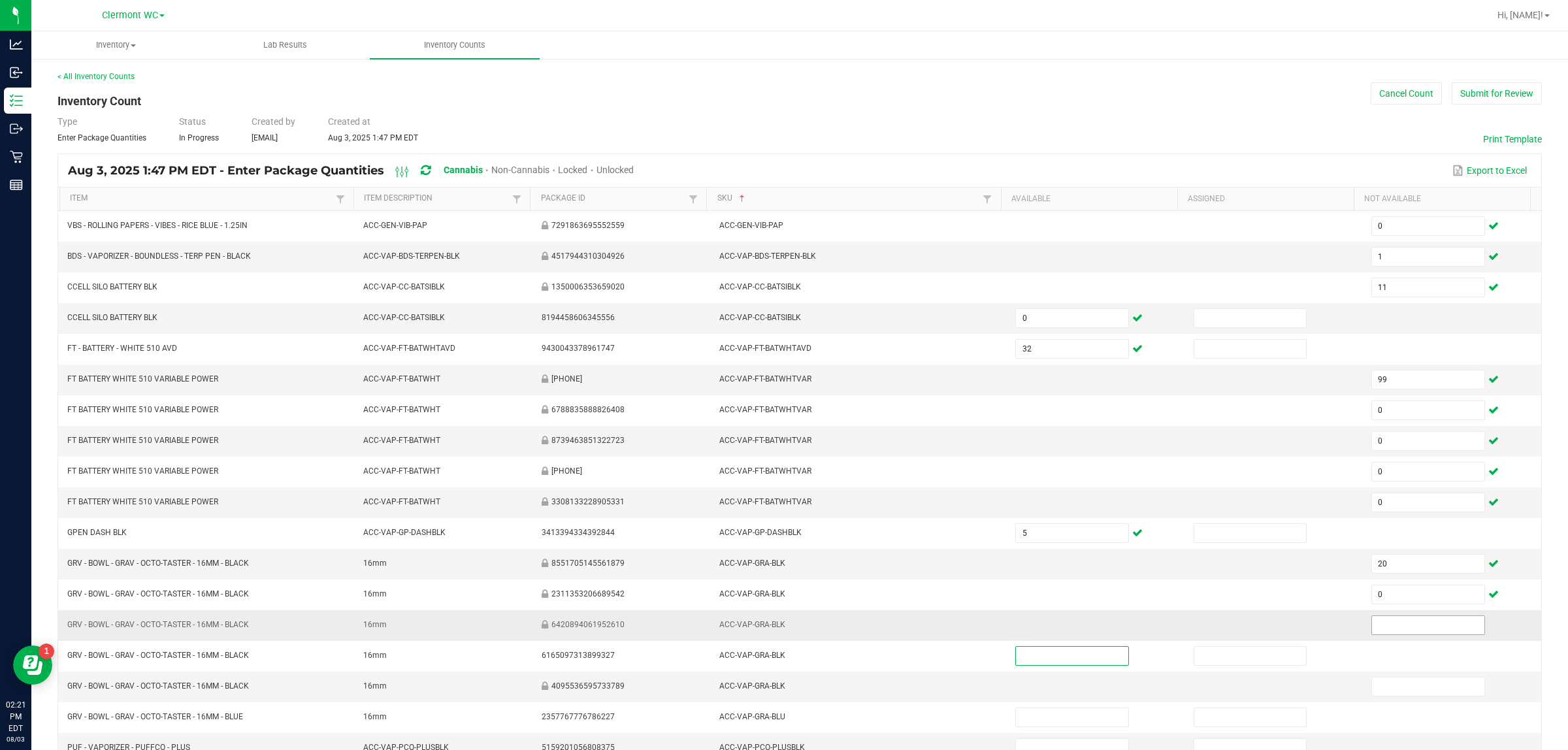 click at bounding box center [1428, 625] 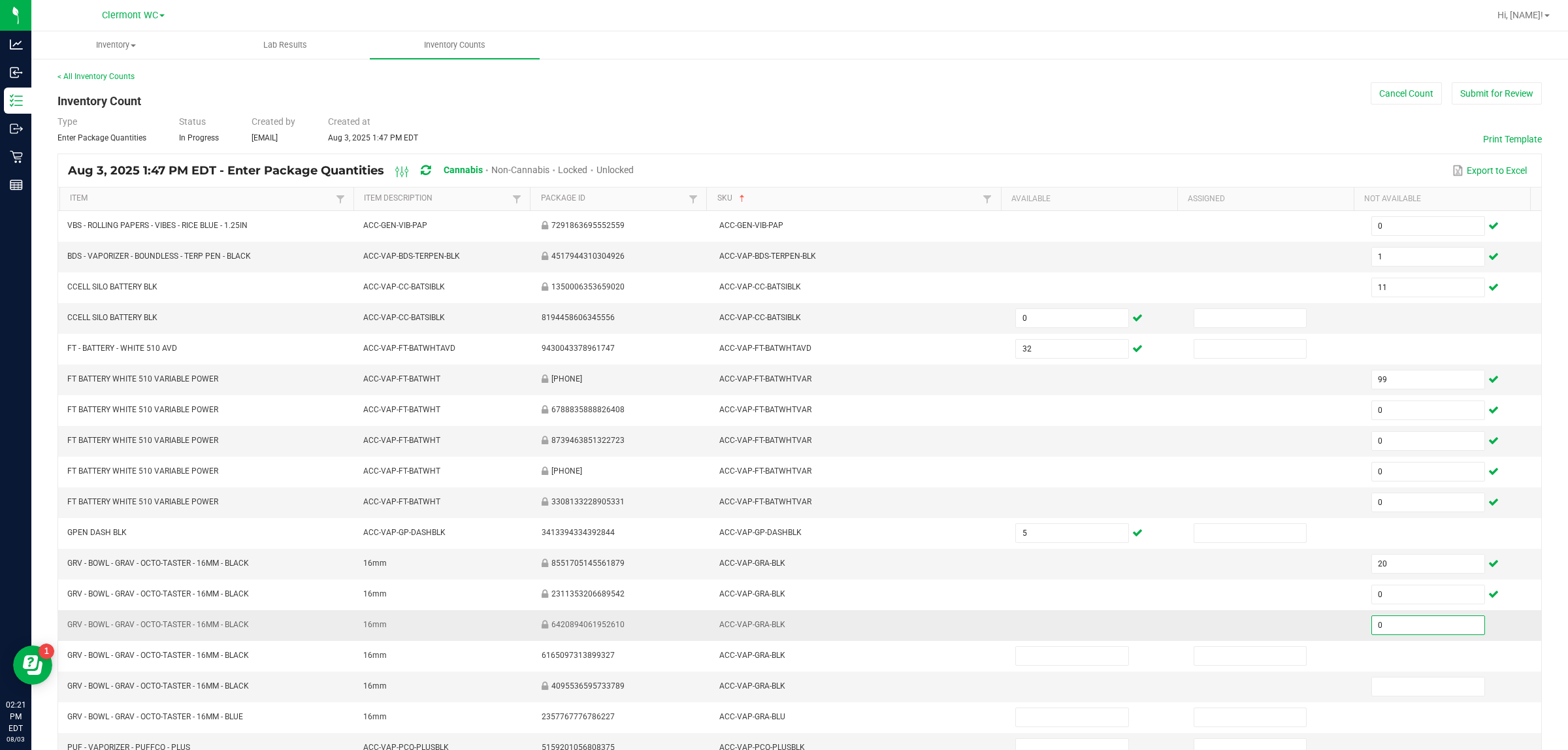 type on "0" 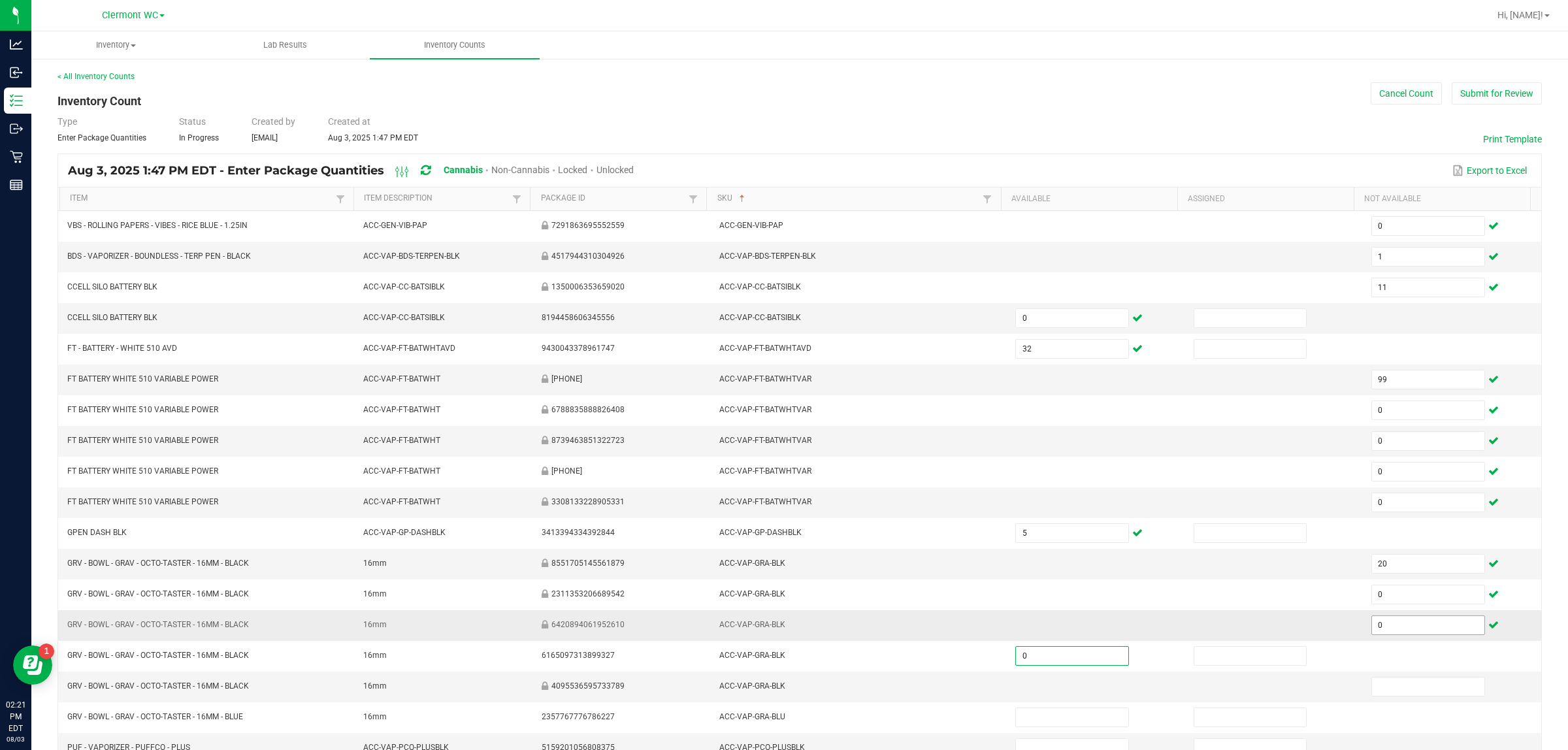 type on "0" 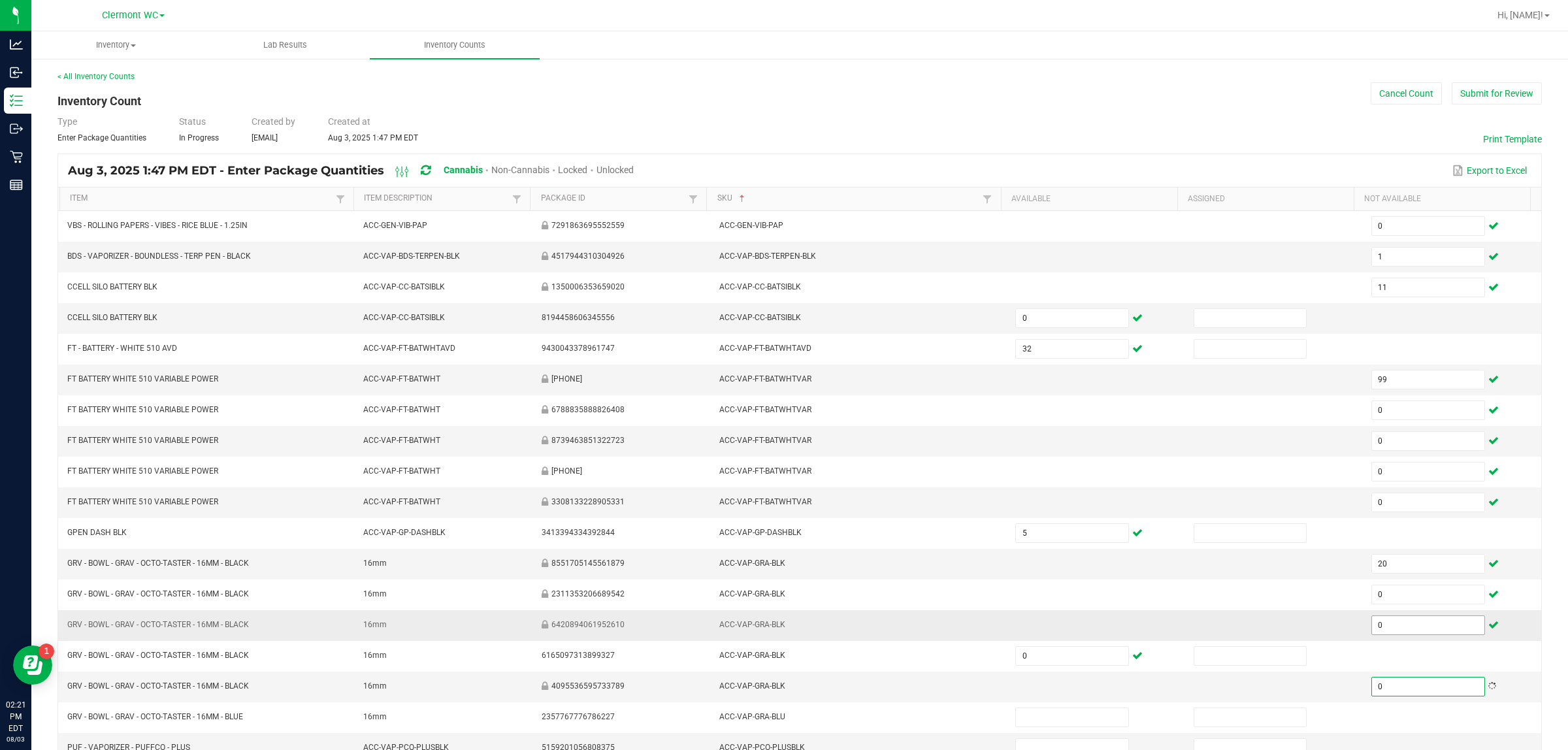 type on "0" 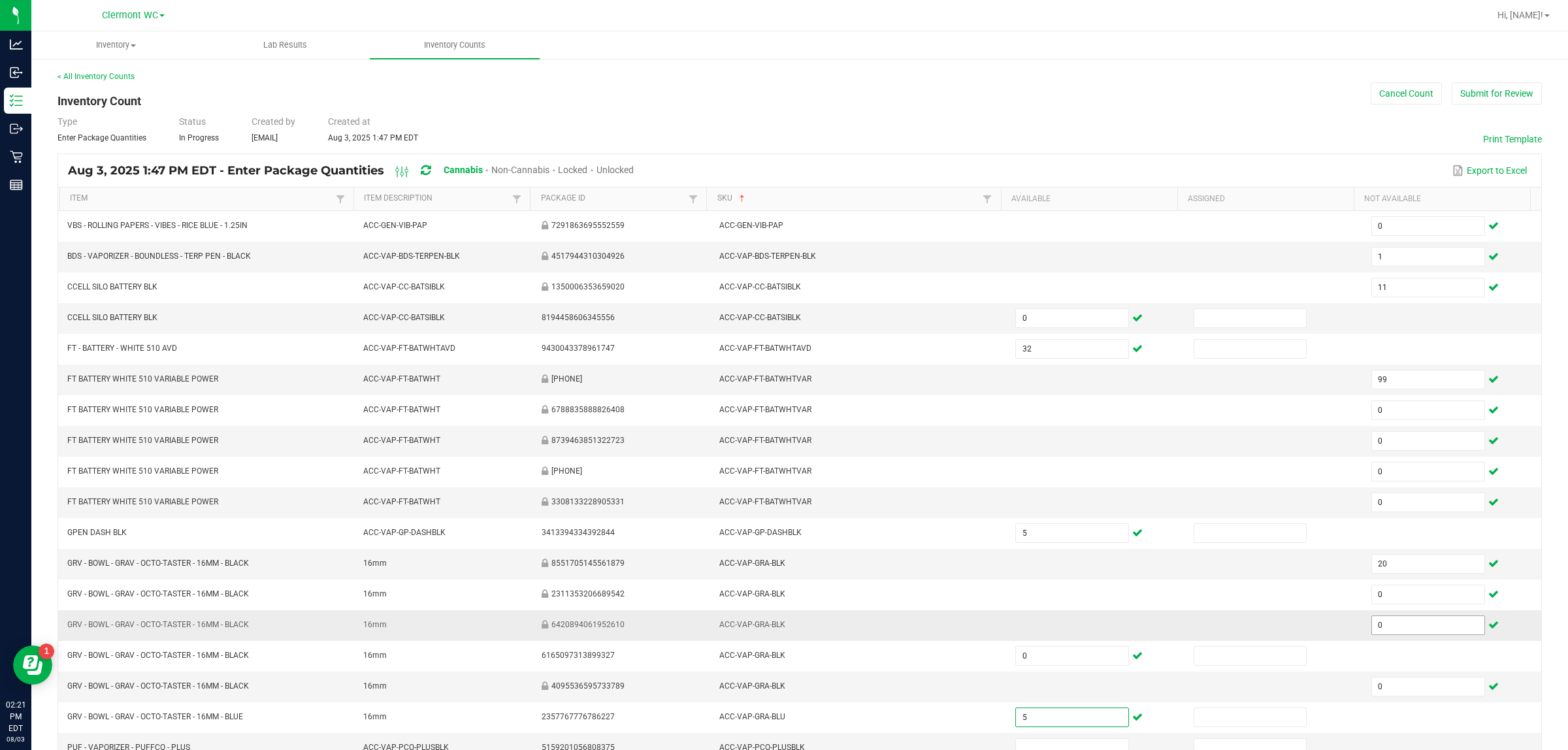 type on "5" 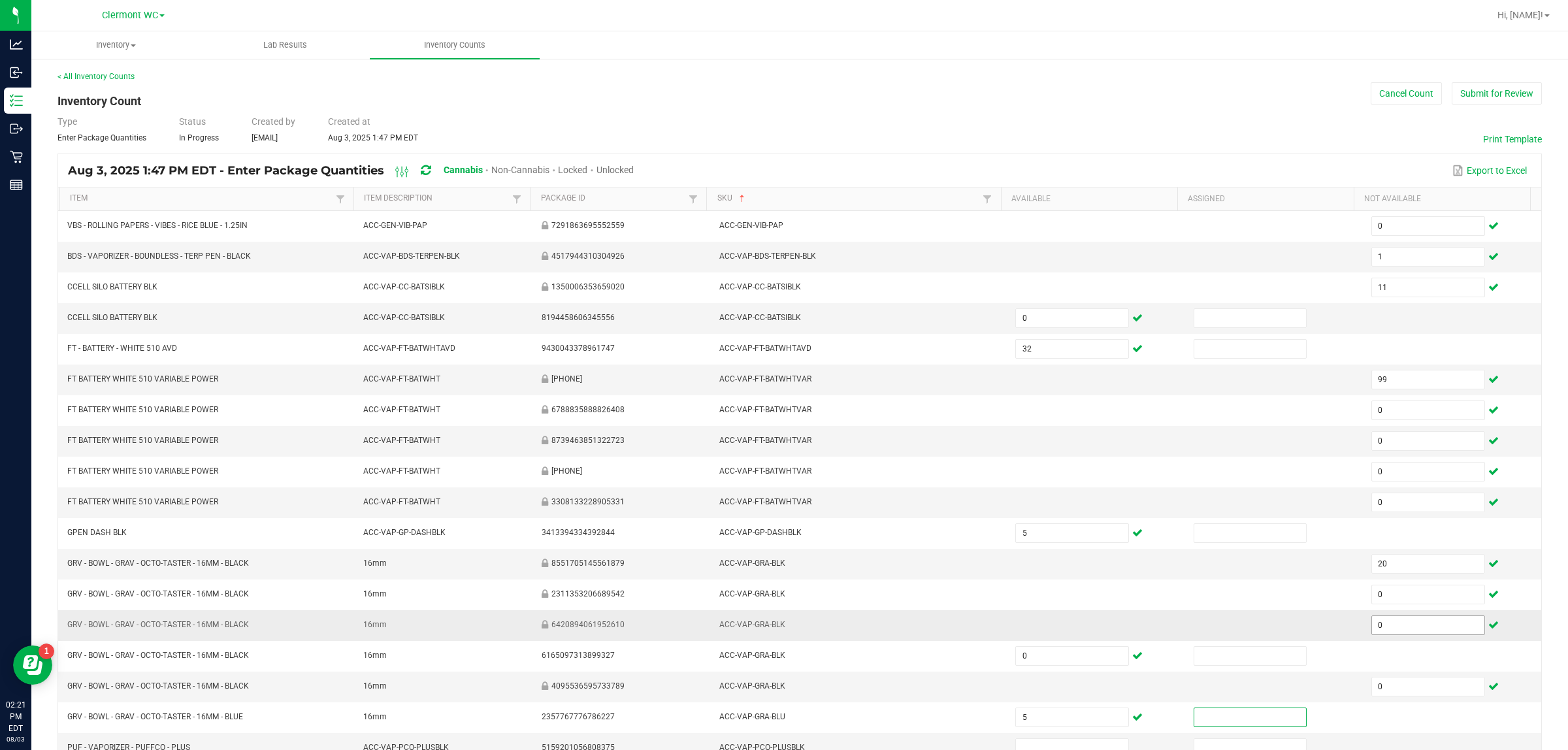 scroll, scrollTop: 15, scrollLeft: 0, axis: vertical 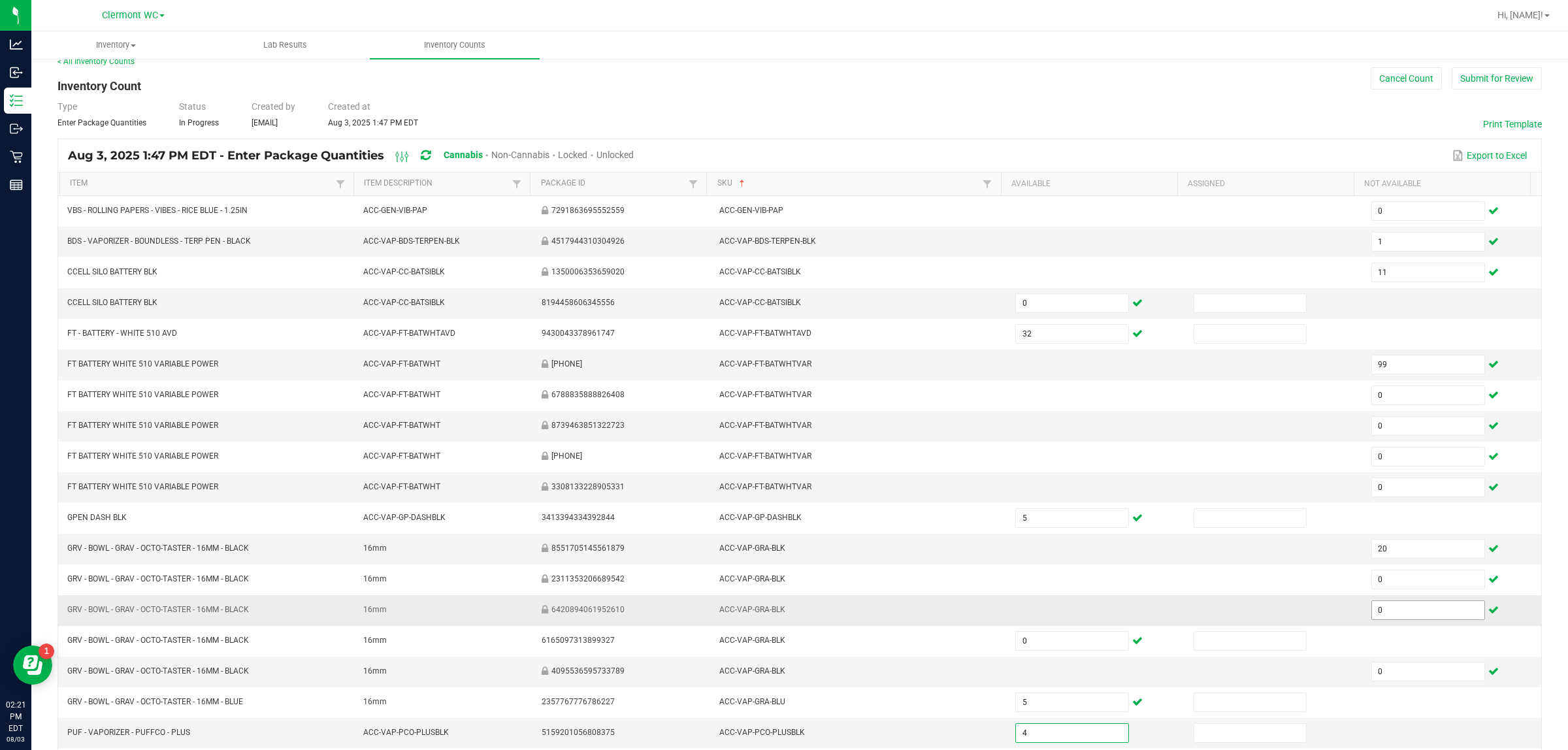 type on "4" 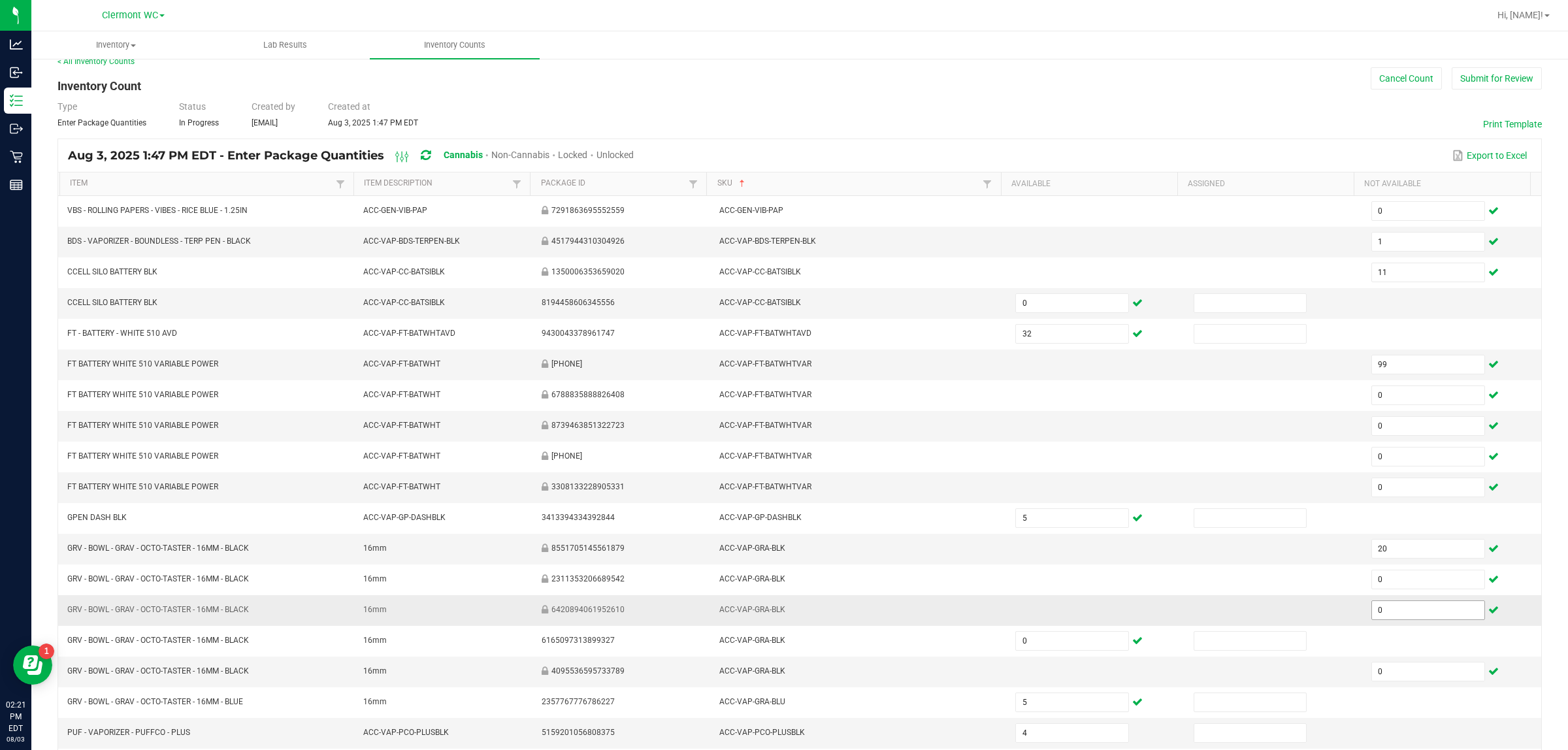 scroll, scrollTop: 131, scrollLeft: 0, axis: vertical 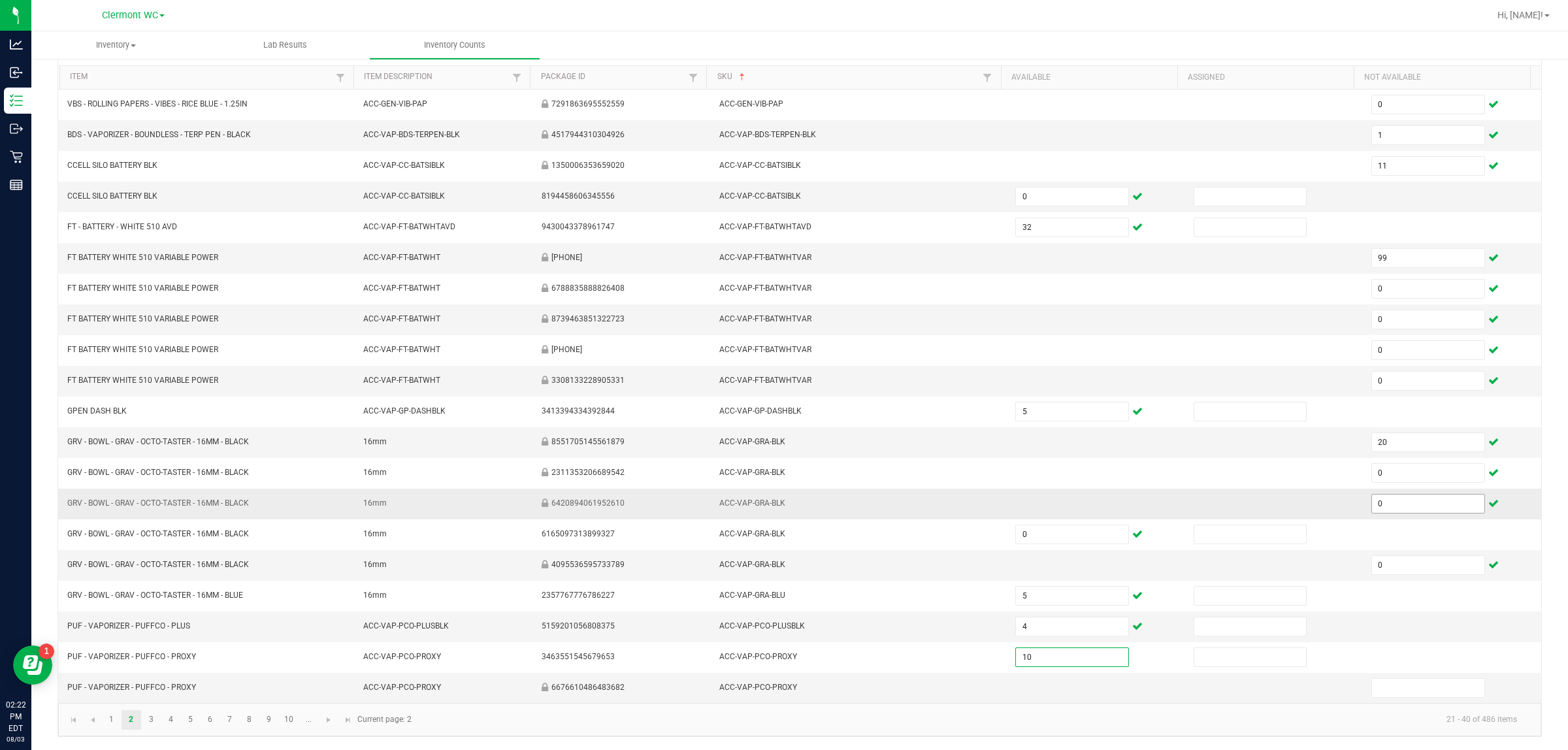 type on "10" 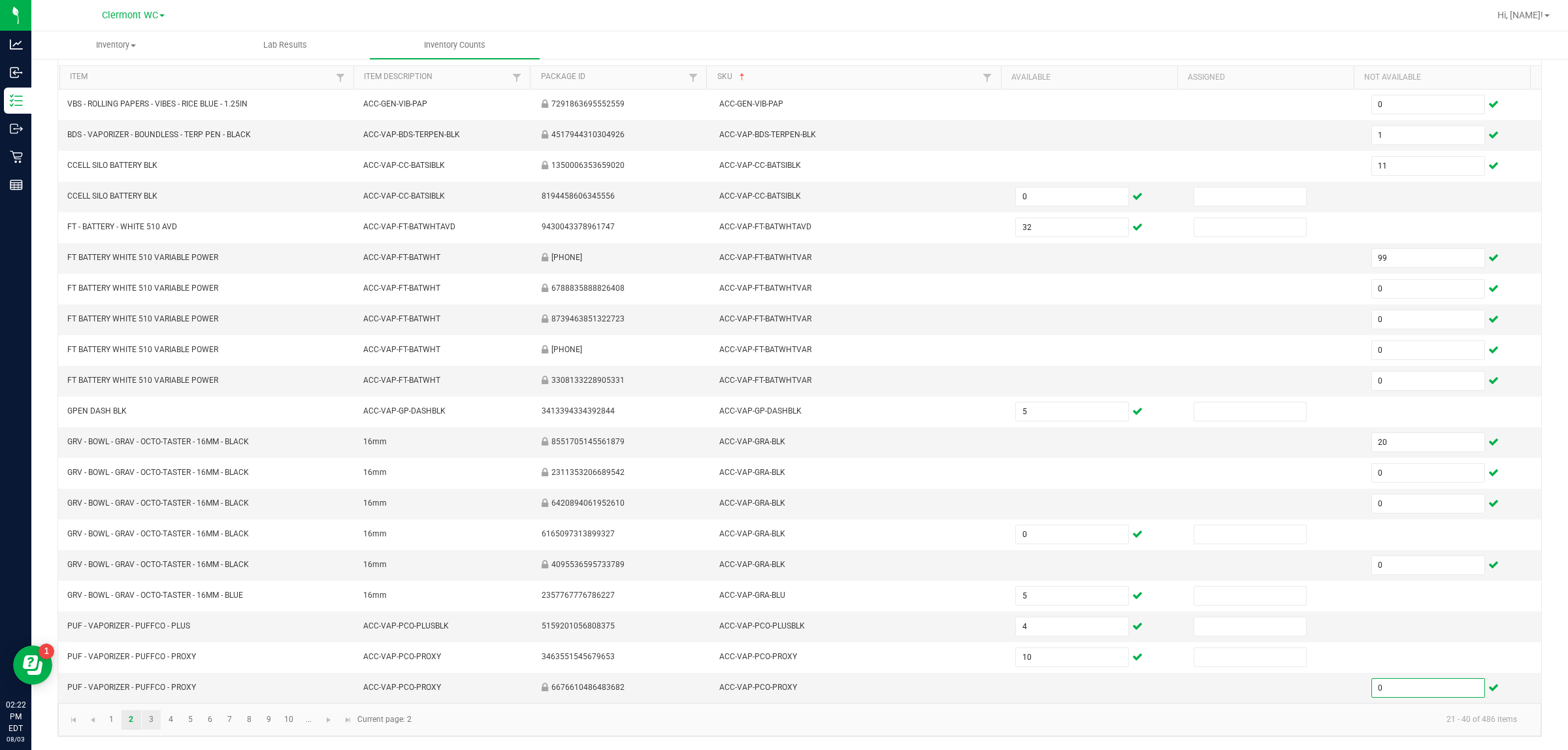 type on "0" 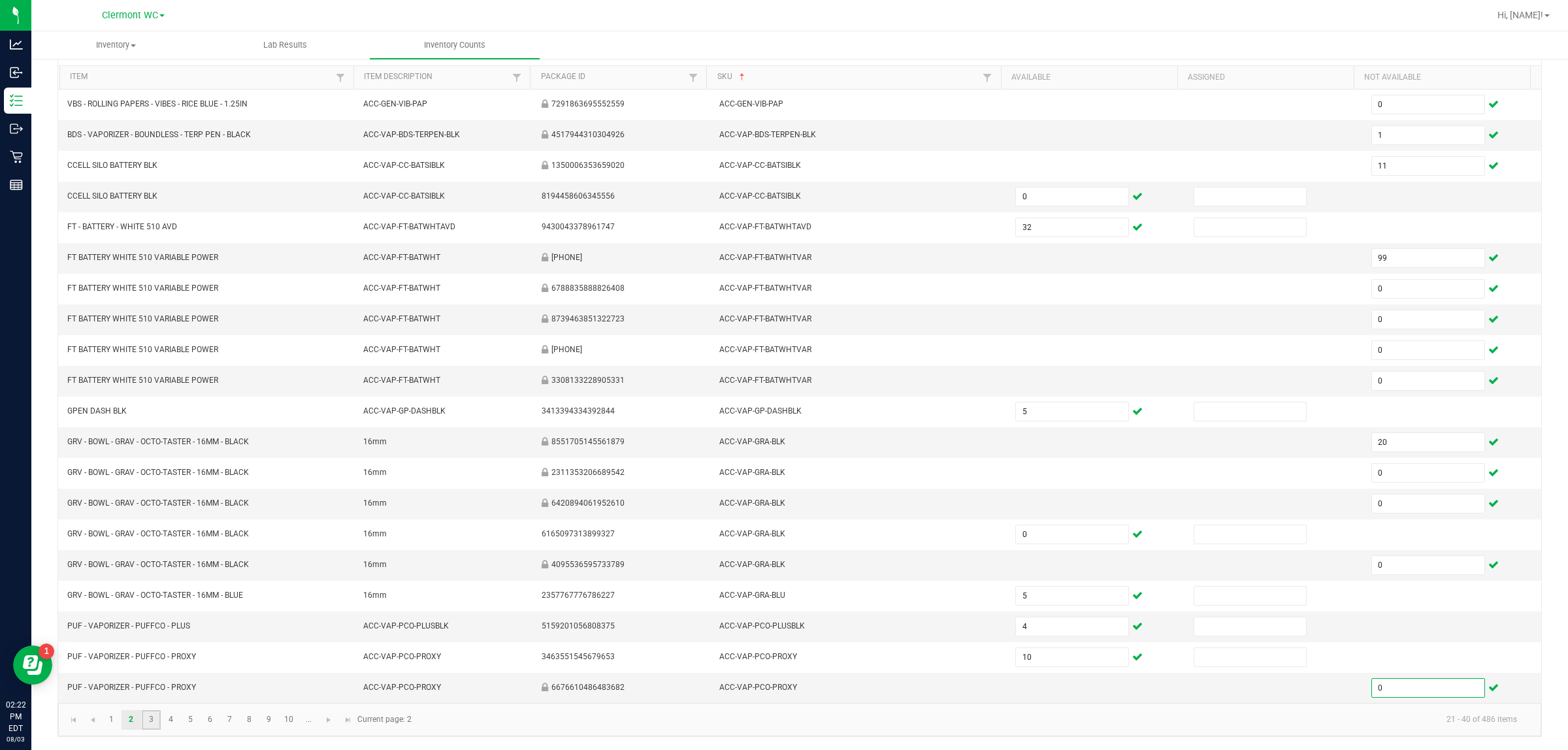 click on "3" 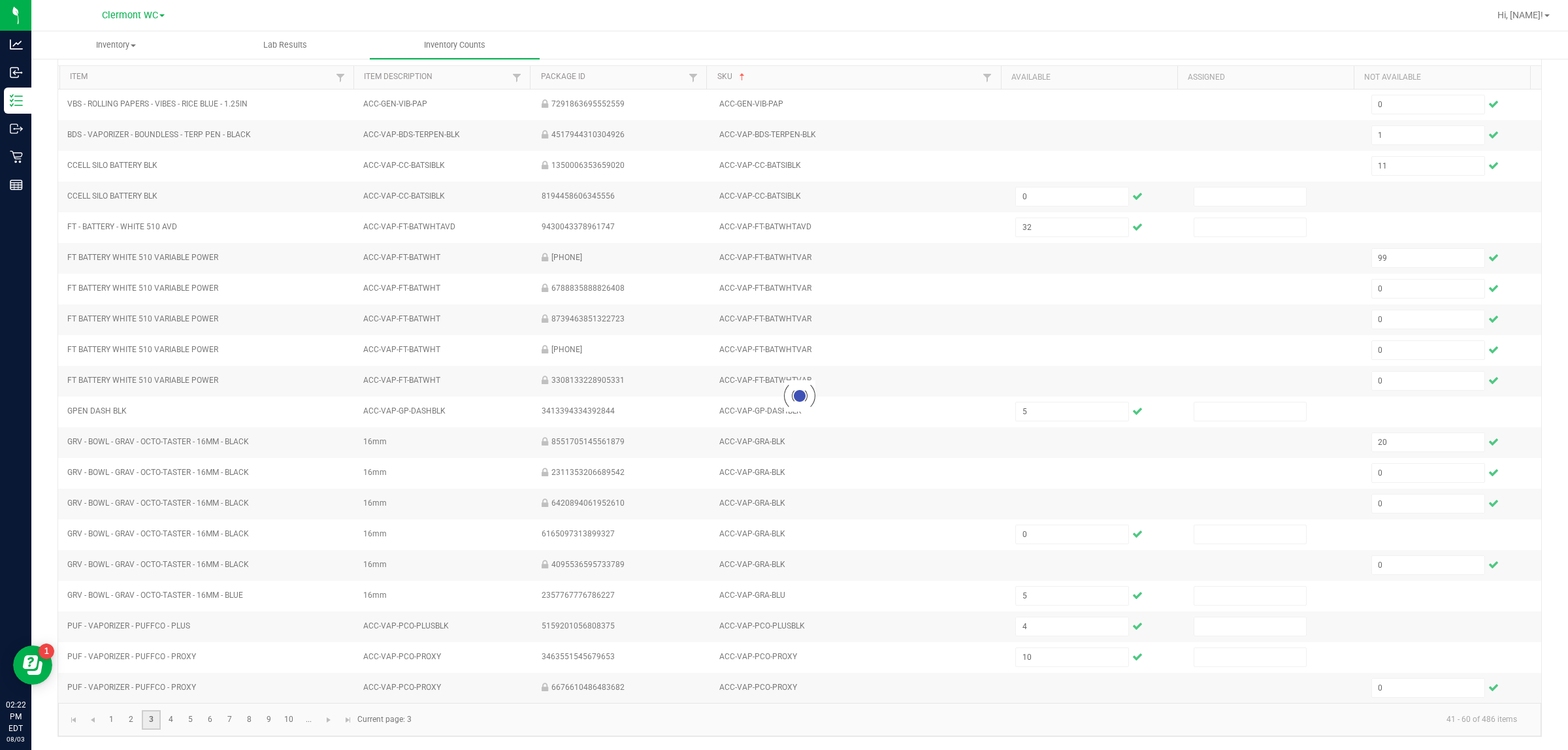 type 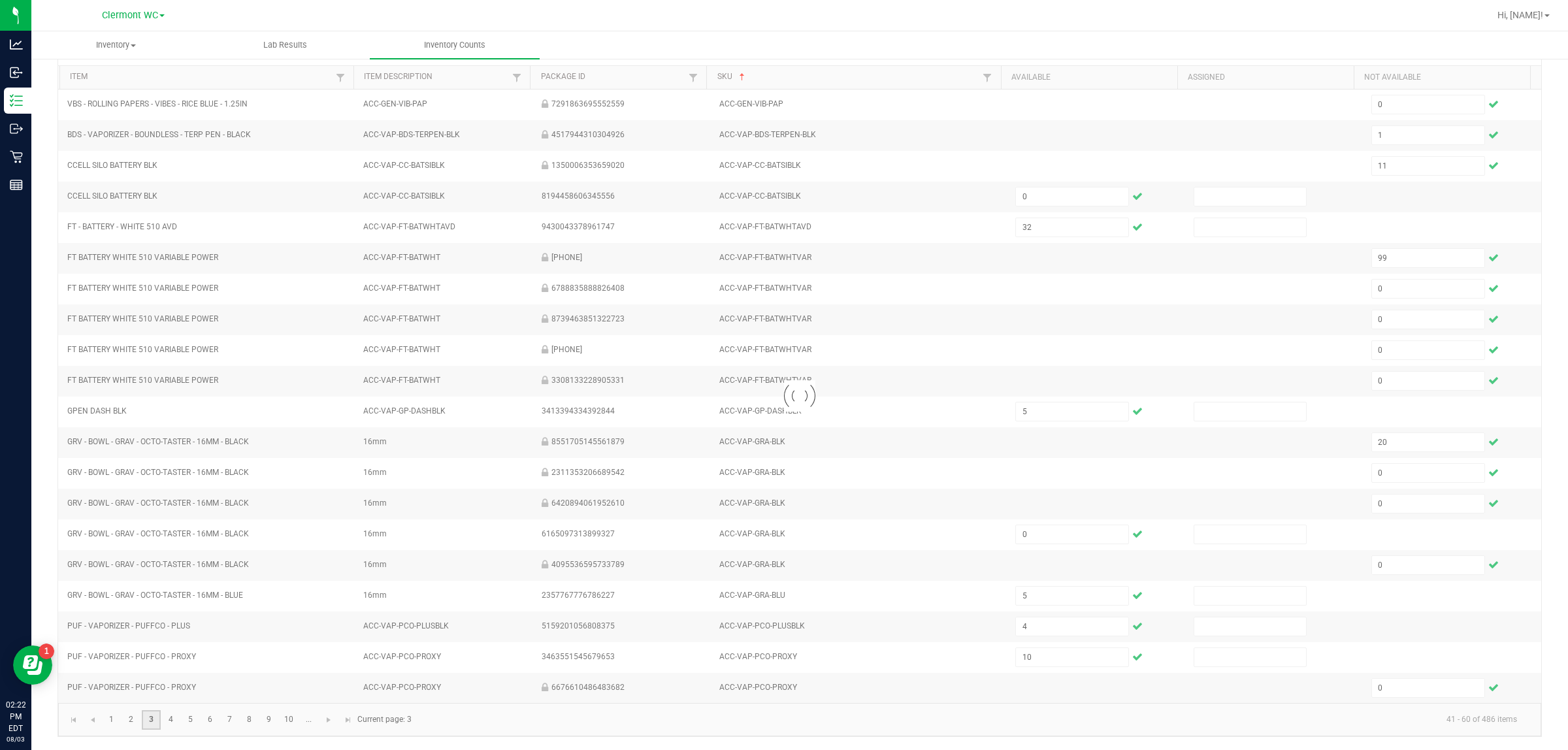type 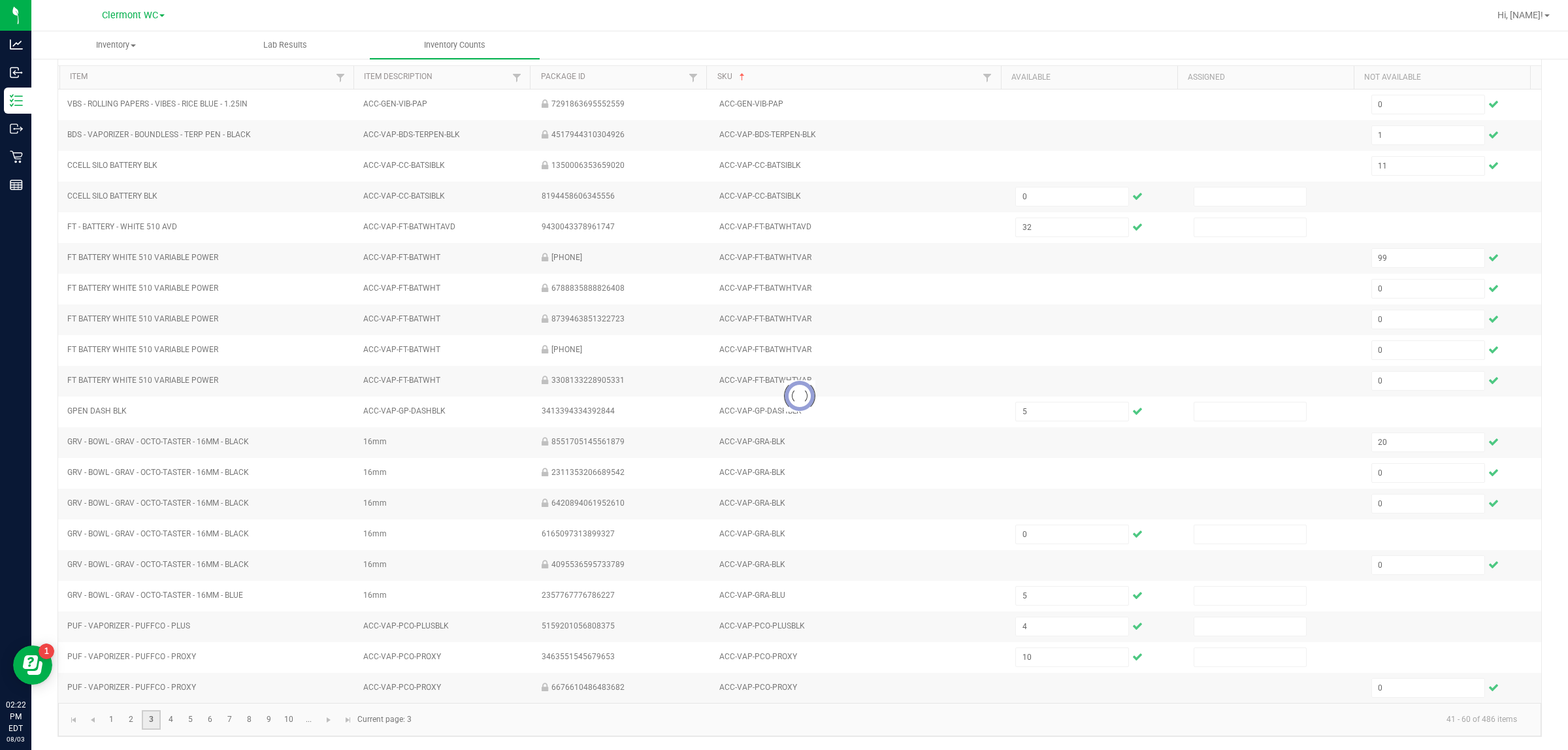 type 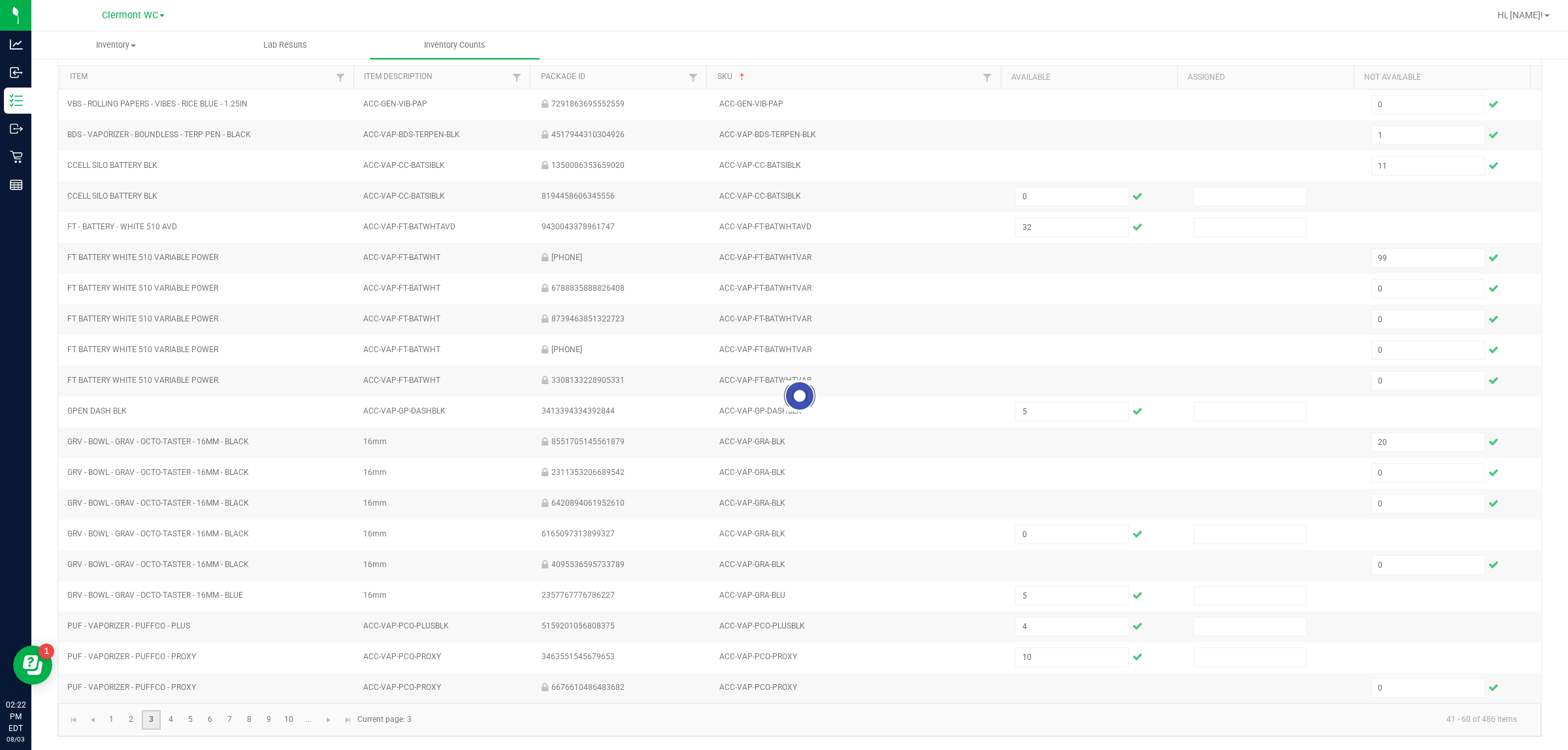 type 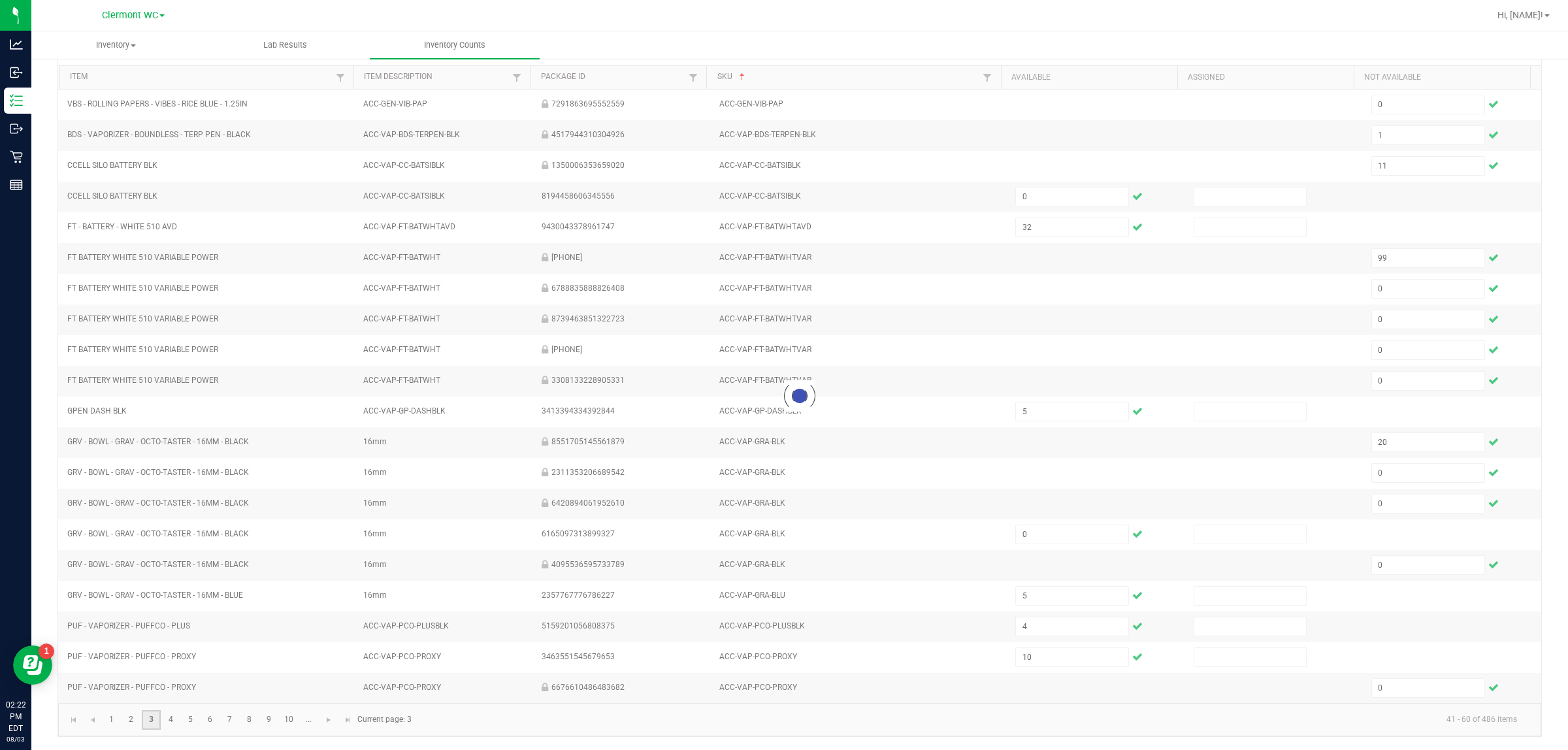 type 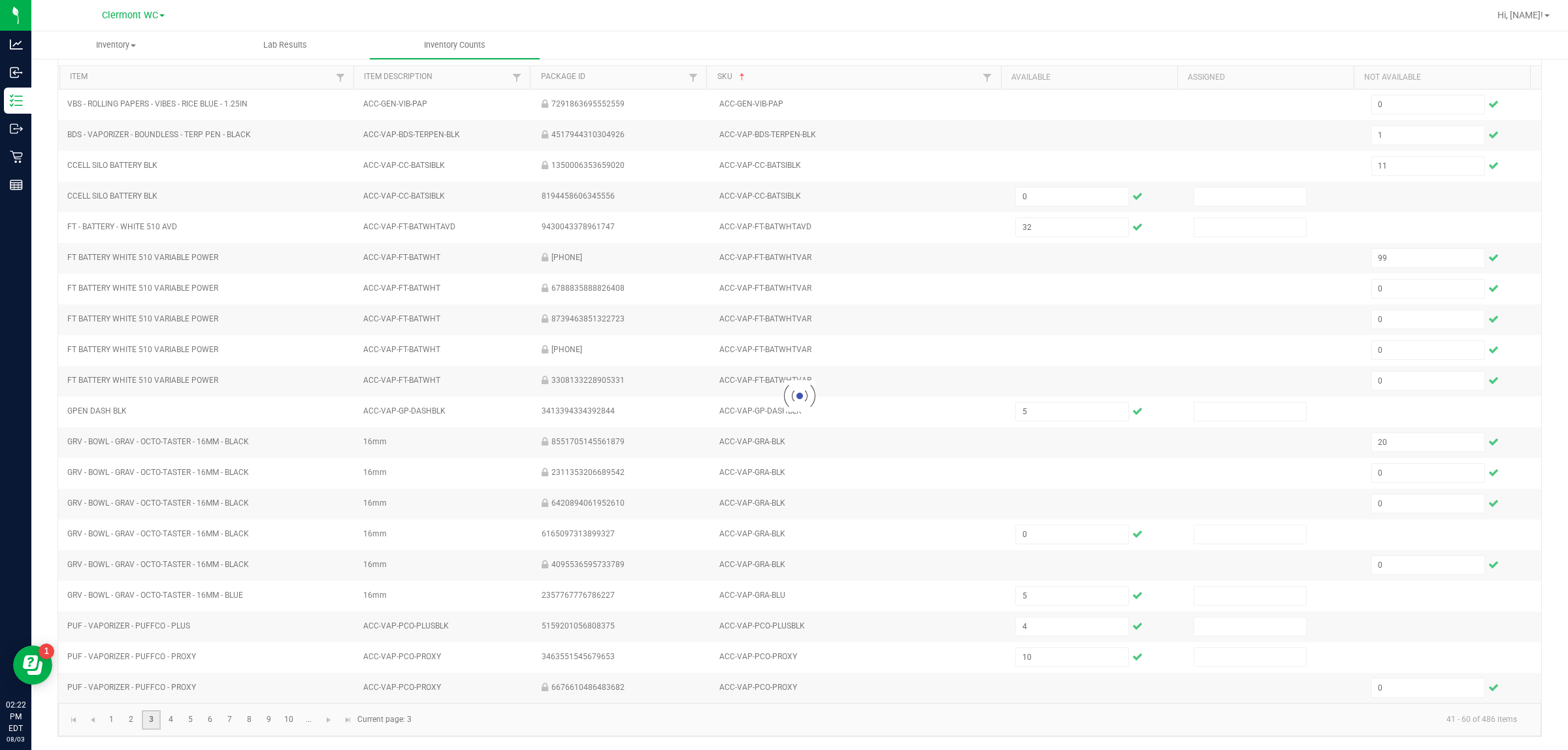 type 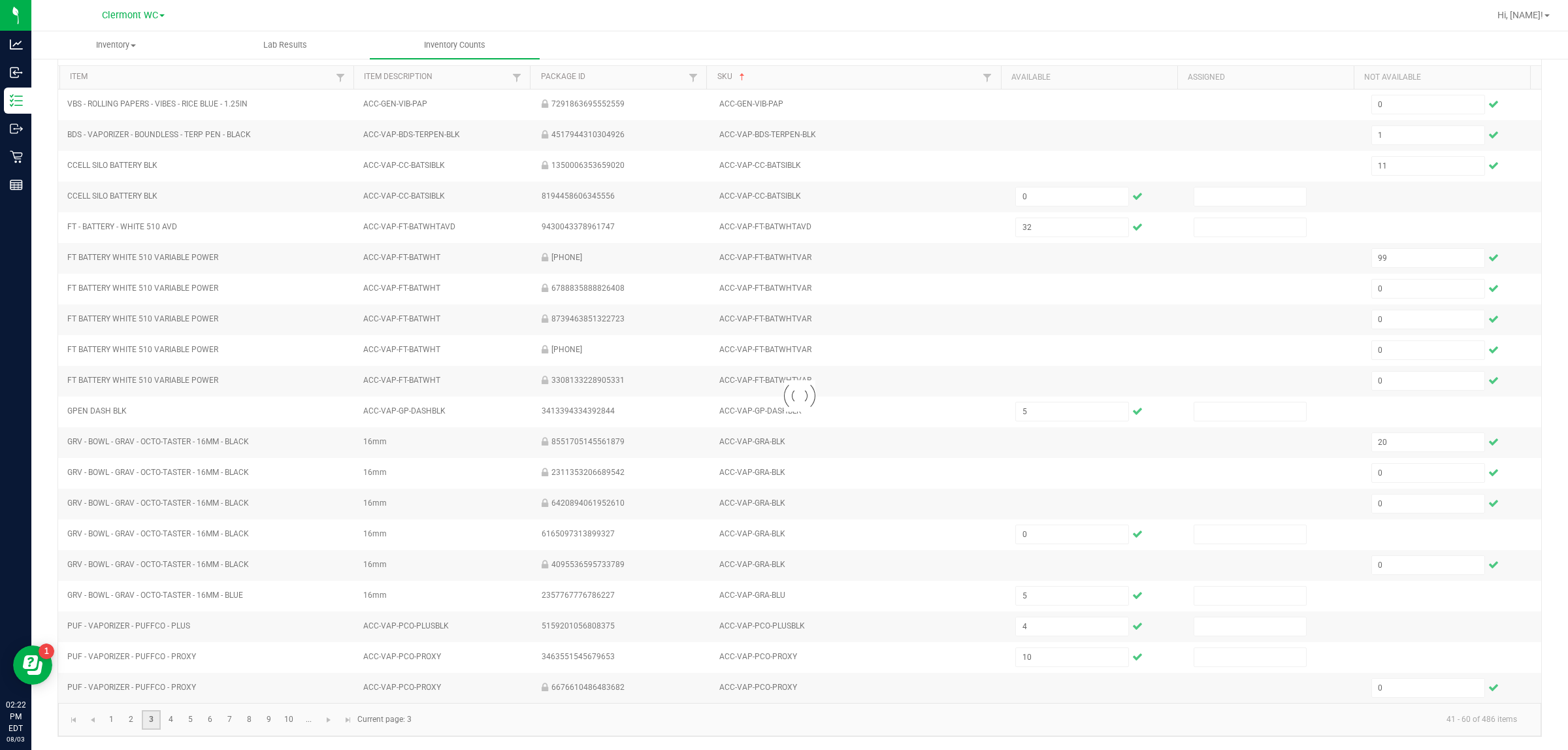 type 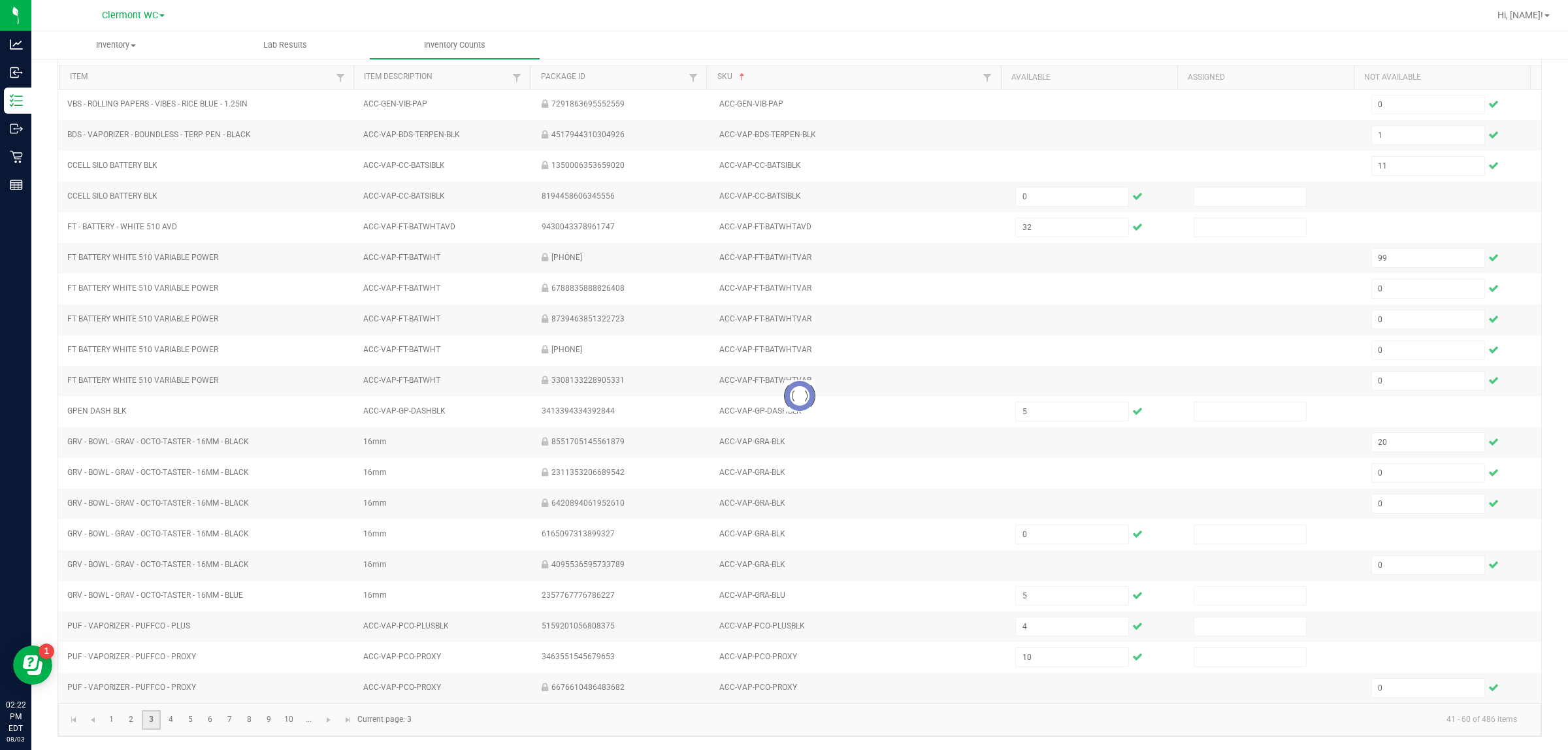 type 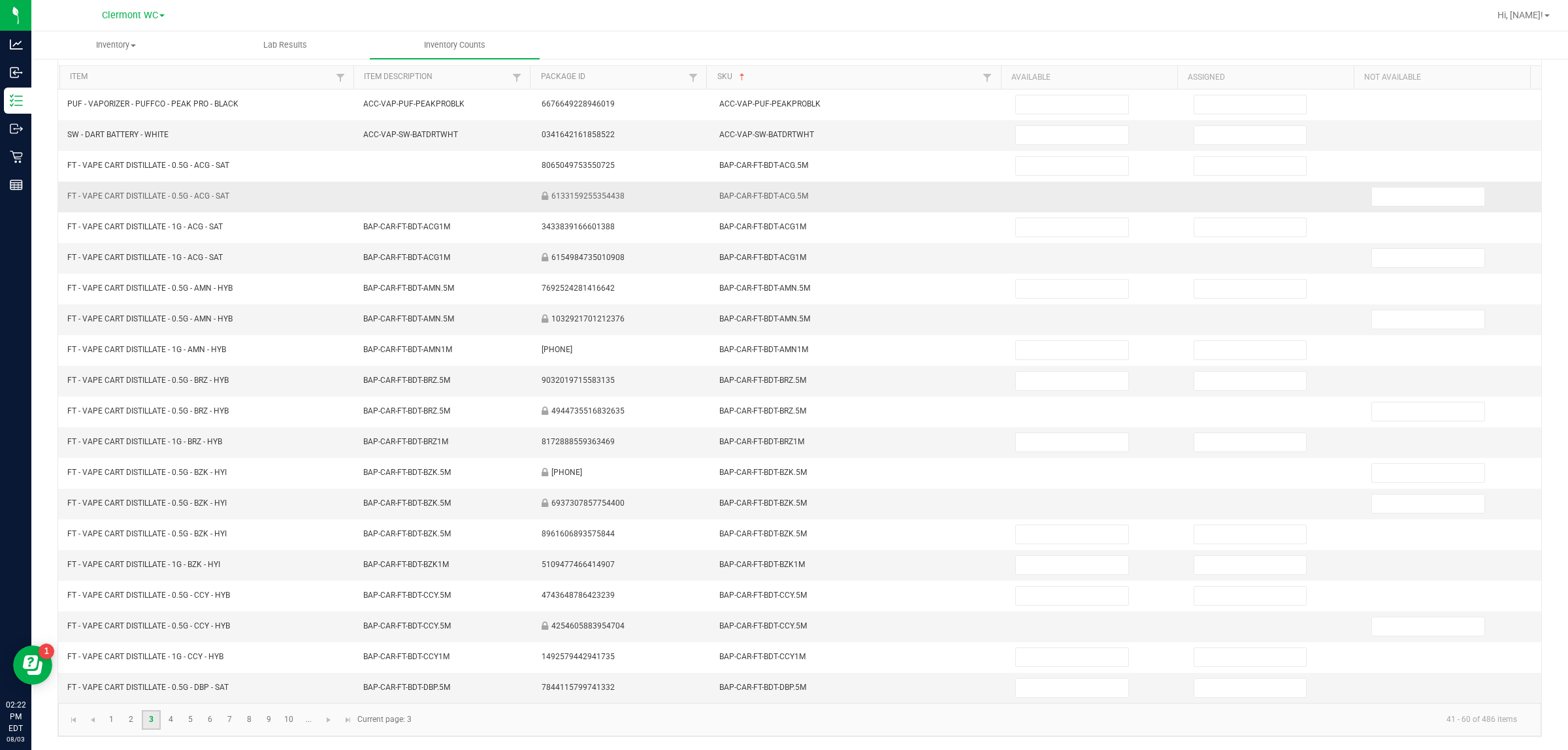 scroll, scrollTop: 0, scrollLeft: 0, axis: both 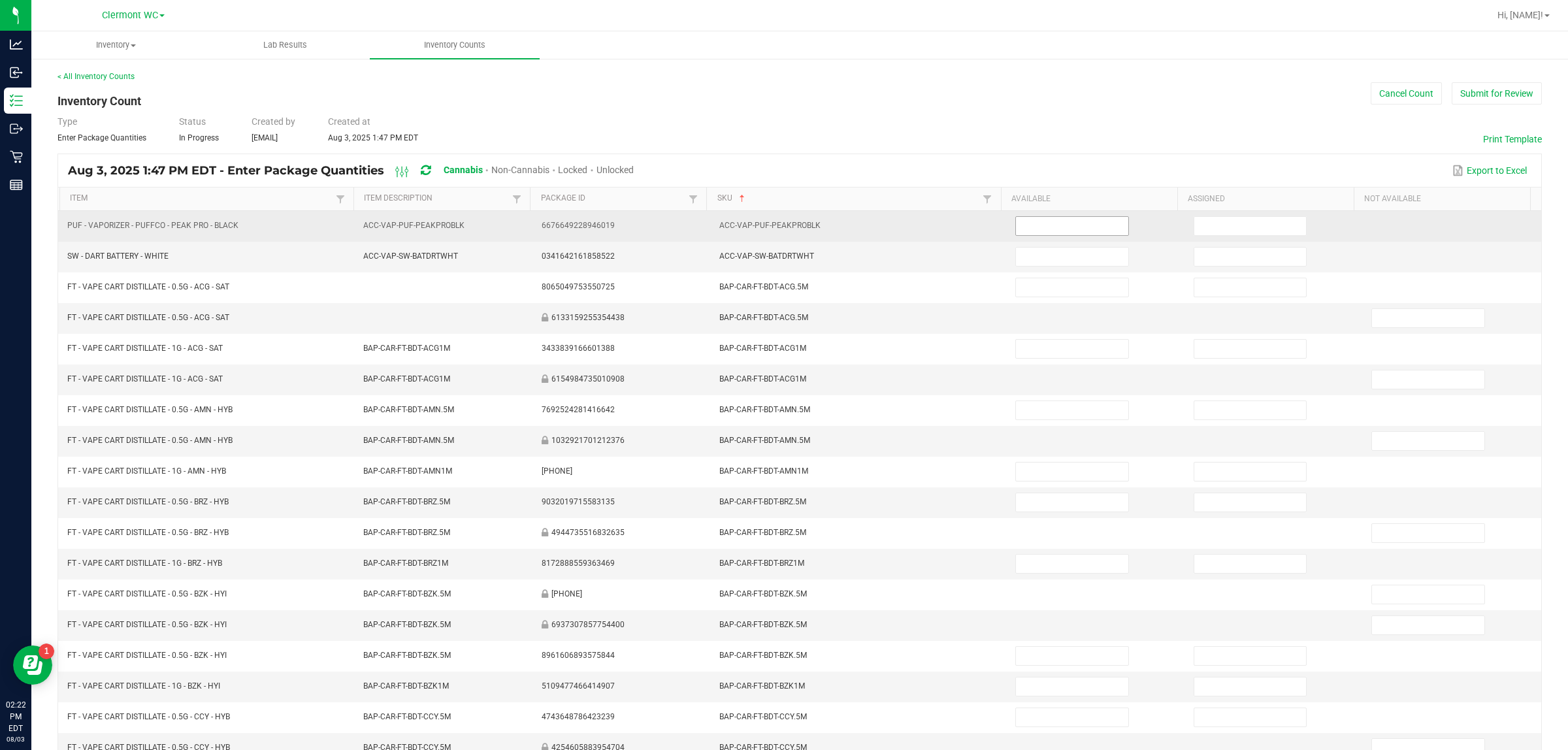 click at bounding box center (1072, 226) 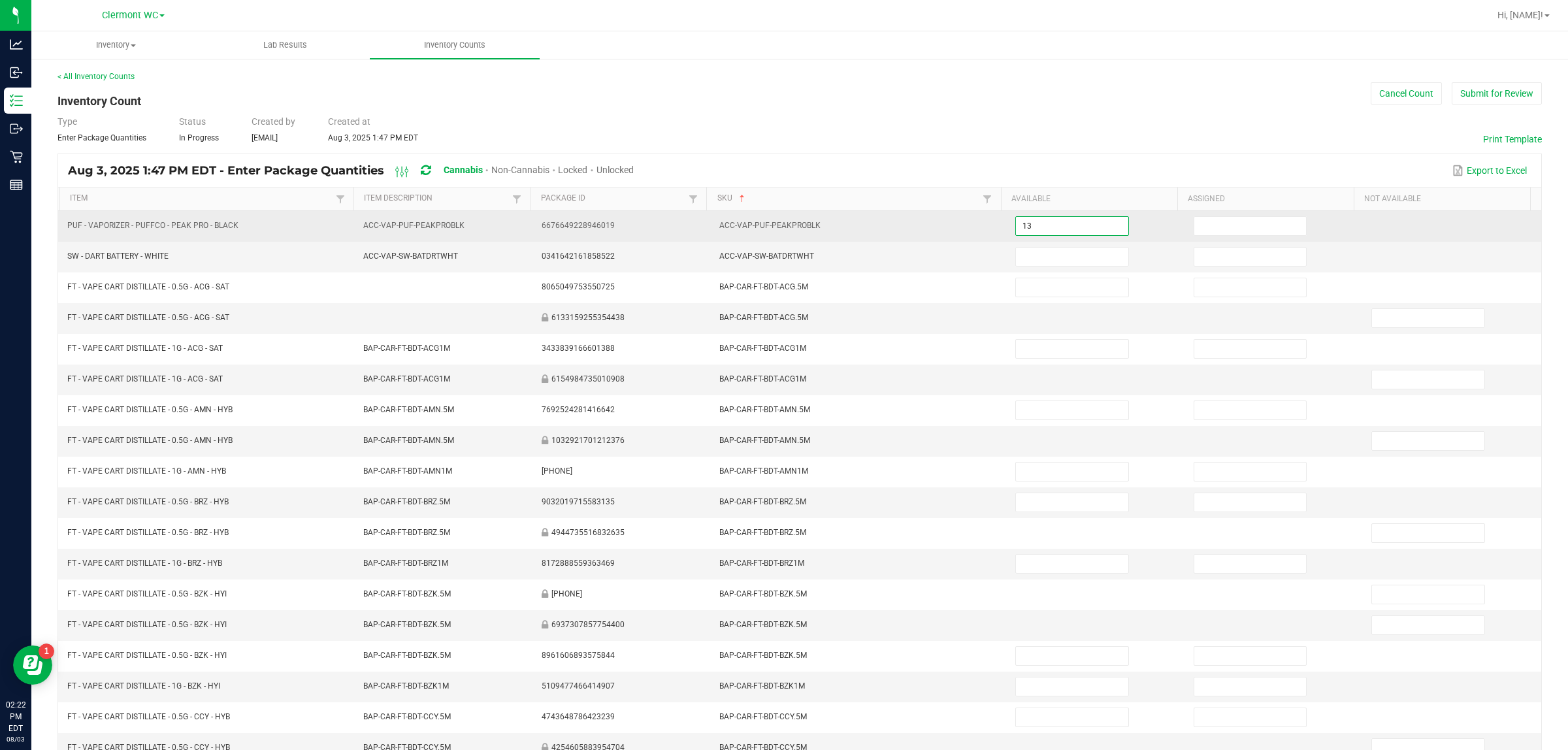 type on "13" 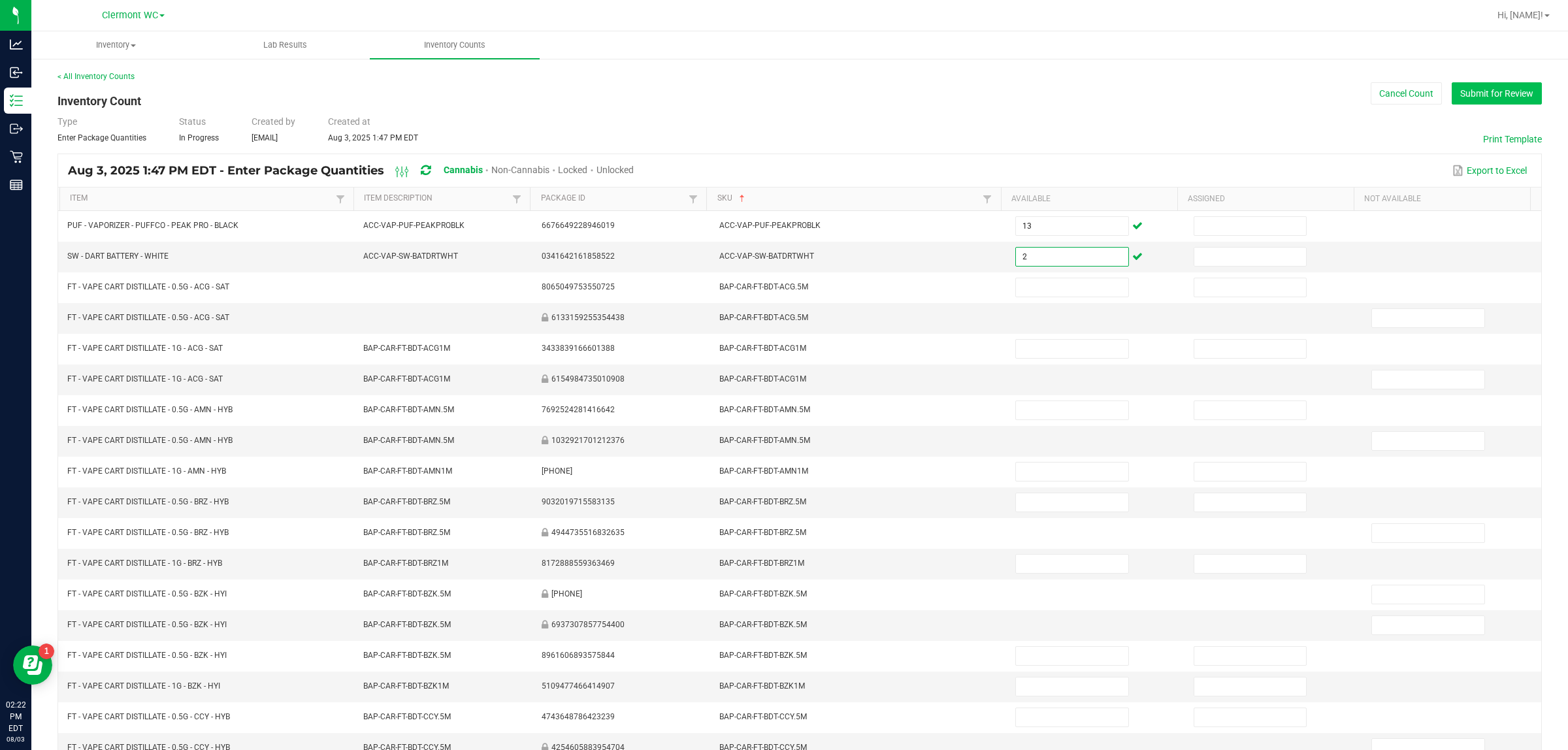 type on "2" 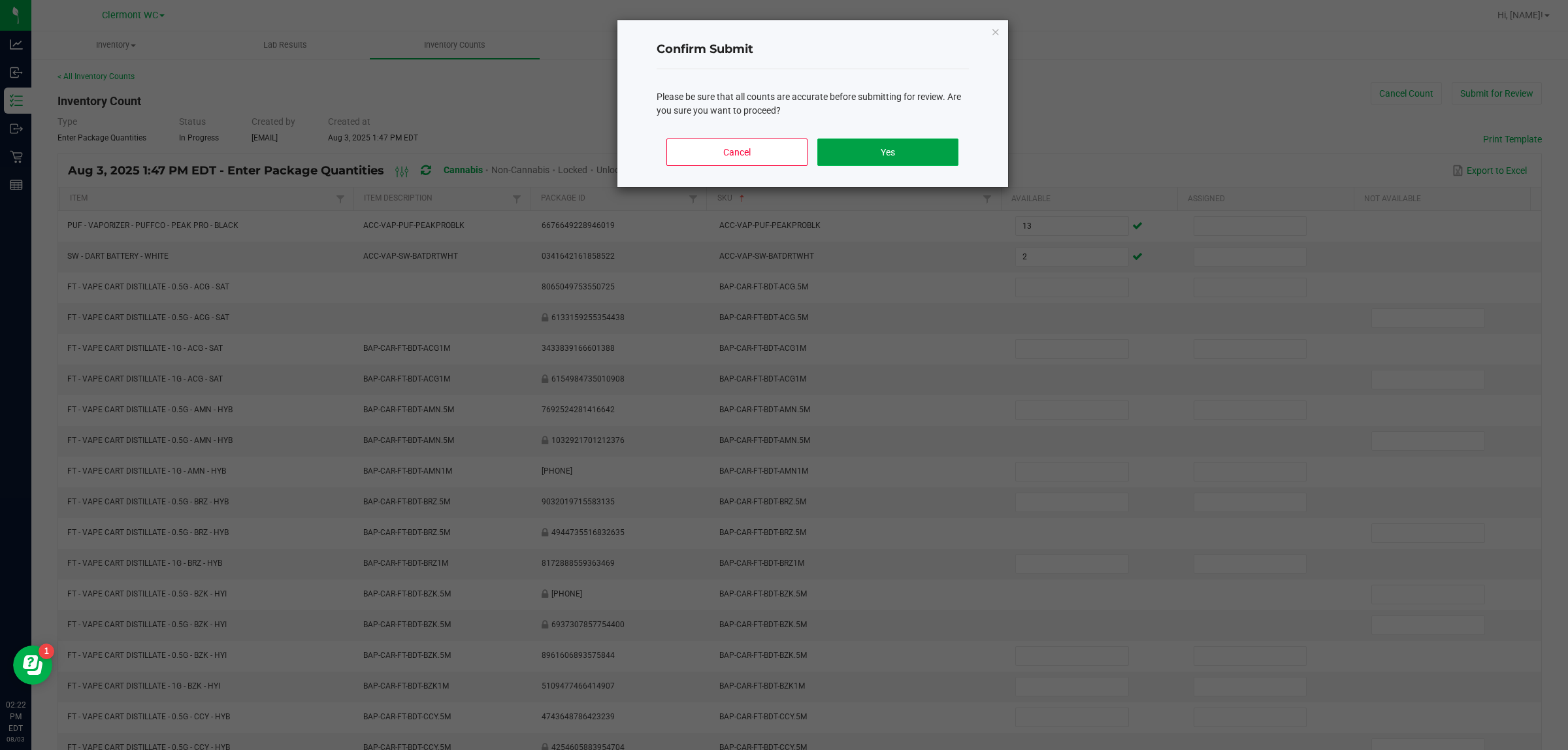 click on "Yes" 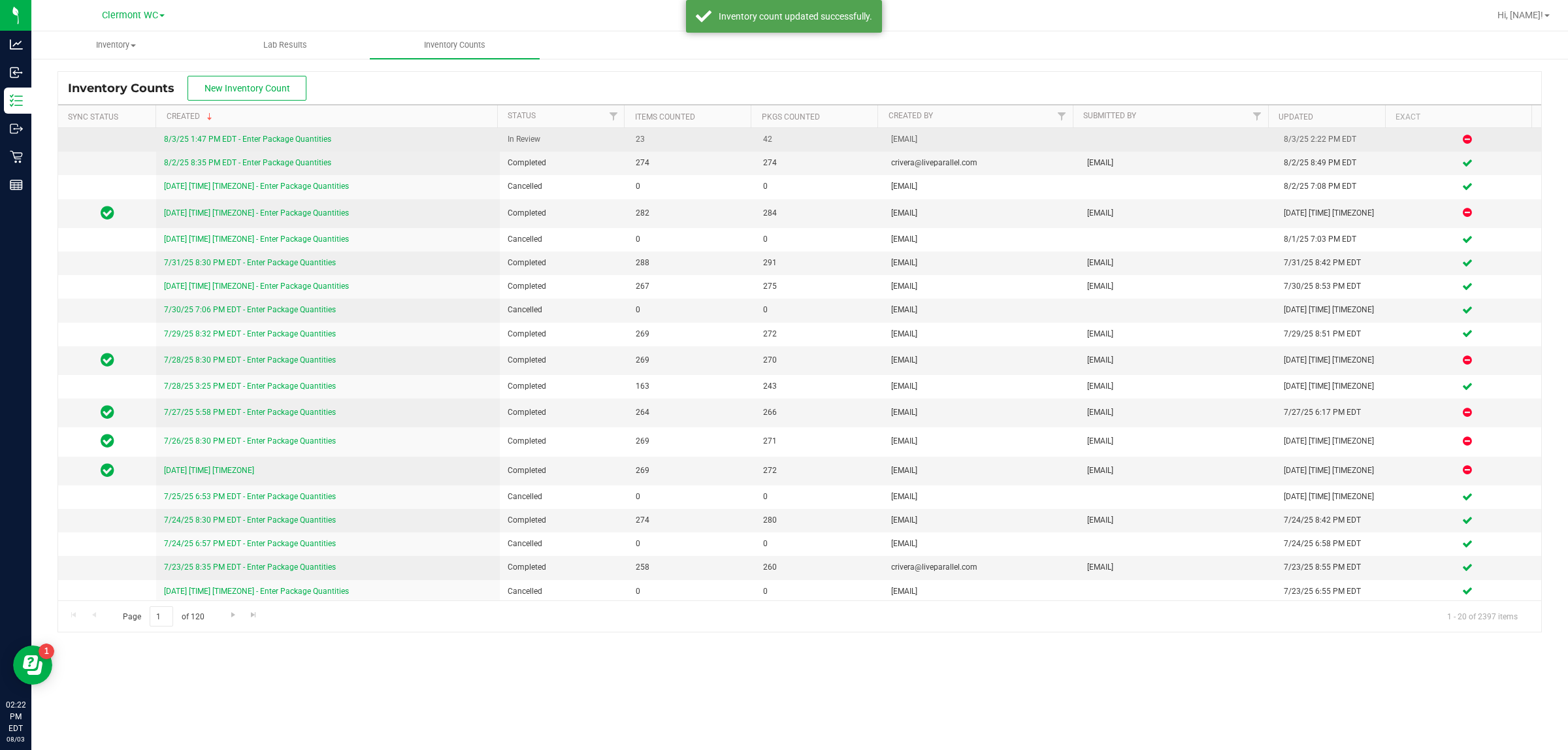 click on "8/3/25 1:47 PM EDT - Enter Package Quantities" at bounding box center (248, 139) 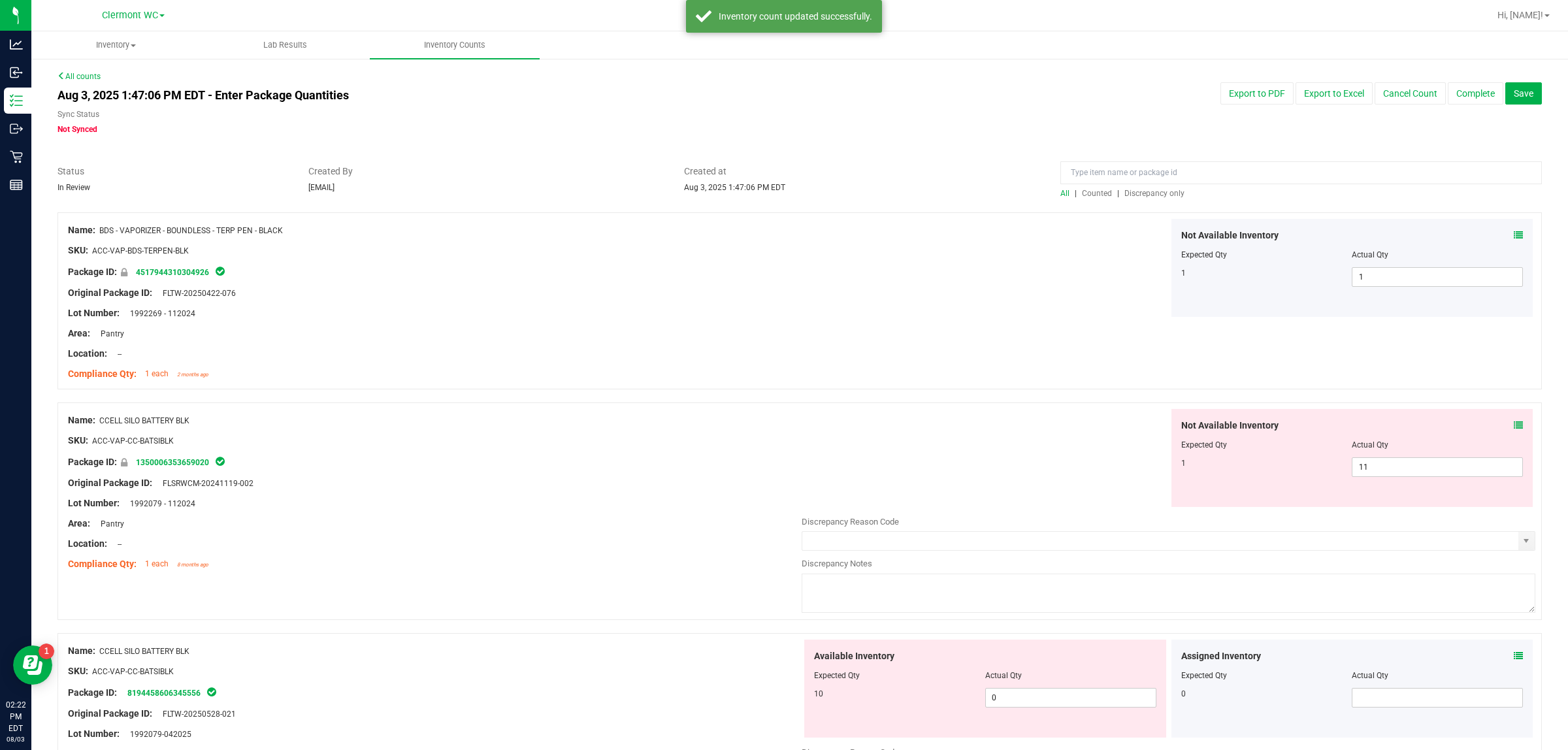 click on "Discrepancy only" at bounding box center [1154, 193] 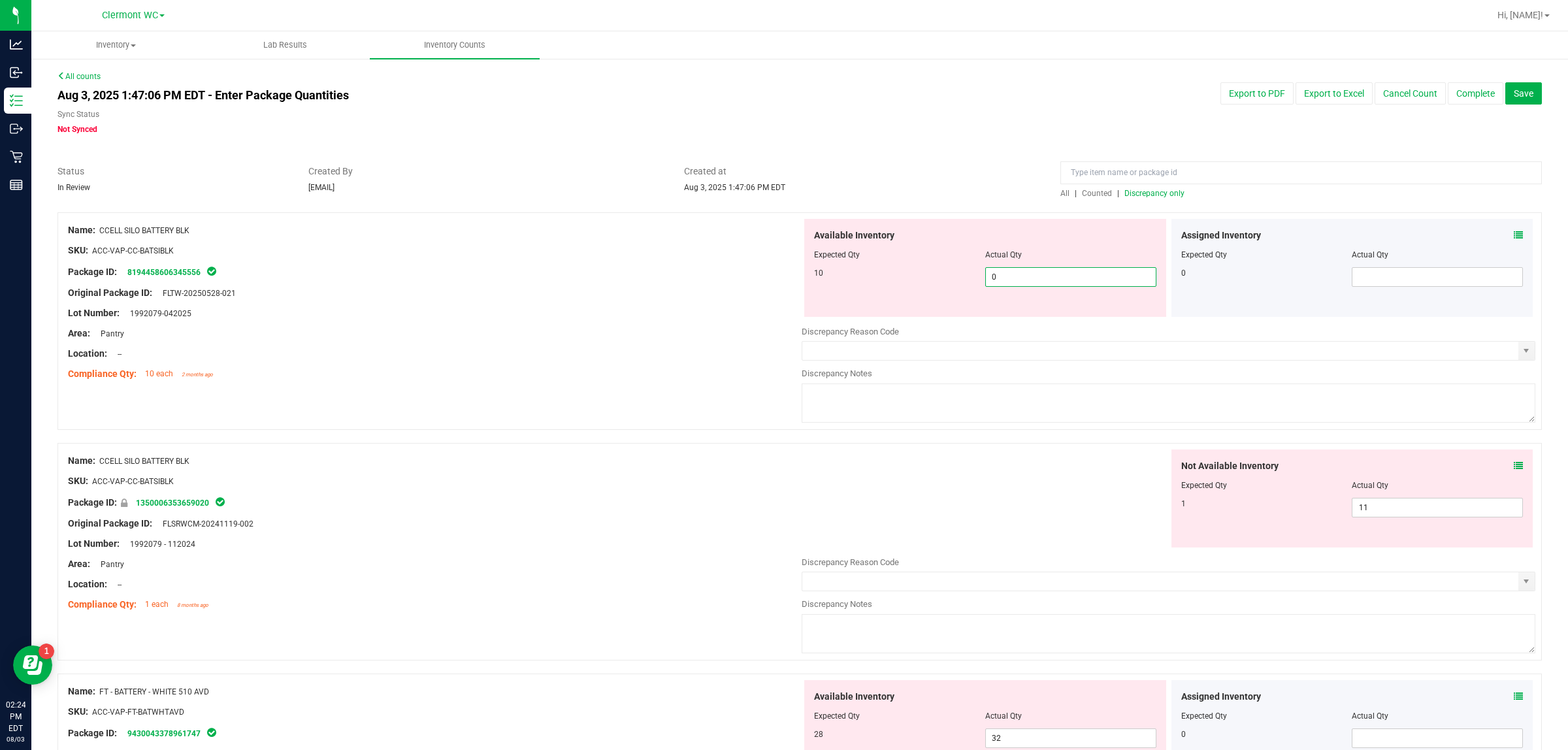drag, startPoint x: 1053, startPoint y: 273, endPoint x: 180, endPoint y: 242, distance: 873.5502 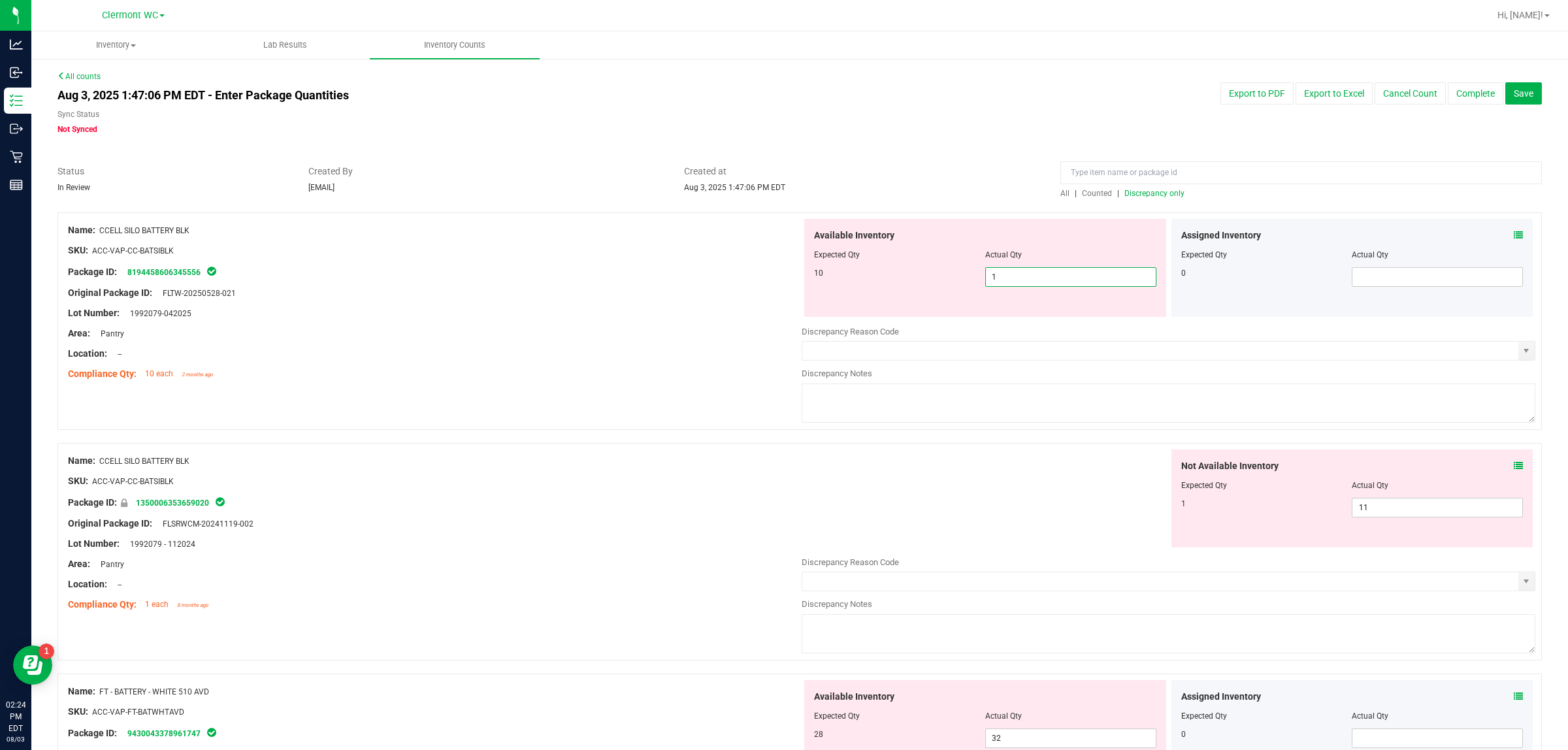 type on "10" 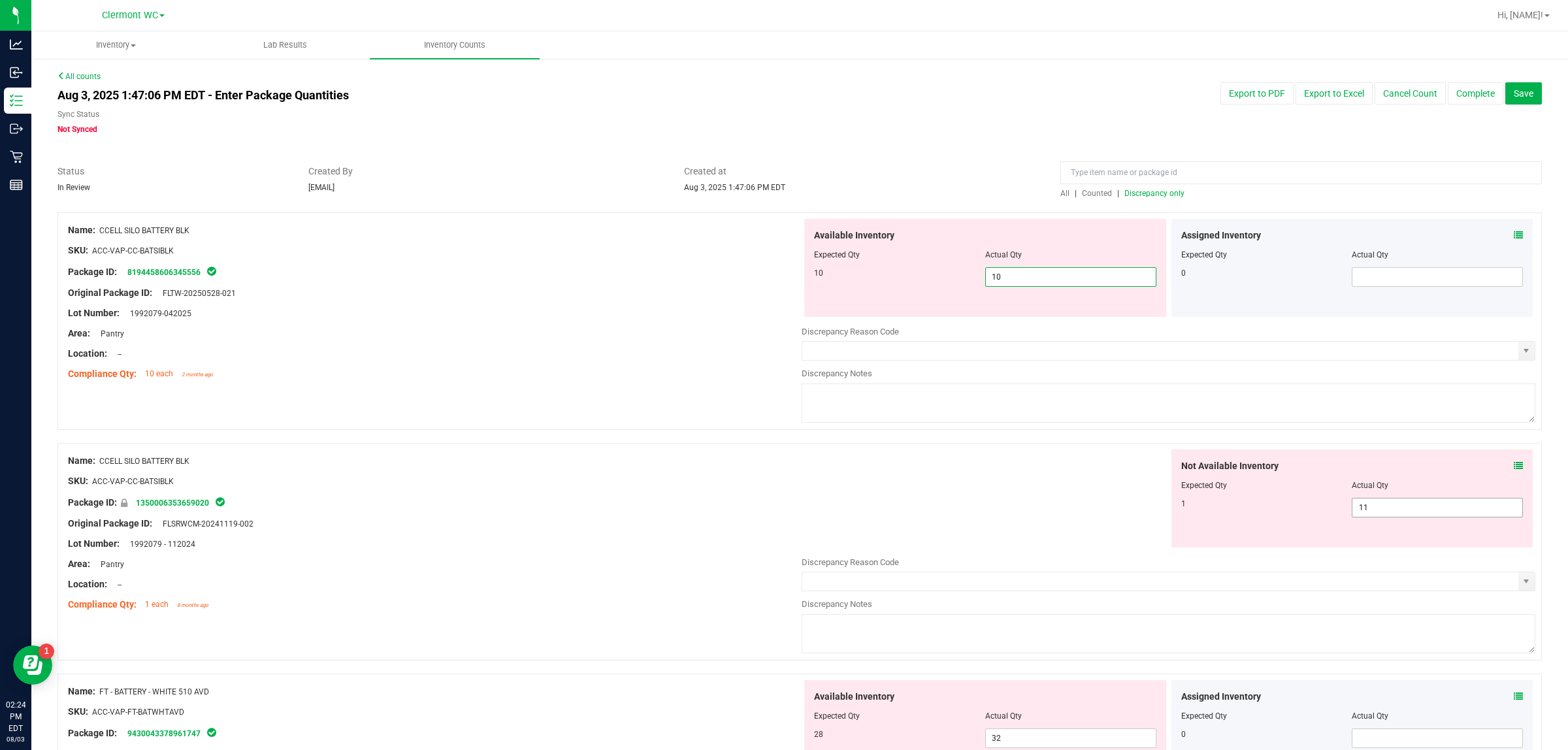 type on "10" 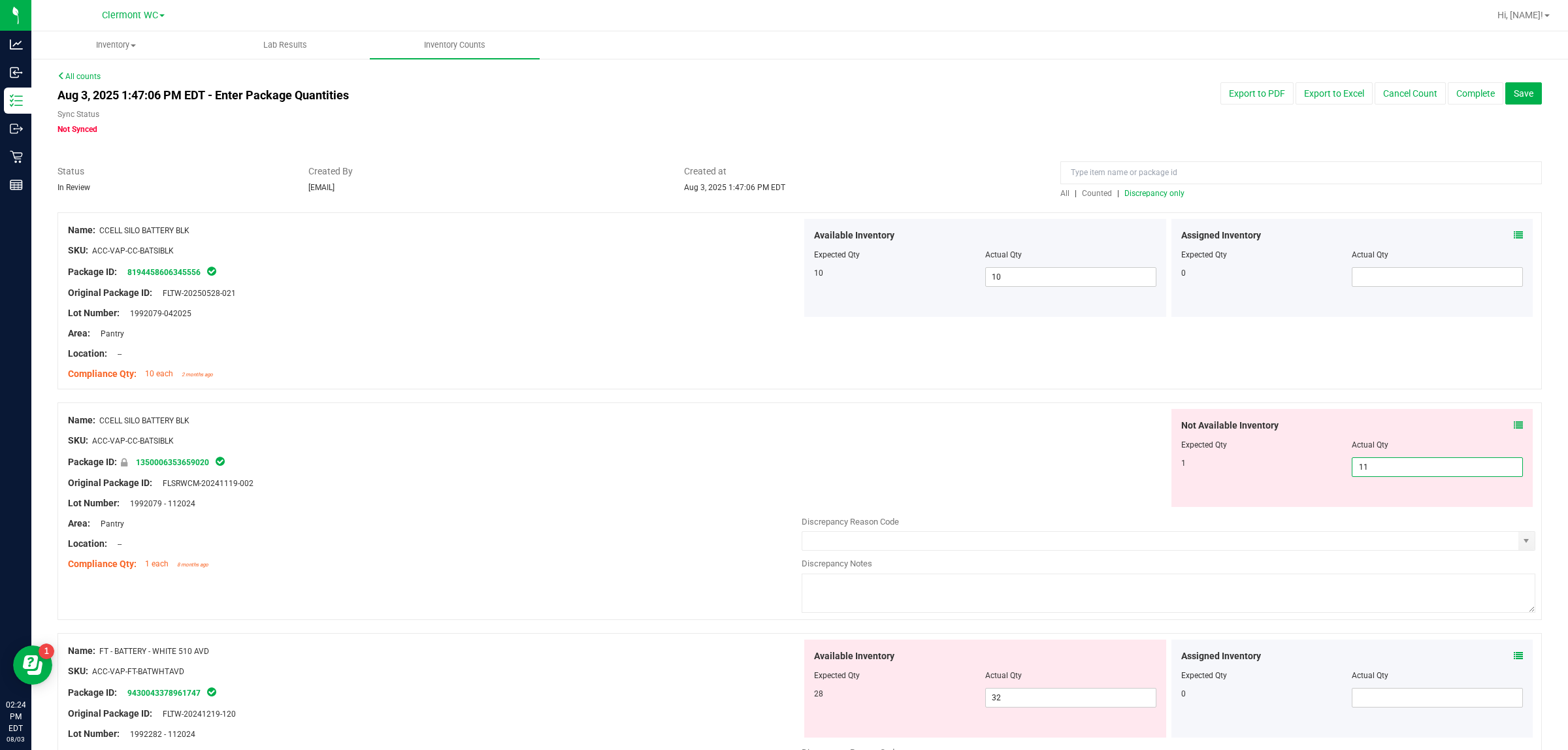 drag, startPoint x: 1407, startPoint y: 513, endPoint x: 947, endPoint y: 504, distance: 460.088 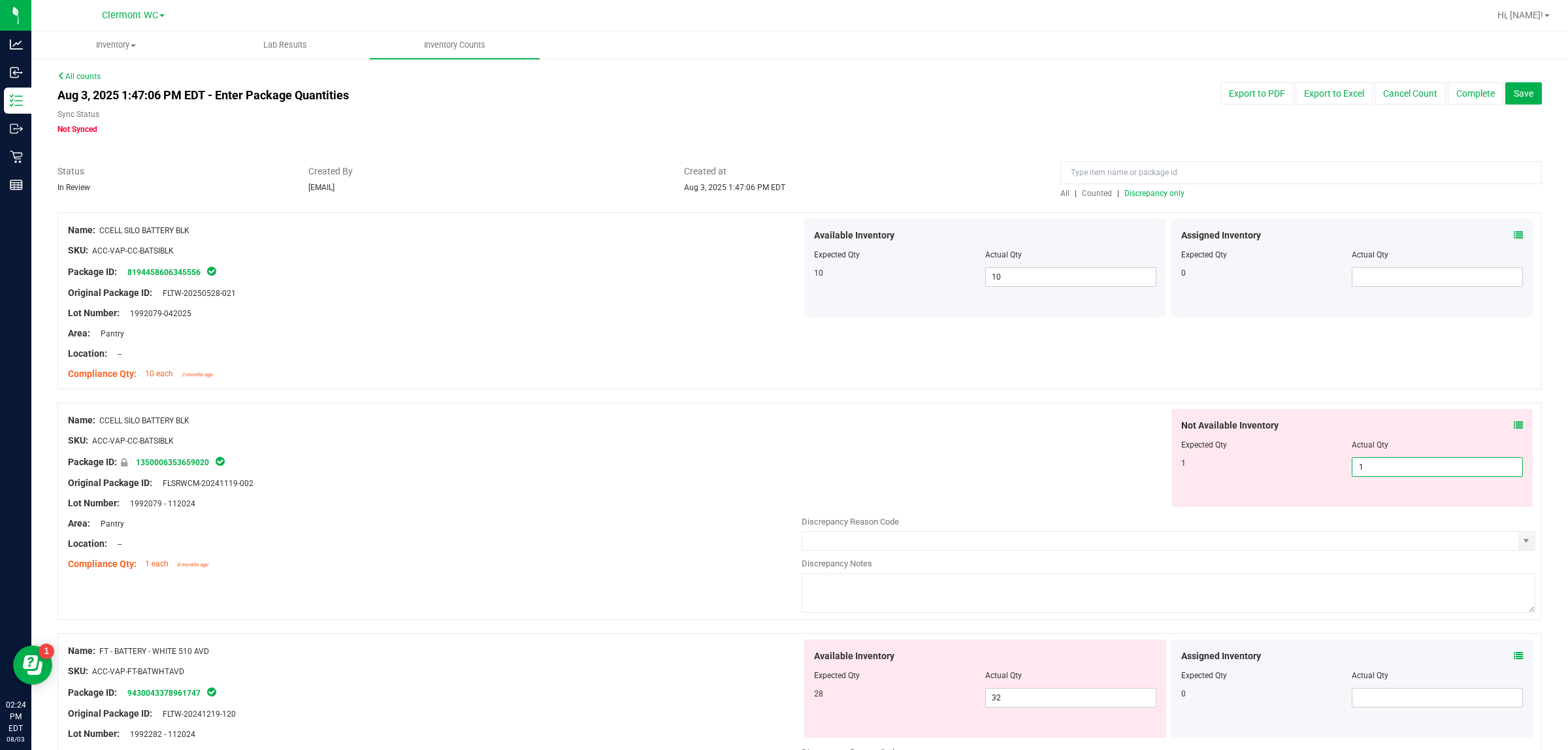 type on "1" 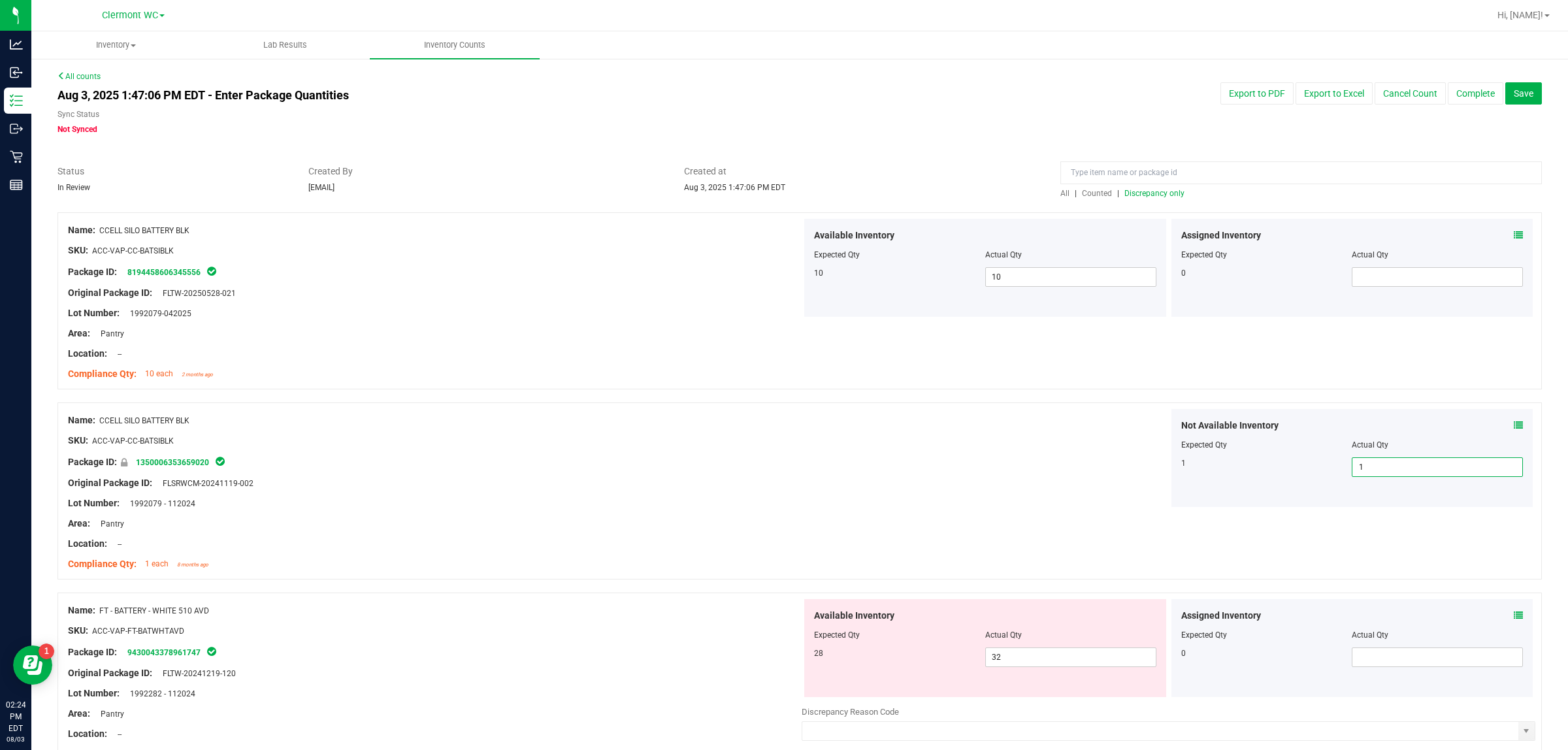 click on "SKU:
ACC-VAP-CC-BATSIBLK" at bounding box center (434, 440) 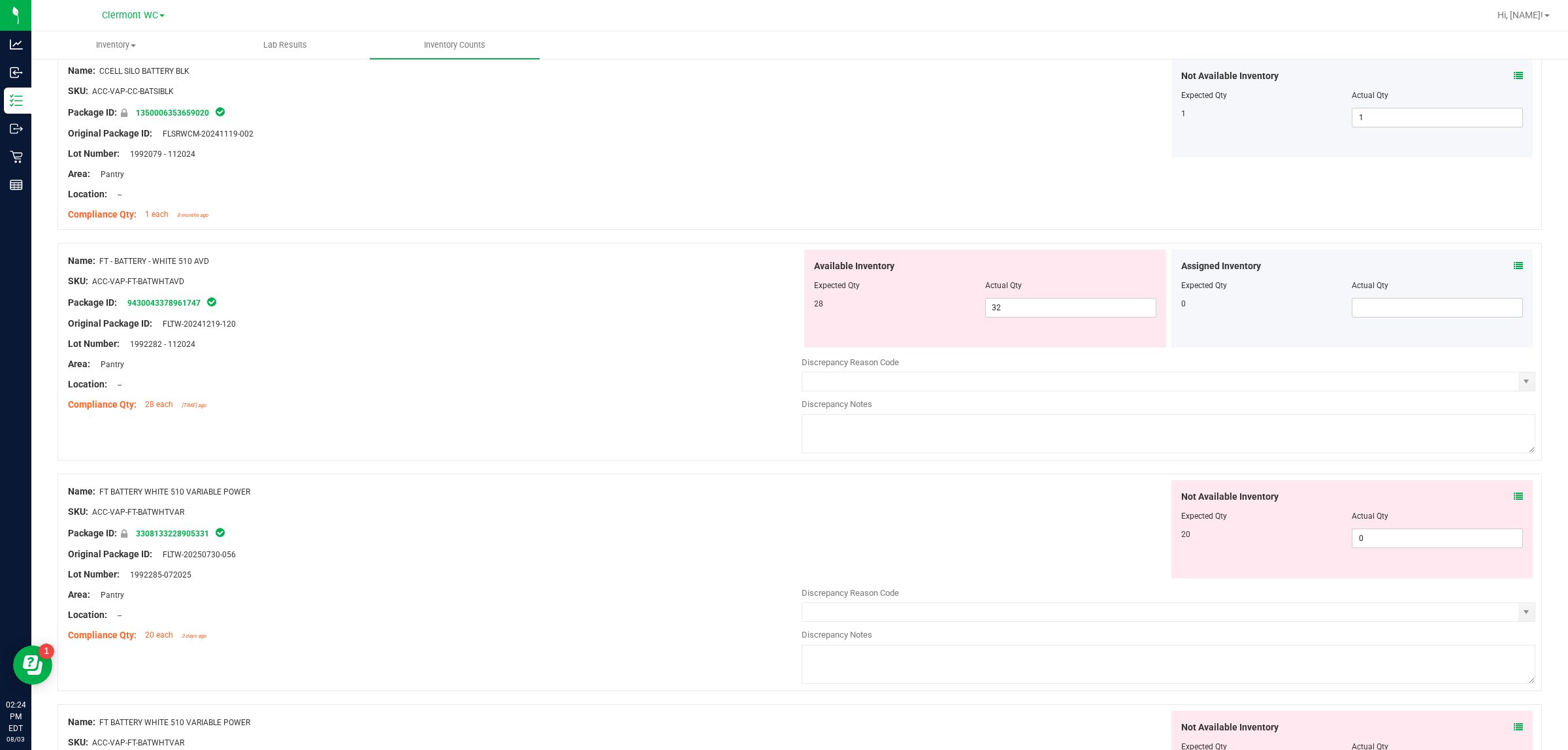 scroll, scrollTop: 408, scrollLeft: 0, axis: vertical 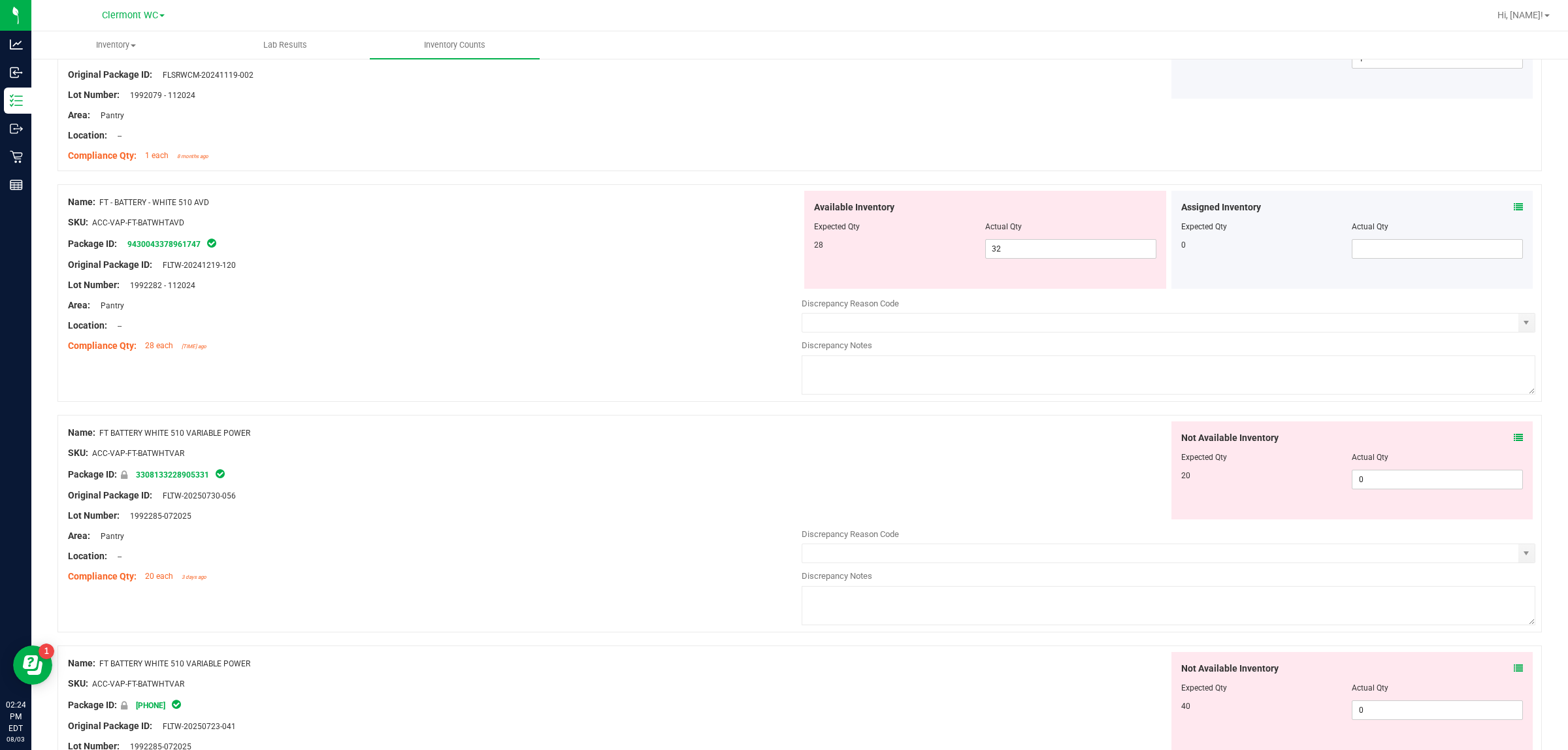 drag, startPoint x: 231, startPoint y: 203, endPoint x: 100, endPoint y: 201, distance: 131.02 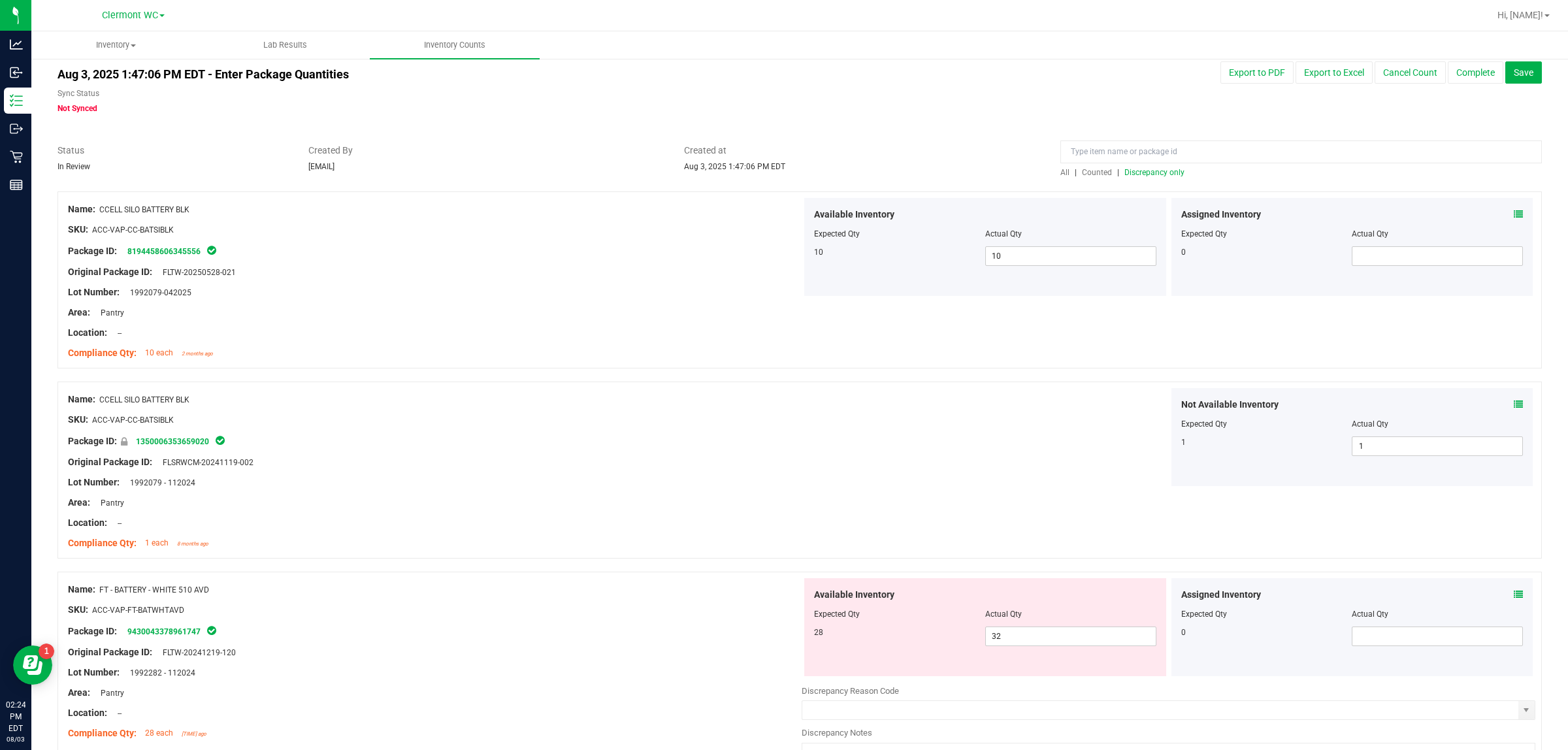 scroll, scrollTop: 0, scrollLeft: 0, axis: both 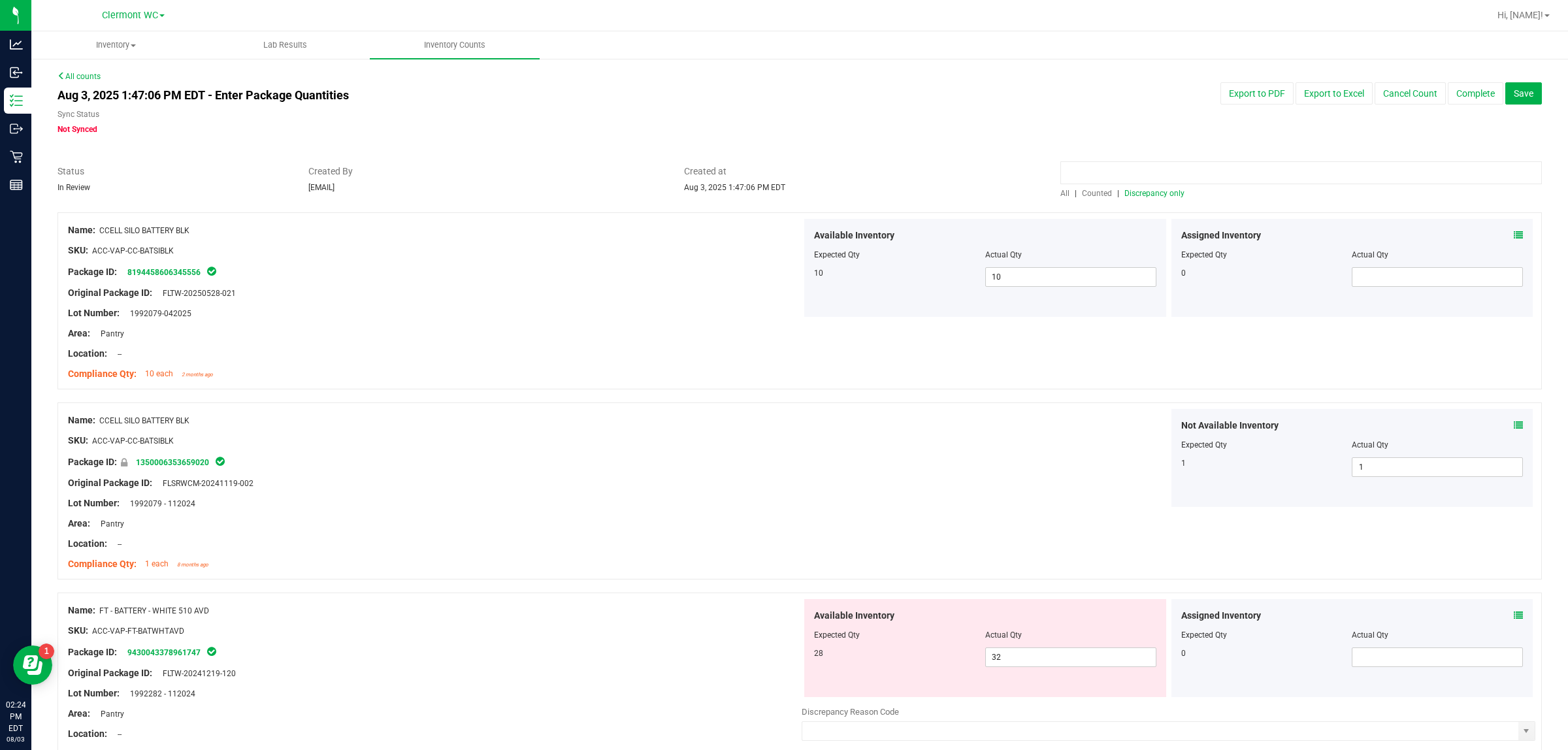 click at bounding box center [1301, 172] 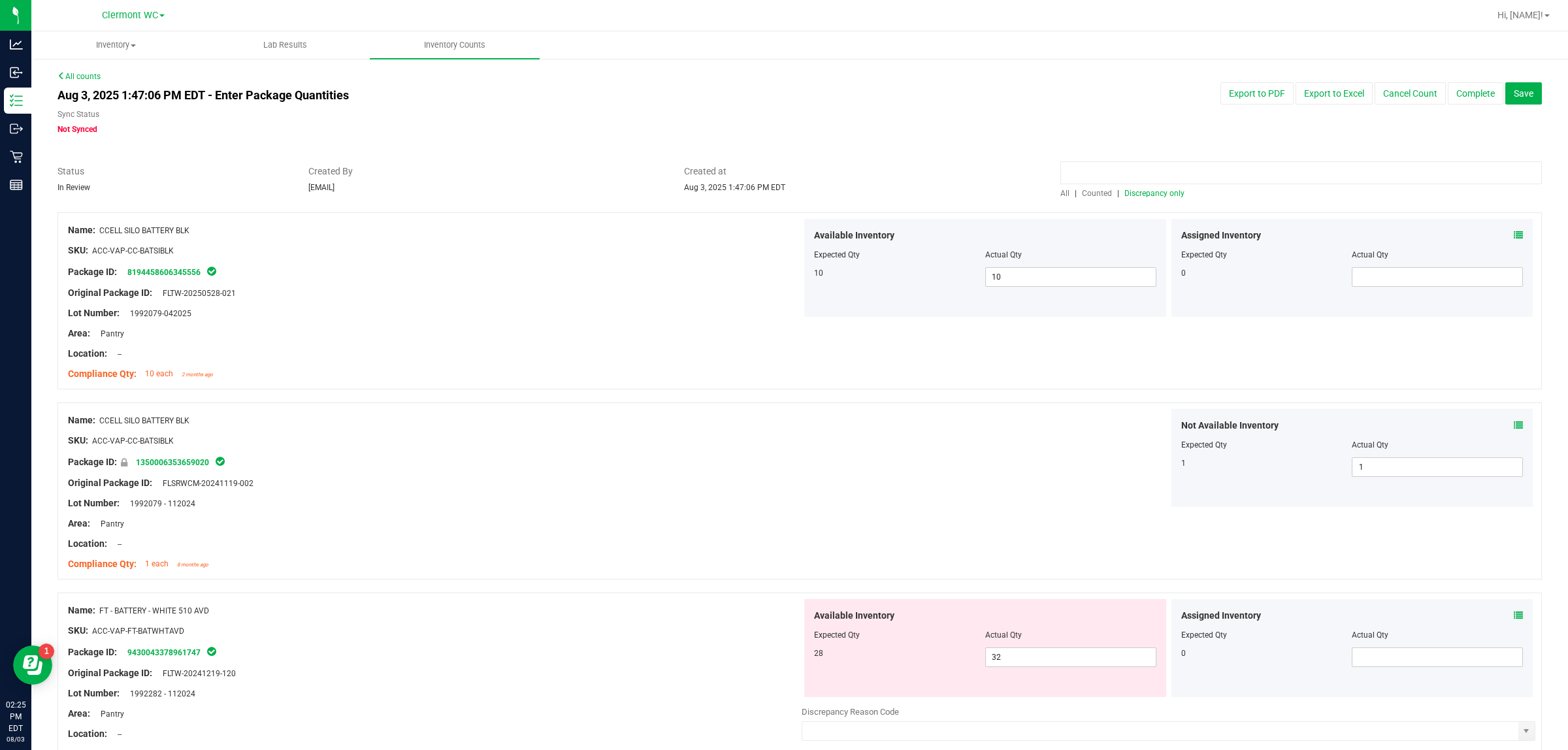 paste on "FT - BATTERY - WHITE 510 AVD" 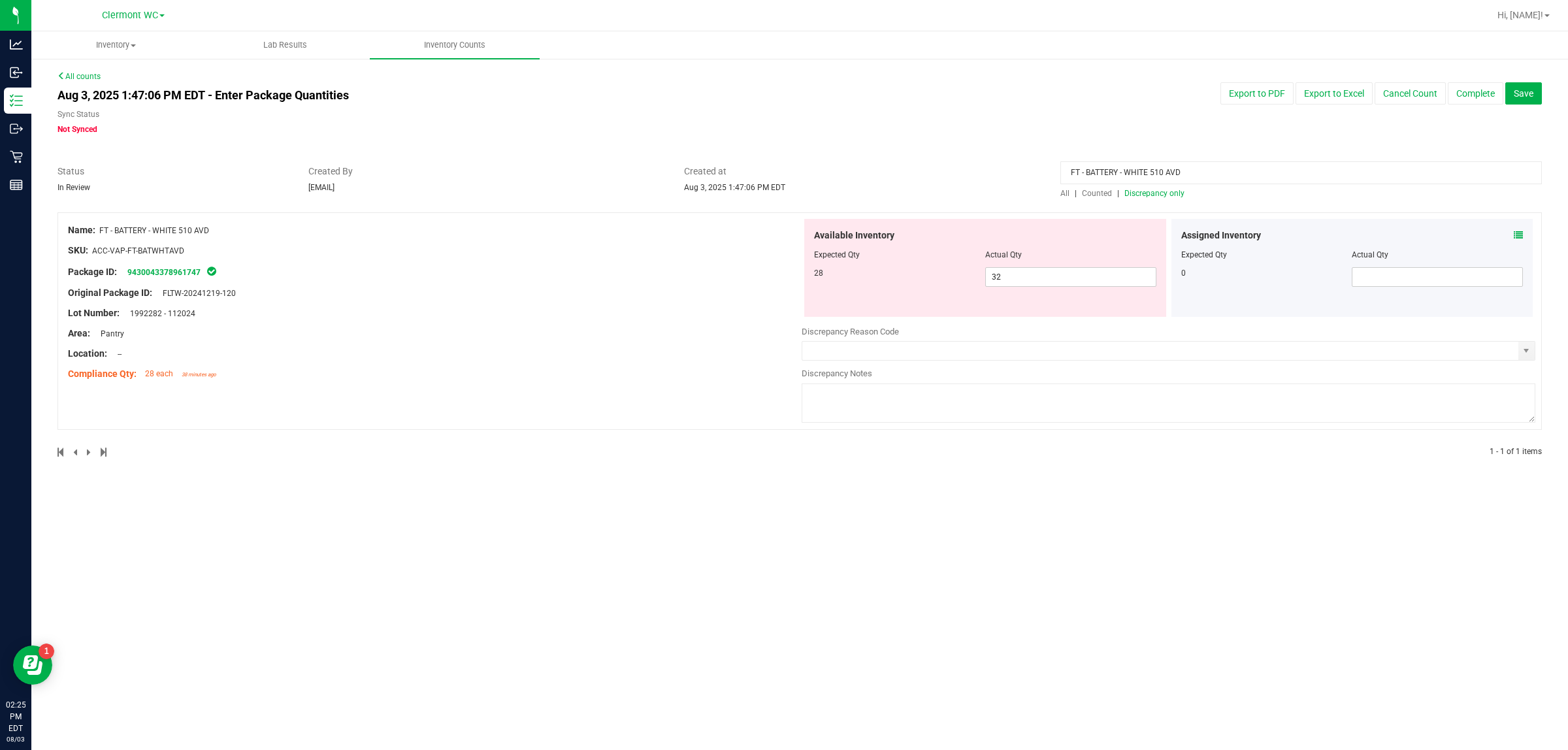 type on "FT - BATTERY - WHITE 510 AVD" 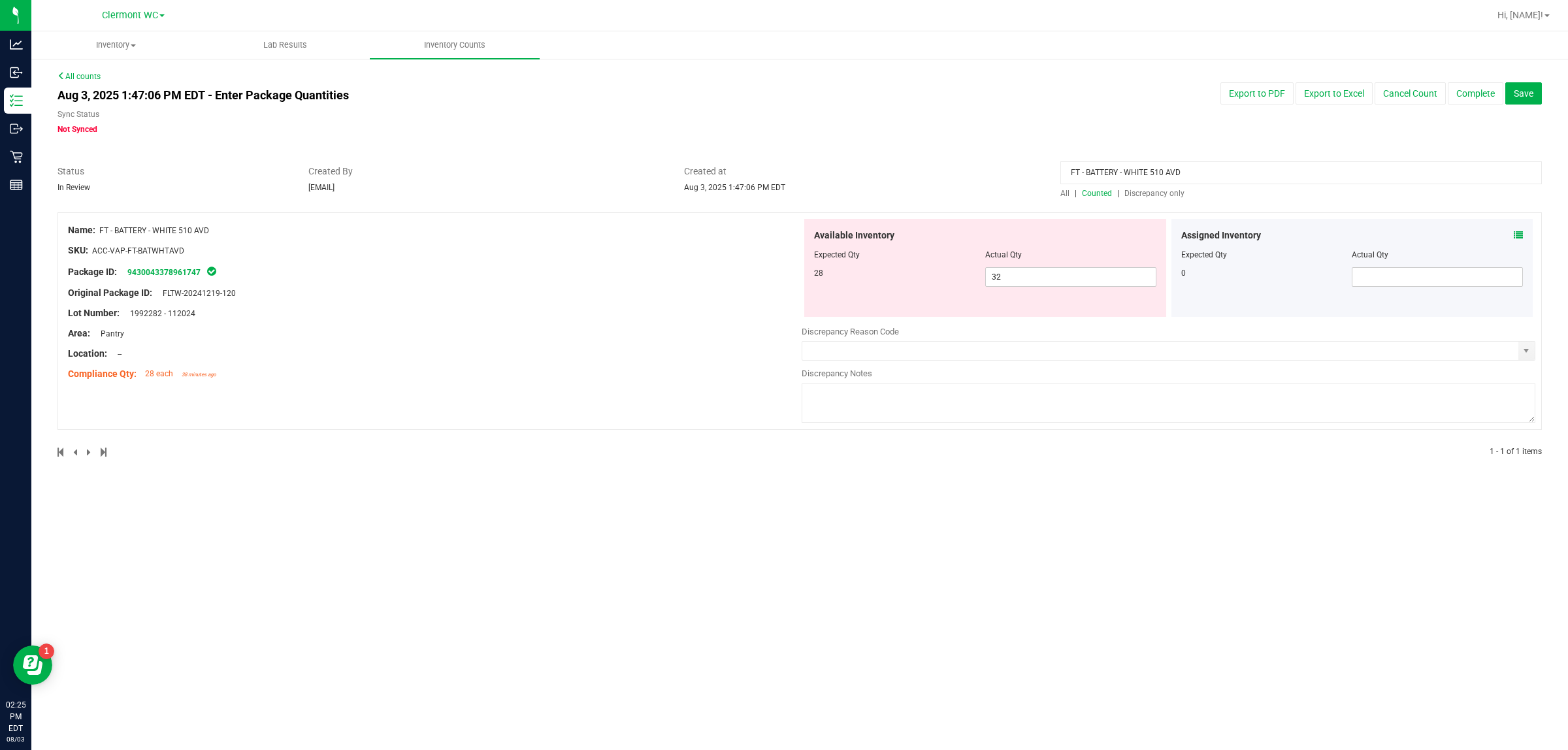 click on "Inventory
All packages
All inventory
Waste log
Create inventory
Lab Results
Inventory Counts" at bounding box center [800, 391] 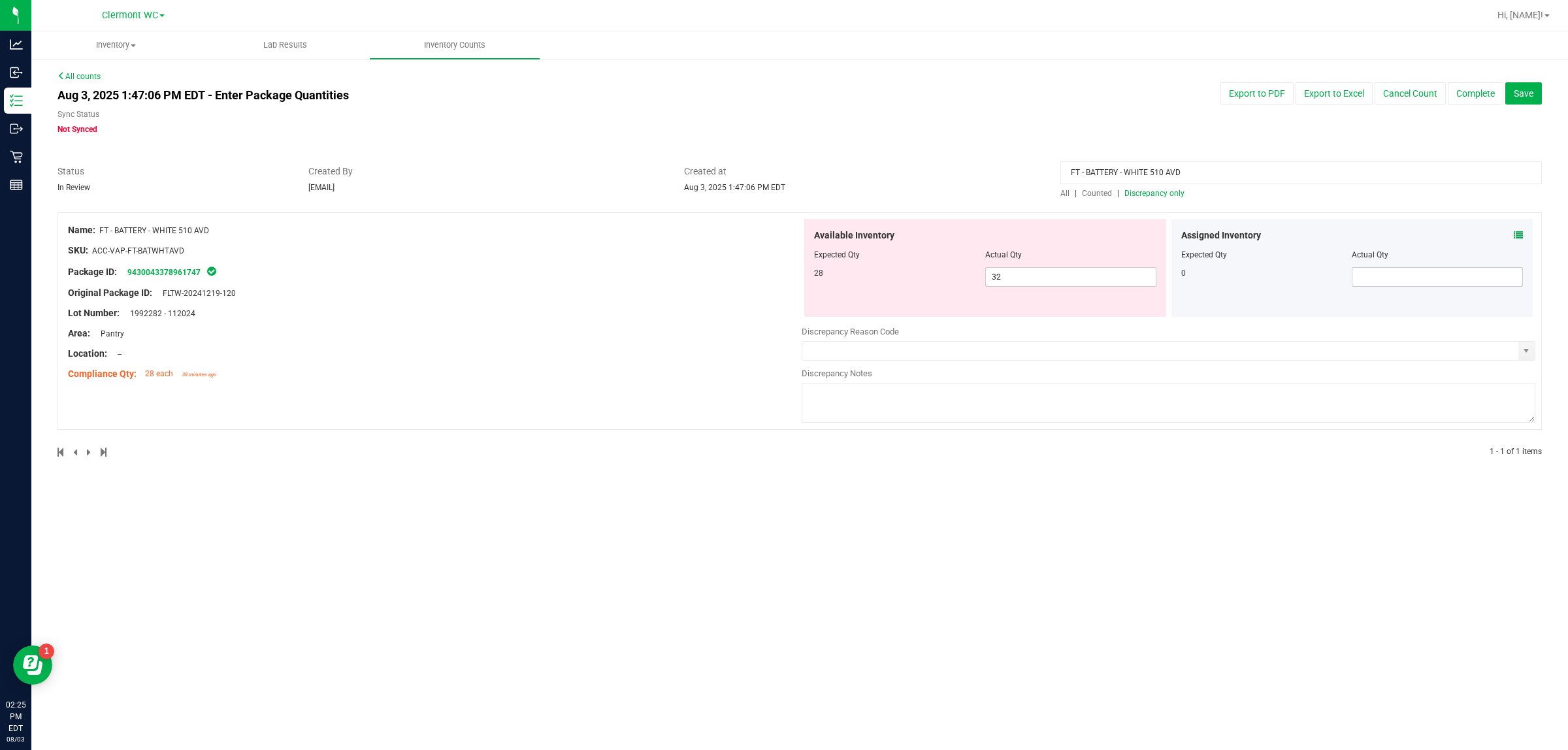 drag, startPoint x: 1202, startPoint y: 168, endPoint x: 864, endPoint y: 174, distance: 338.0533 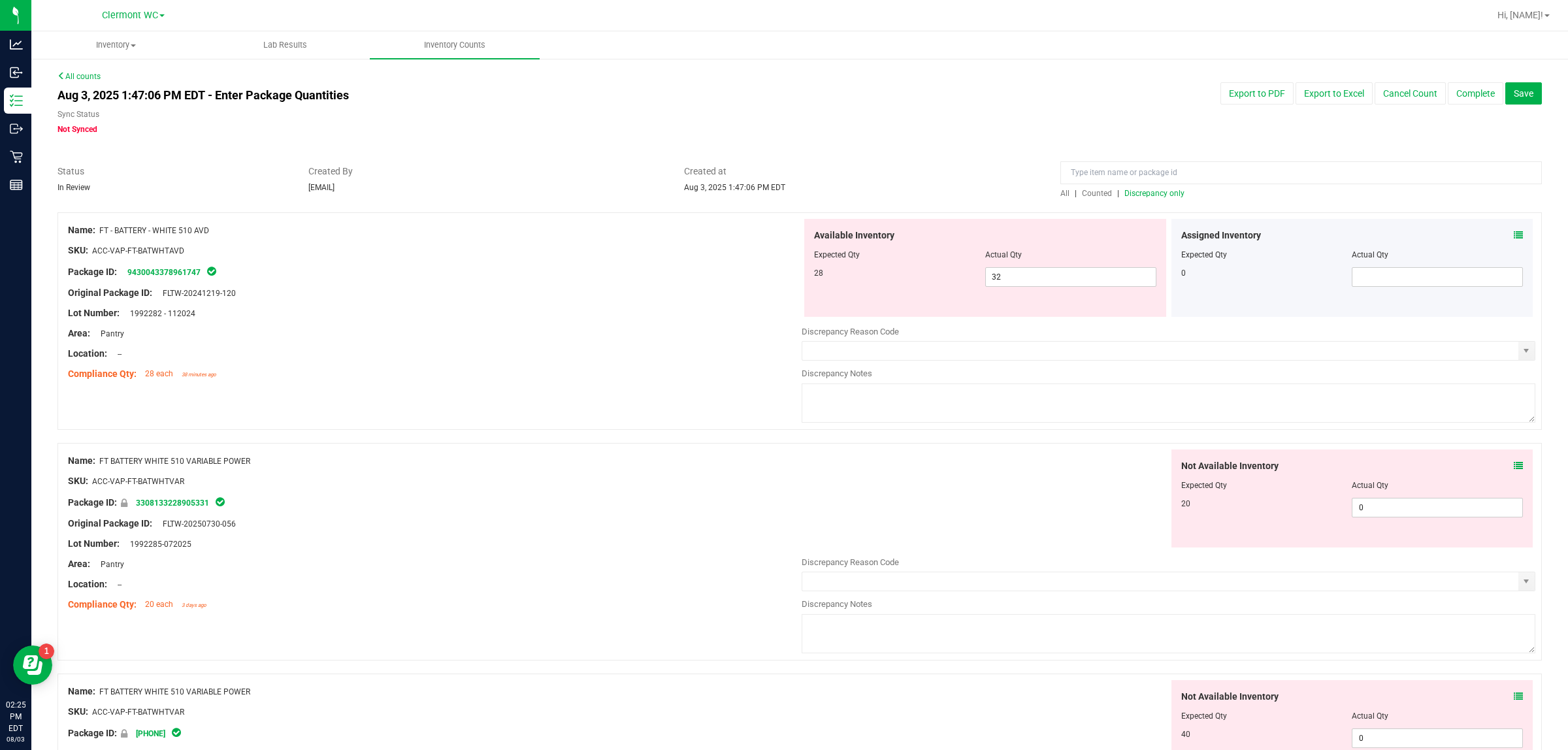 drag, startPoint x: 201, startPoint y: 250, endPoint x: 93, endPoint y: 253, distance: 108.04166 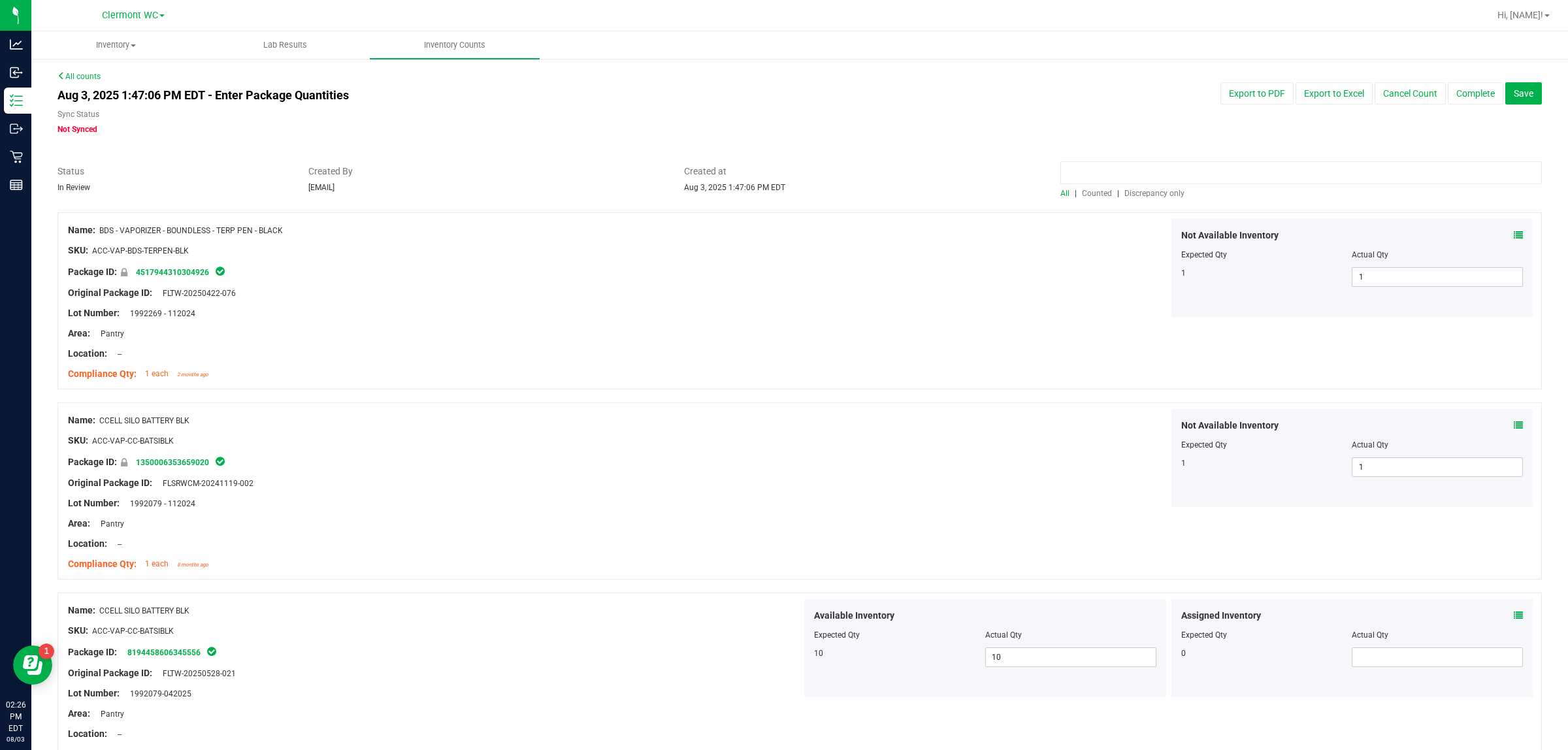 click at bounding box center [1301, 172] 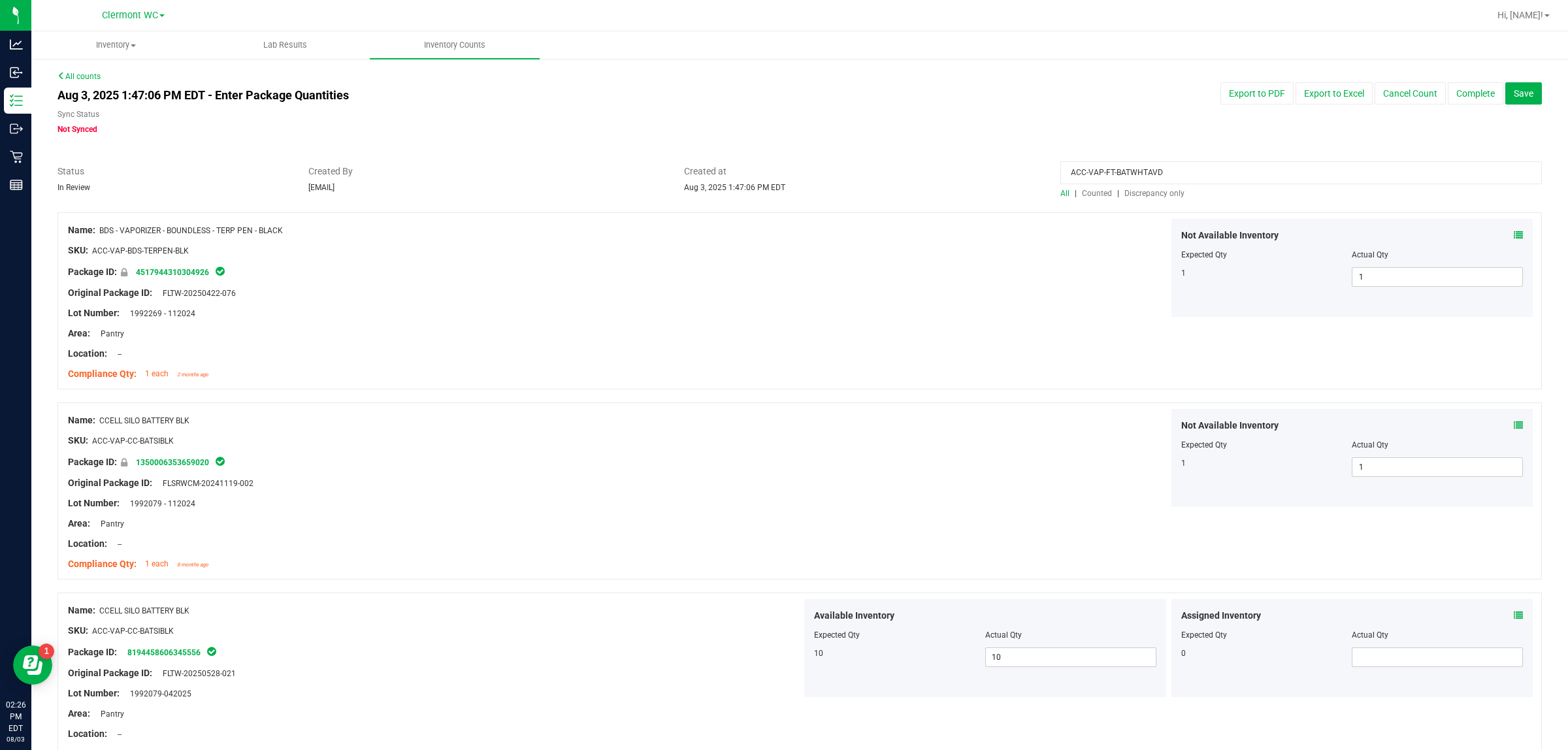 type on "ACC-VAP-FT-BATWHTAVD" 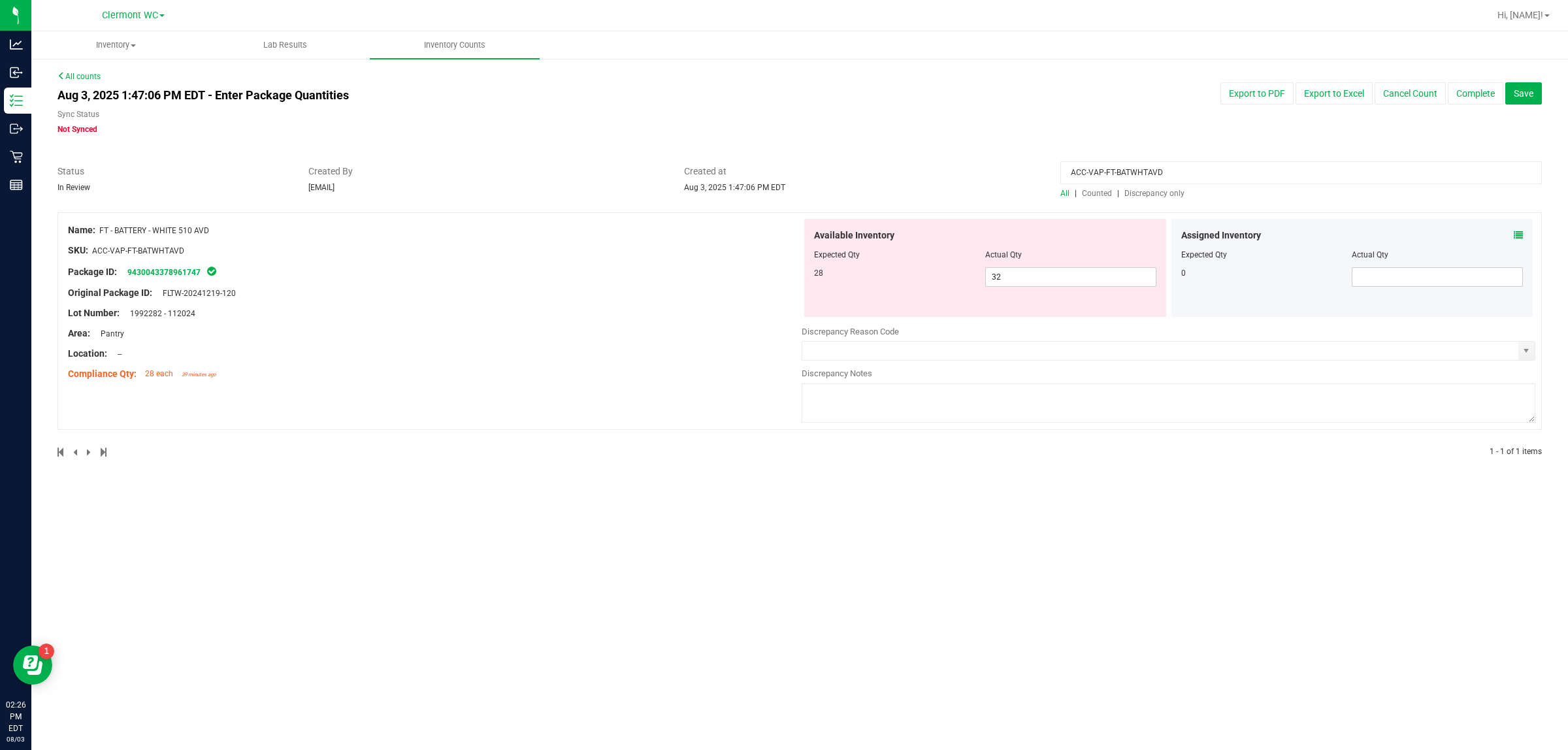 drag, startPoint x: 1275, startPoint y: 173, endPoint x: 406, endPoint y: 91, distance: 872.8602 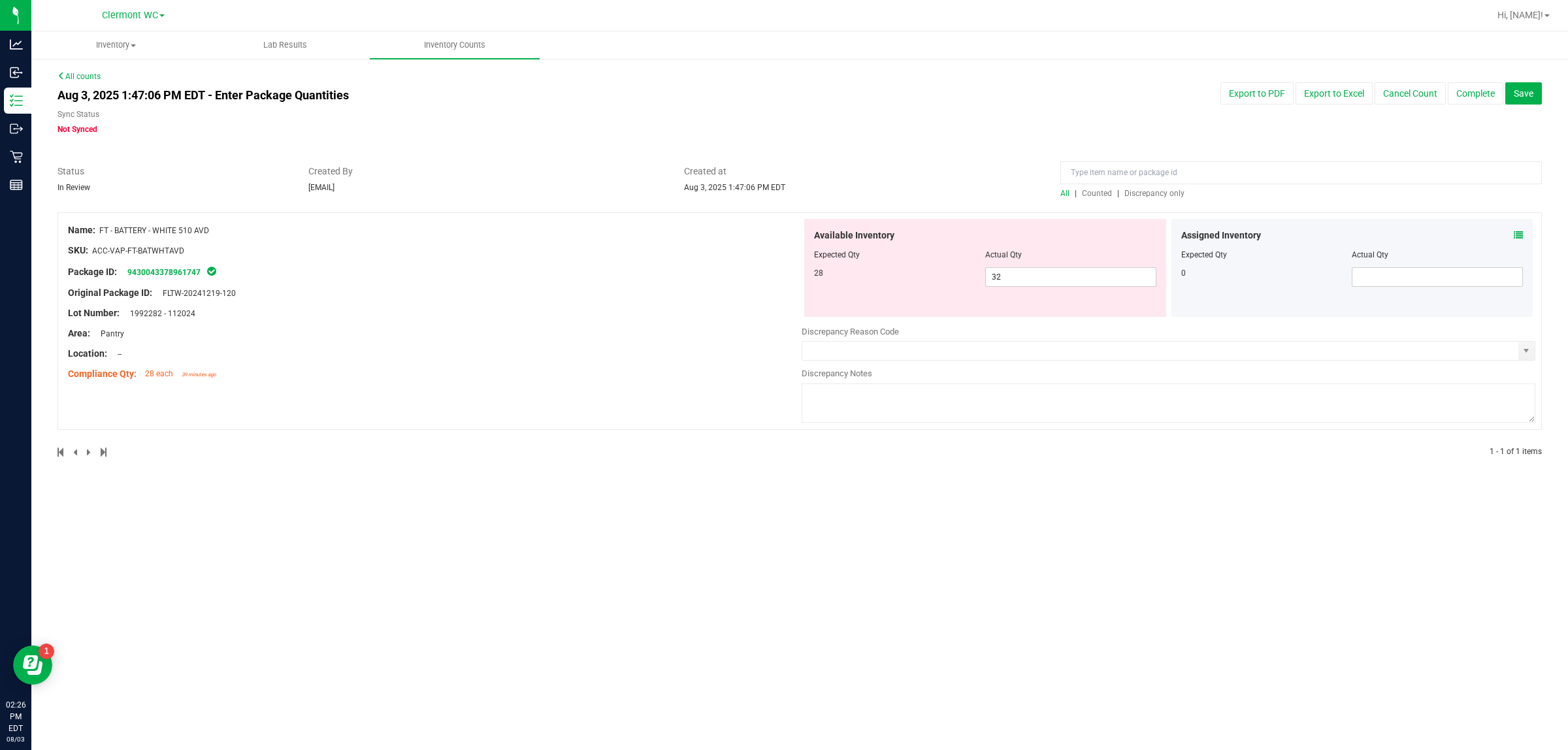 click on "All
|
Counted
|
Discrepancy only" at bounding box center [1301, 193] 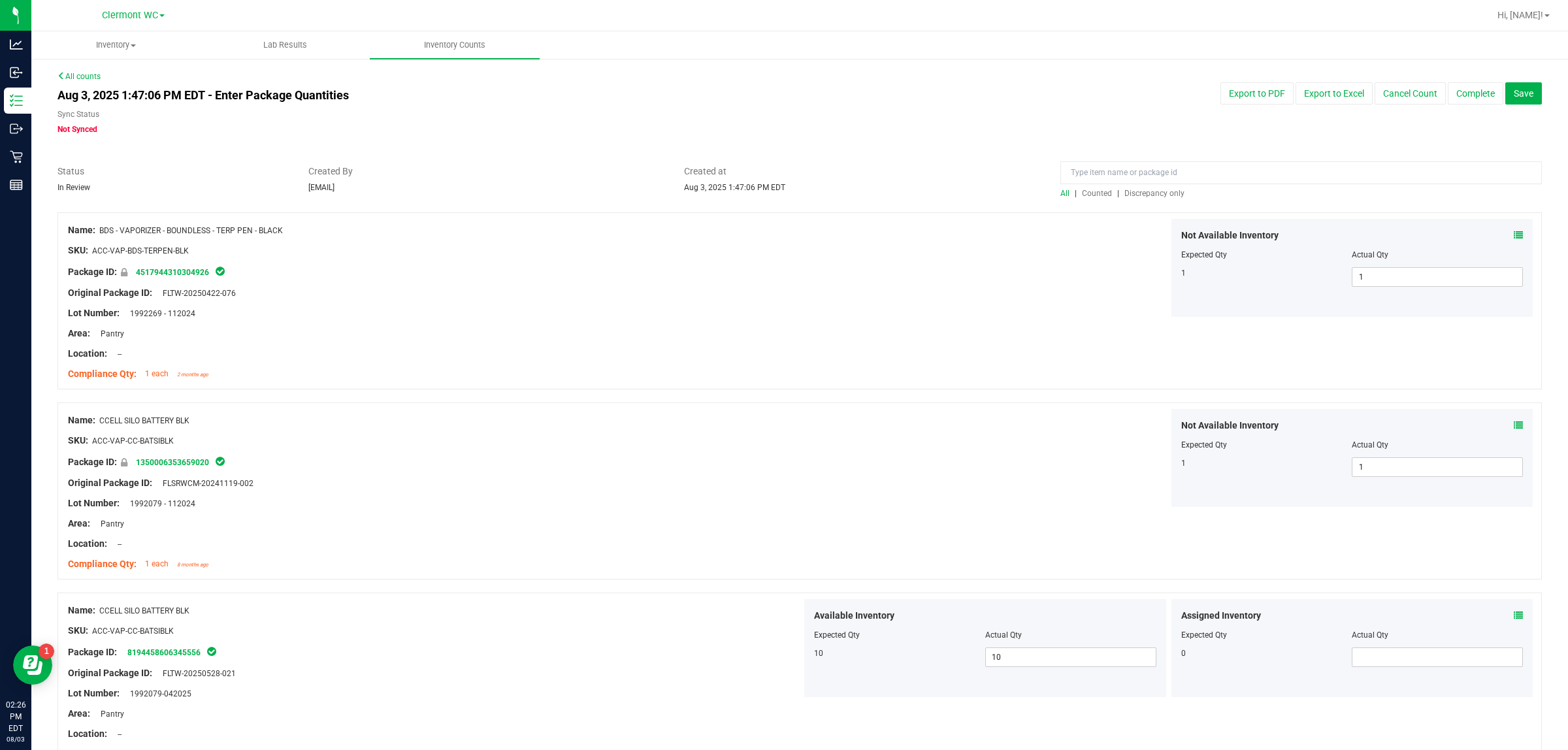 click on "Discrepancy only" at bounding box center (1154, 193) 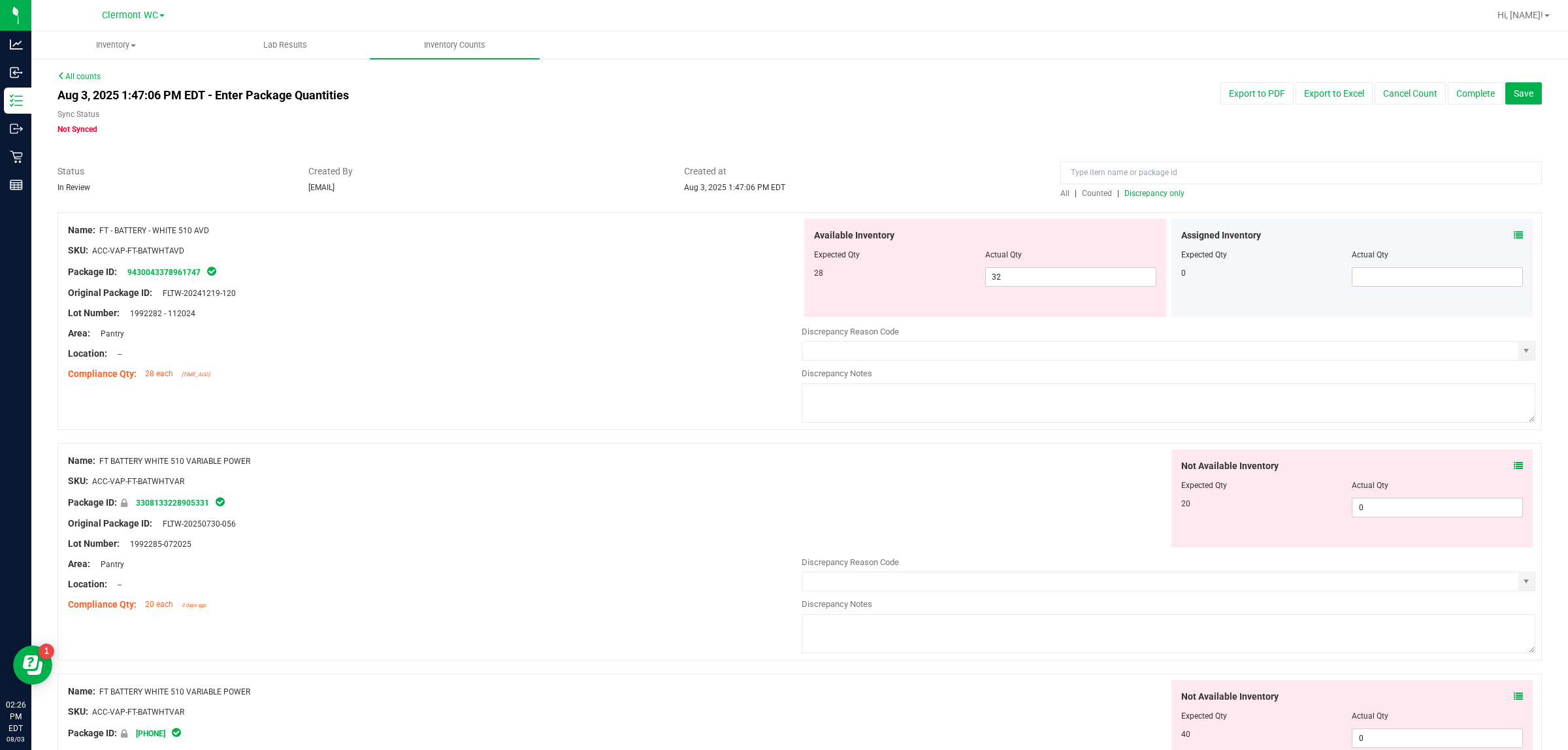 drag, startPoint x: 295, startPoint y: 463, endPoint x: 103, endPoint y: 462, distance: 192.0026 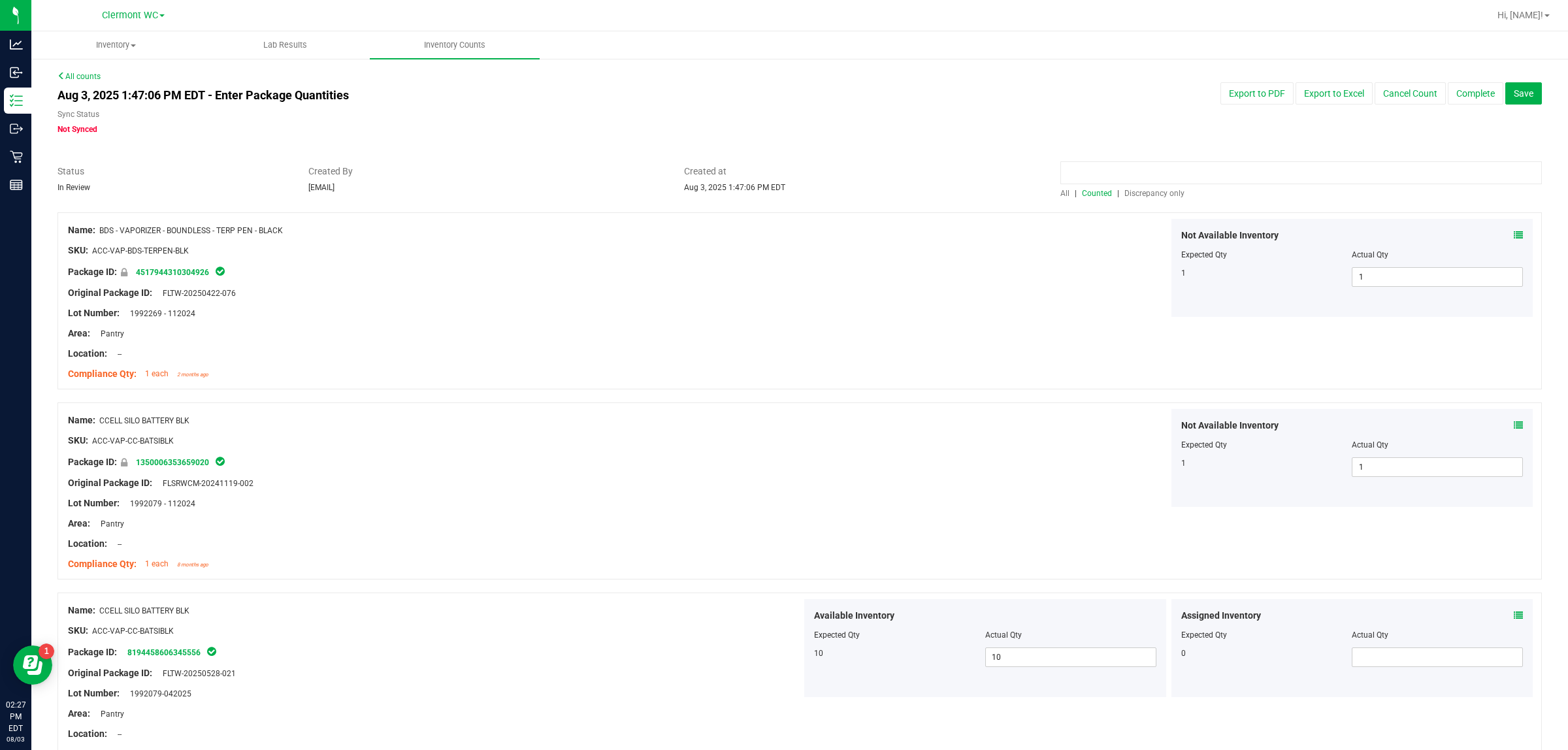 click at bounding box center [1301, 172] 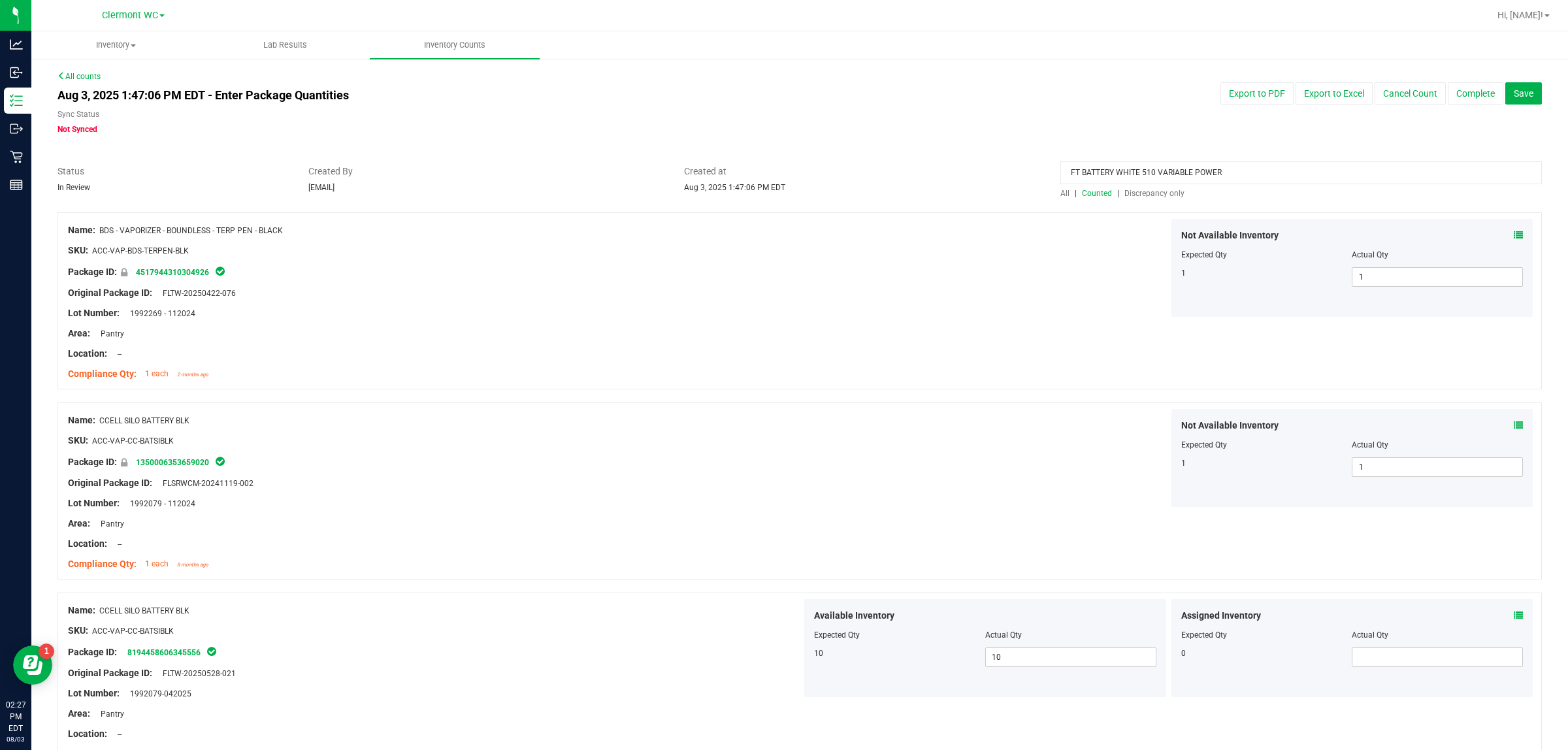 type on "FT BATTERY WHITE 510 VARIABLE POWER" 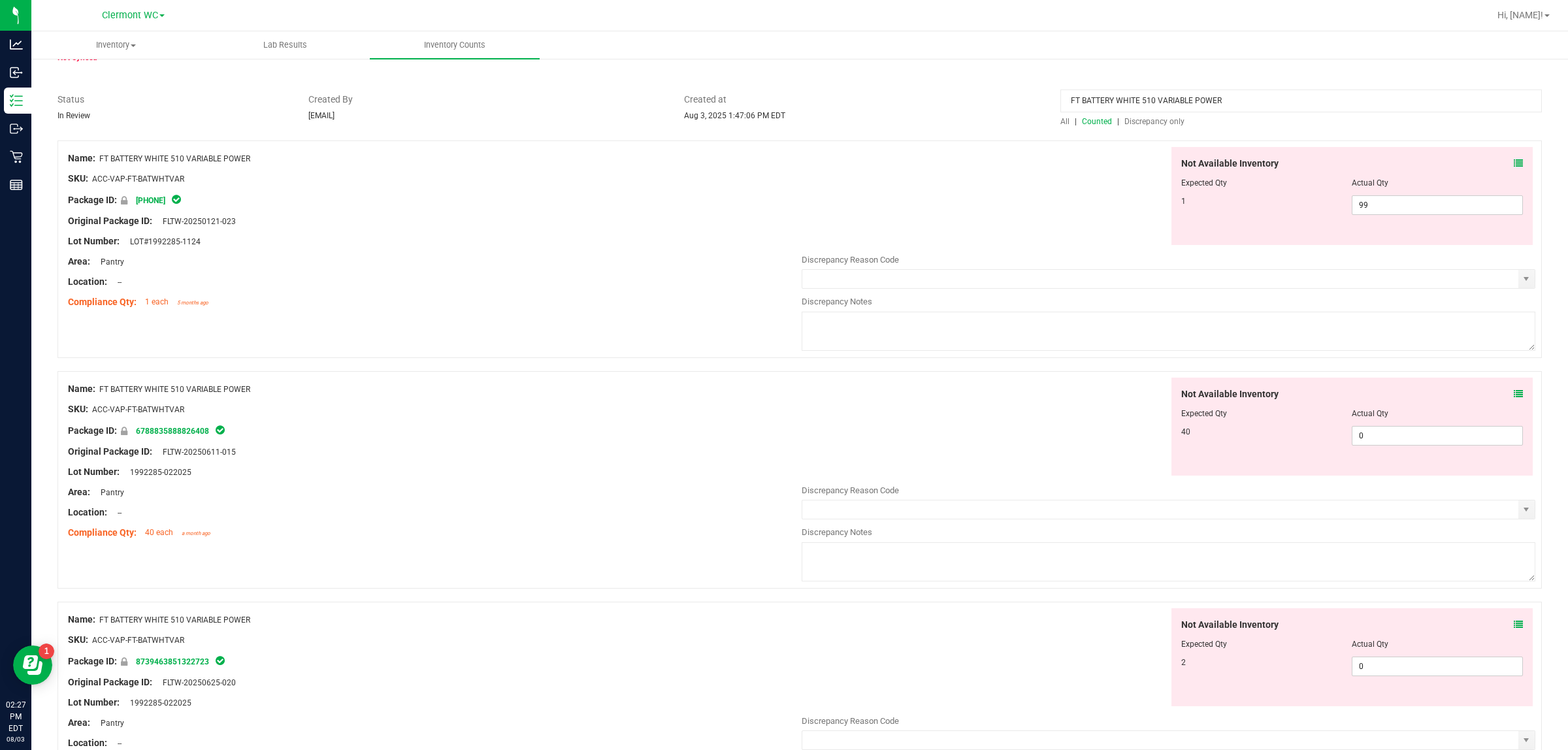 scroll, scrollTop: 0, scrollLeft: 0, axis: both 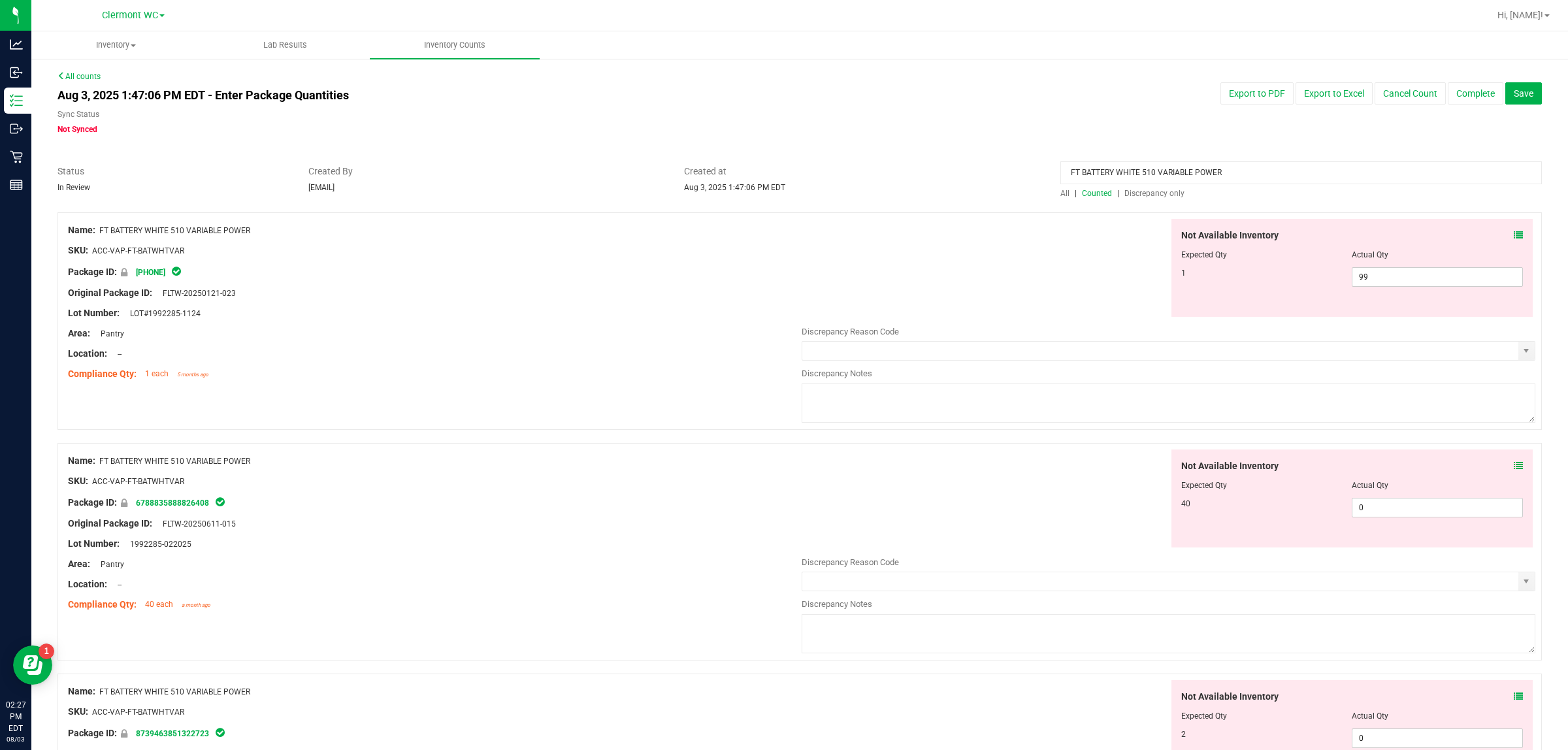 drag, startPoint x: 1249, startPoint y: 171, endPoint x: 821, endPoint y: 198, distance: 428.8508 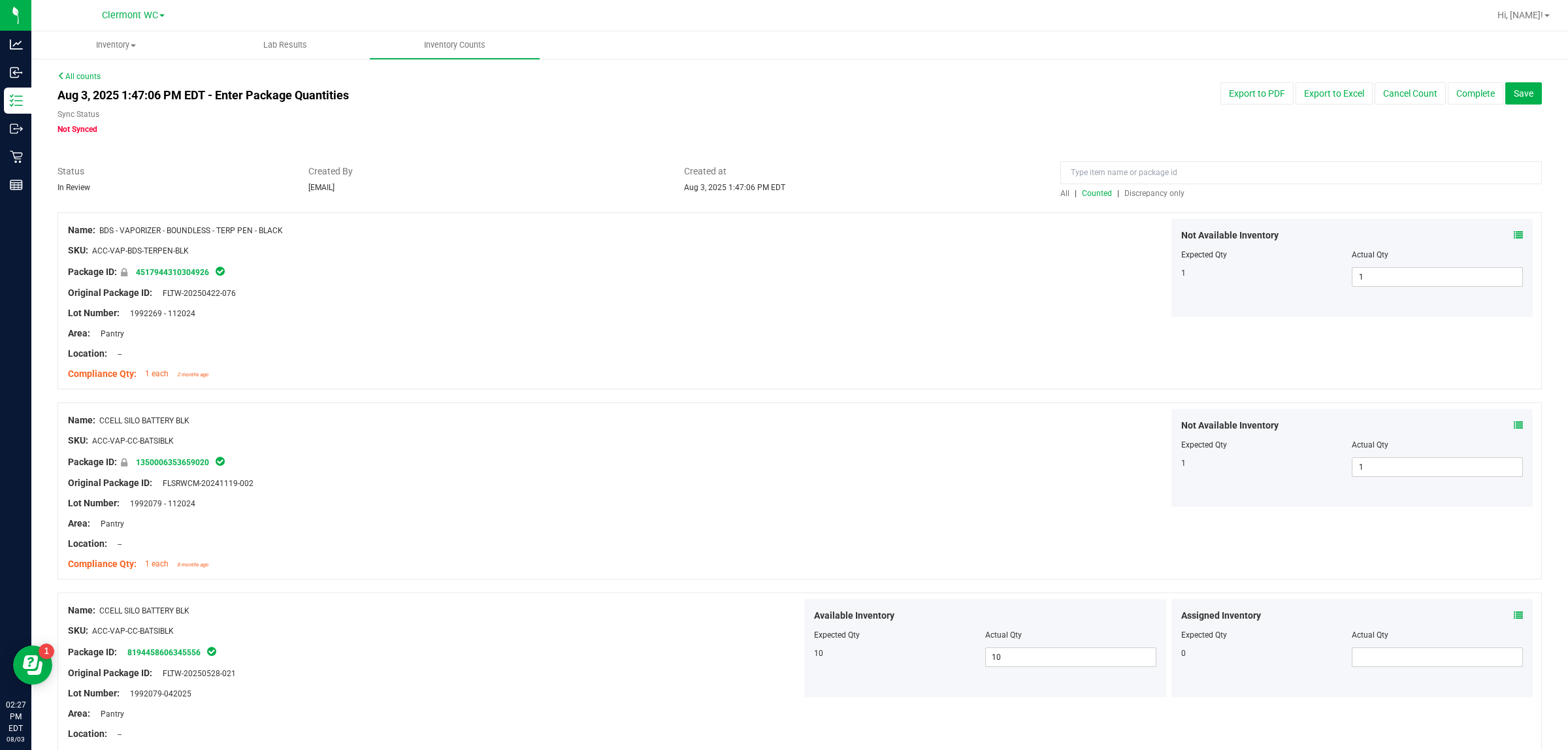 click on "Discrepancy only" at bounding box center [1154, 193] 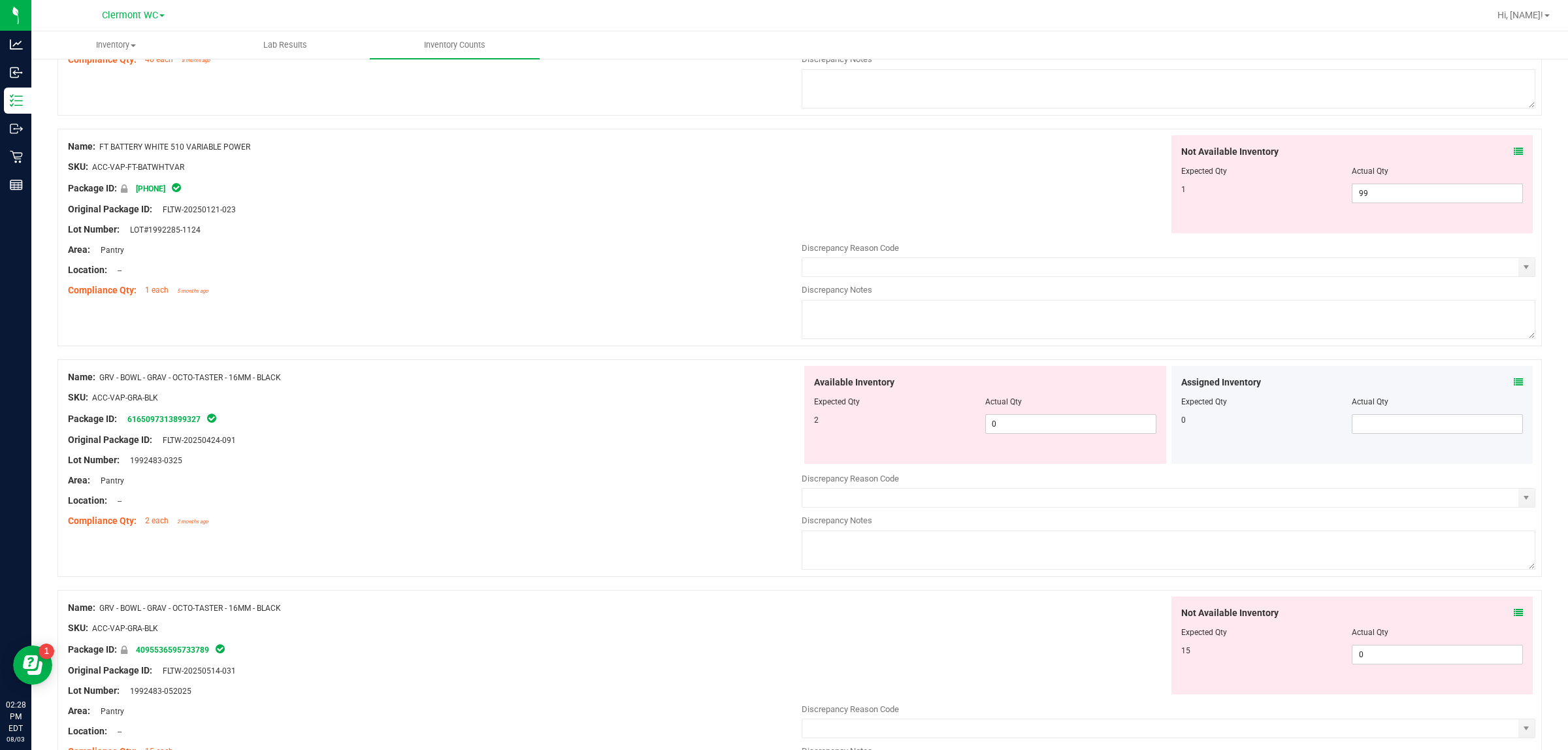 scroll, scrollTop: 1225, scrollLeft: 0, axis: vertical 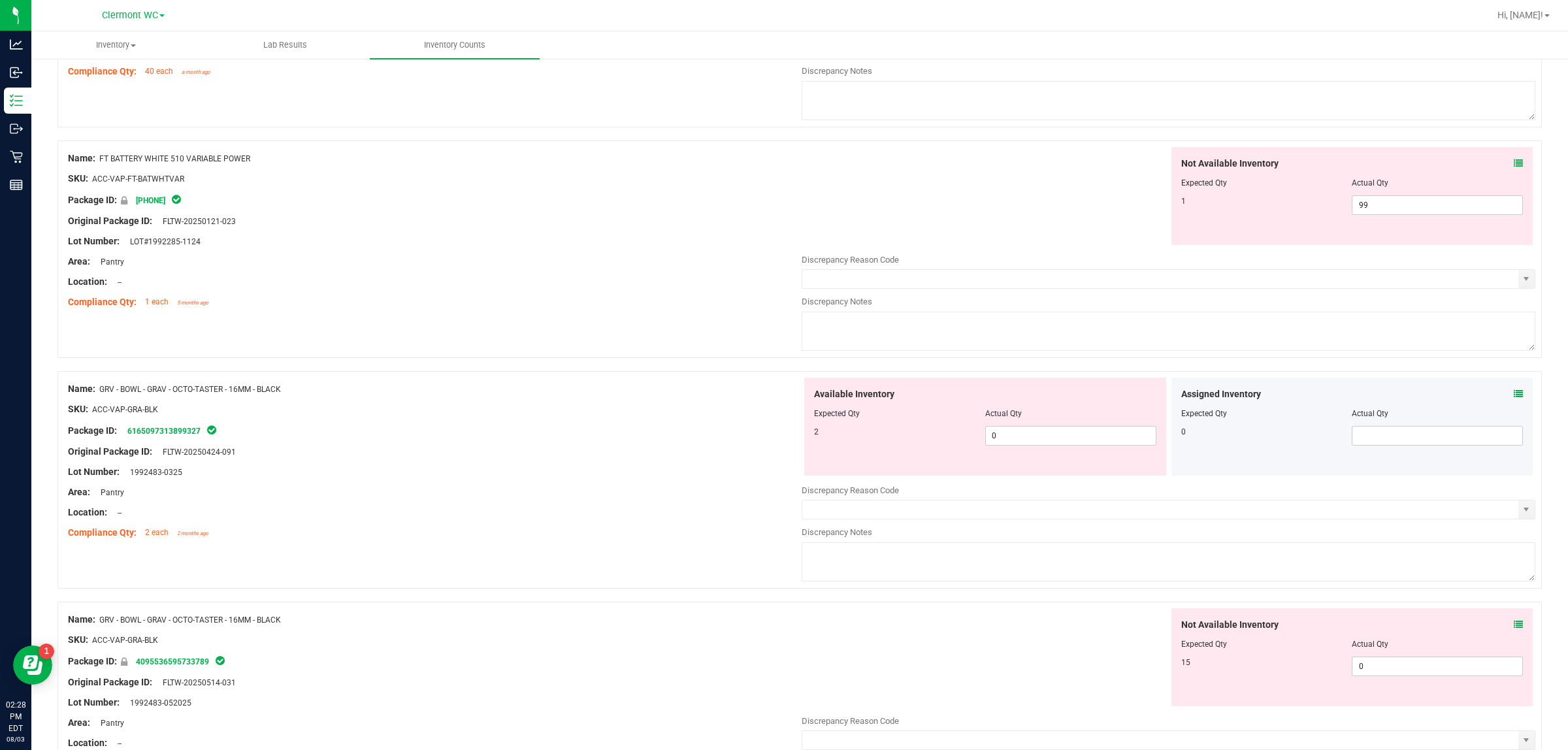 drag, startPoint x: 356, startPoint y: 395, endPoint x: 101, endPoint y: 394, distance: 255.00196 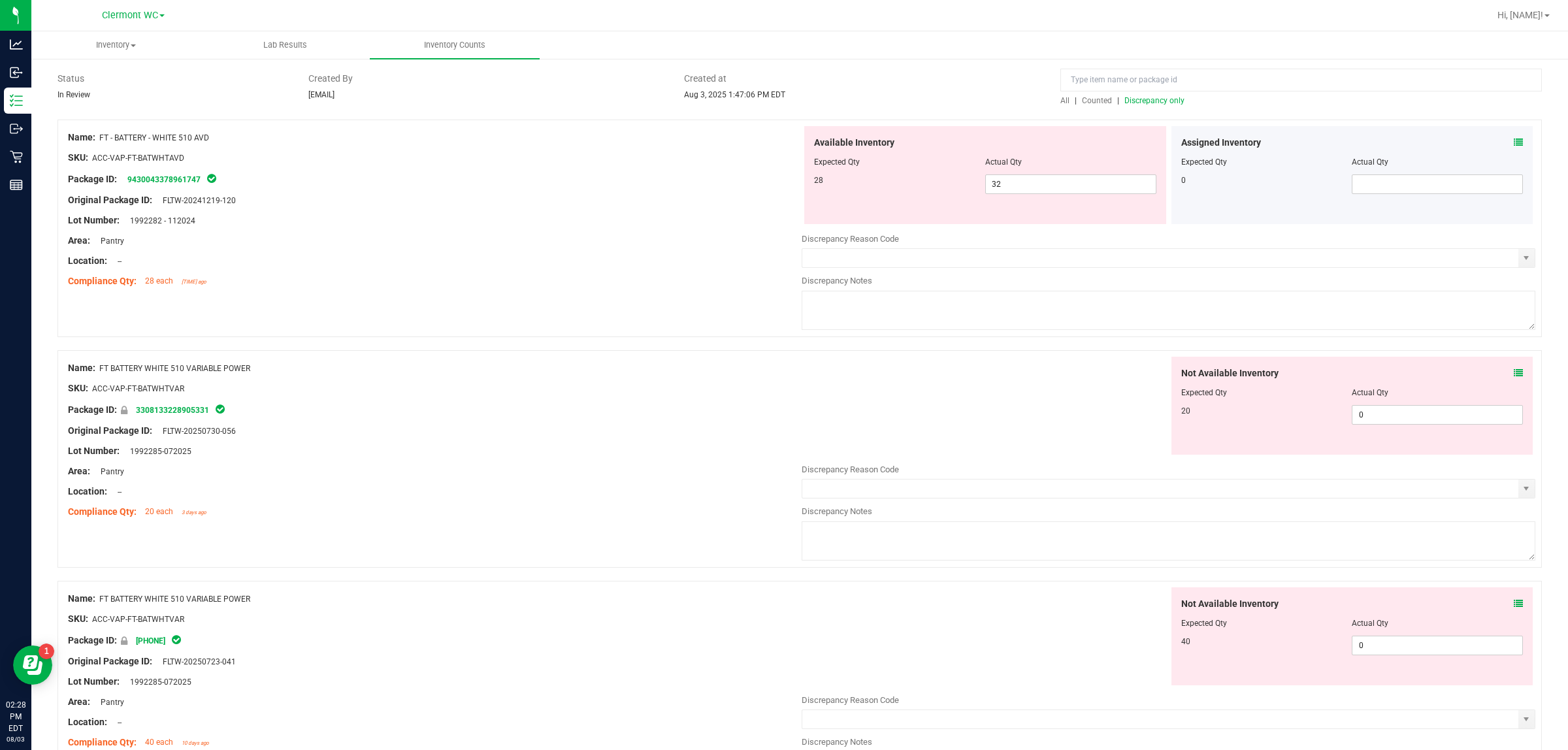 scroll, scrollTop: 0, scrollLeft: 0, axis: both 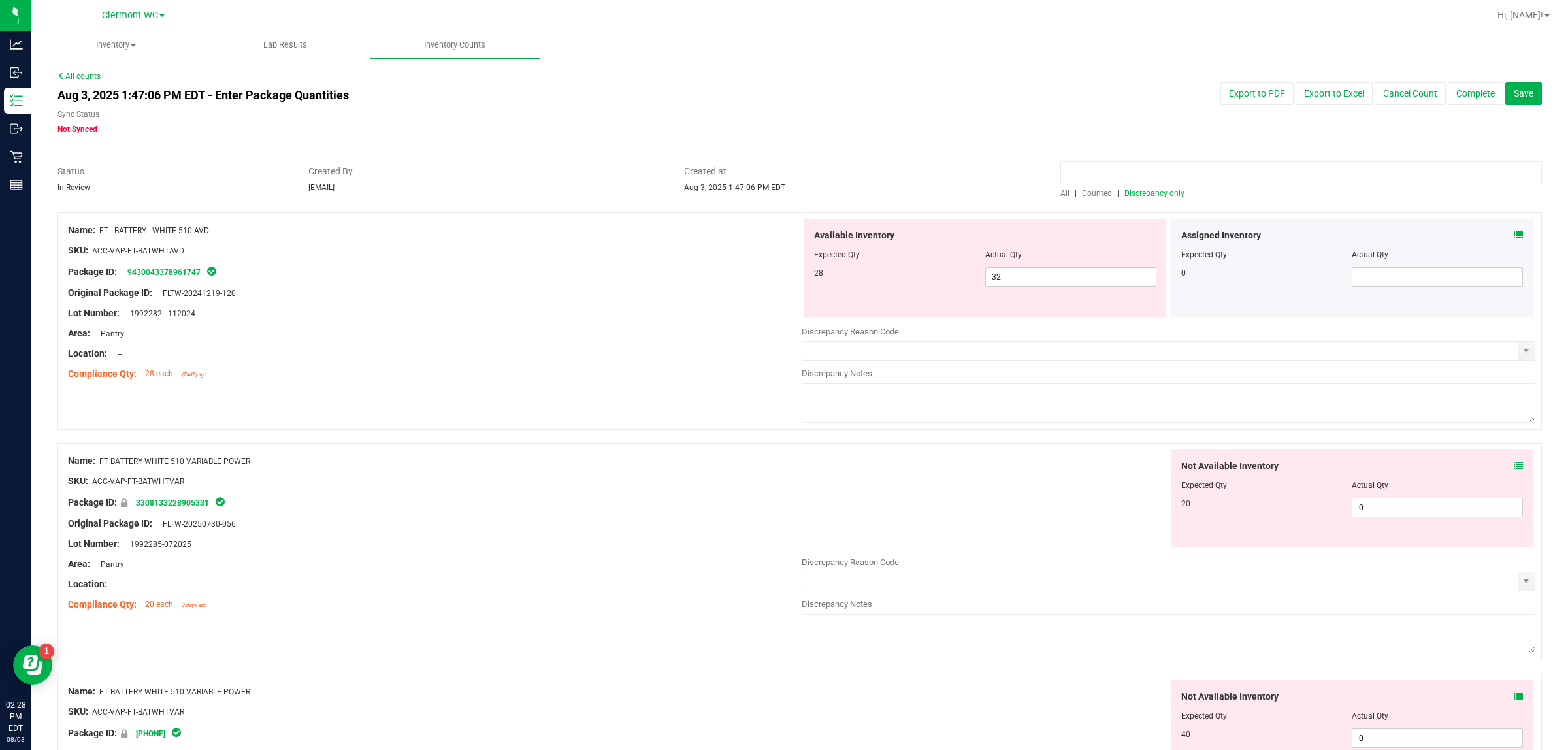 click at bounding box center [1301, 172] 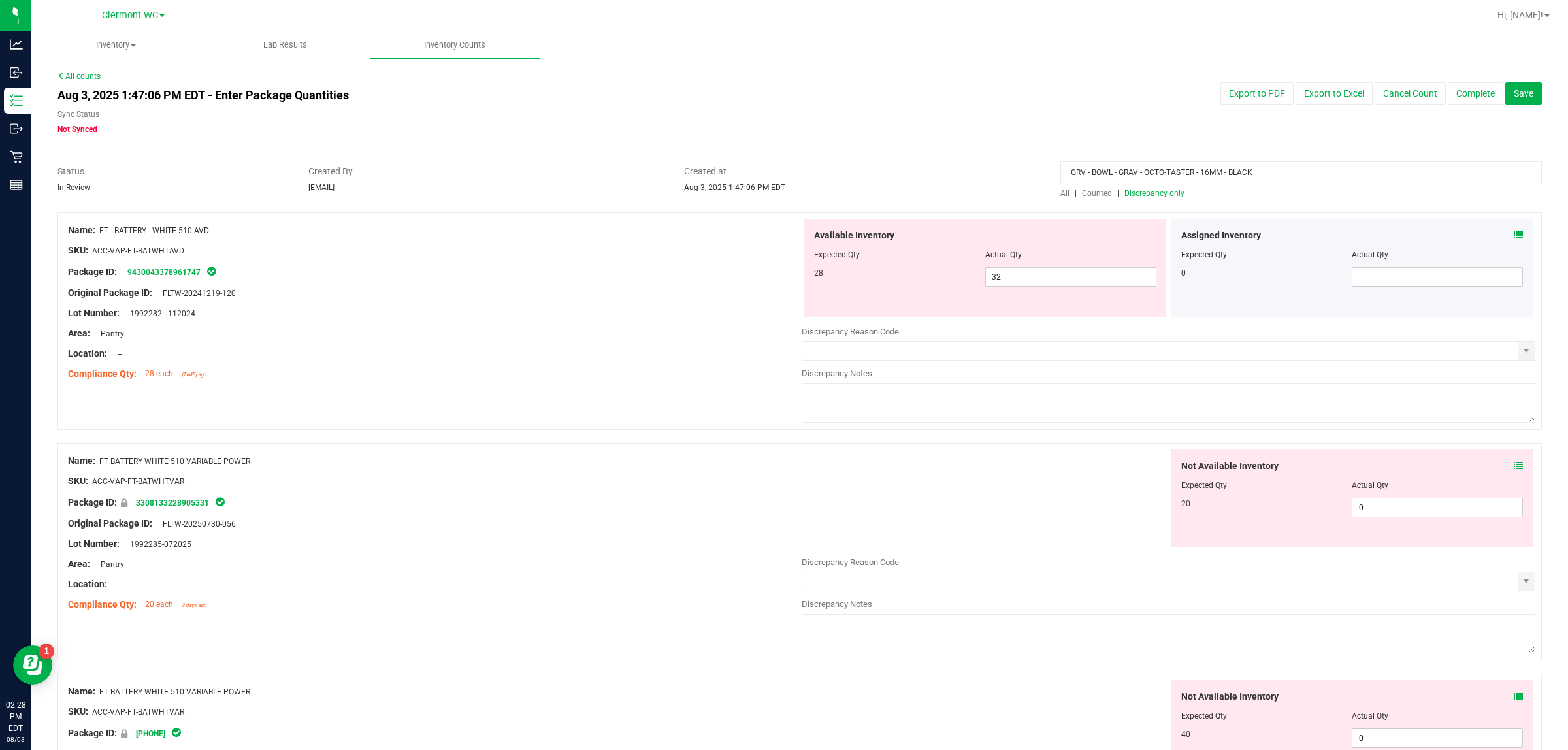 type on "GRV - BOWL - GRAV - OCTO-TASTER - 16MM - BLACK" 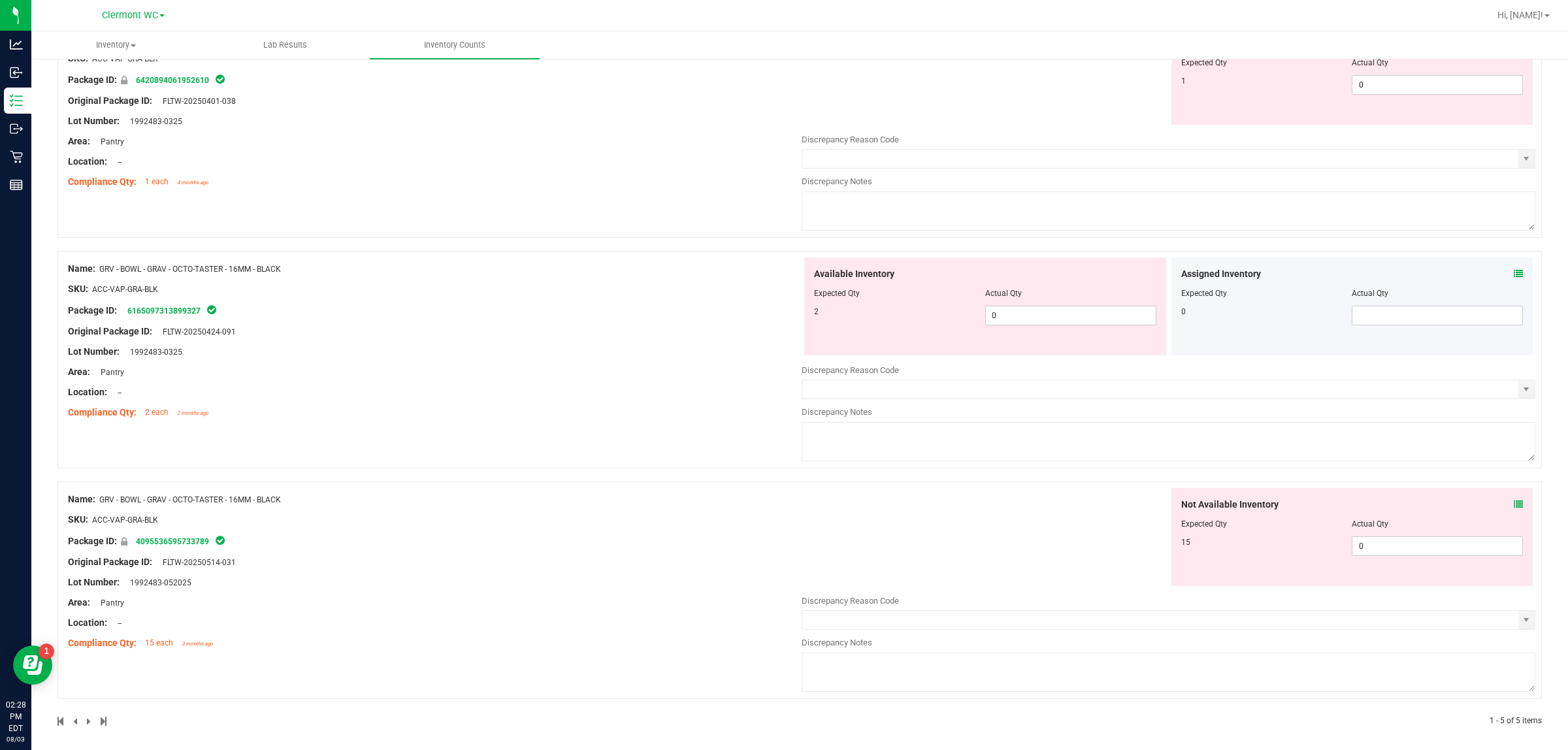 scroll, scrollTop: 664, scrollLeft: 0, axis: vertical 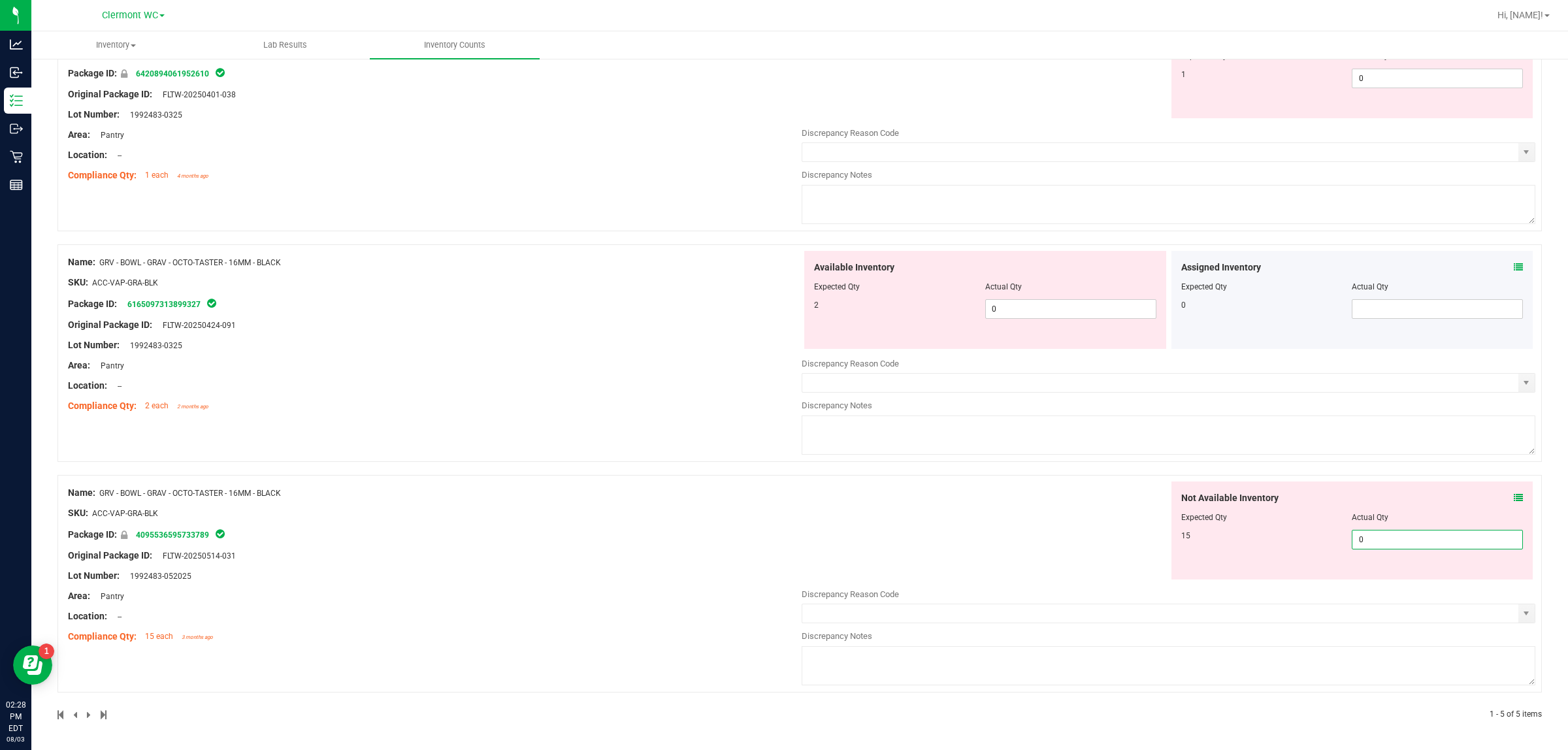 drag, startPoint x: 1396, startPoint y: 541, endPoint x: 1148, endPoint y: 534, distance: 248.09877 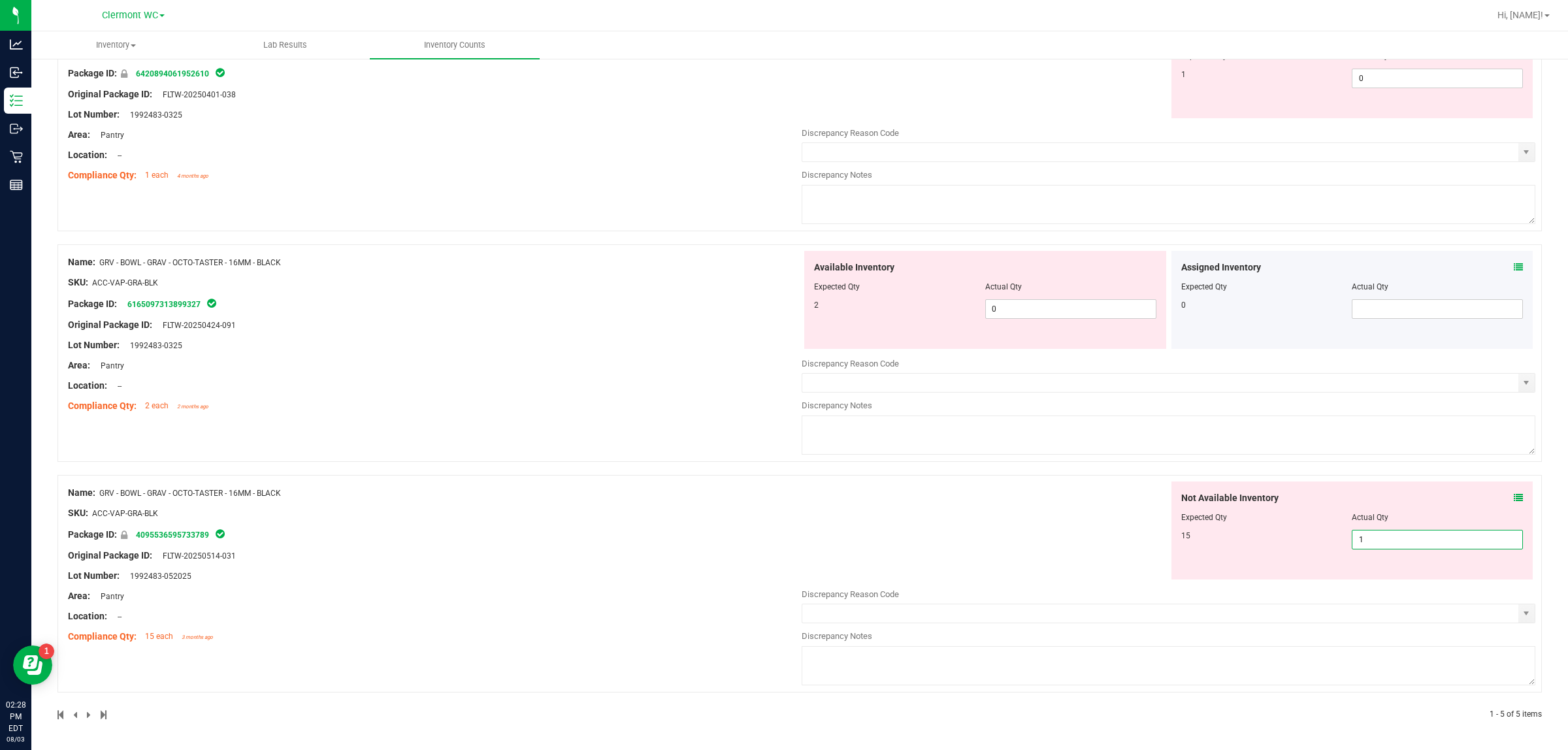 type on "15" 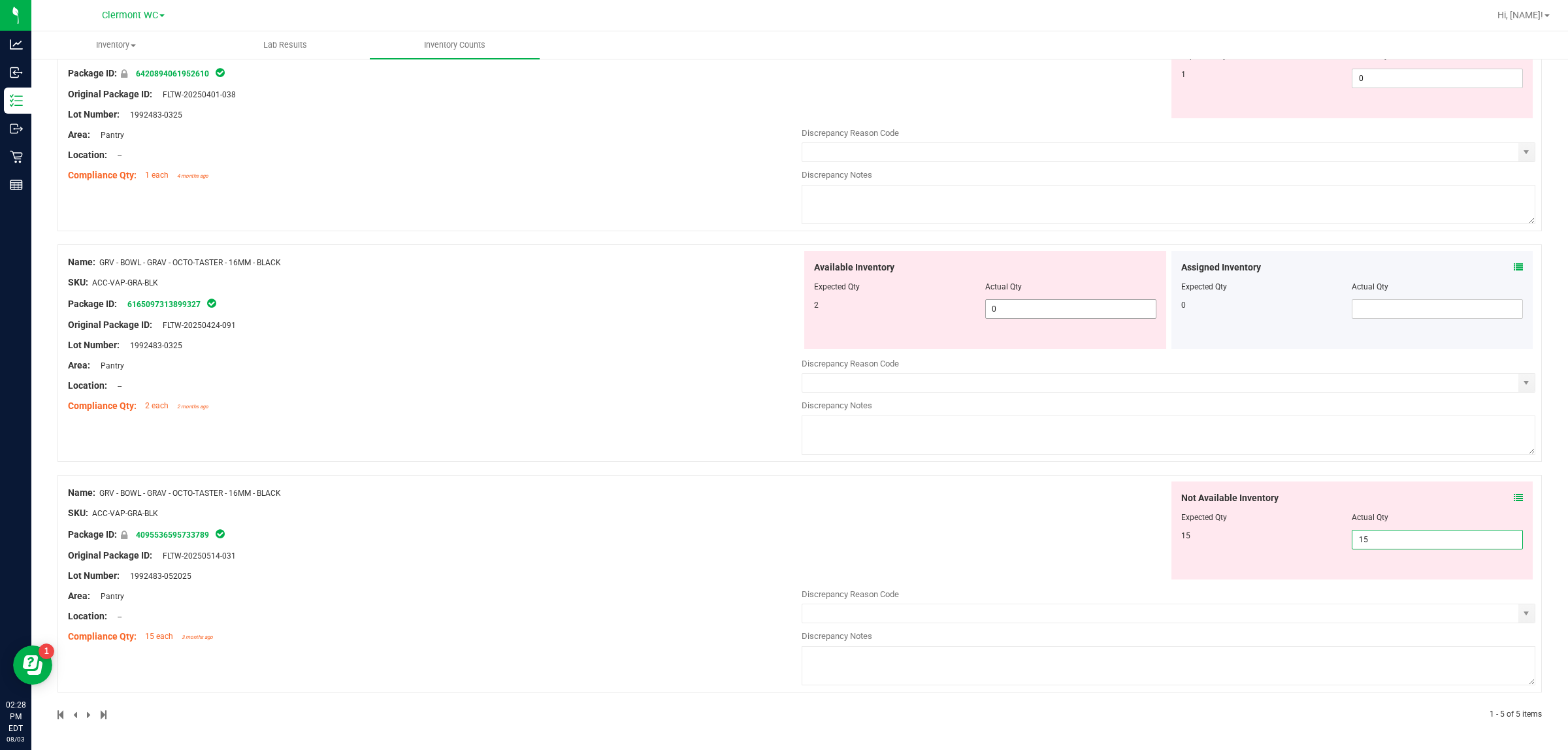 type on "15" 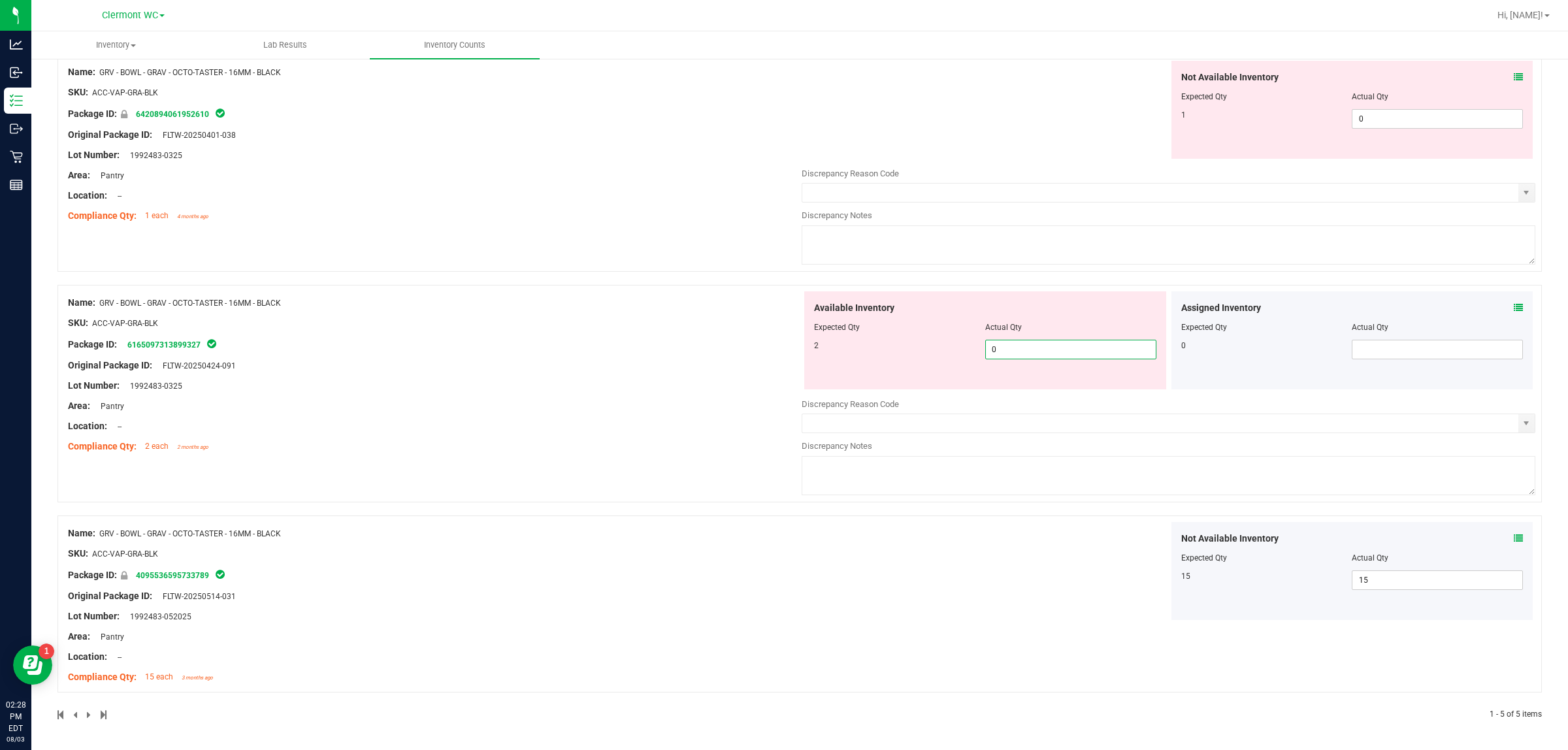 drag, startPoint x: 1011, startPoint y: 310, endPoint x: 771, endPoint y: 317, distance: 240.10206 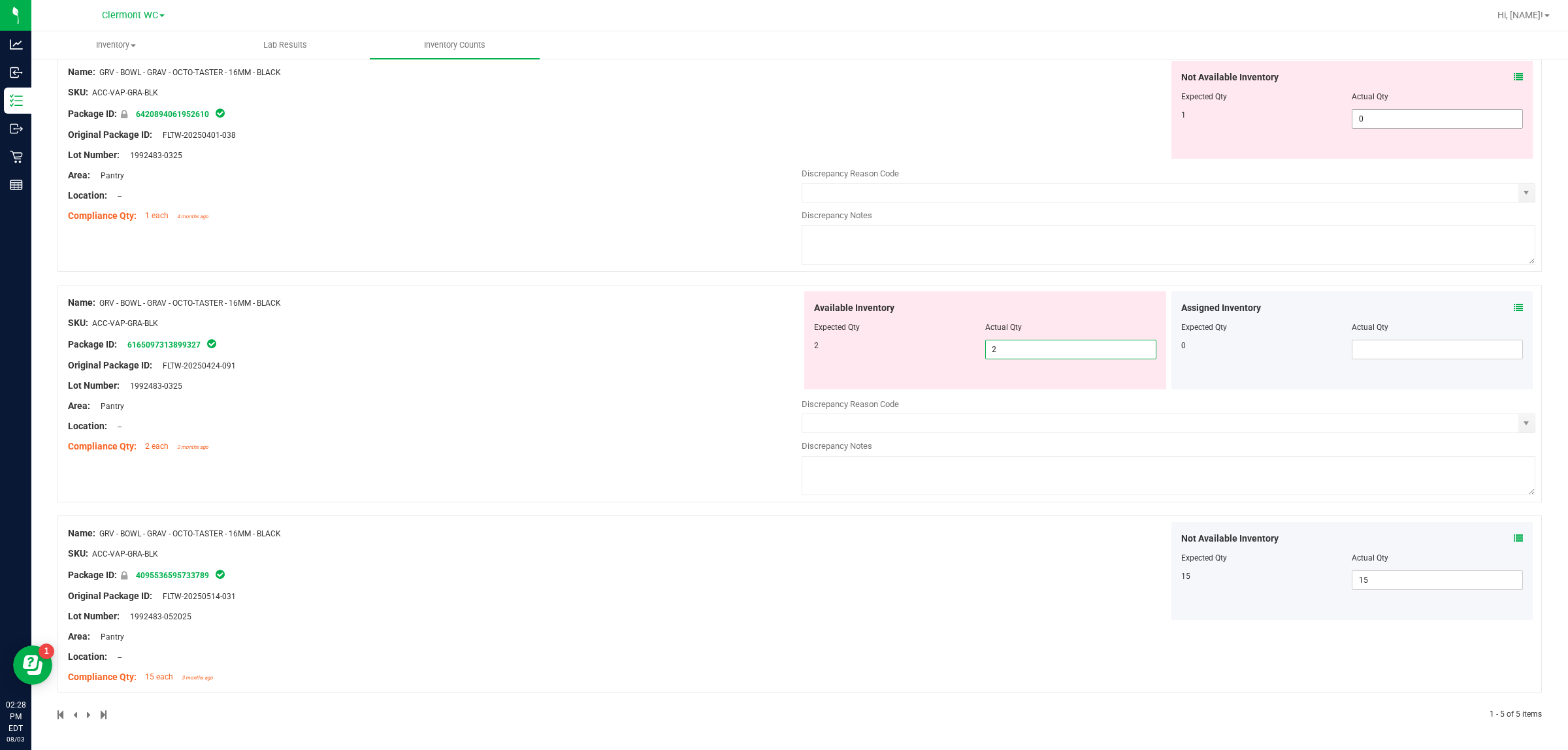 type on "2" 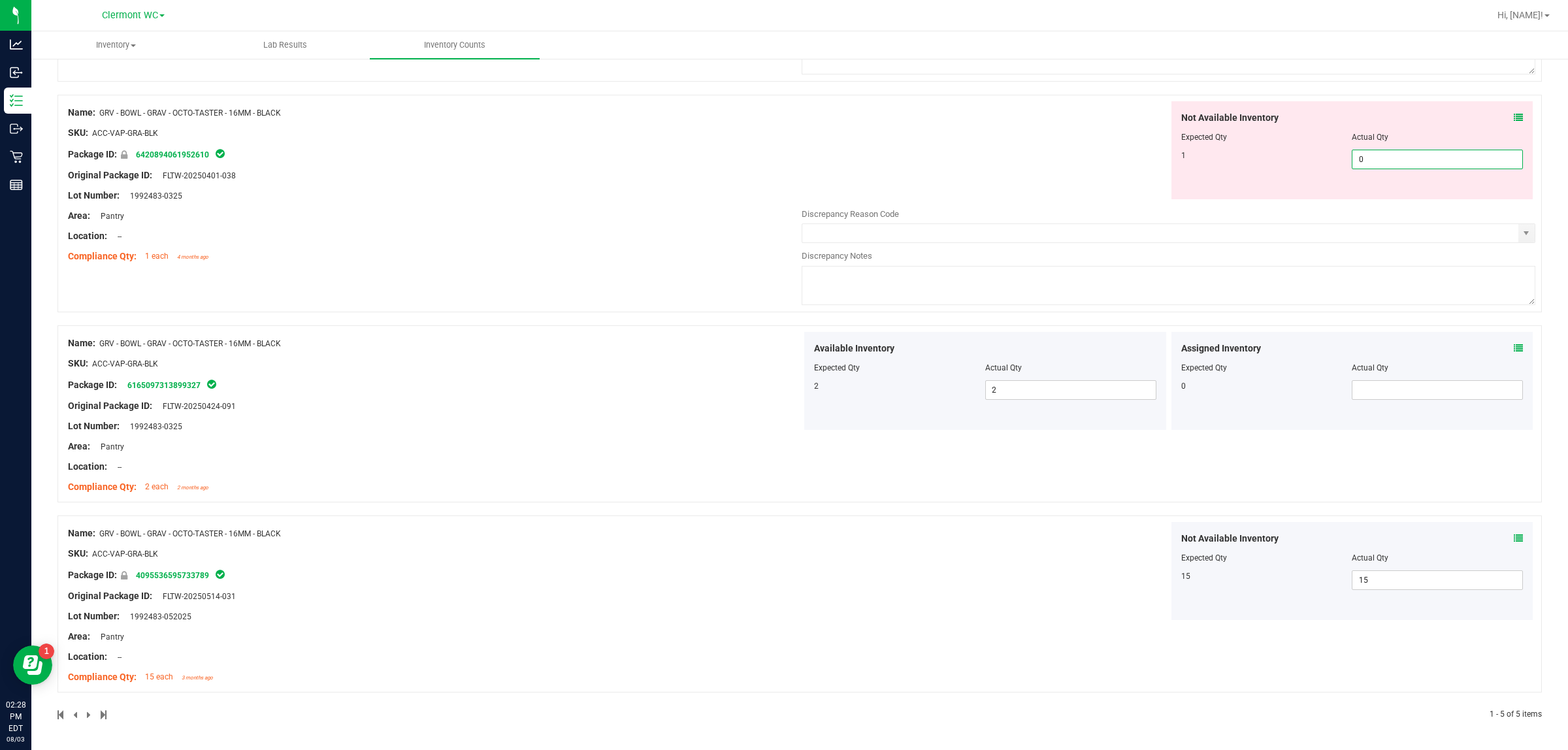 drag, startPoint x: 1377, startPoint y: 119, endPoint x: 1158, endPoint y: 149, distance: 221.0452 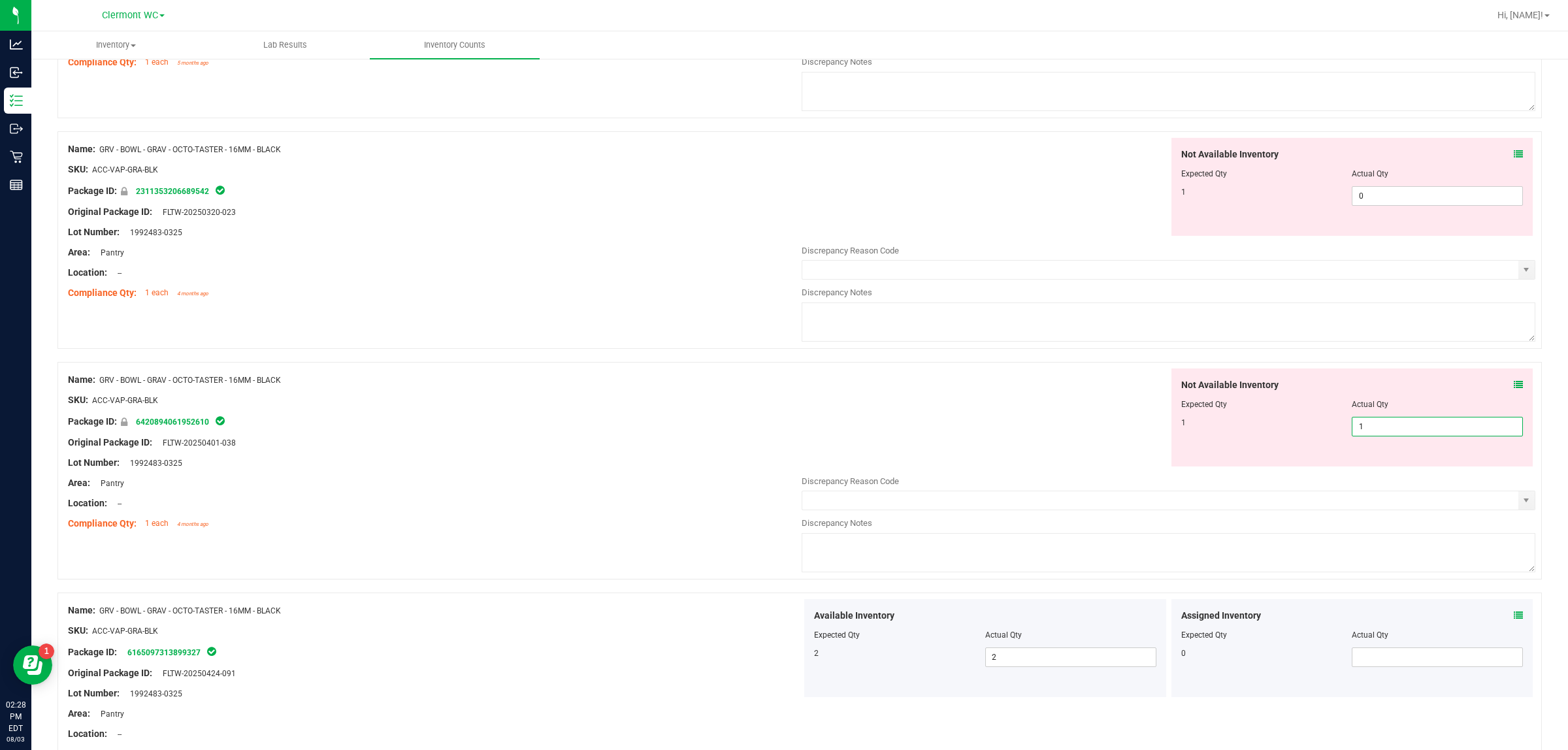 scroll, scrollTop: 173, scrollLeft: 0, axis: vertical 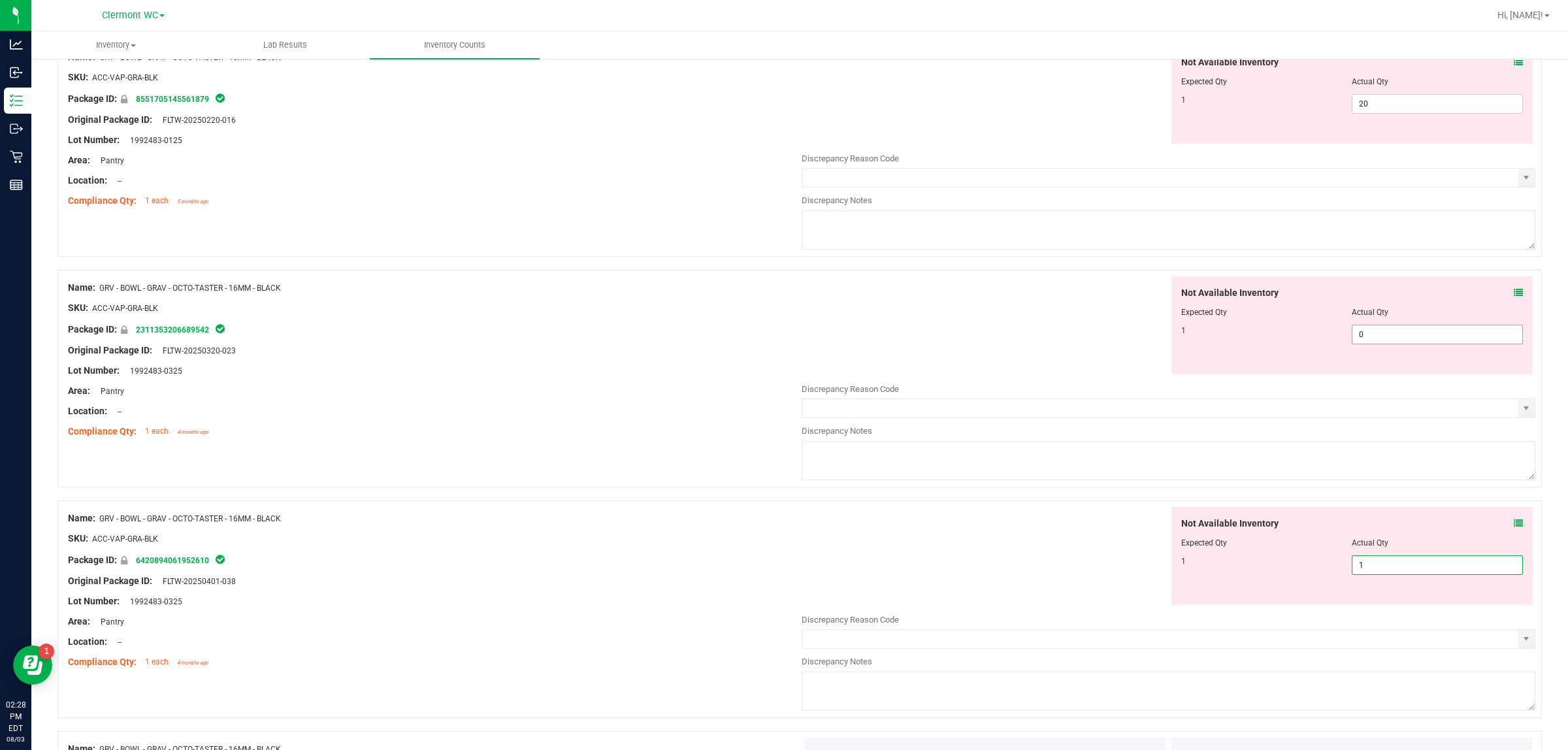 type on "1" 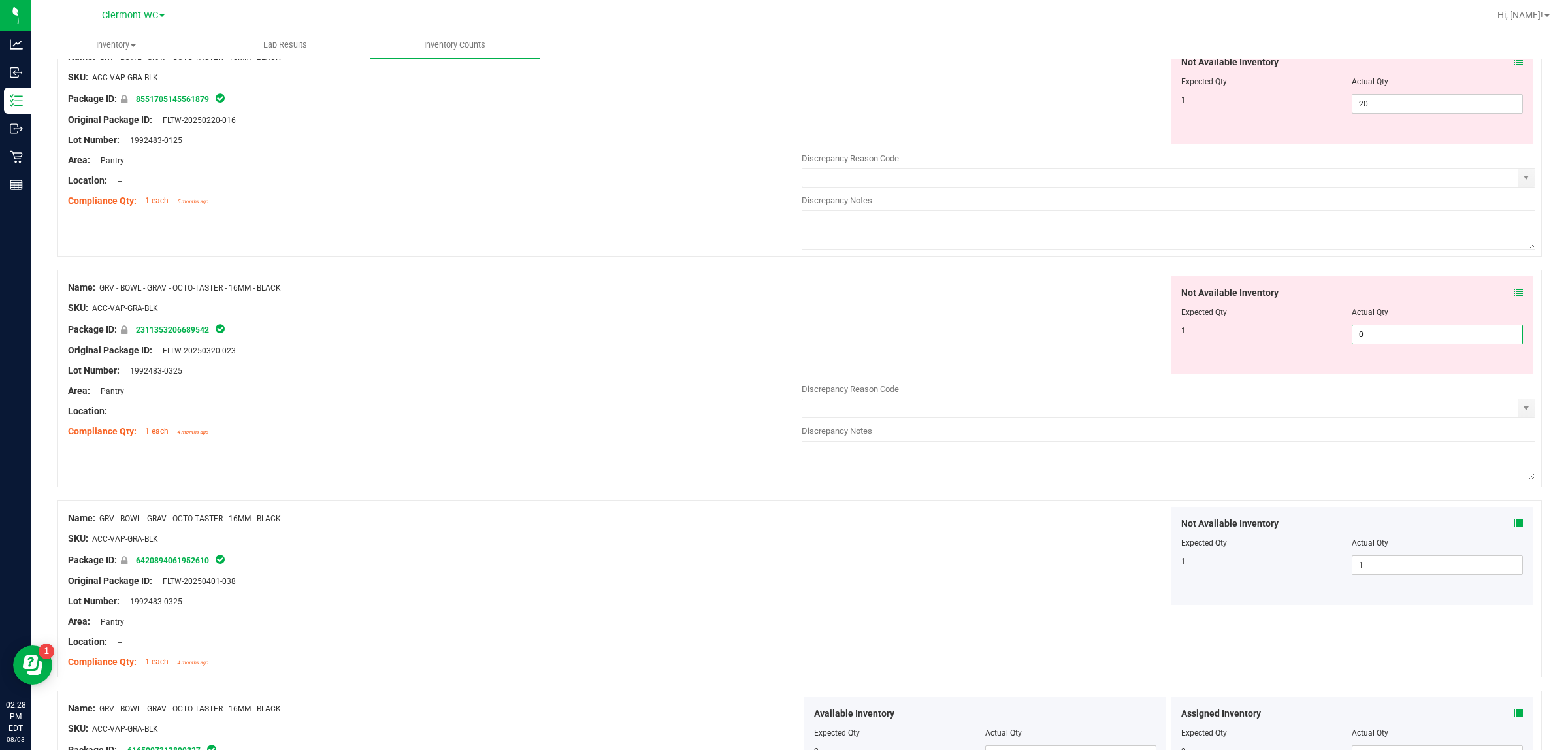 drag, startPoint x: 1405, startPoint y: 341, endPoint x: 1282, endPoint y: 341, distance: 123 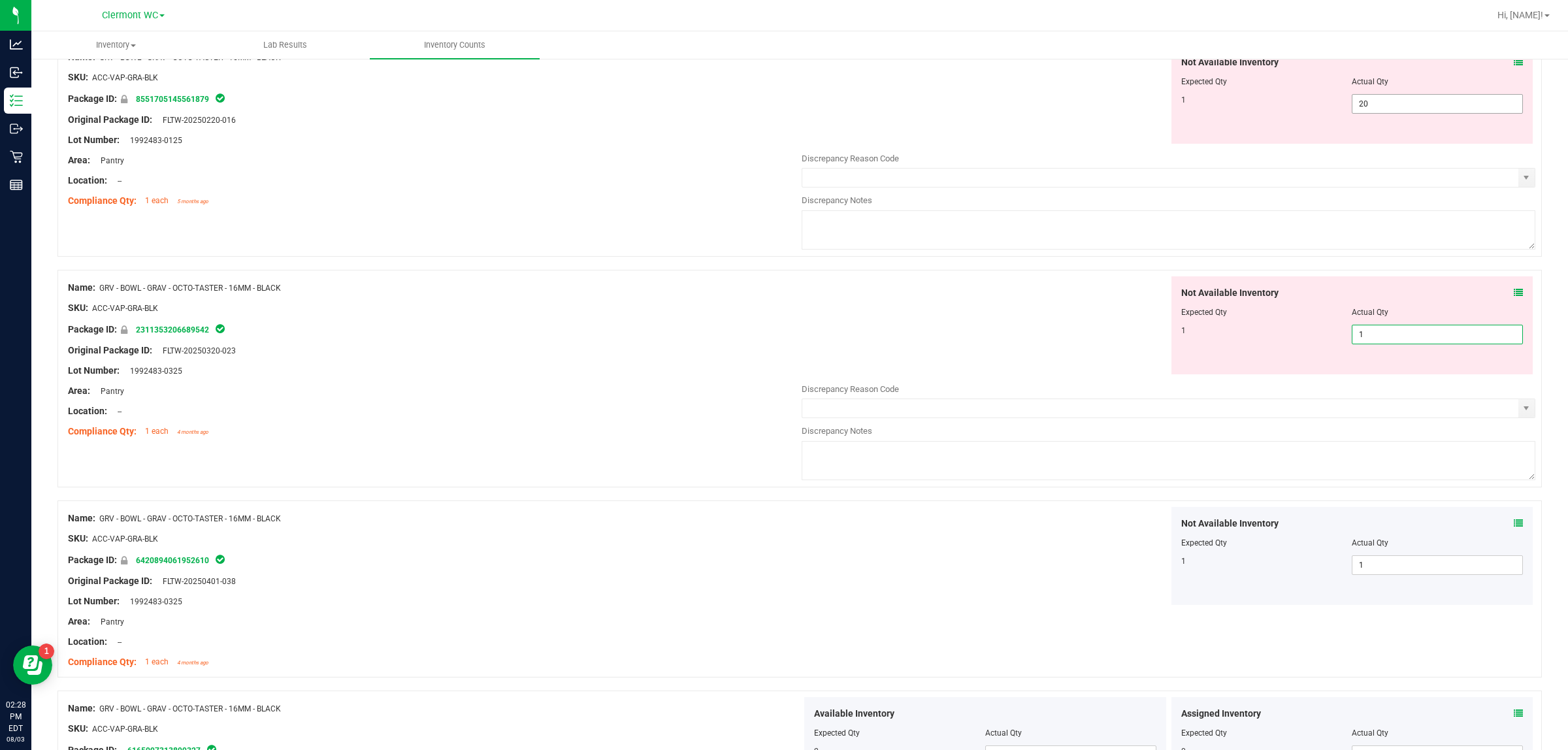 click on "20 20" at bounding box center [1437, 104] 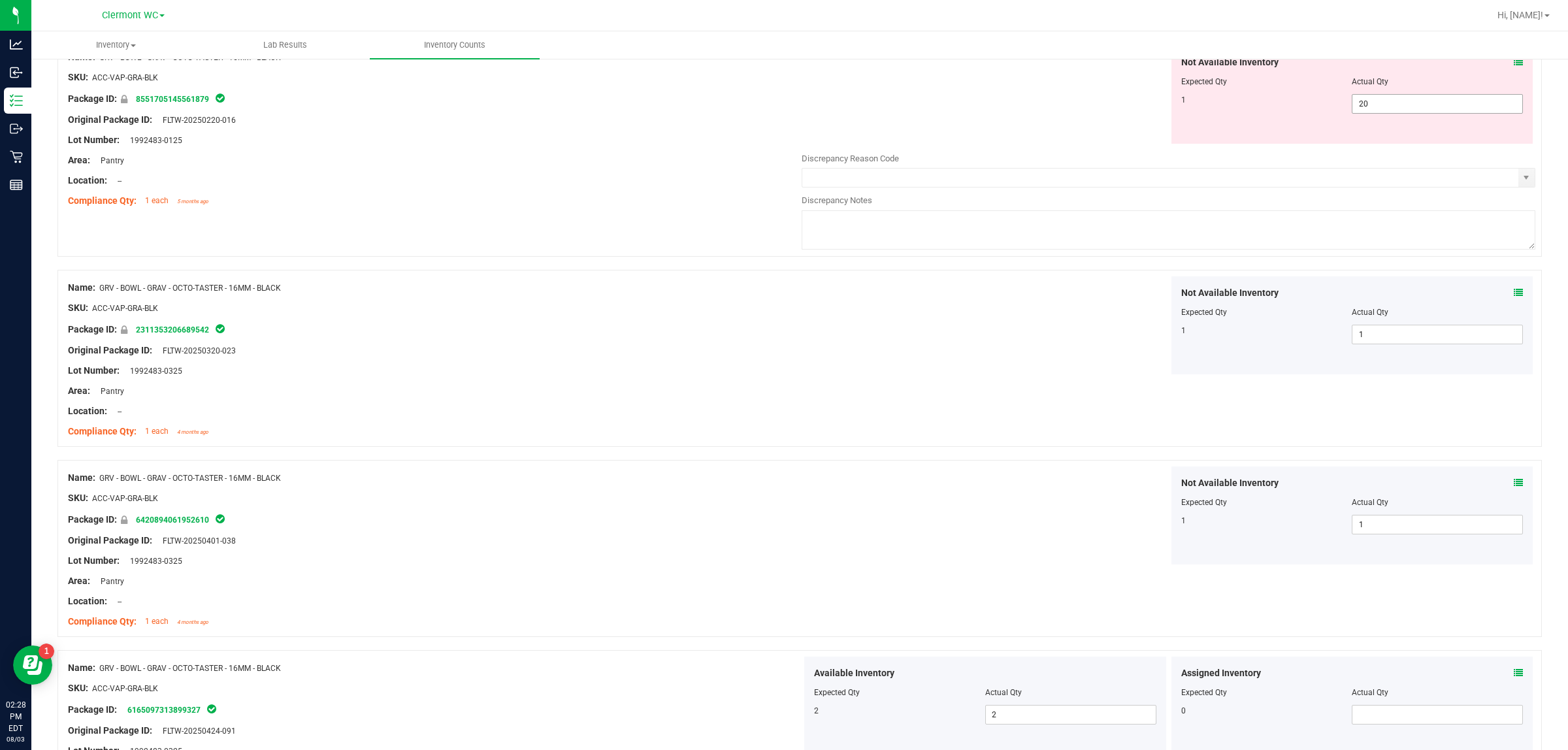 click on "20" at bounding box center (1437, 104) 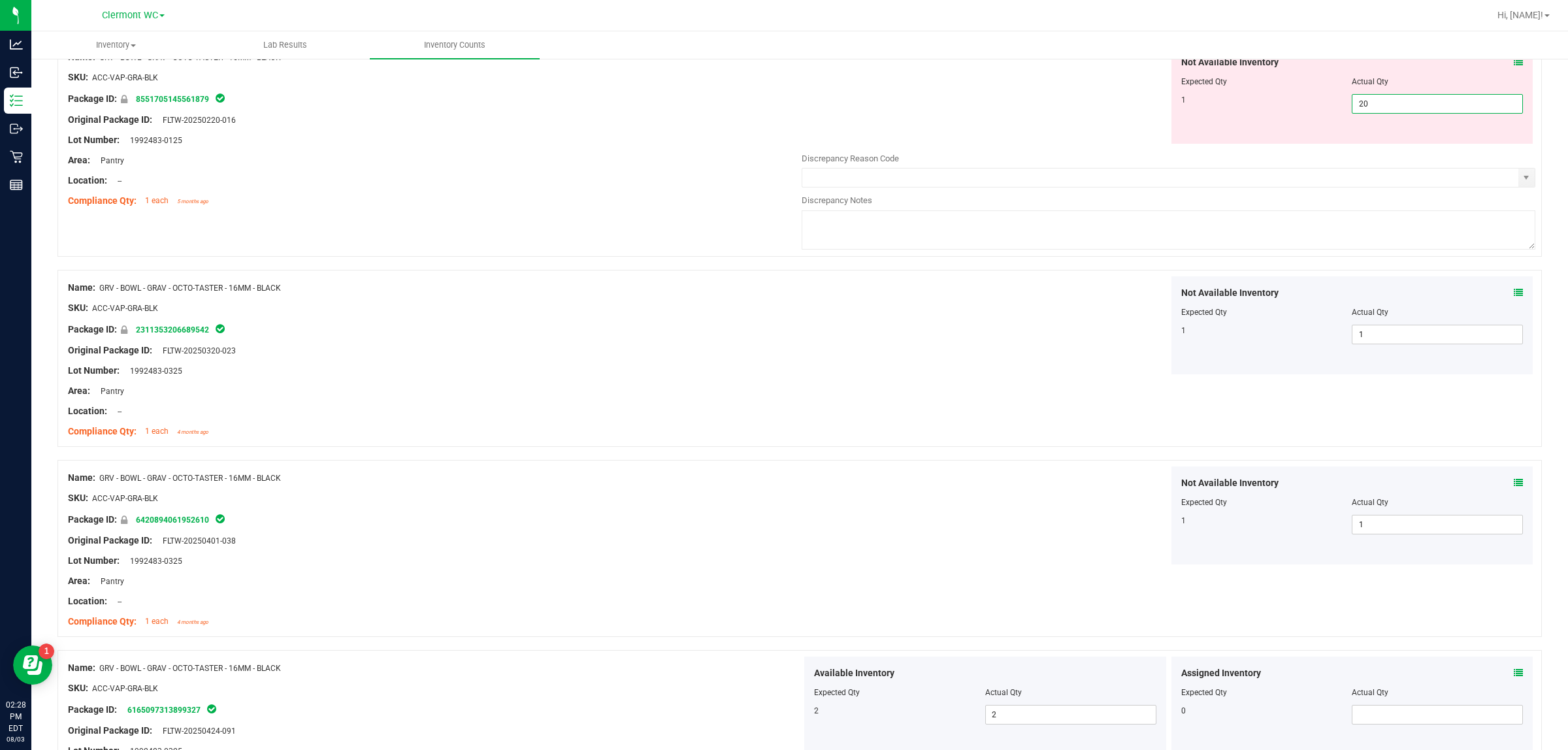 type on "2" 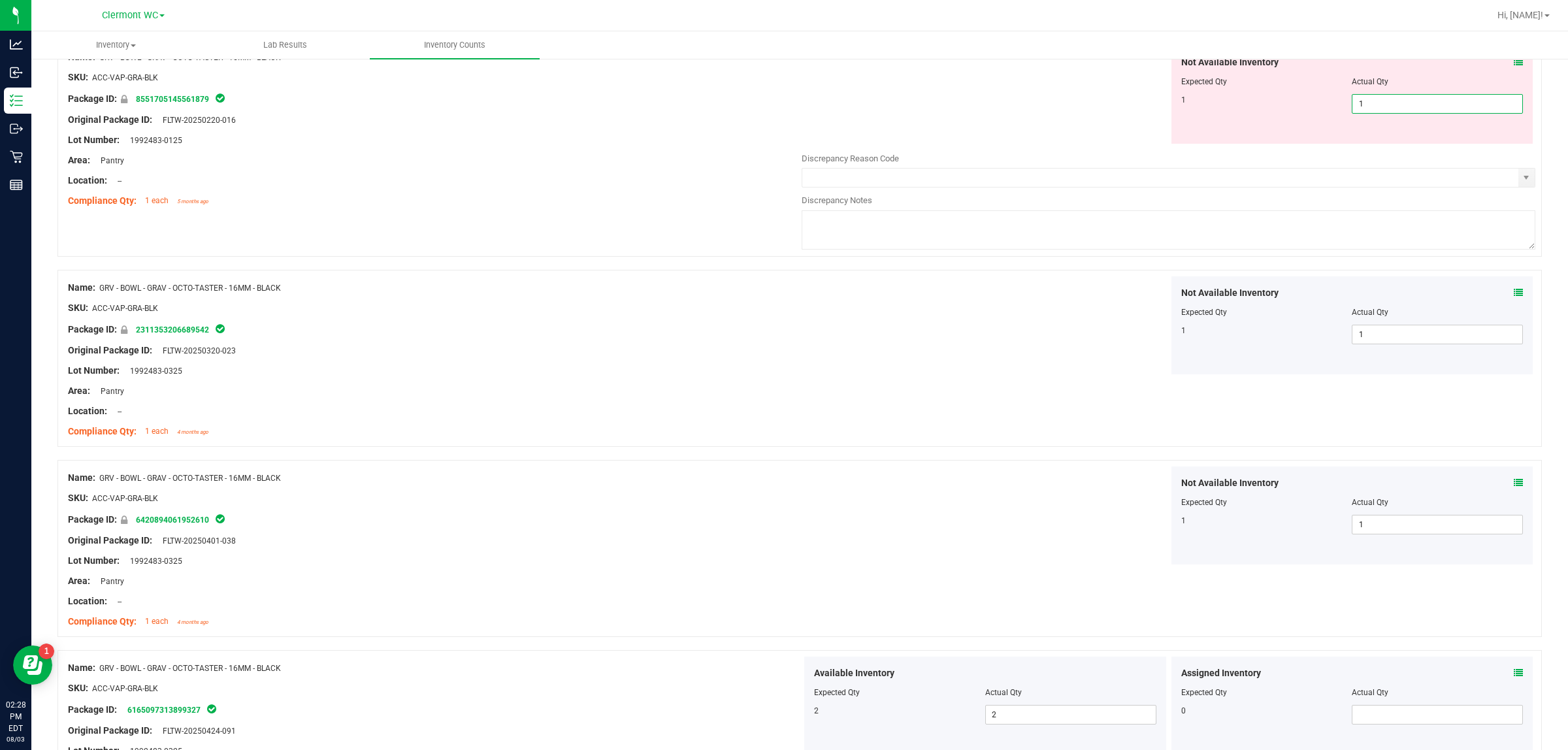 type on "1" 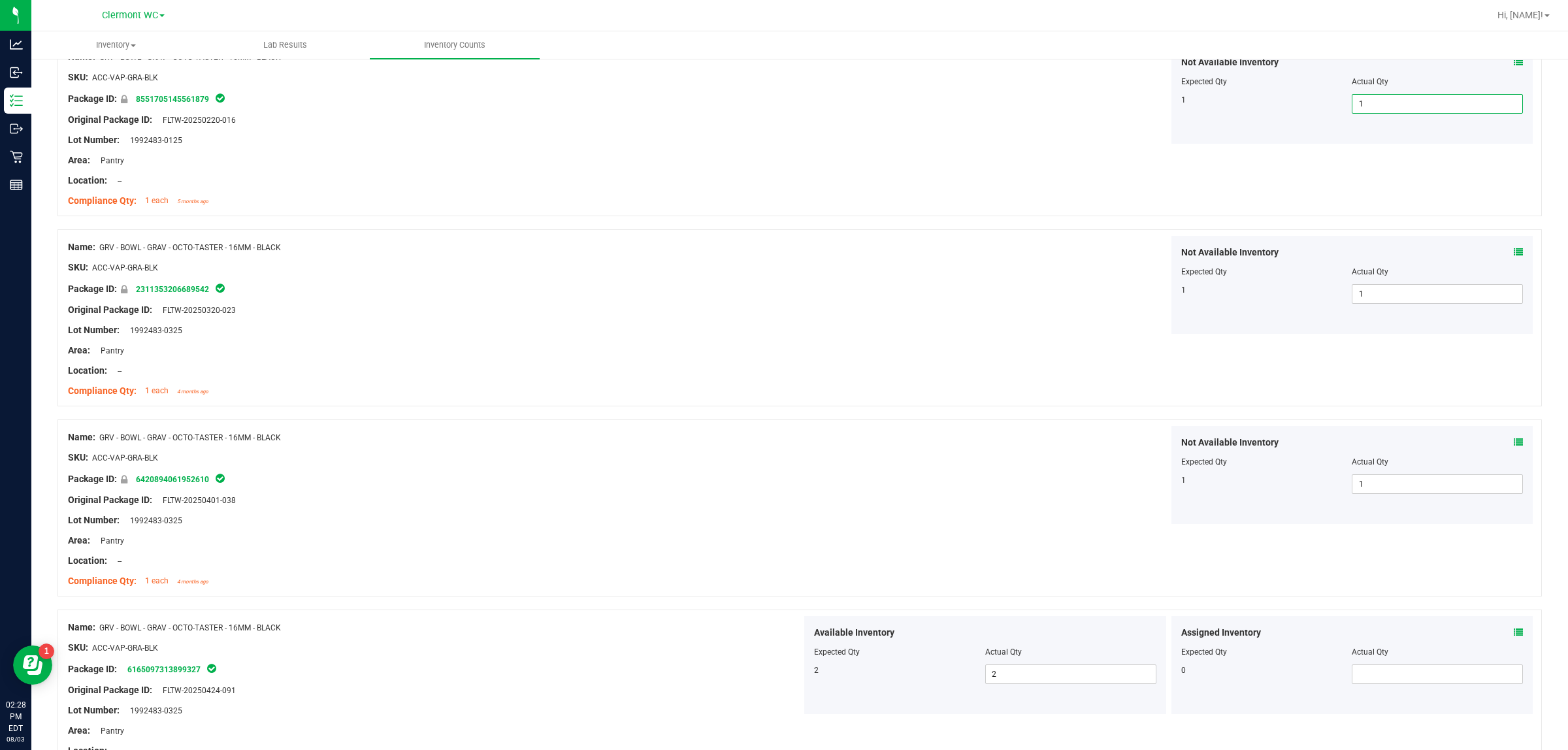 click at bounding box center (800, 603) 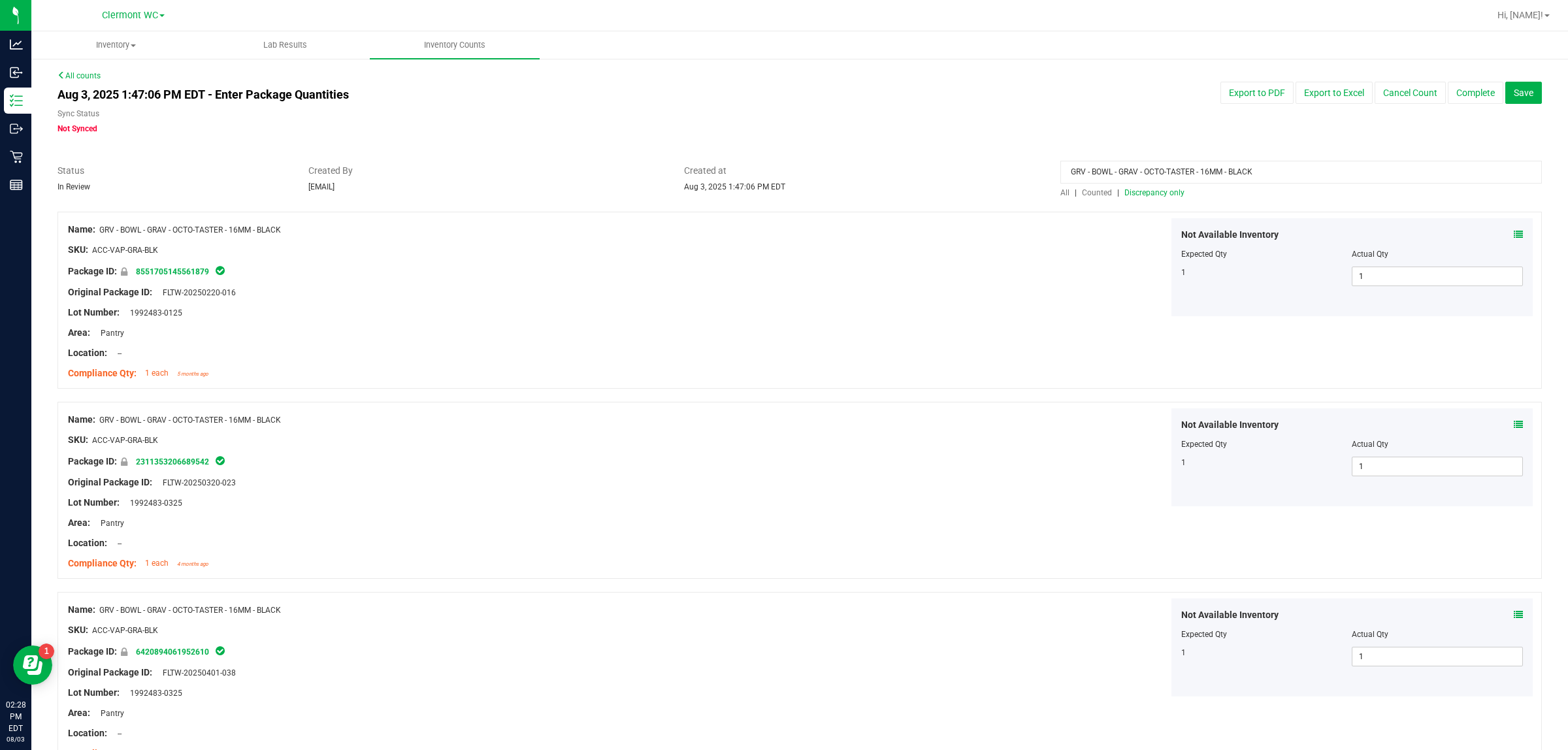 scroll, scrollTop: 0, scrollLeft: 0, axis: both 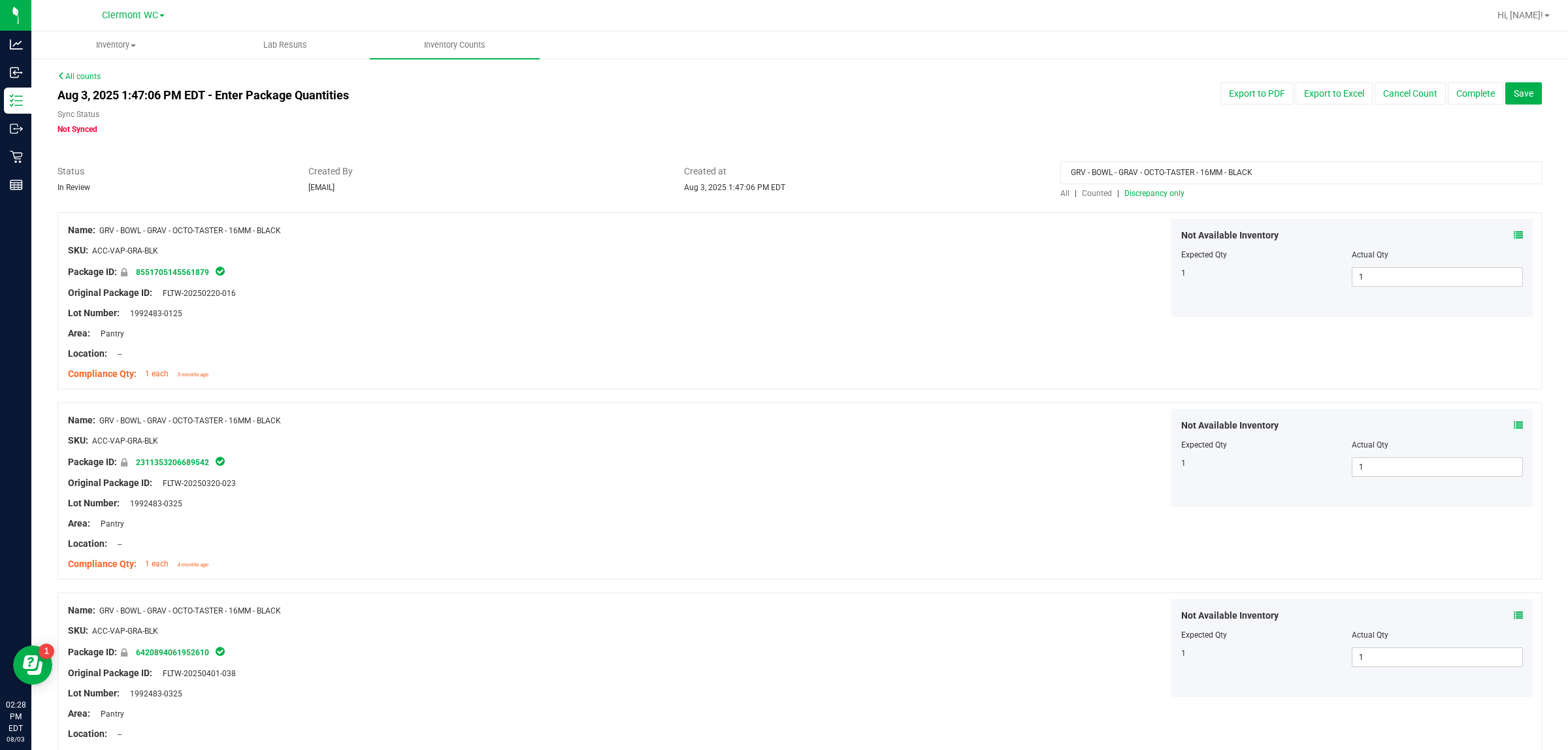 drag, startPoint x: 1262, startPoint y: 180, endPoint x: 423, endPoint y: 217, distance: 839.8155 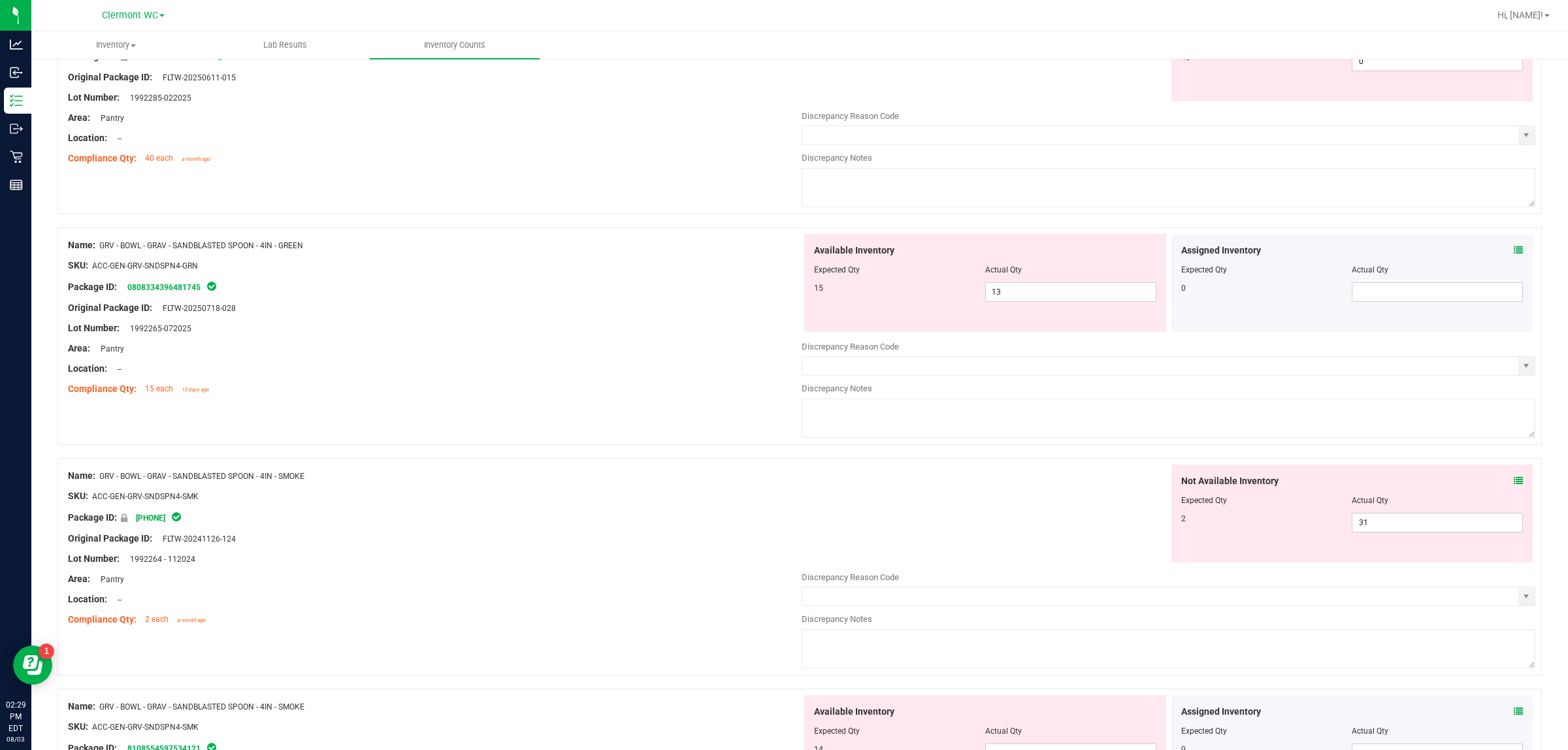 scroll, scrollTop: 1388, scrollLeft: 0, axis: vertical 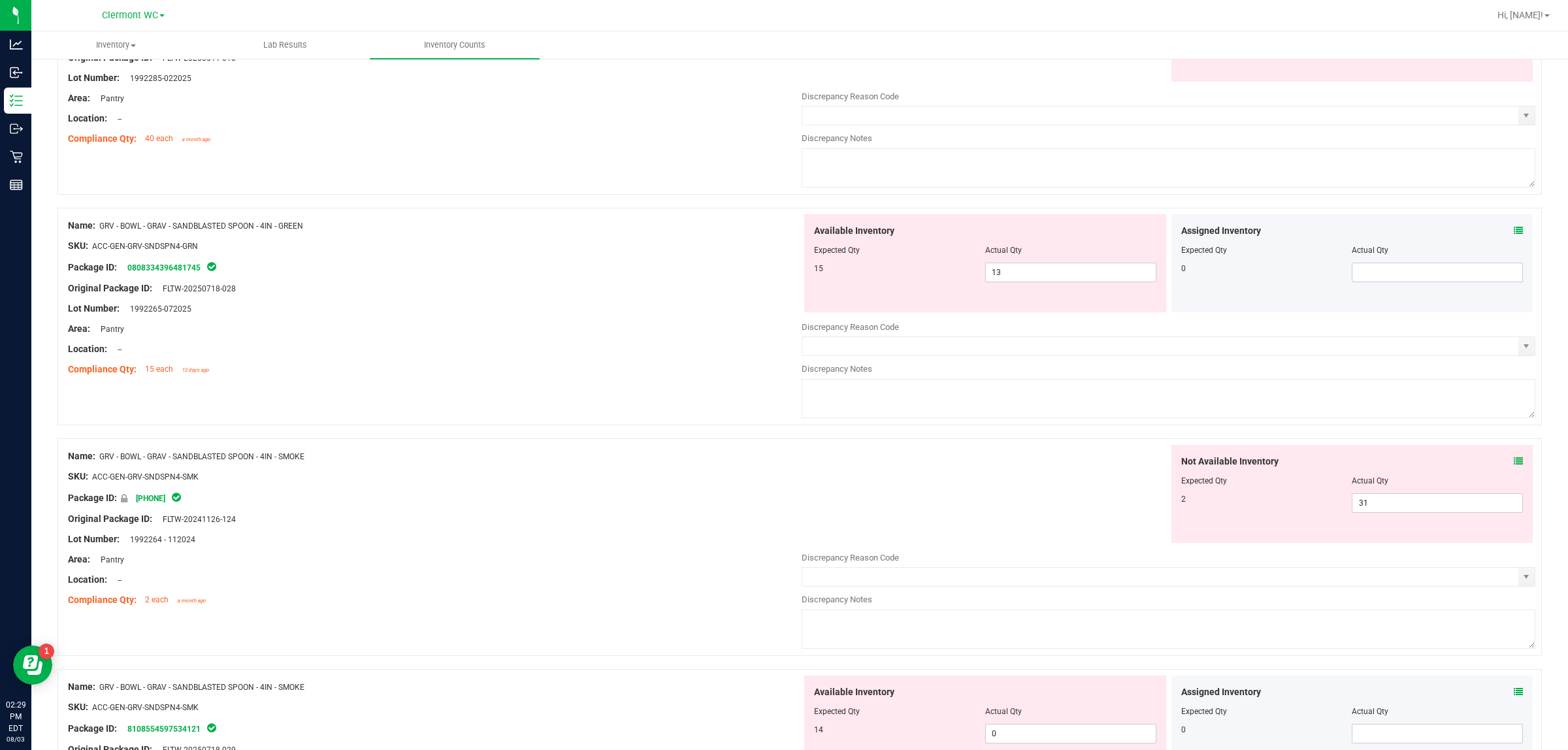 drag, startPoint x: 319, startPoint y: 226, endPoint x: 103, endPoint y: 225, distance: 216.0023 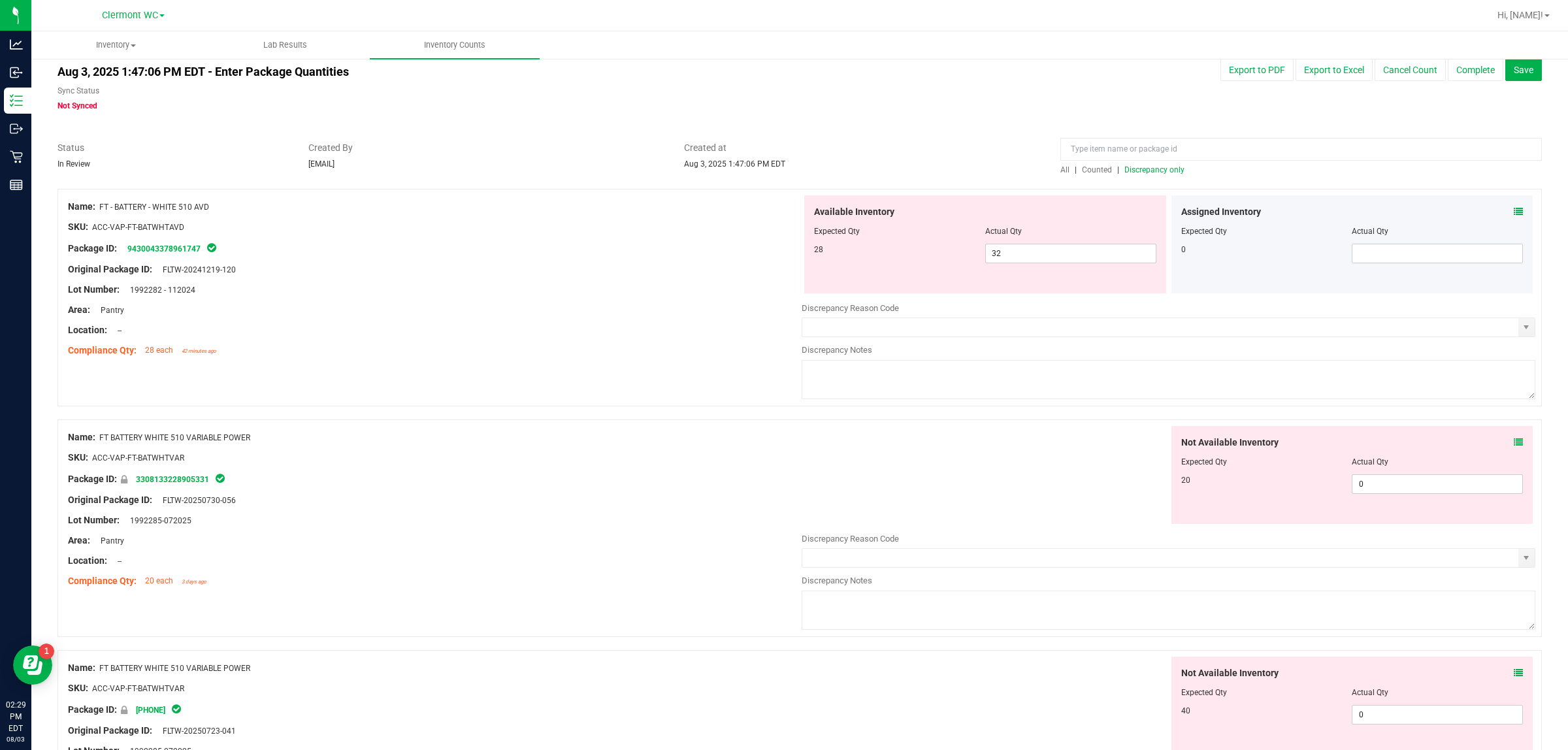 scroll, scrollTop: 0, scrollLeft: 0, axis: both 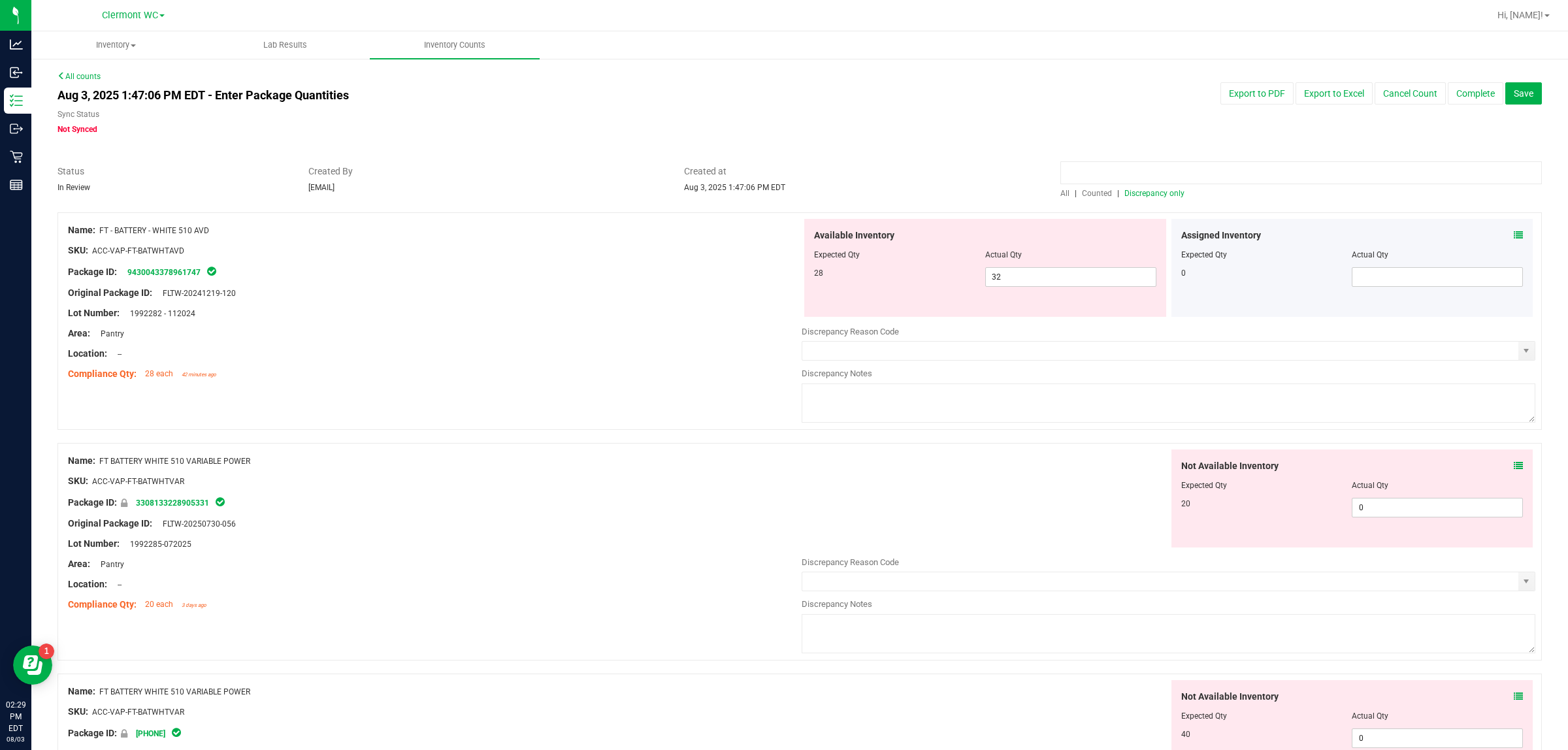 click at bounding box center [1301, 172] 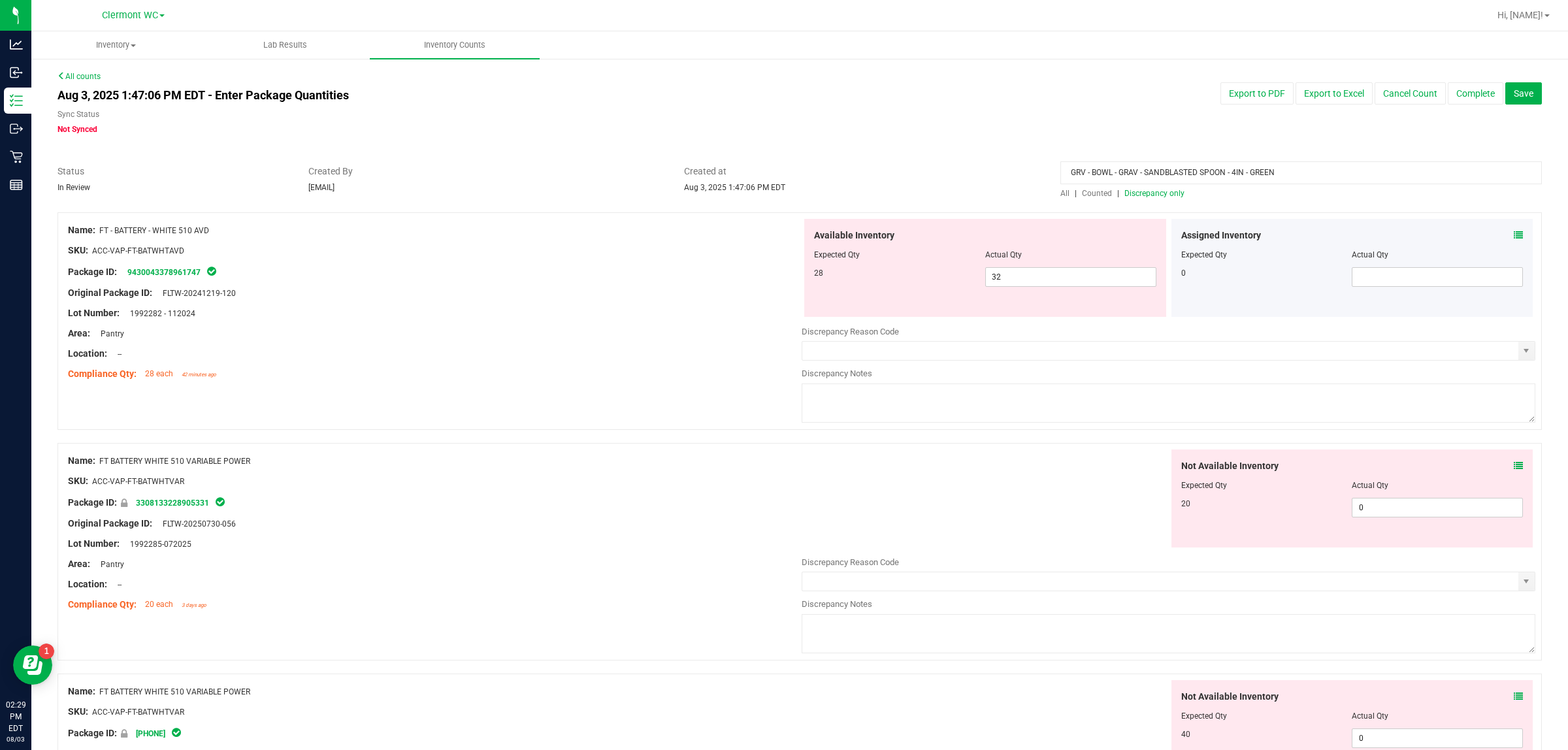 type on "GRV - BOWL - GRAV - SANDBLASTED SPOON - 4IN - GREEN" 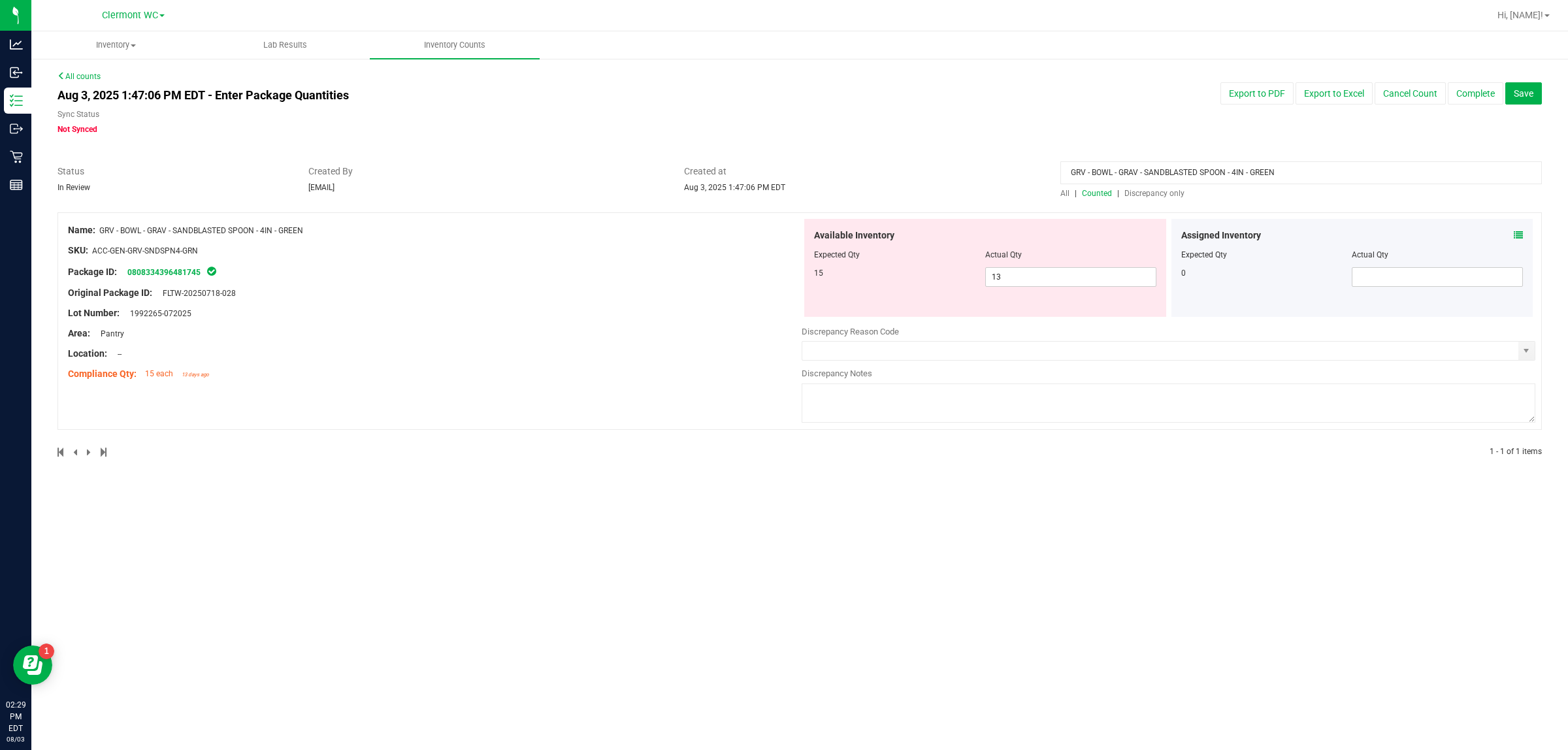 click on "All" at bounding box center (1065, 193) 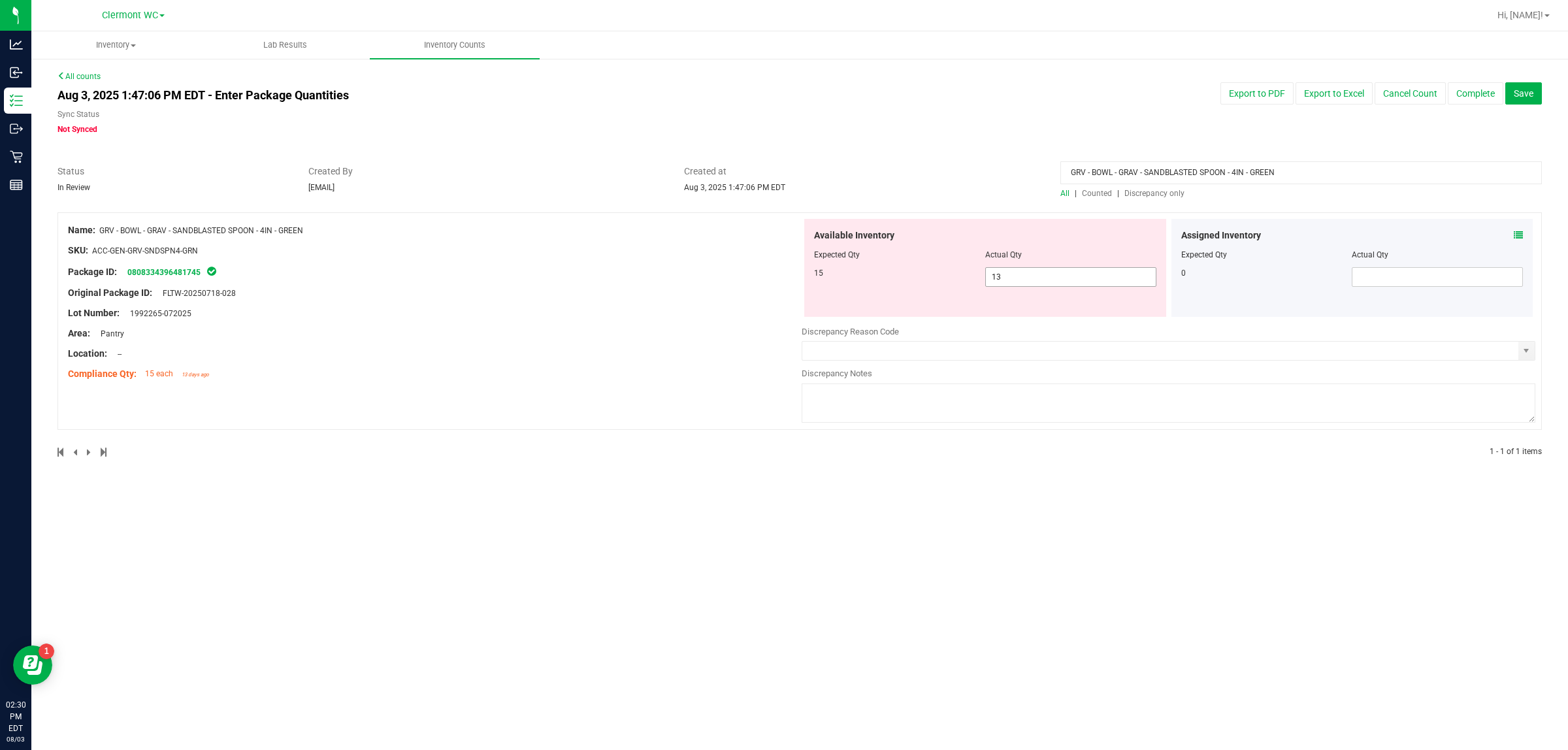 click on "13" at bounding box center (1071, 277) 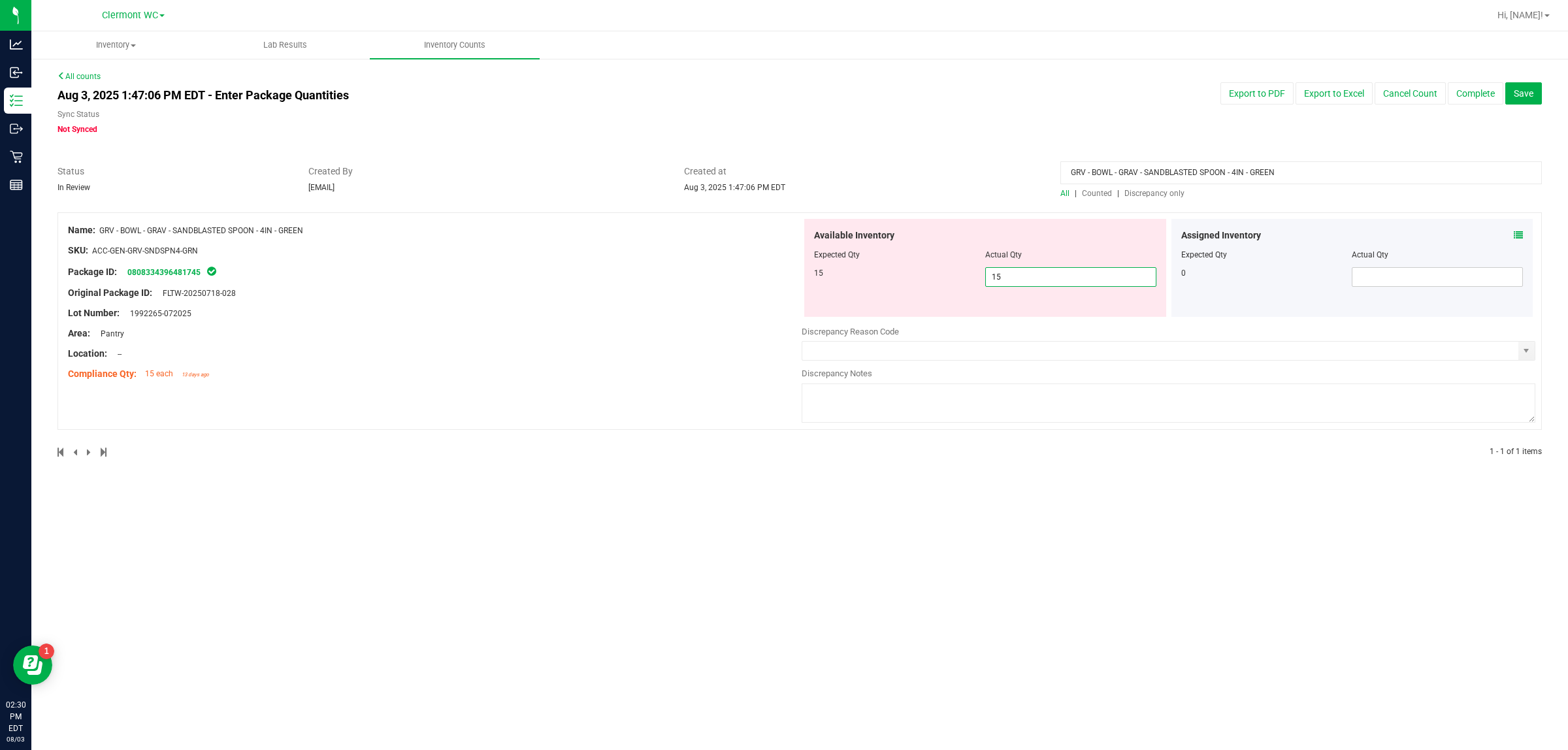 type on "15" 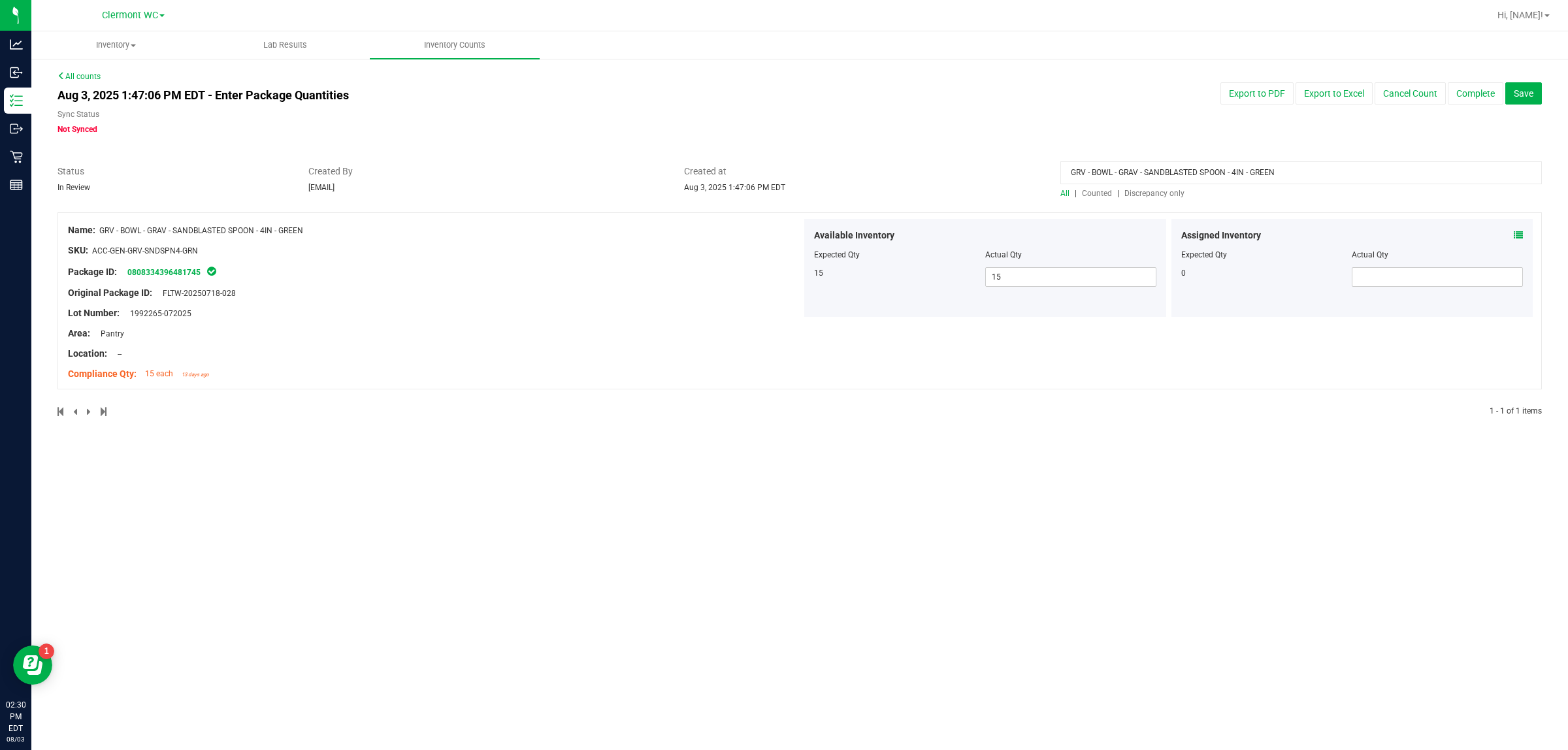 drag, startPoint x: 1330, startPoint y: 170, endPoint x: 474, endPoint y: 172, distance: 856.0023 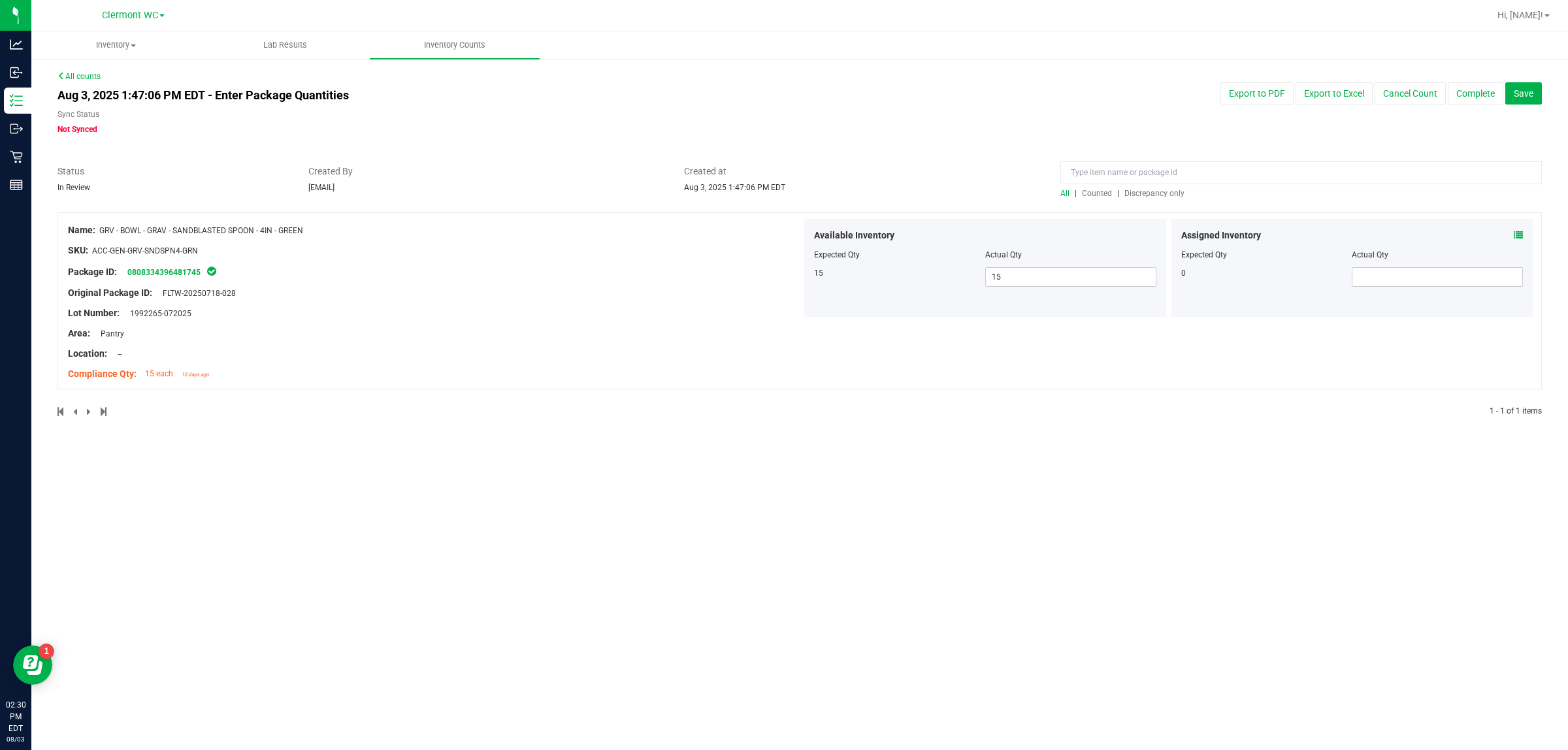 click on "Discrepancy only" at bounding box center [1154, 193] 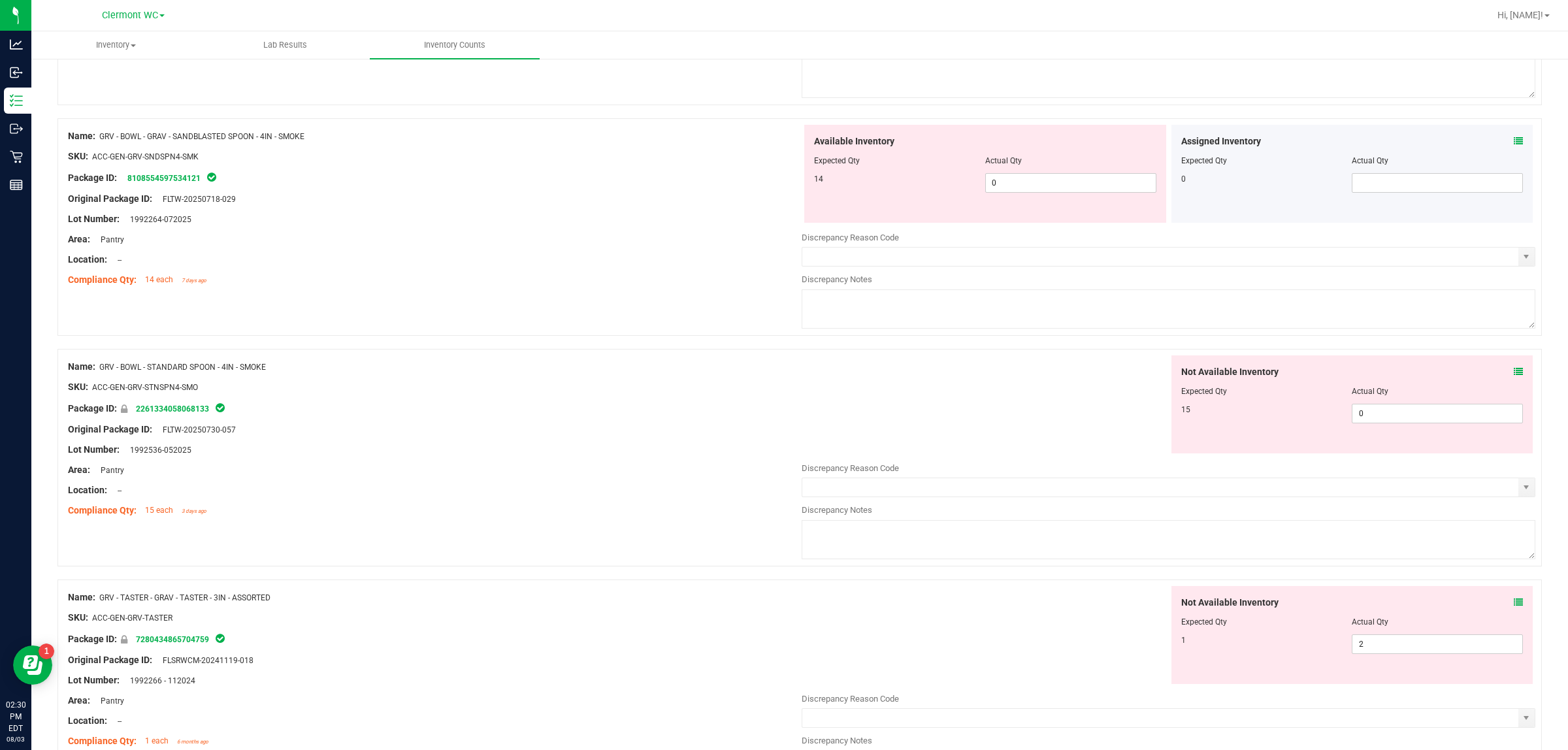 scroll, scrollTop: 1715, scrollLeft: 0, axis: vertical 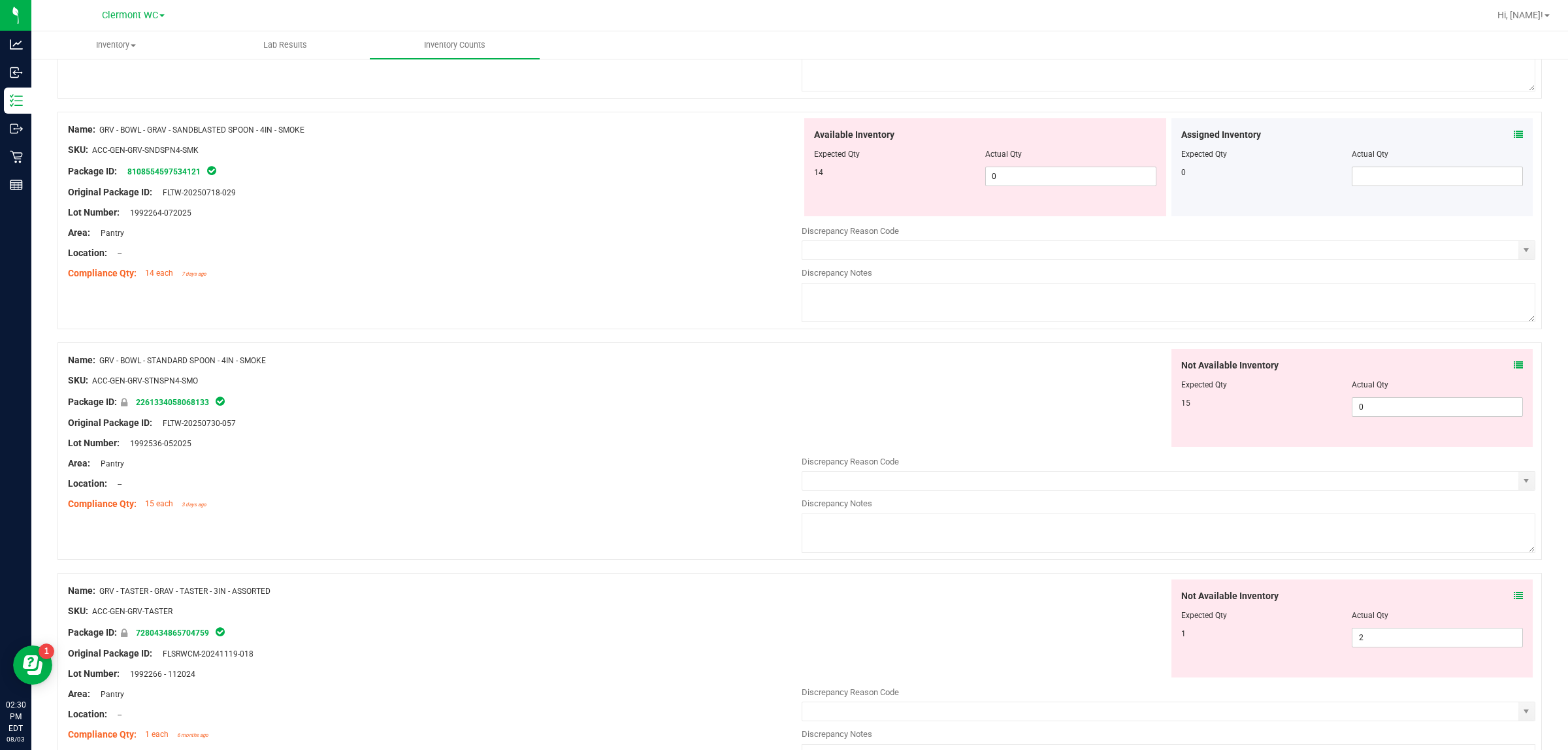 drag, startPoint x: 194, startPoint y: 155, endPoint x: 95, endPoint y: 154, distance: 99.00505 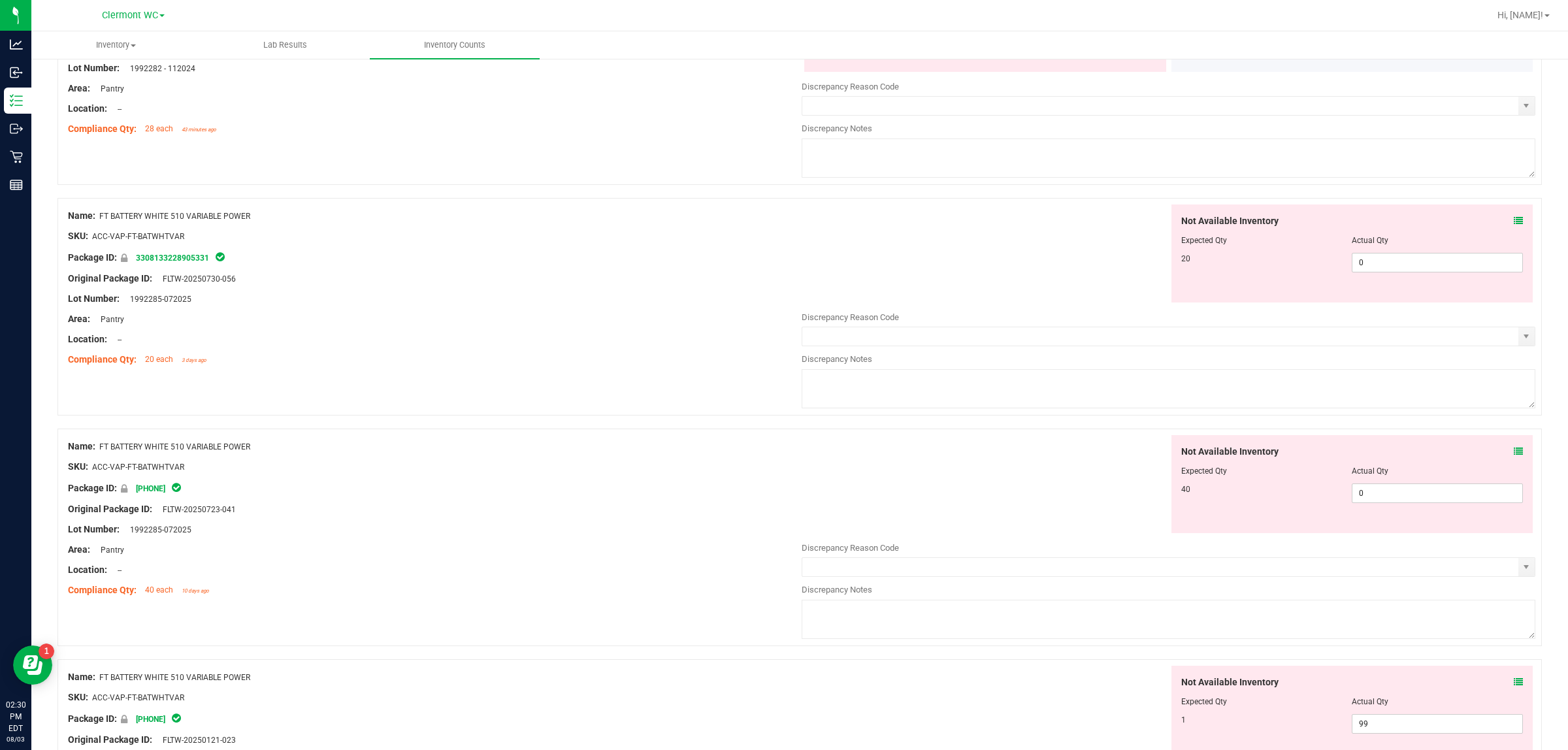 scroll, scrollTop: 0, scrollLeft: 0, axis: both 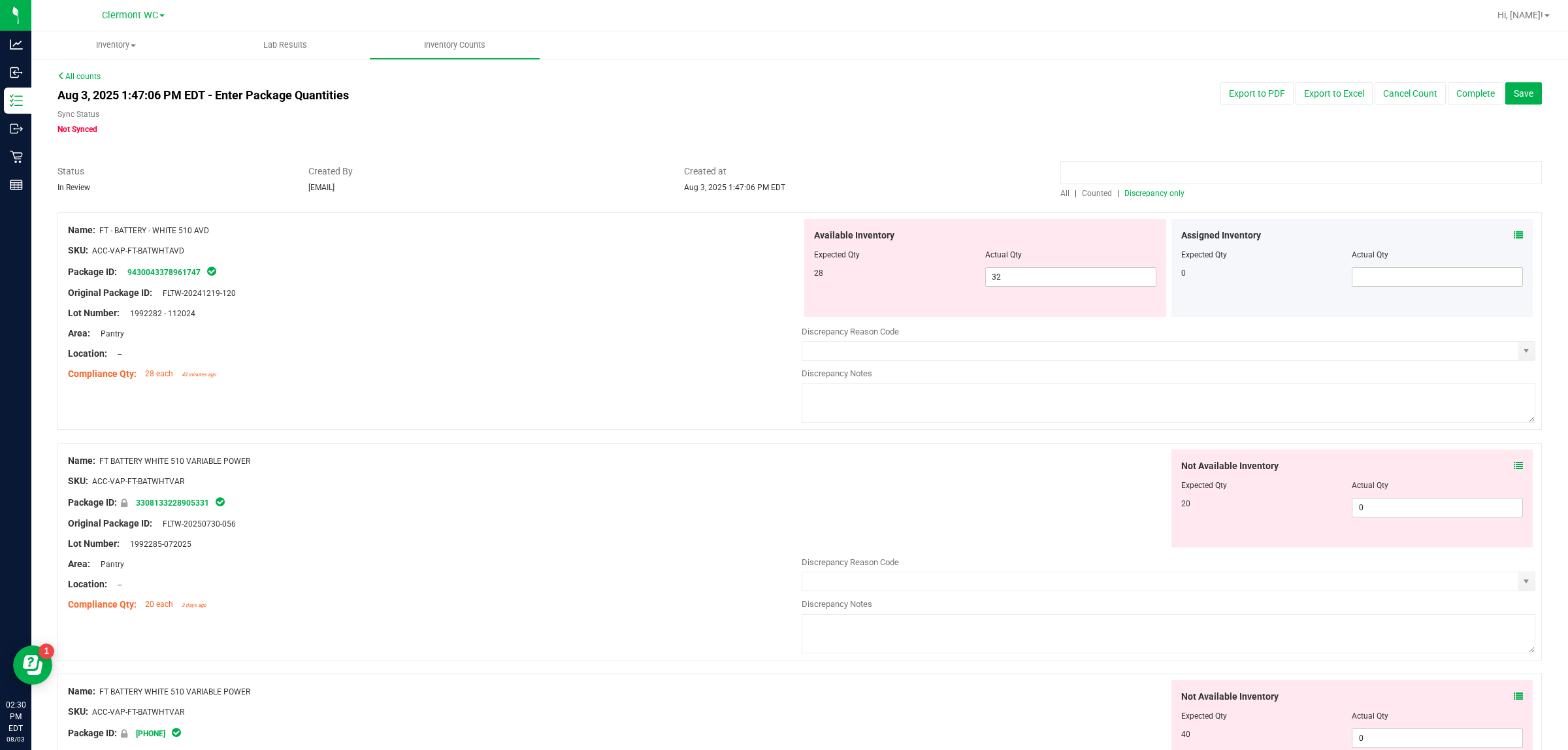 click at bounding box center [1301, 172] 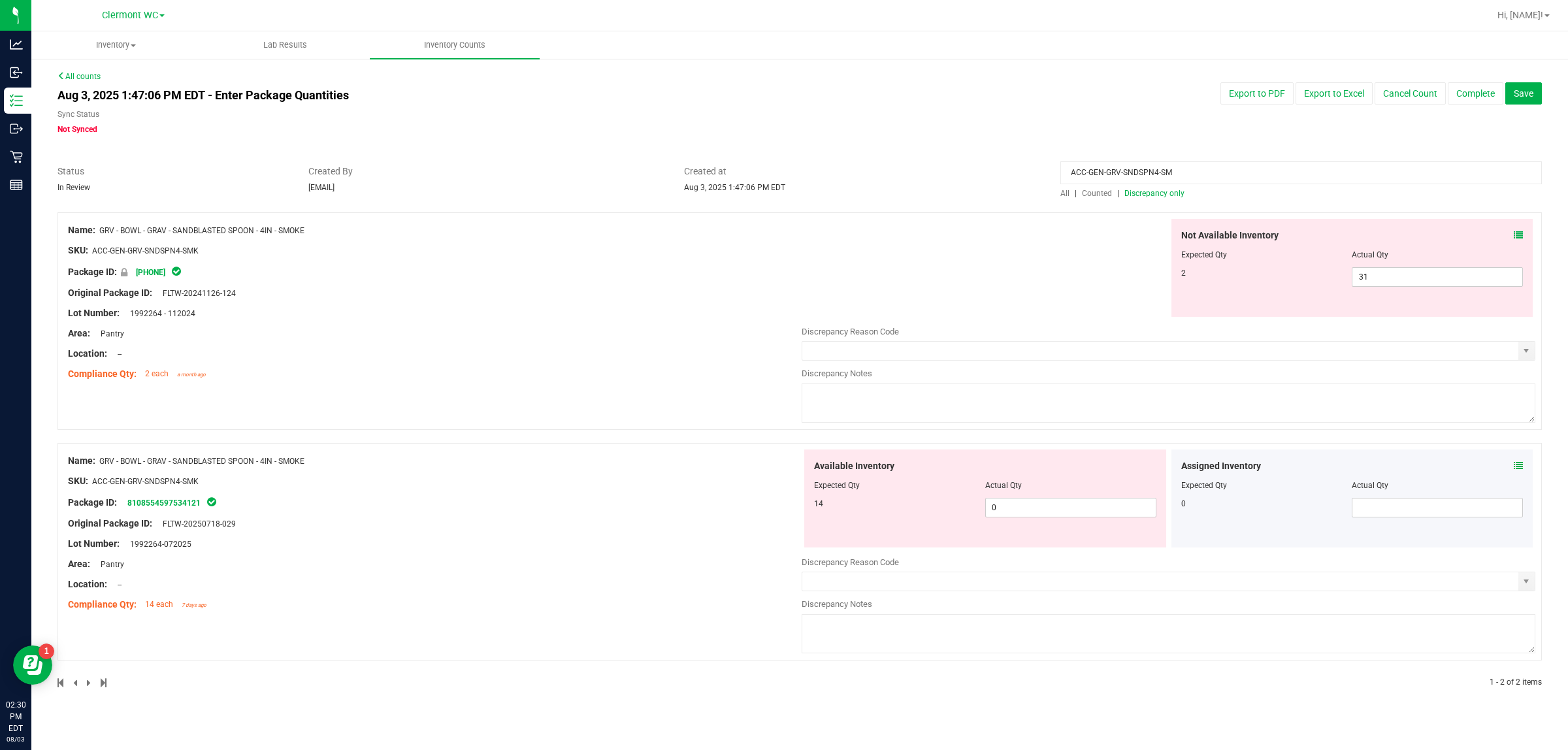 drag, startPoint x: 1247, startPoint y: 171, endPoint x: 817, endPoint y: 173, distance: 430.00465 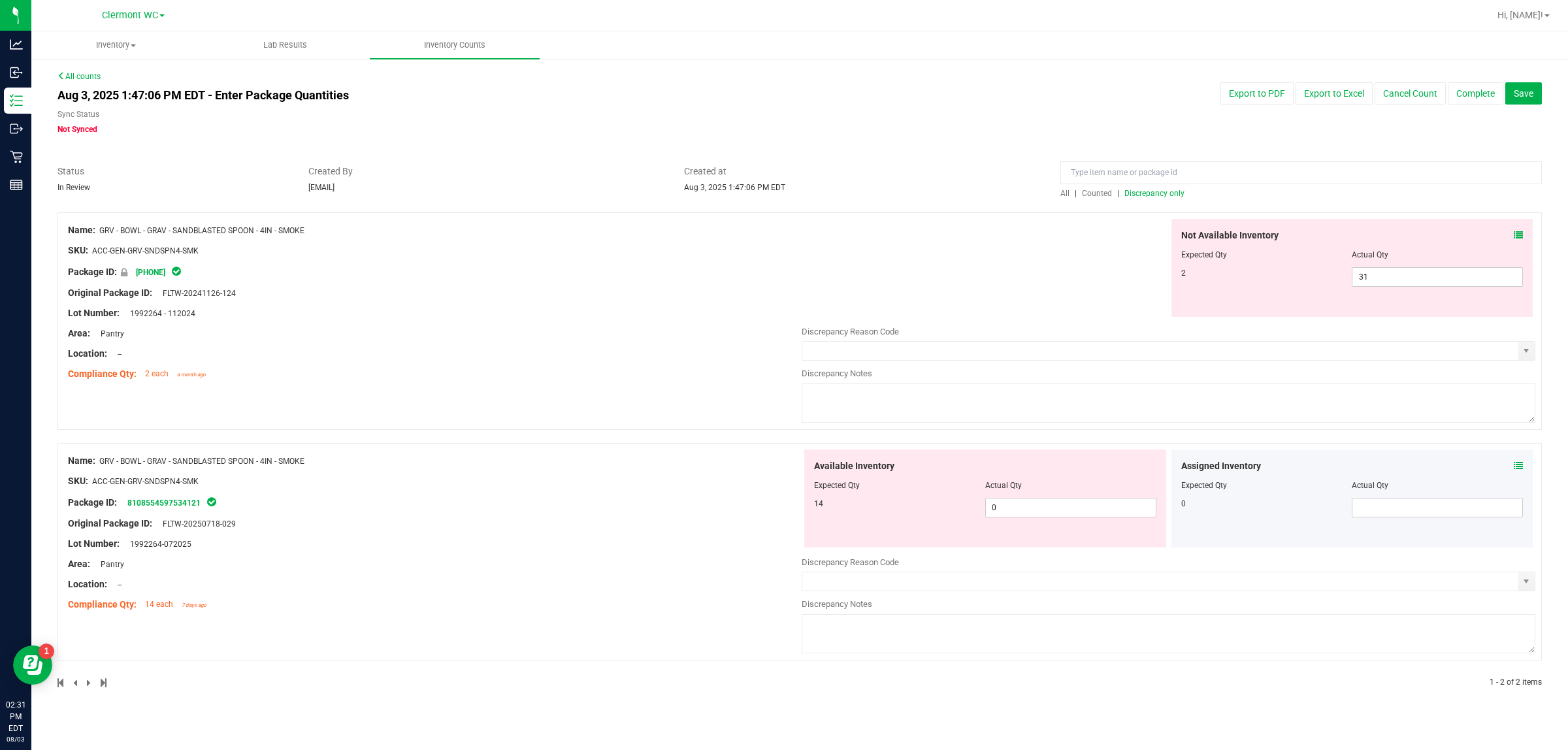 click on "Discrepancy only" at bounding box center (1154, 193) 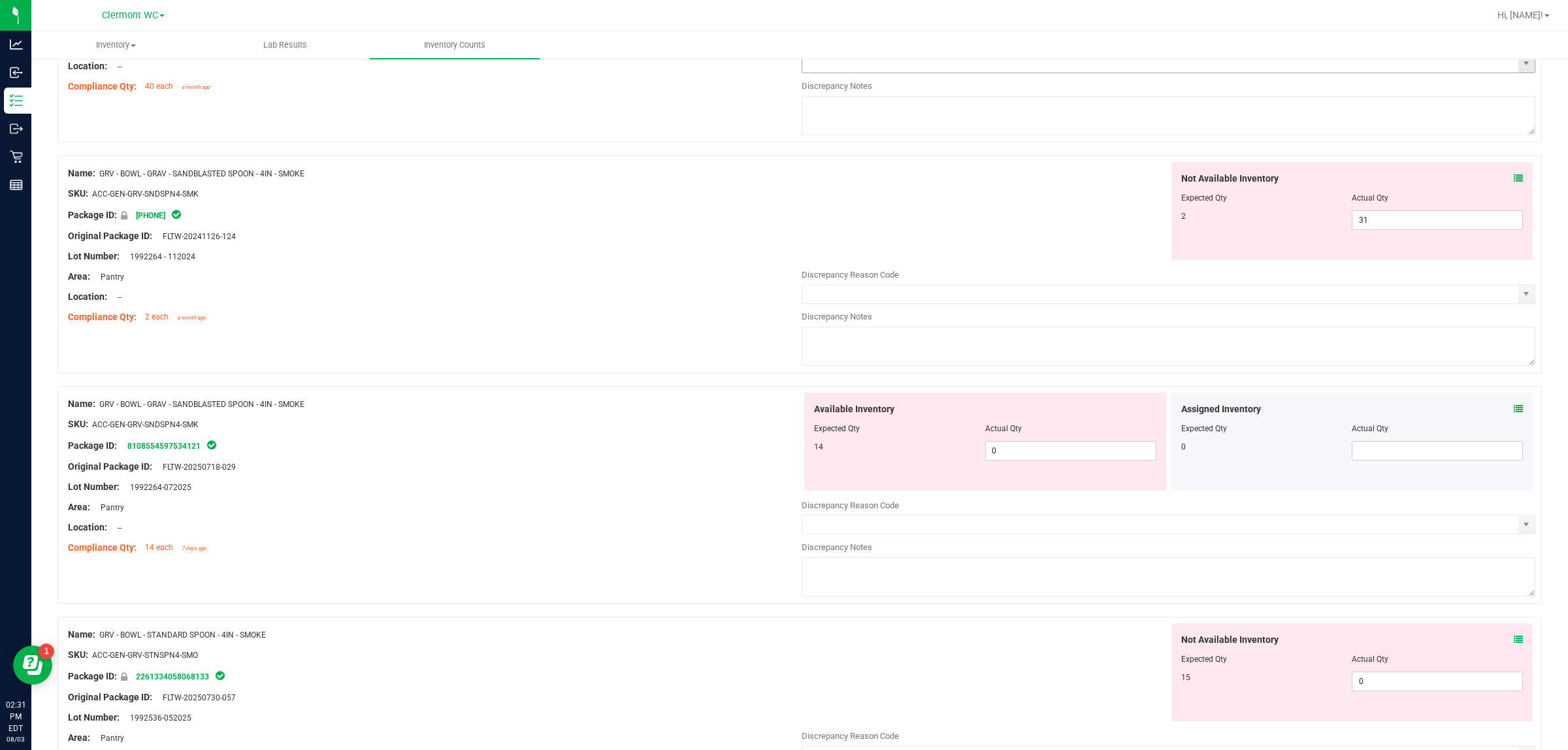 scroll, scrollTop: 1470, scrollLeft: 0, axis: vertical 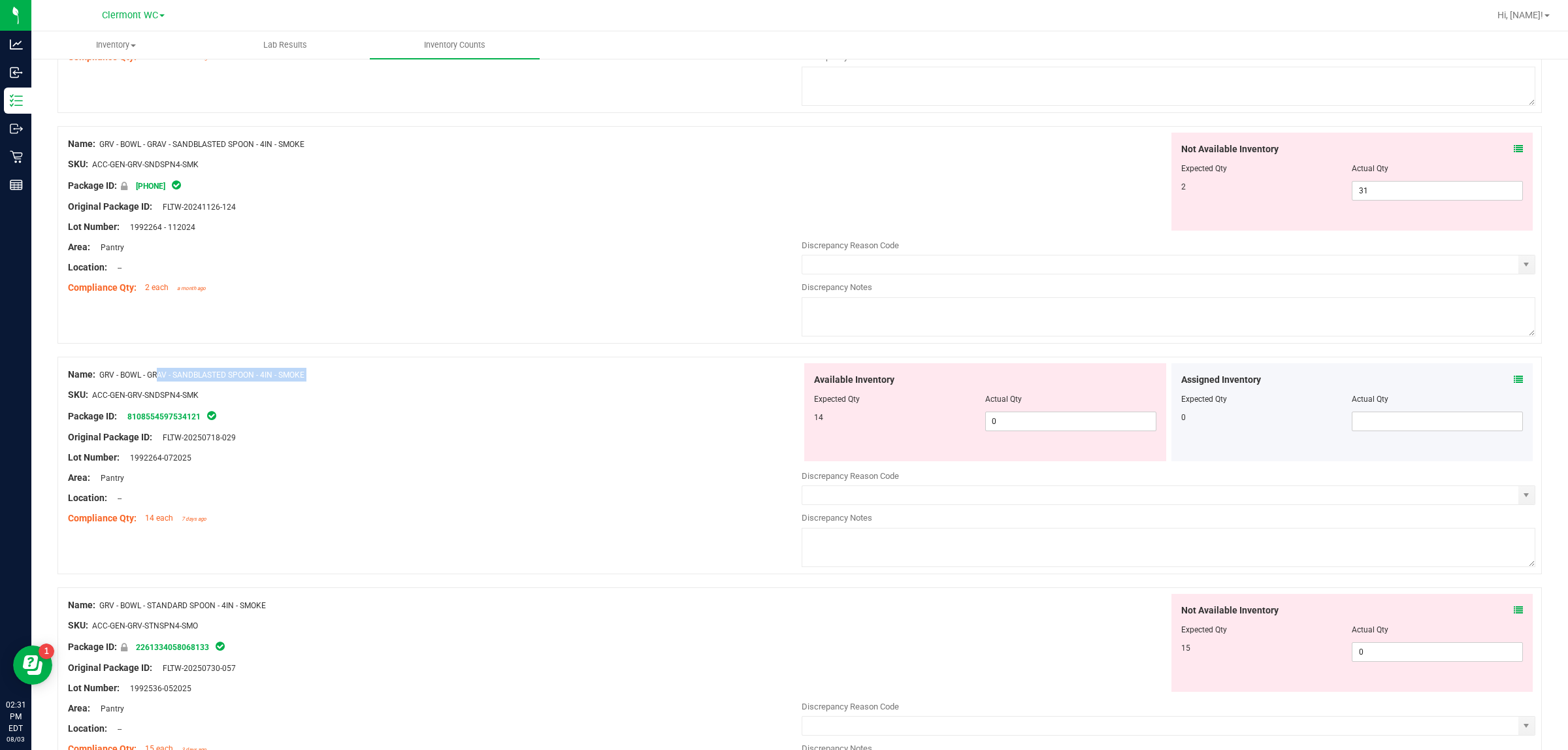 drag, startPoint x: 322, startPoint y: 389, endPoint x: 103, endPoint y: 384, distance: 219.0571 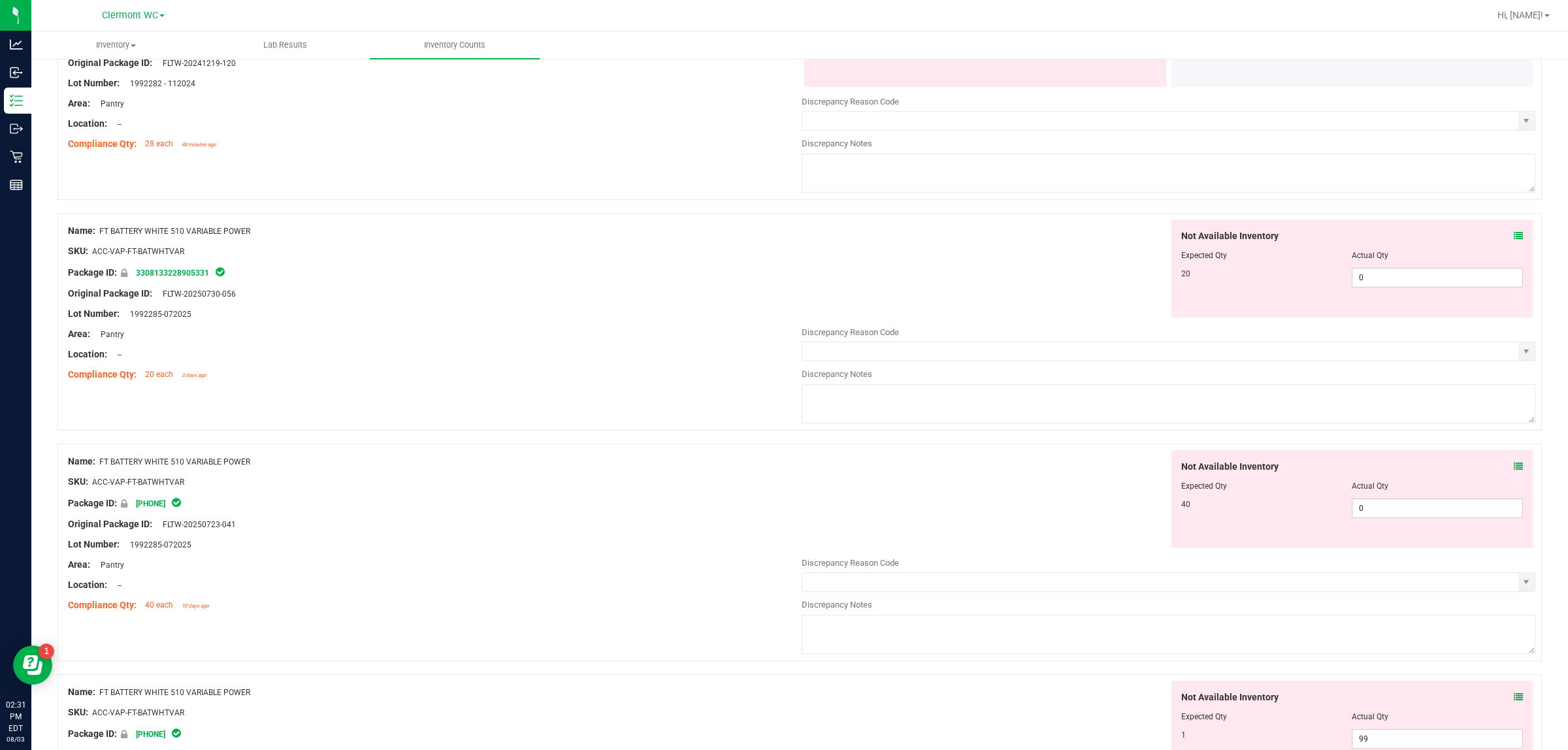 scroll, scrollTop: 0, scrollLeft: 0, axis: both 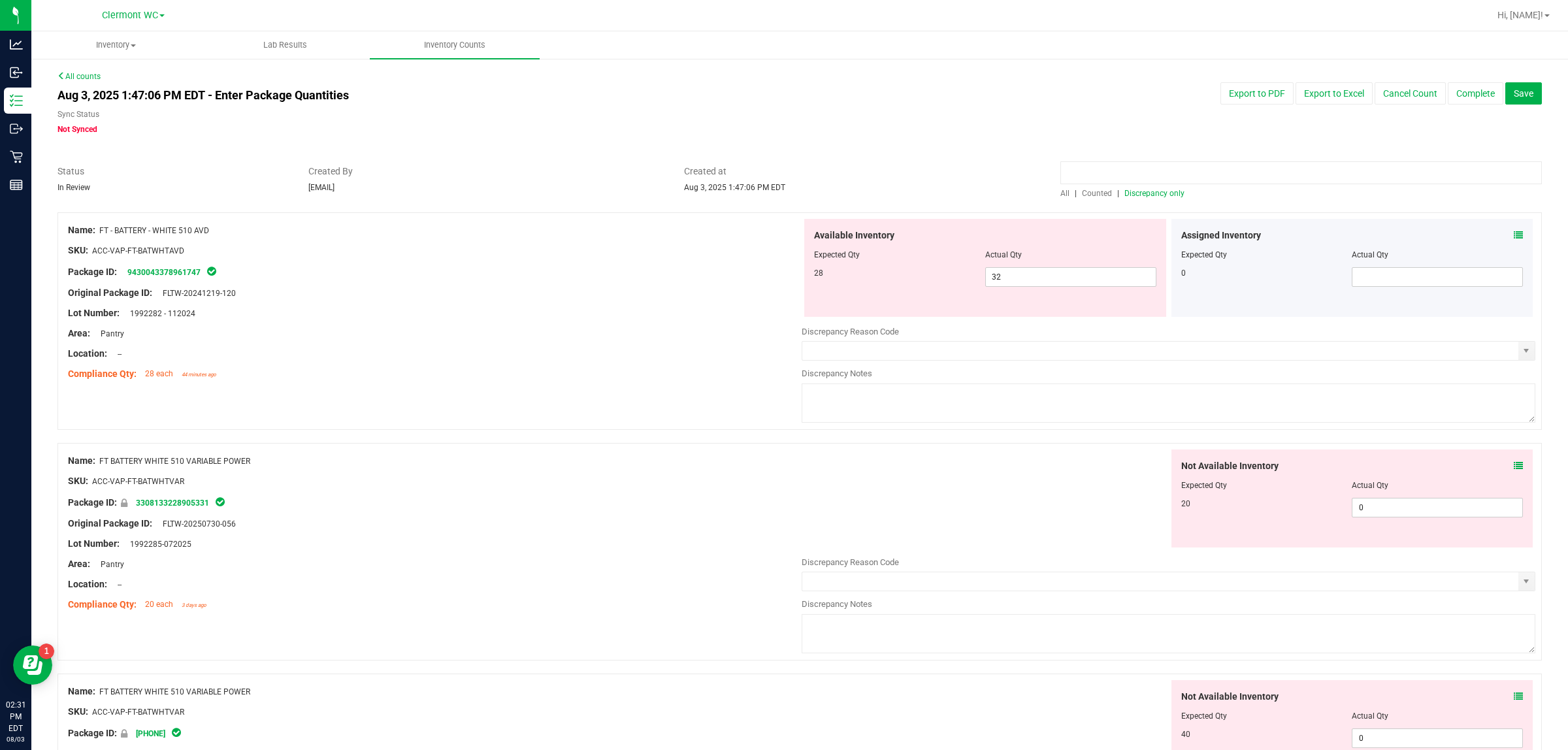 click at bounding box center (1301, 172) 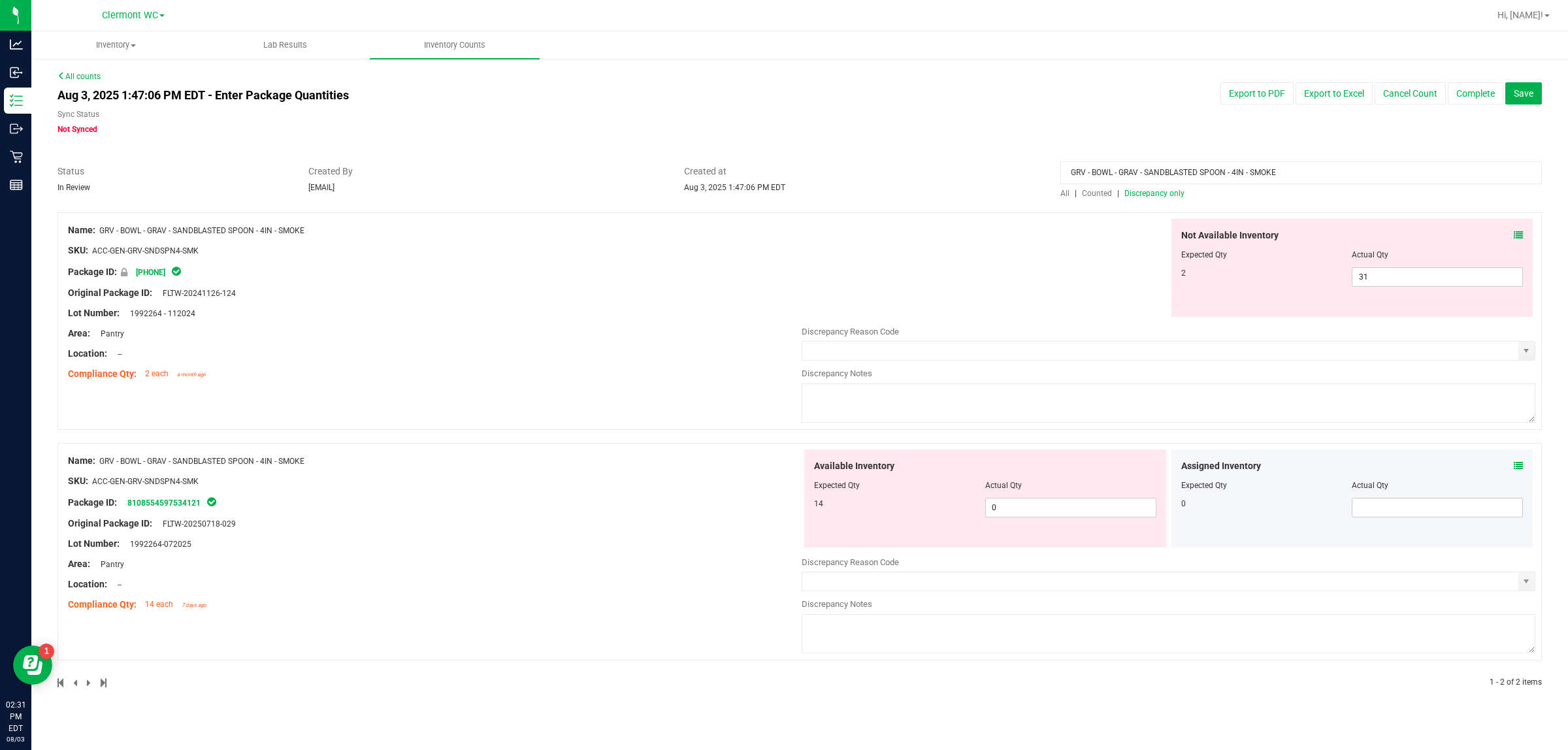 drag, startPoint x: 1307, startPoint y: 165, endPoint x: 743, endPoint y: 167, distance: 564.0035 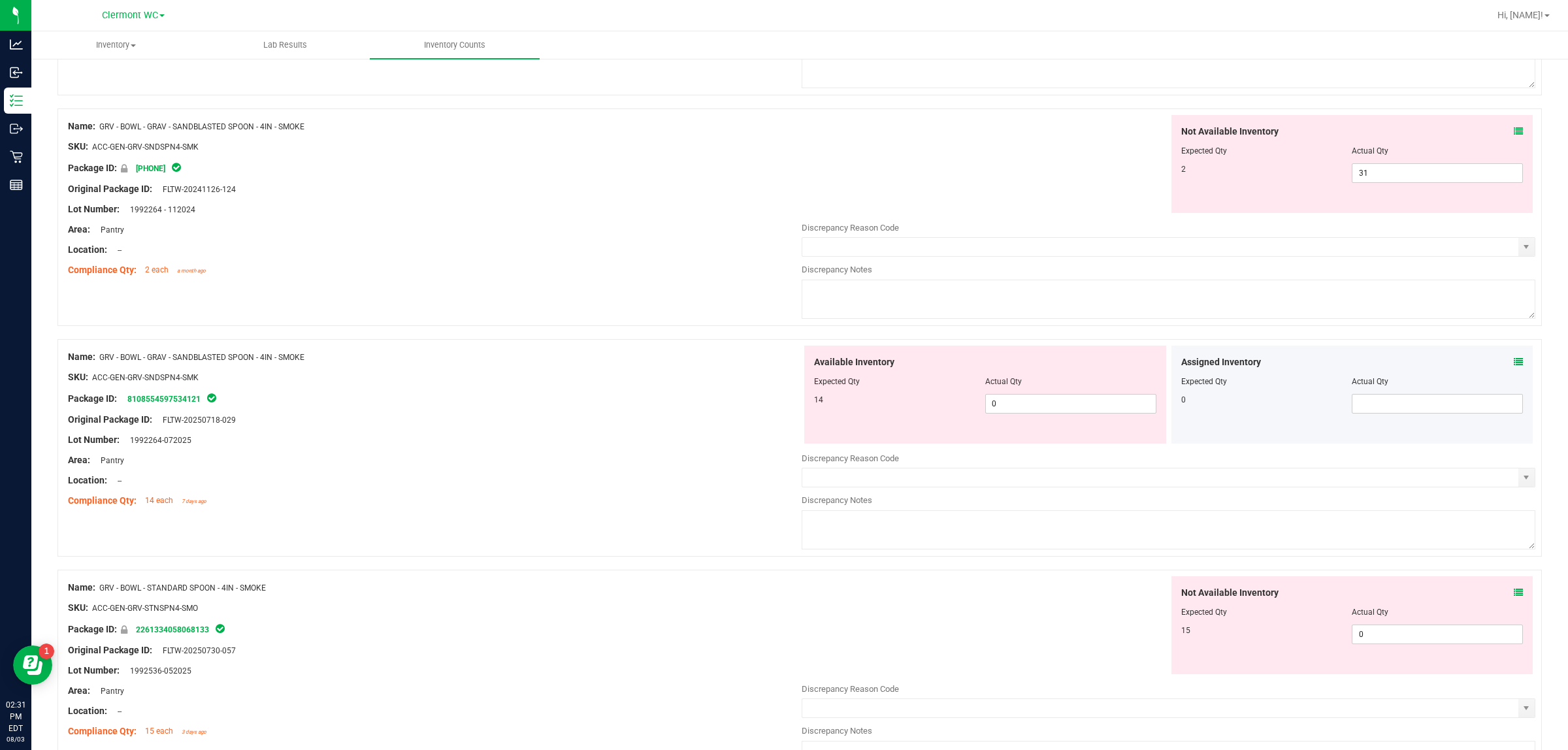 scroll, scrollTop: 1552, scrollLeft: 0, axis: vertical 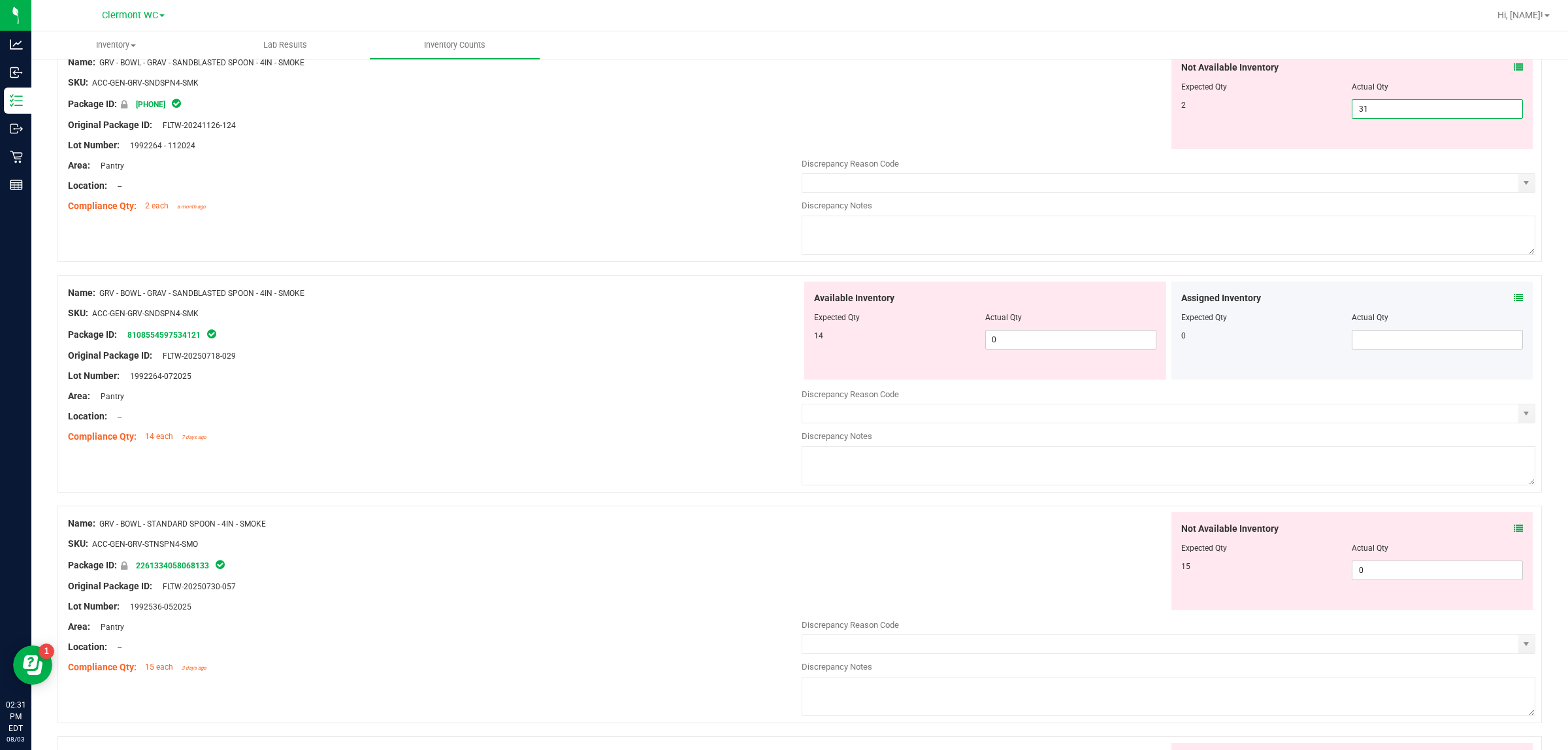 drag, startPoint x: 1392, startPoint y: 115, endPoint x: 1100, endPoint y: 115, distance: 292 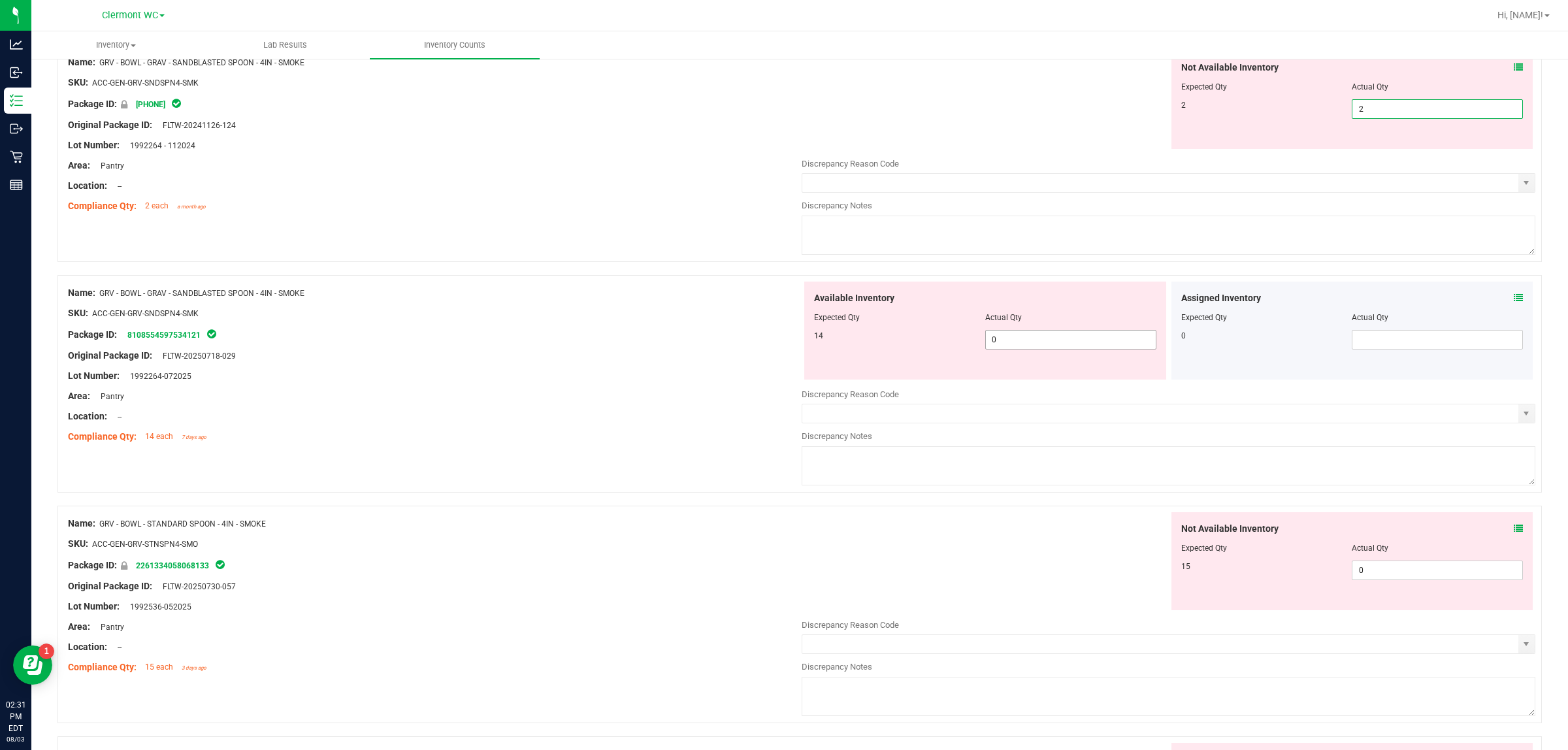 click on "Available Inventory
Expected Qty
Actual Qty
14
0 0" at bounding box center [1168, 385] 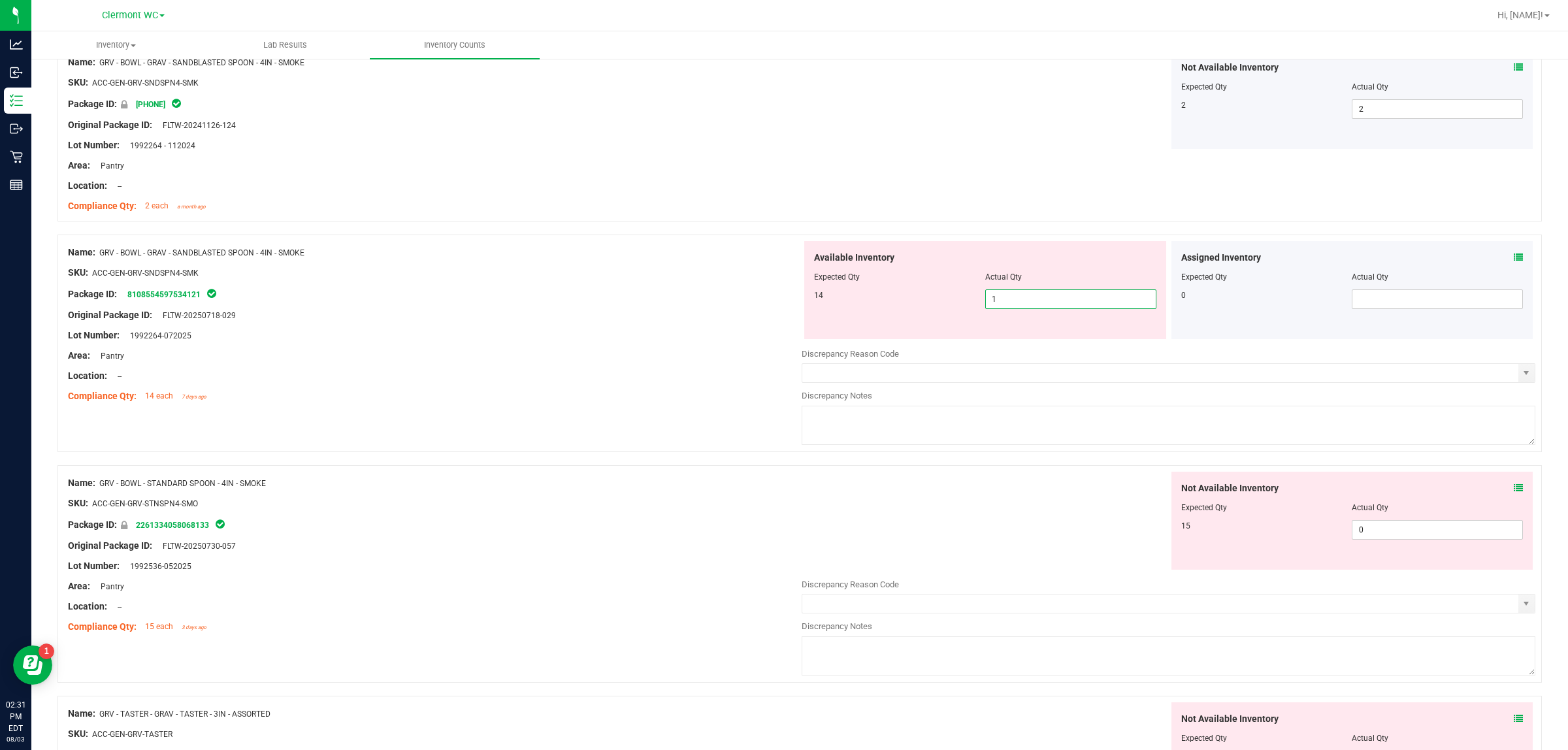 type on "14" 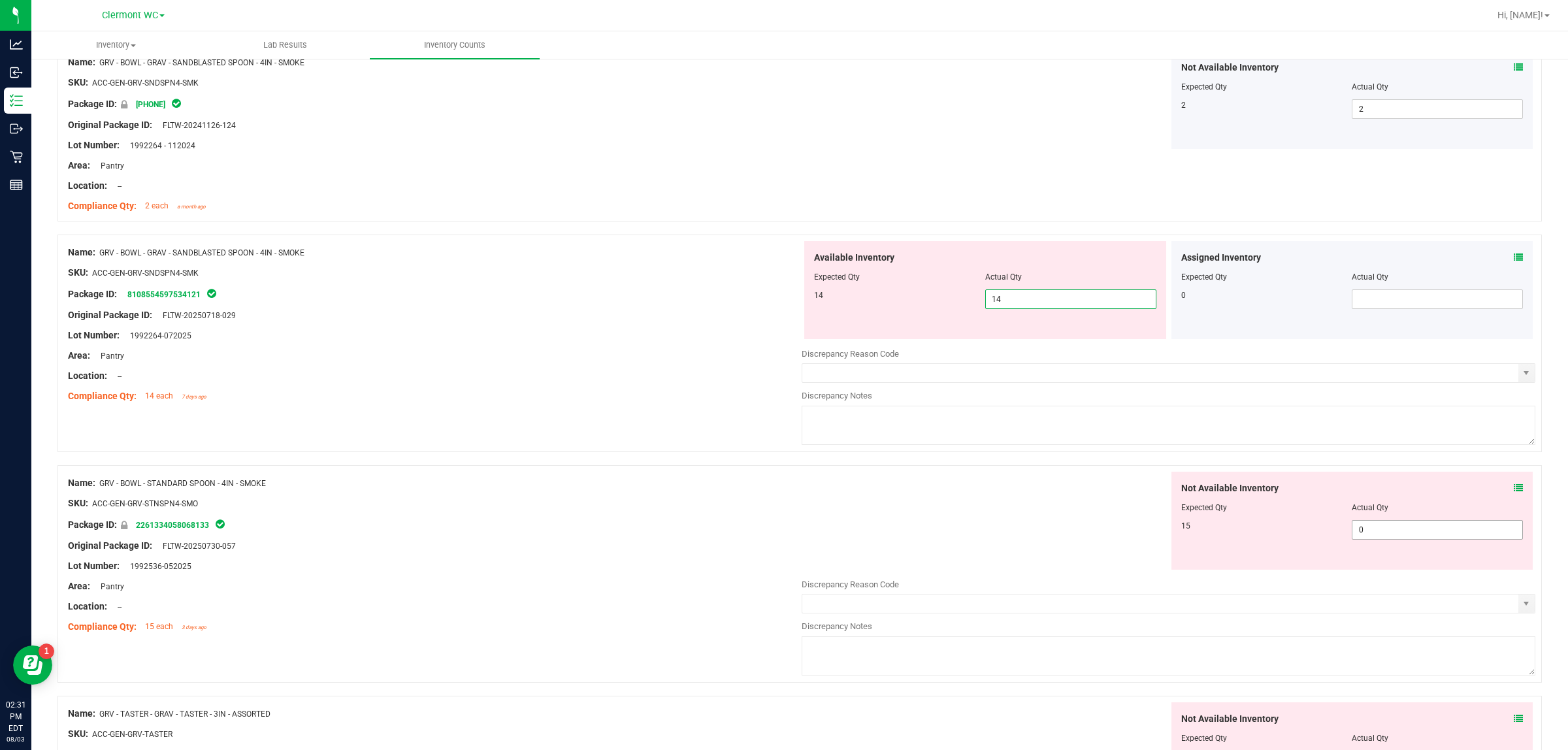 click on "Not Available Inventory
Expected Qty
Actual Qty
15
0 0" at bounding box center (1168, 575) 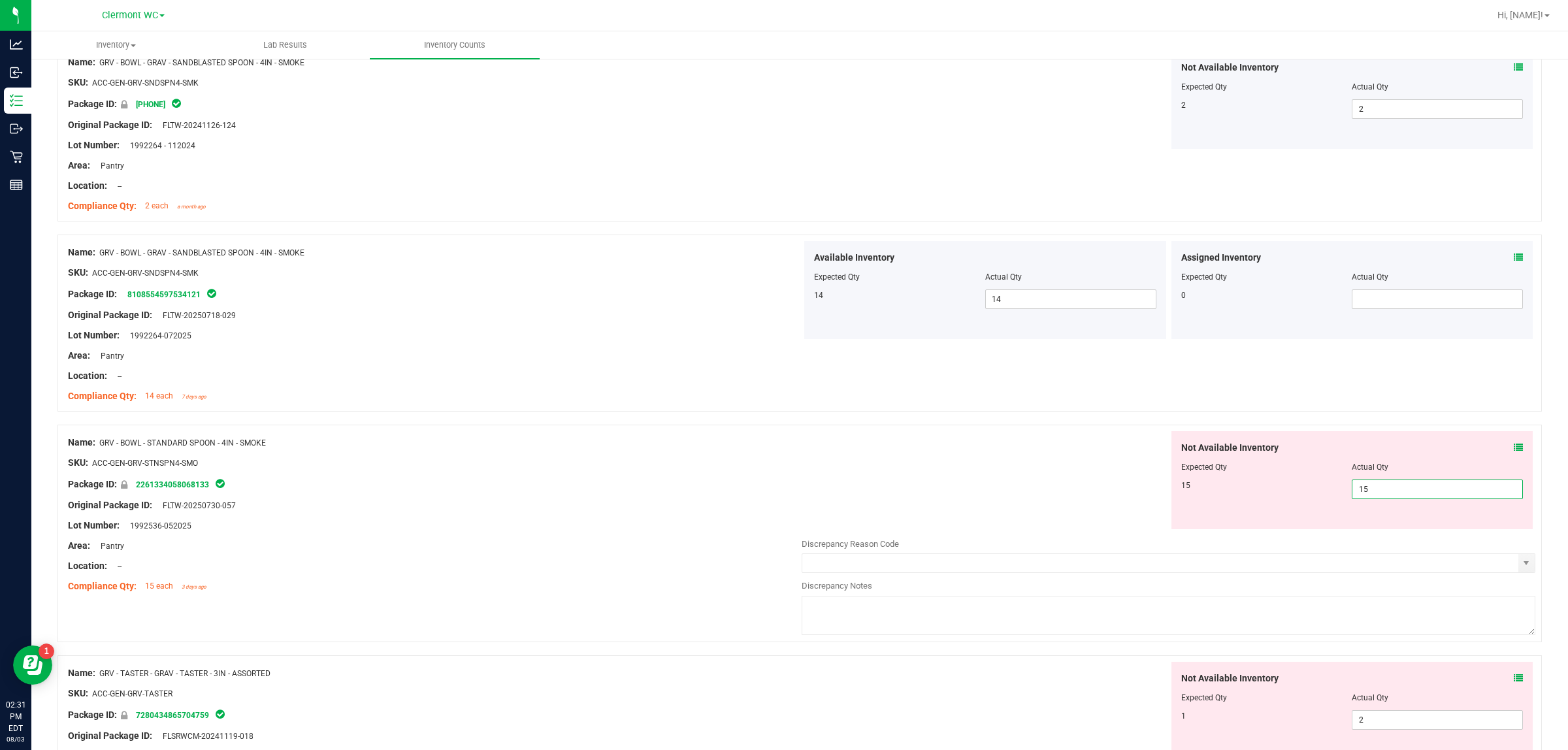 type on "15" 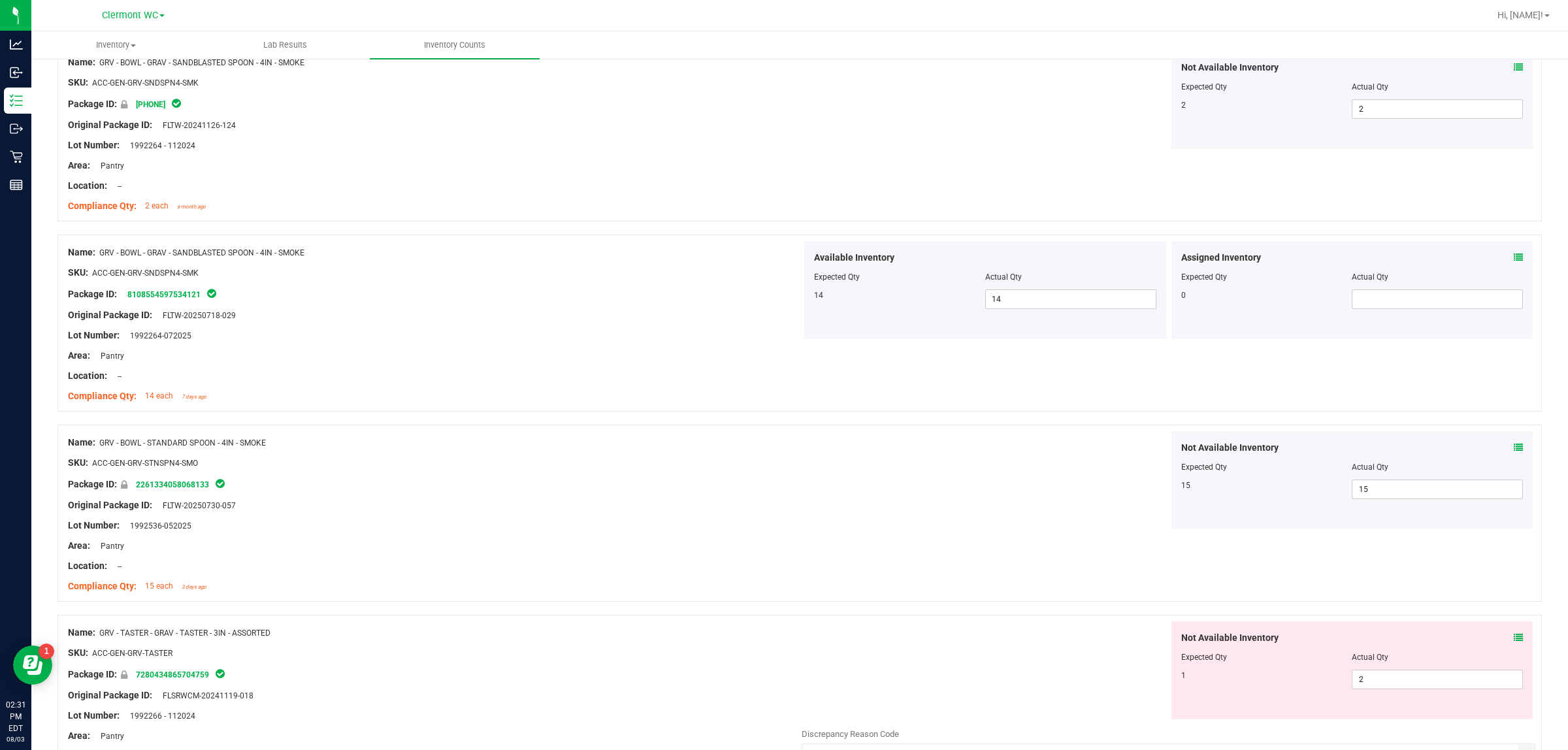 click at bounding box center [434, 196] 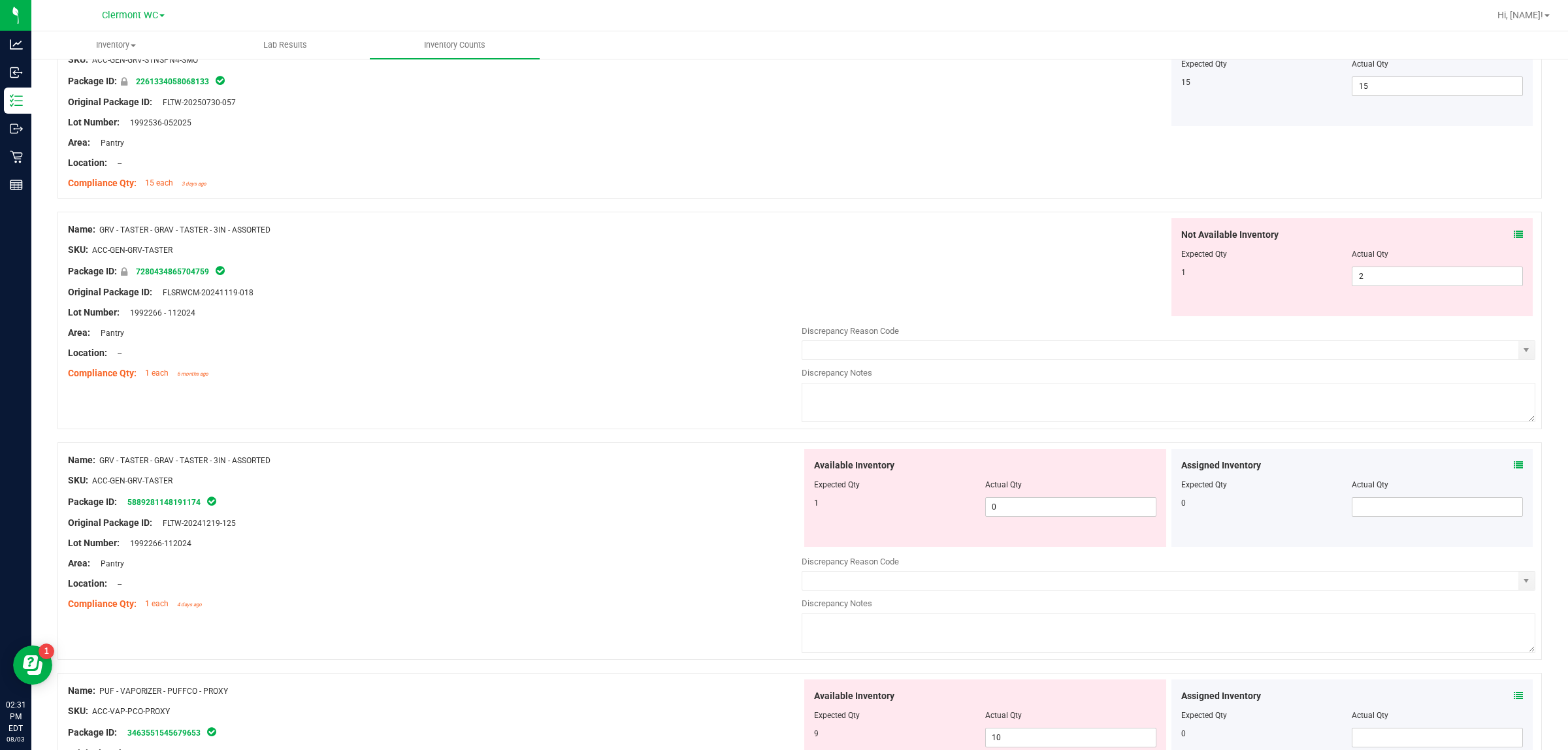 scroll, scrollTop: 1960, scrollLeft: 0, axis: vertical 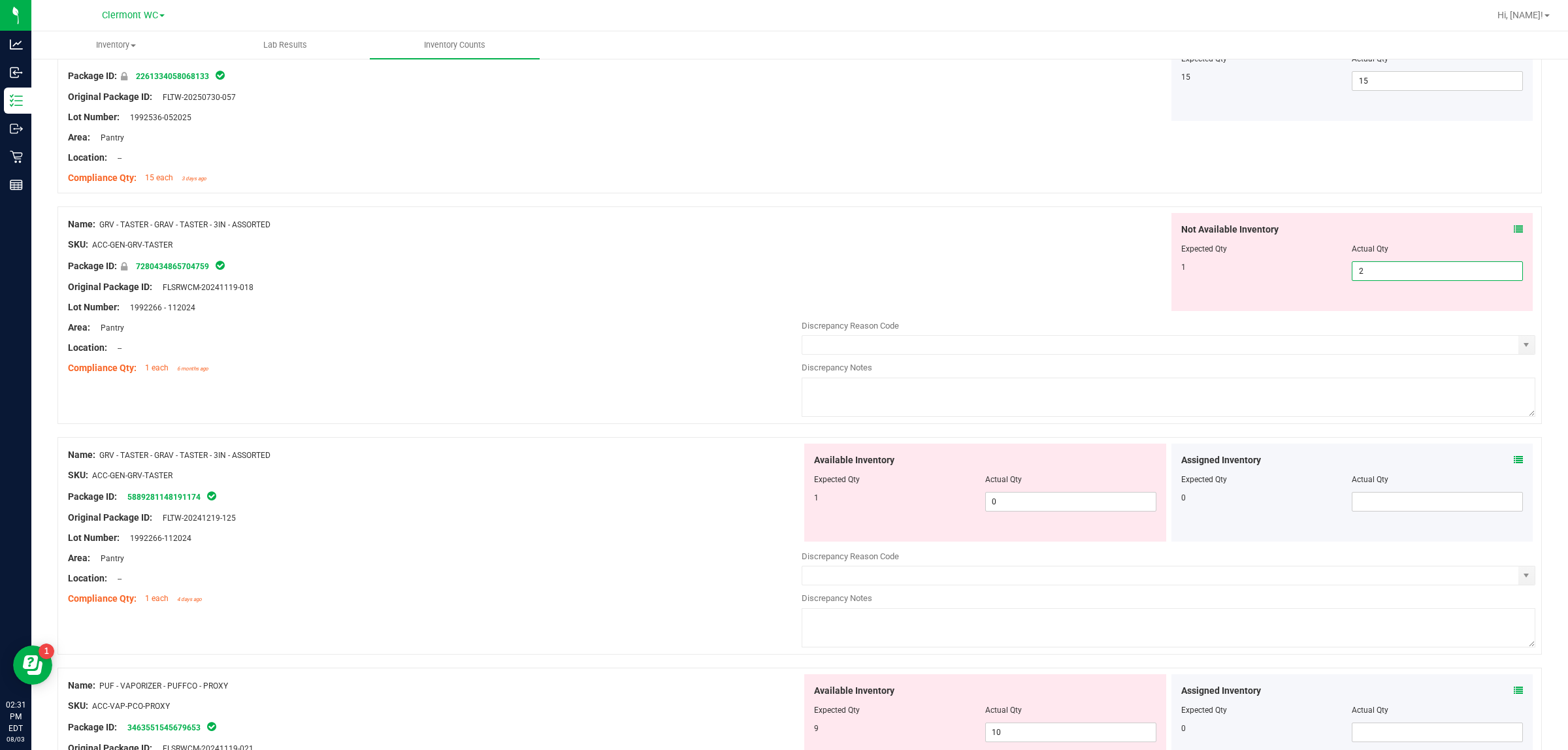 drag, startPoint x: 1450, startPoint y: 274, endPoint x: 930, endPoint y: 338, distance: 523.9237 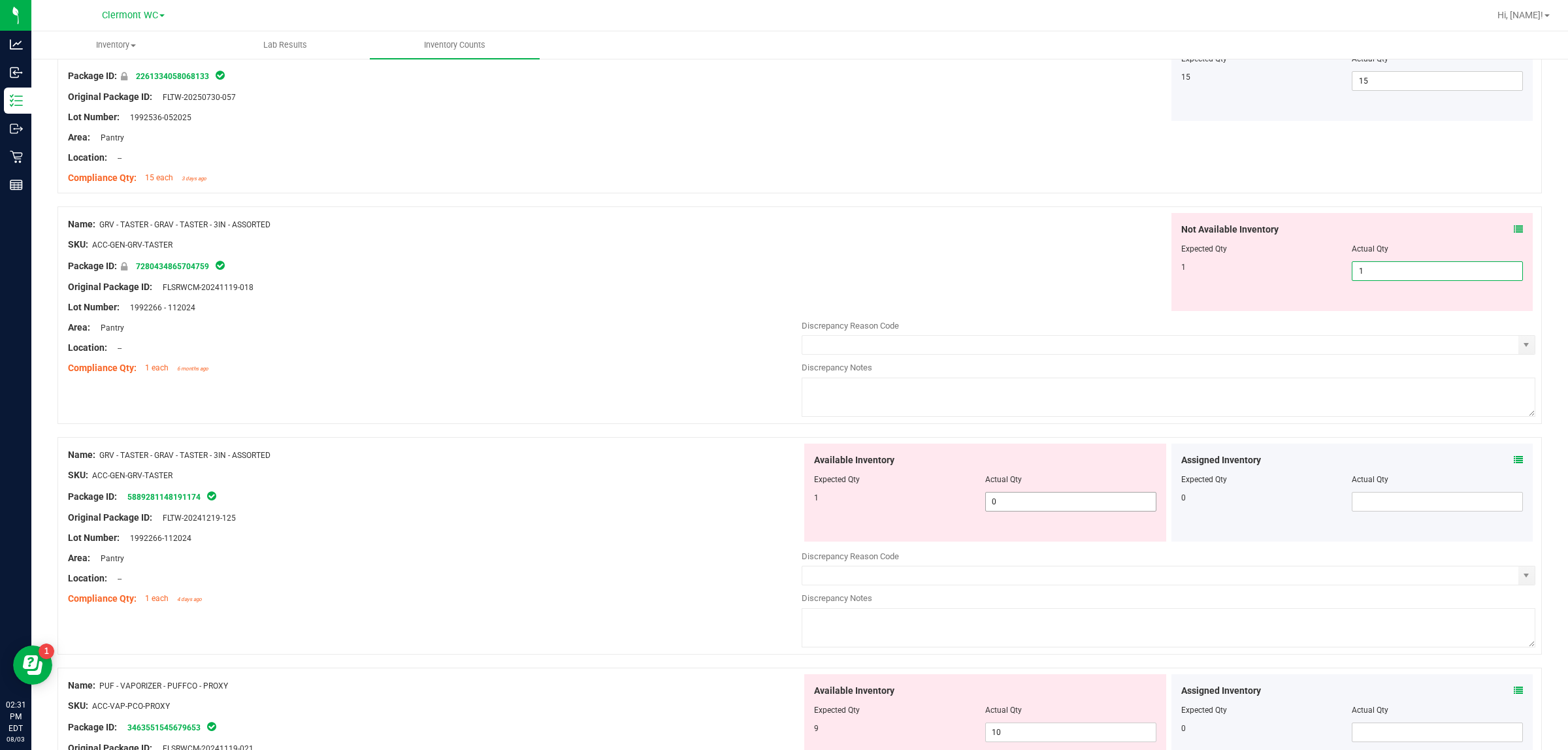 click on "Available Inventory
Expected Qty
Actual Qty
1
0 0" at bounding box center [1168, 547] 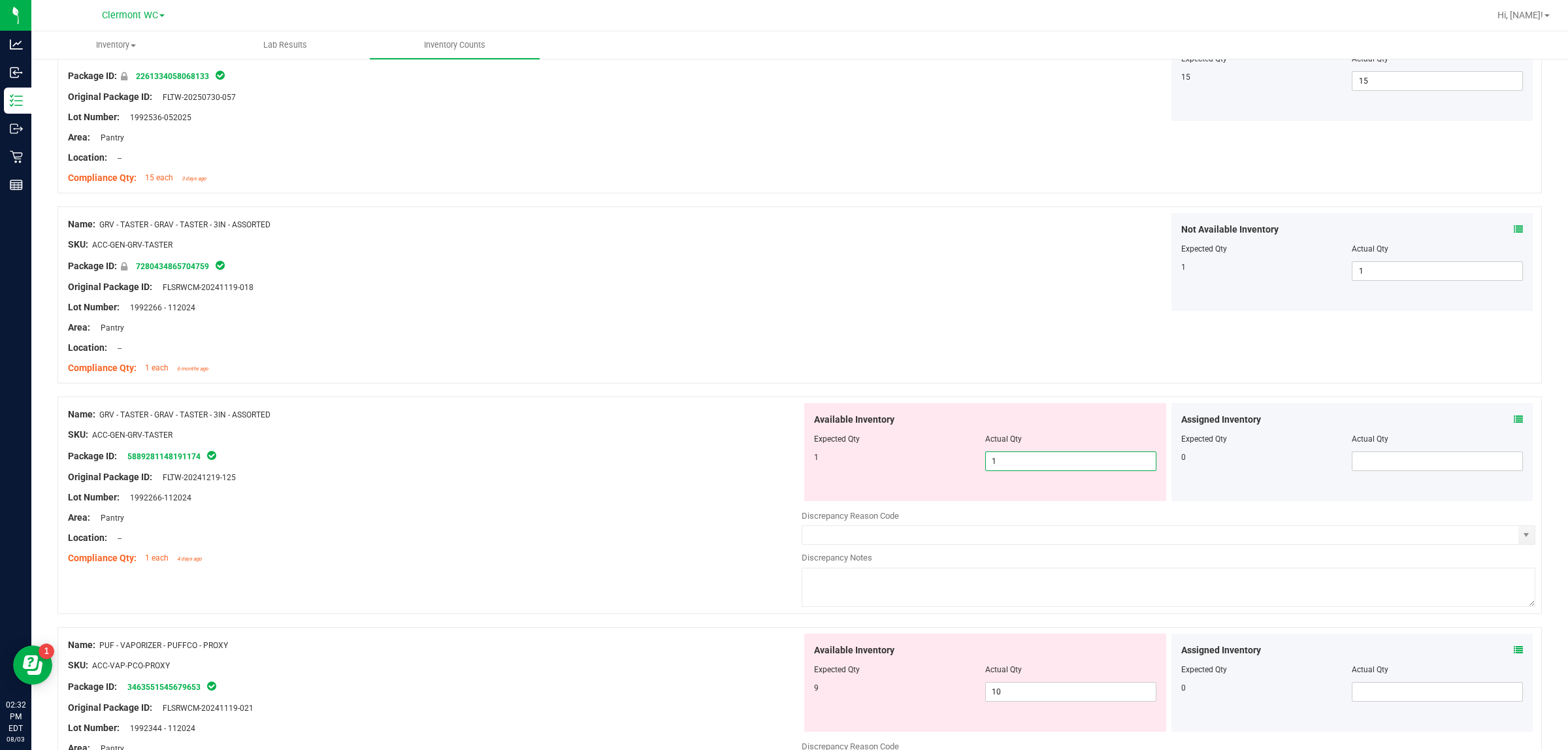 type on "1" 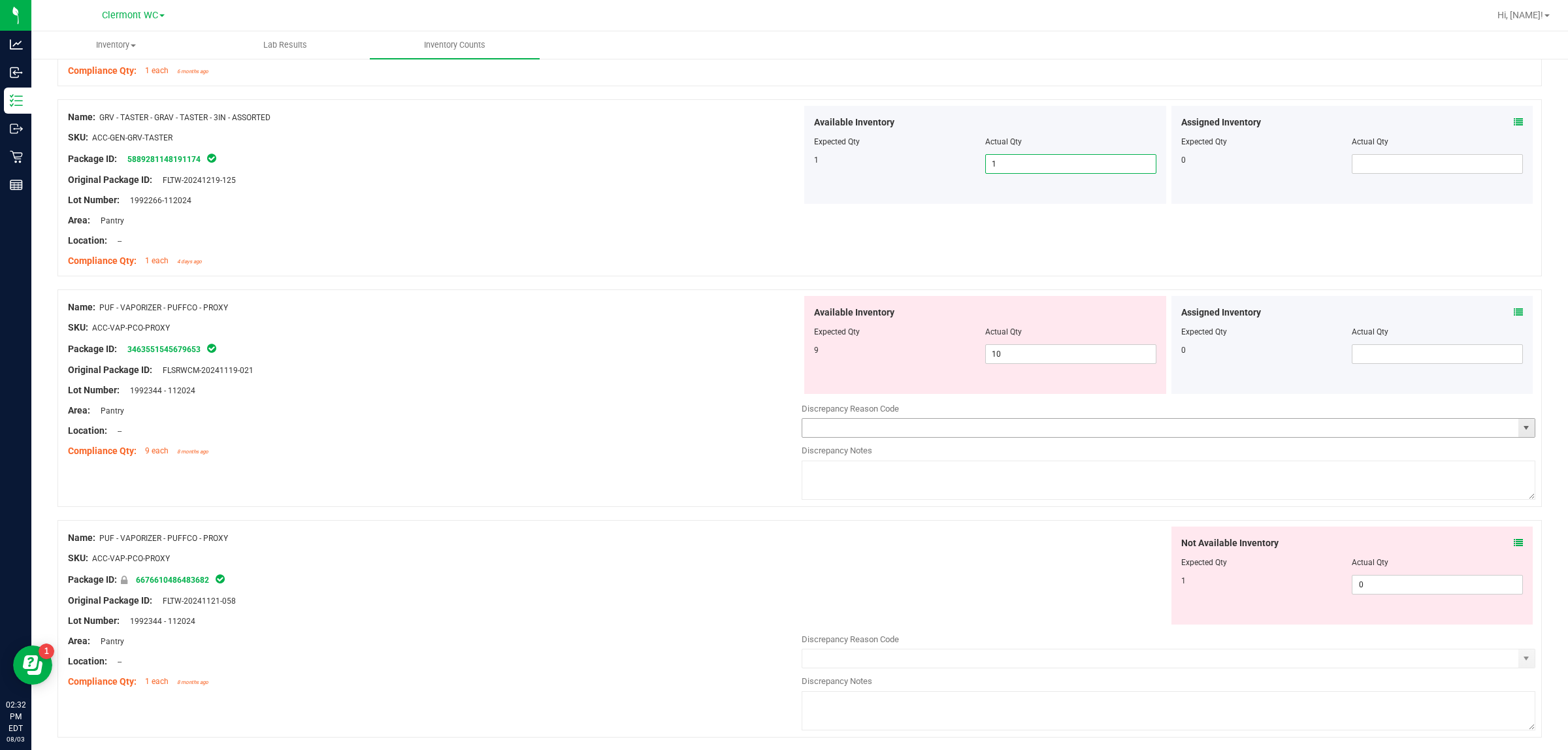 scroll, scrollTop: 2287, scrollLeft: 0, axis: vertical 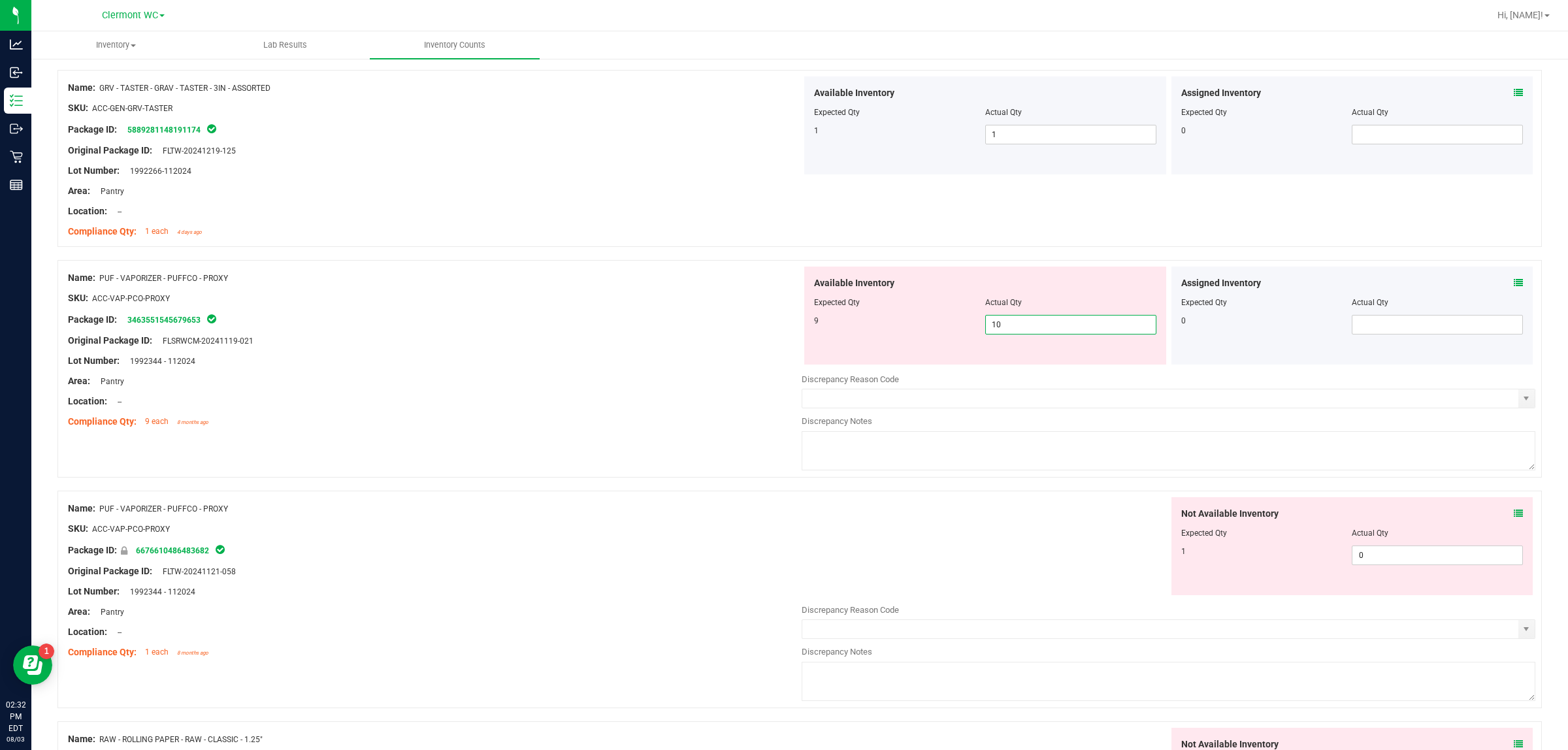 drag, startPoint x: 1077, startPoint y: 335, endPoint x: 742, endPoint y: 343, distance: 335.0955 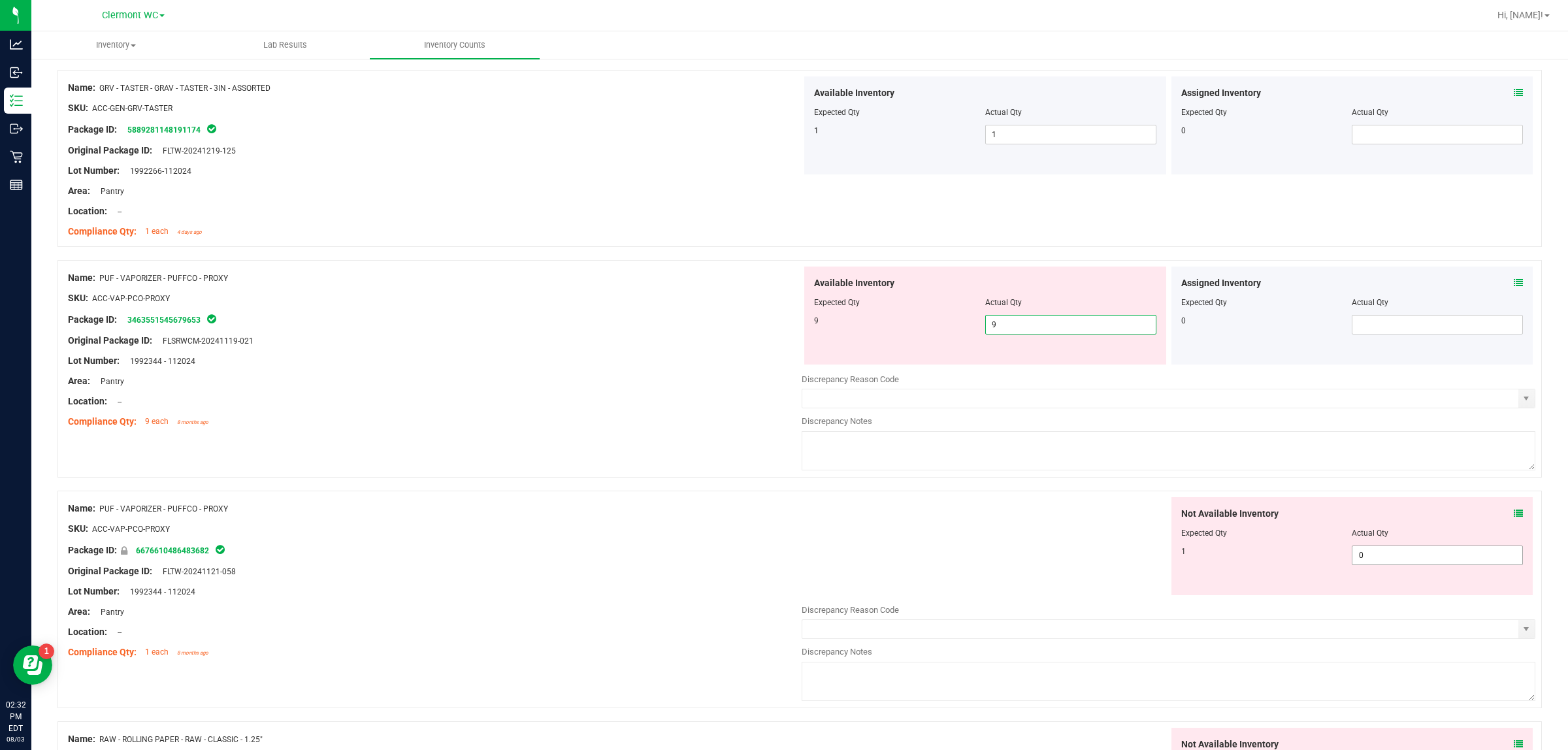 click on "Not Available Inventory
Expected Qty
Actual Qty
1
0 0" at bounding box center [1168, 600] 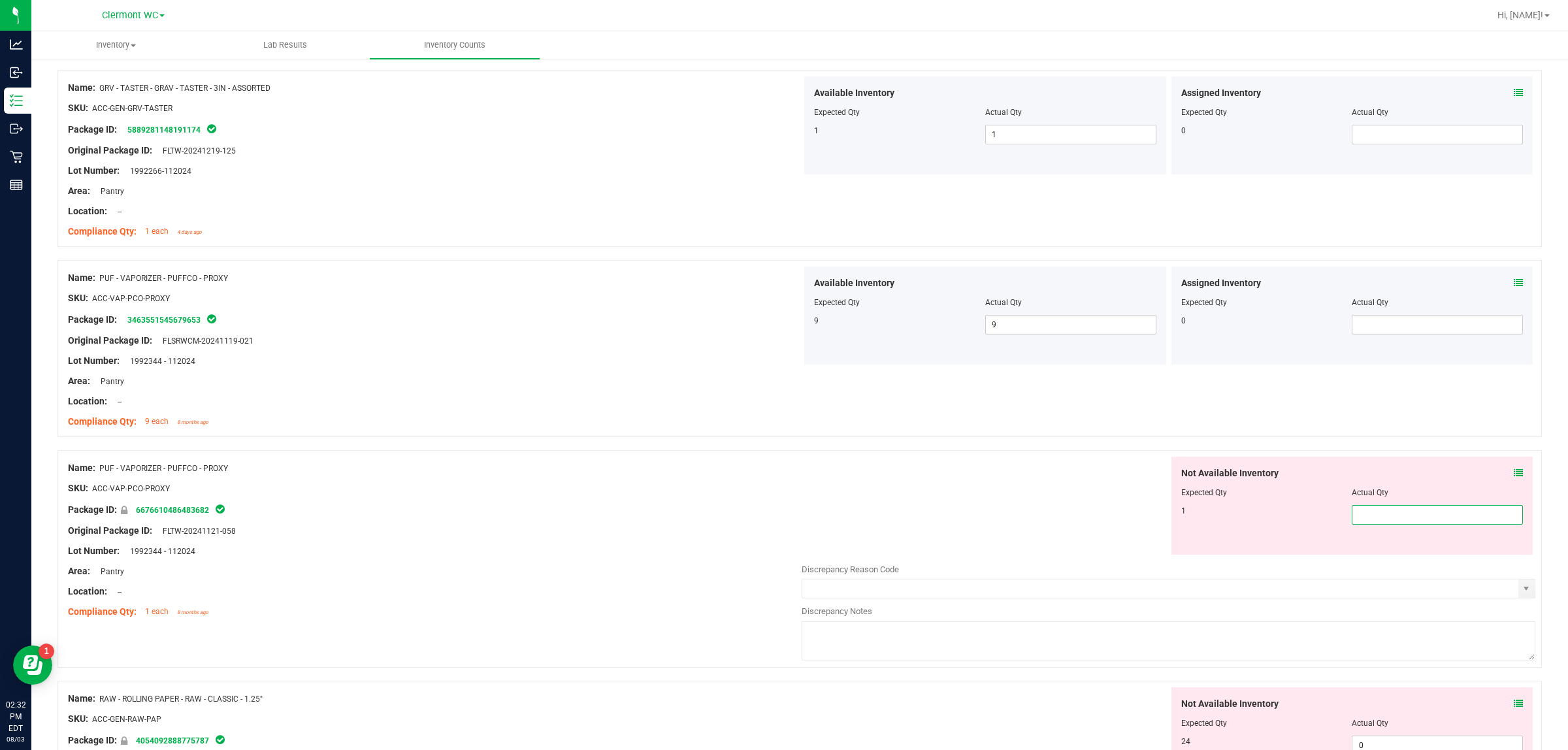 type on "2" 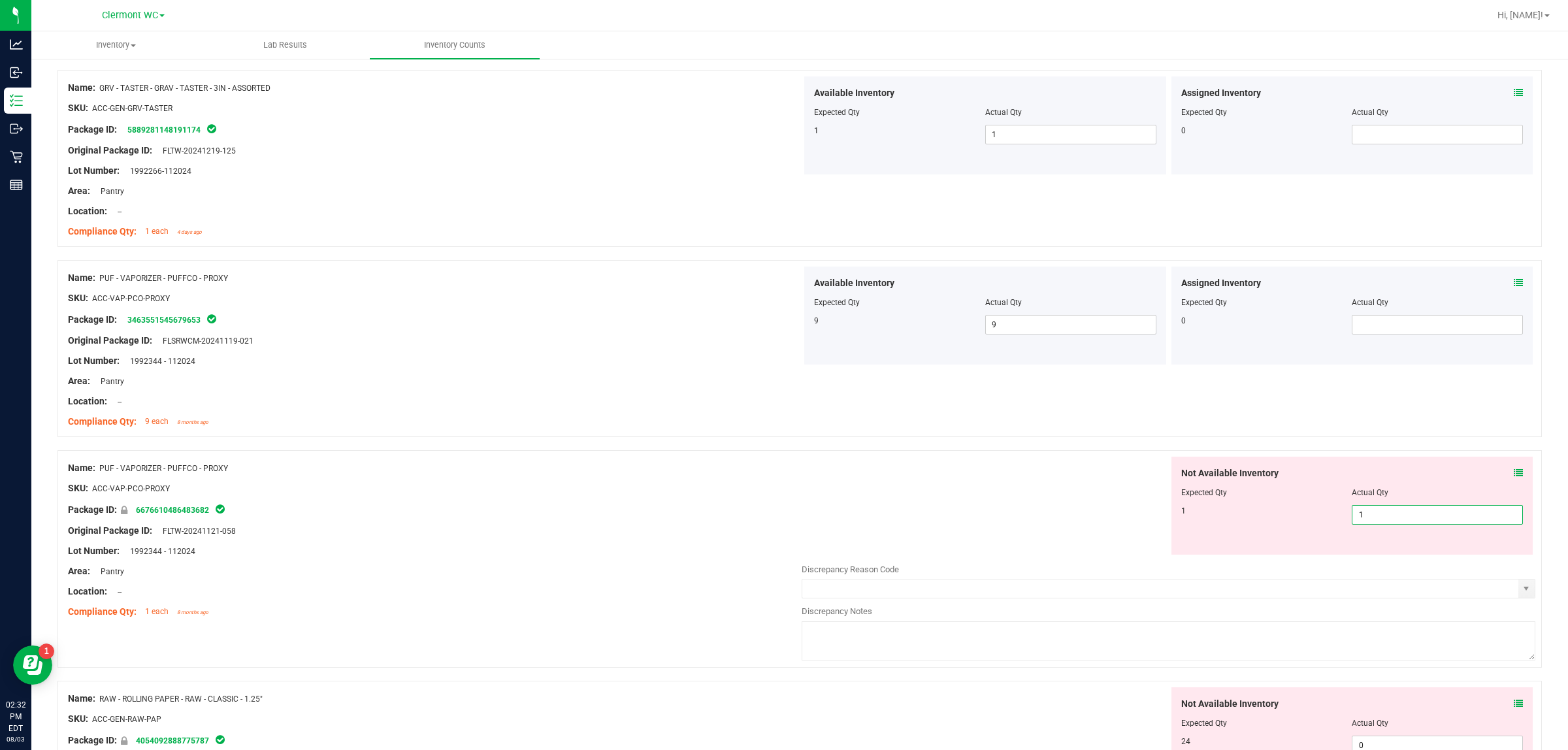 type on "1" 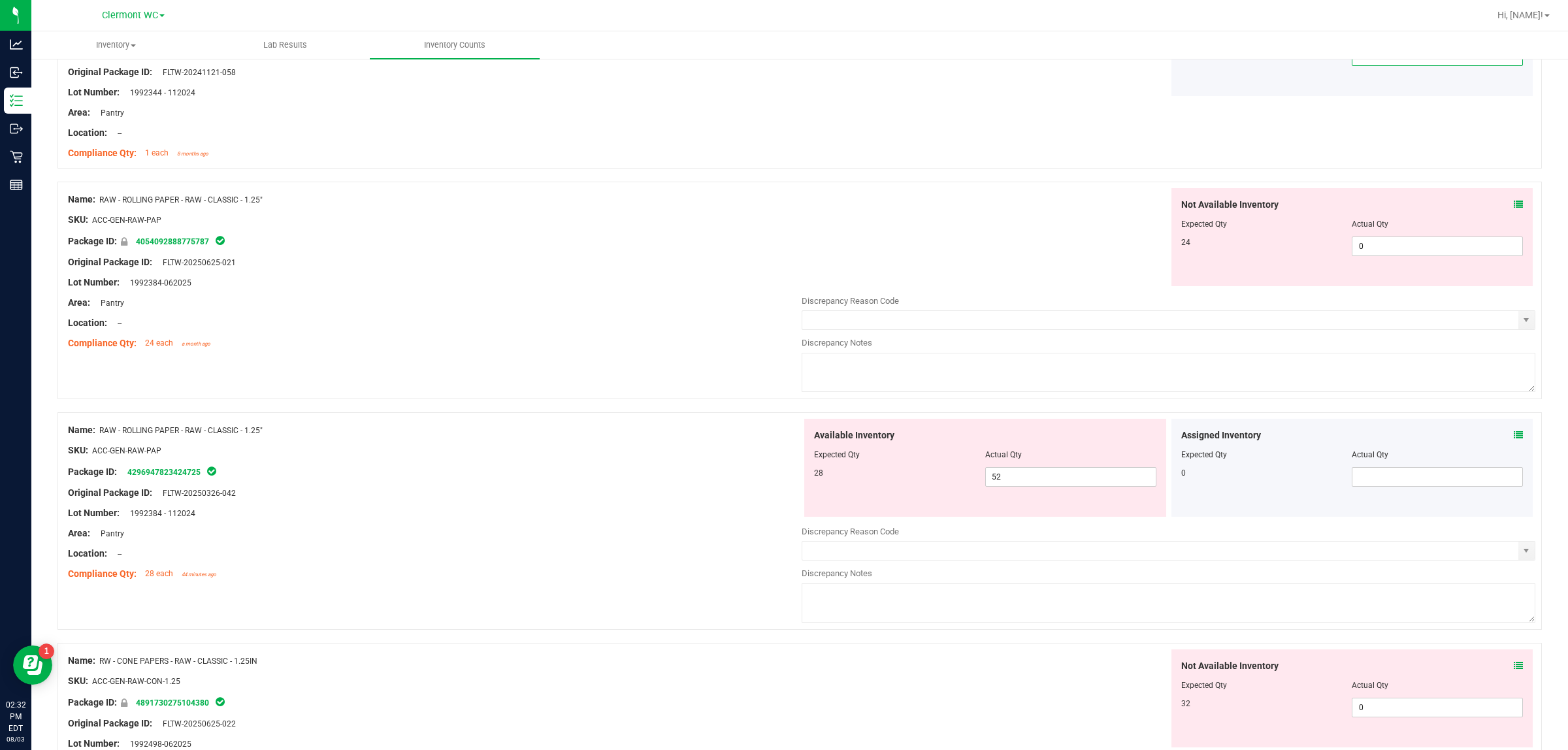 scroll, scrollTop: 2777, scrollLeft: 0, axis: vertical 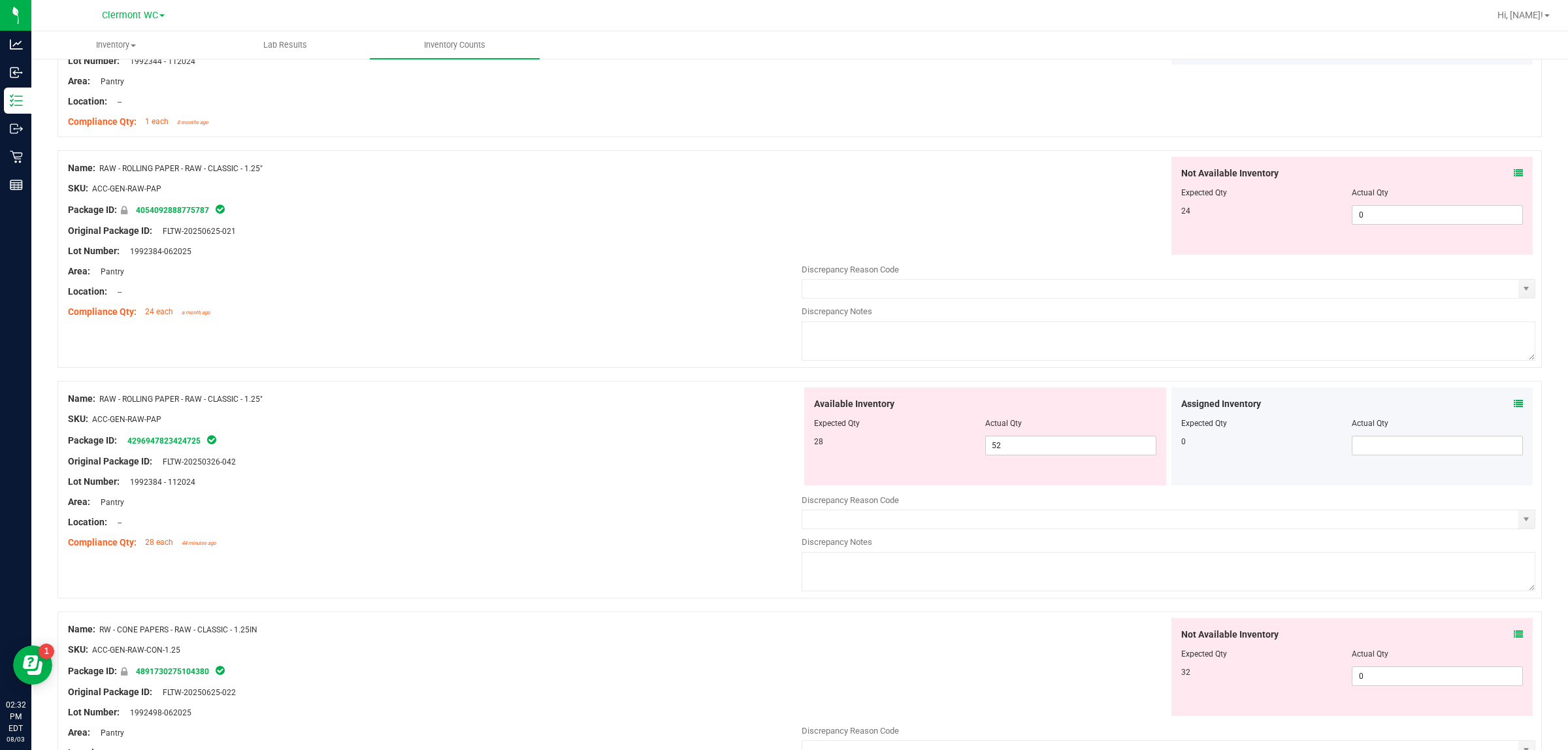 drag, startPoint x: 273, startPoint y: 176, endPoint x: 101, endPoint y: 182, distance: 172.10462 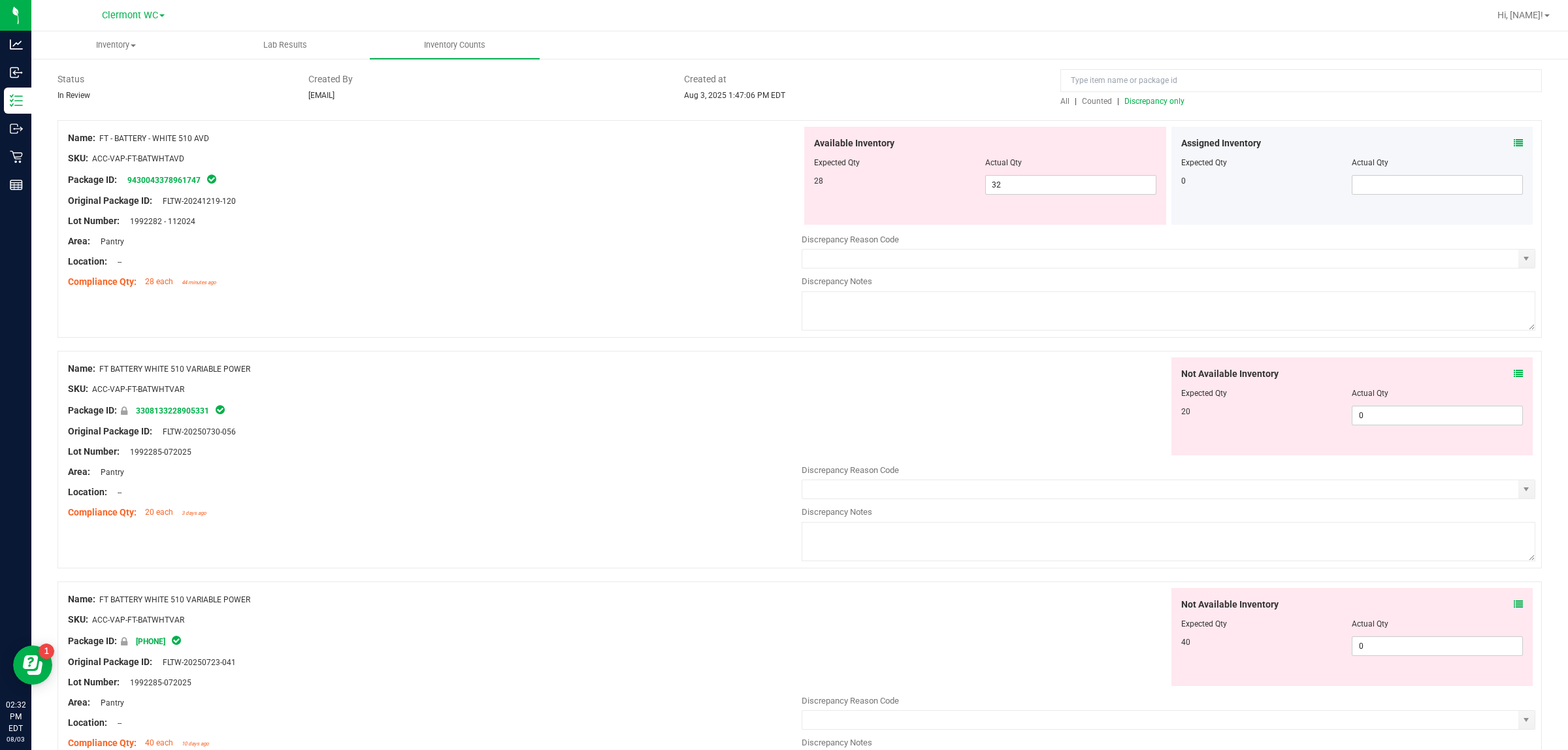 scroll, scrollTop: 0, scrollLeft: 0, axis: both 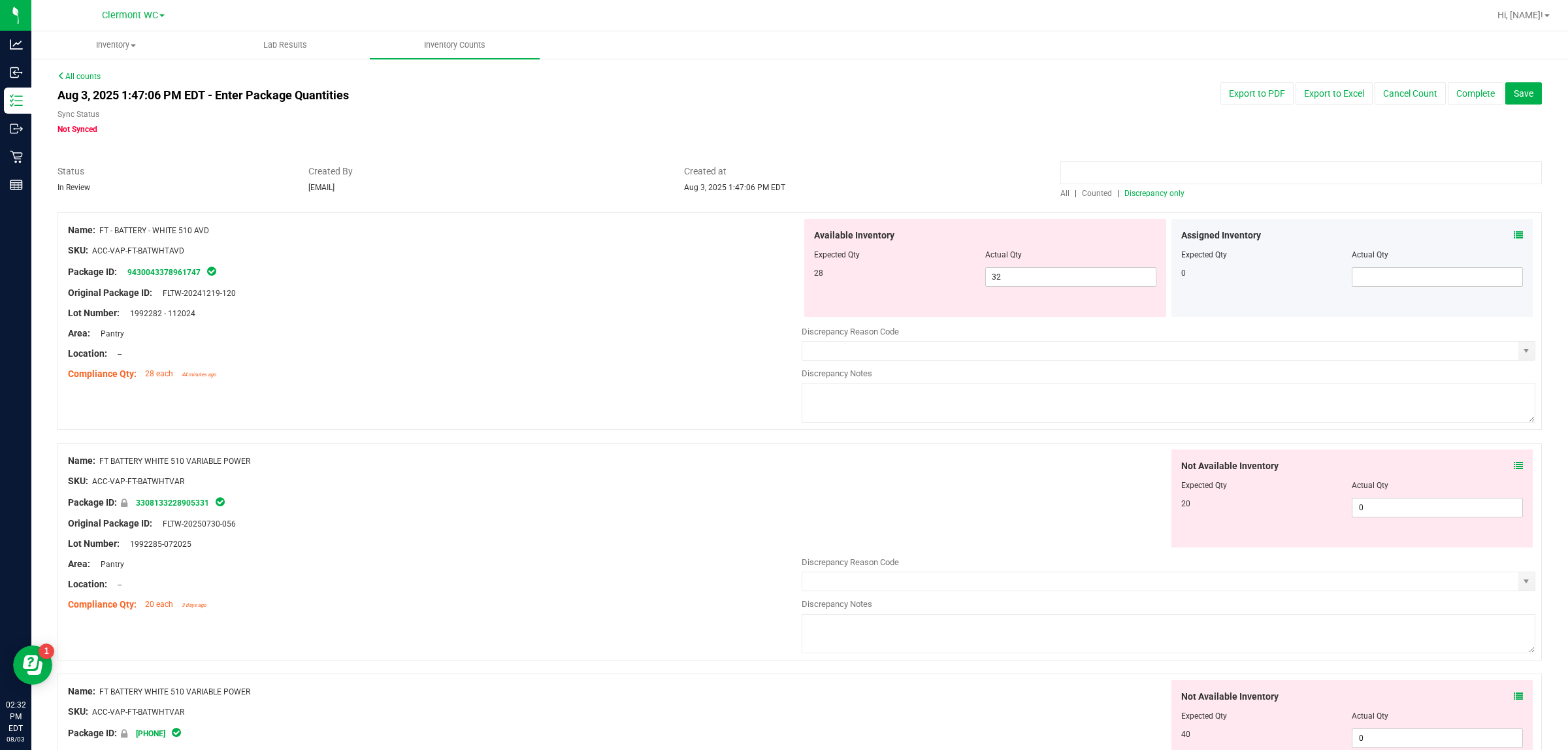 click at bounding box center (1301, 172) 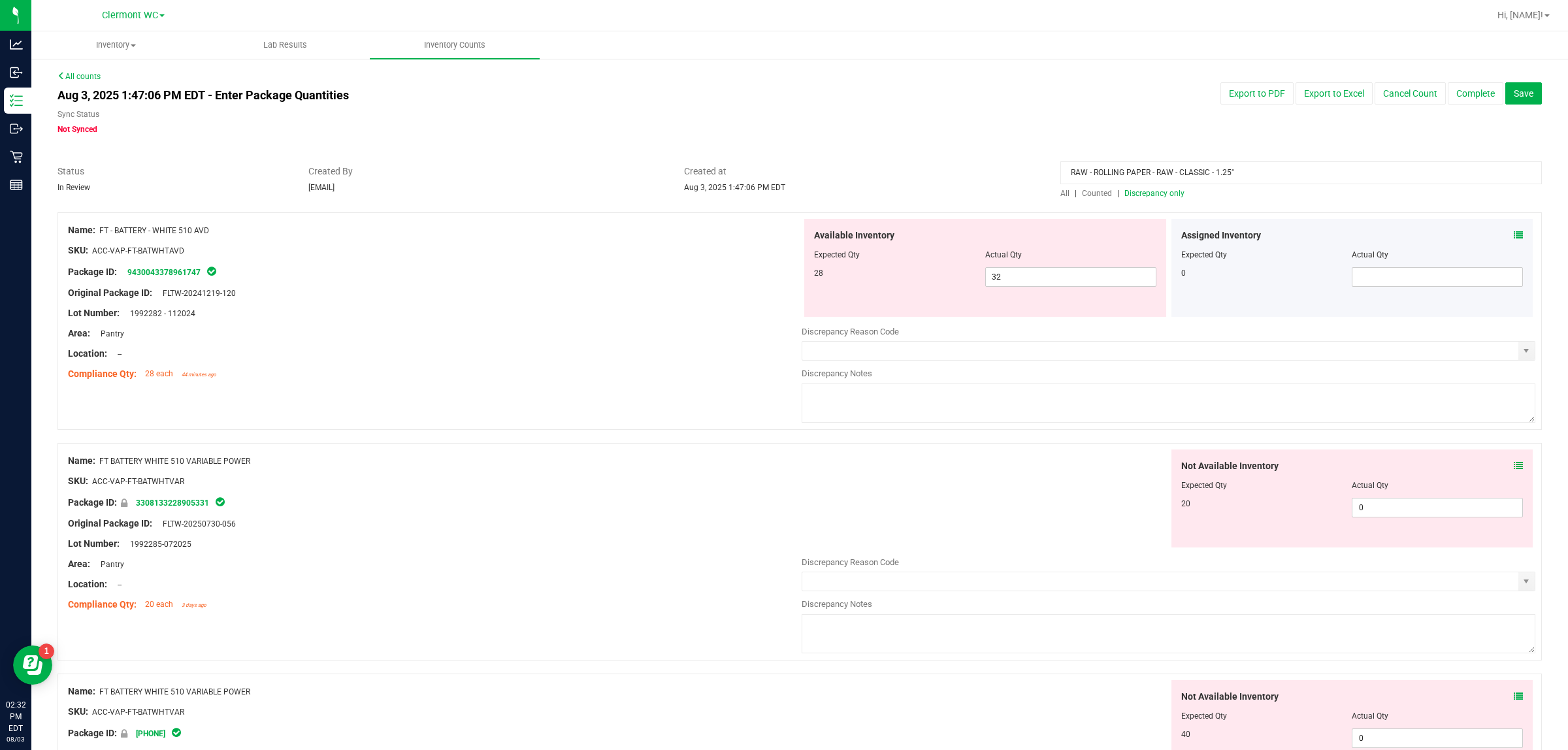 type on "RAW - ROLLING PAPER - RAW - CLASSIC - 1.25"" 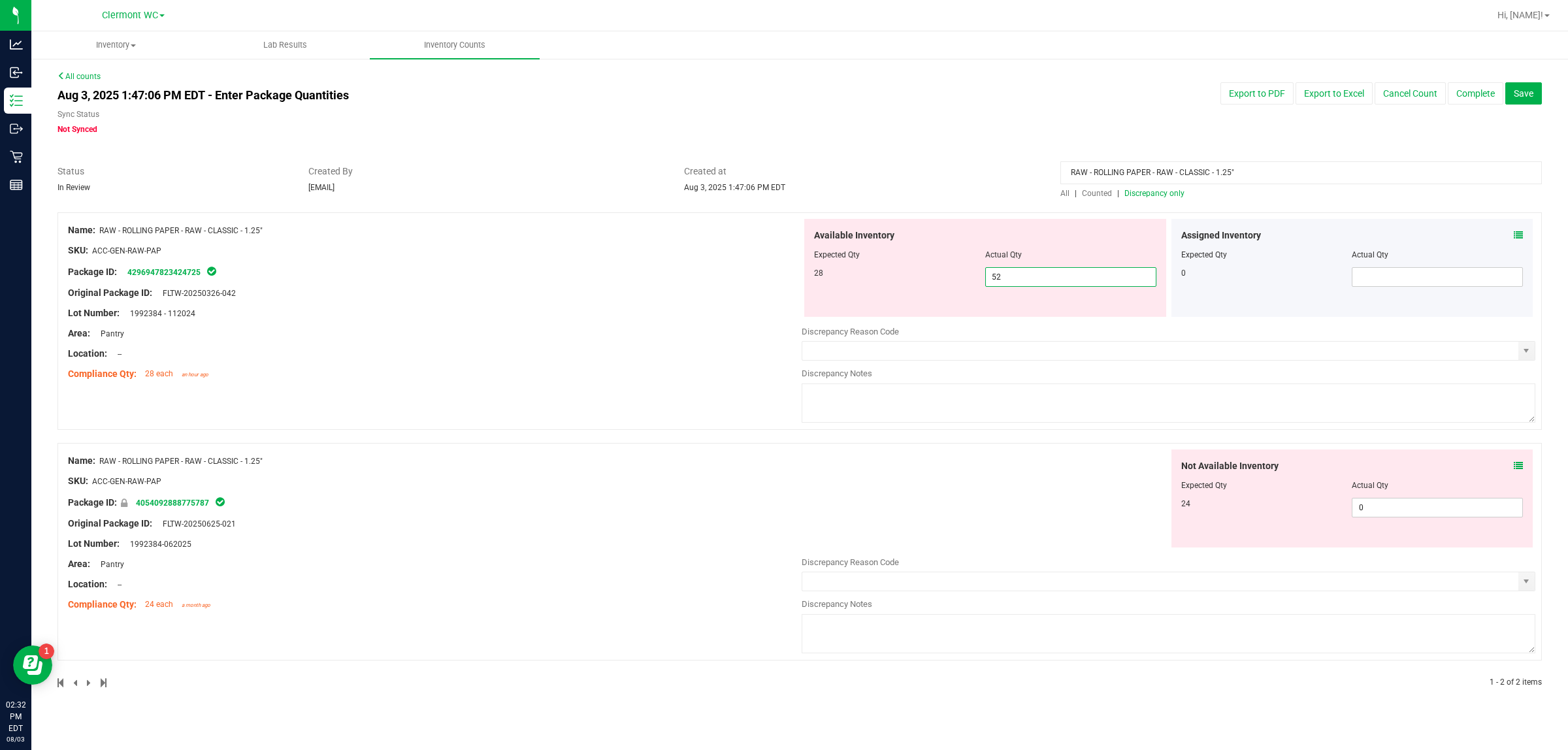 drag, startPoint x: 1063, startPoint y: 276, endPoint x: 474, endPoint y: 299, distance: 589.4489 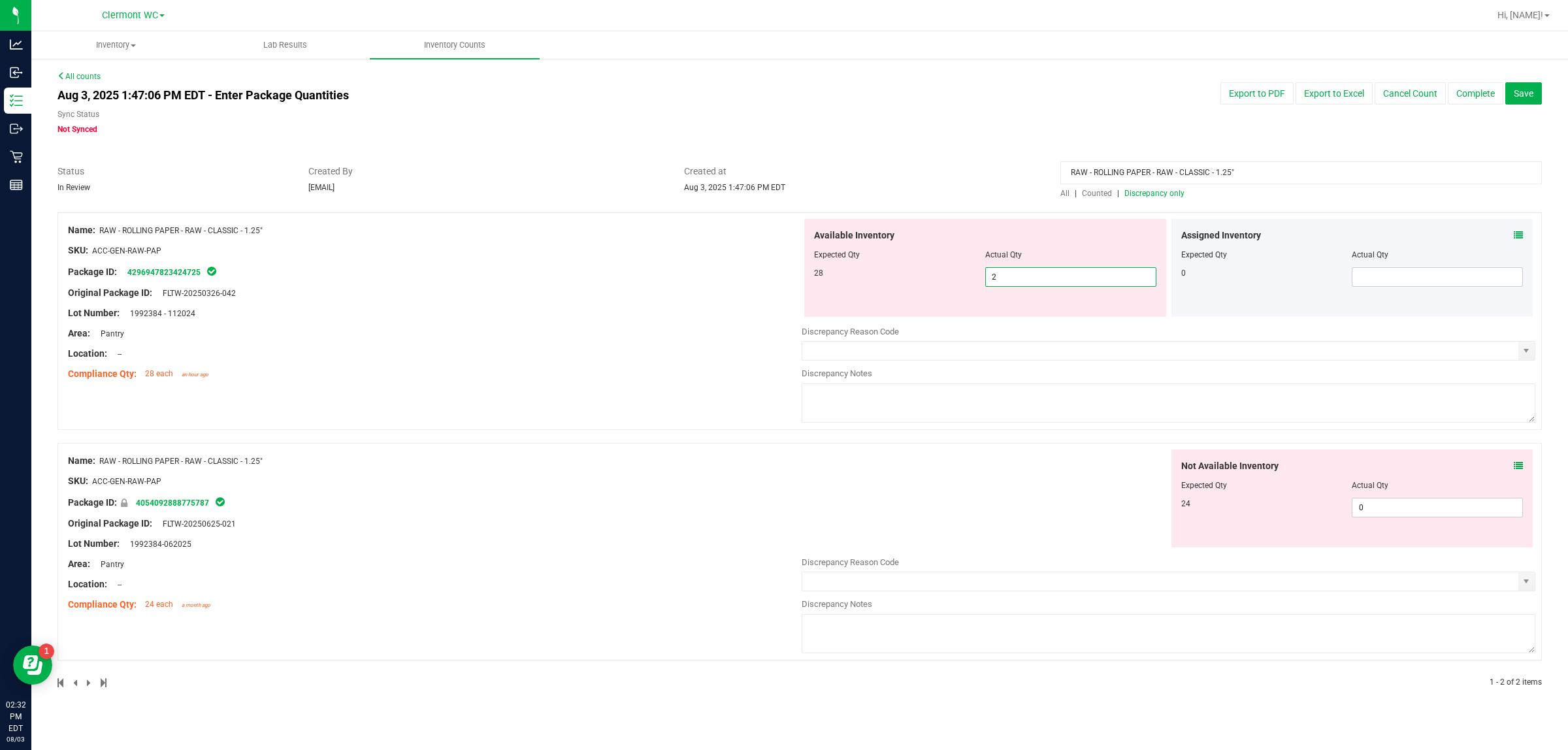 type on "28" 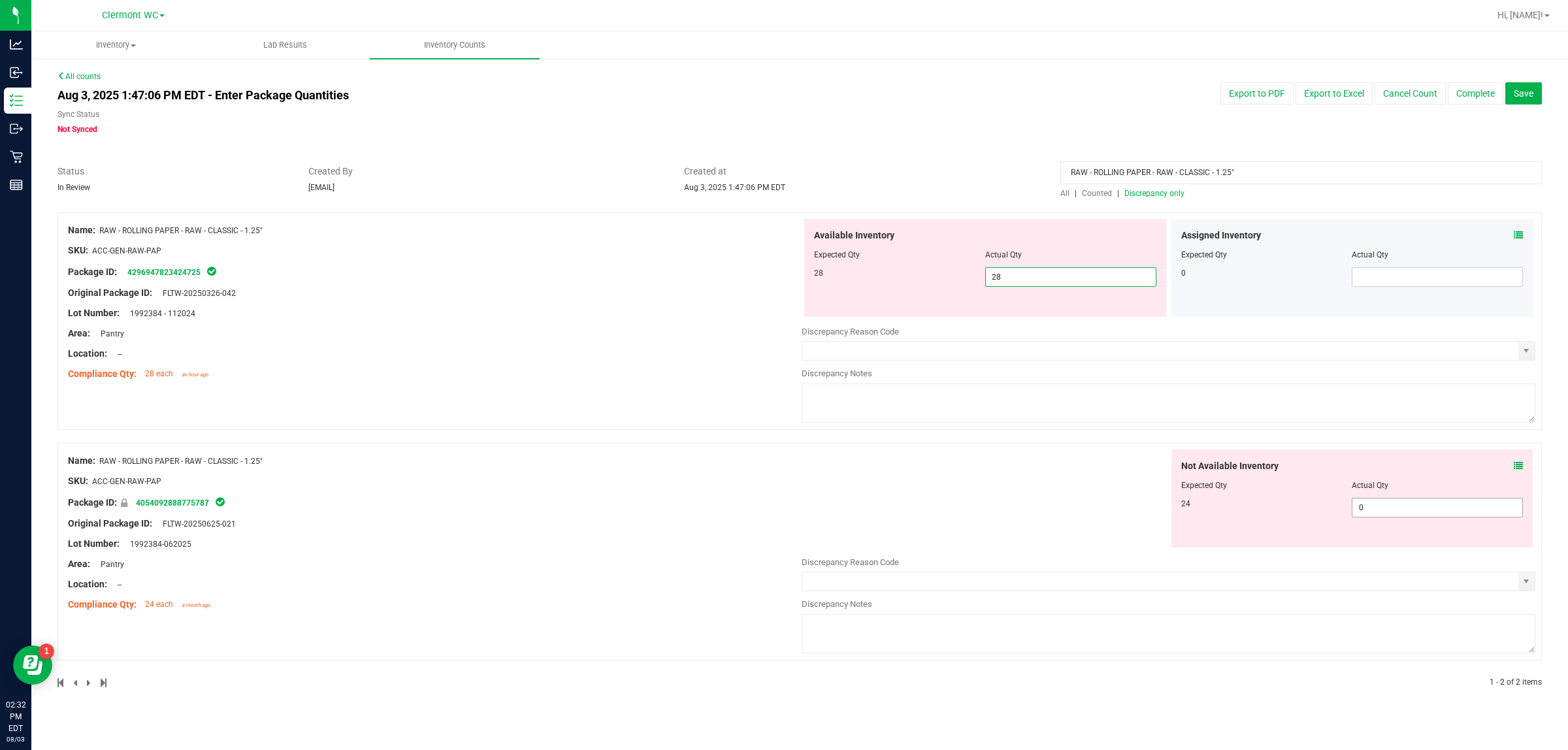 click on "Not Available Inventory
Expected Qty
Actual Qty
24
0 0" at bounding box center [1168, 553] 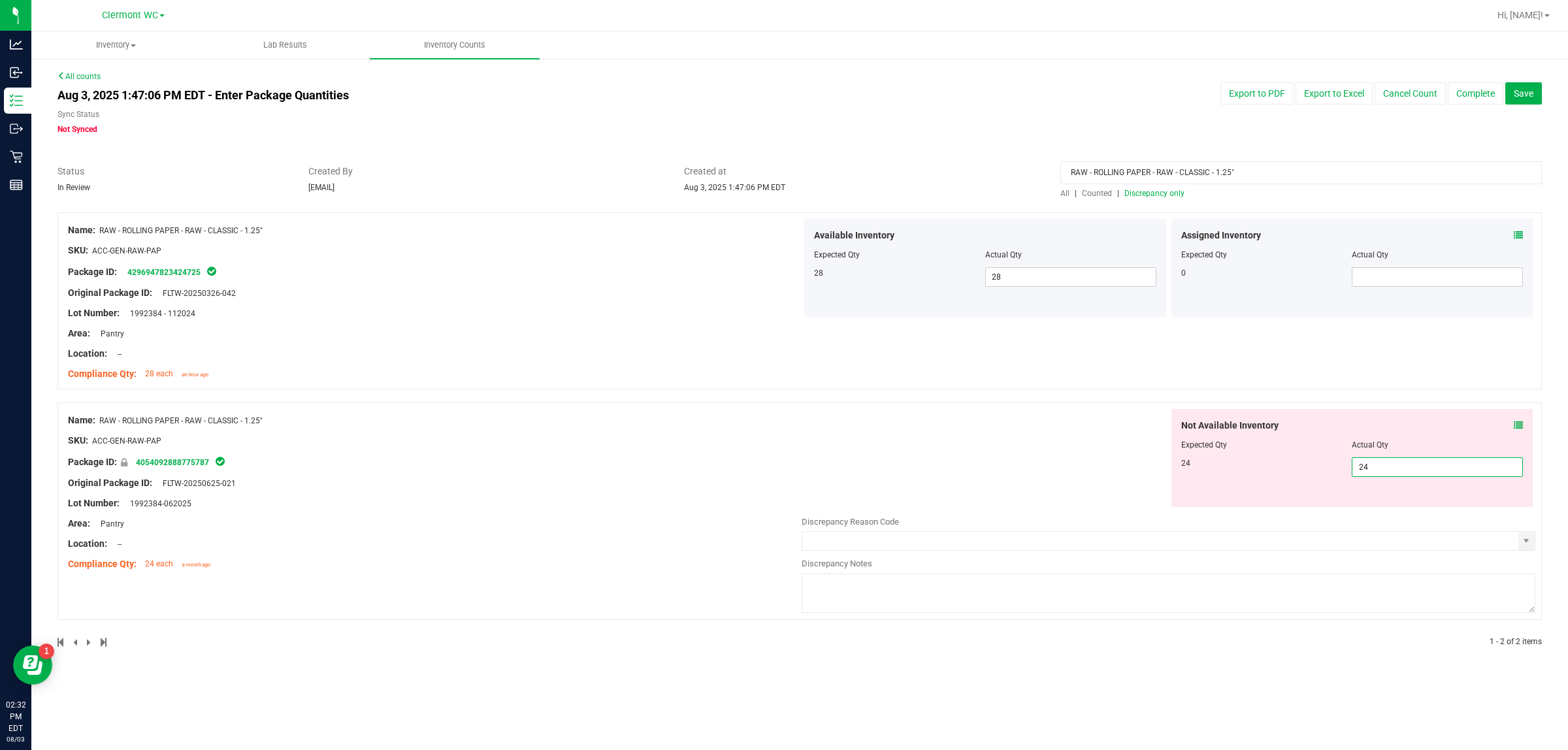type on "24" 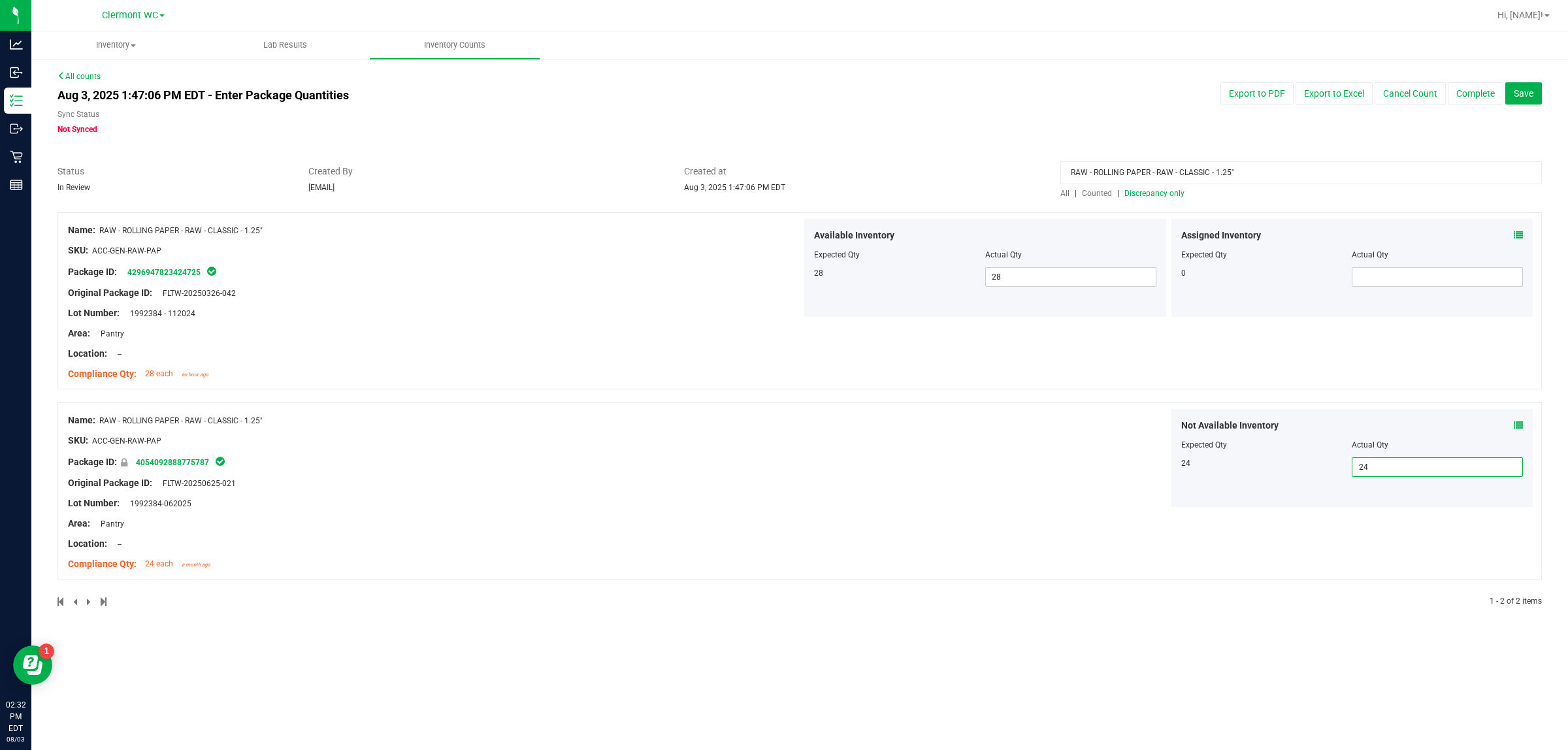 click on "RAW - ROLLING PAPER - RAW - CLASSIC - 1.25"" at bounding box center (1301, 172) 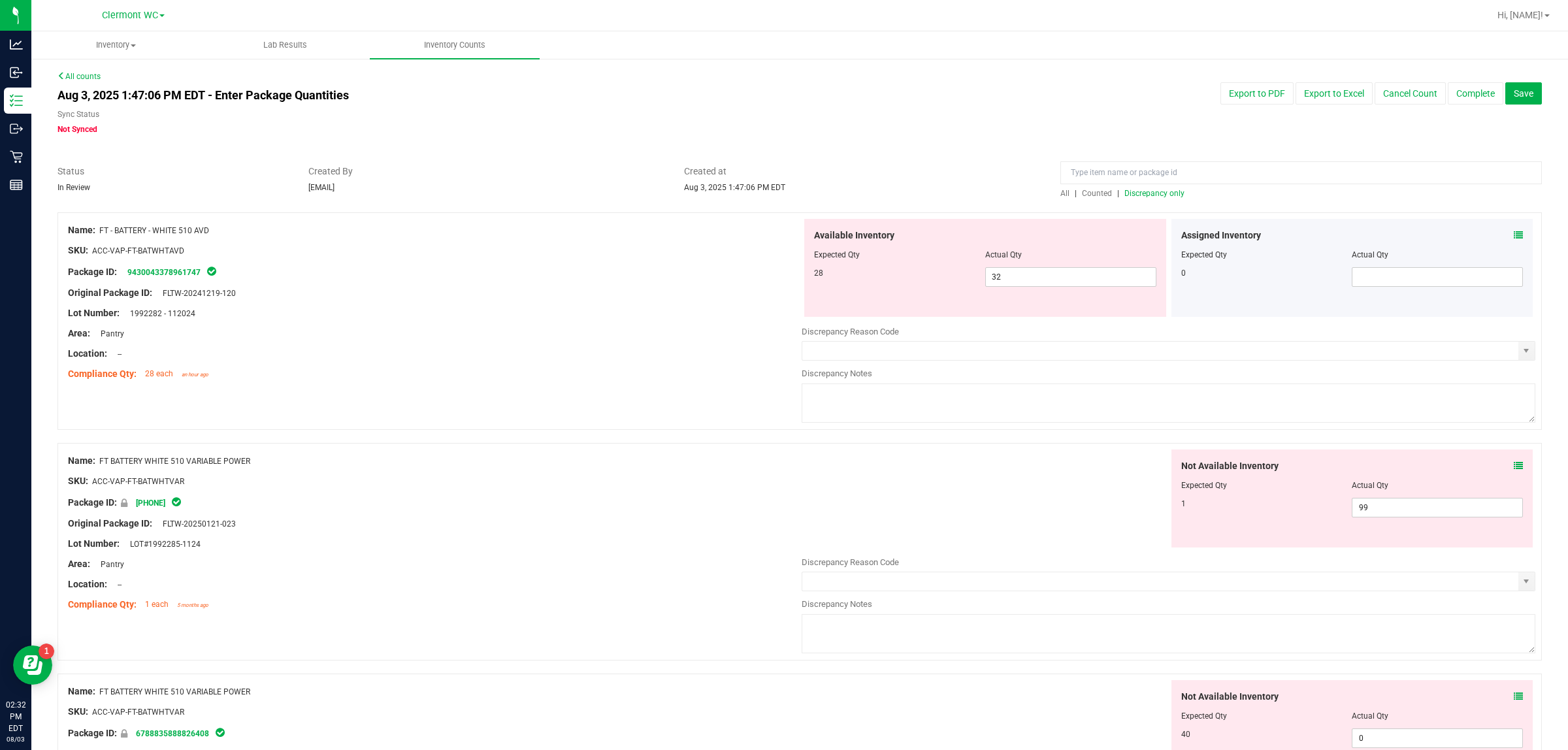 click on "Discrepancy only" at bounding box center [1154, 193] 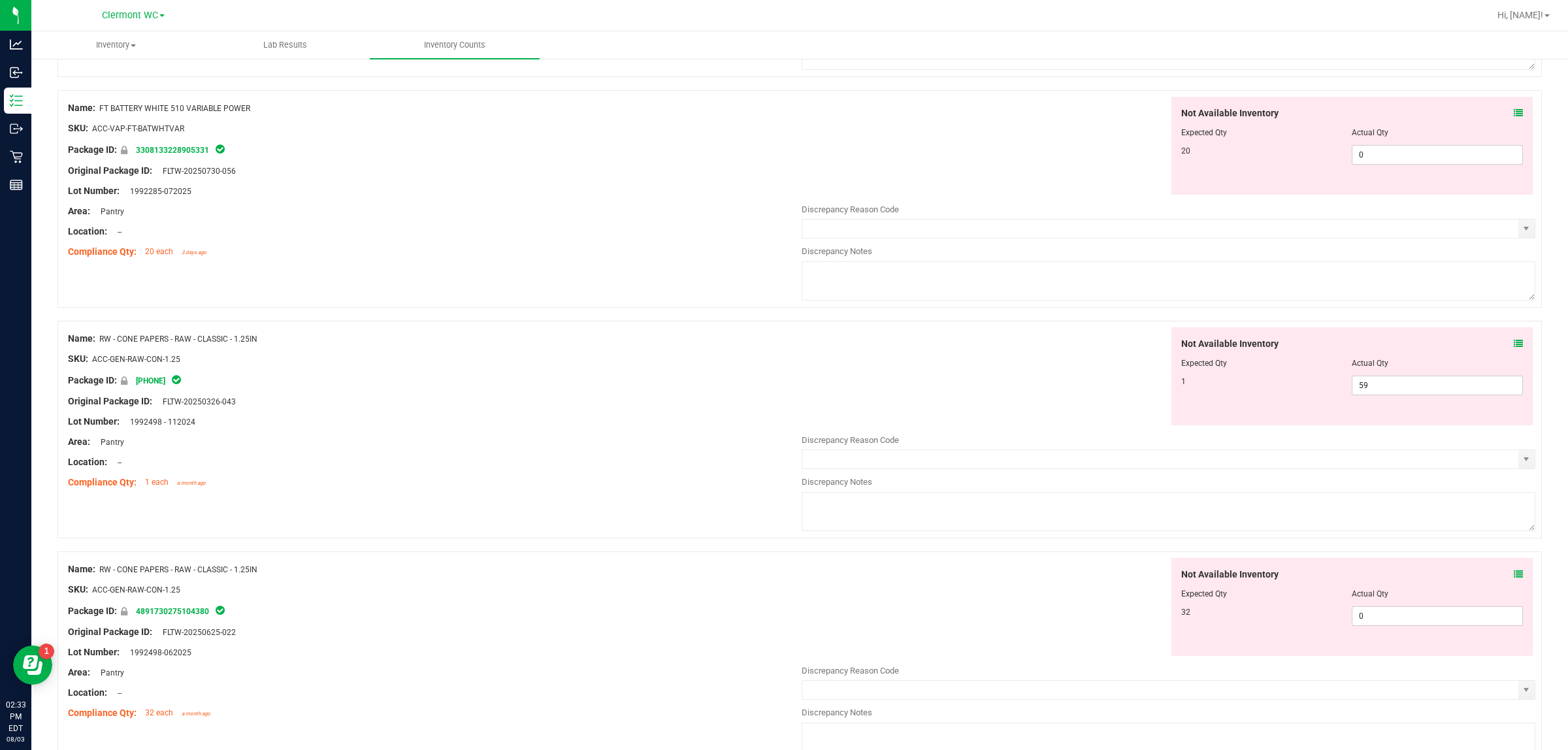 scroll, scrollTop: 1307, scrollLeft: 0, axis: vertical 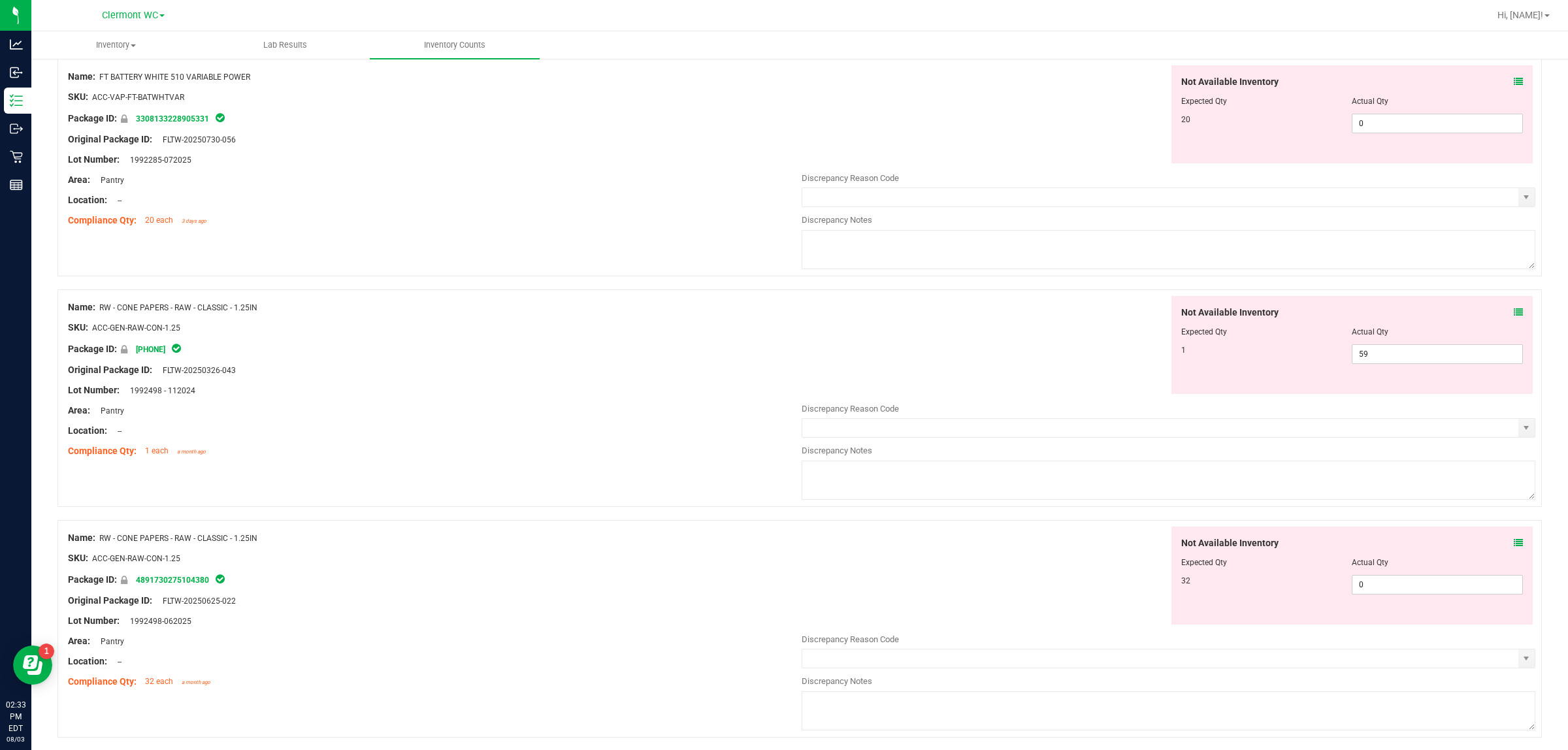 drag, startPoint x: 283, startPoint y: 316, endPoint x: 101, endPoint y: 312, distance: 182.04395 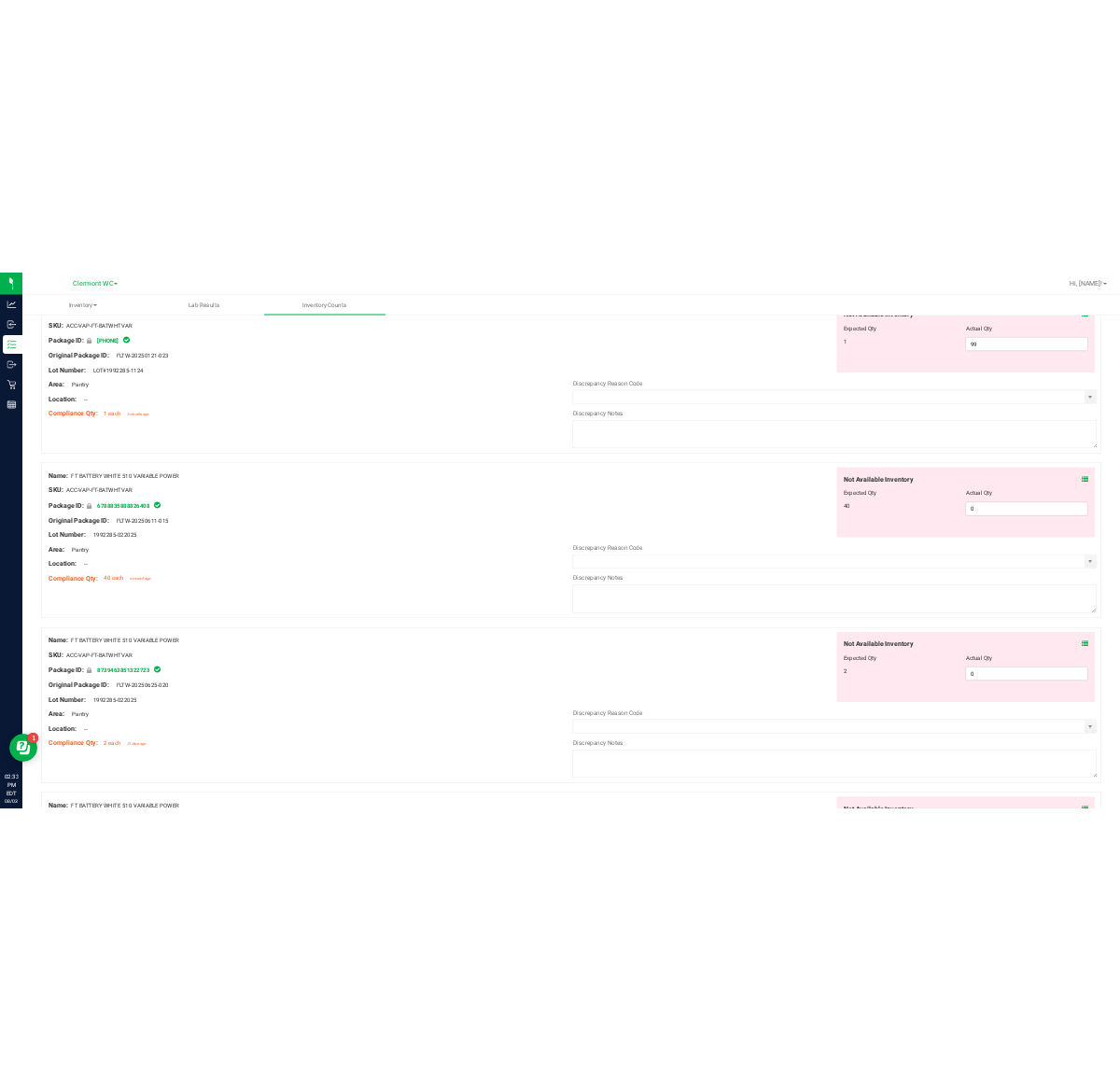 scroll, scrollTop: 0, scrollLeft: 0, axis: both 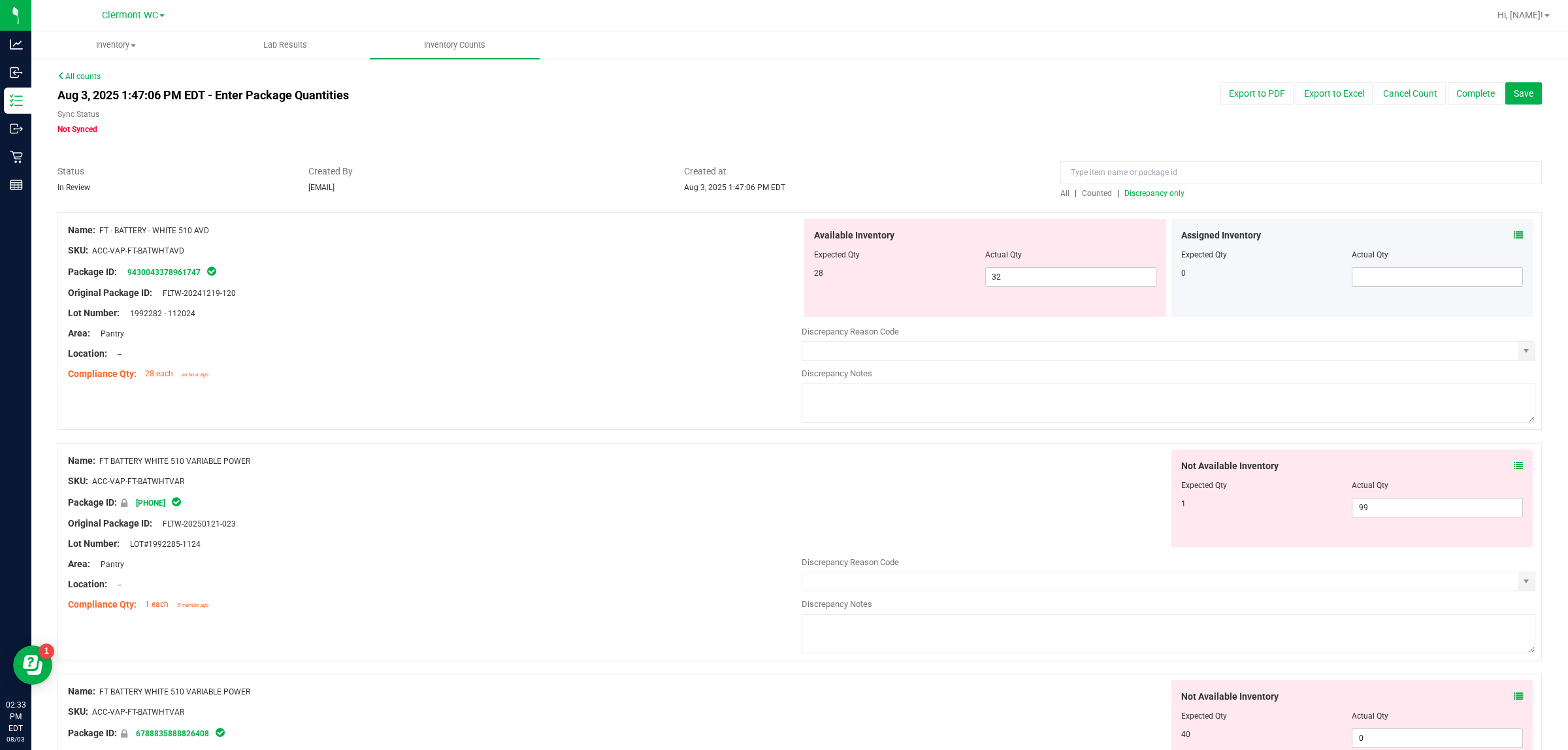click at bounding box center [800, 158] 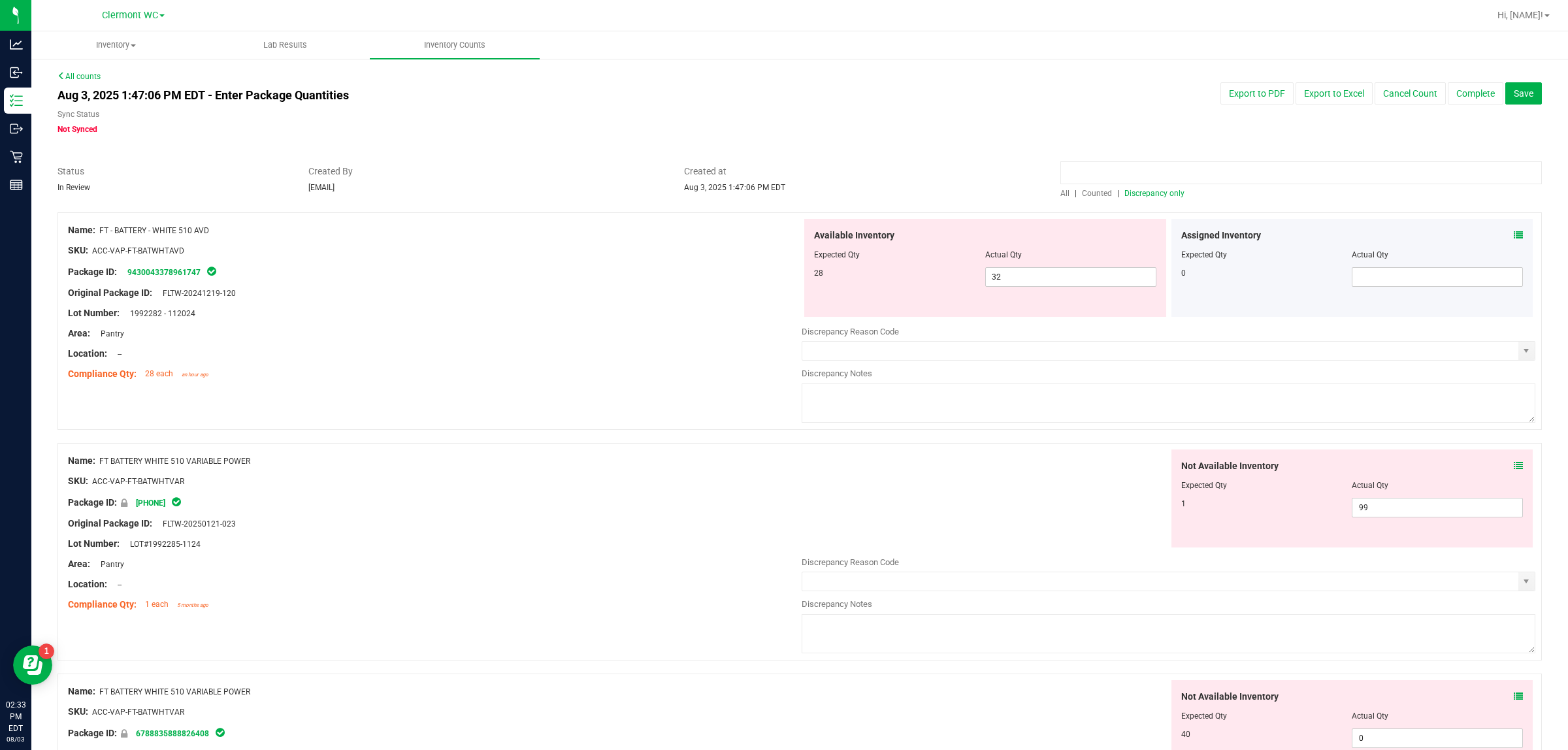 click at bounding box center [1301, 172] 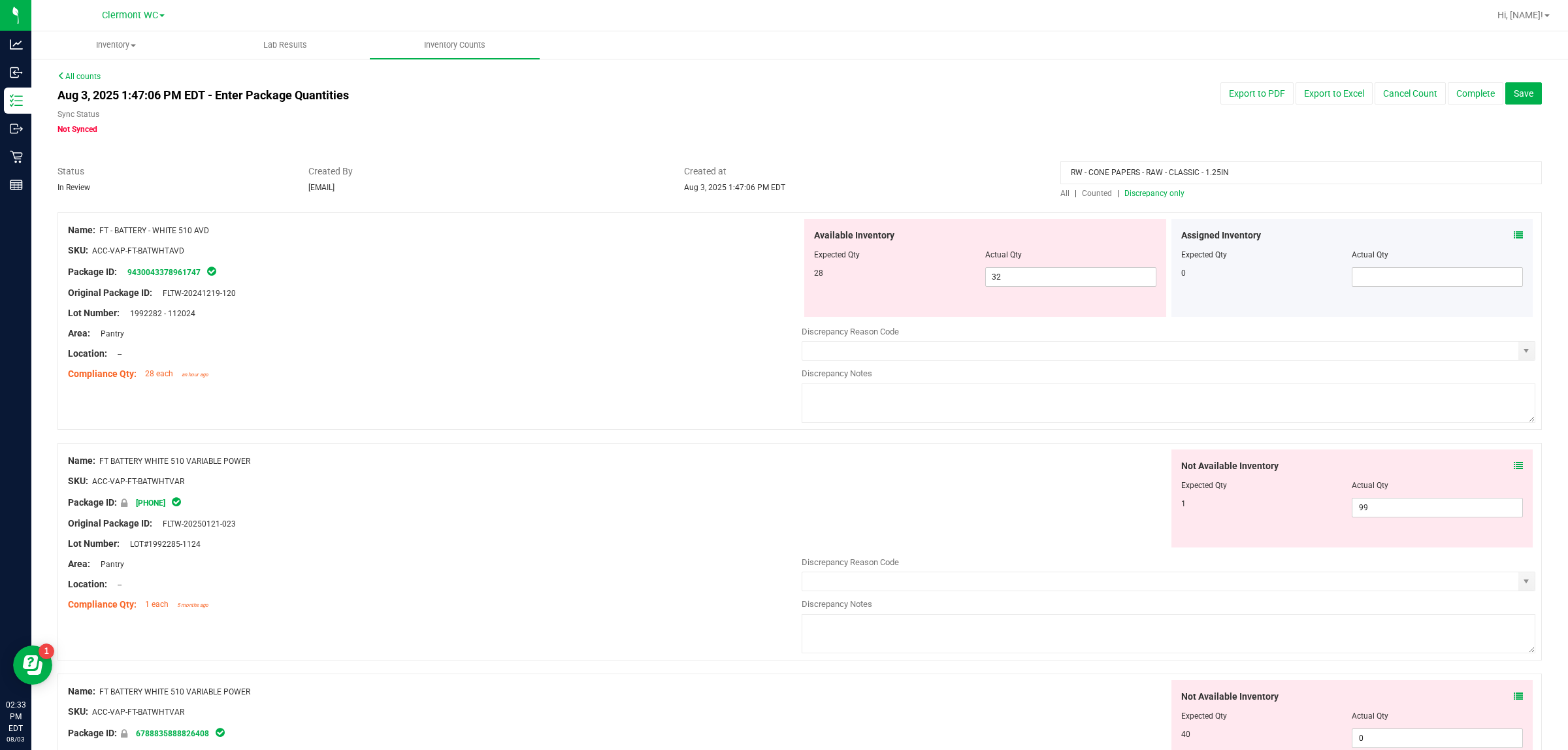 type on "RW - CONE PAPERS - RAW - CLASSIC - 1.25IN" 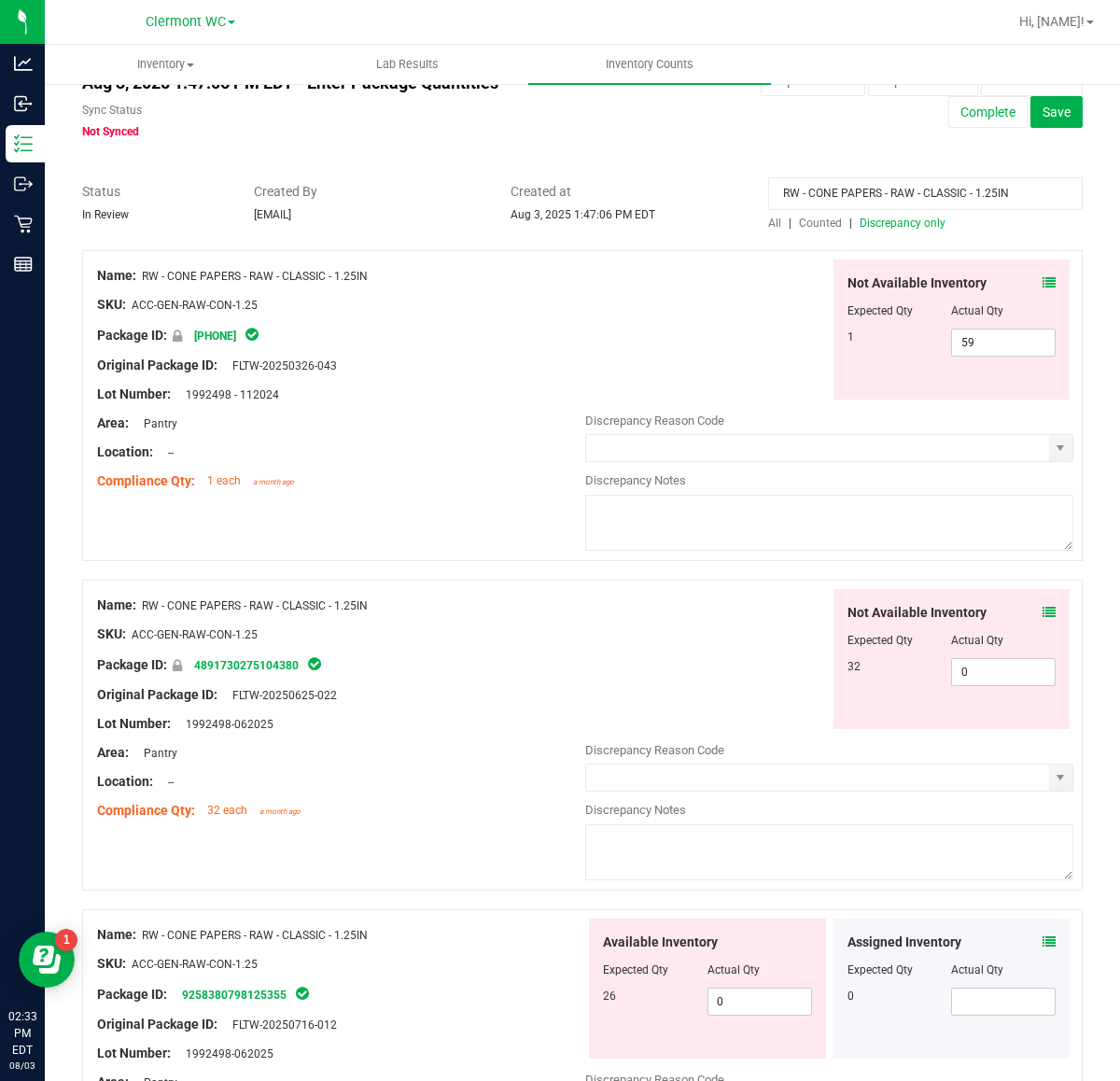 scroll, scrollTop: 44, scrollLeft: 0, axis: vertical 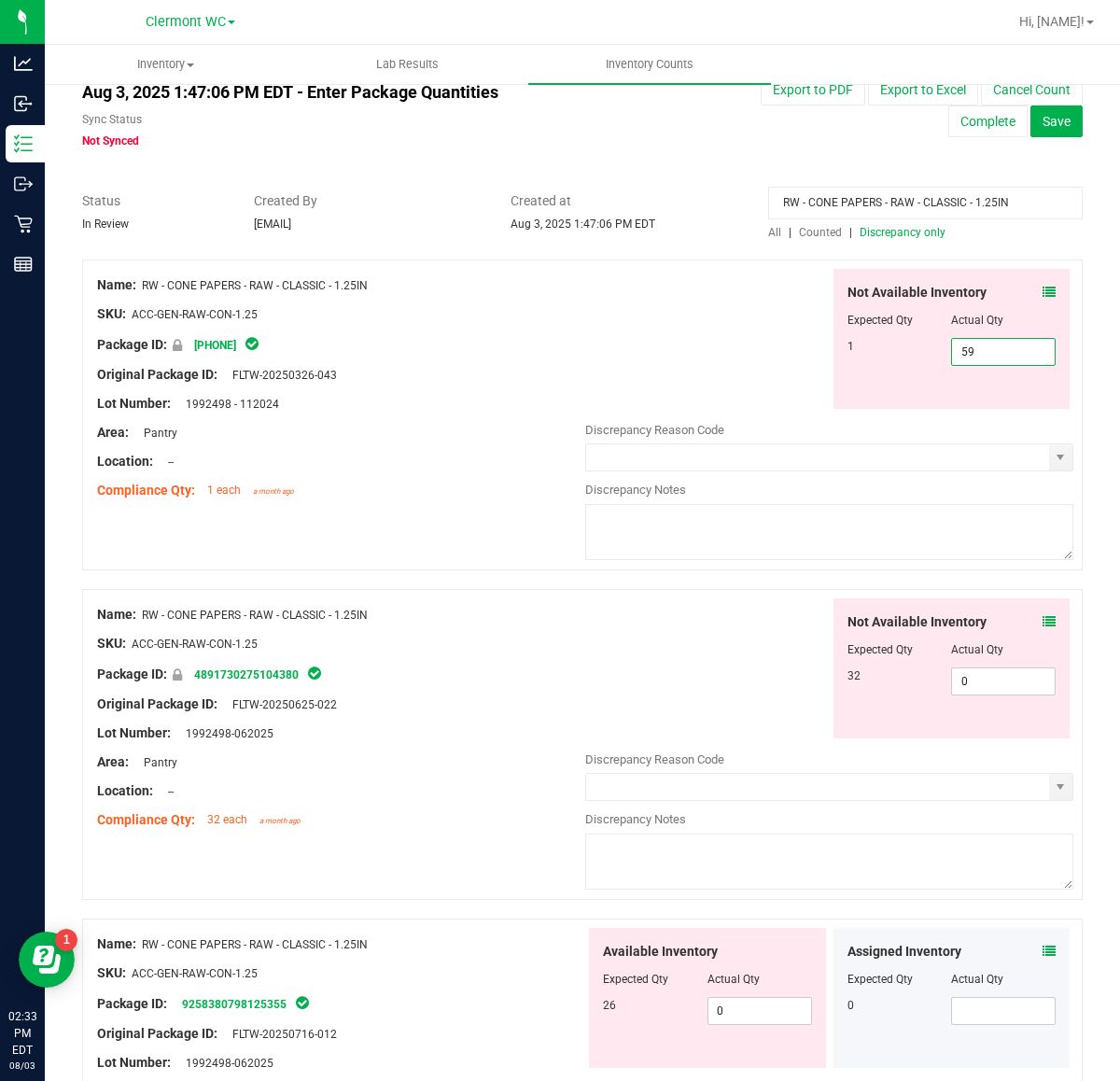 drag, startPoint x: 975, startPoint y: 353, endPoint x: 622, endPoint y: 395, distance: 355.4898 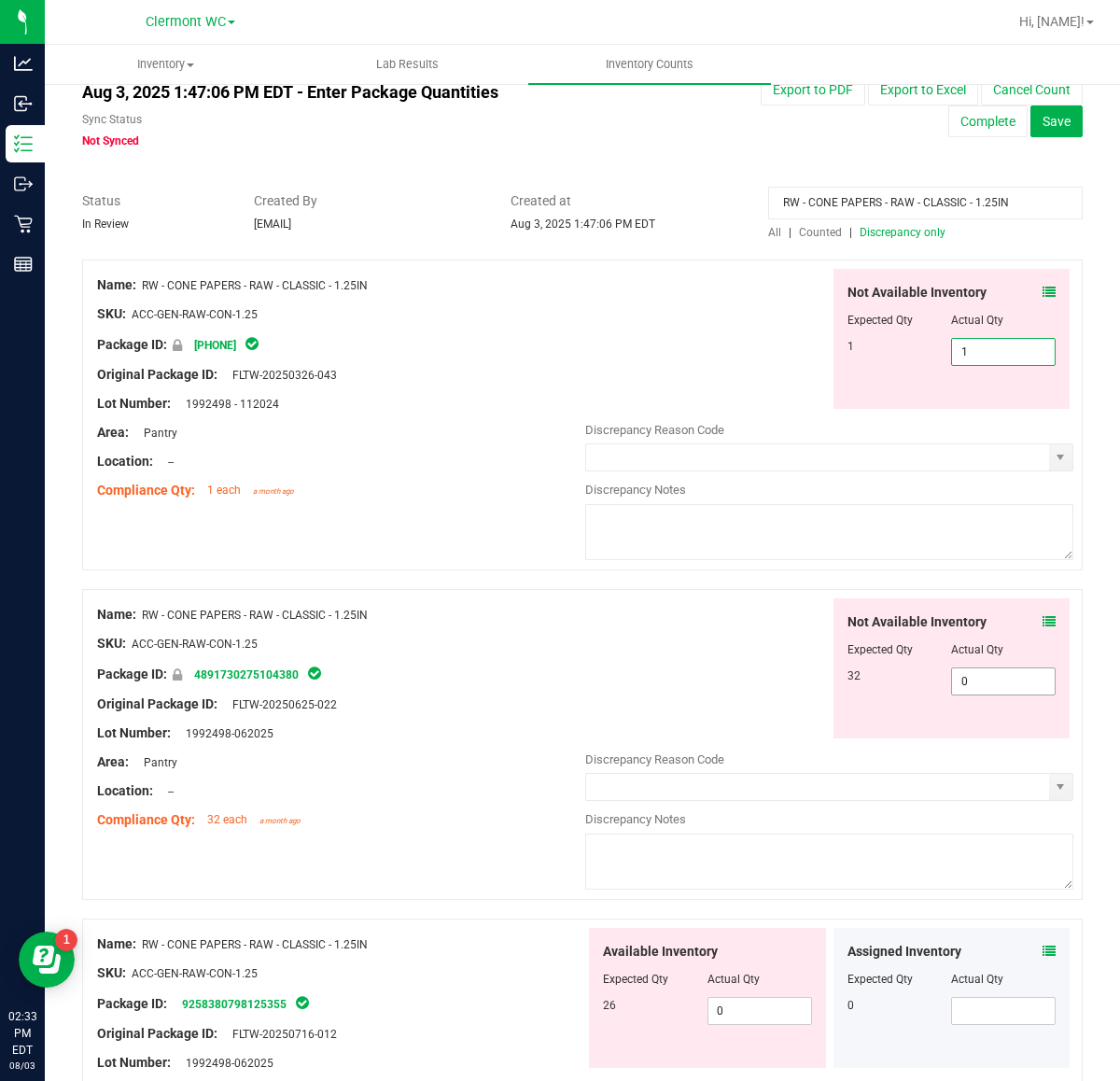 click on "Not Available Inventory
Expected Qty
Actual Qty
32
0 0" at bounding box center (829, 746) 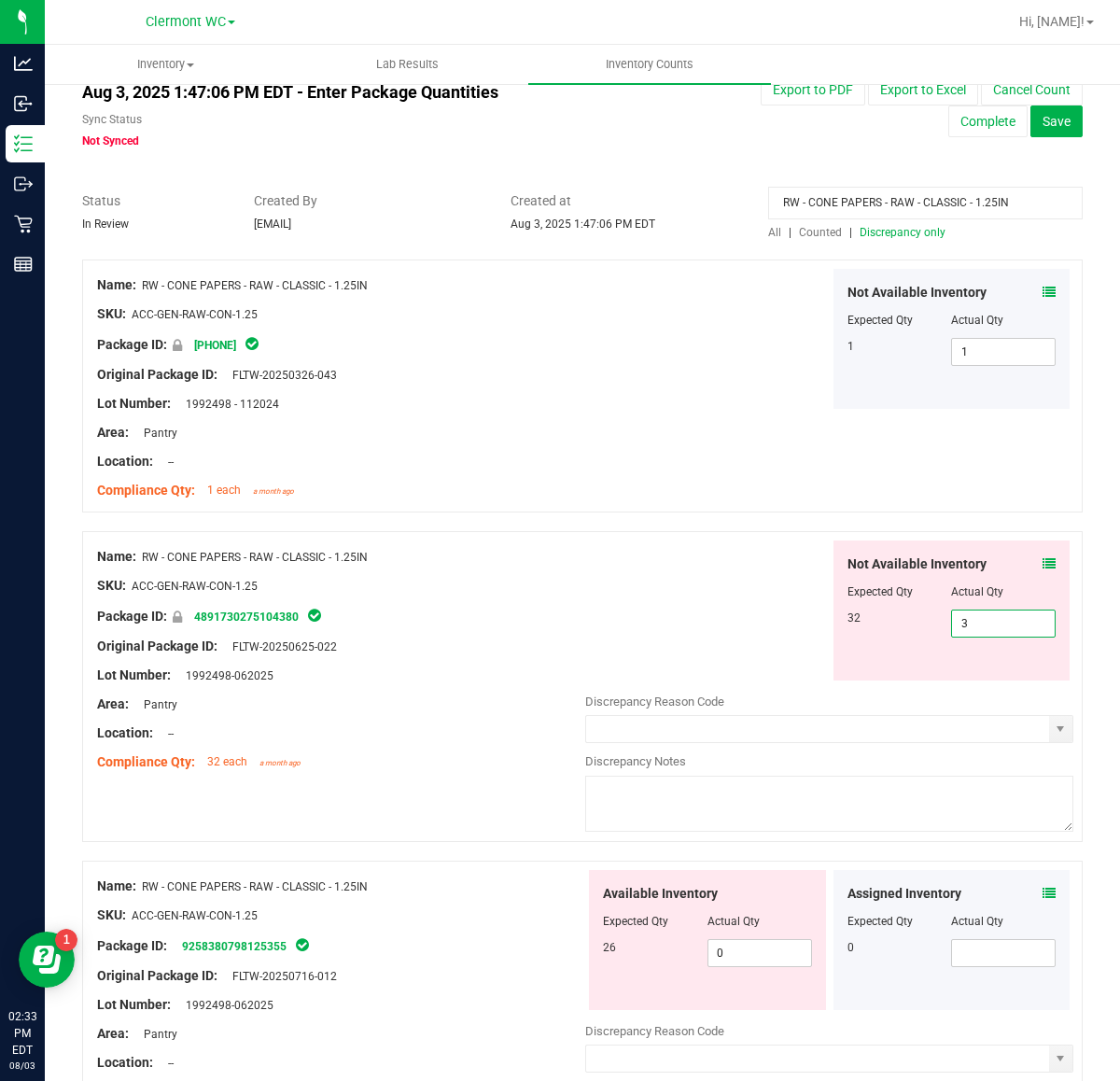 type on "32" 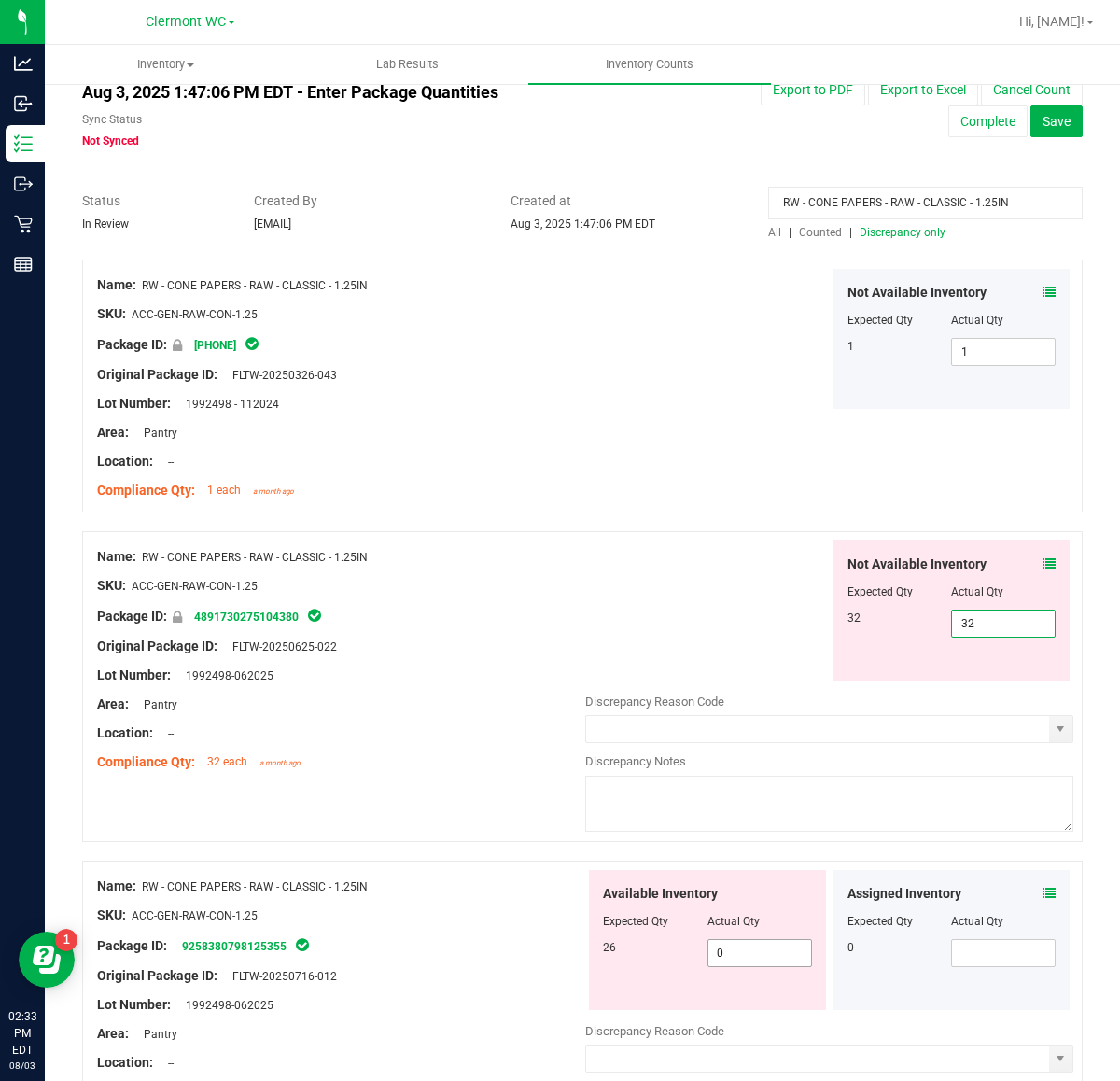 click on "Available Inventory
Expected Qty
Actual Qty
26
0 0" at bounding box center (829, 1018) 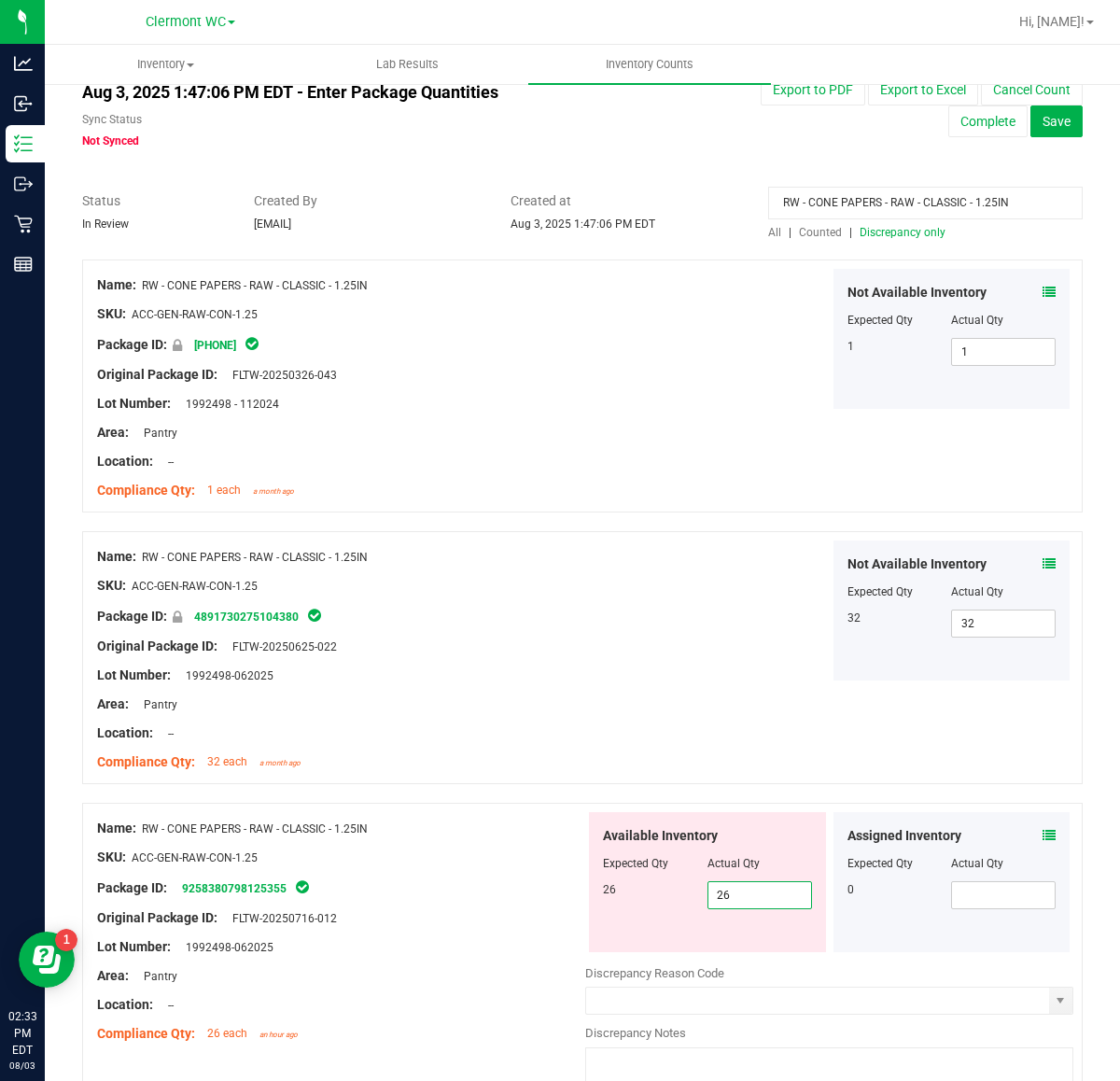 type on "26" 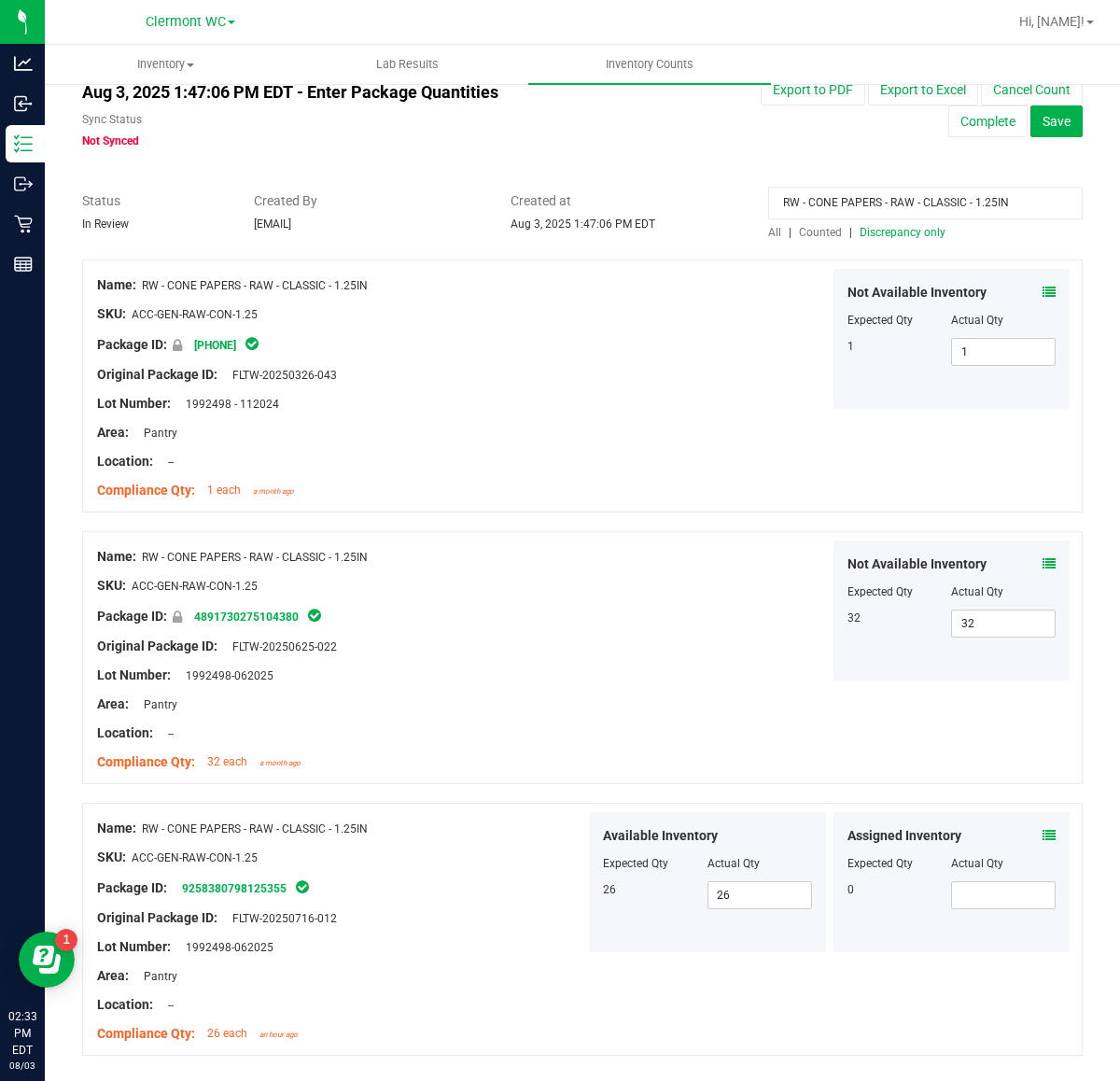 drag, startPoint x: 1023, startPoint y: 204, endPoint x: 547, endPoint y: 208, distance: 476.0168 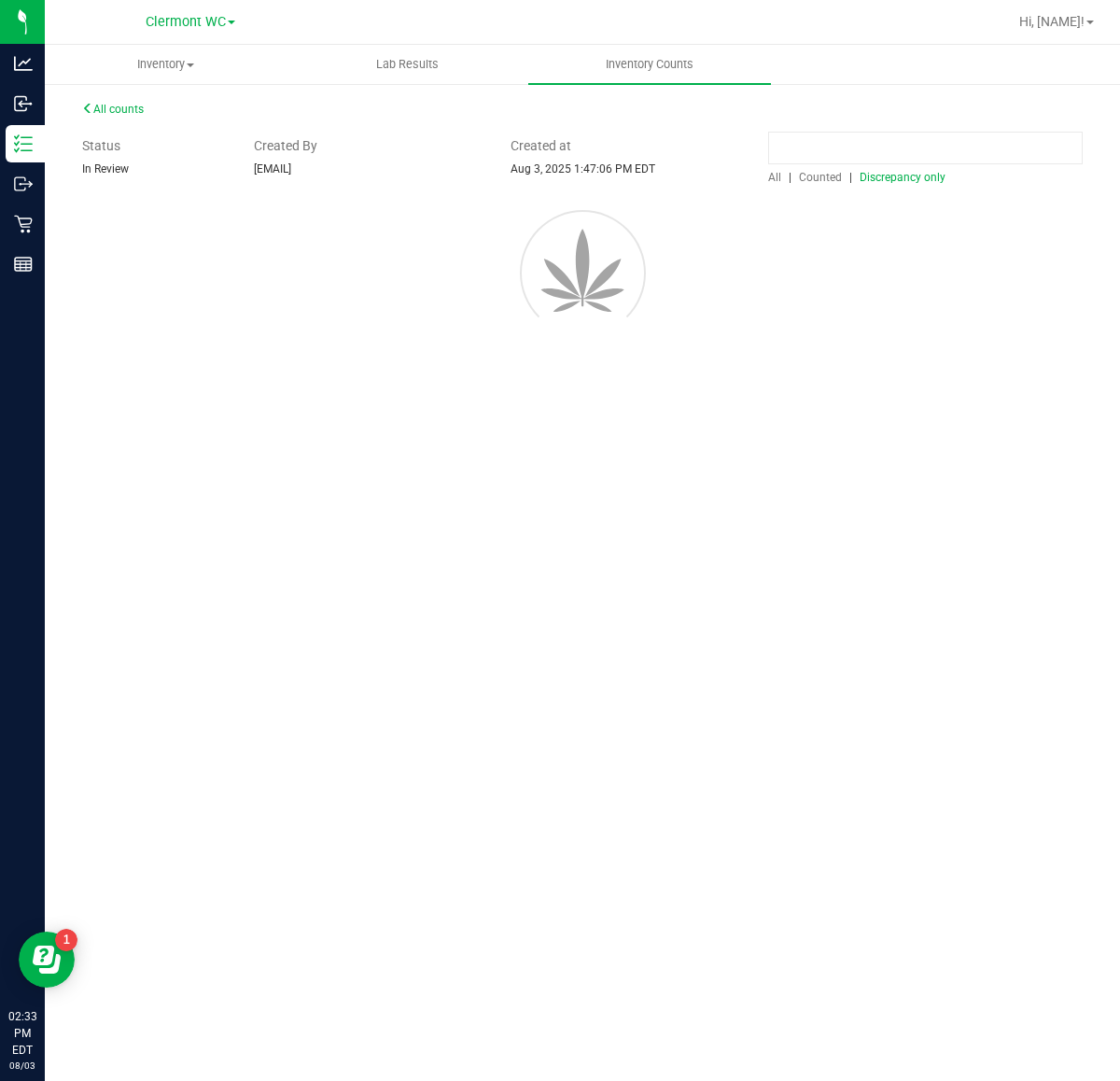 scroll, scrollTop: 0, scrollLeft: 0, axis: both 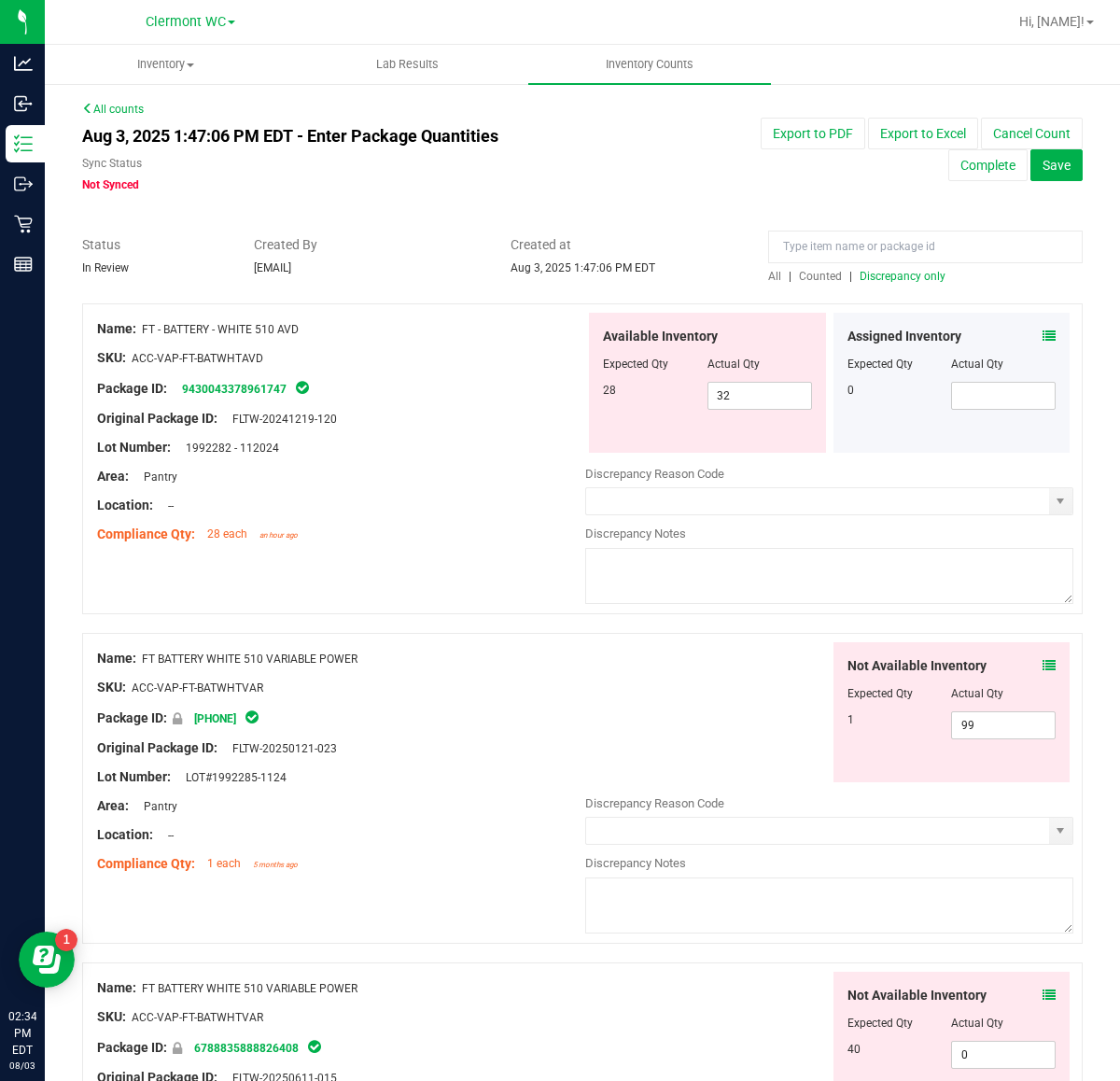 click on "Location:
--" at bounding box center (341, 505) 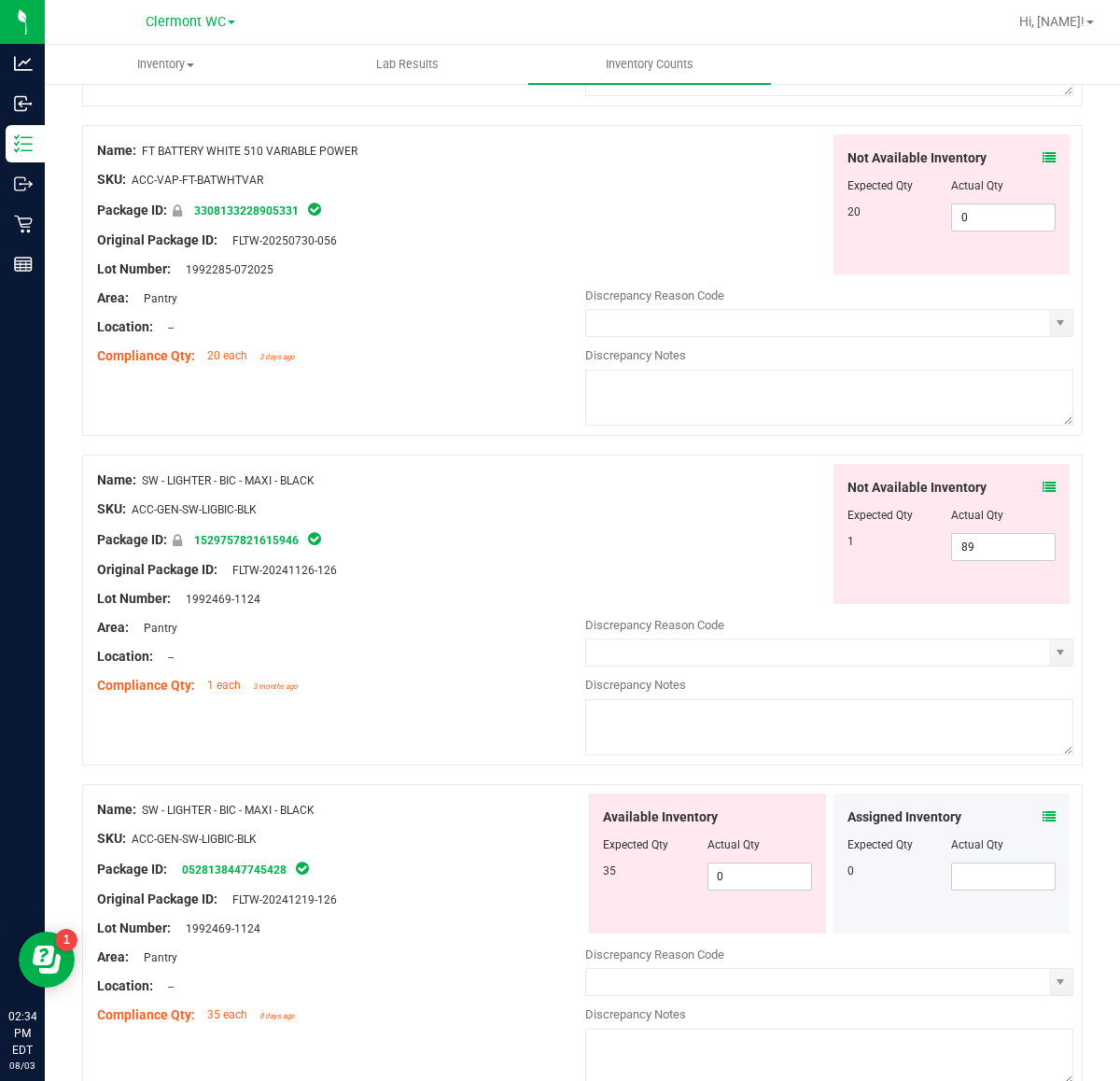 scroll, scrollTop: 1867, scrollLeft: 0, axis: vertical 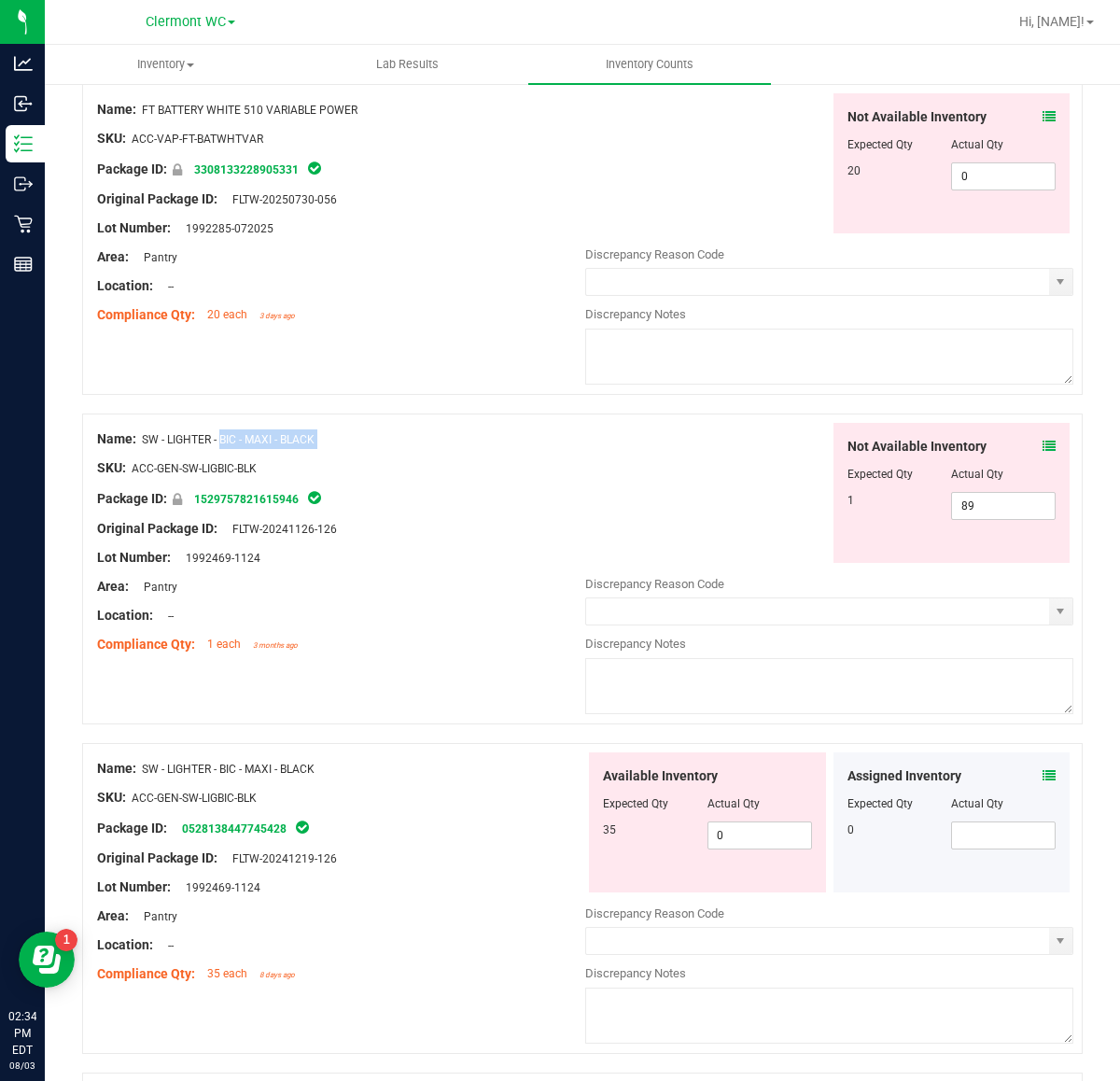 drag, startPoint x: 359, startPoint y: 456, endPoint x: 147, endPoint y: 456, distance: 212 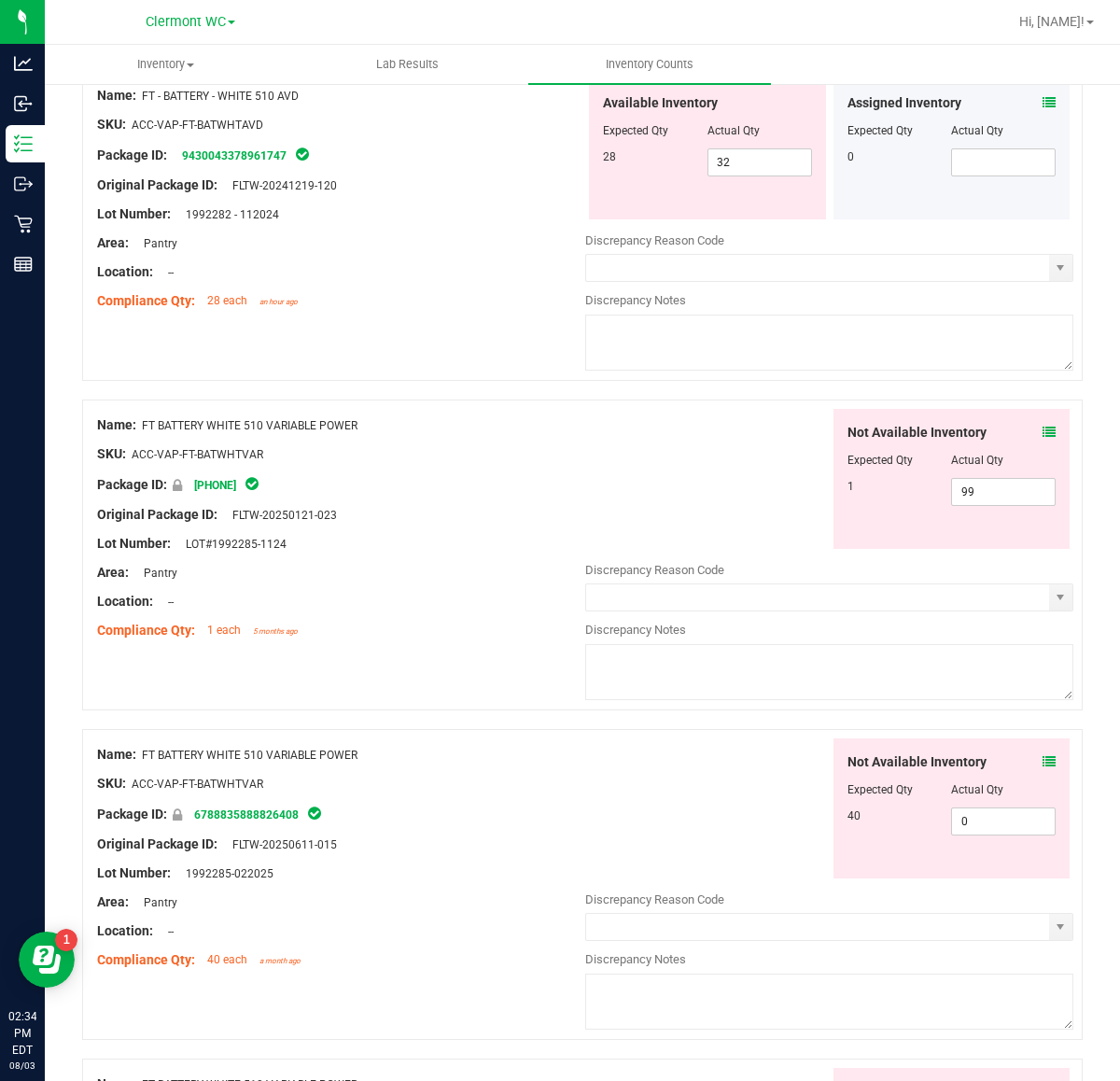 scroll, scrollTop: 0, scrollLeft: 0, axis: both 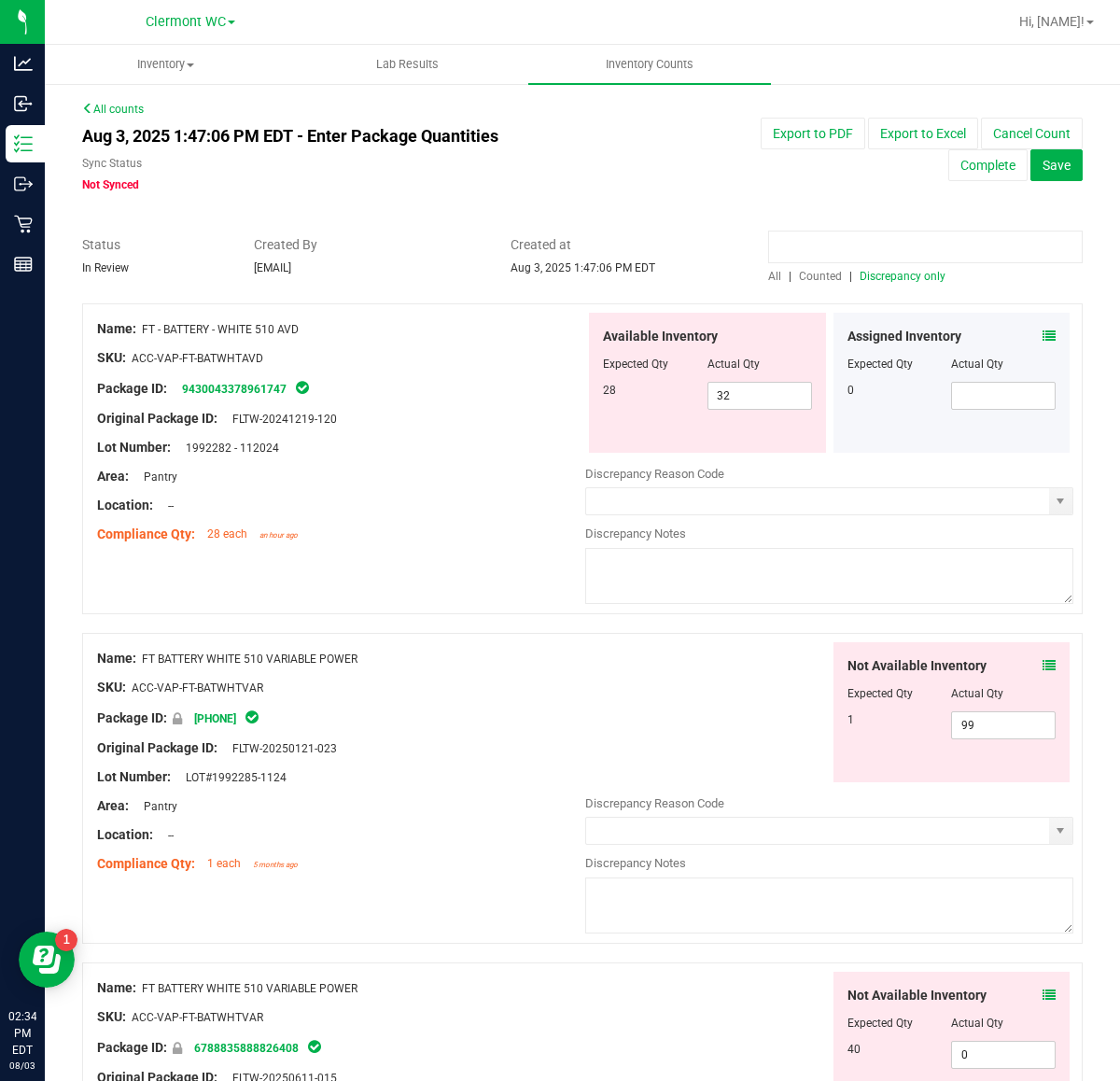 click at bounding box center [925, 246] 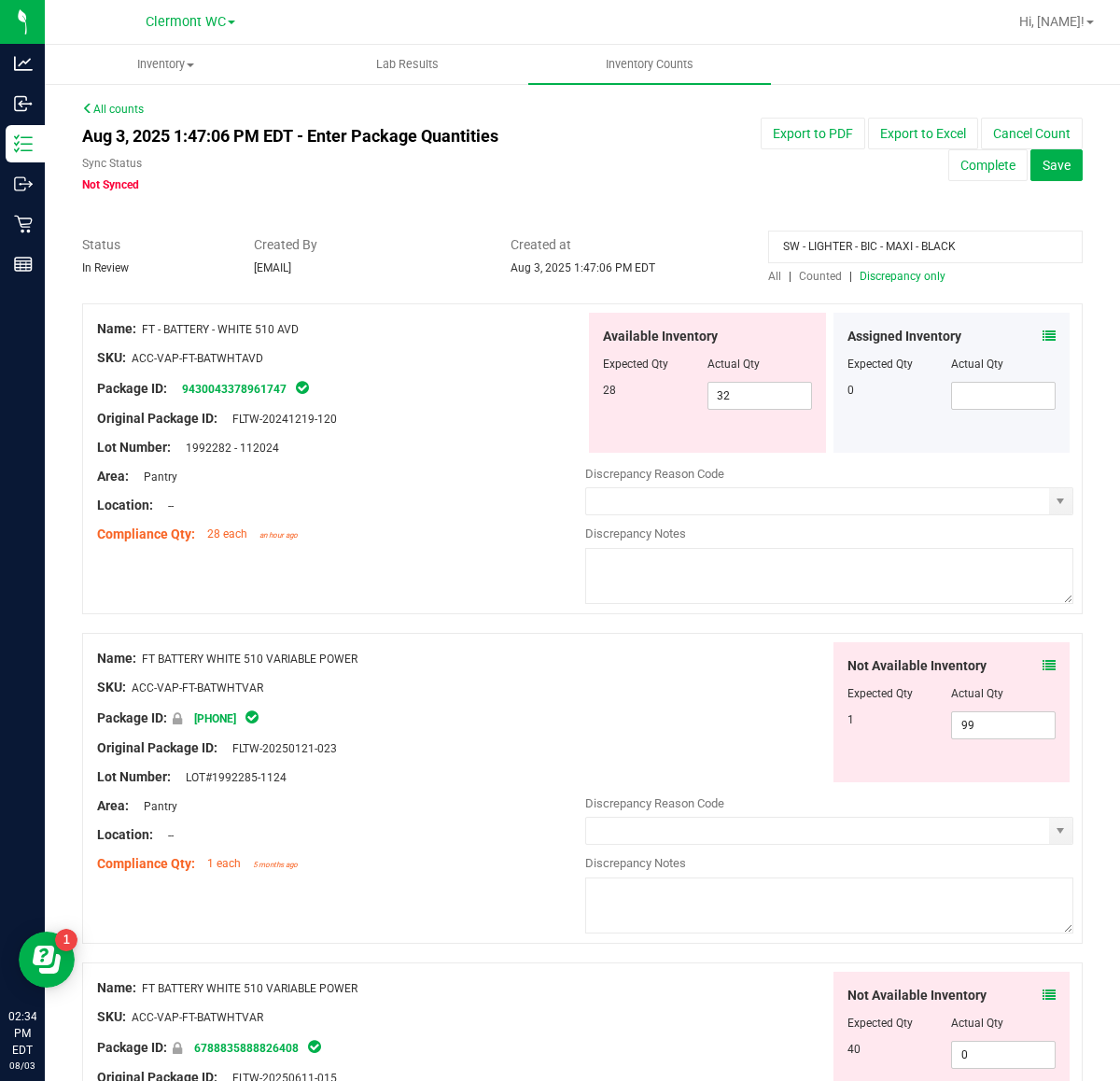 type on "SW - LIGHTER - BIC - MAXI - BLACK" 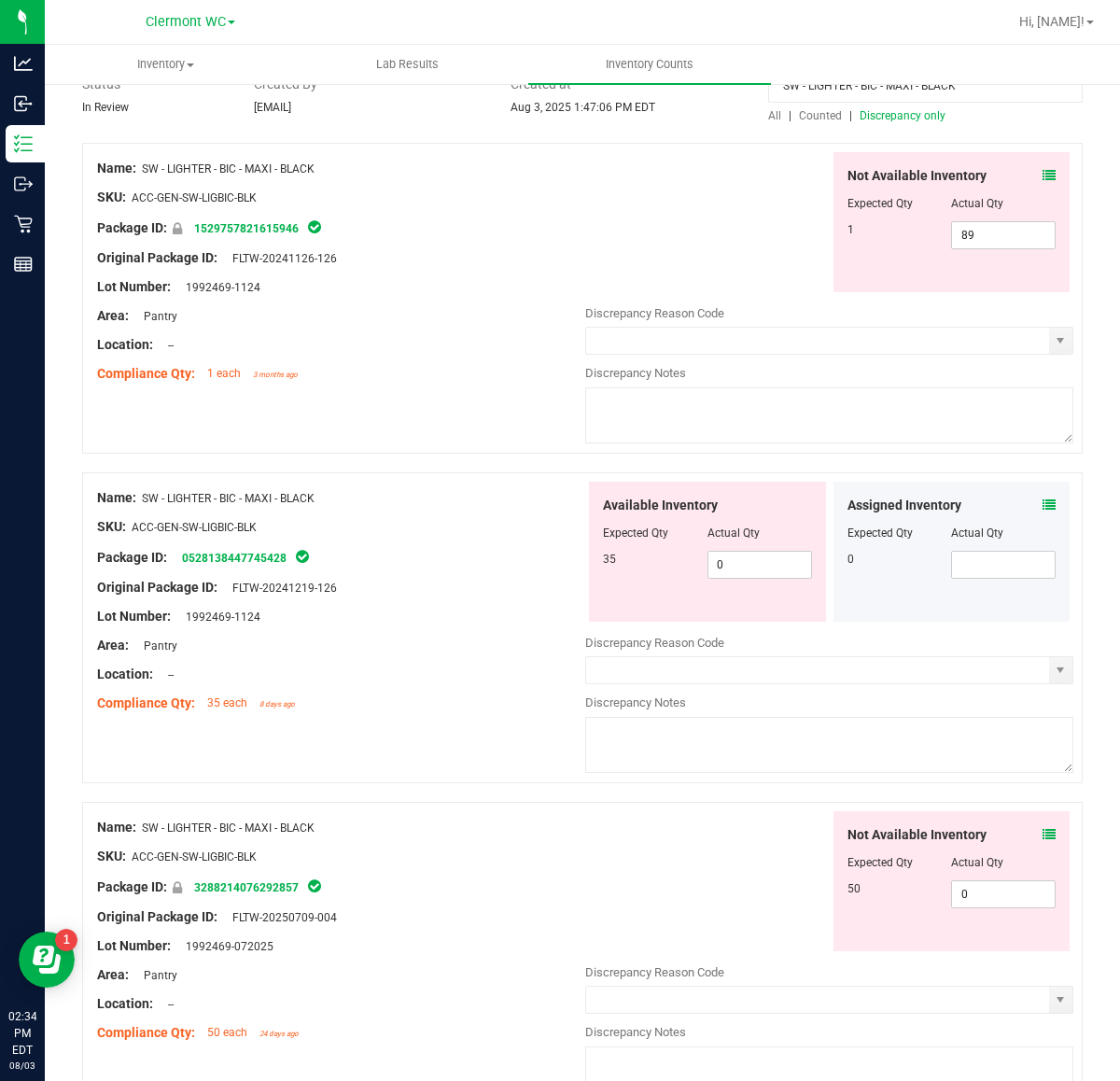 scroll, scrollTop: 277, scrollLeft: 0, axis: vertical 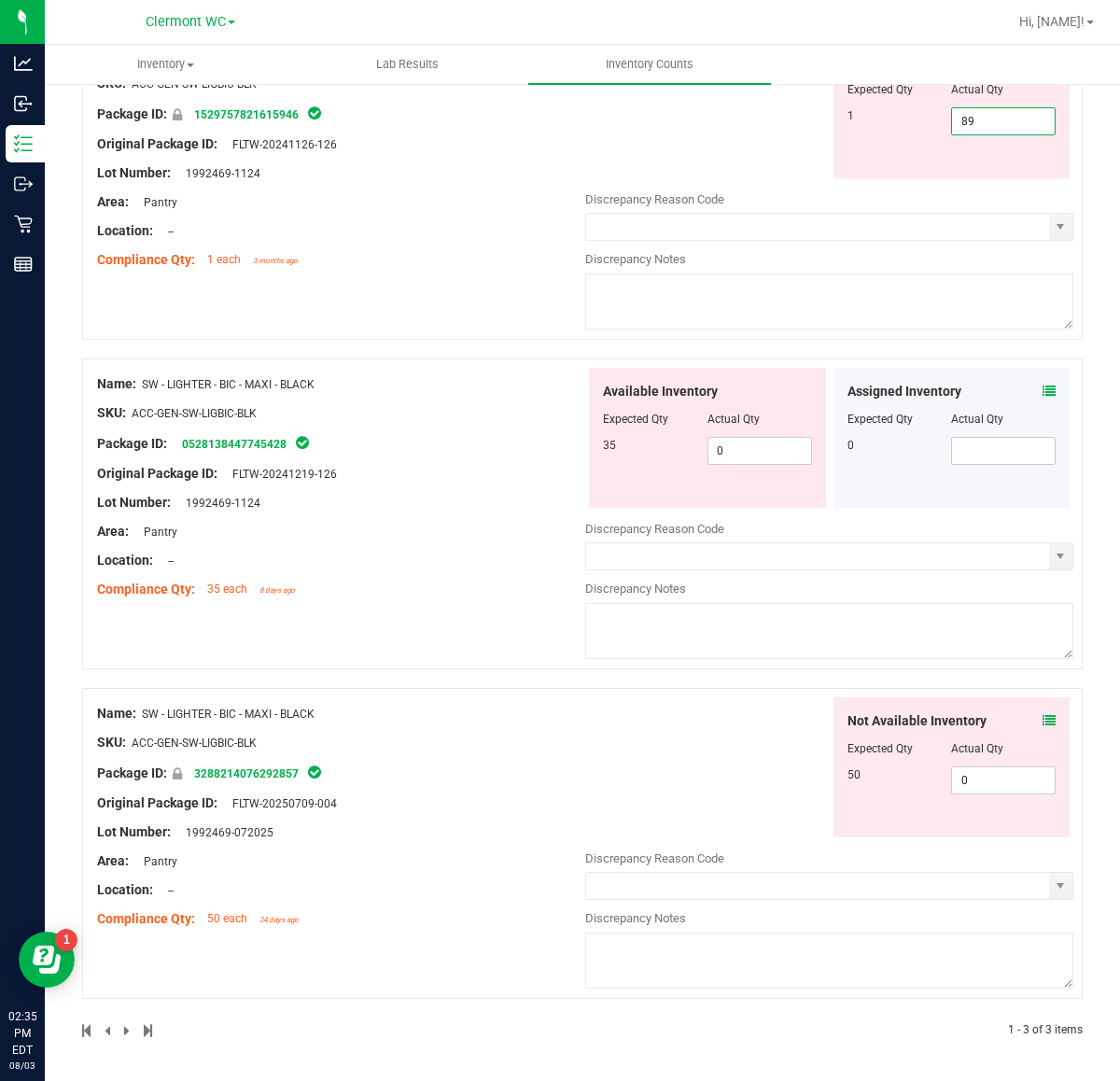 click on "89 89" at bounding box center [1003, 121] 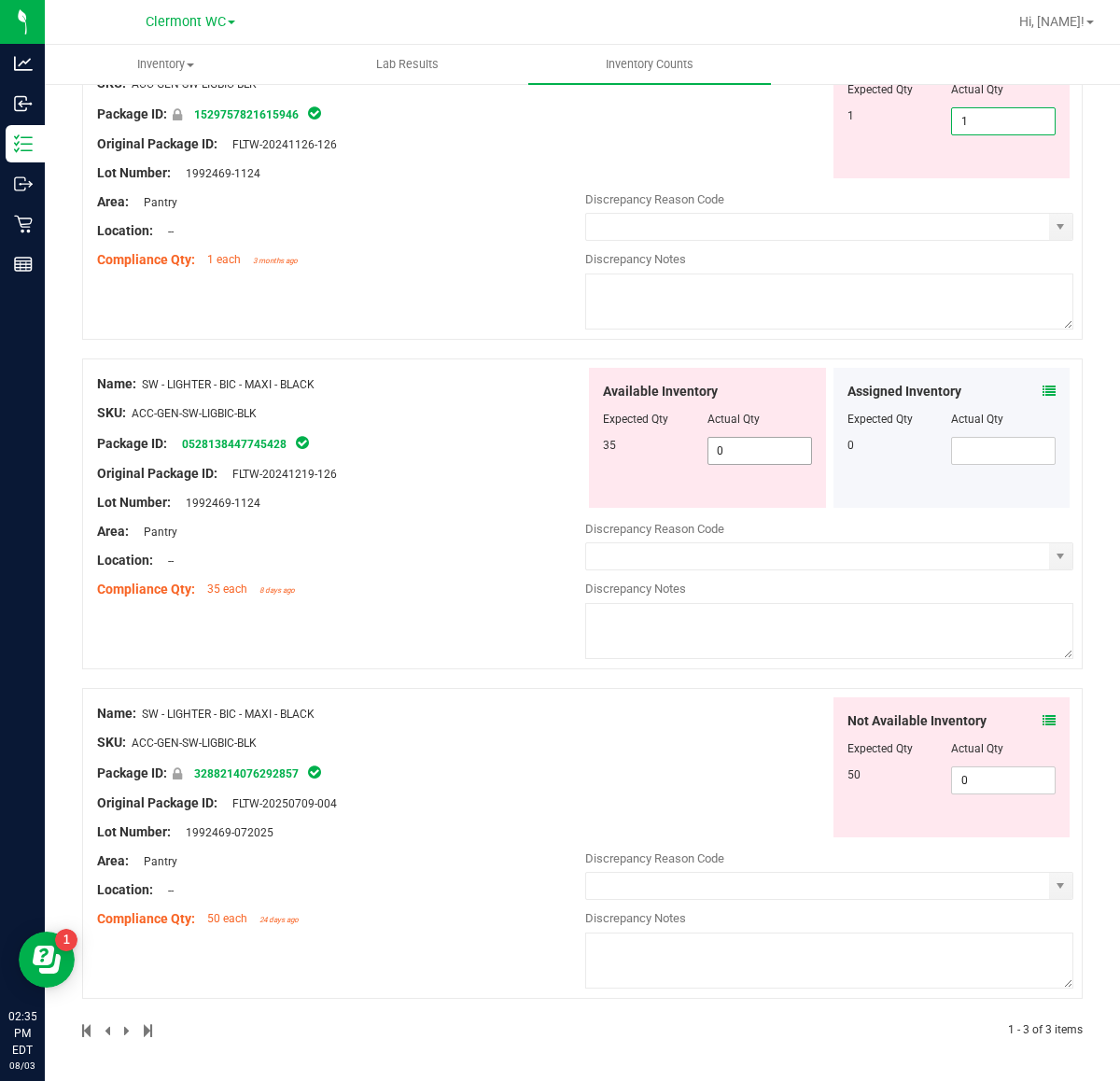 type on "1" 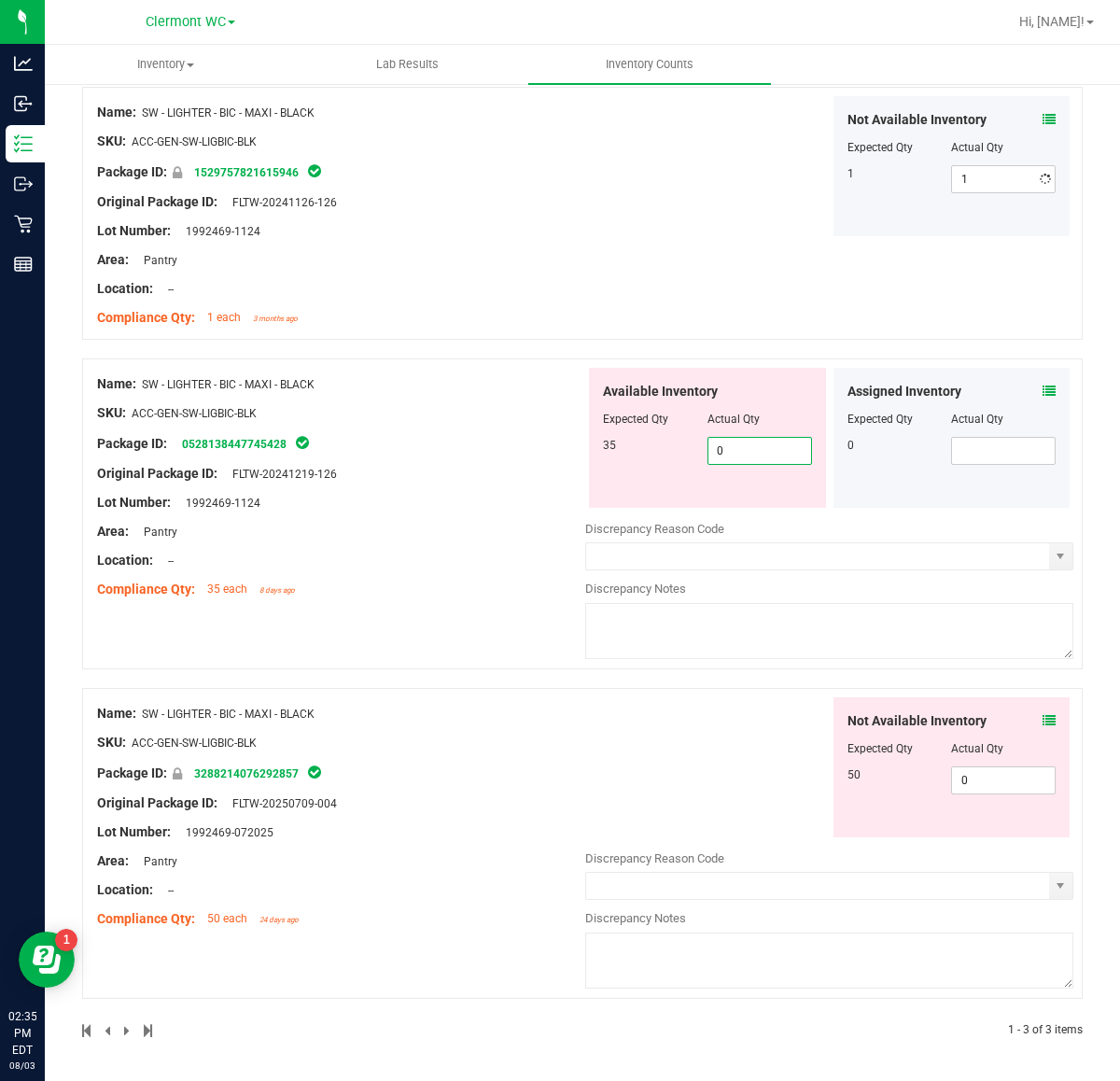 scroll, scrollTop: 218, scrollLeft: 0, axis: vertical 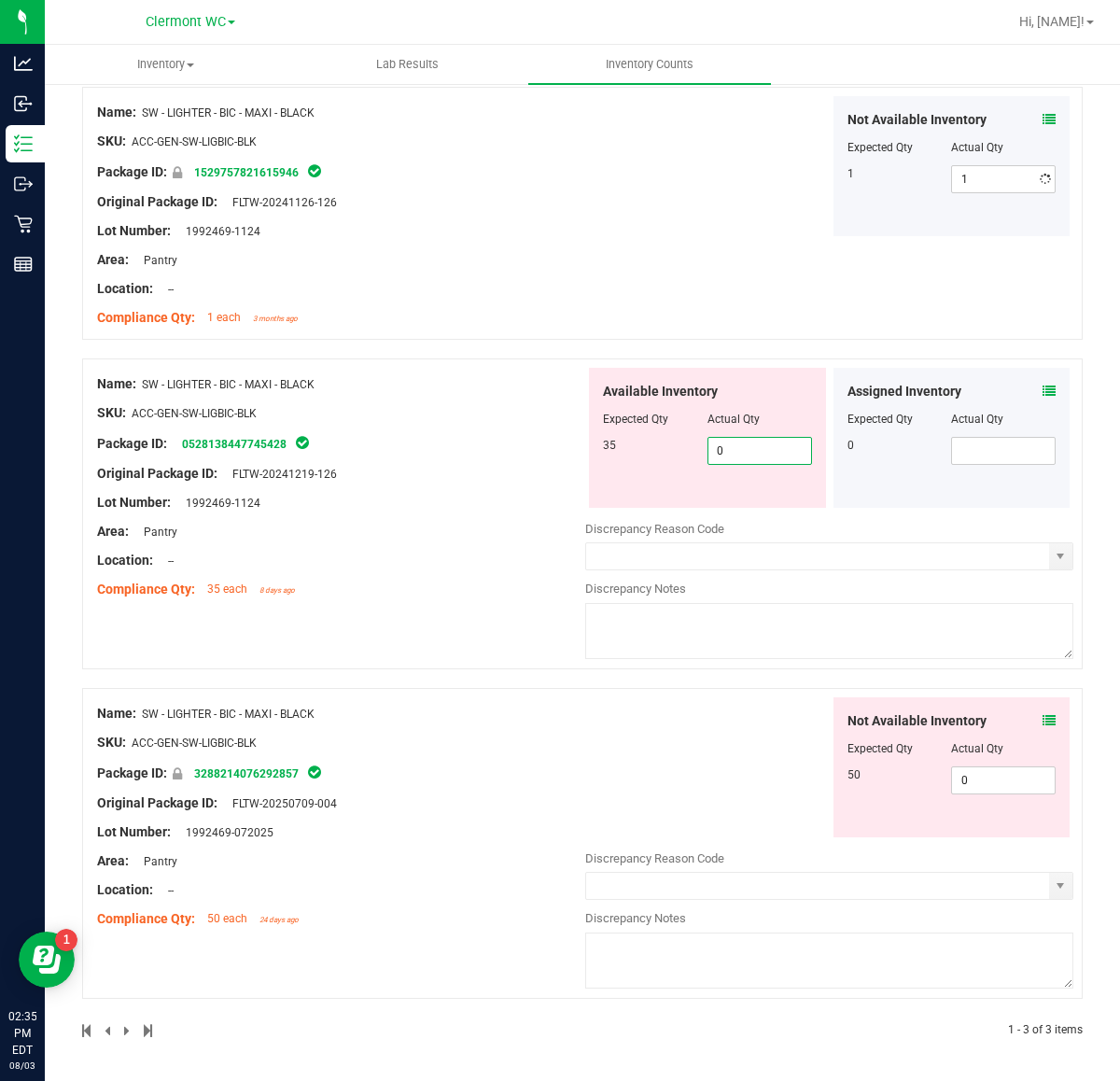drag, startPoint x: 749, startPoint y: 457, endPoint x: 645, endPoint y: 456, distance: 104.00481 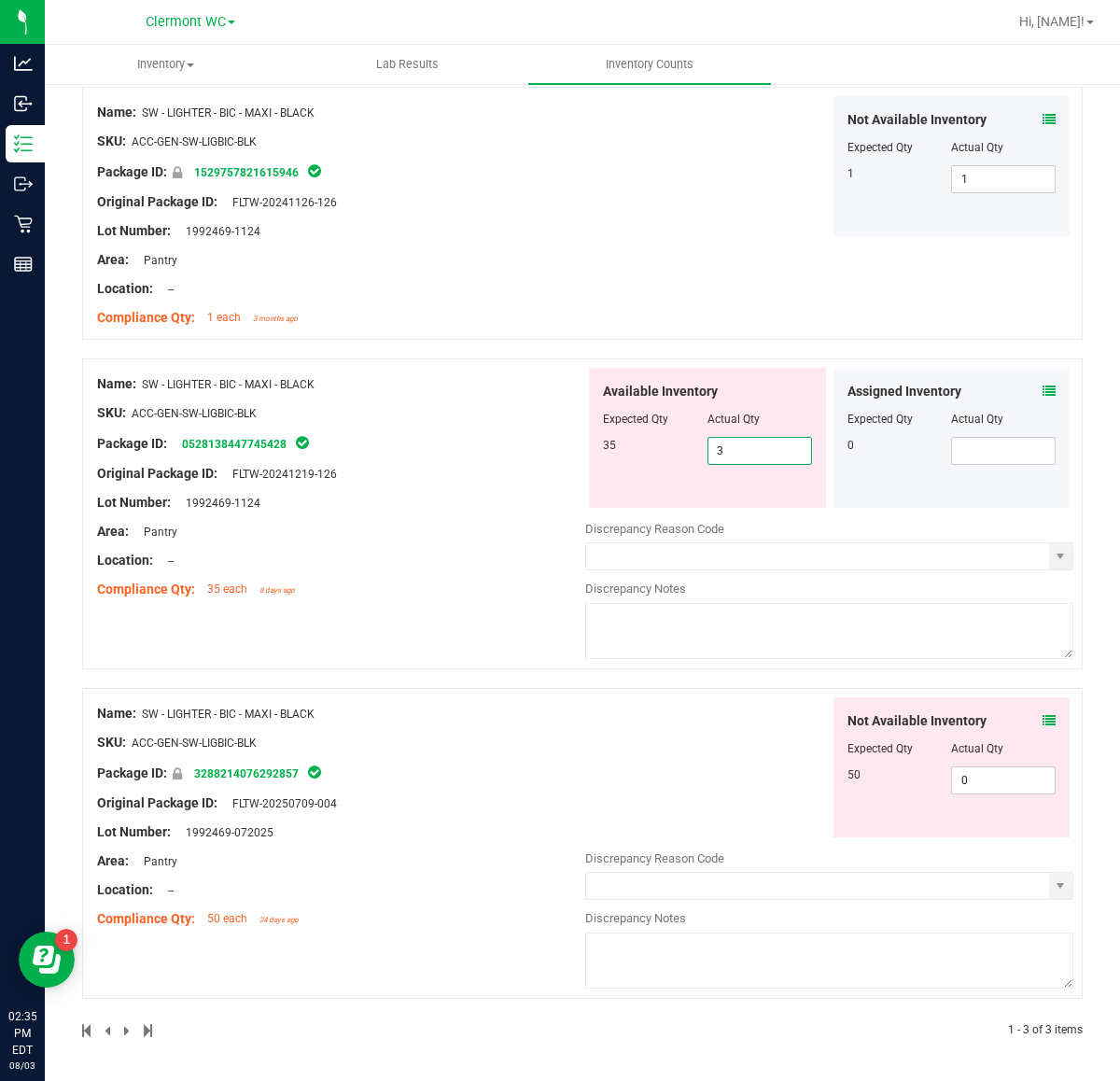 type on "35" 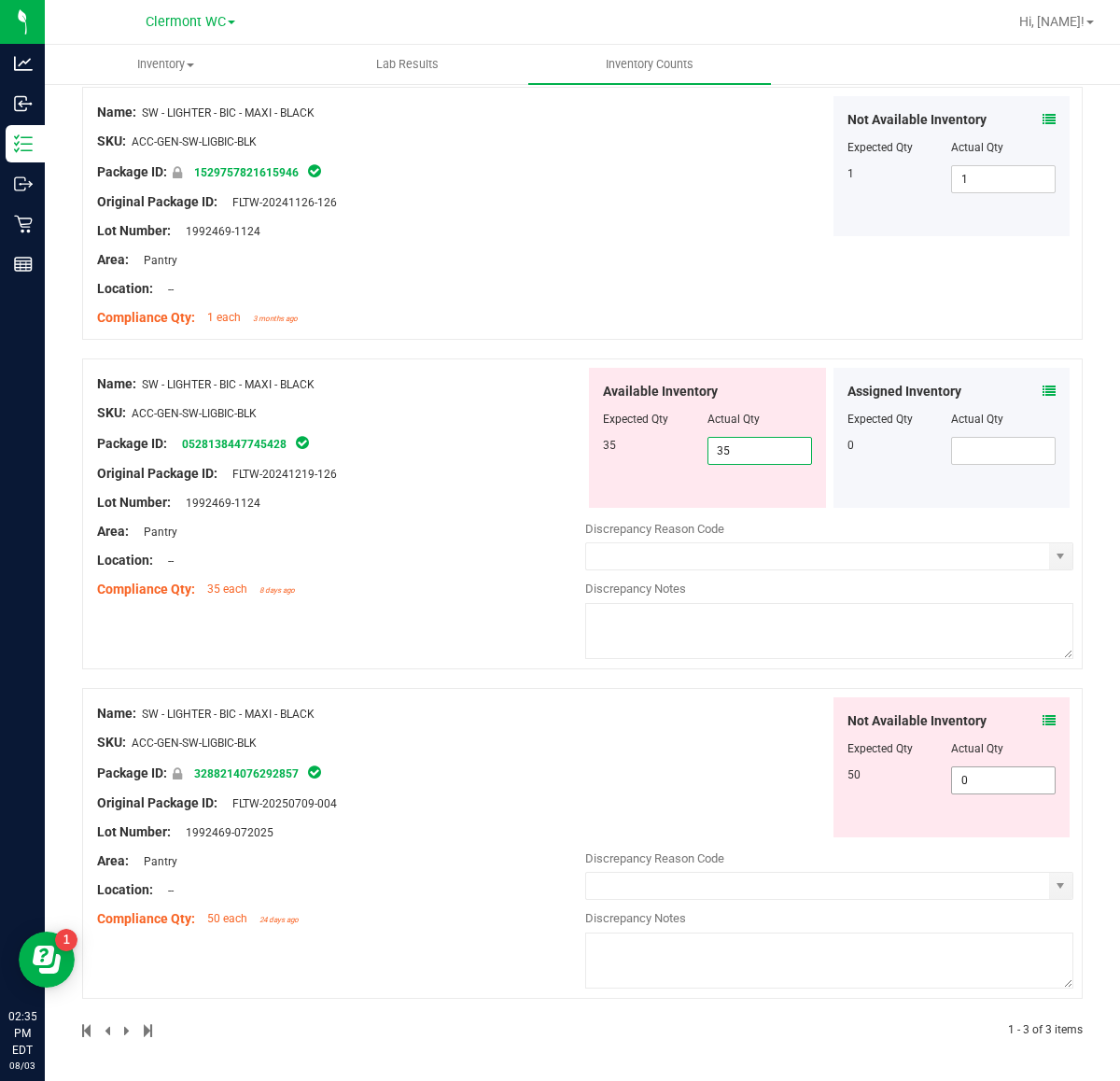 type on "35" 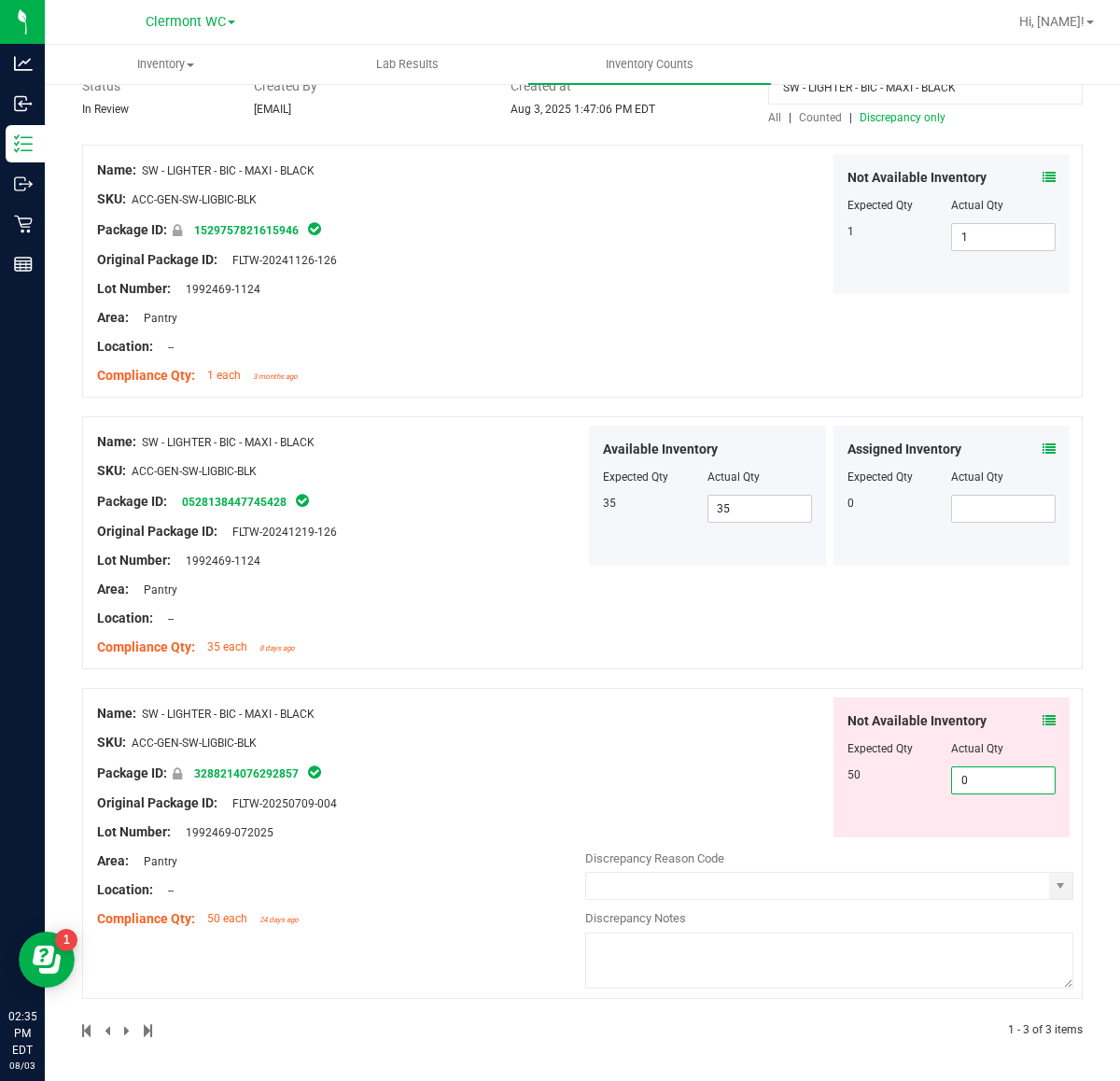 drag, startPoint x: 990, startPoint y: 784, endPoint x: 798, endPoint y: 795, distance: 192.31485 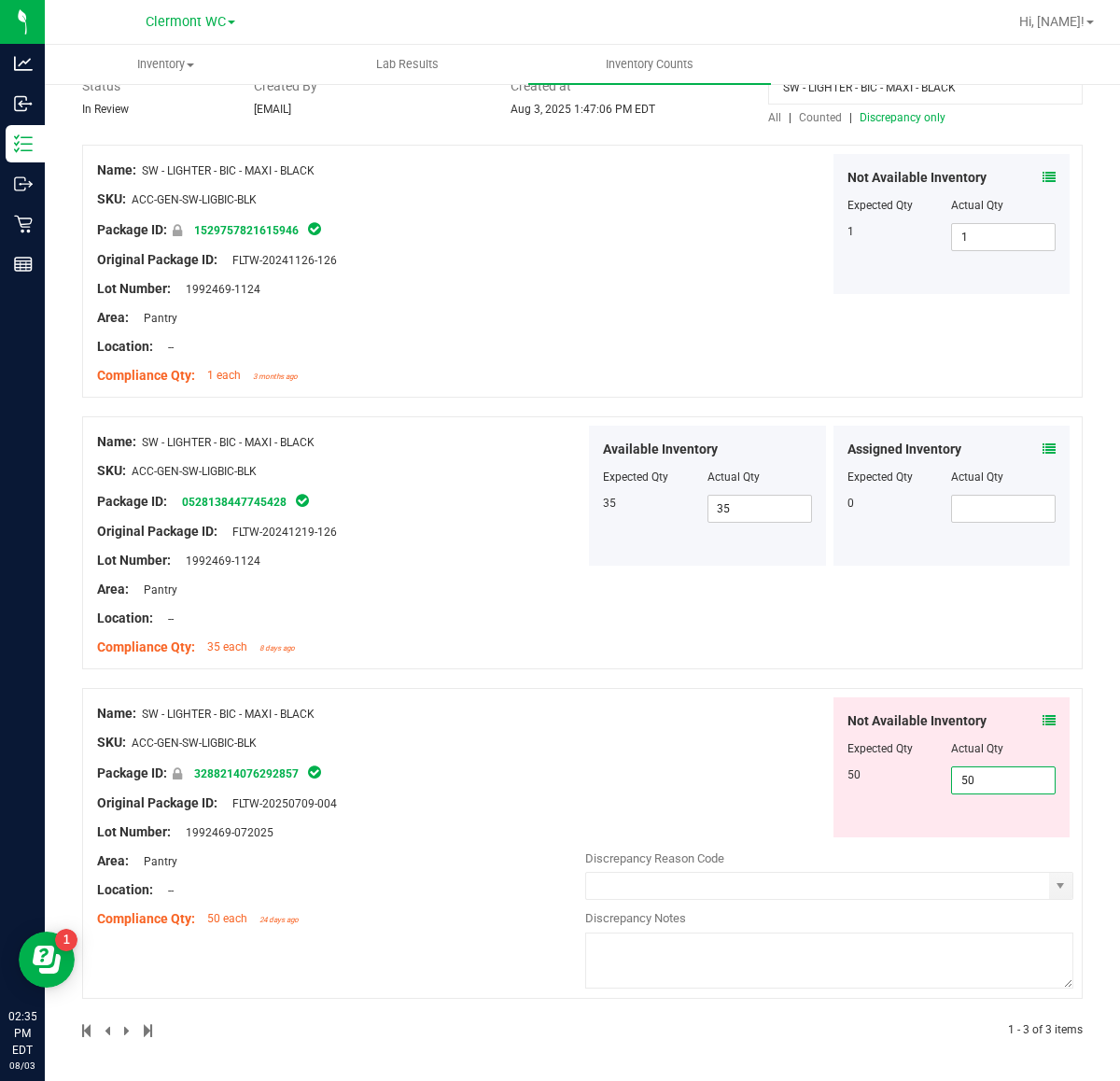 type on "50" 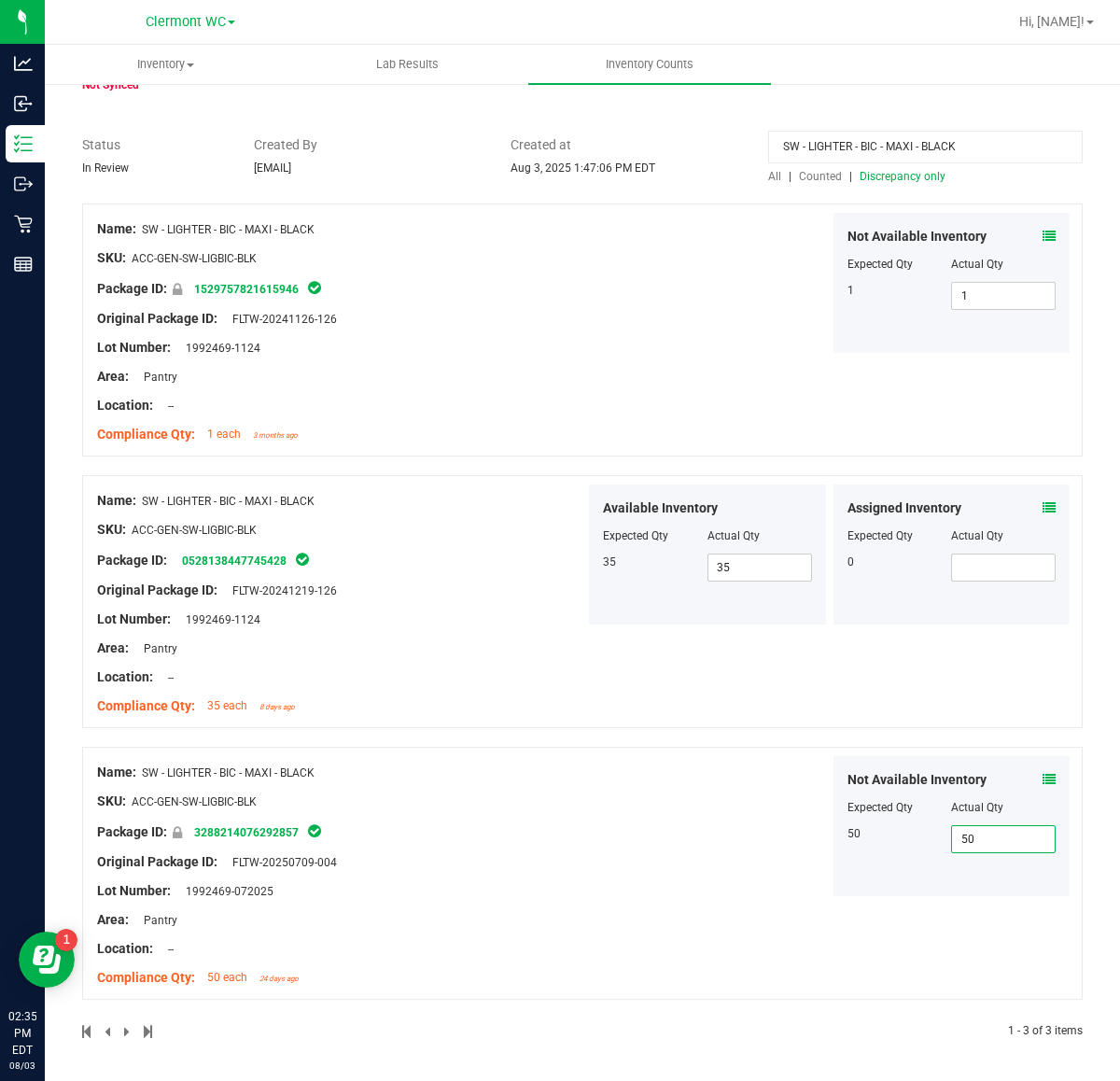 scroll, scrollTop: 0, scrollLeft: 0, axis: both 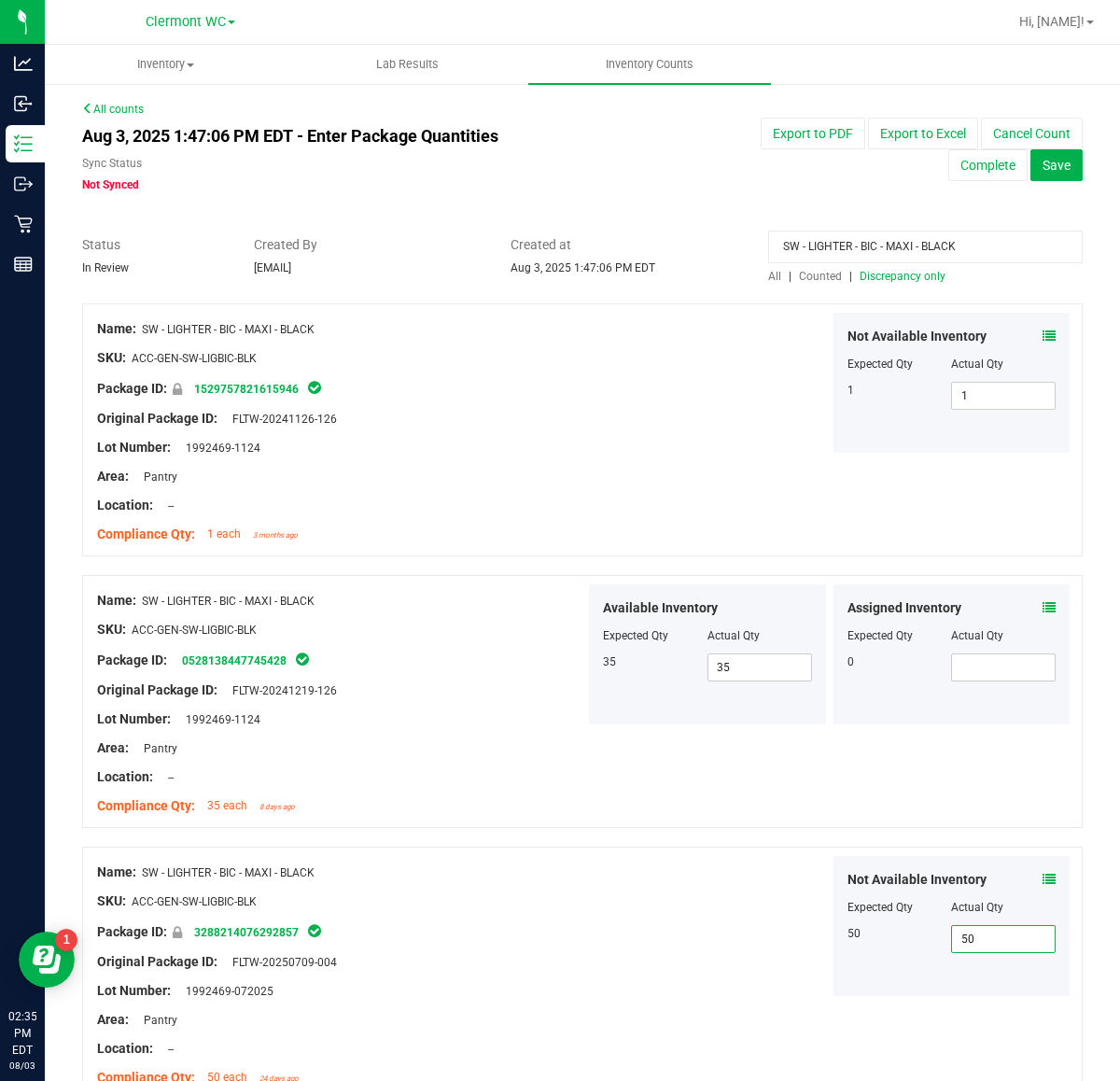 click on "Not Available Inventory
Expected Qty
Actual Qty
50
50 50" at bounding box center [829, 926] 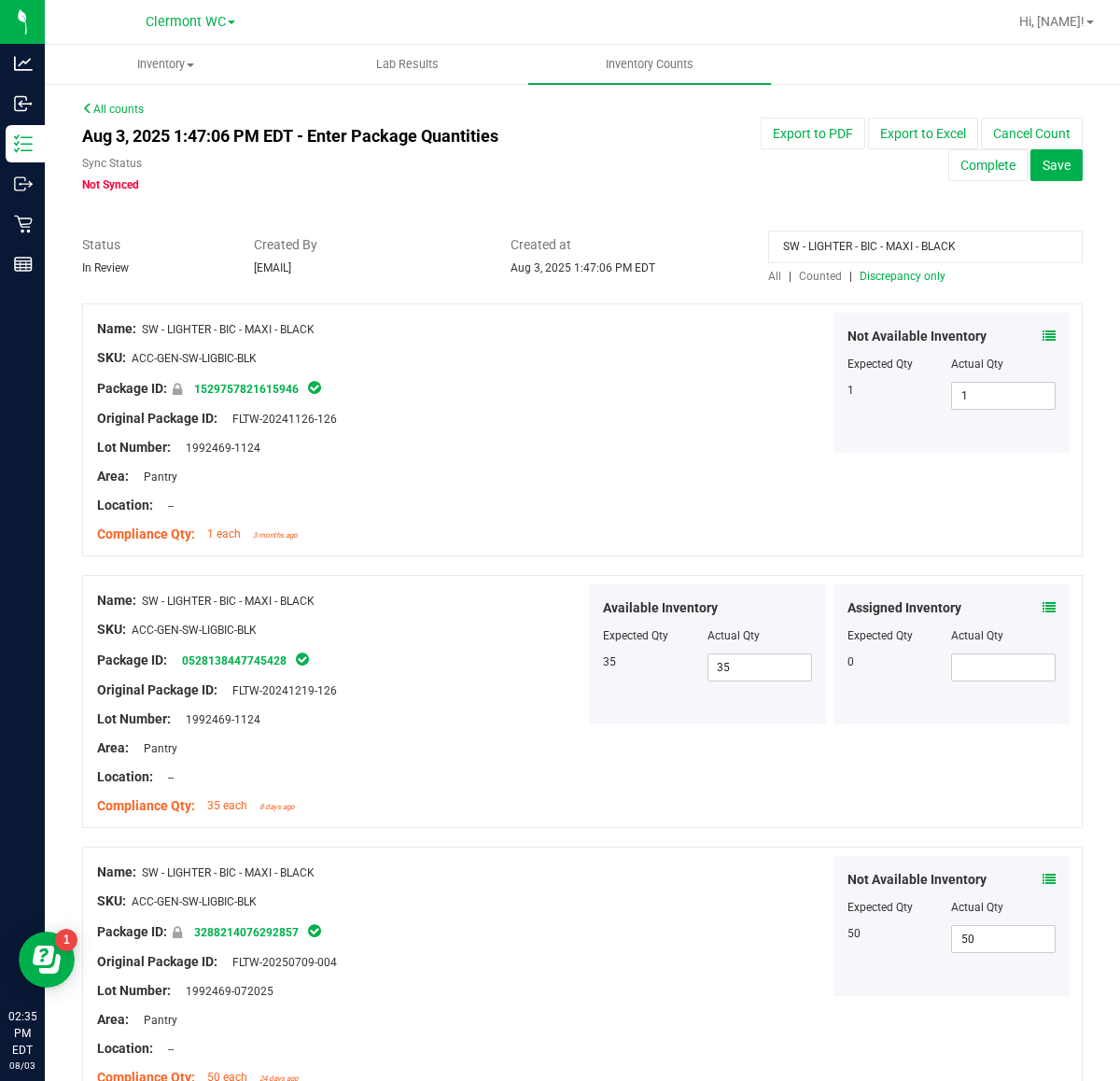 drag, startPoint x: 947, startPoint y: 248, endPoint x: 241, endPoint y: 258, distance: 706.07082 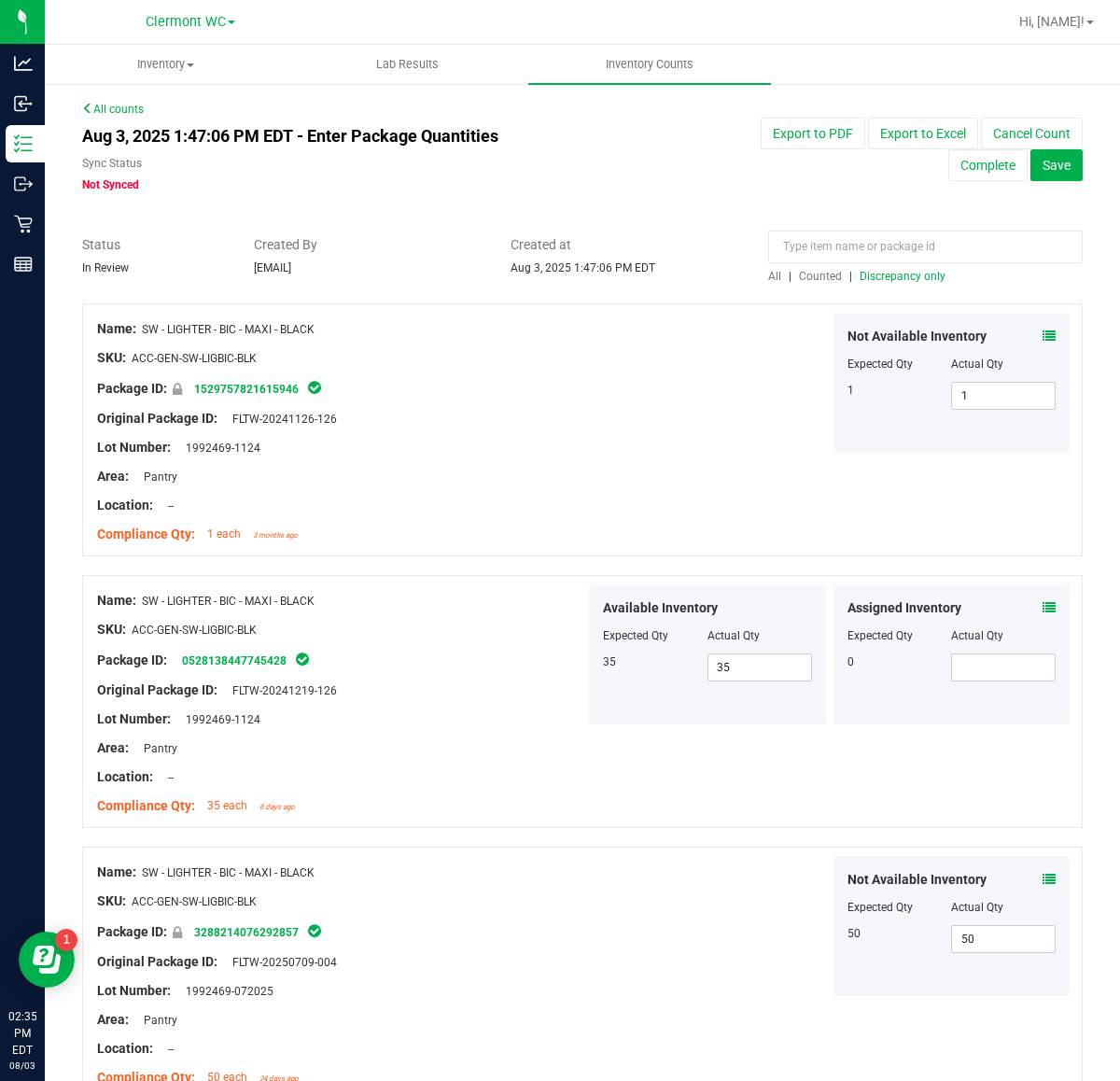 click on "Area:
Pantry" at bounding box center (341, 476) 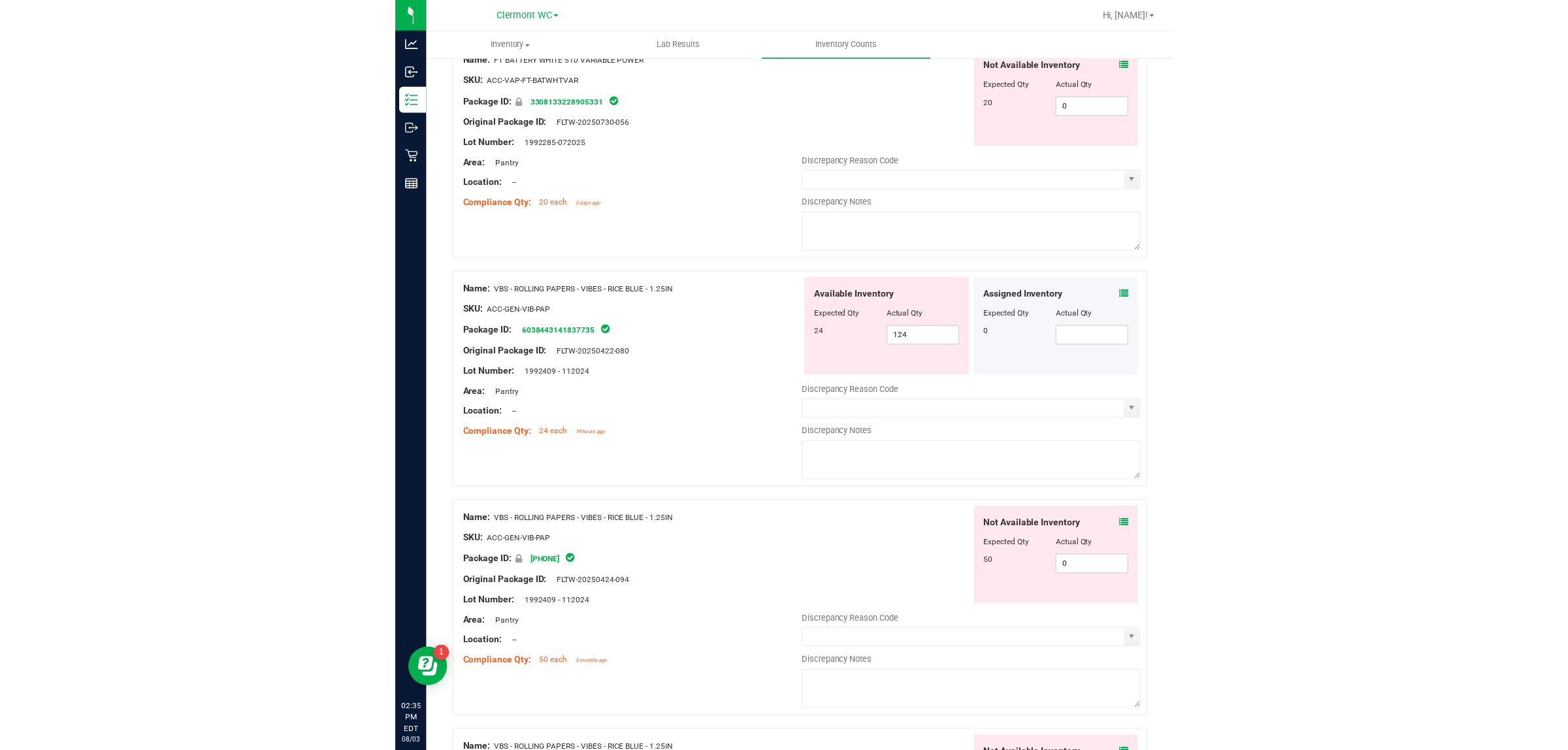 scroll, scrollTop: 1388, scrollLeft: 0, axis: vertical 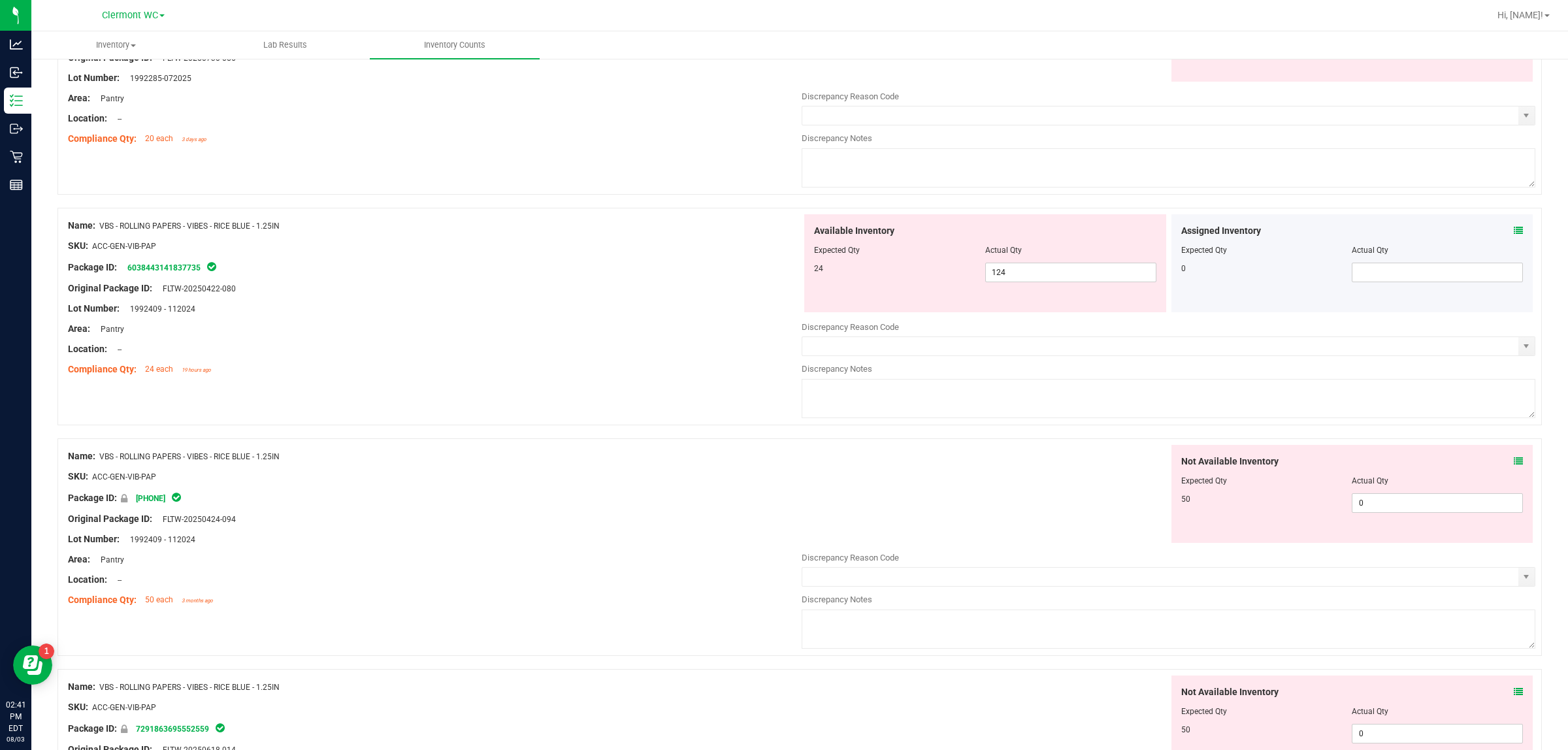 drag, startPoint x: 304, startPoint y: 464, endPoint x: 99, endPoint y: 468, distance: 205.039 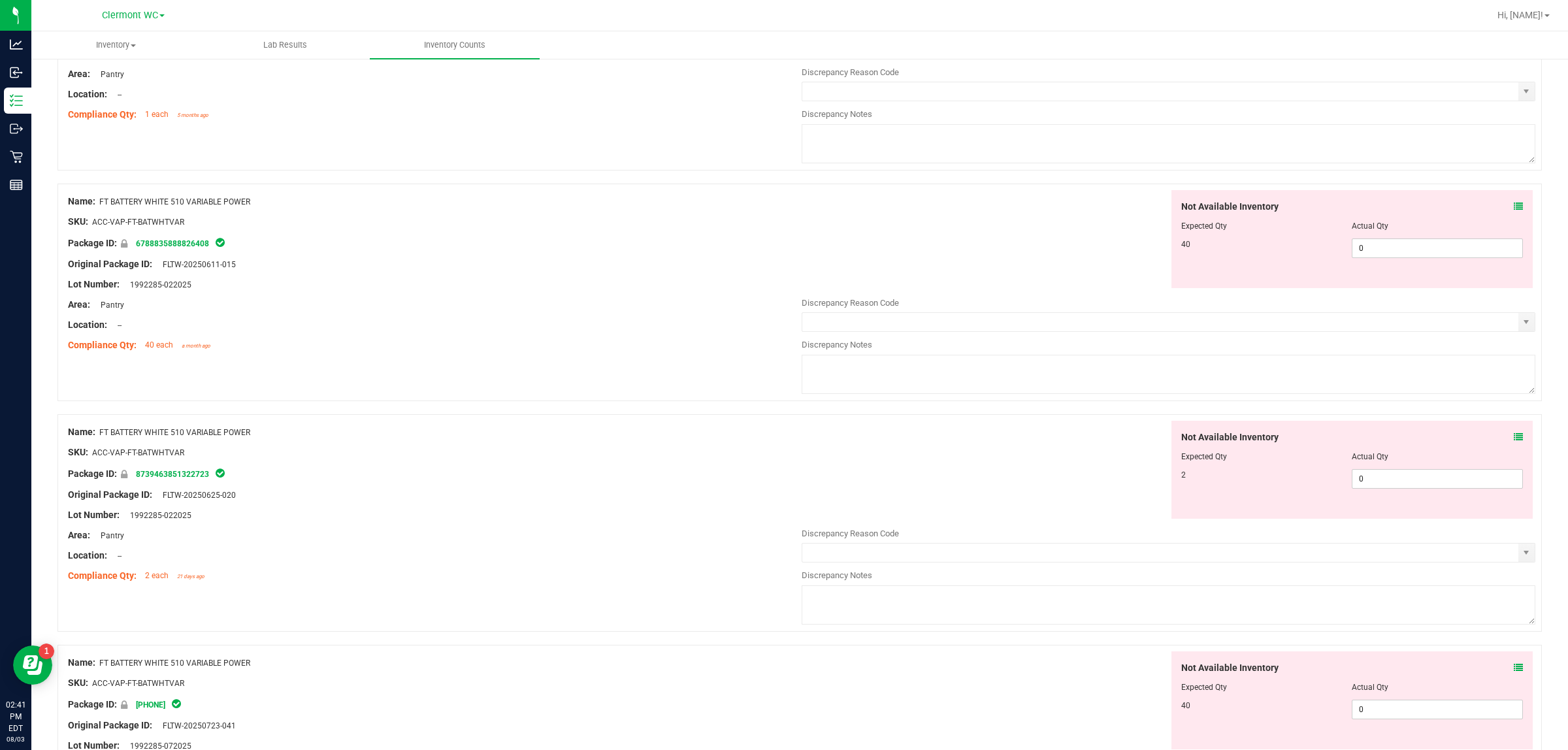 scroll, scrollTop: 0, scrollLeft: 0, axis: both 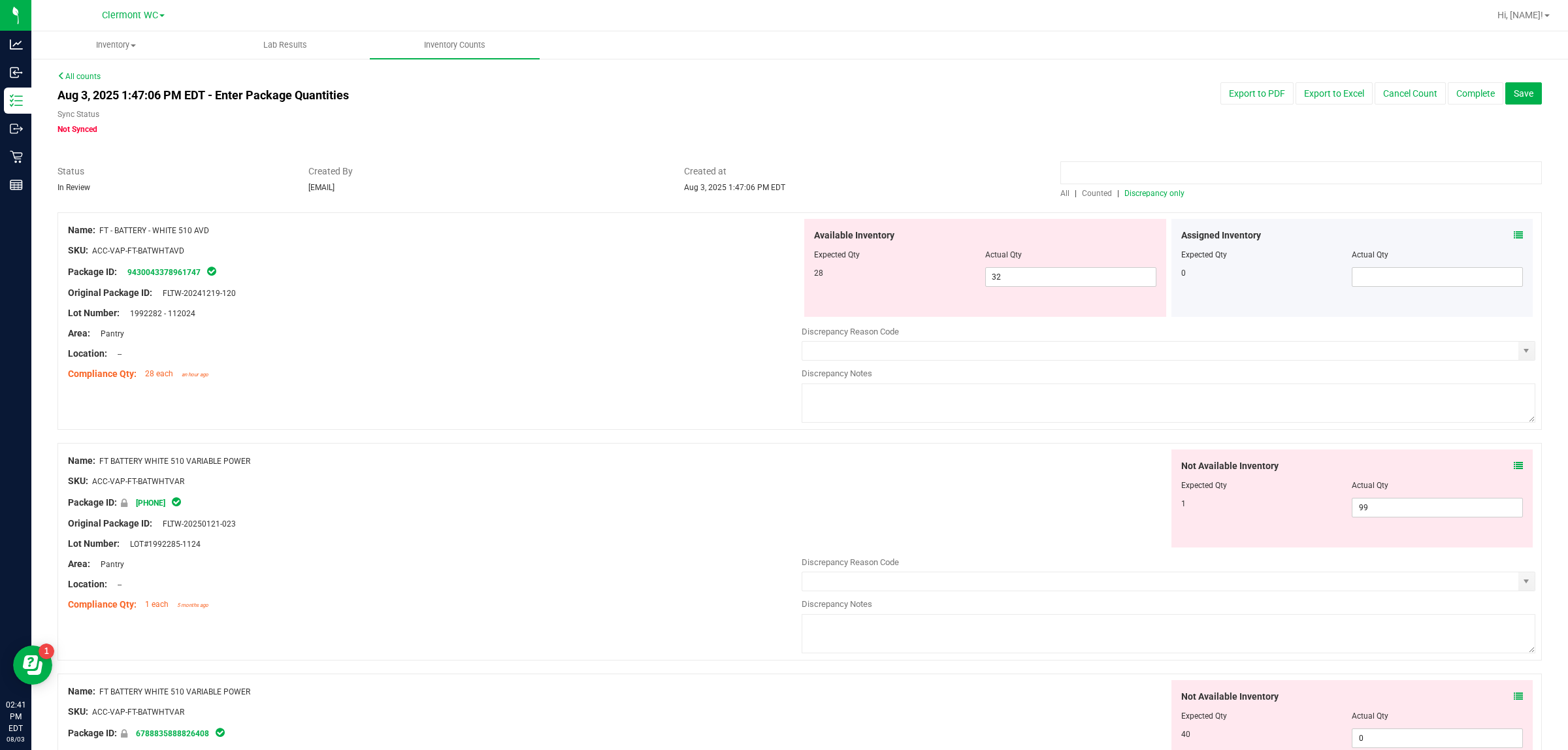 click at bounding box center [1301, 172] 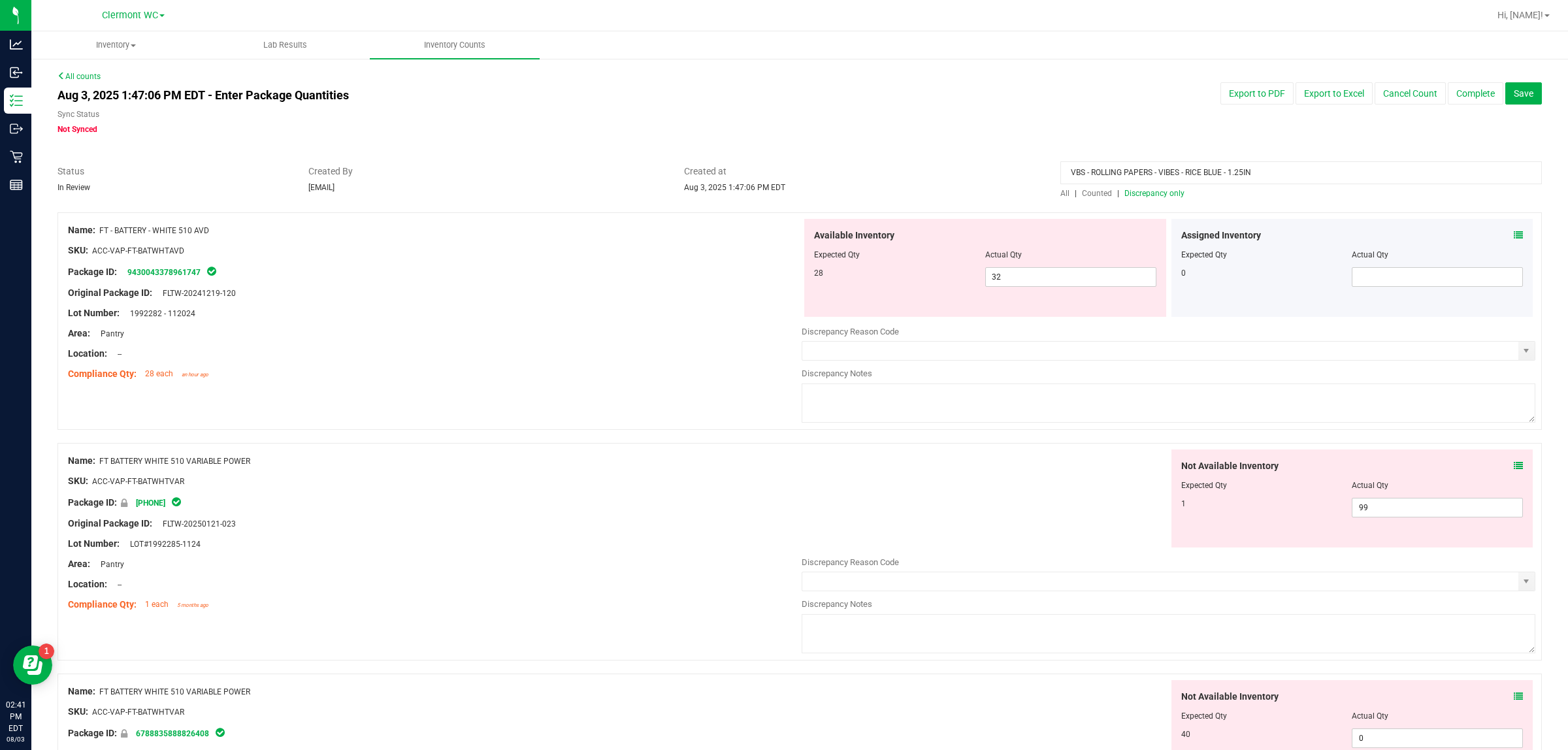 type on "VBS - ROLLING PAPERS - VIBES - RICE BLUE - 1.25IN" 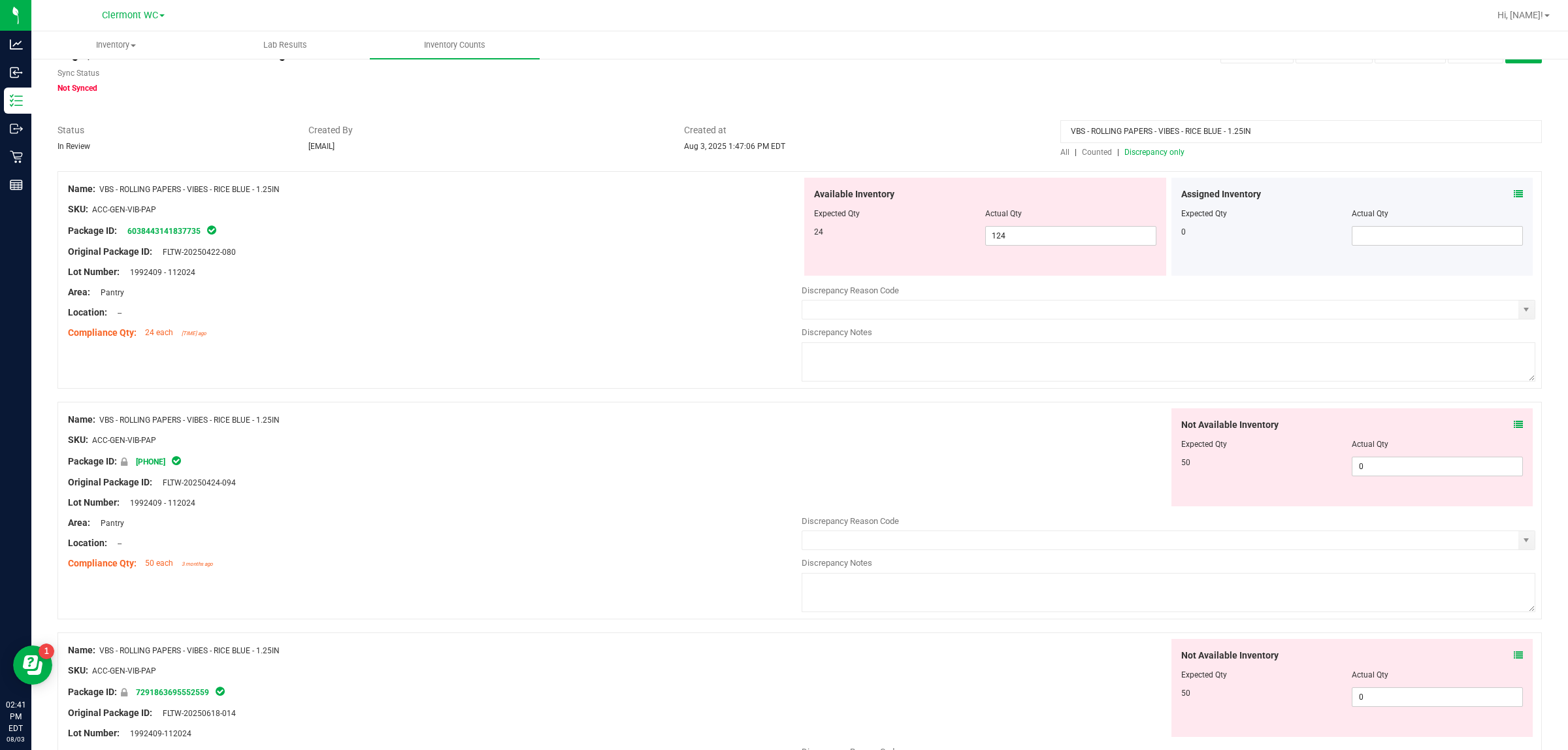 scroll, scrollTop: 82, scrollLeft: 0, axis: vertical 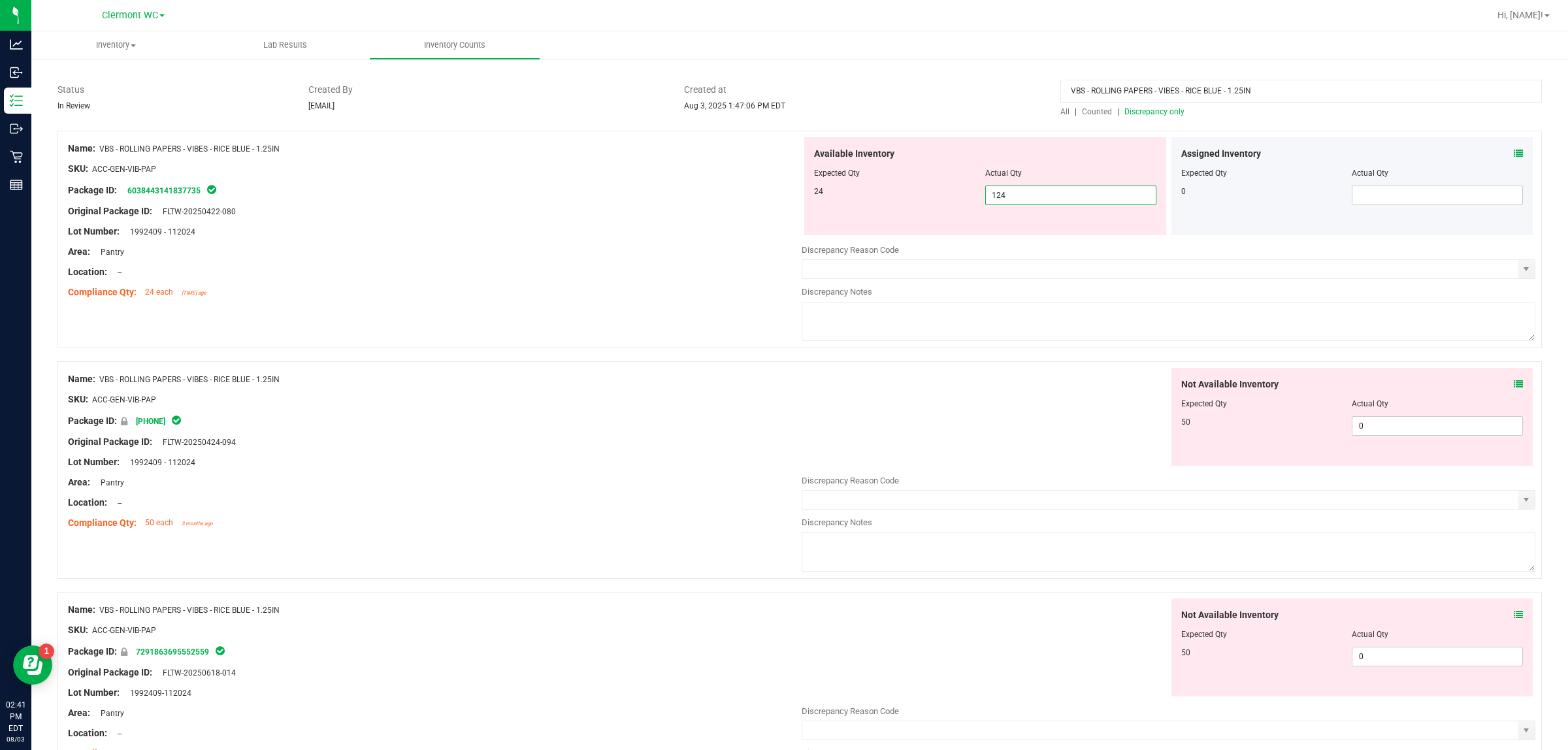 drag, startPoint x: 1043, startPoint y: 187, endPoint x: 713, endPoint y: 247, distance: 335.4102 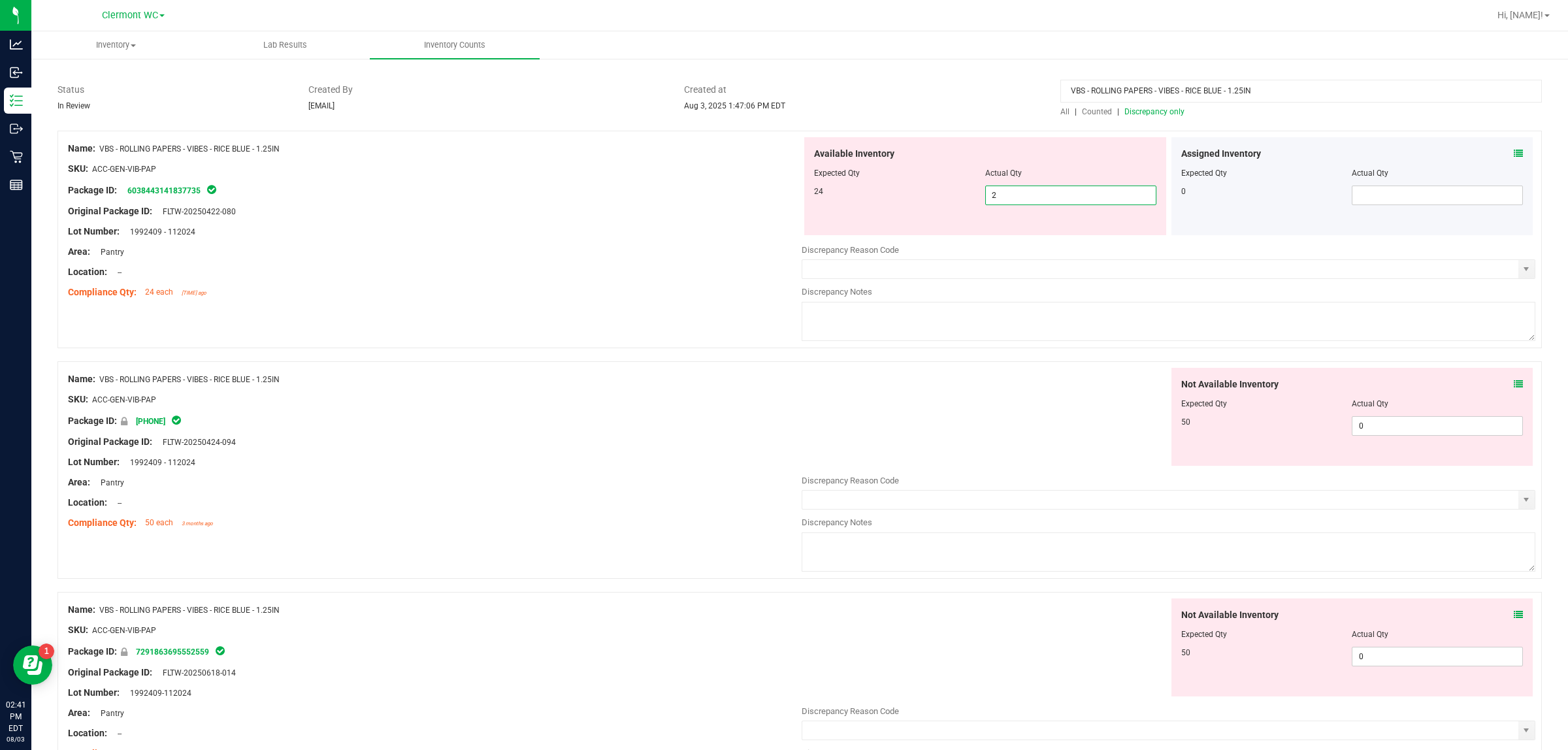 type on "24" 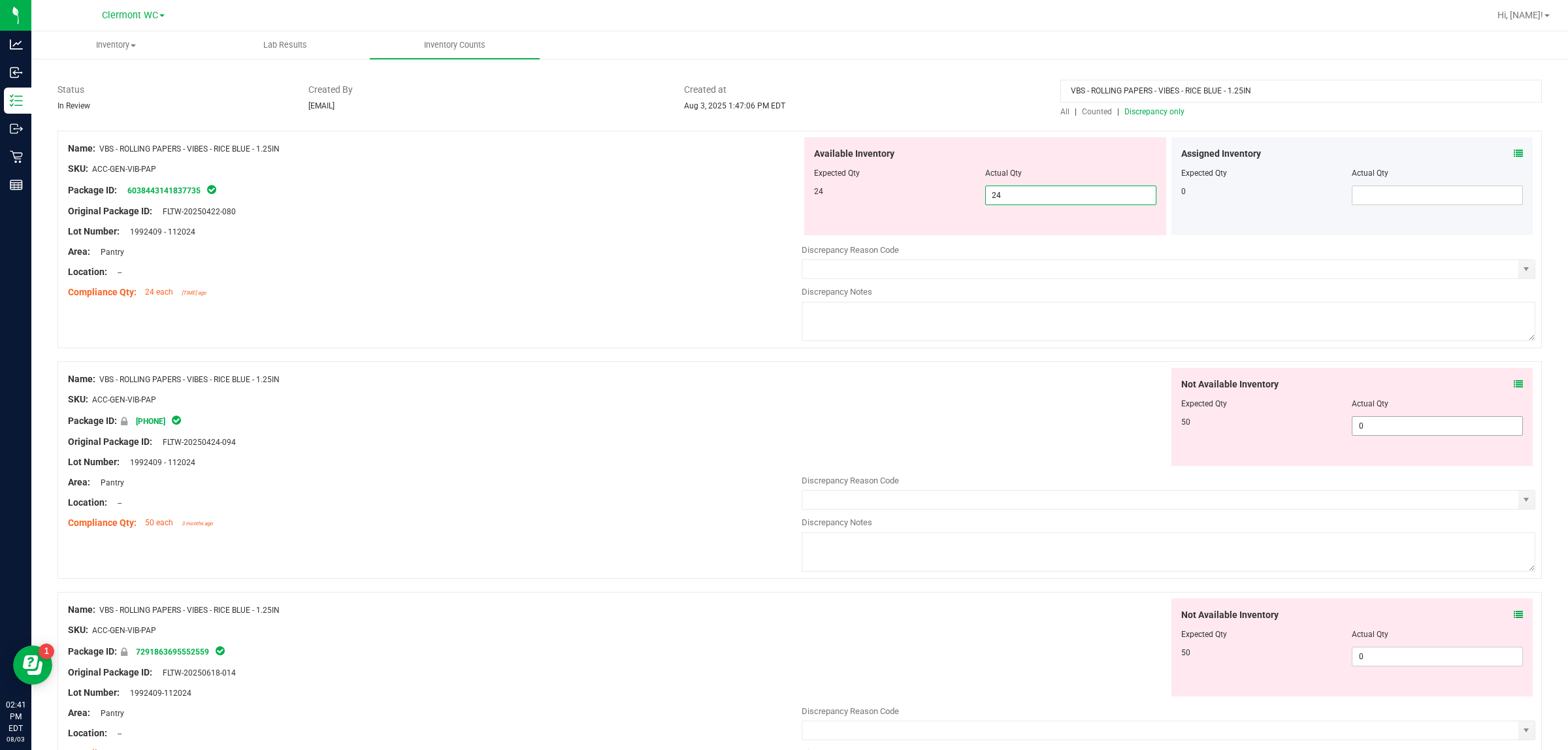 click on "Not Available Inventory
Expected Qty
Actual Qty
50
0 0" at bounding box center (1168, 471) 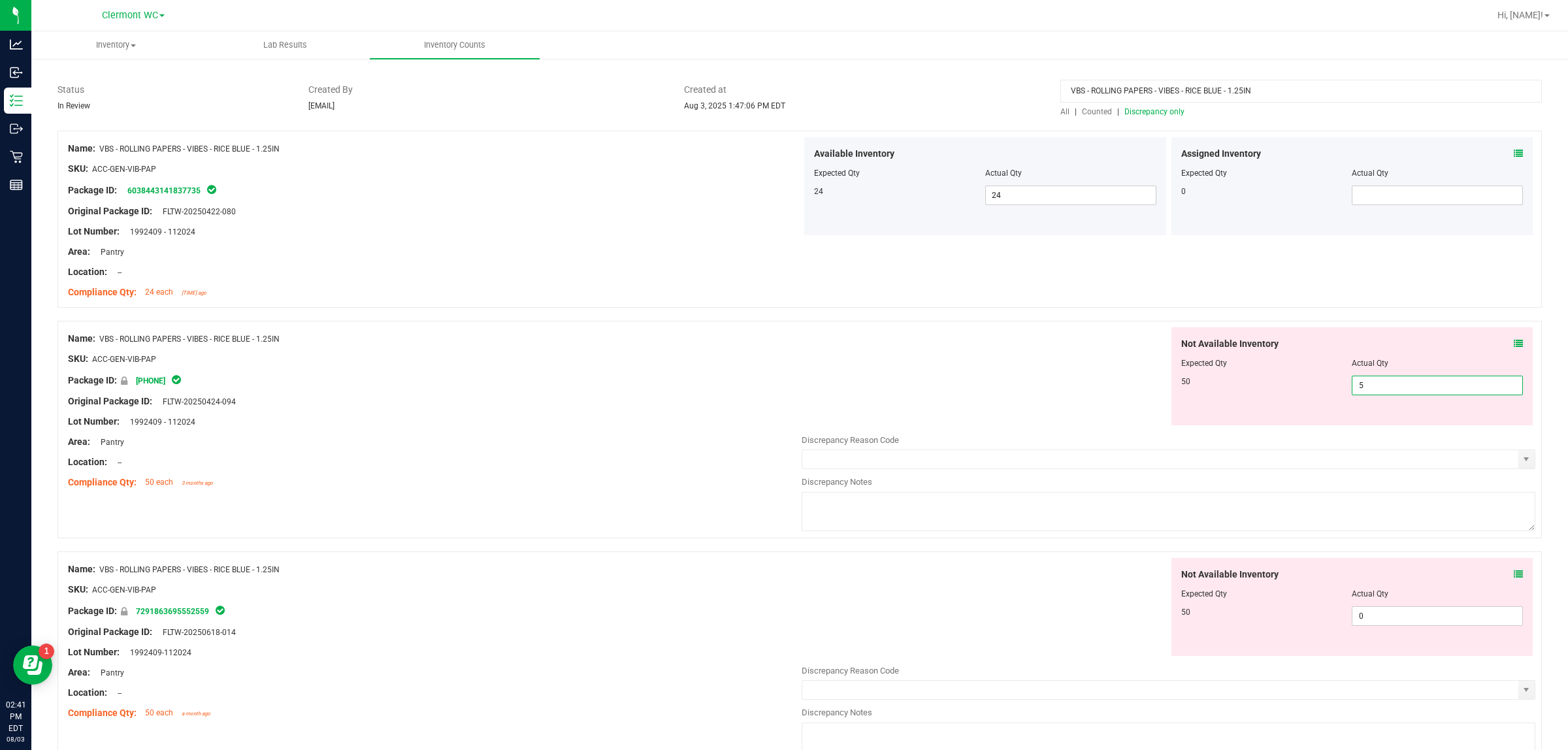 type on "50" 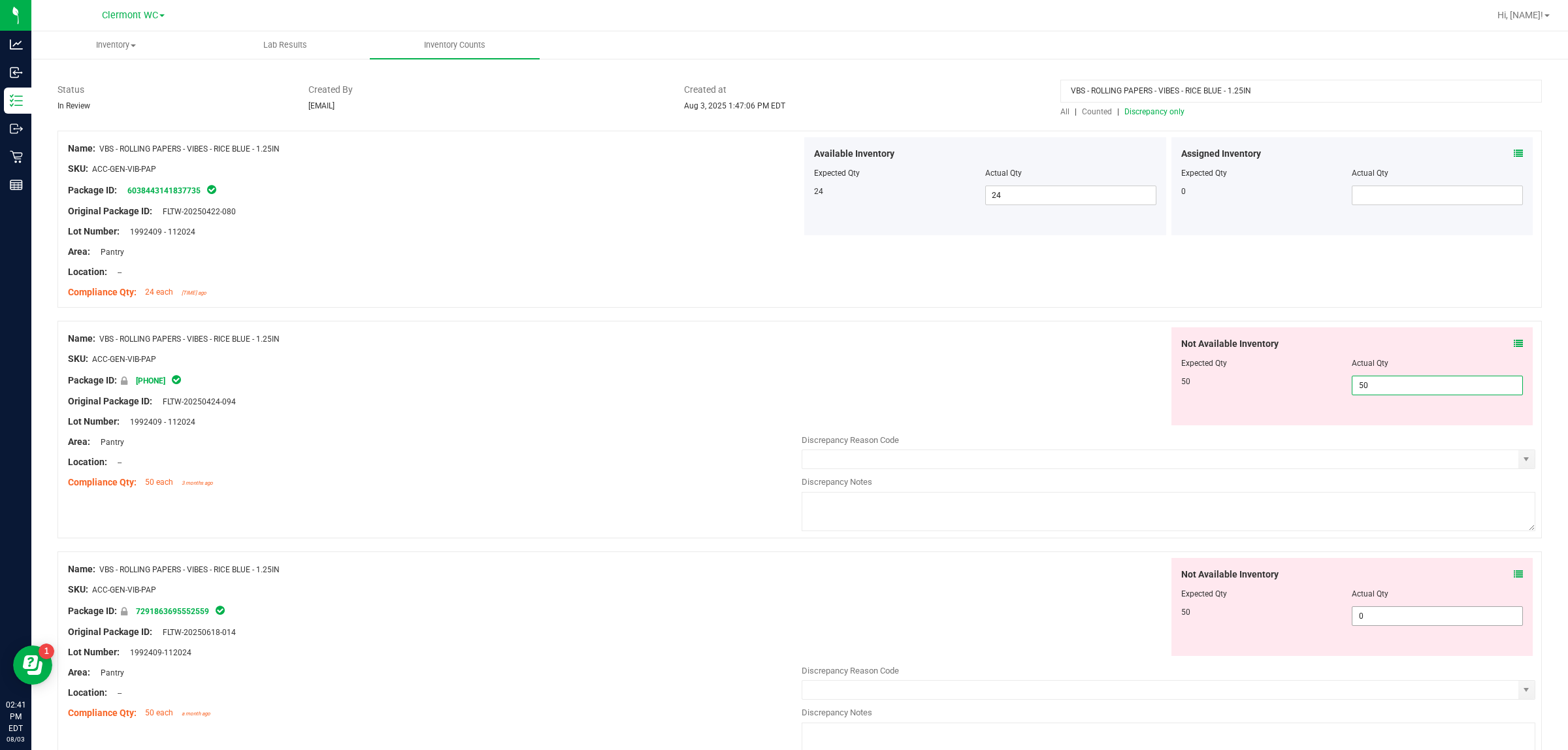 click on "Not Available Inventory
Expected Qty
Actual Qty
50
0 0" at bounding box center (1168, 661) 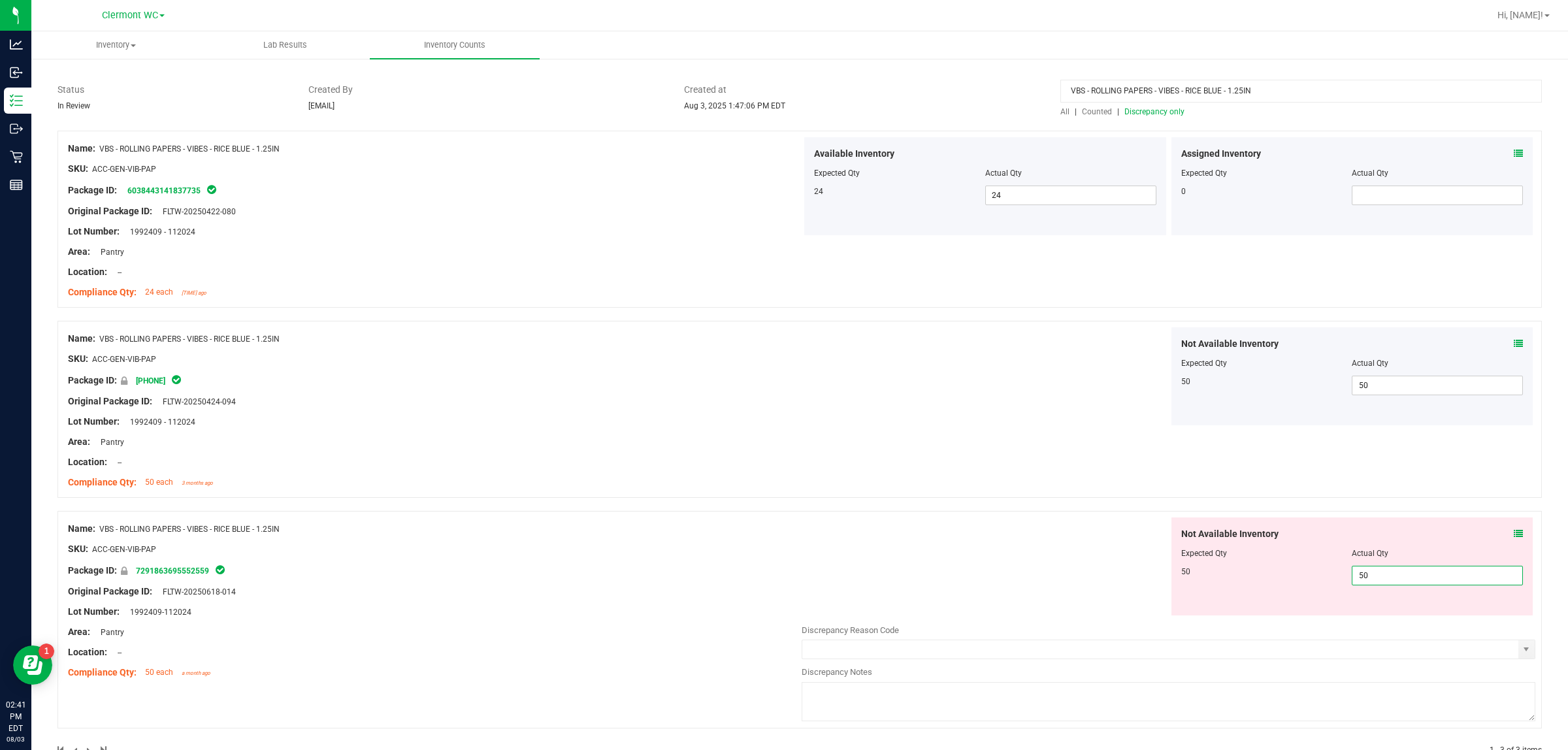 type on "50" 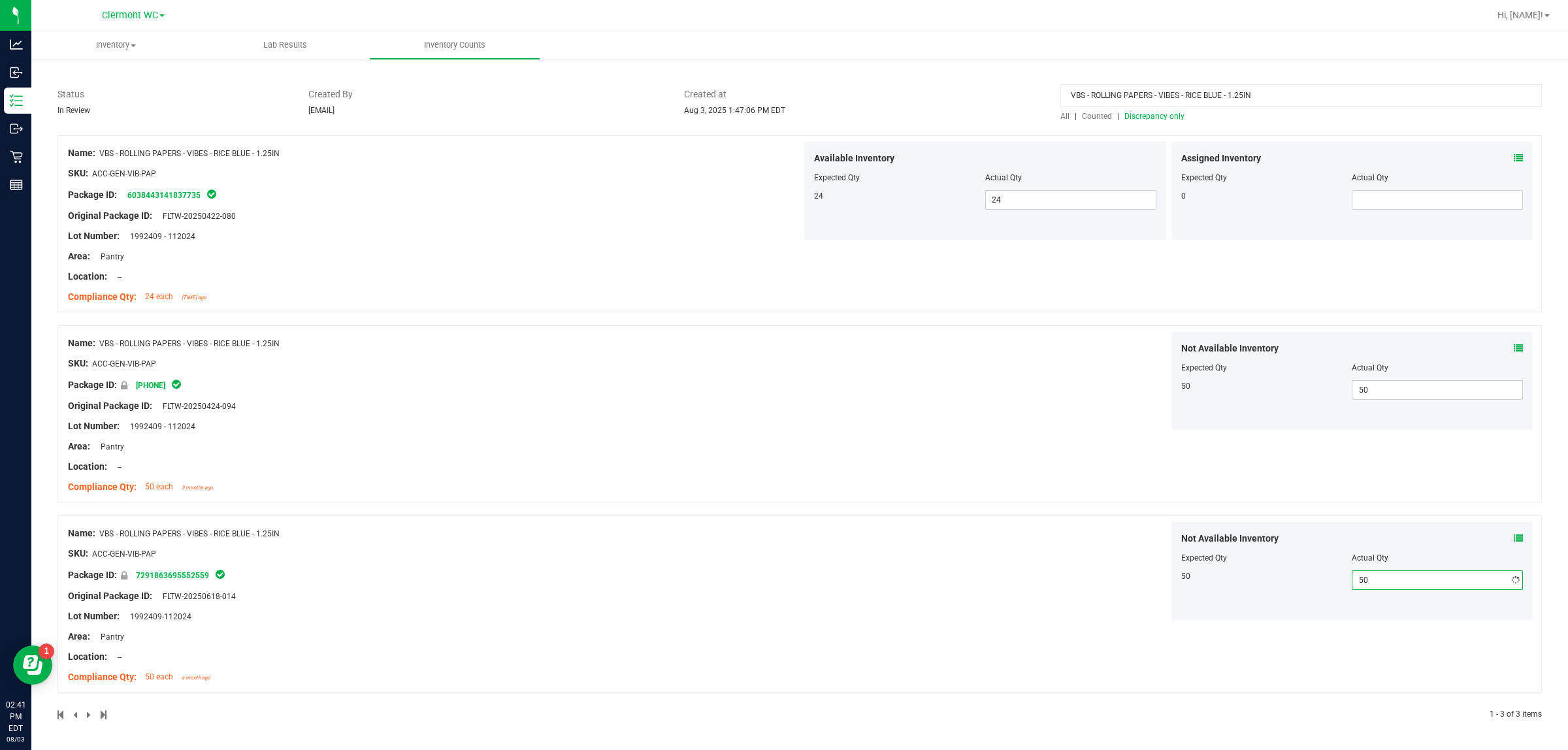 scroll, scrollTop: 76, scrollLeft: 0, axis: vertical 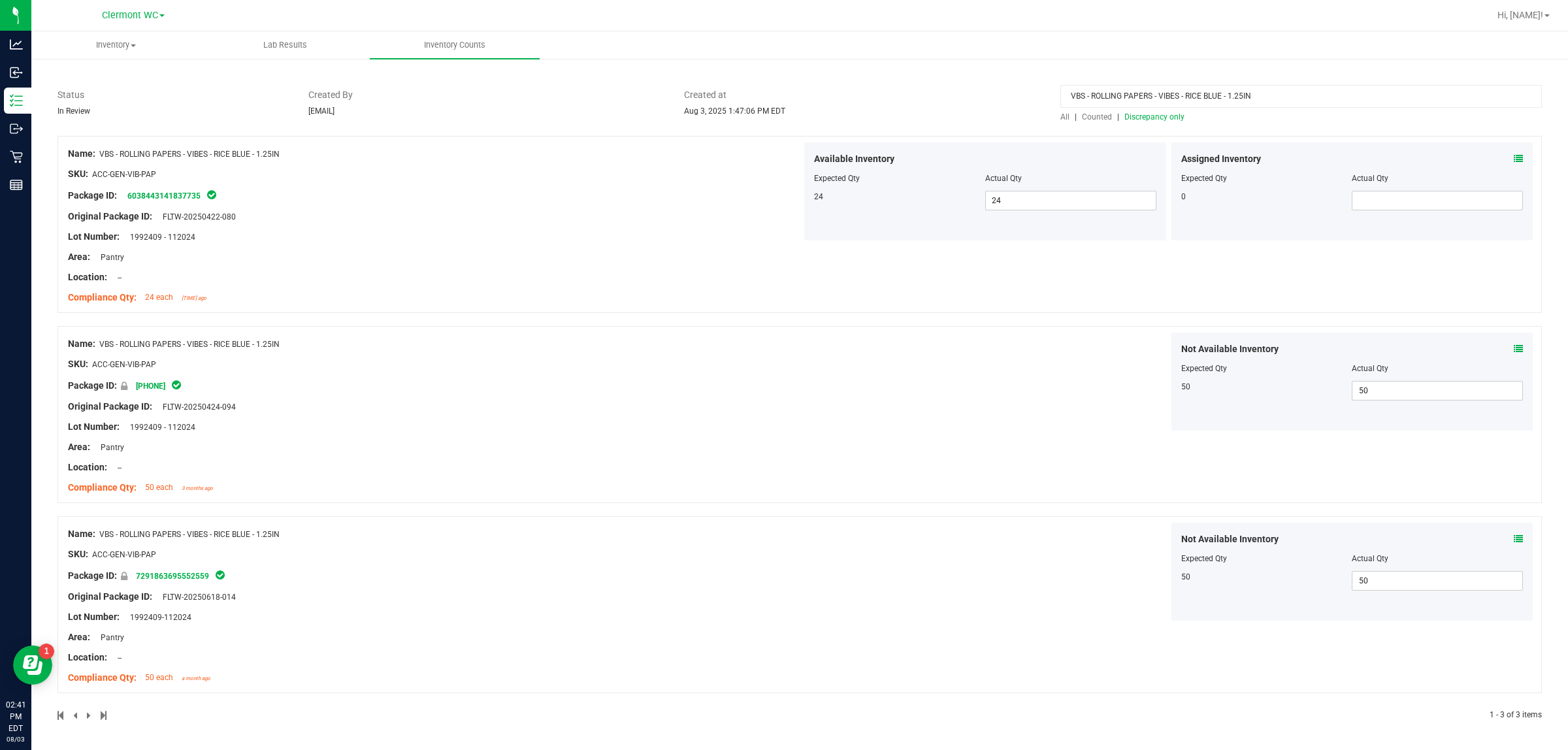 click on "Name:
VBS - ROLLING PAPERS - VIBES - RICE BLUE - 1.25IN" at bounding box center [434, 534] 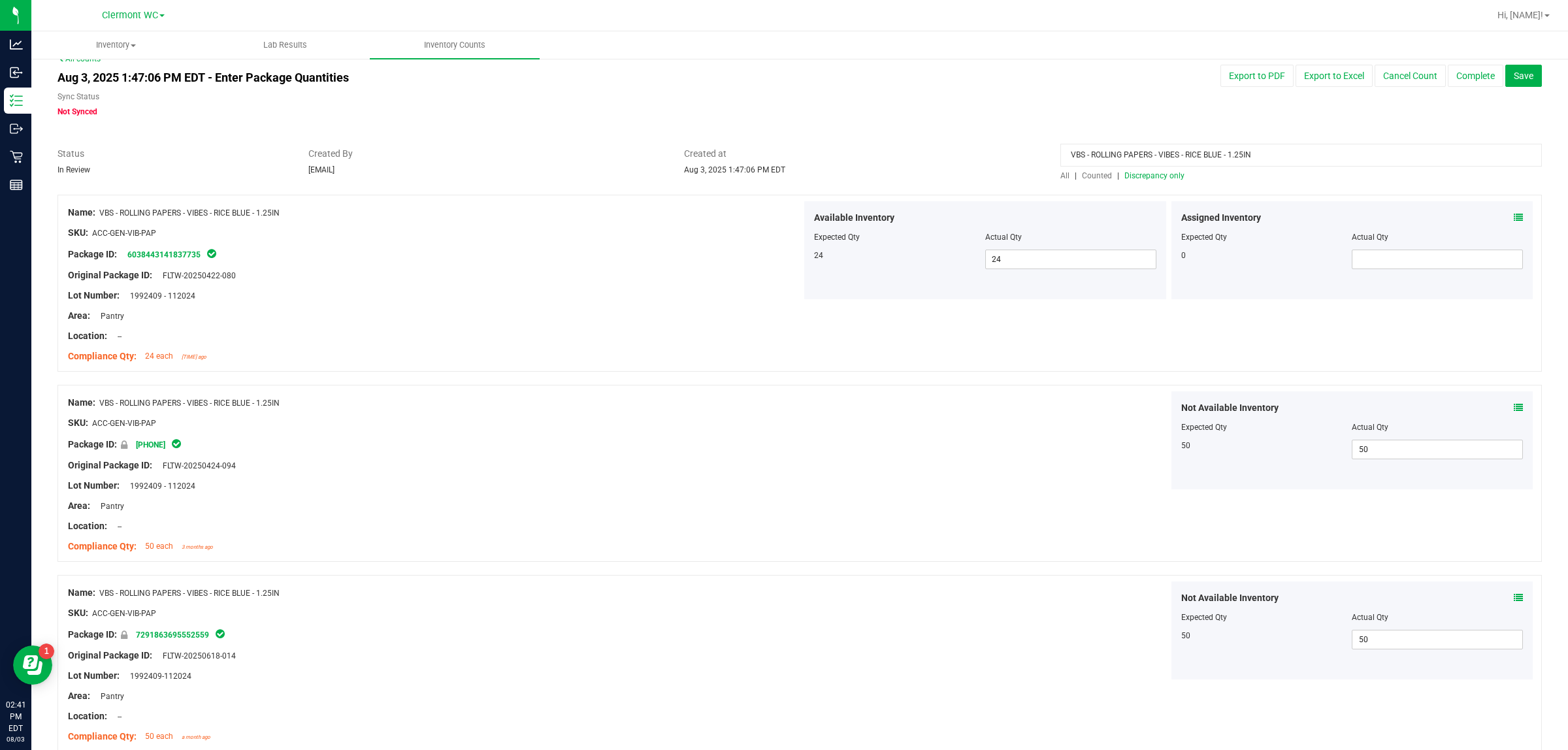 scroll, scrollTop: 0, scrollLeft: 0, axis: both 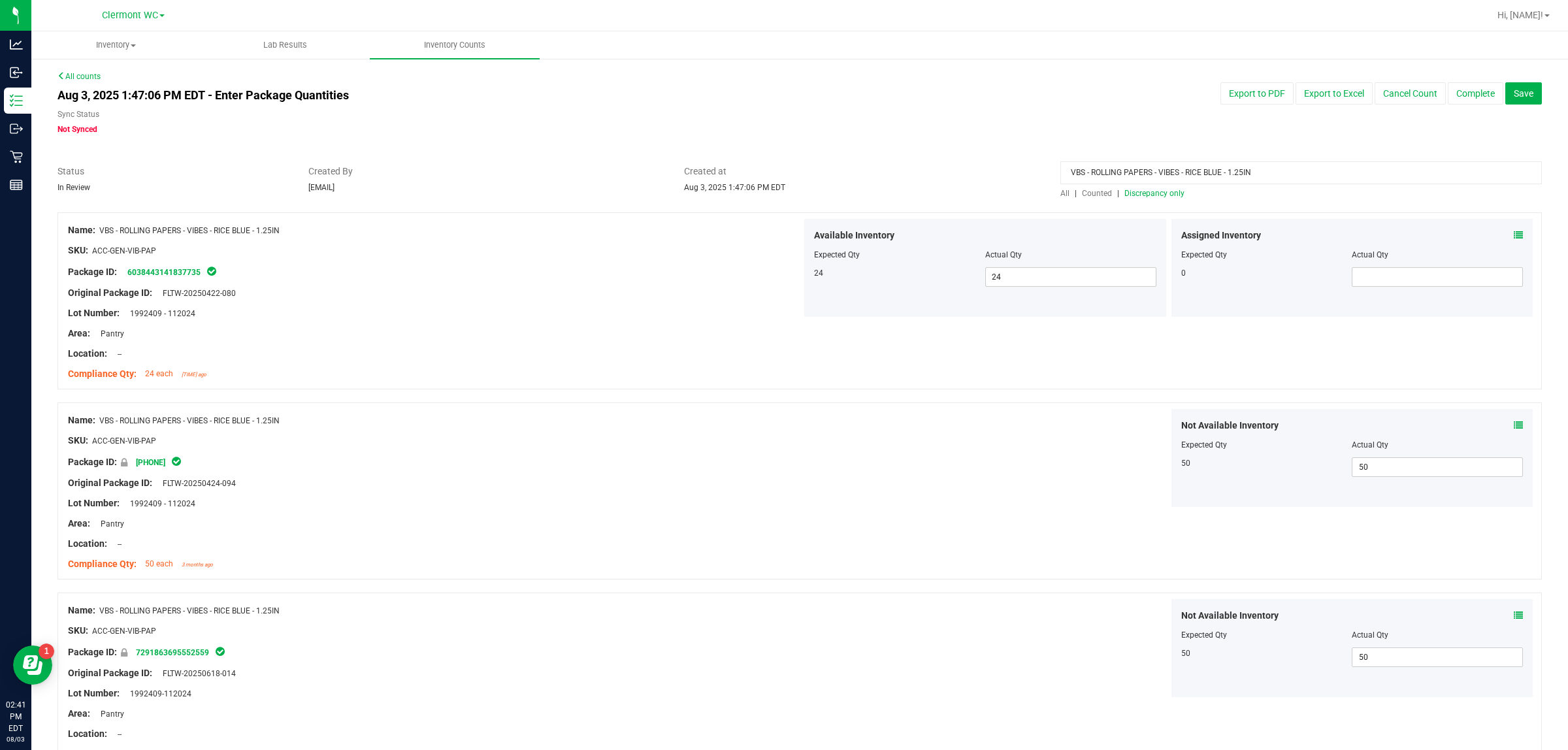 drag, startPoint x: 1320, startPoint y: 178, endPoint x: 613, endPoint y: 198, distance: 707.2828 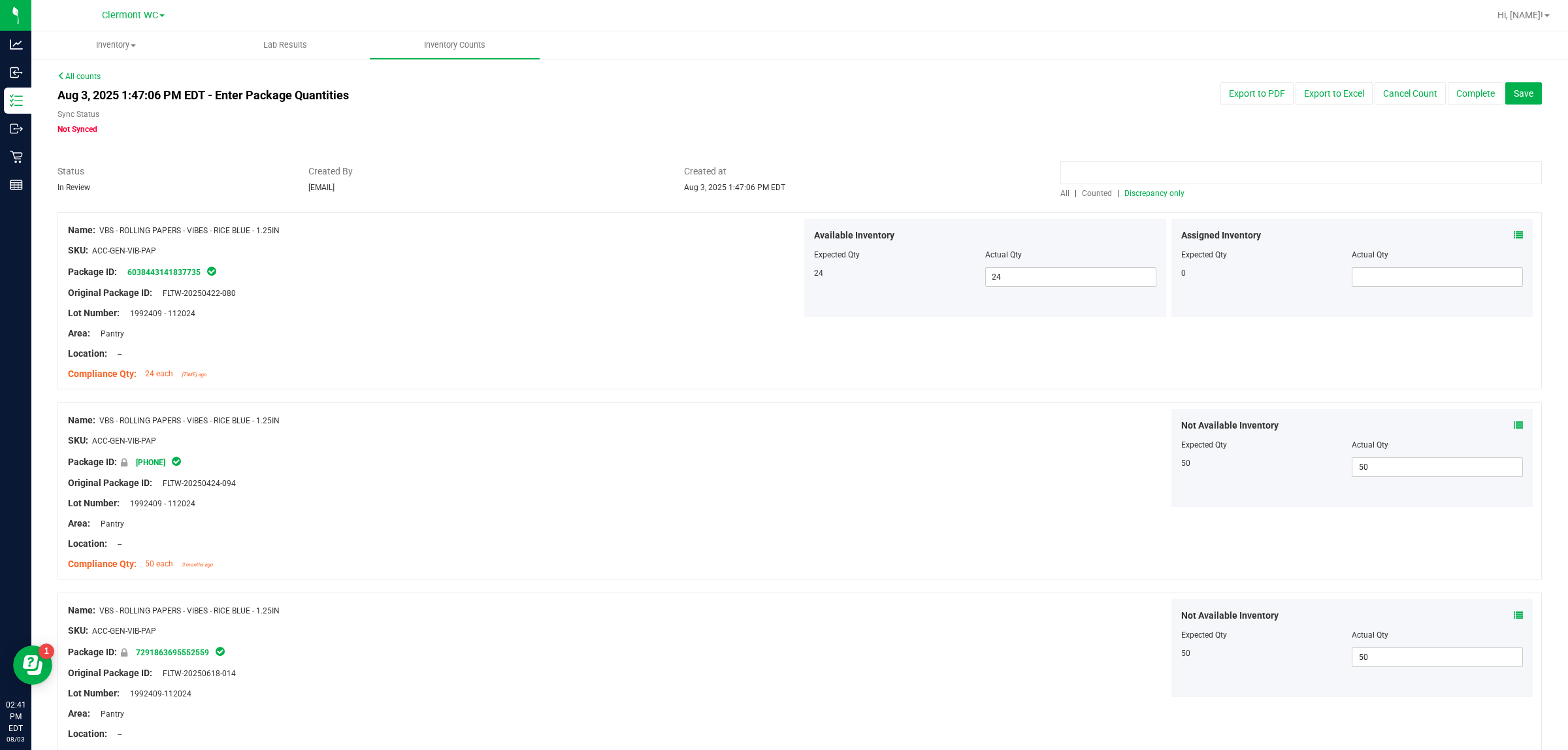 type 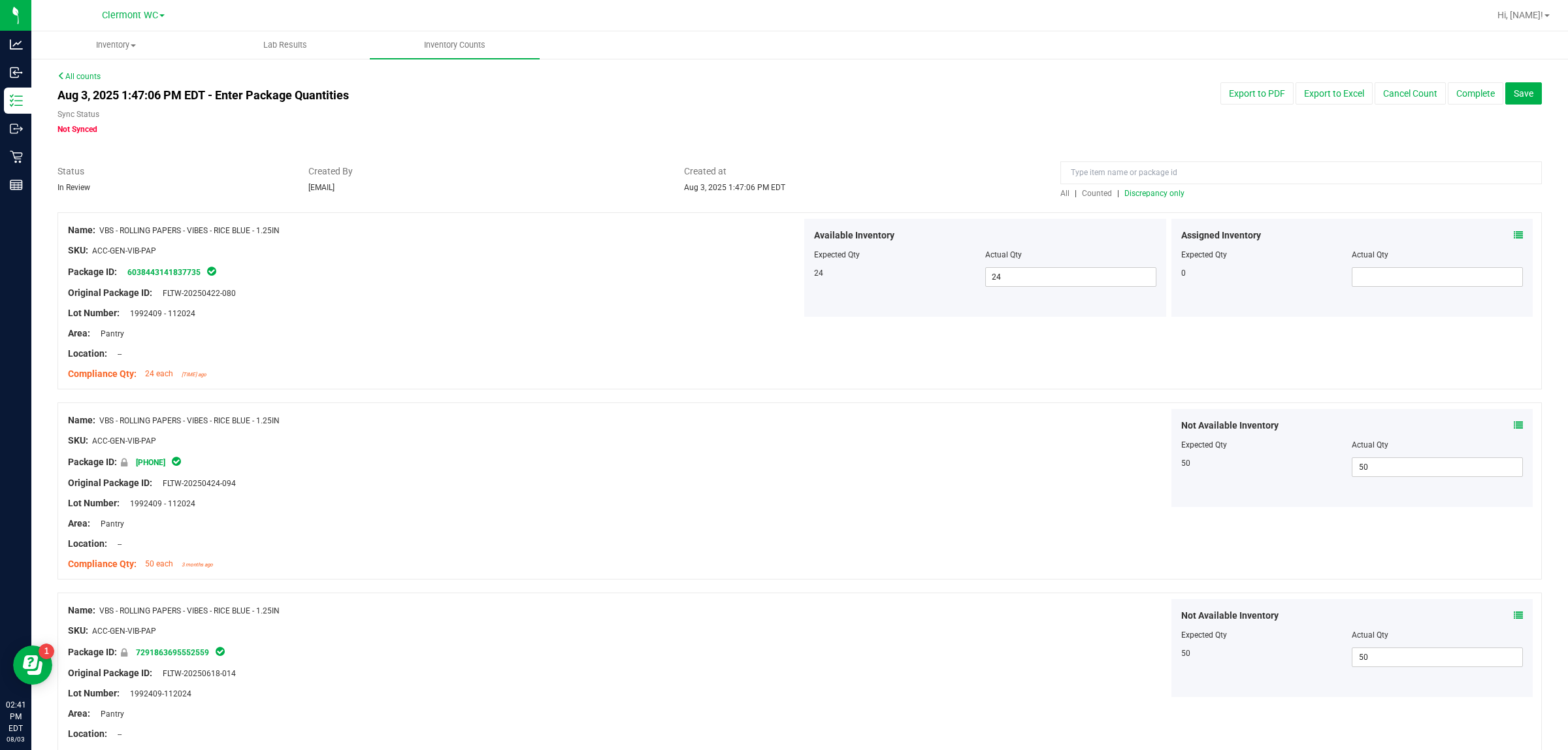 click at bounding box center (434, 283) 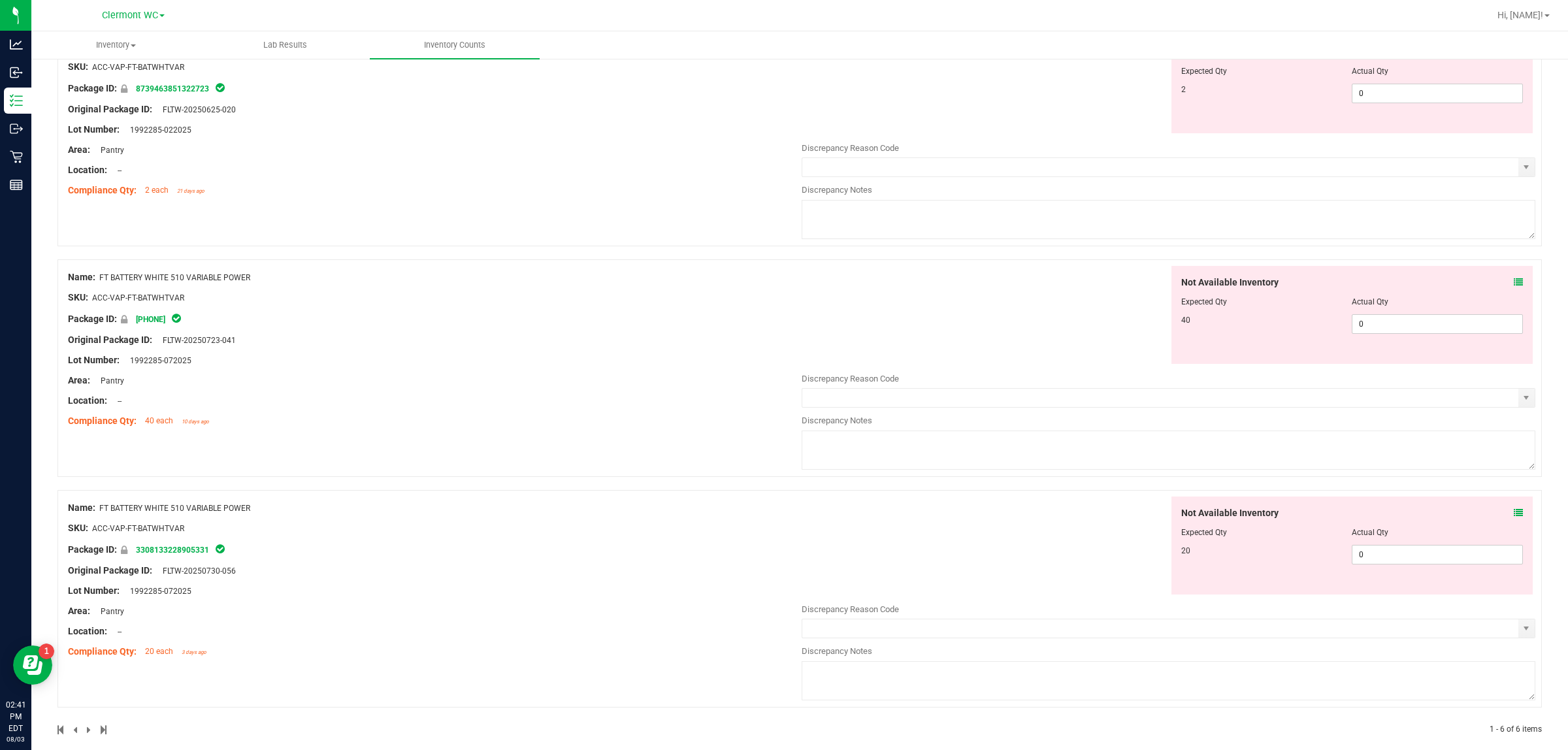 scroll, scrollTop: 895, scrollLeft: 0, axis: vertical 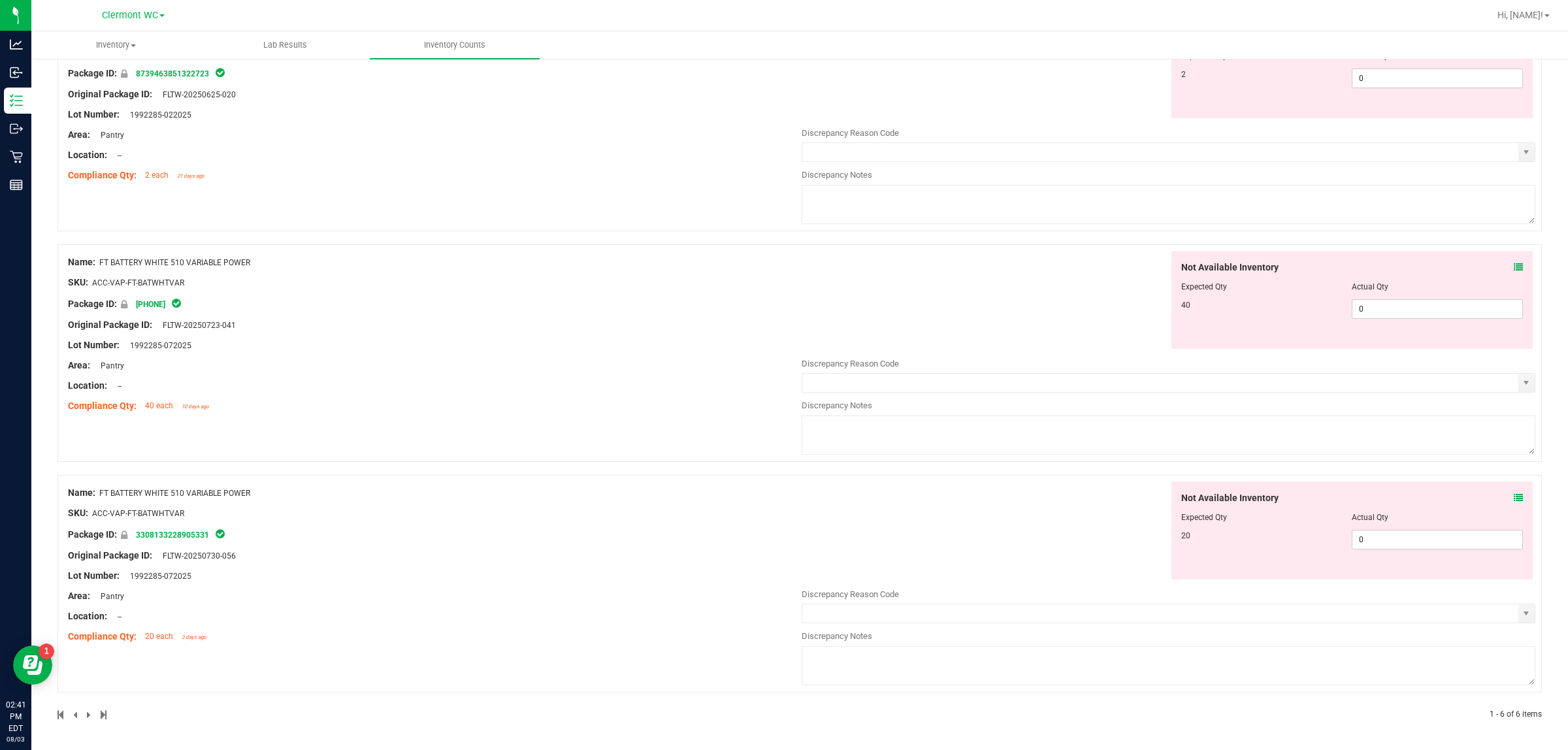 click at bounding box center [90, 715] 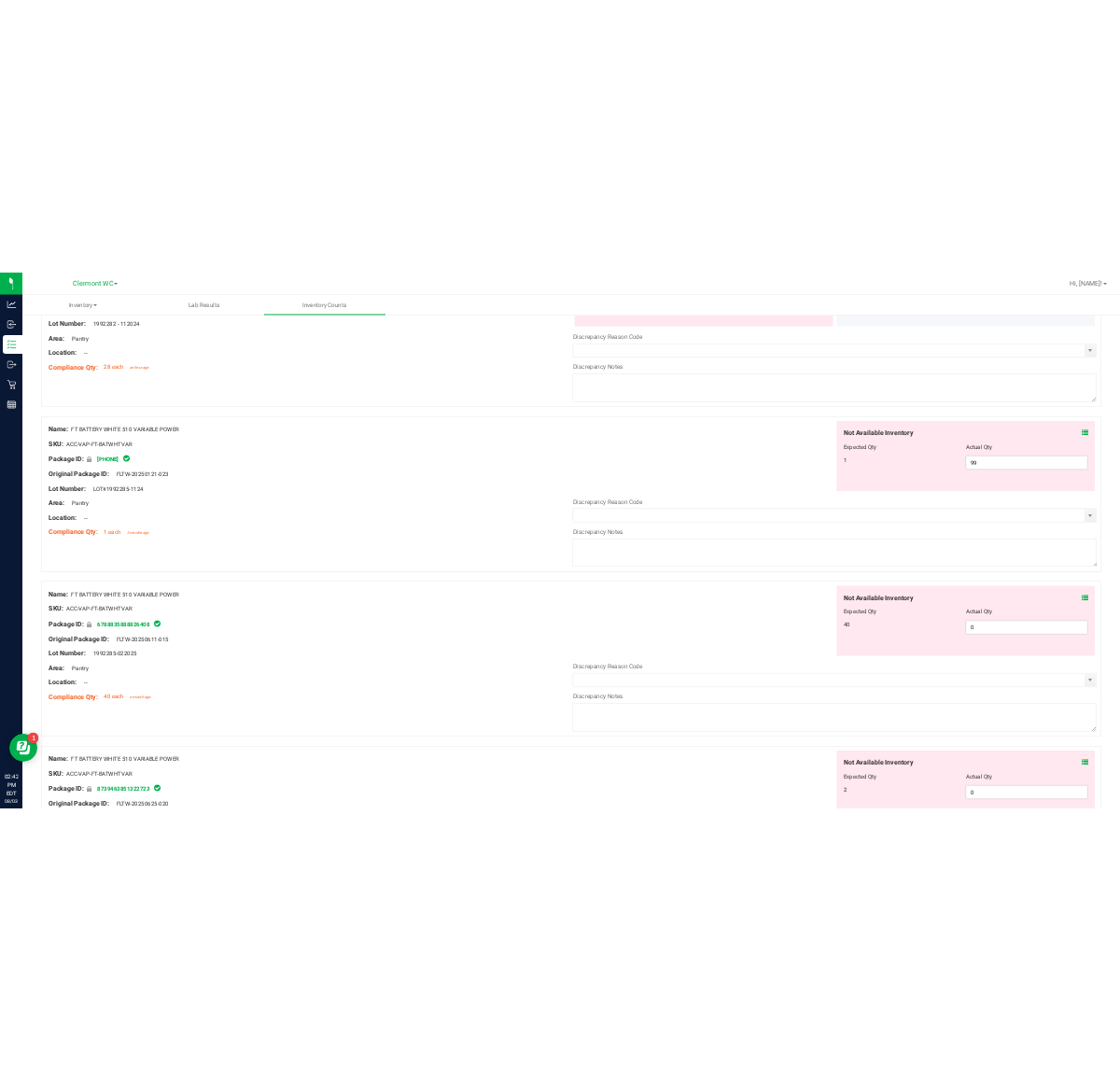 scroll, scrollTop: 0, scrollLeft: 0, axis: both 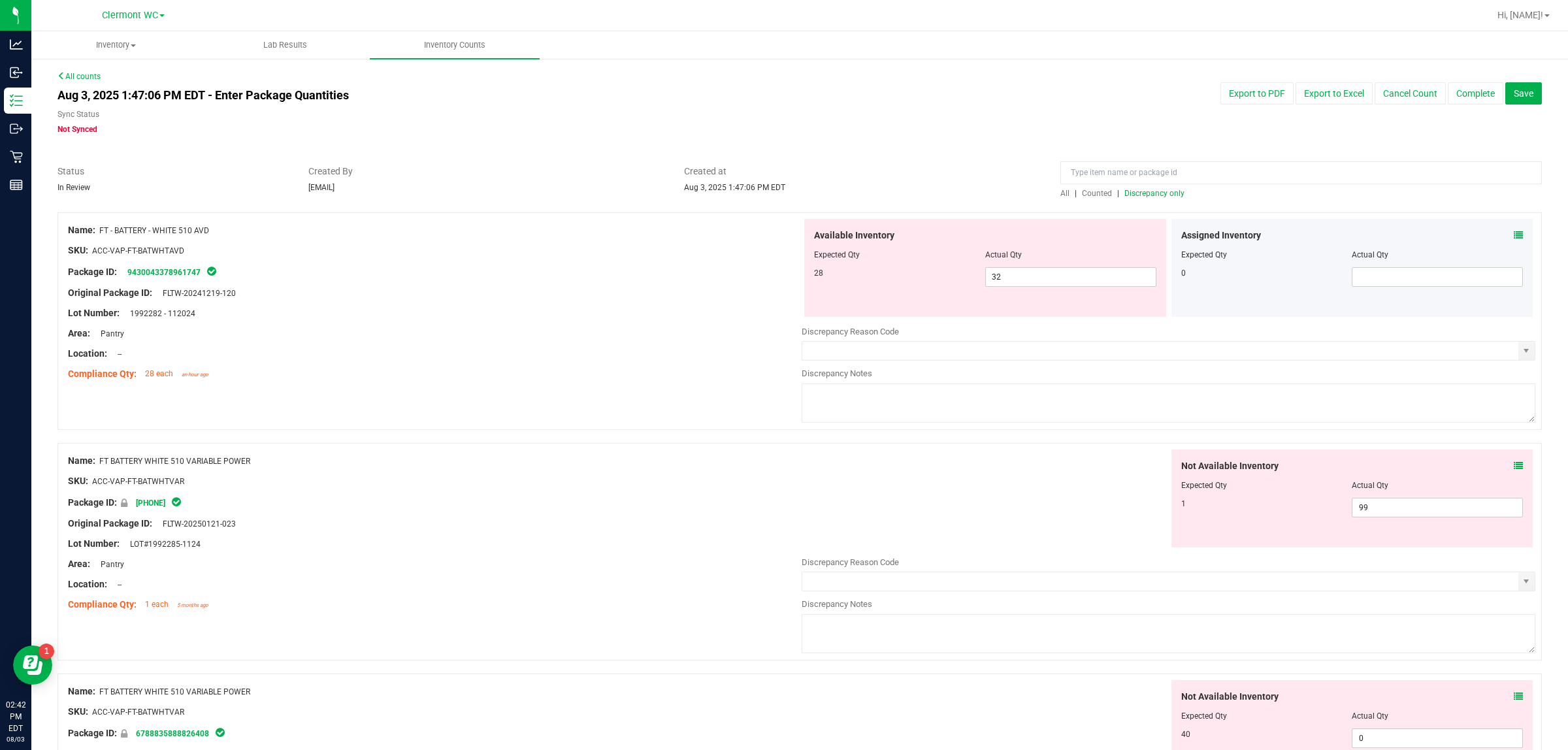 click on "Location:
--" at bounding box center [434, 353] 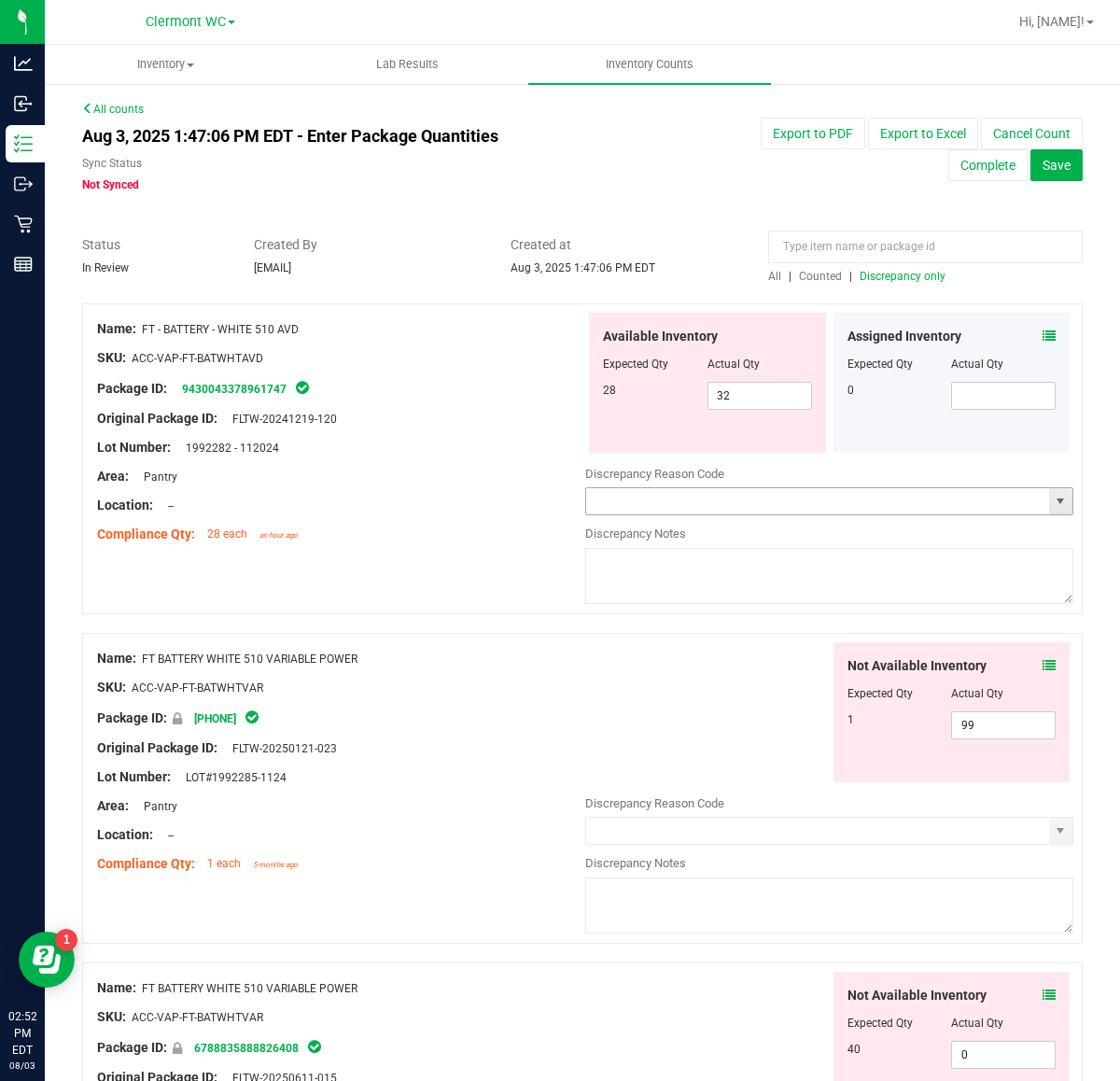 click at bounding box center (1060, 501) 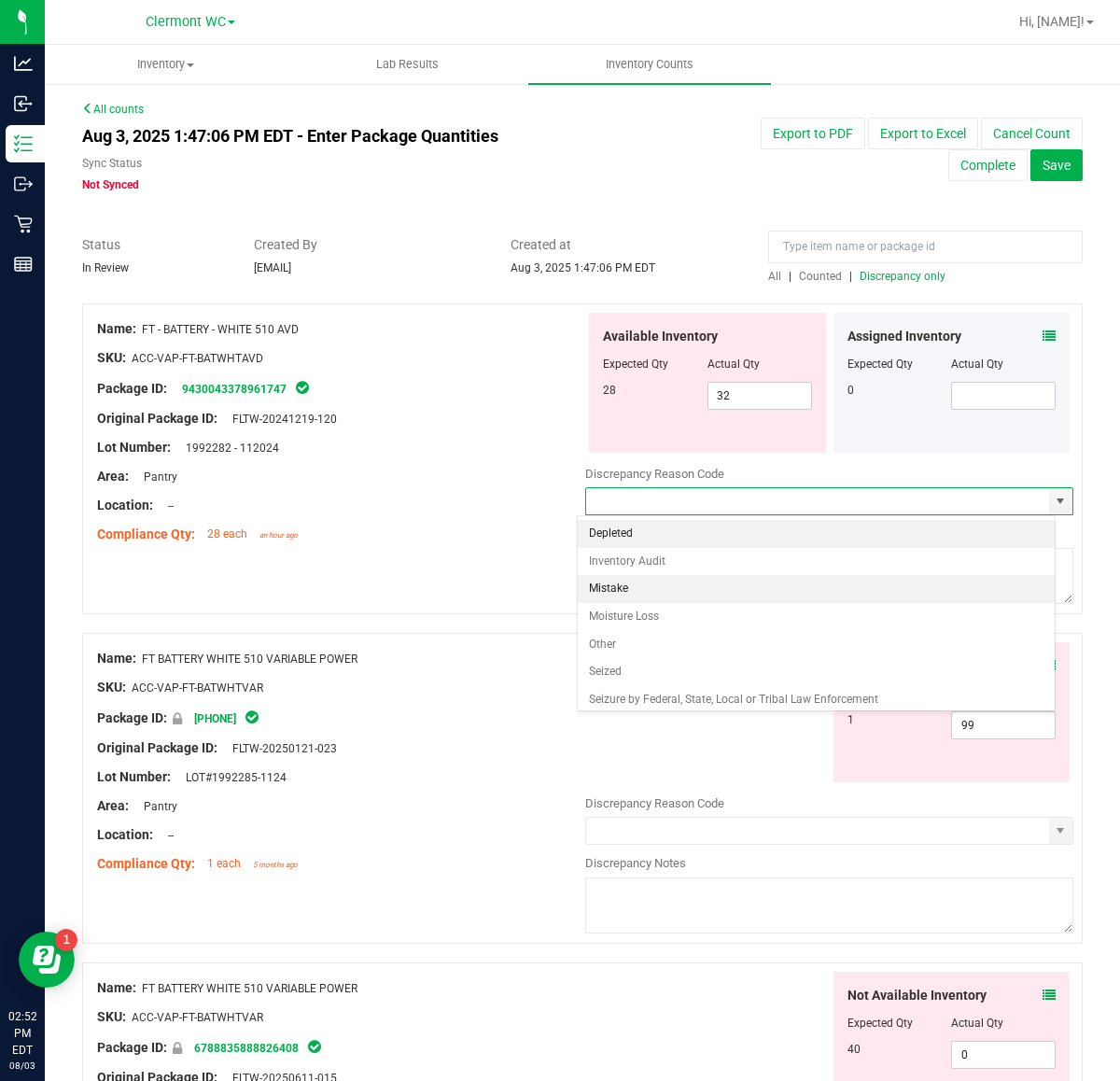 click on "Mistake" at bounding box center [816, 589] 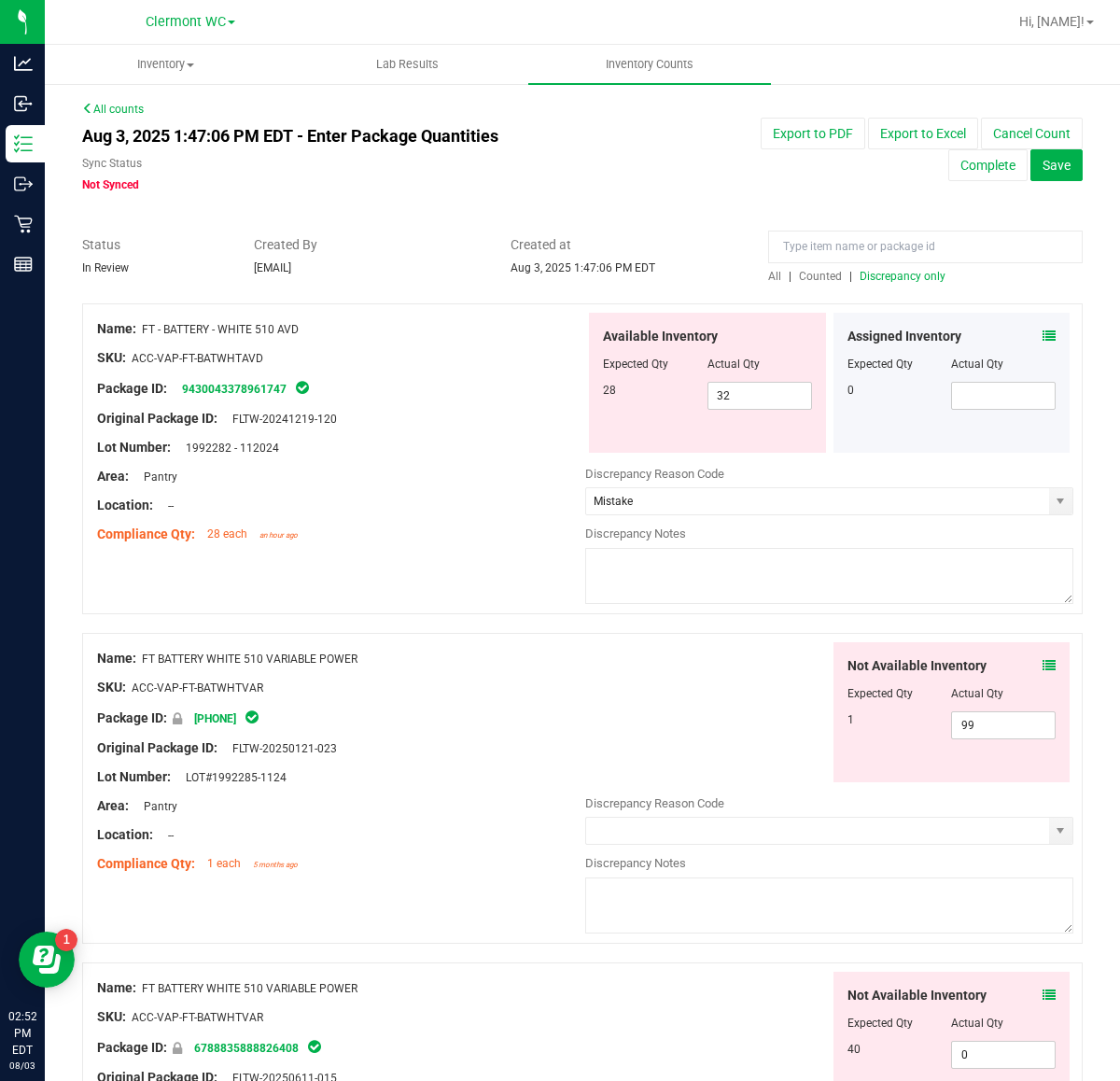 click at bounding box center (829, 576) 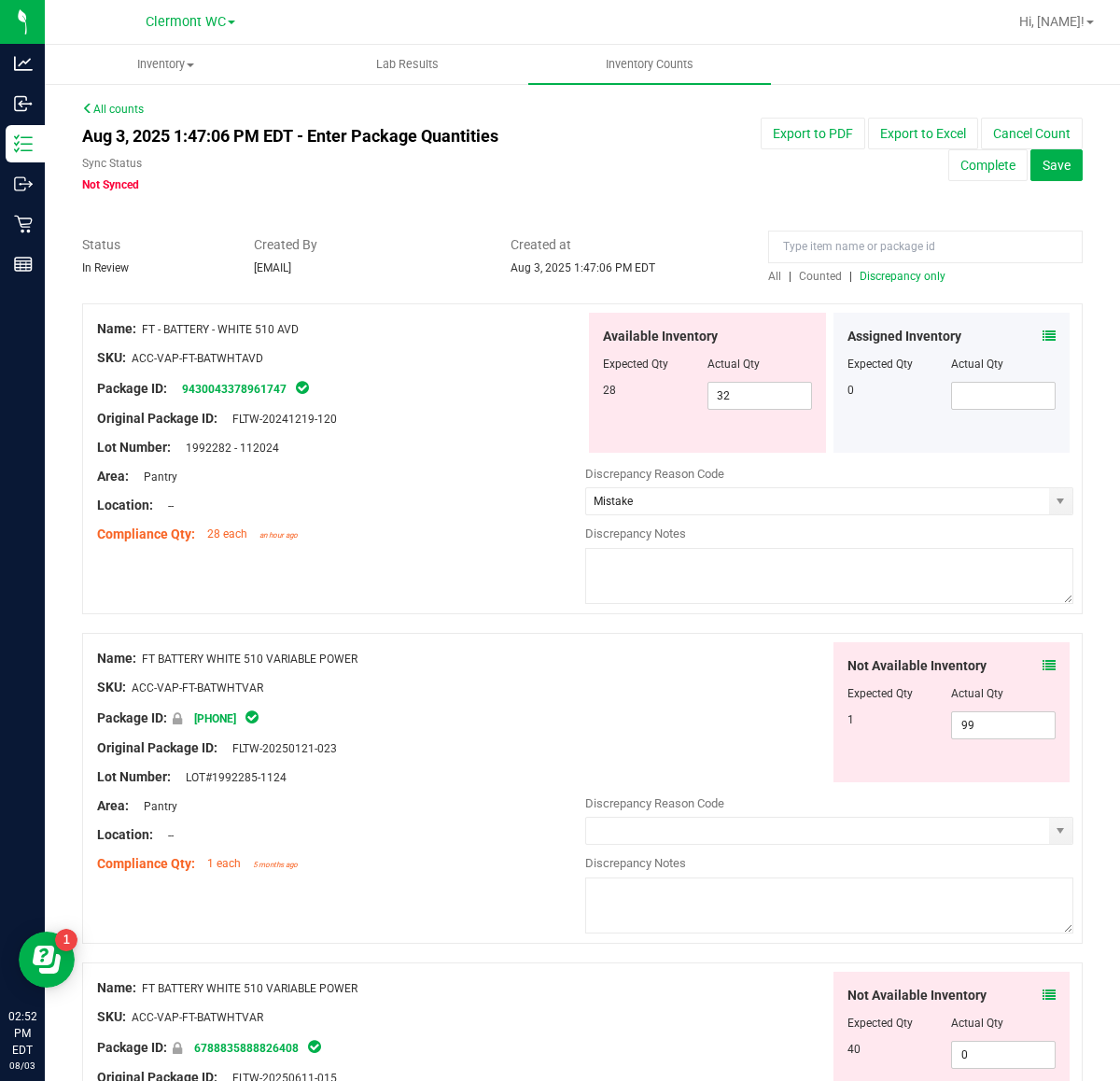 click at bounding box center [829, 576] 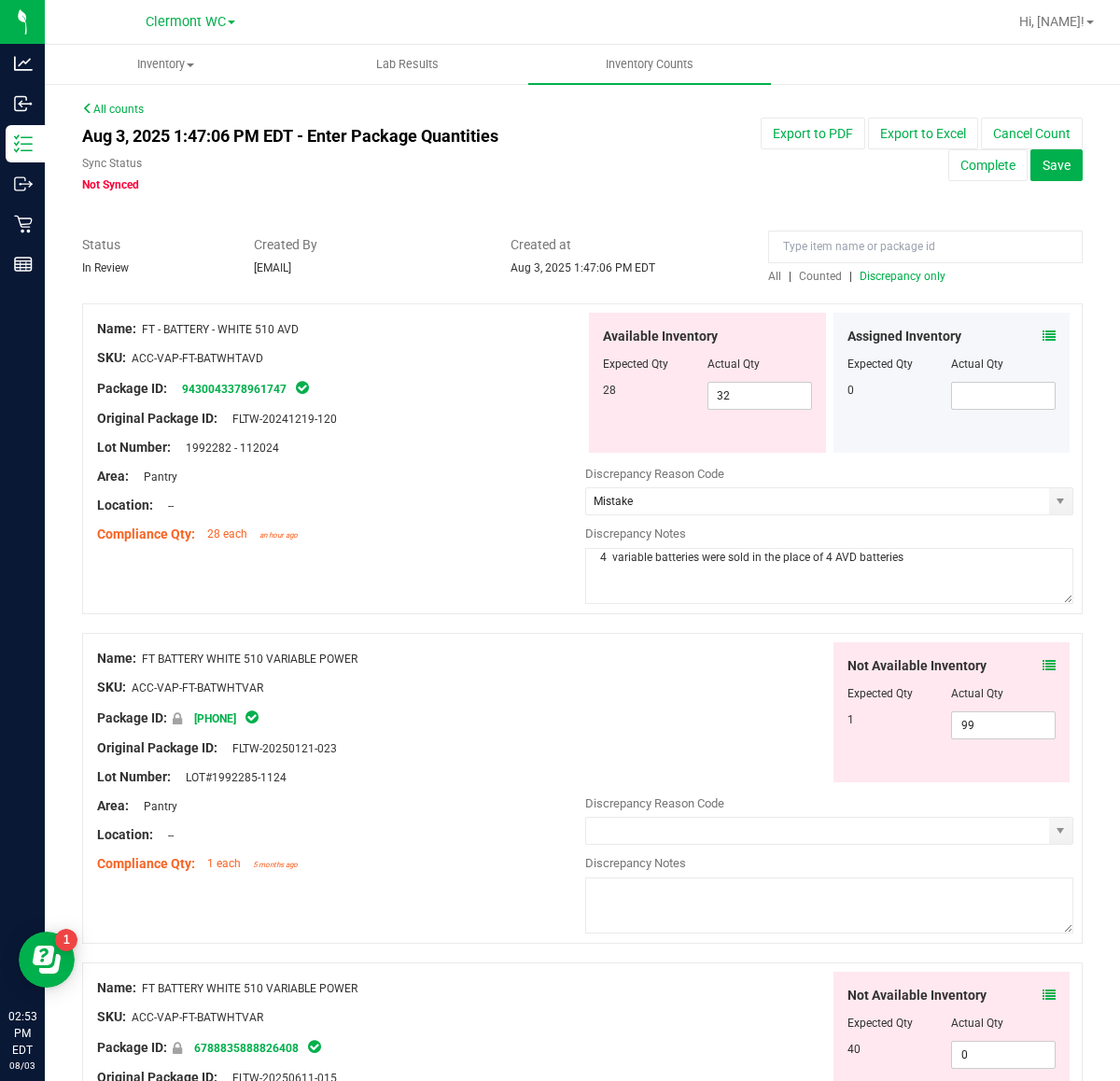 drag, startPoint x: 913, startPoint y: 561, endPoint x: 577, endPoint y: 523, distance: 338.142 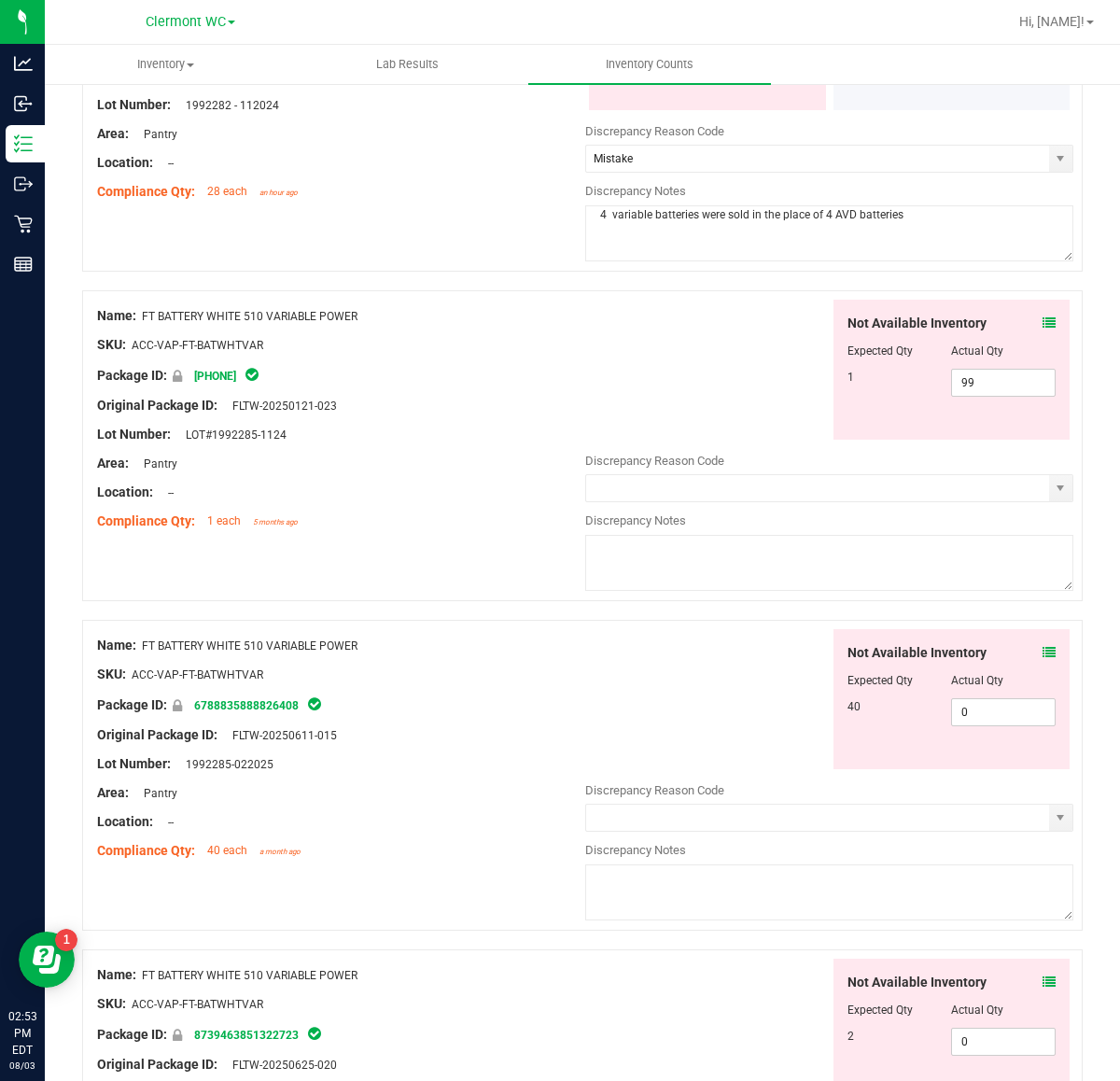 scroll, scrollTop: 350, scrollLeft: 0, axis: vertical 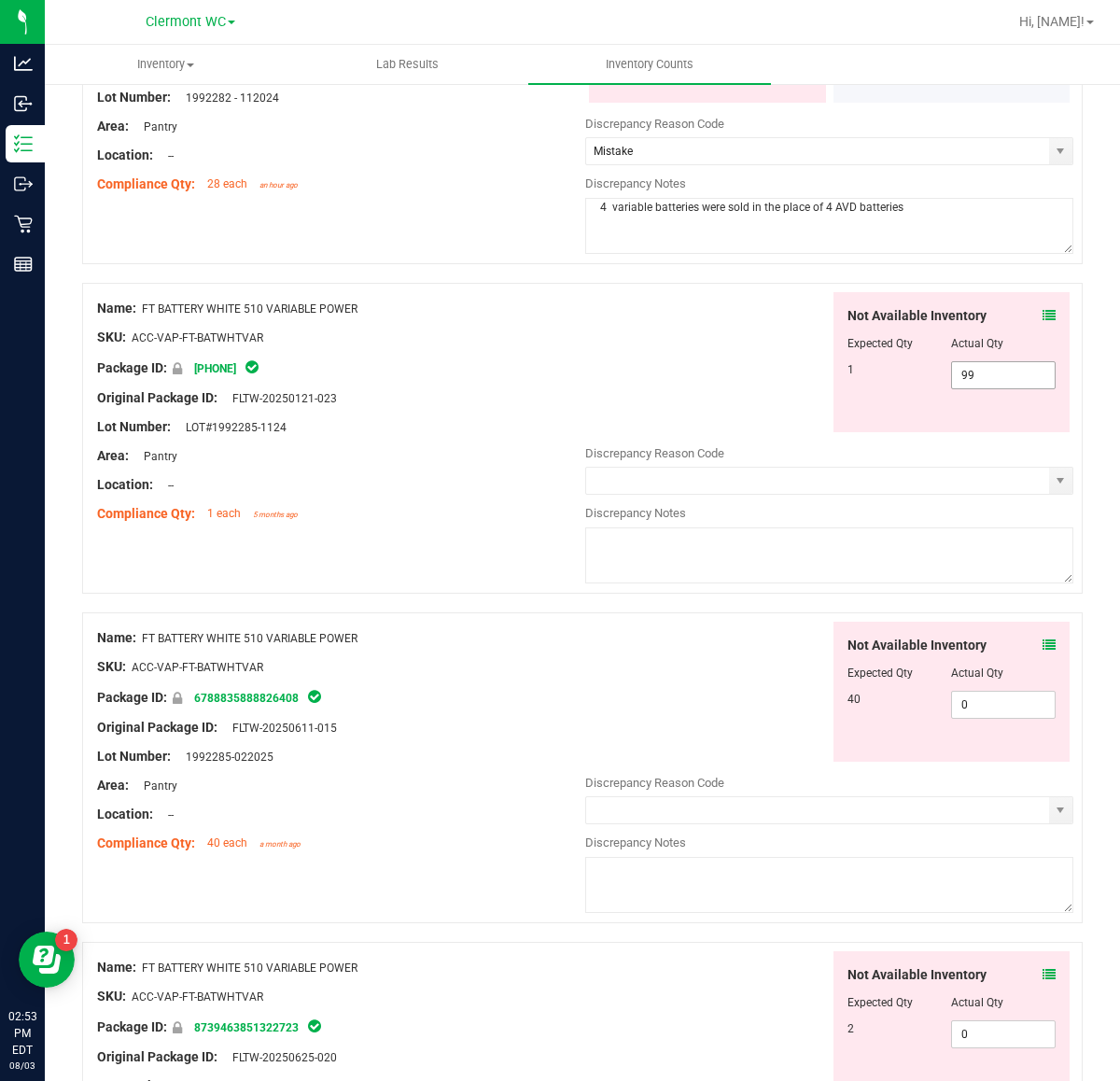 type on "4  variable batteries were sold in the place of 4 AVD batteries" 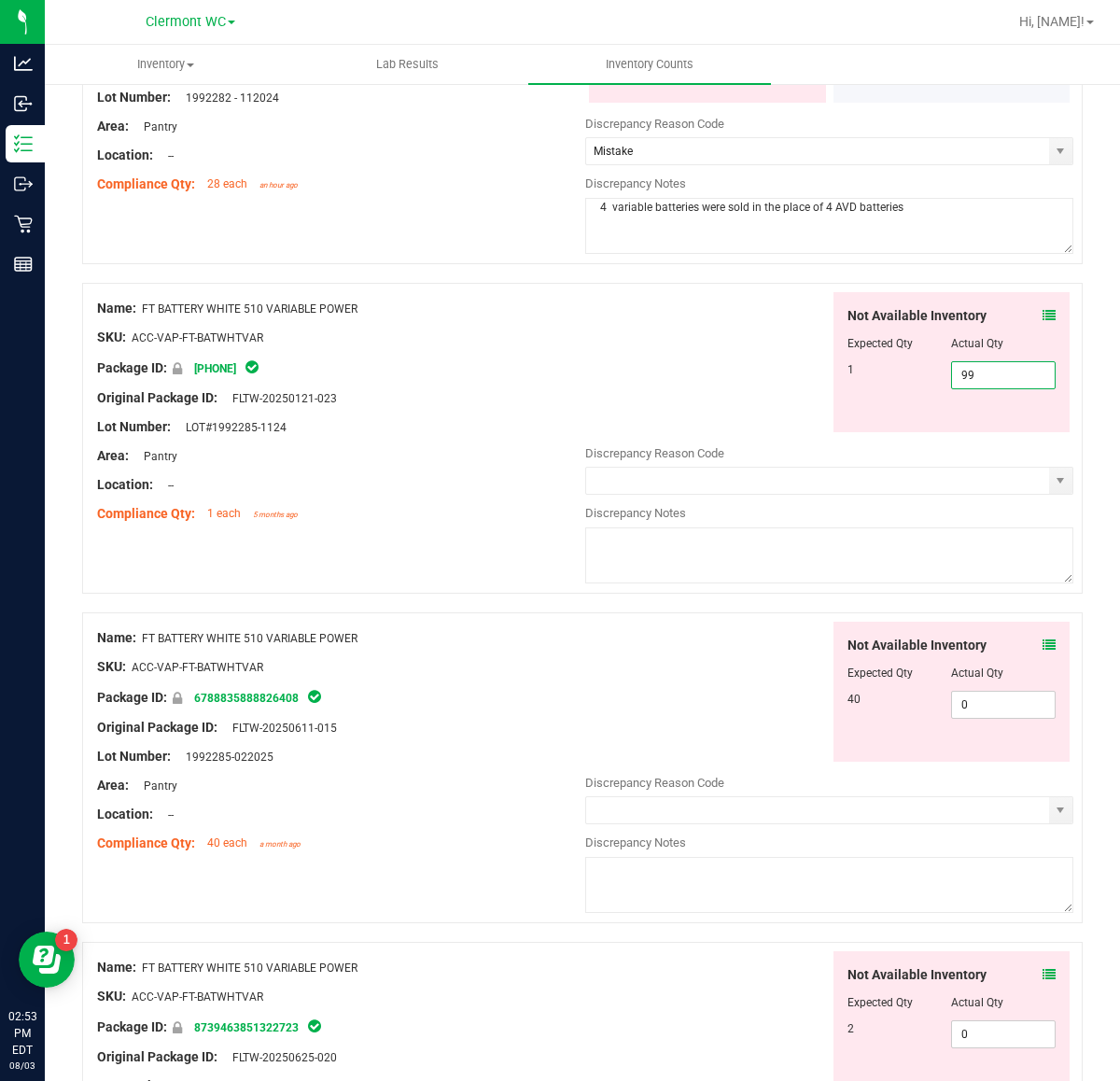drag, startPoint x: 977, startPoint y: 378, endPoint x: 864, endPoint y: 376, distance: 113.017698 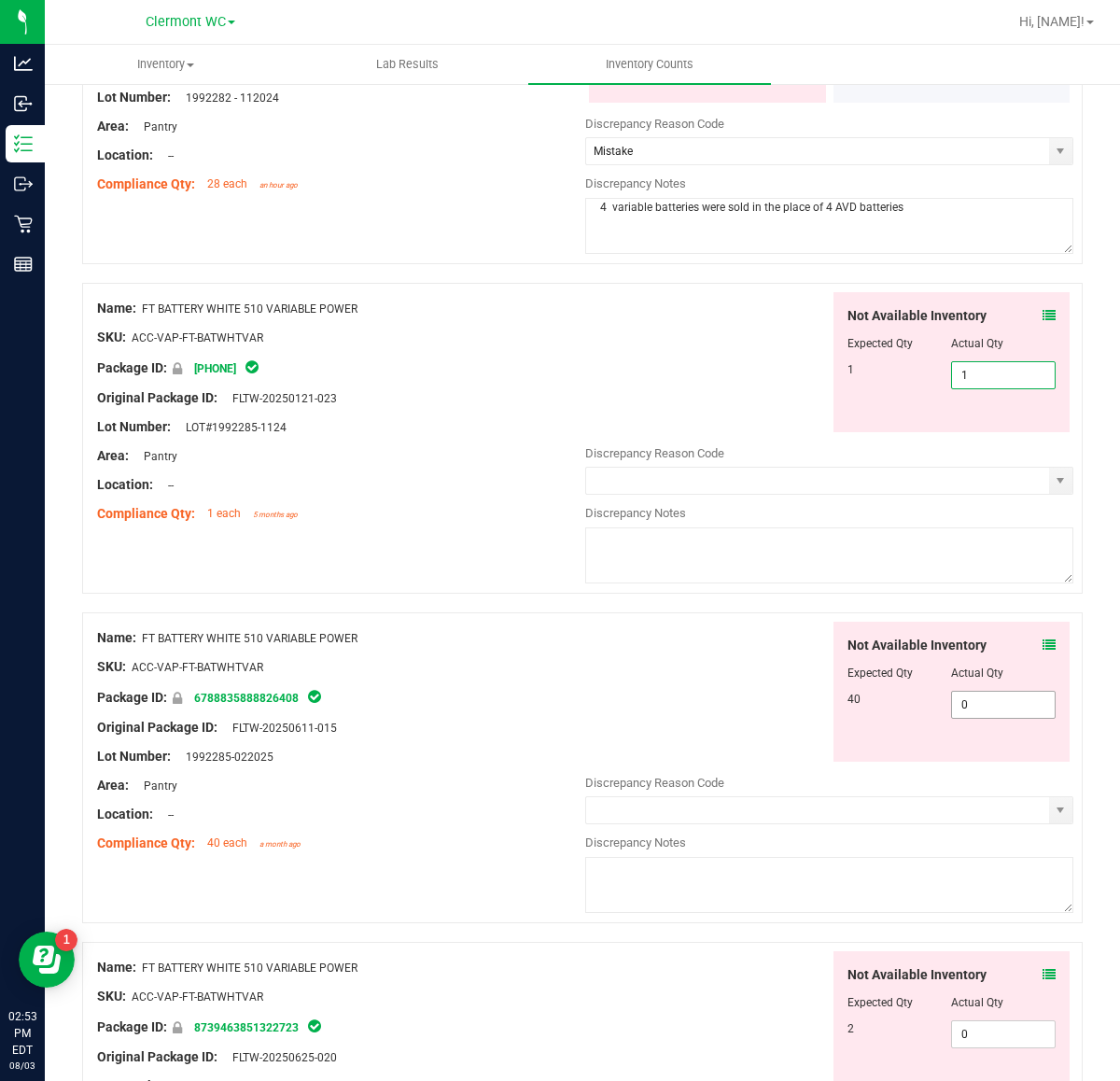 type on "1" 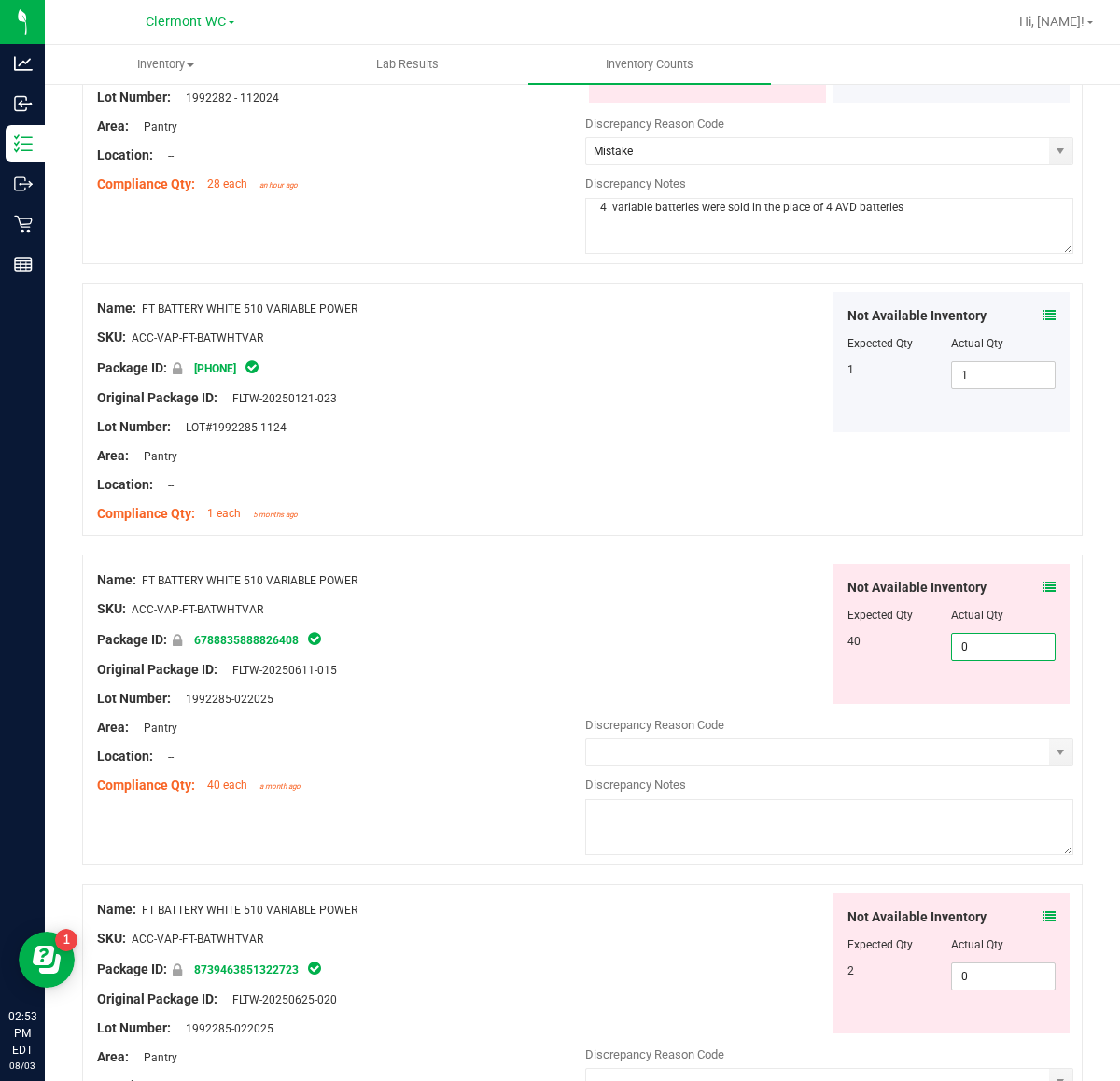 drag, startPoint x: 1000, startPoint y: 706, endPoint x: 756, endPoint y: 719, distance: 244.3461 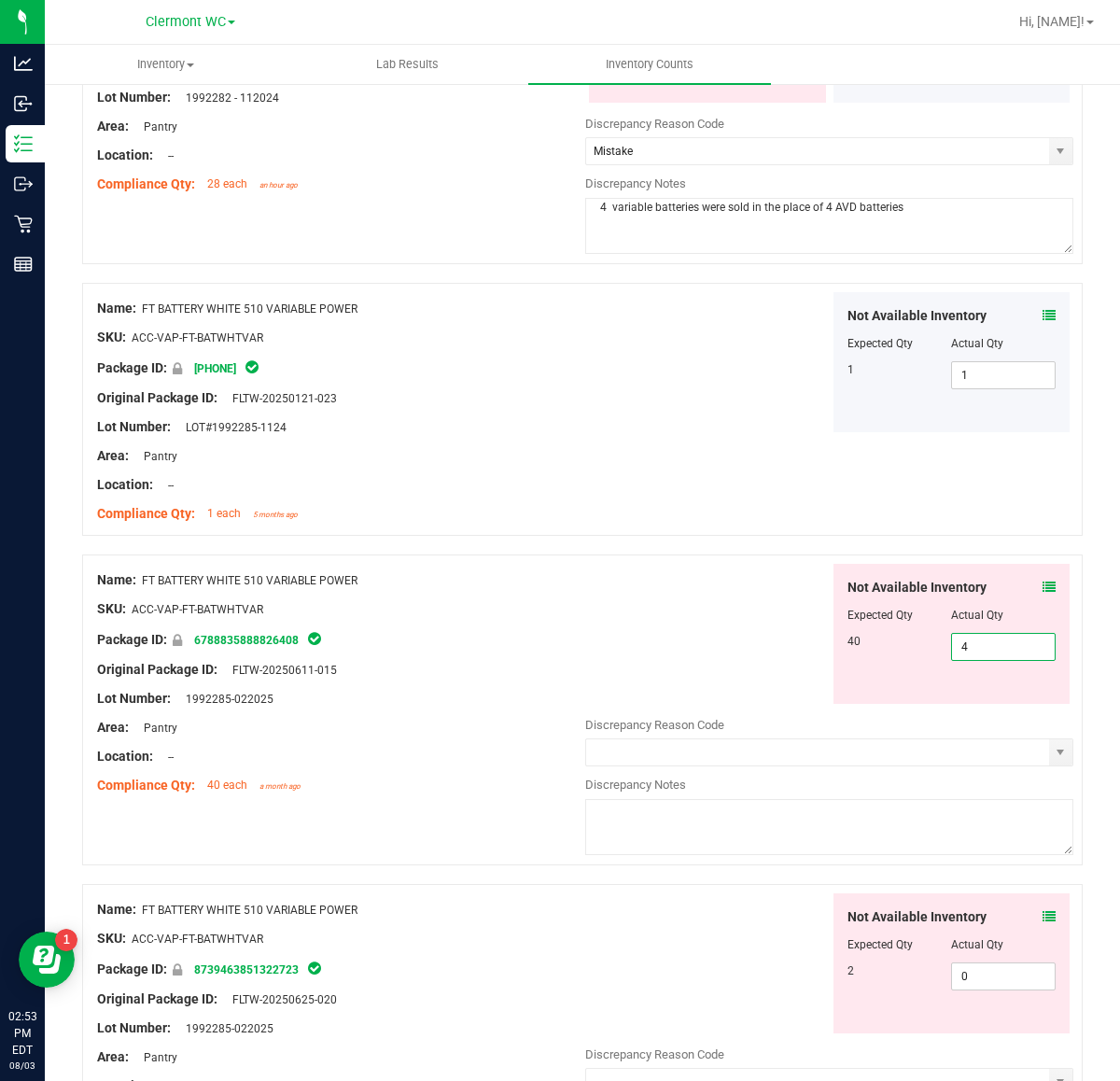 type on "40" 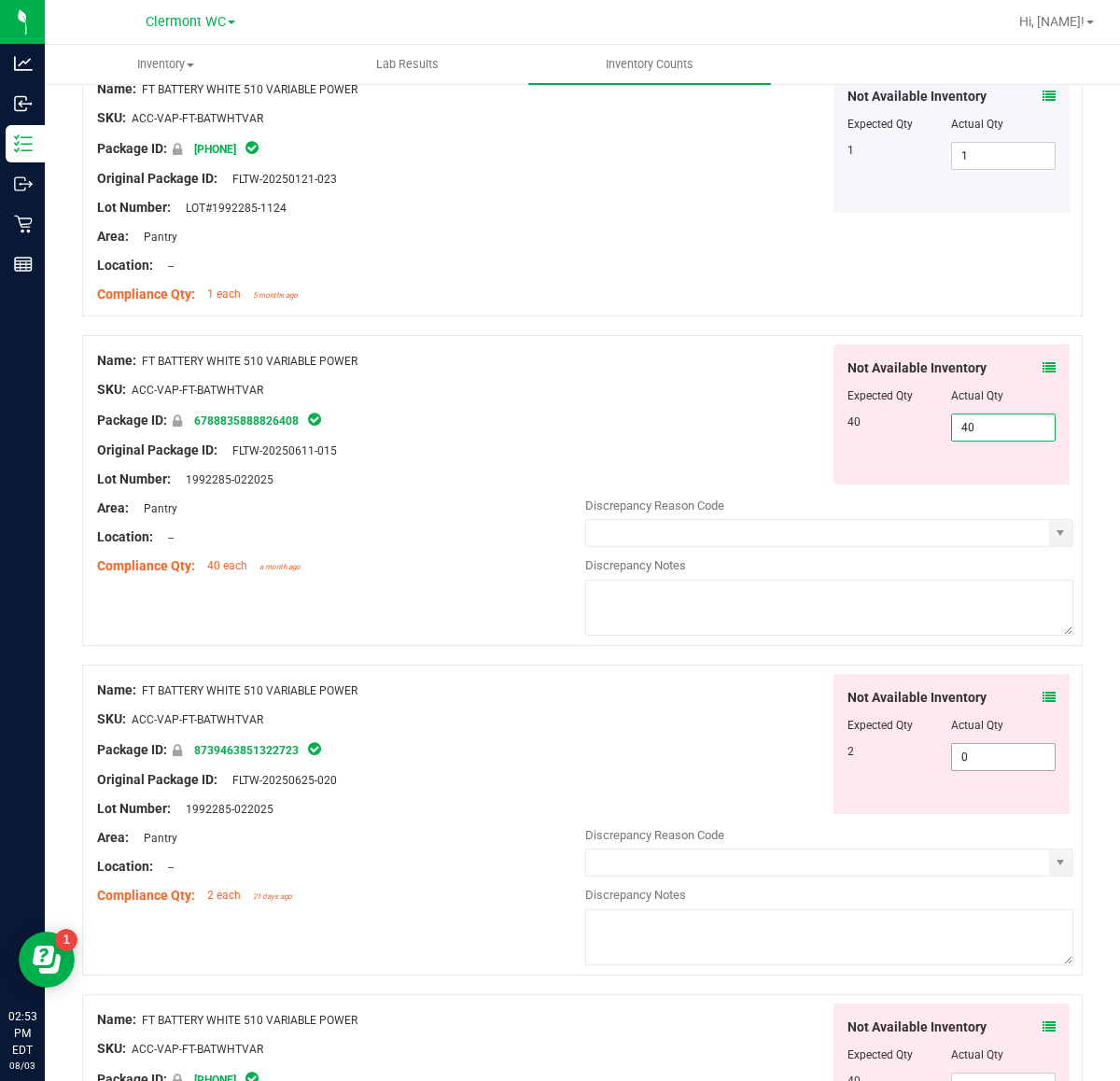 scroll, scrollTop: 583, scrollLeft: 0, axis: vertical 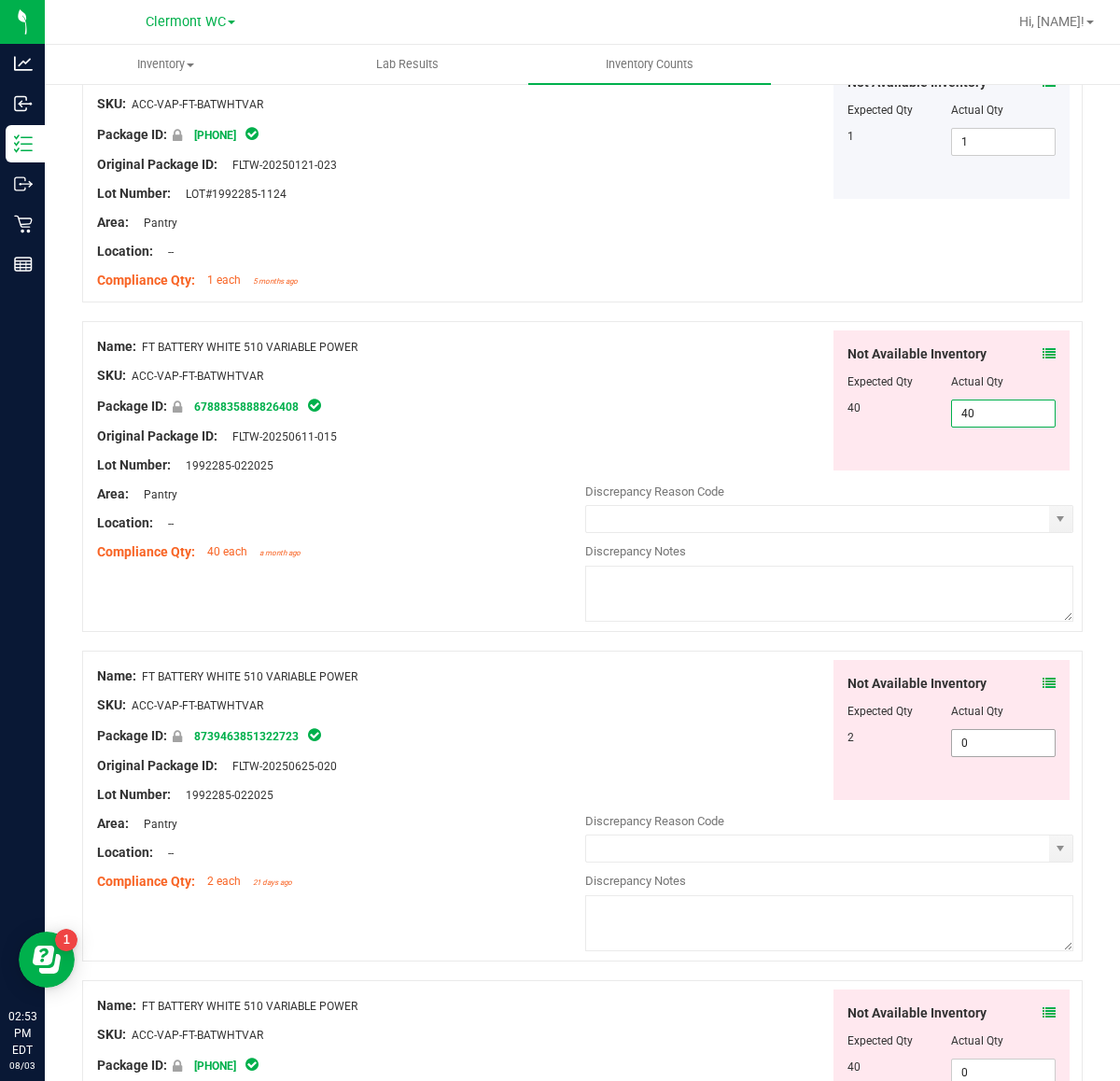 type on "40" 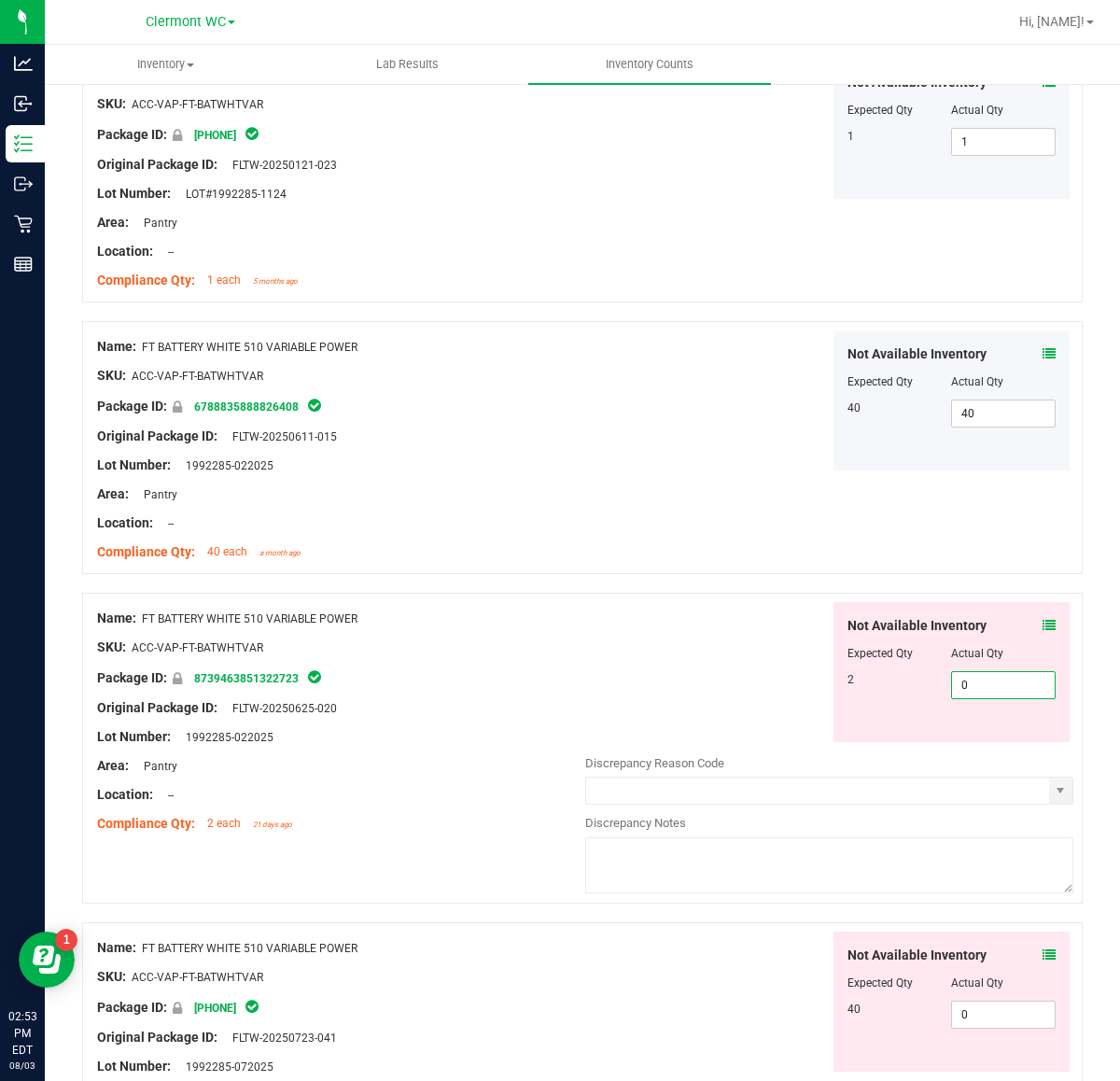 drag, startPoint x: 999, startPoint y: 740, endPoint x: 835, endPoint y: 758, distance: 164.98485 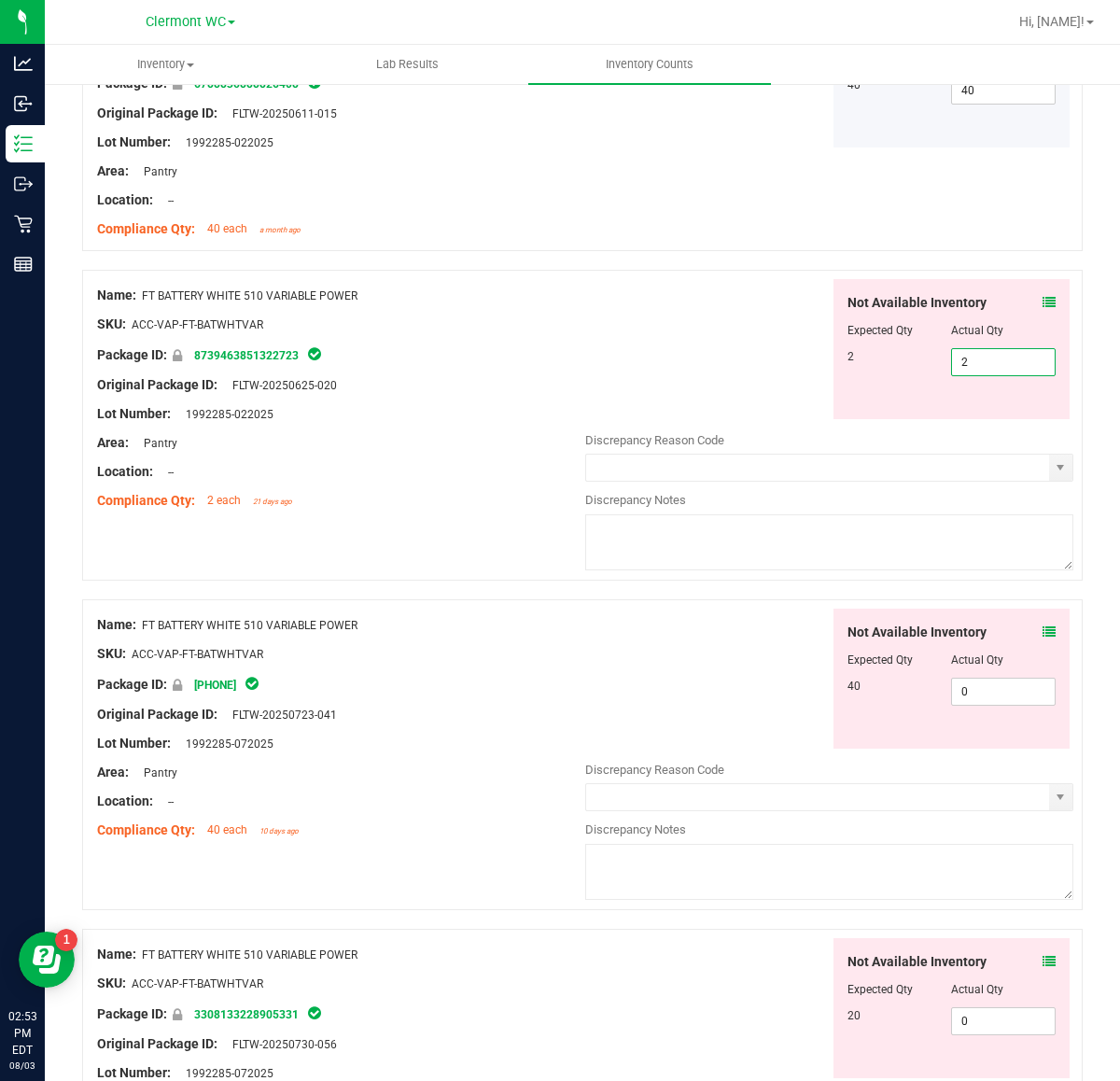 scroll, scrollTop: 934, scrollLeft: 0, axis: vertical 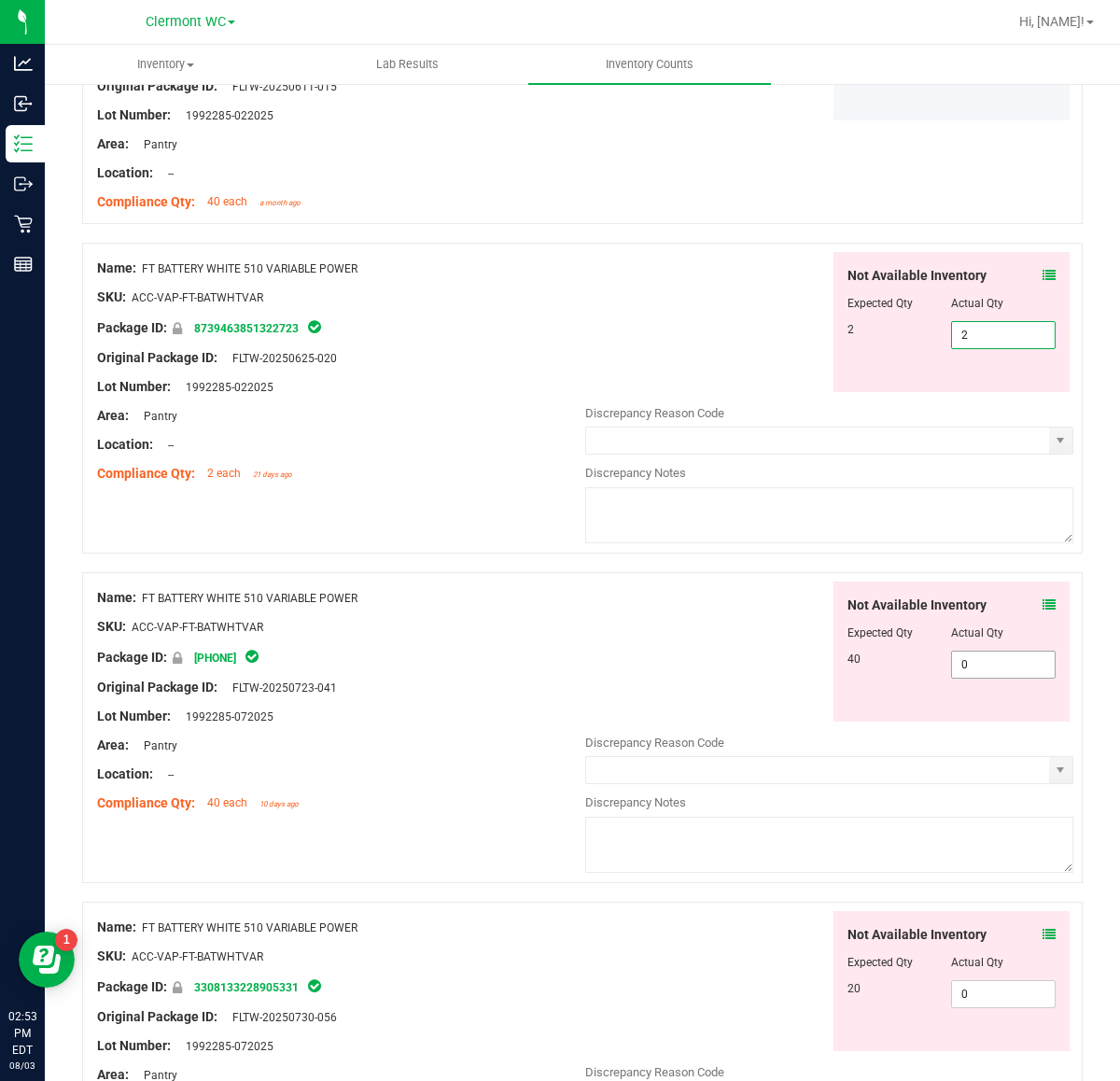 type on "2" 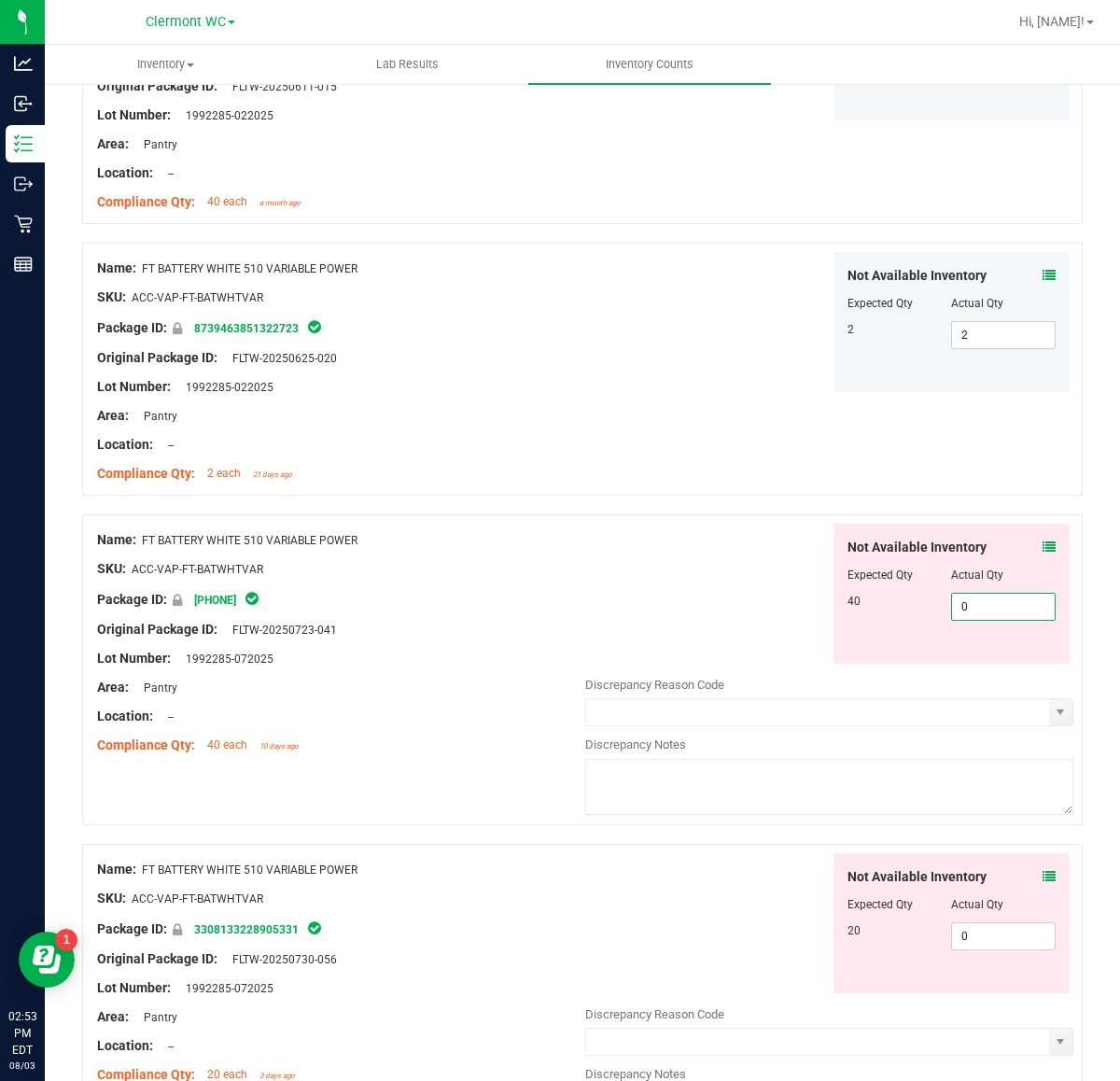 drag, startPoint x: 973, startPoint y: 668, endPoint x: 896, endPoint y: 668, distance: 77 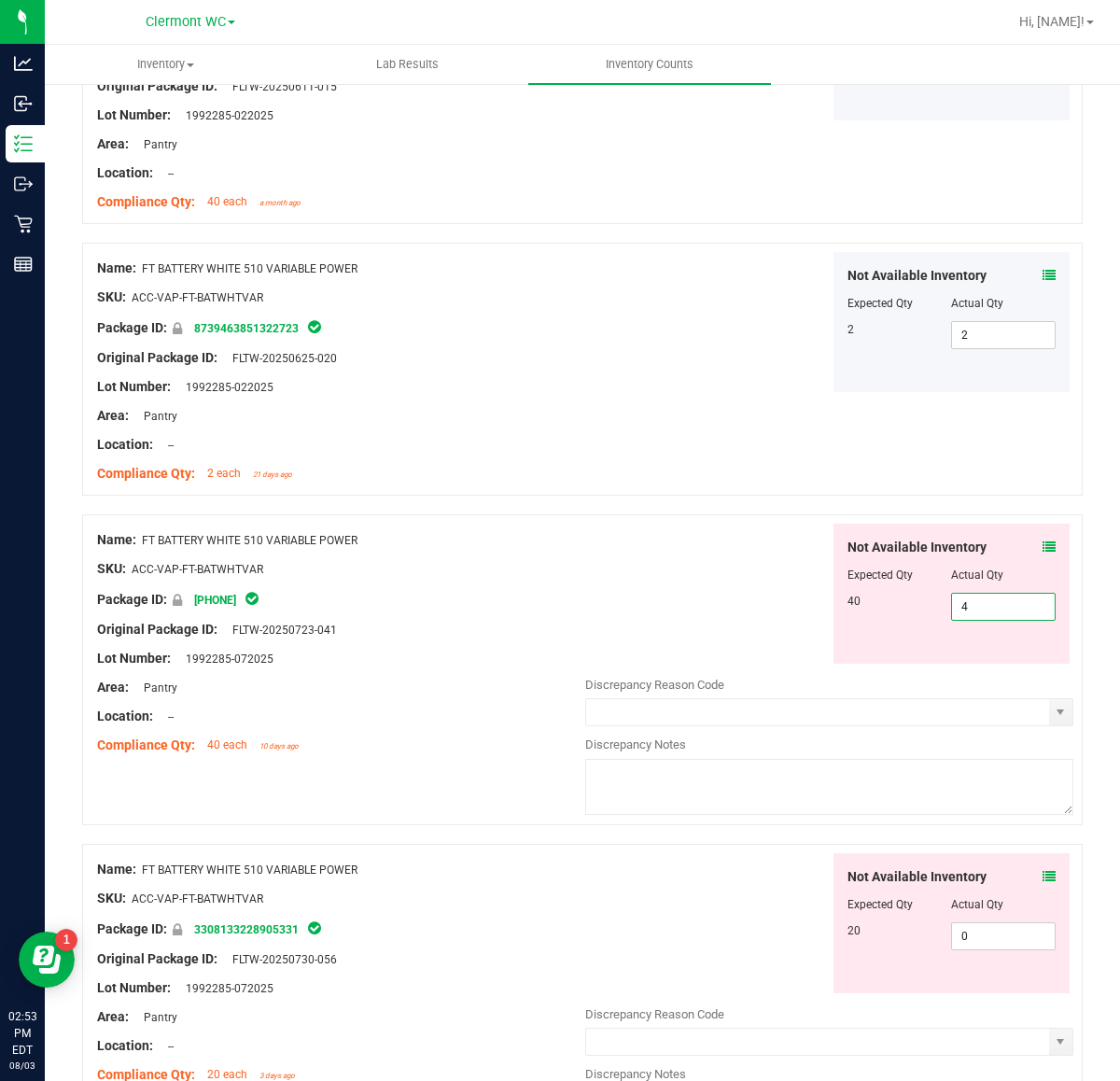 type on "40" 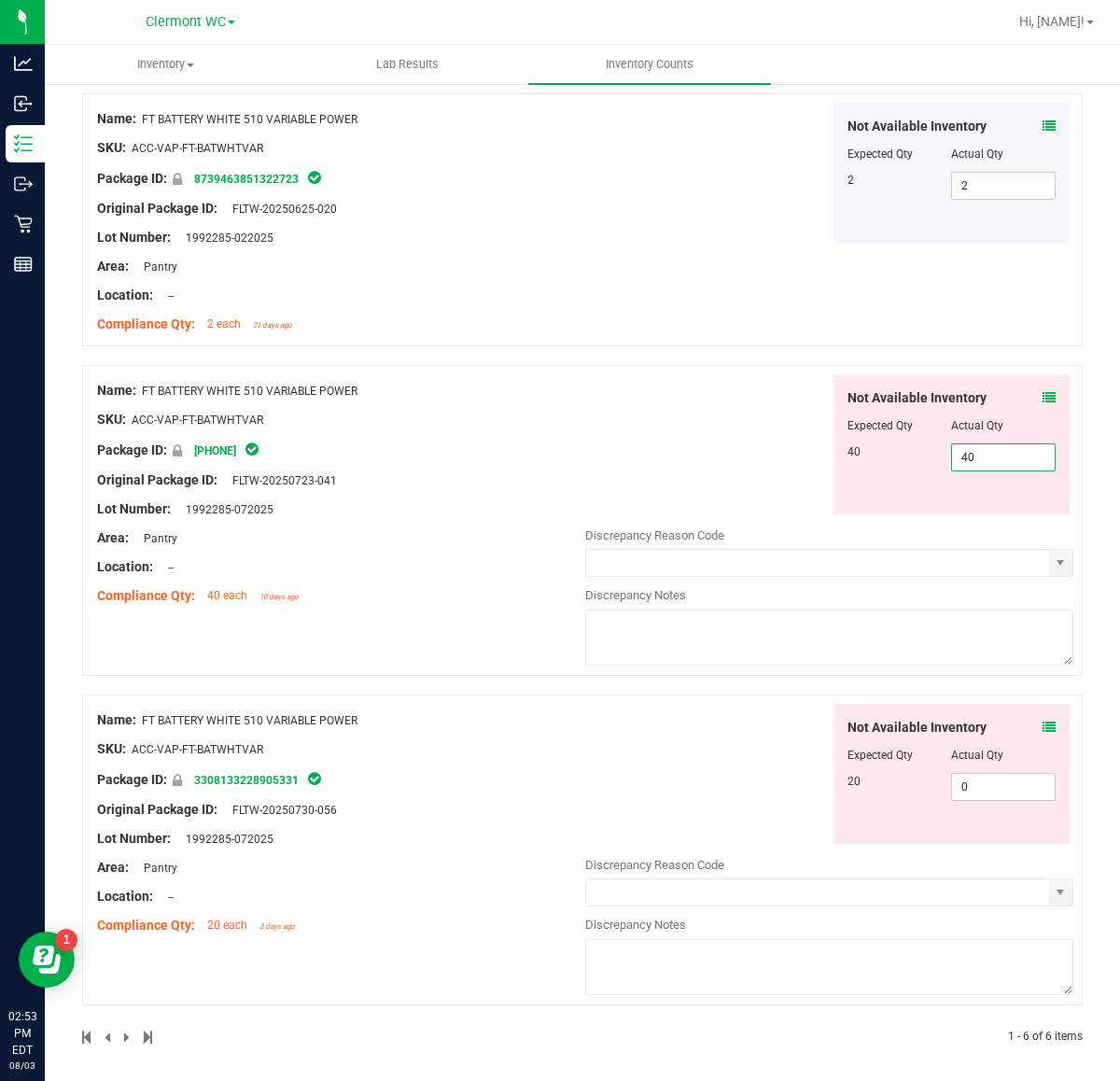 scroll, scrollTop: 1093, scrollLeft: 0, axis: vertical 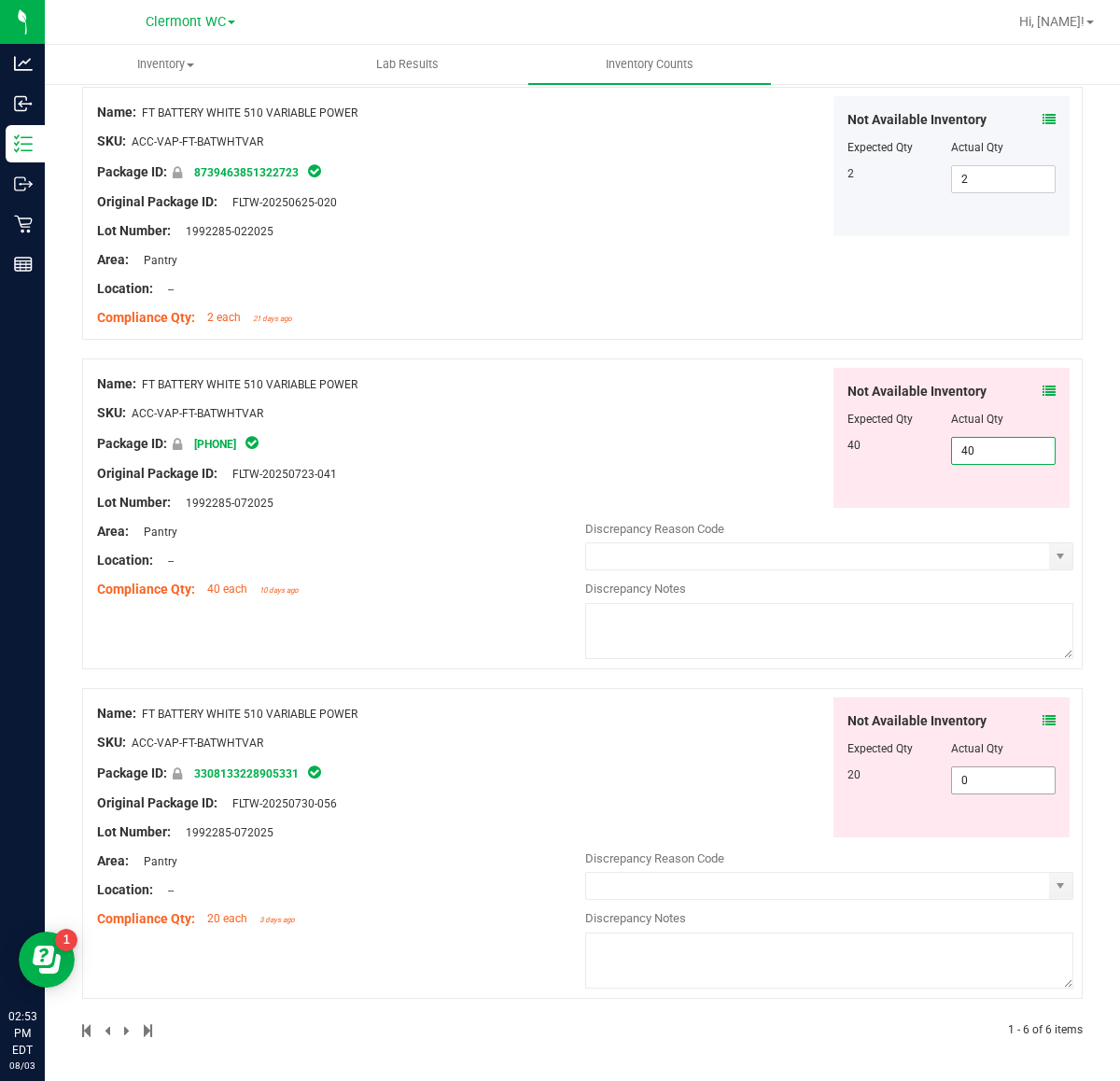 type on "40" 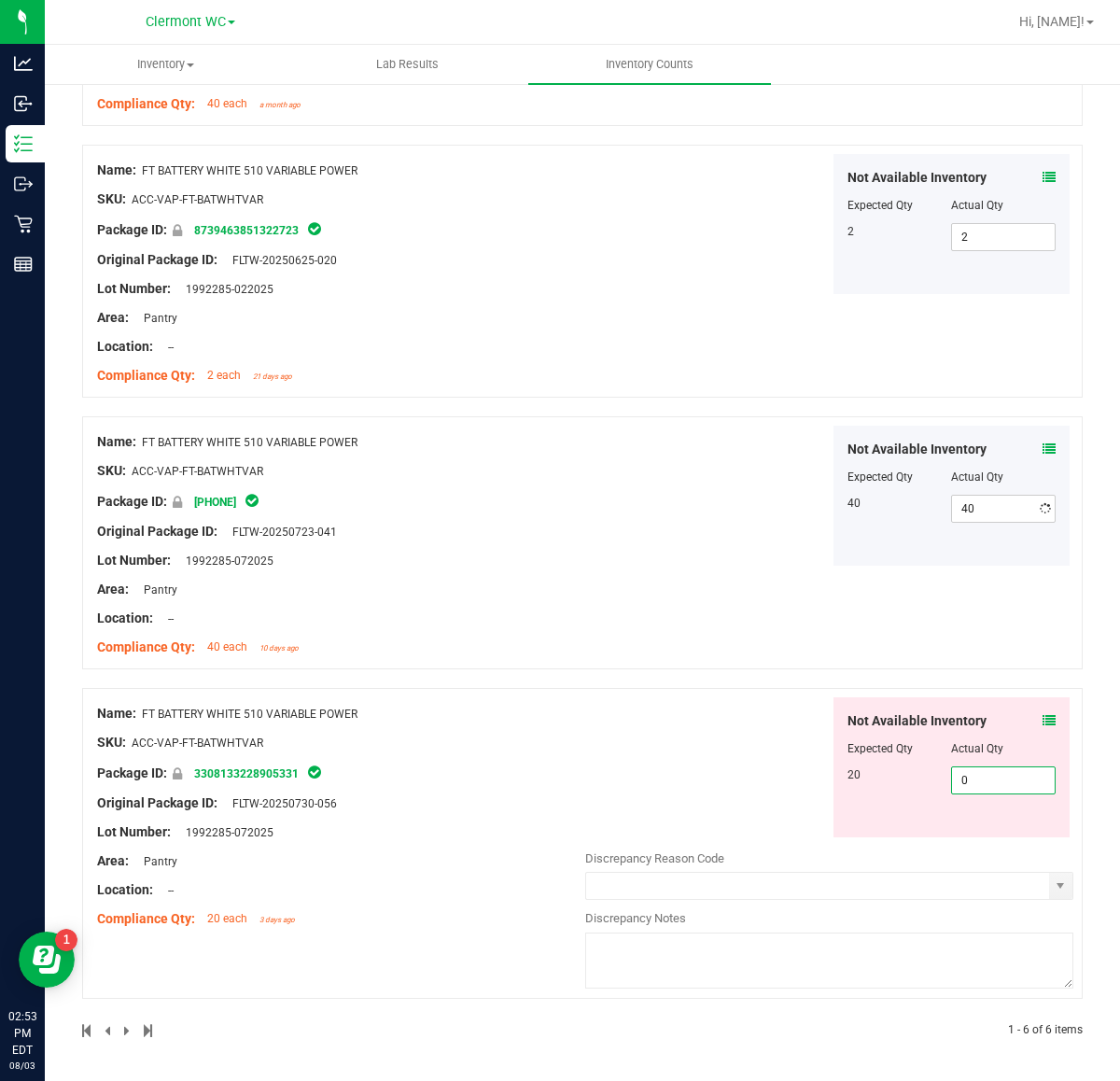 scroll, scrollTop: 1034, scrollLeft: 0, axis: vertical 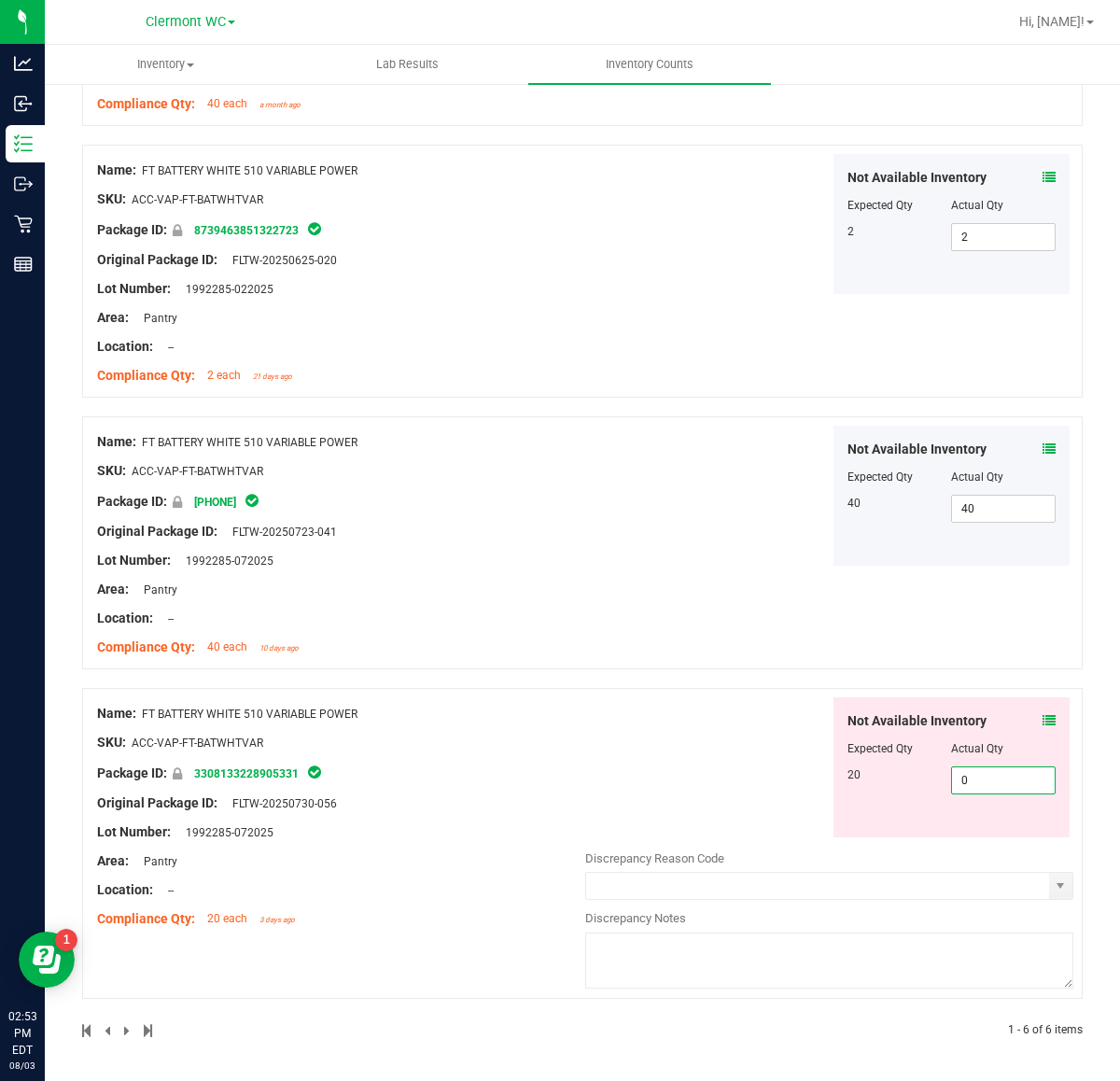 drag, startPoint x: 992, startPoint y: 786, endPoint x: 854, endPoint y: 786, distance: 138 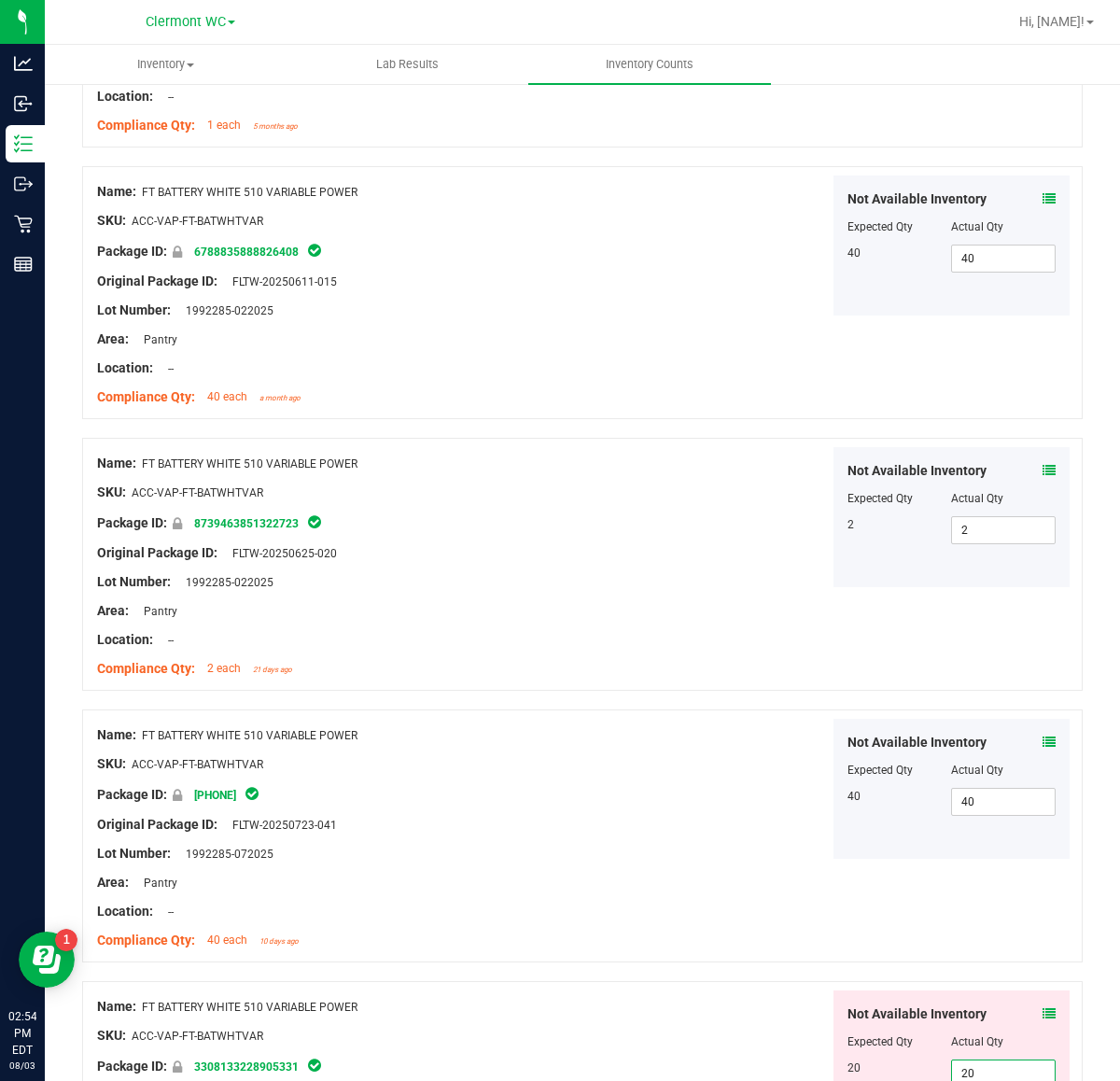 scroll, scrollTop: 1034, scrollLeft: 0, axis: vertical 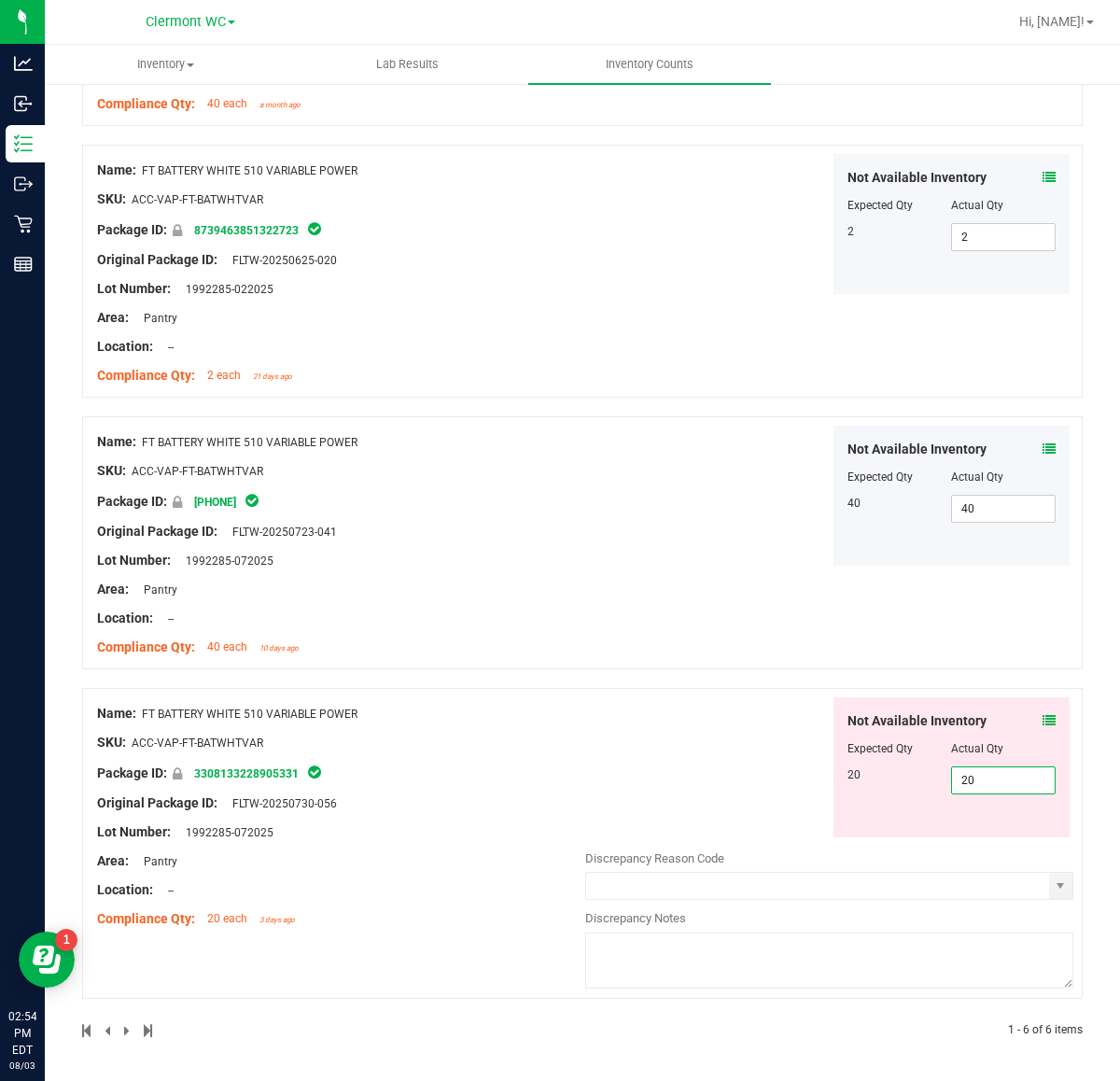 type on "2" 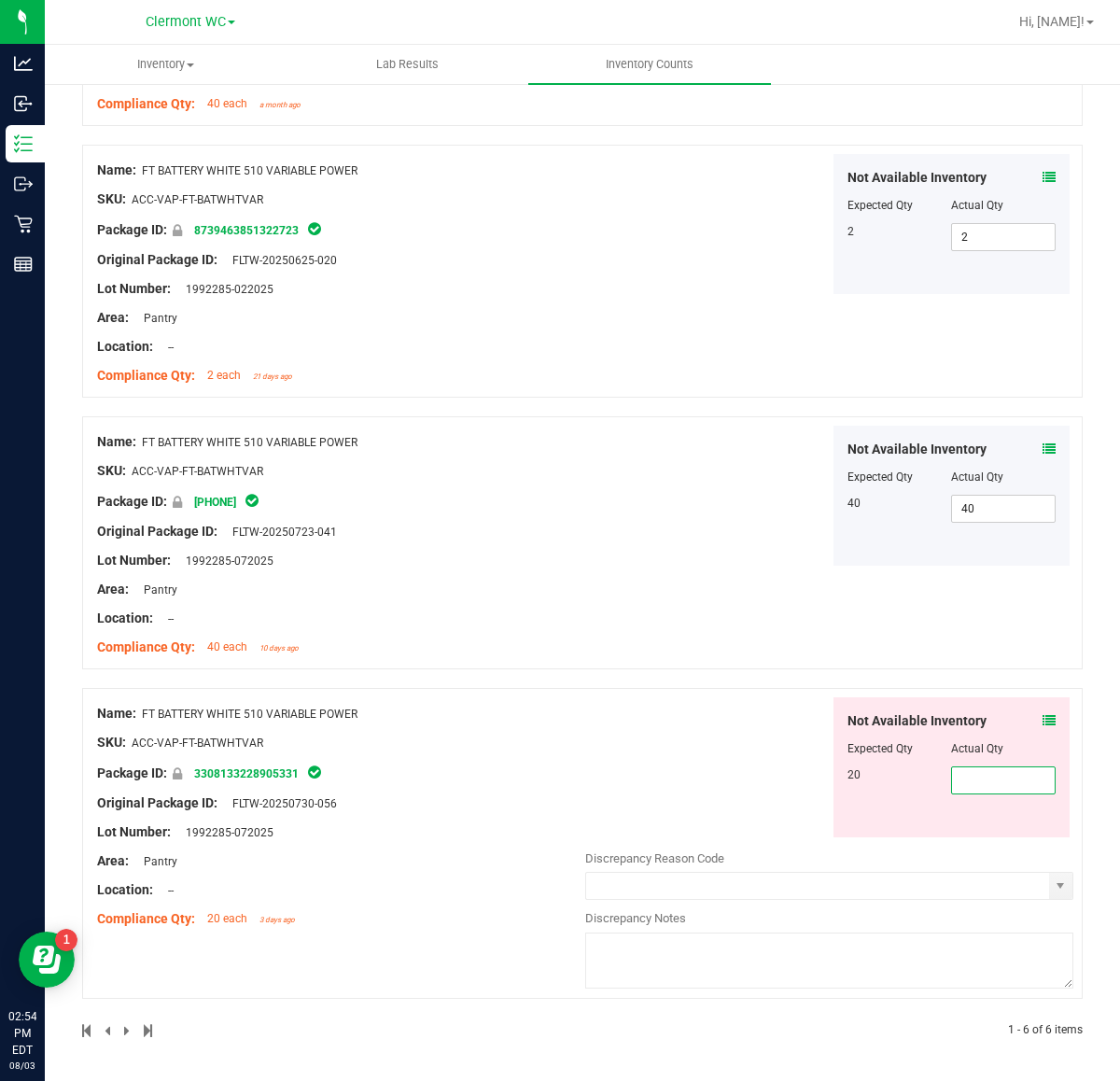 type on "0" 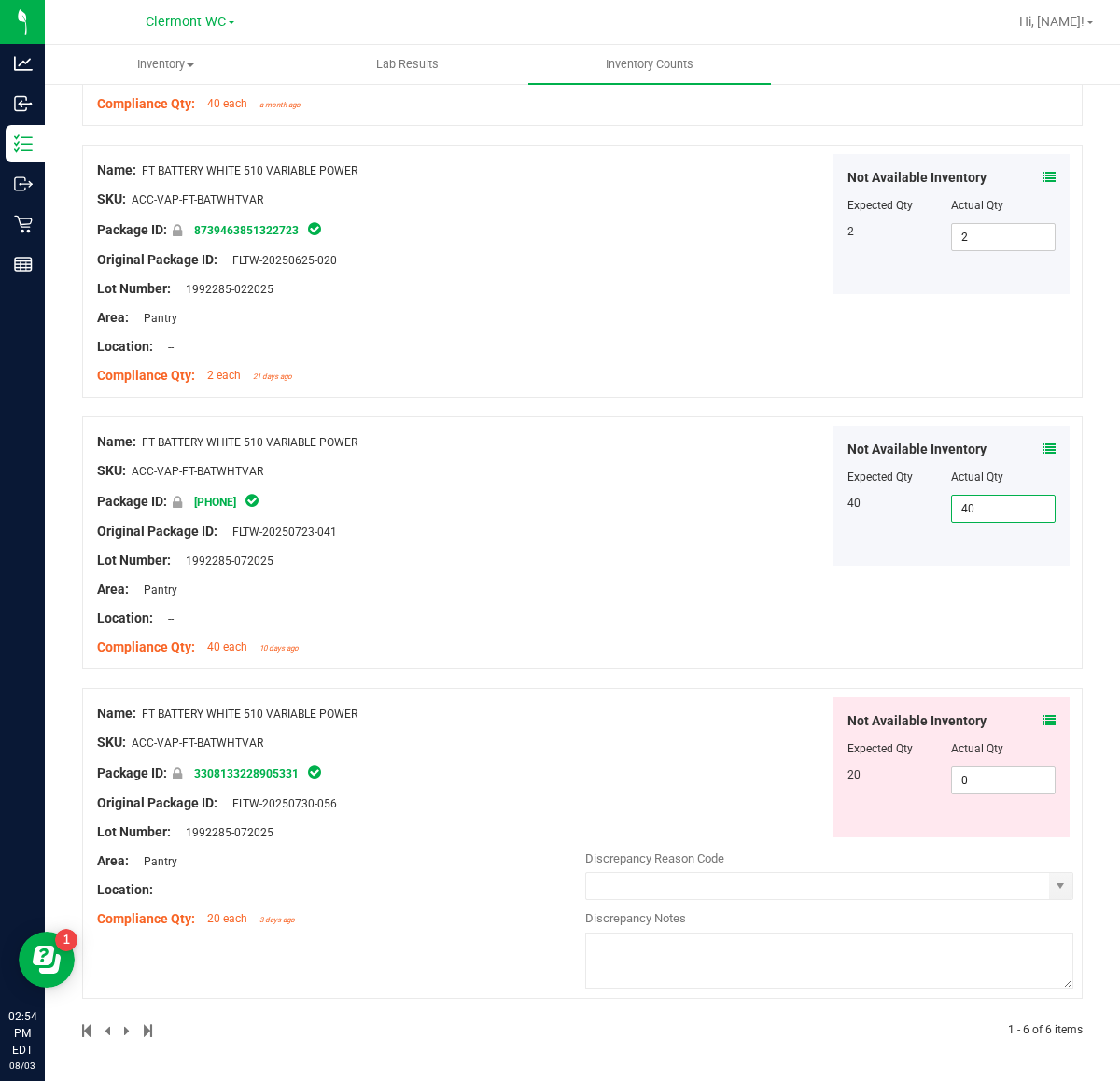 drag, startPoint x: 1009, startPoint y: 507, endPoint x: 337, endPoint y: 599, distance: 678.26838 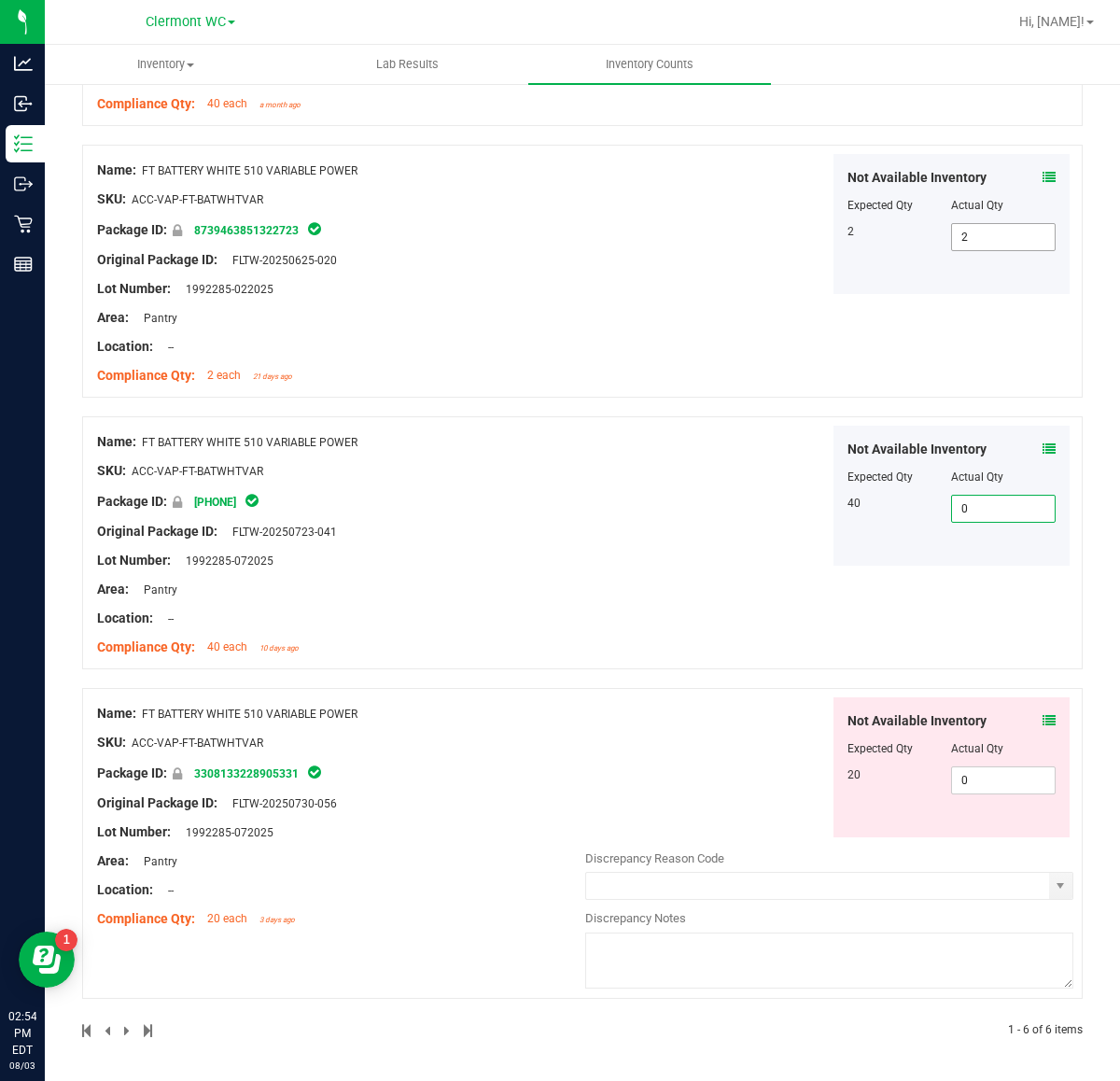 type on "0" 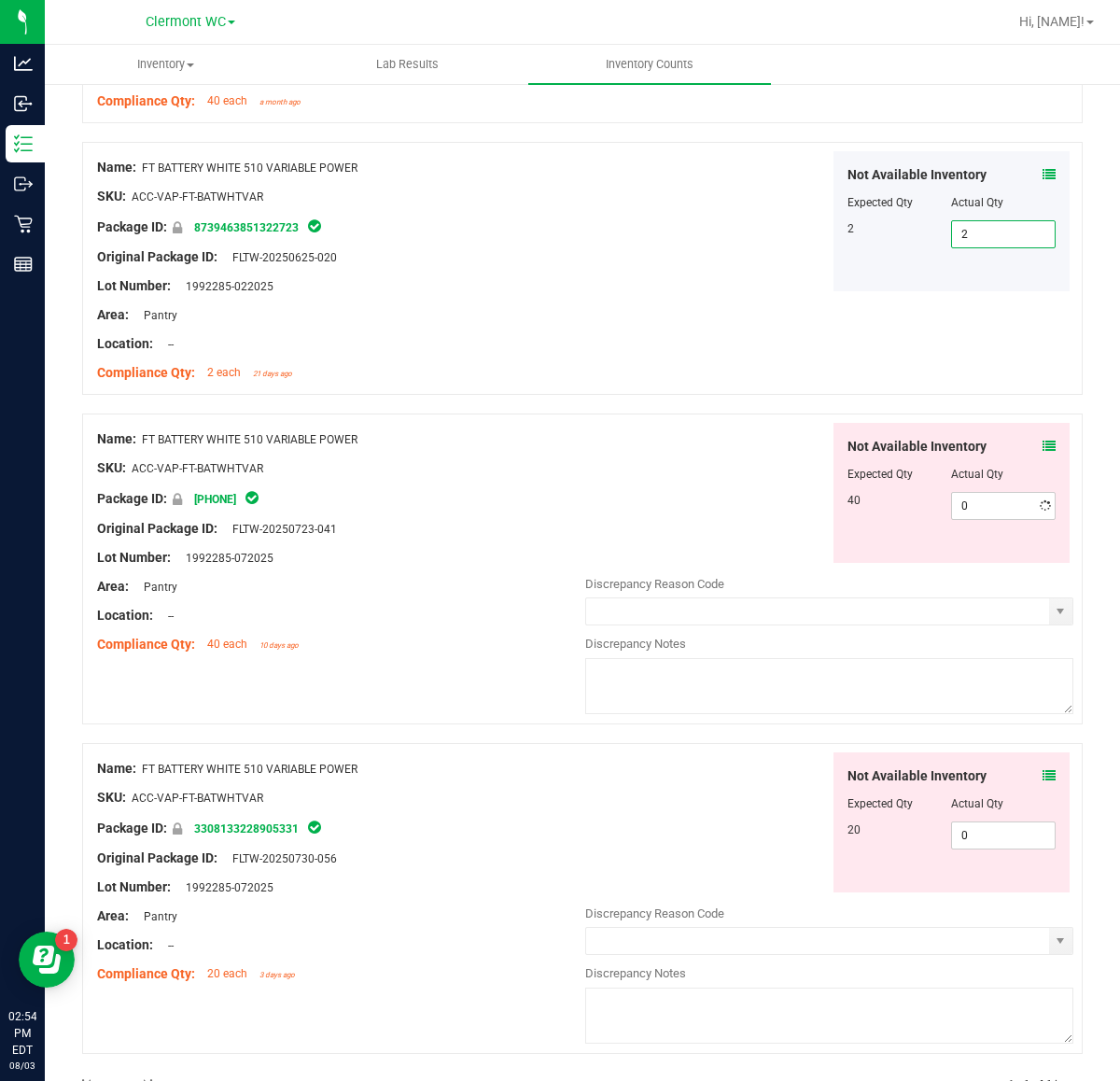 drag, startPoint x: 994, startPoint y: 236, endPoint x: 420, endPoint y: 334, distance: 582.30576 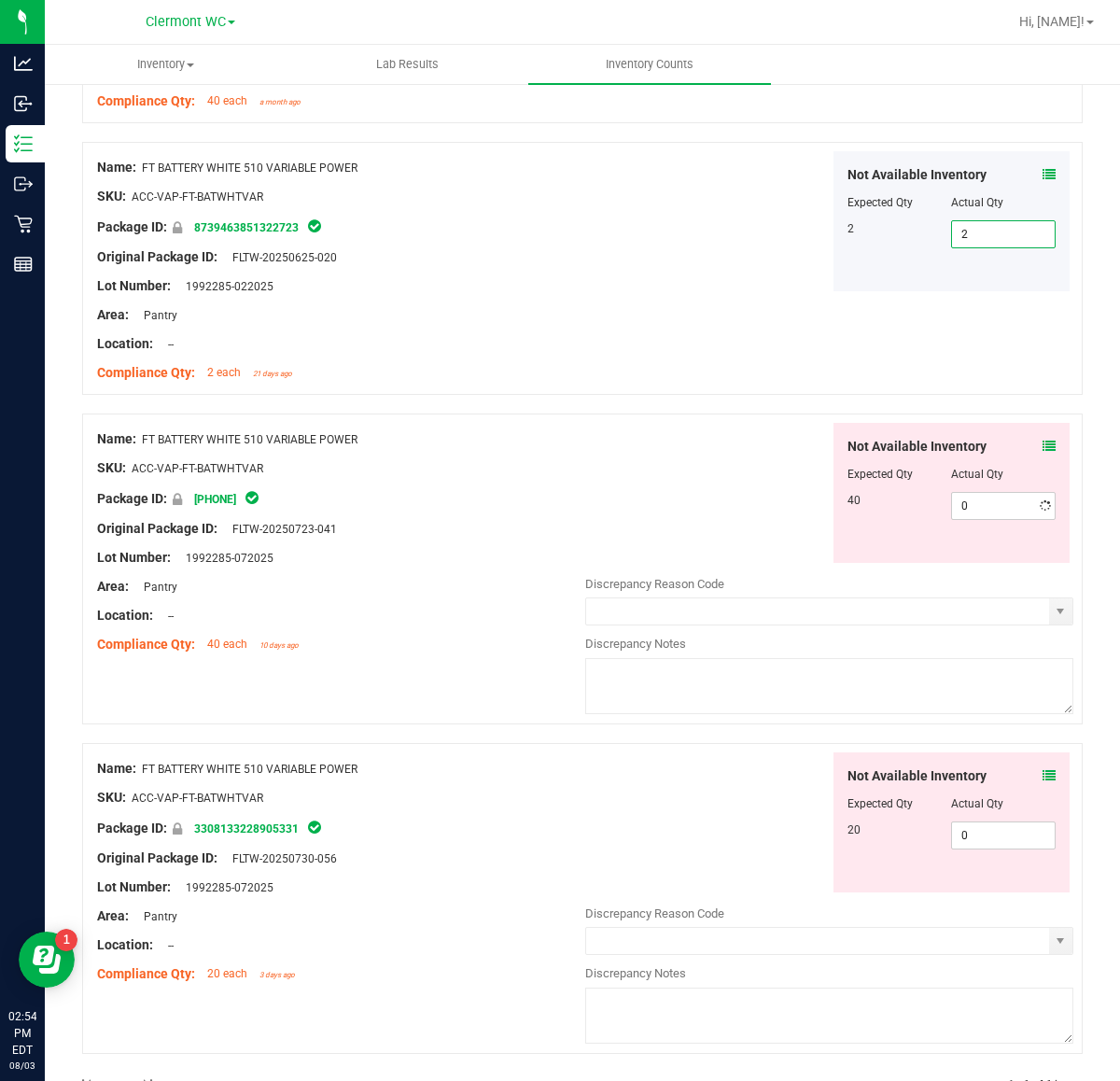 click on "Name:
FT BATTERY WHITE 510 VARIABLE POWER
SKU:
ACC-VAP-FT-BATWHTVAR
Package ID:
8739463851322723
Original Package ID:
FLTW-20250625-020
Lot Number:
1992285-022025" at bounding box center (582, 268) 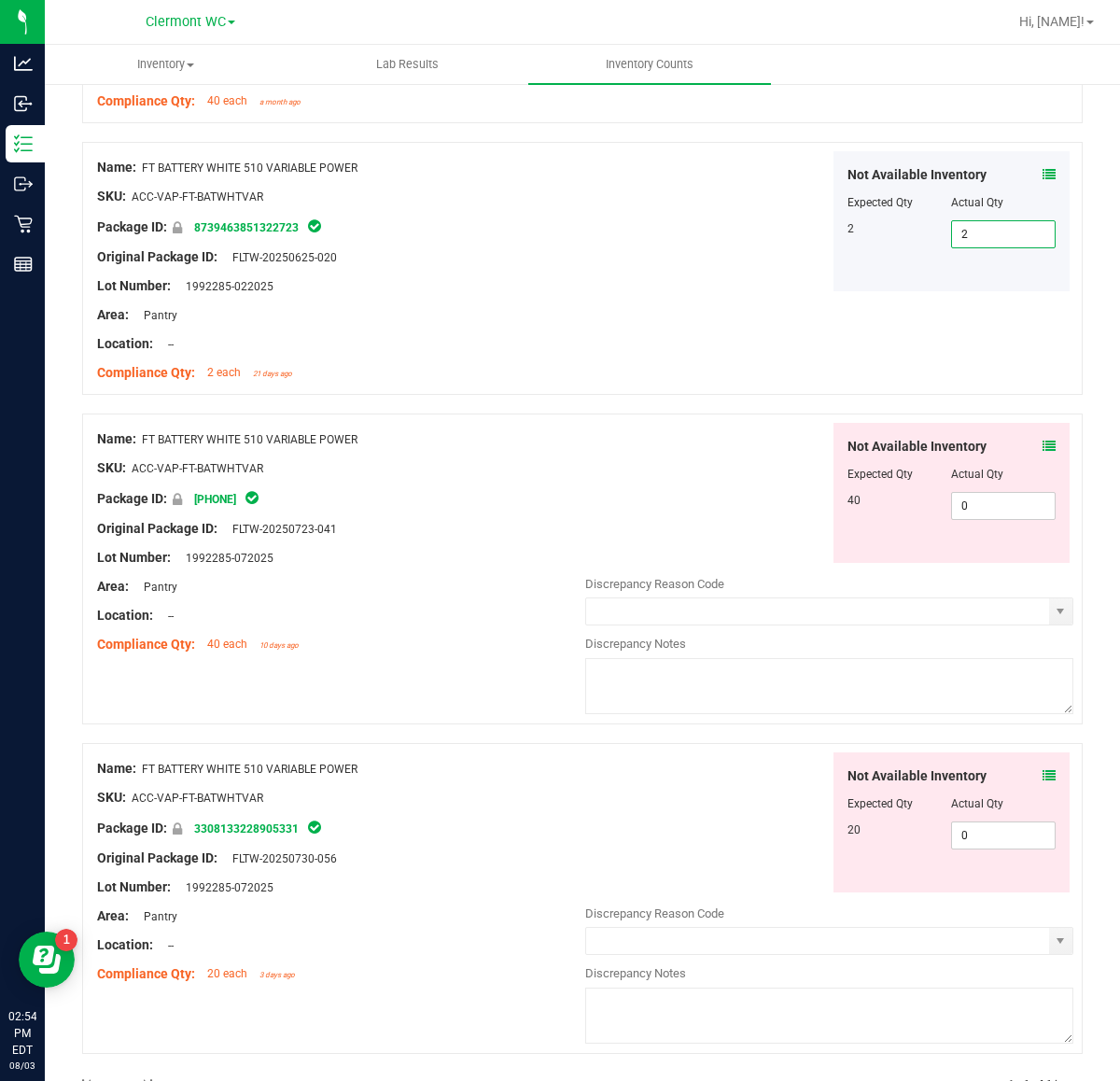 type on "0" 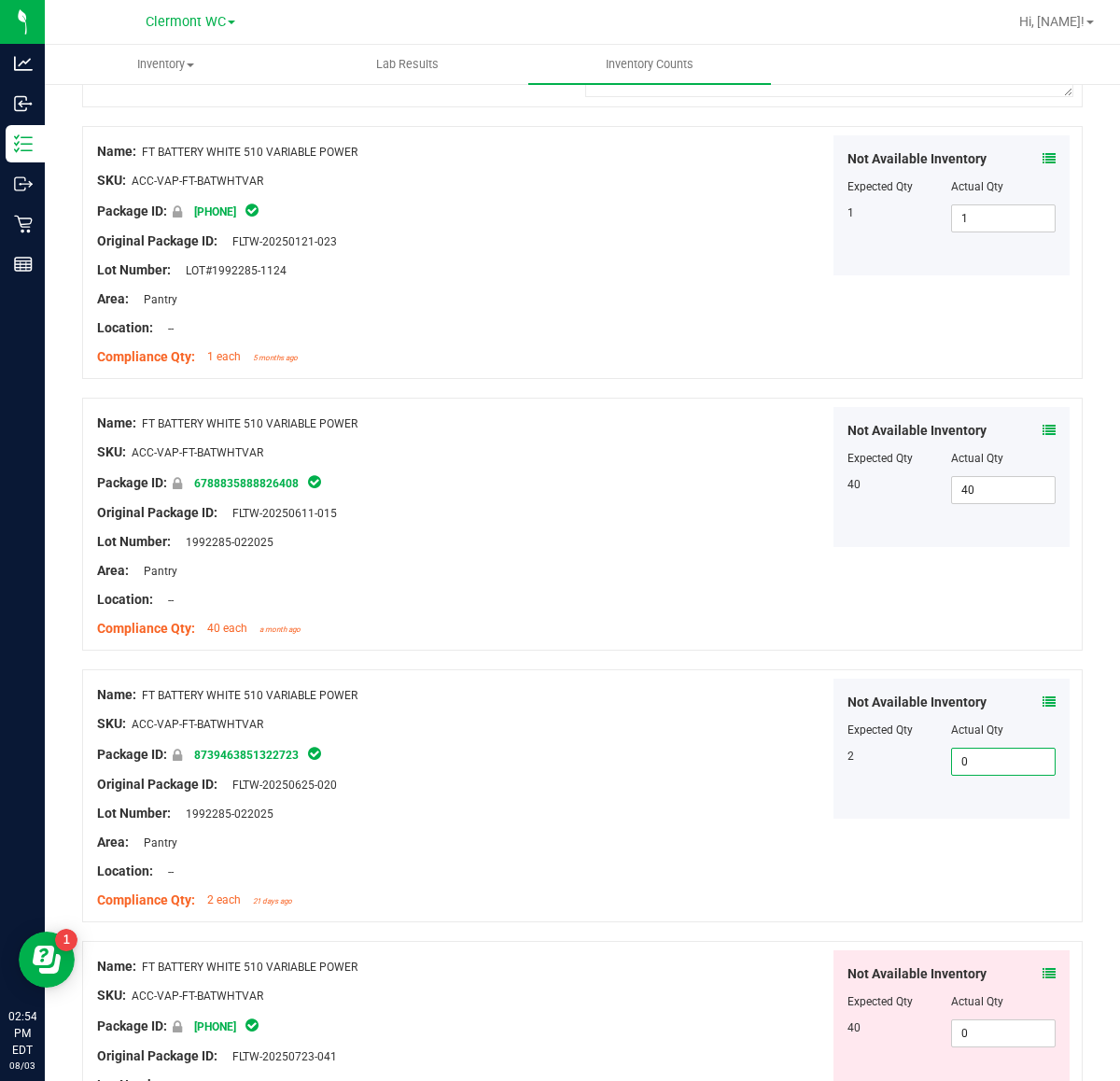 scroll, scrollTop: 451, scrollLeft: 0, axis: vertical 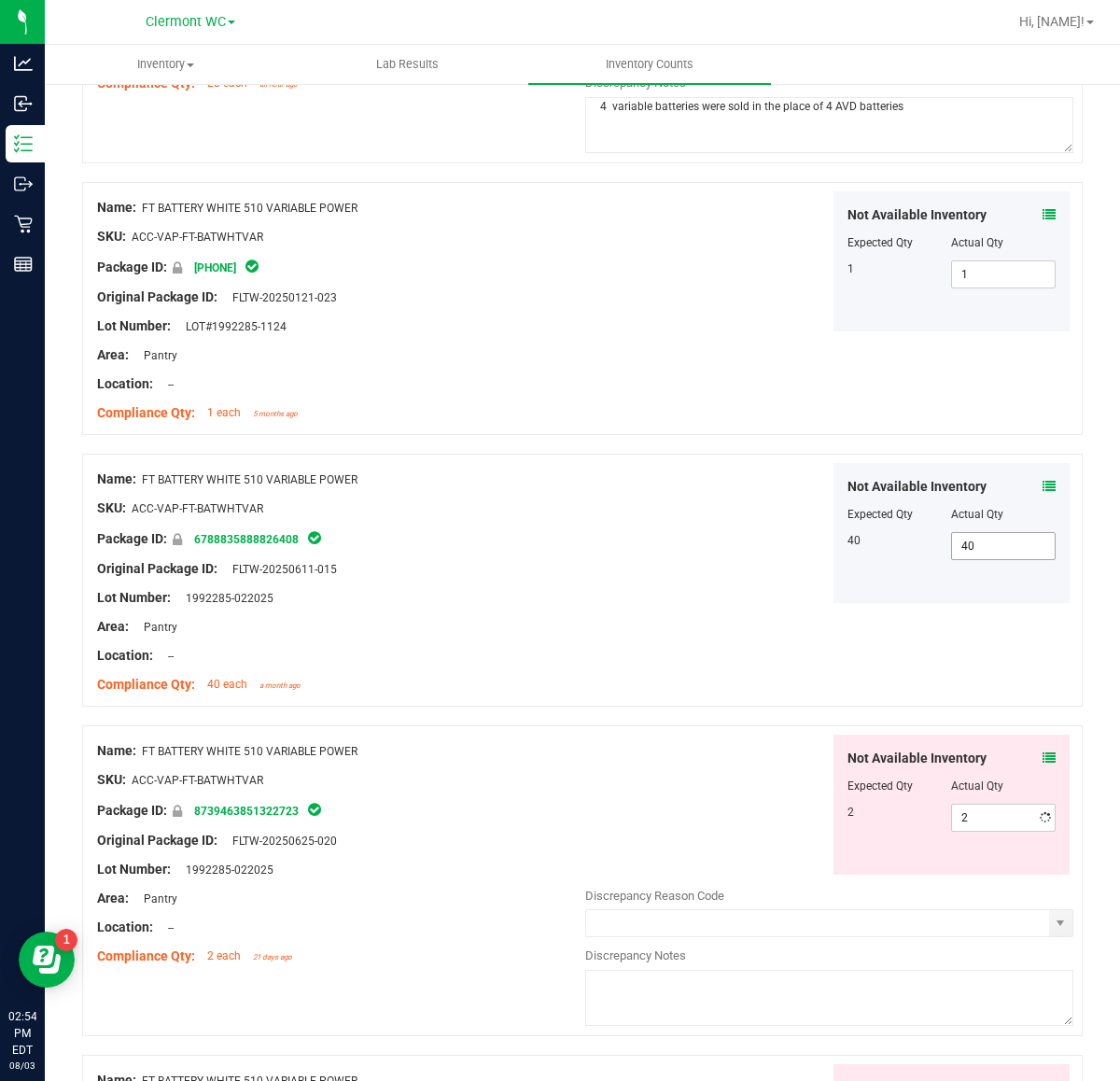 type on "0" 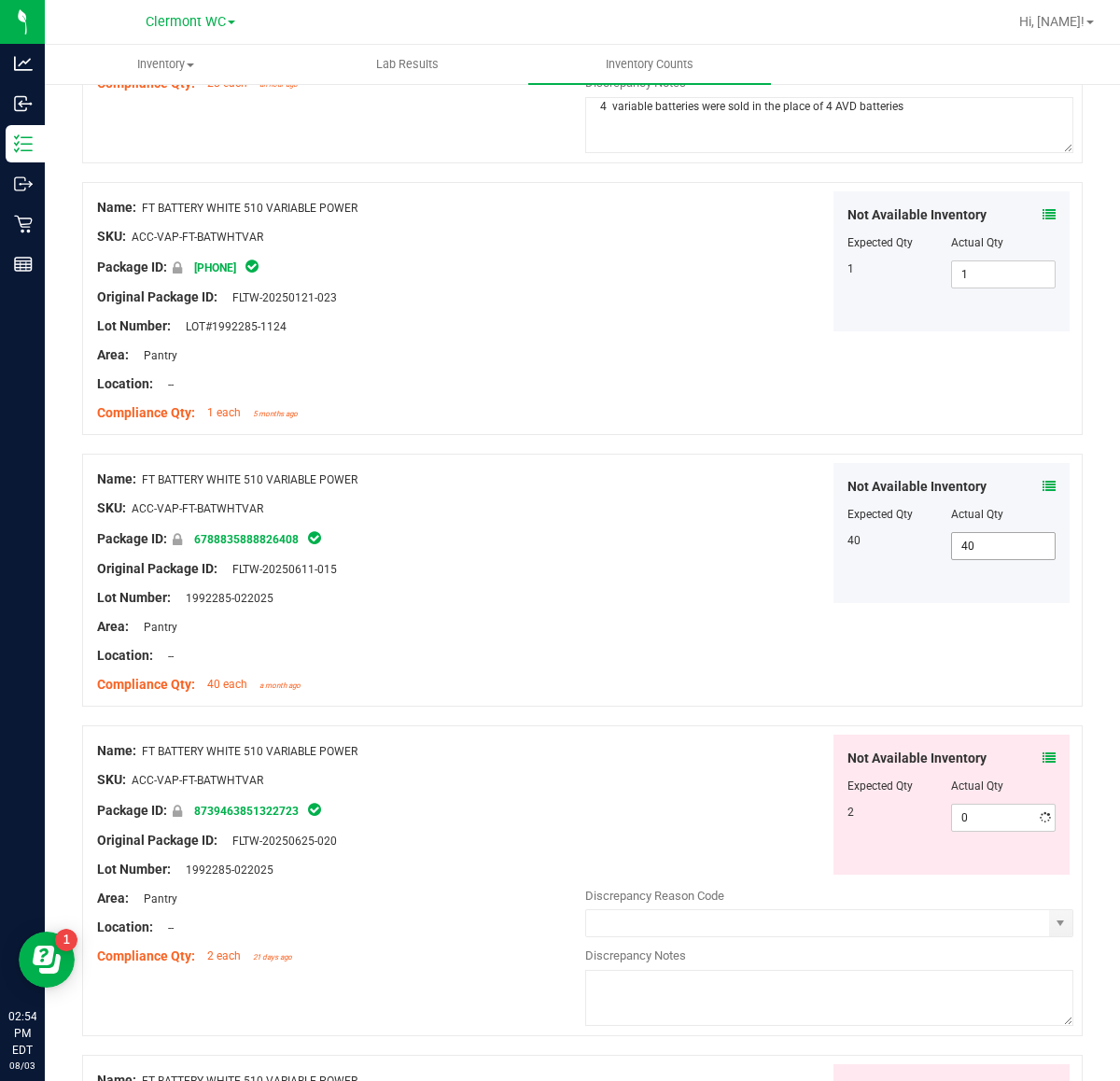 drag, startPoint x: 1014, startPoint y: 542, endPoint x: 76, endPoint y: 552, distance: 938.0533 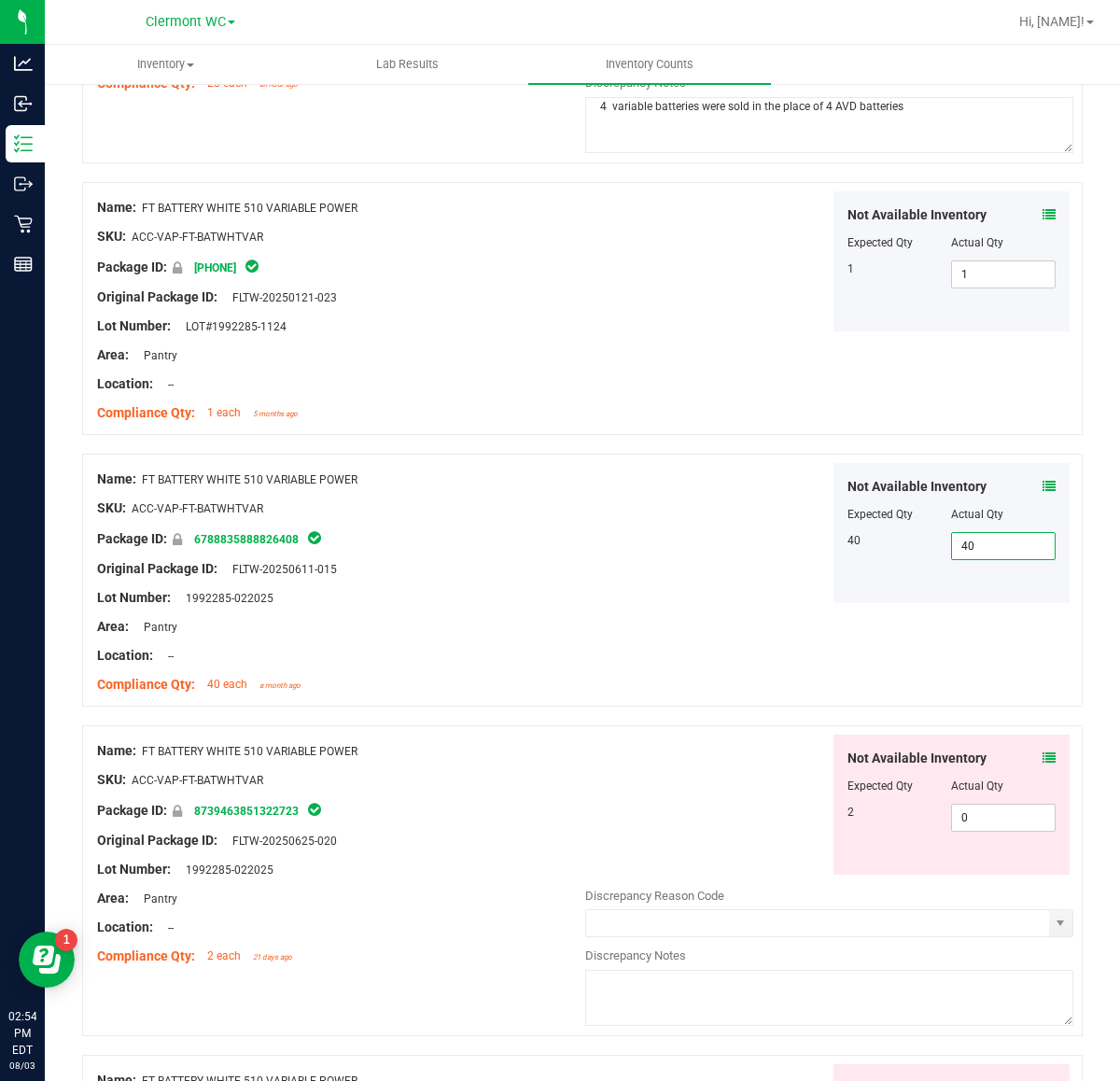 type on "0" 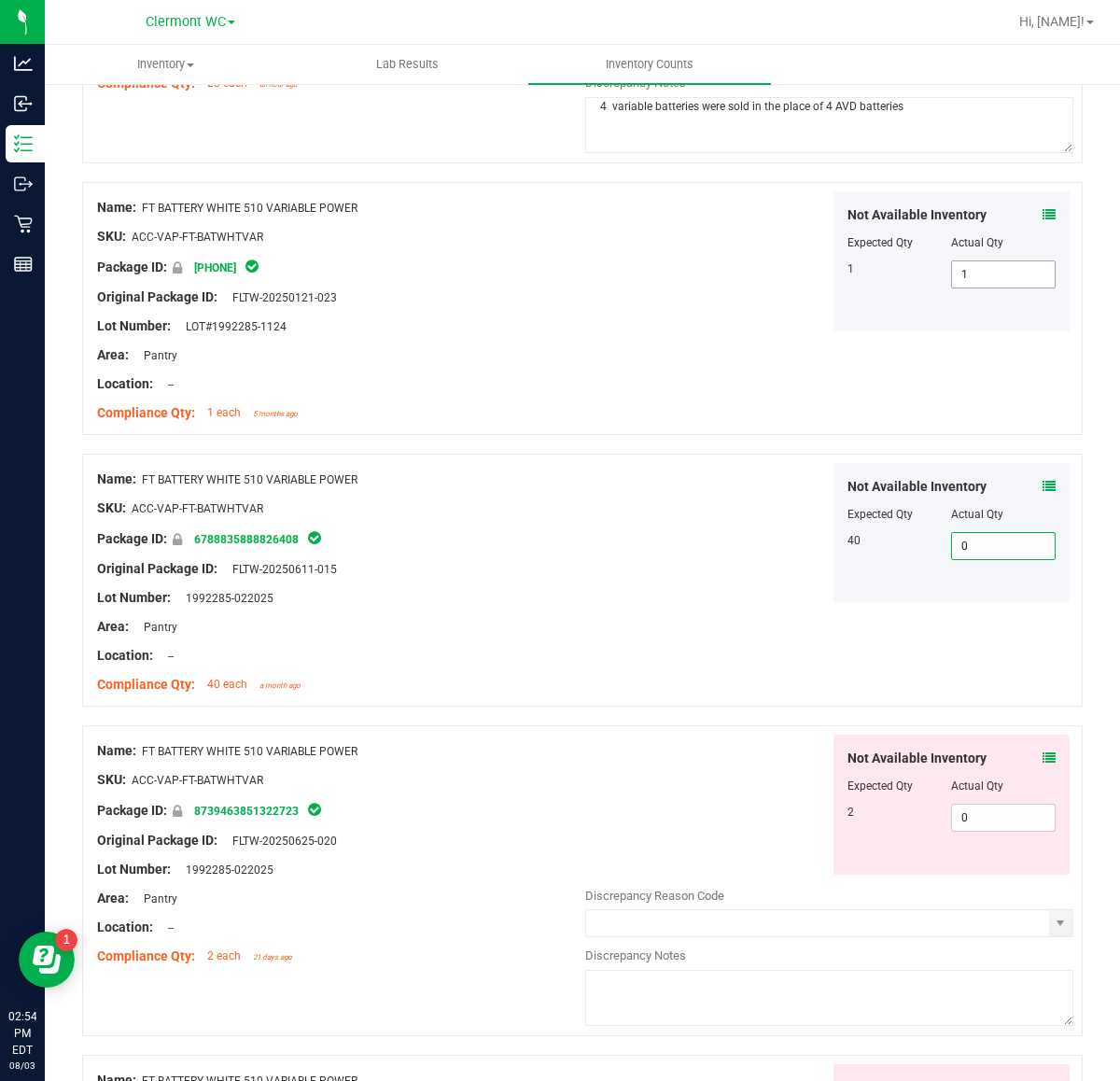 type on "0" 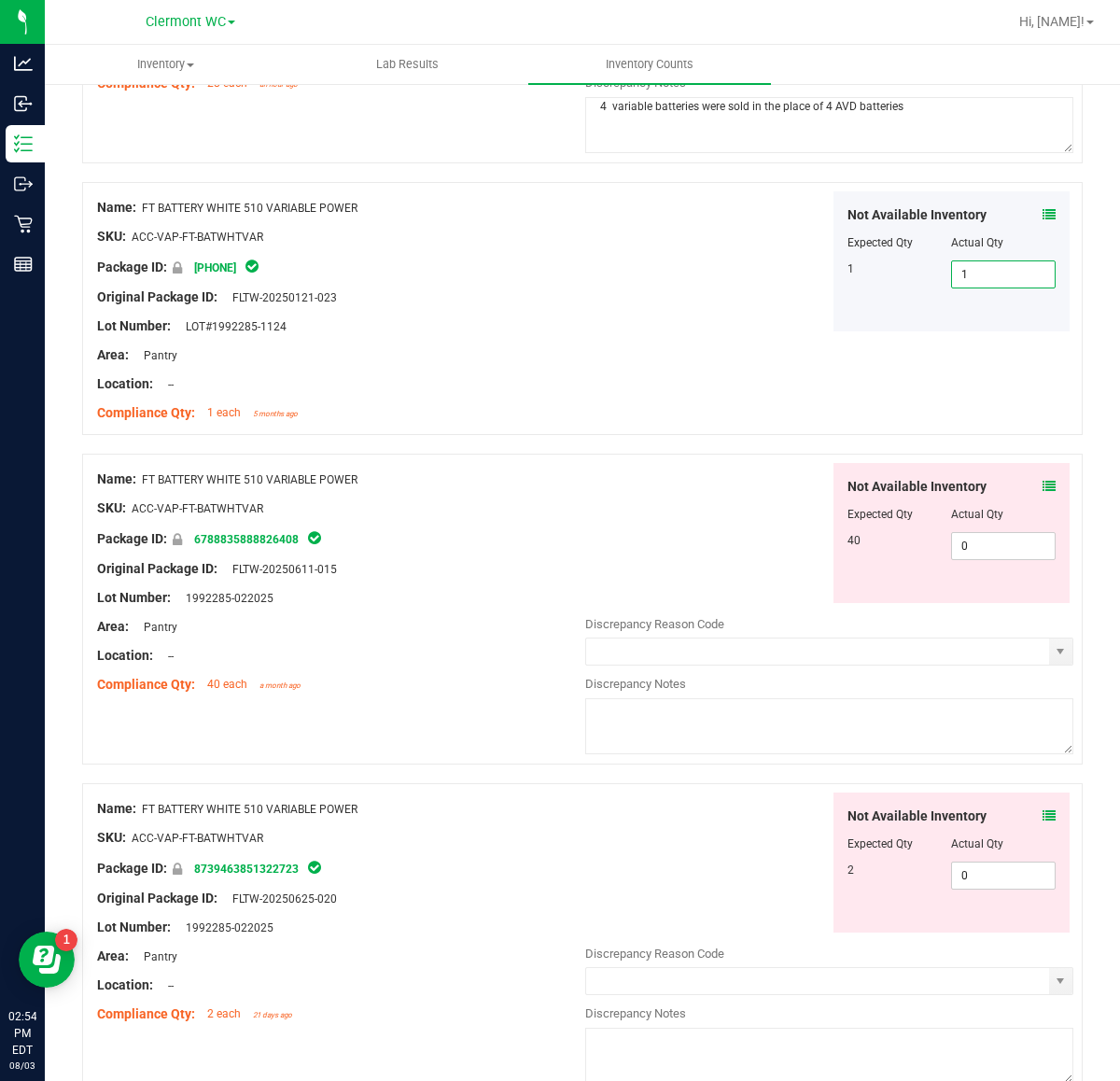 drag, startPoint x: 966, startPoint y: 272, endPoint x: 523, endPoint y: 281, distance: 443.09141 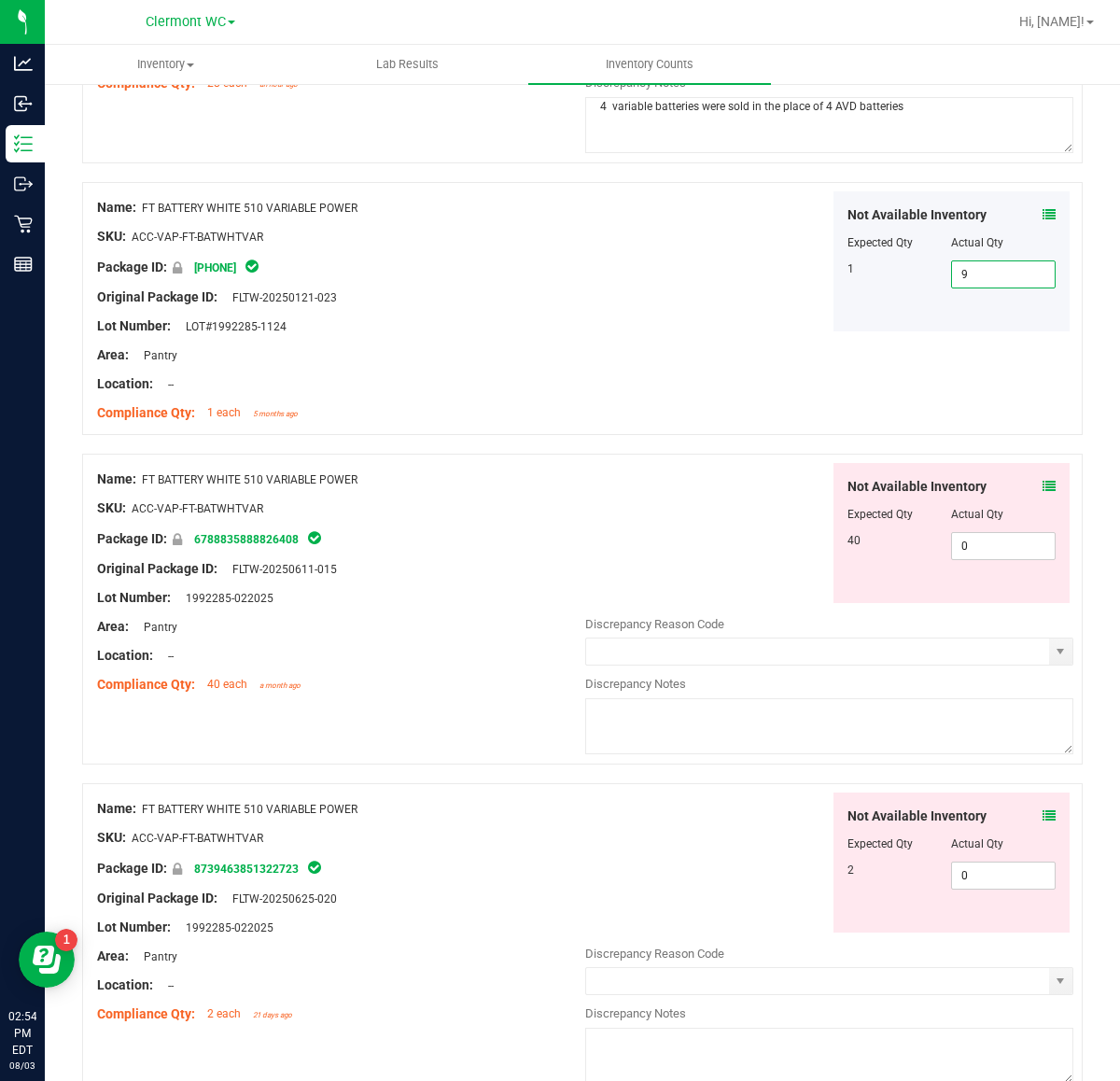 type on "99" 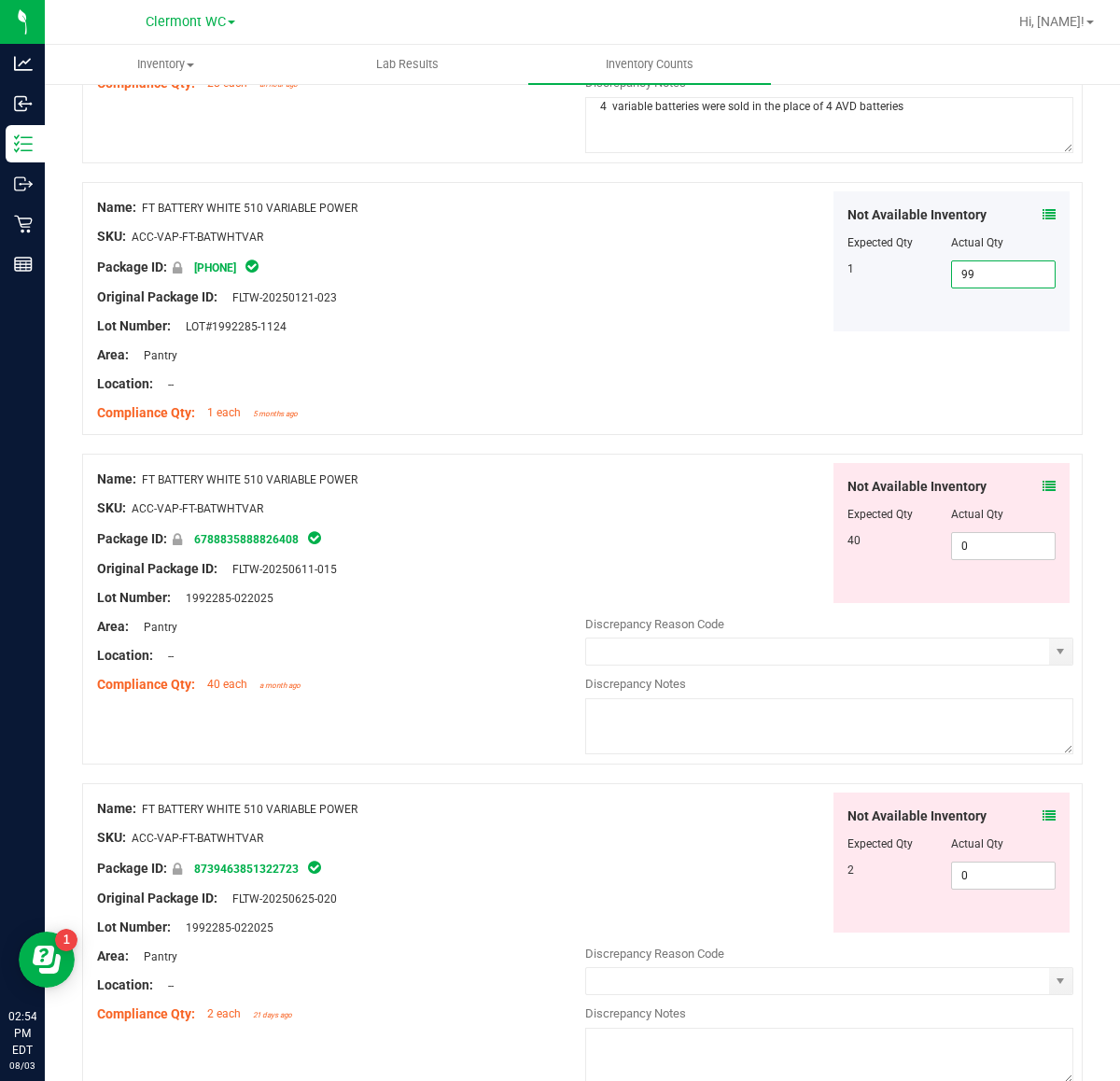 type on "99" 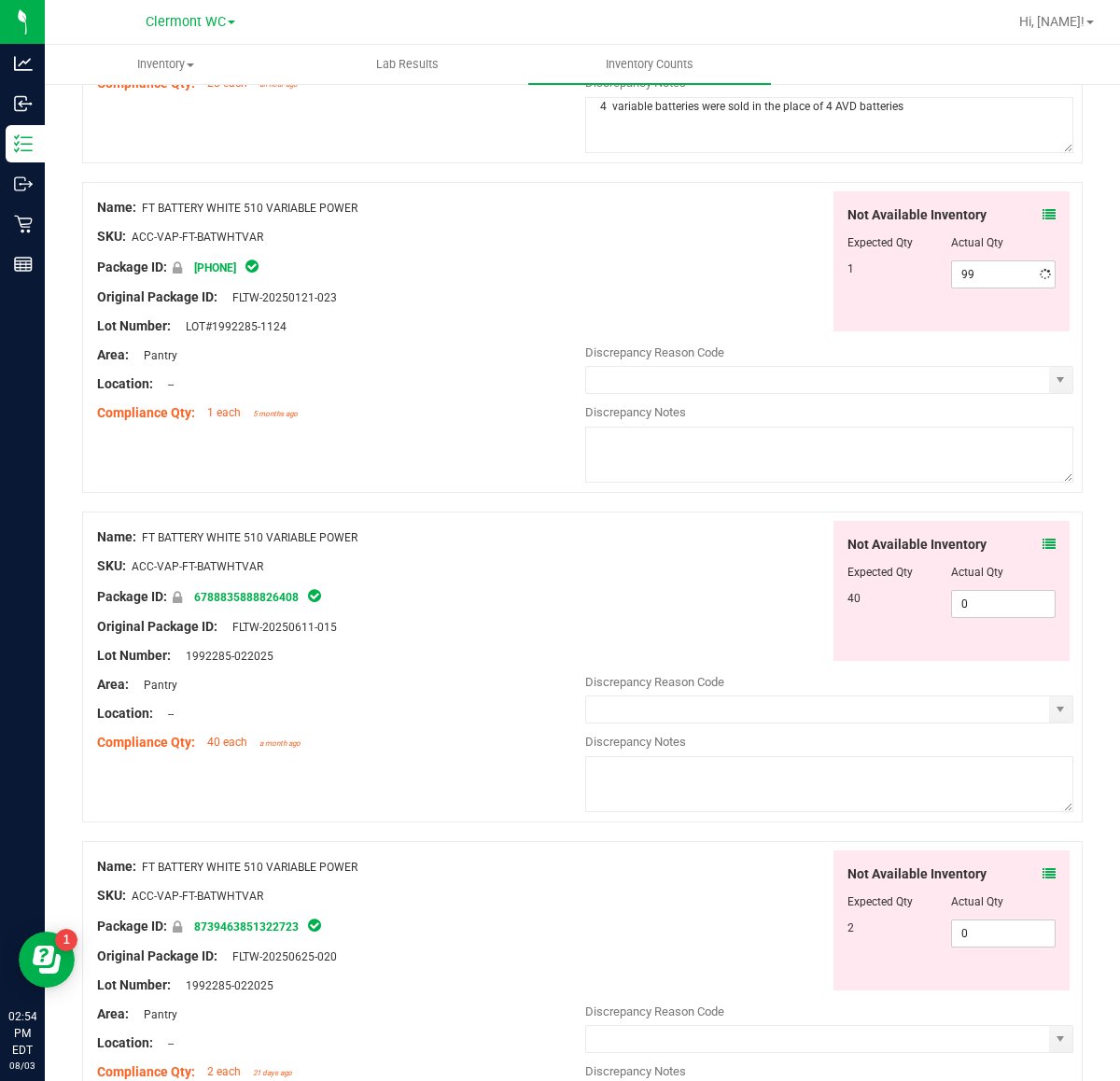 click on "Location:
--" at bounding box center (341, 384) 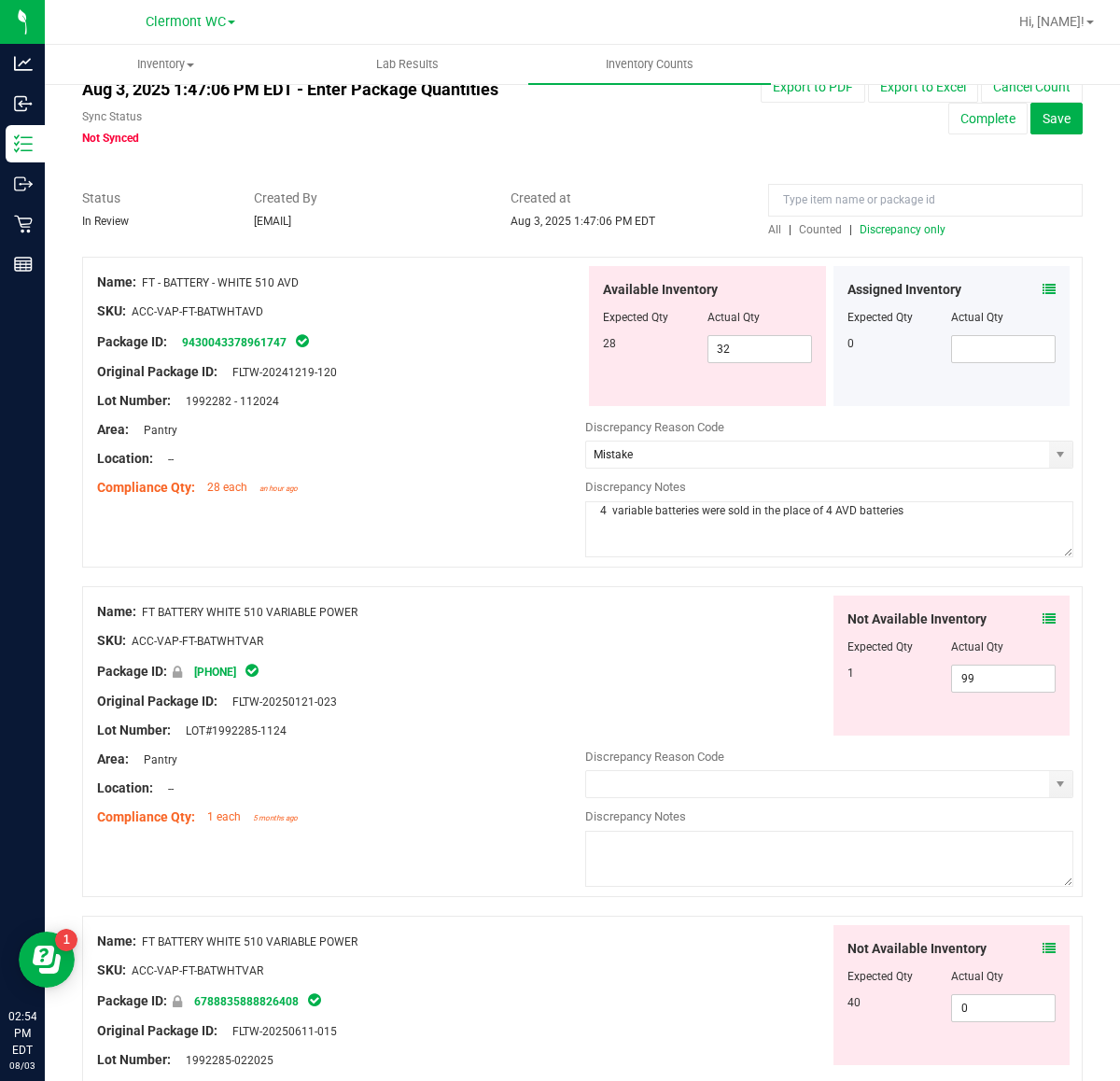 scroll, scrollTop: 0, scrollLeft: 0, axis: both 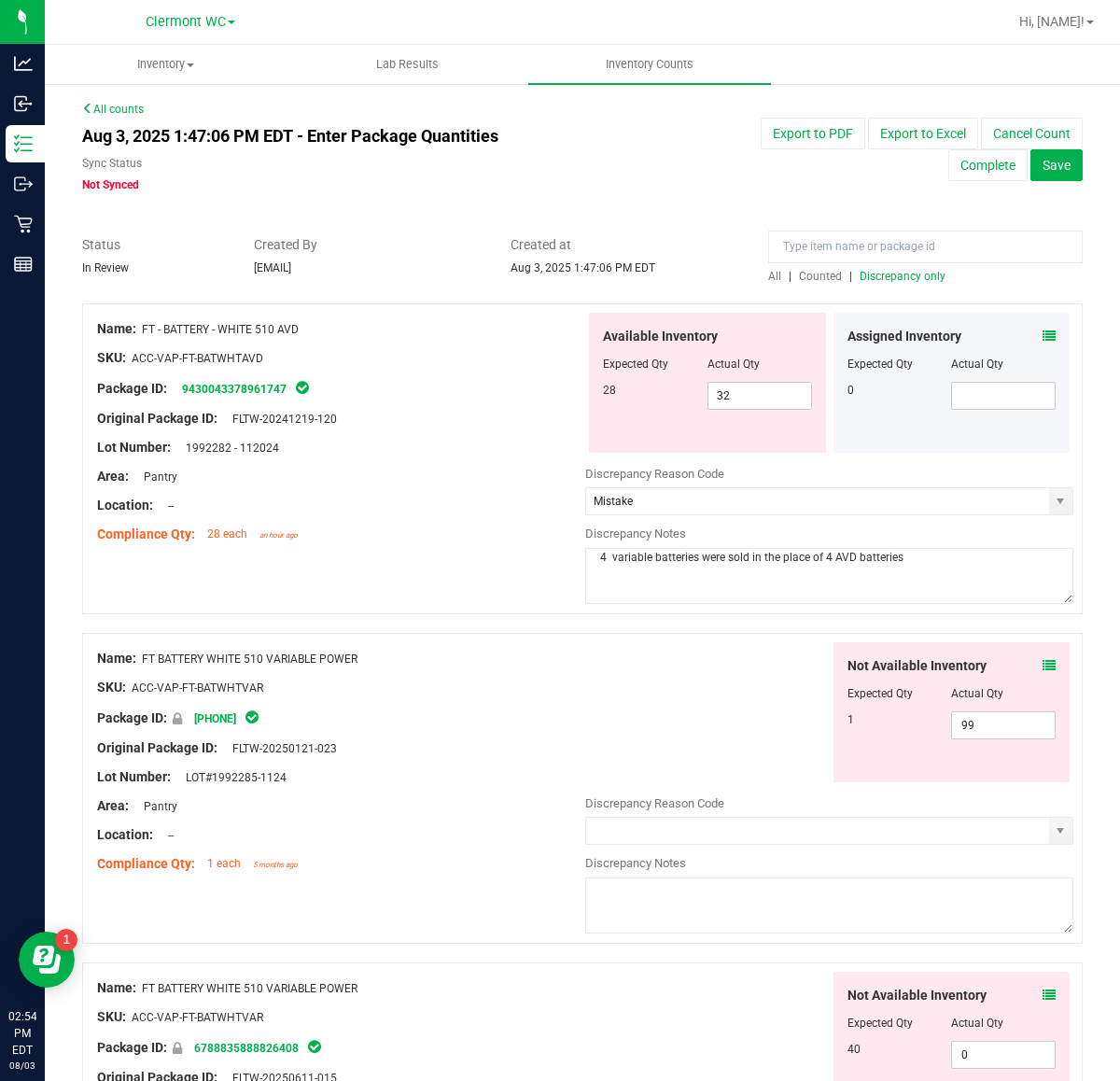 drag, startPoint x: 365, startPoint y: 655, endPoint x: 156, endPoint y: 661, distance: 209.08611 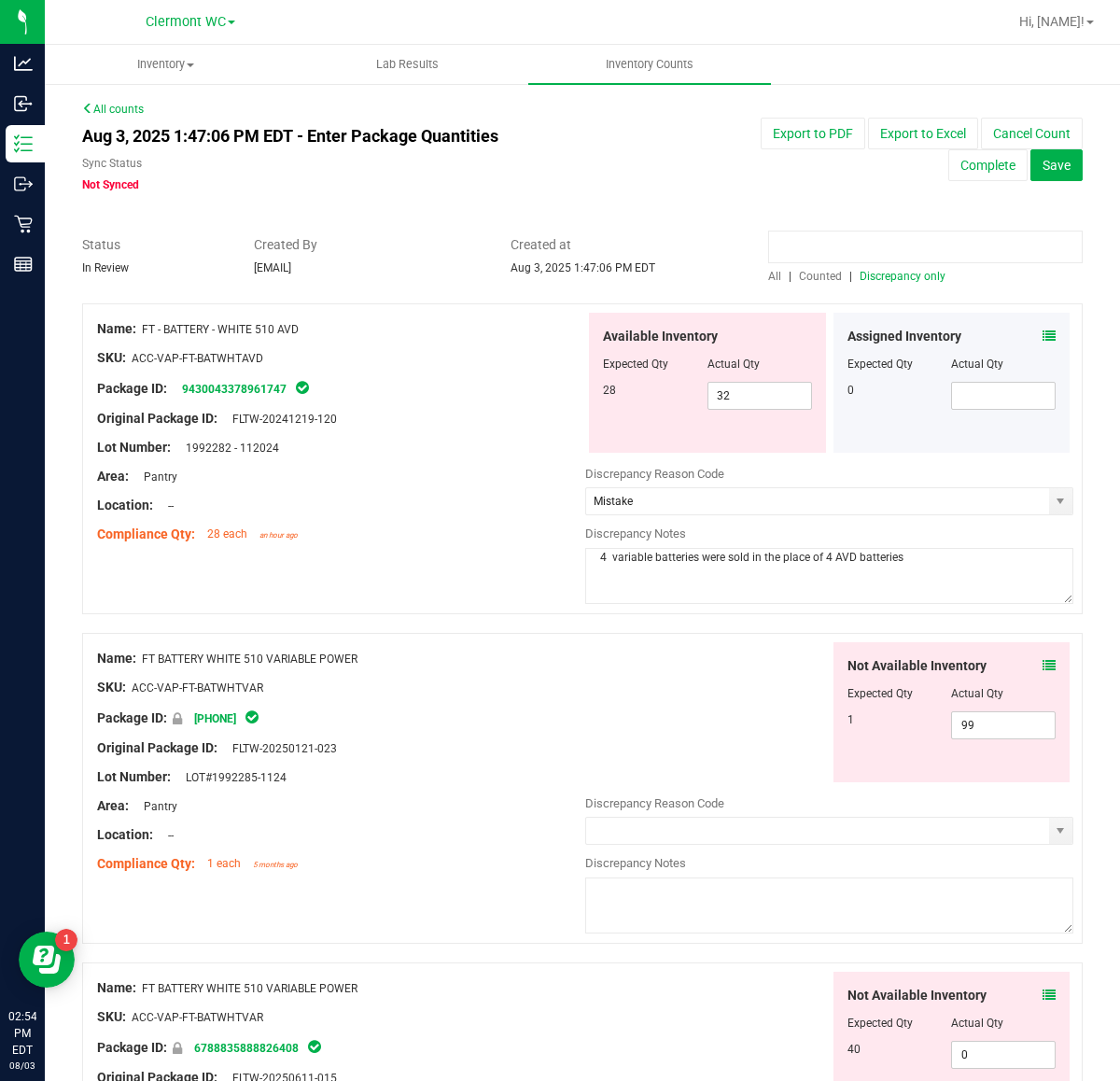 click at bounding box center [925, 246] 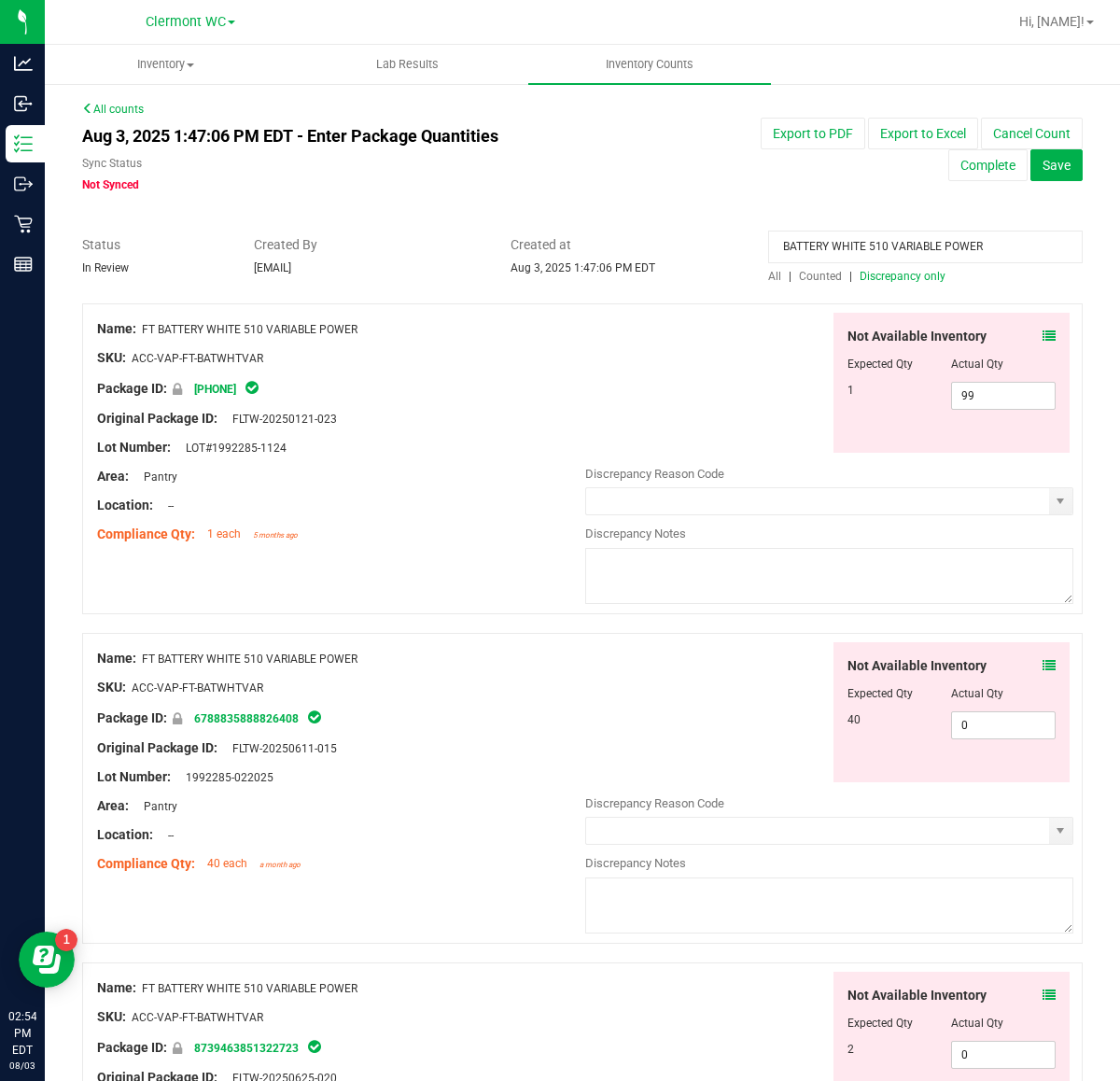 type on "BATTERY WHITE 510 VARIABLE POWER" 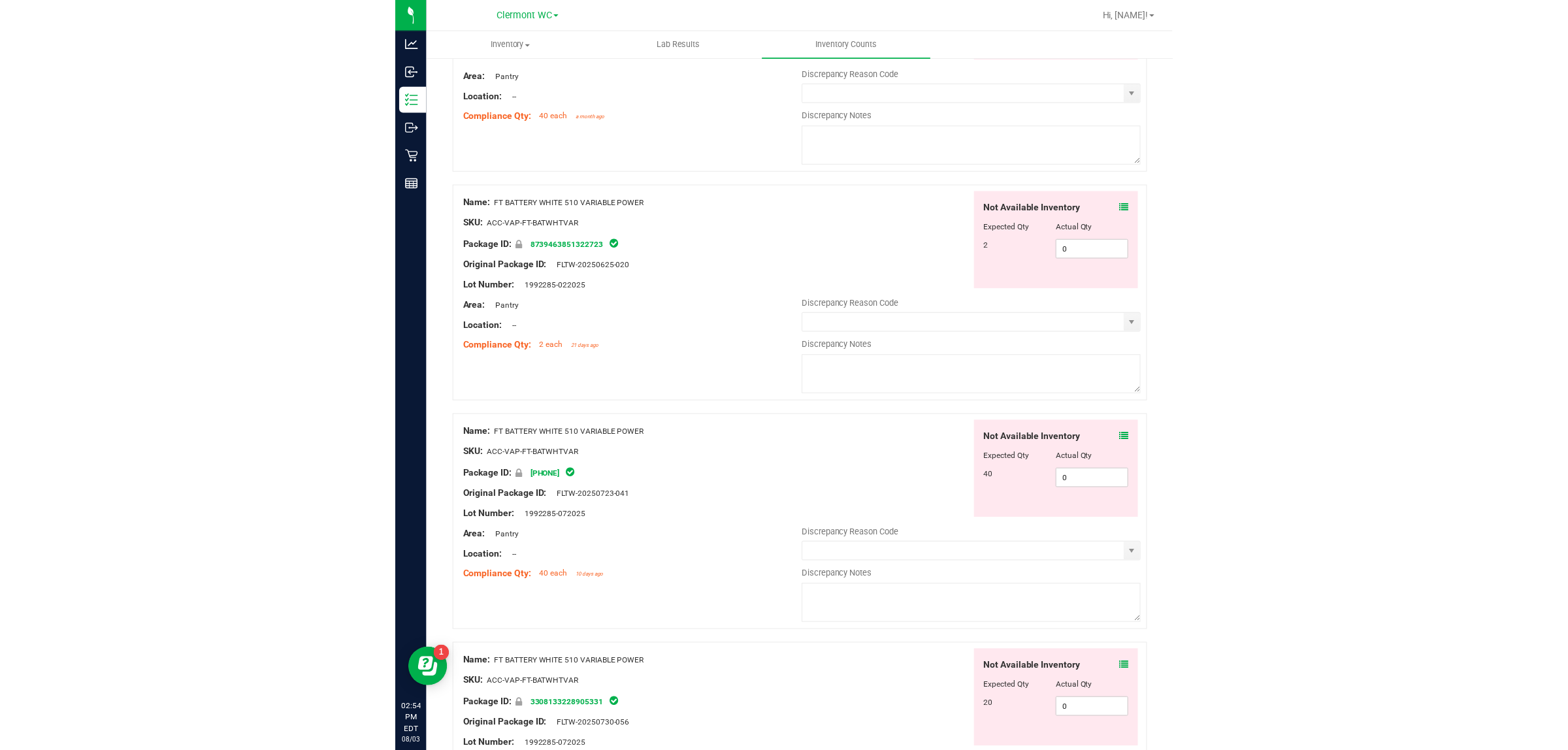 scroll, scrollTop: 657, scrollLeft: 0, axis: vertical 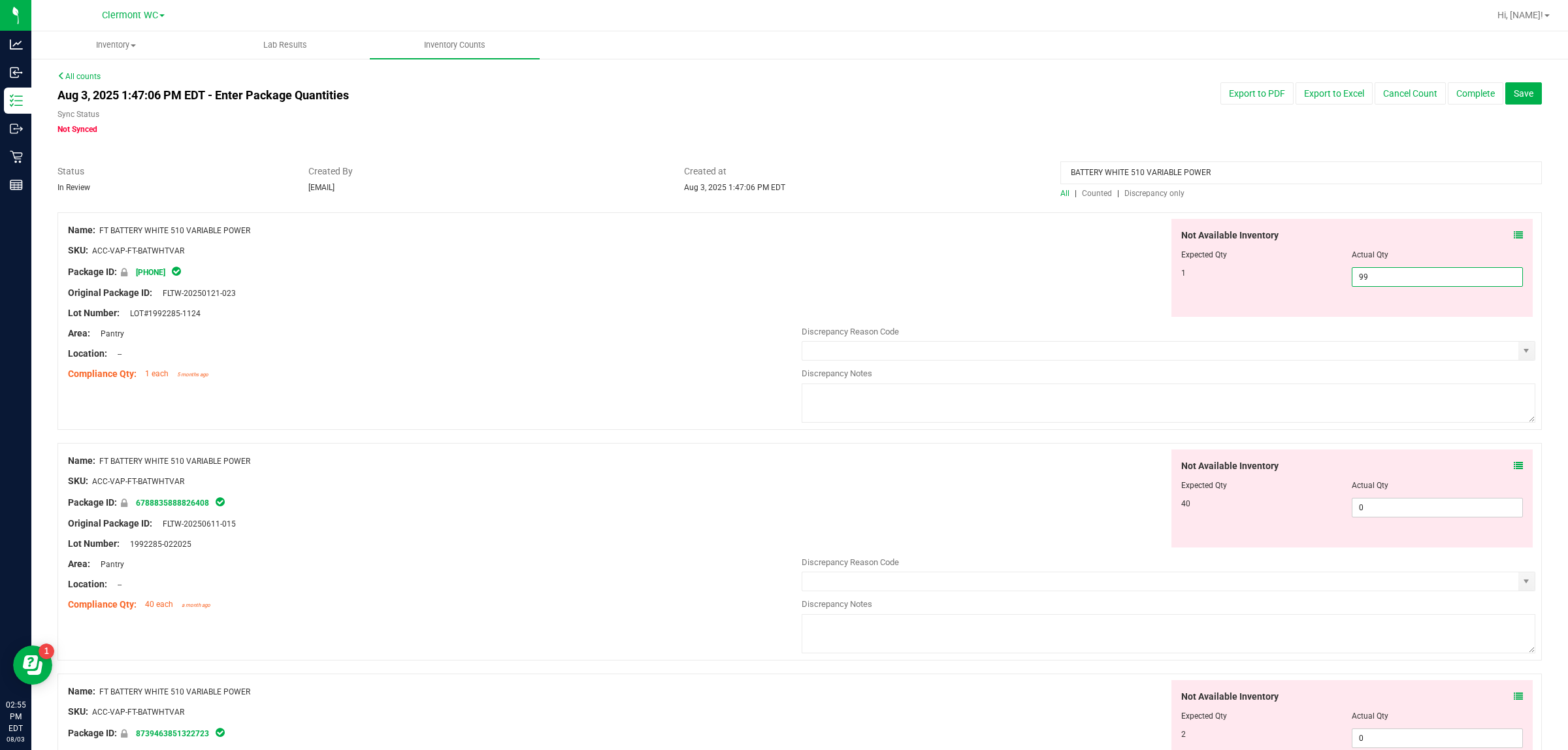 drag, startPoint x: 1379, startPoint y: 278, endPoint x: 1292, endPoint y: 321, distance: 97.04638 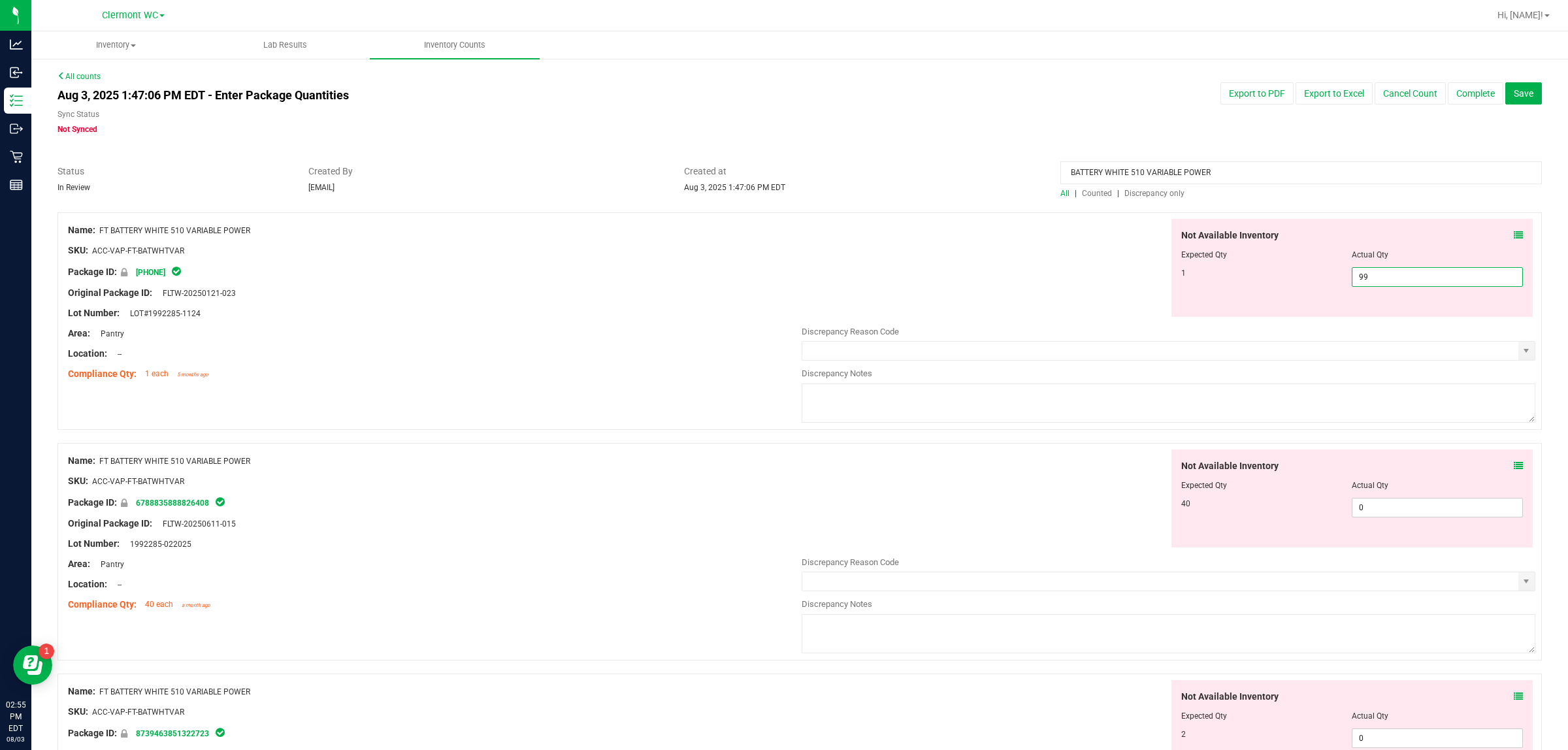 type on "1" 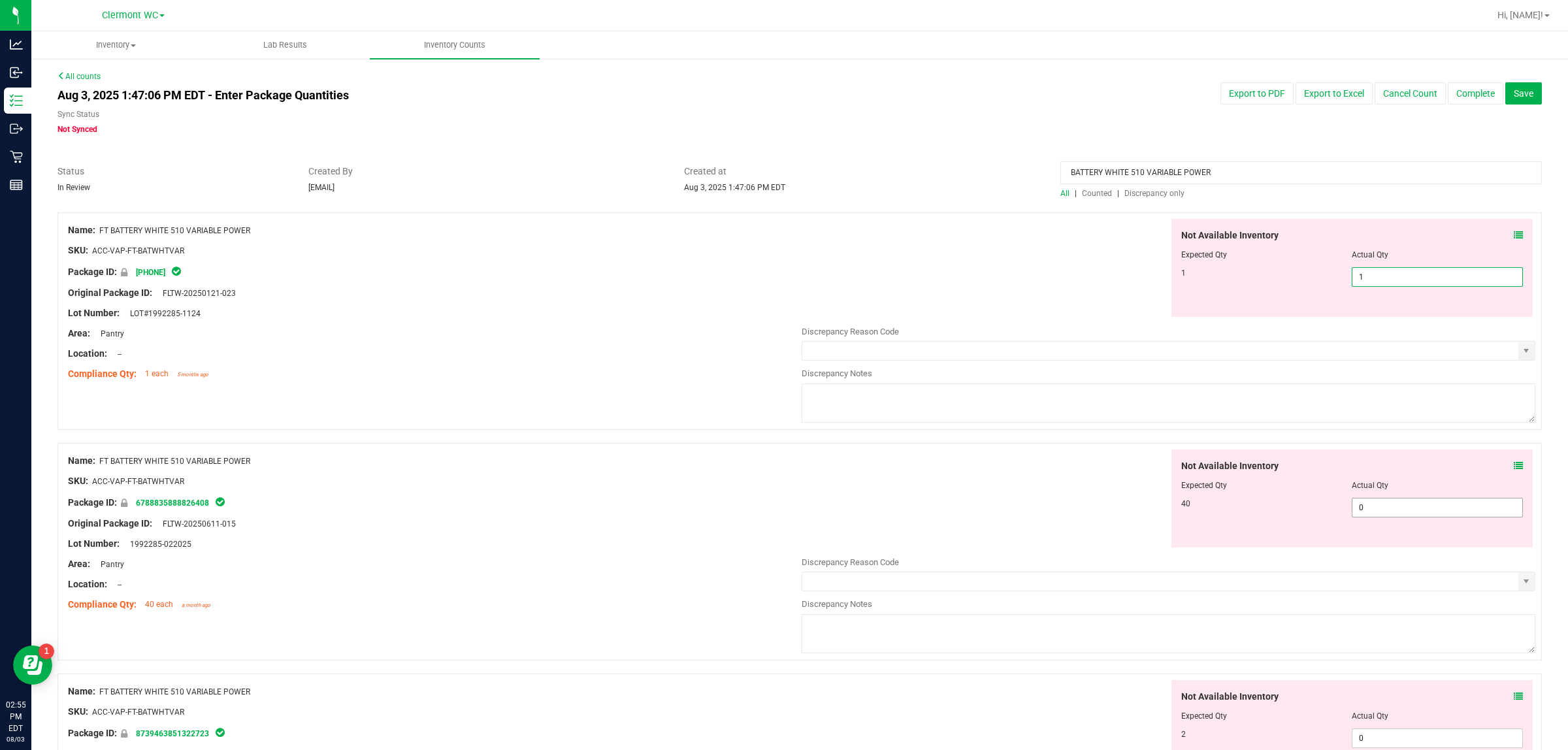 type on "1" 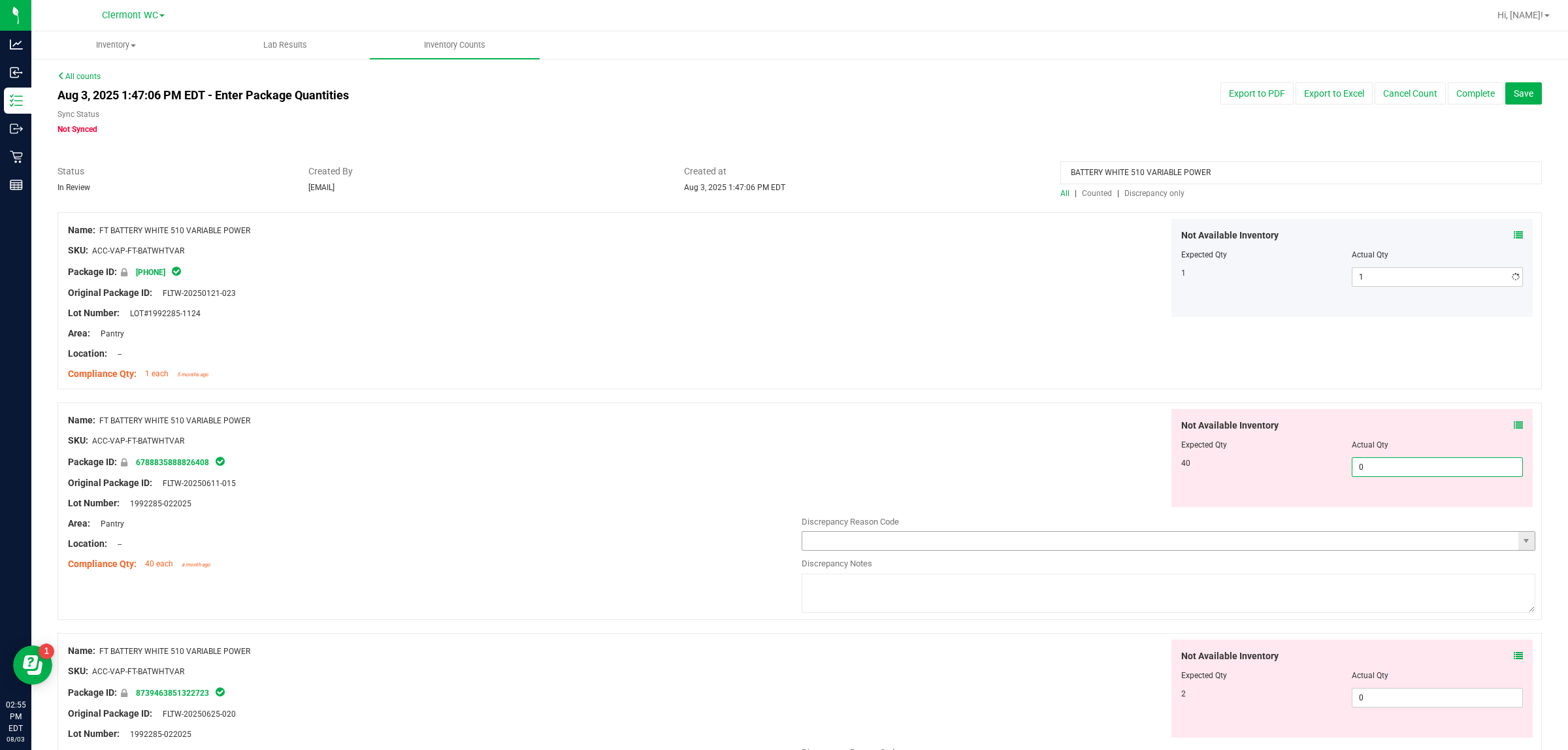 drag, startPoint x: 1416, startPoint y: 504, endPoint x: 1046, endPoint y: 539, distance: 371.652 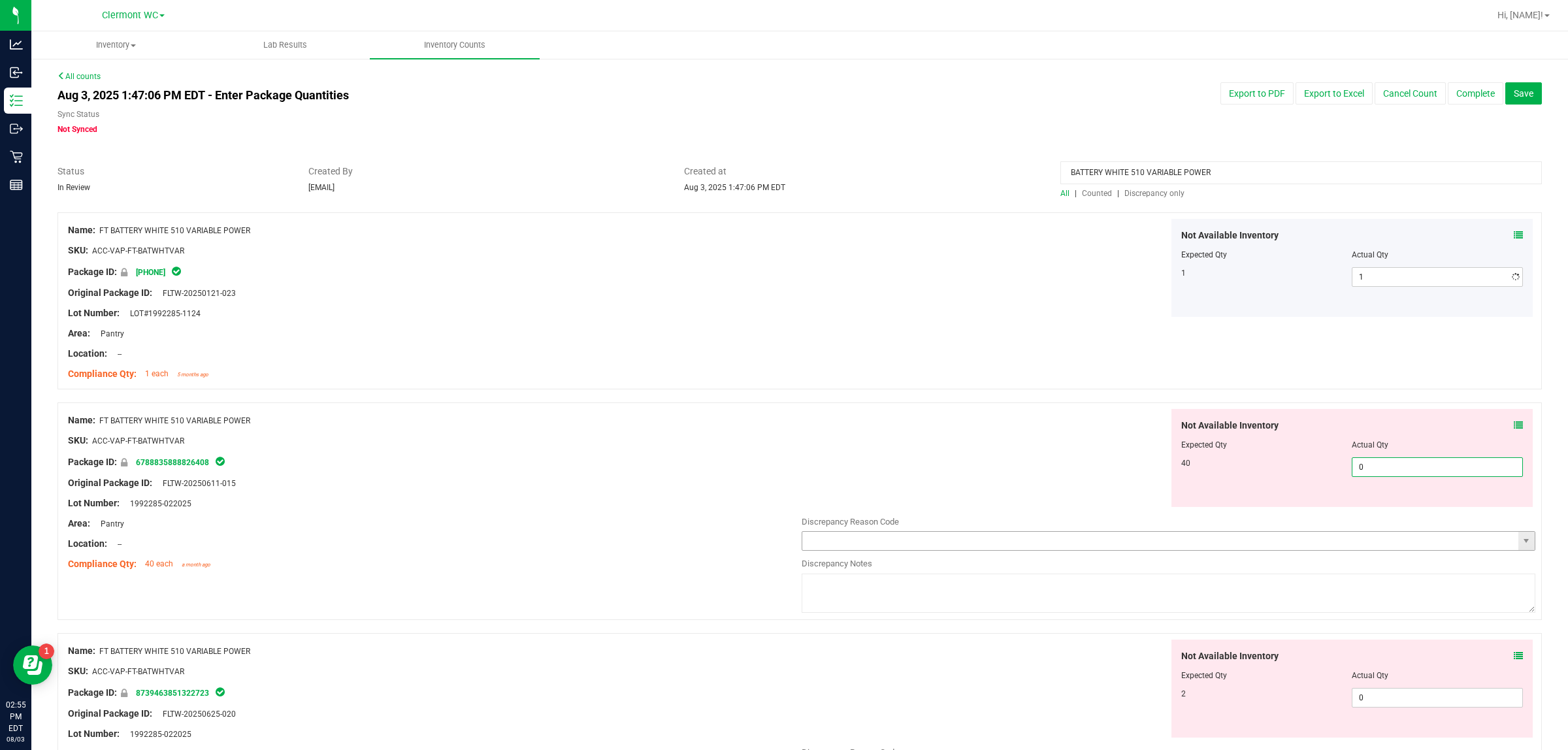 click on "Not Available Inventory
Expected Qty
Actual Qty
40
0 0" at bounding box center [1168, 512] 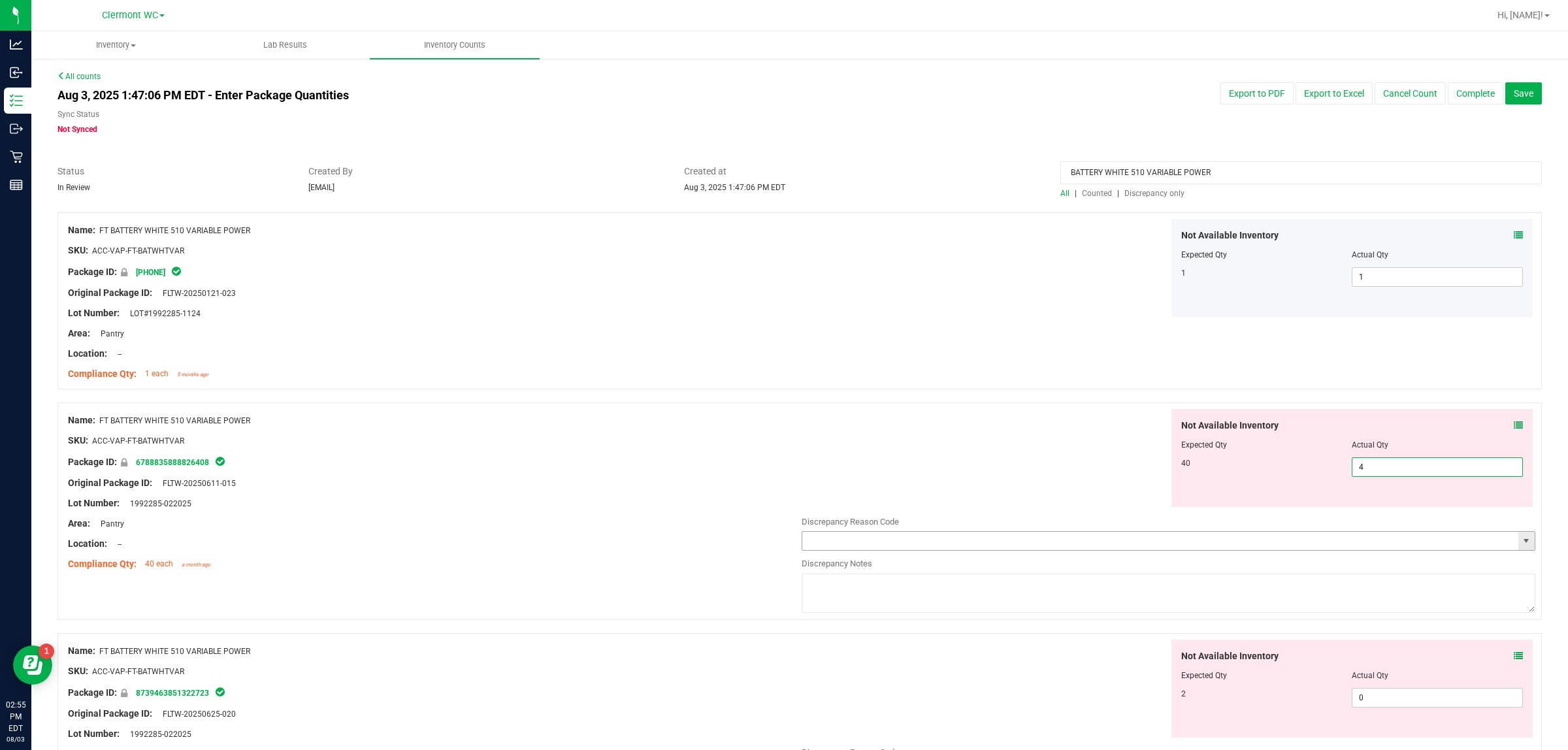 type on "40" 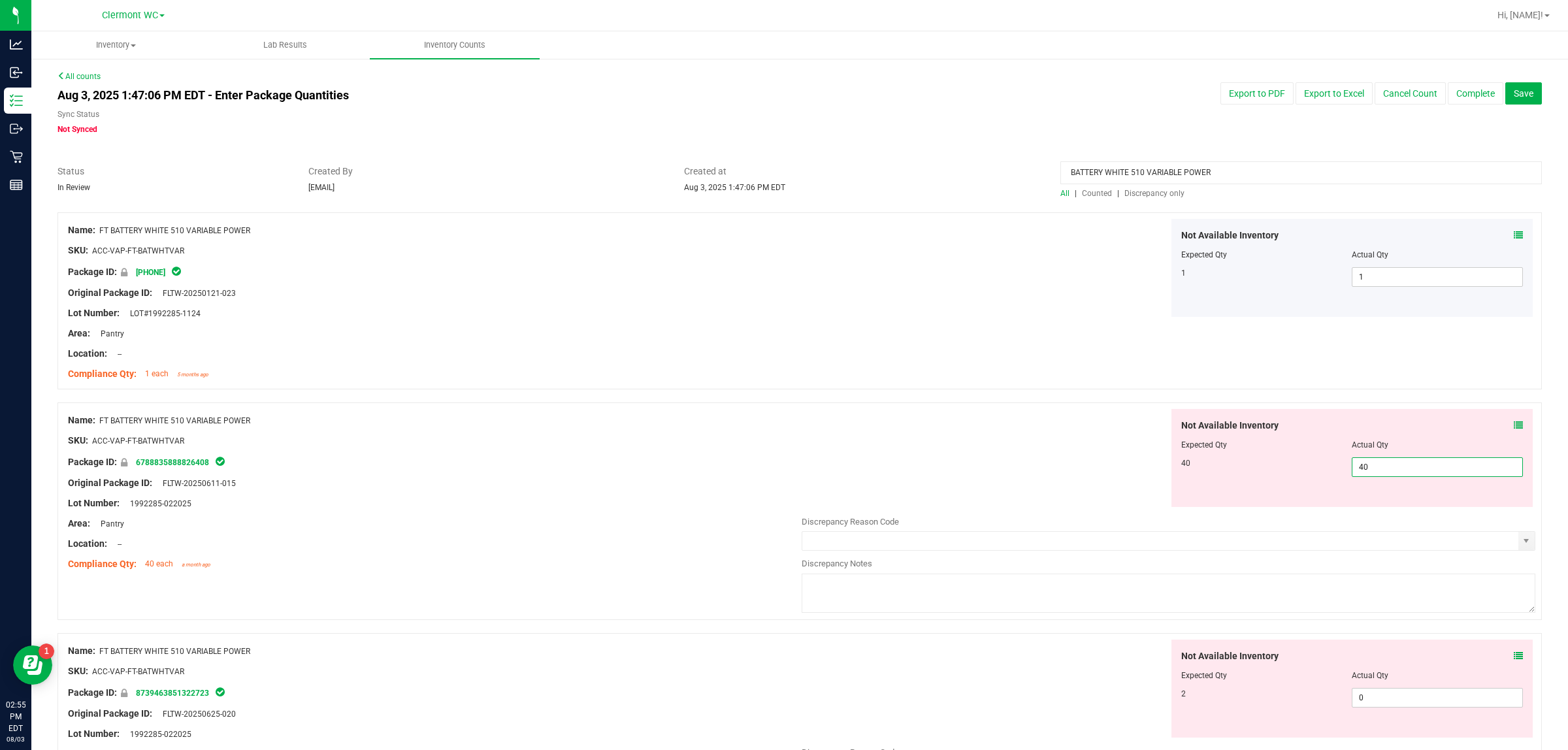 type on "40" 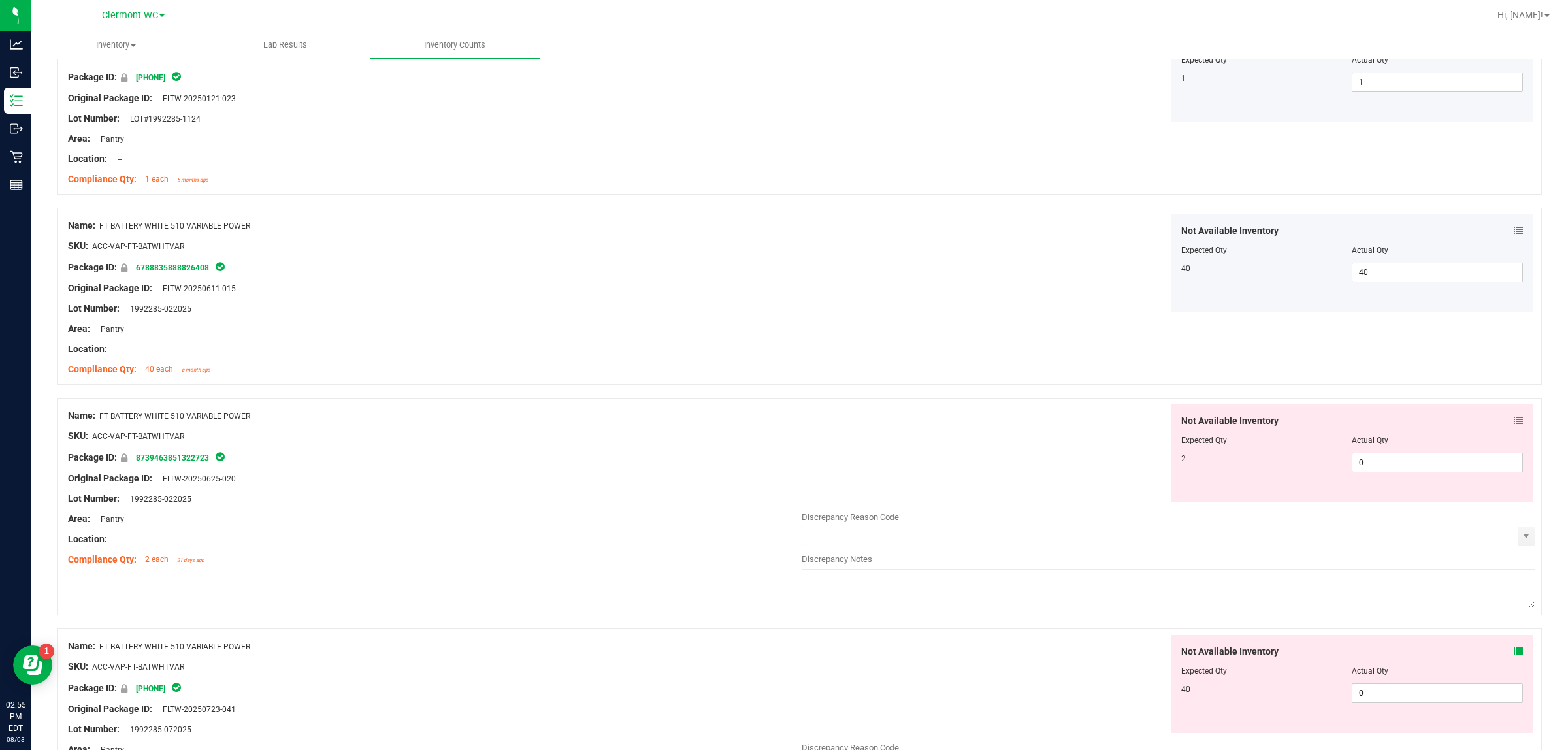 scroll, scrollTop: 245, scrollLeft: 0, axis: vertical 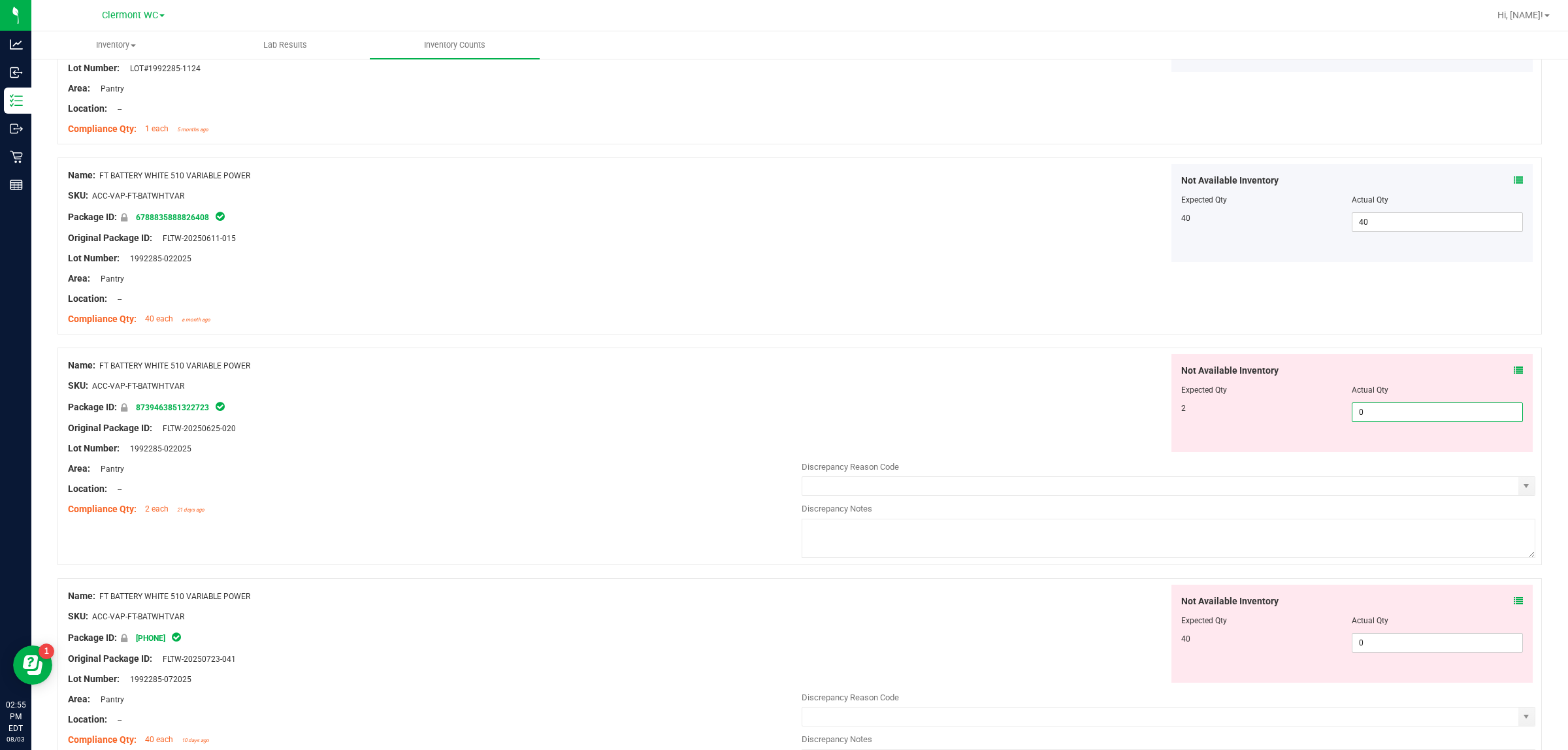 drag, startPoint x: 1394, startPoint y: 407, endPoint x: 1163, endPoint y: 414, distance: 231.106 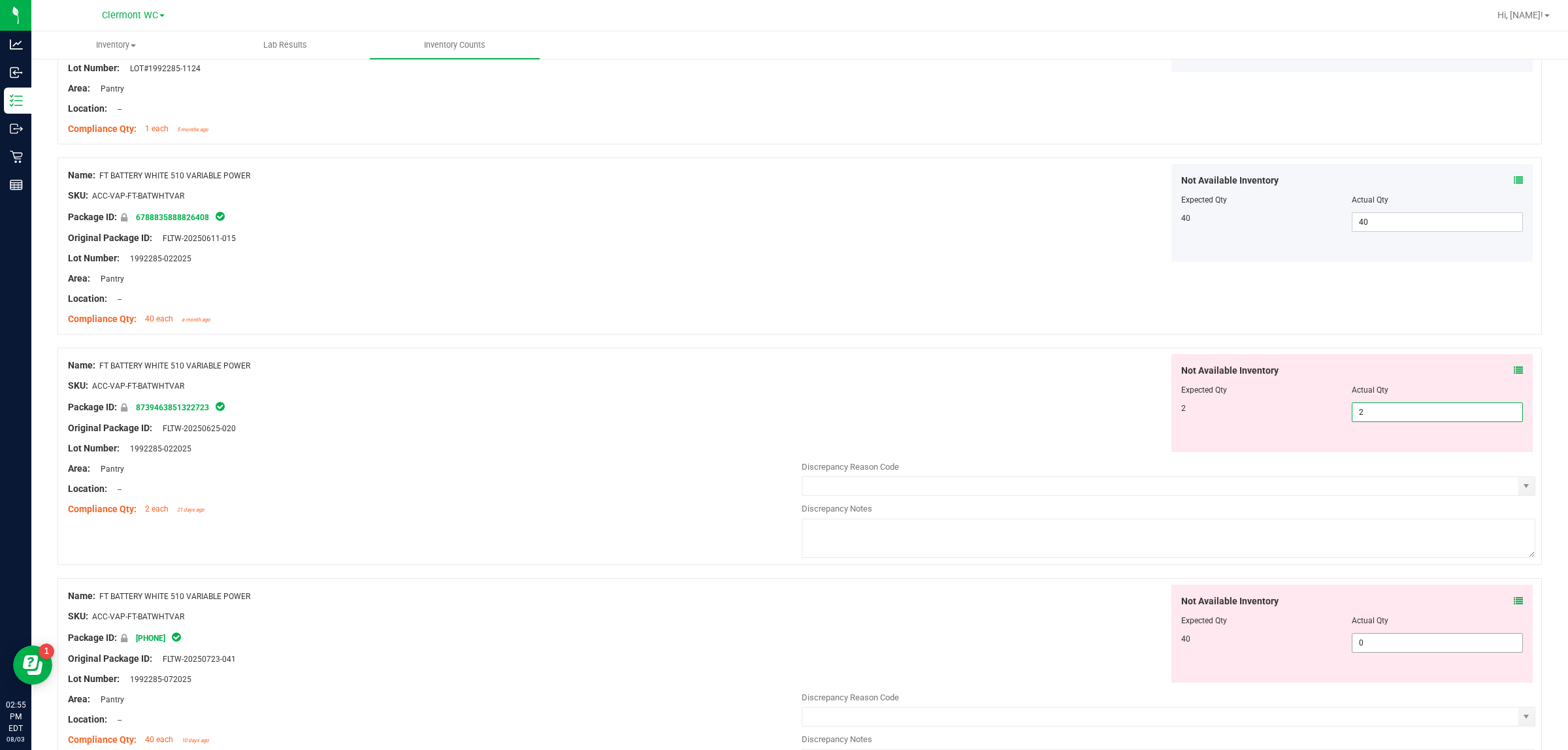 type on "2" 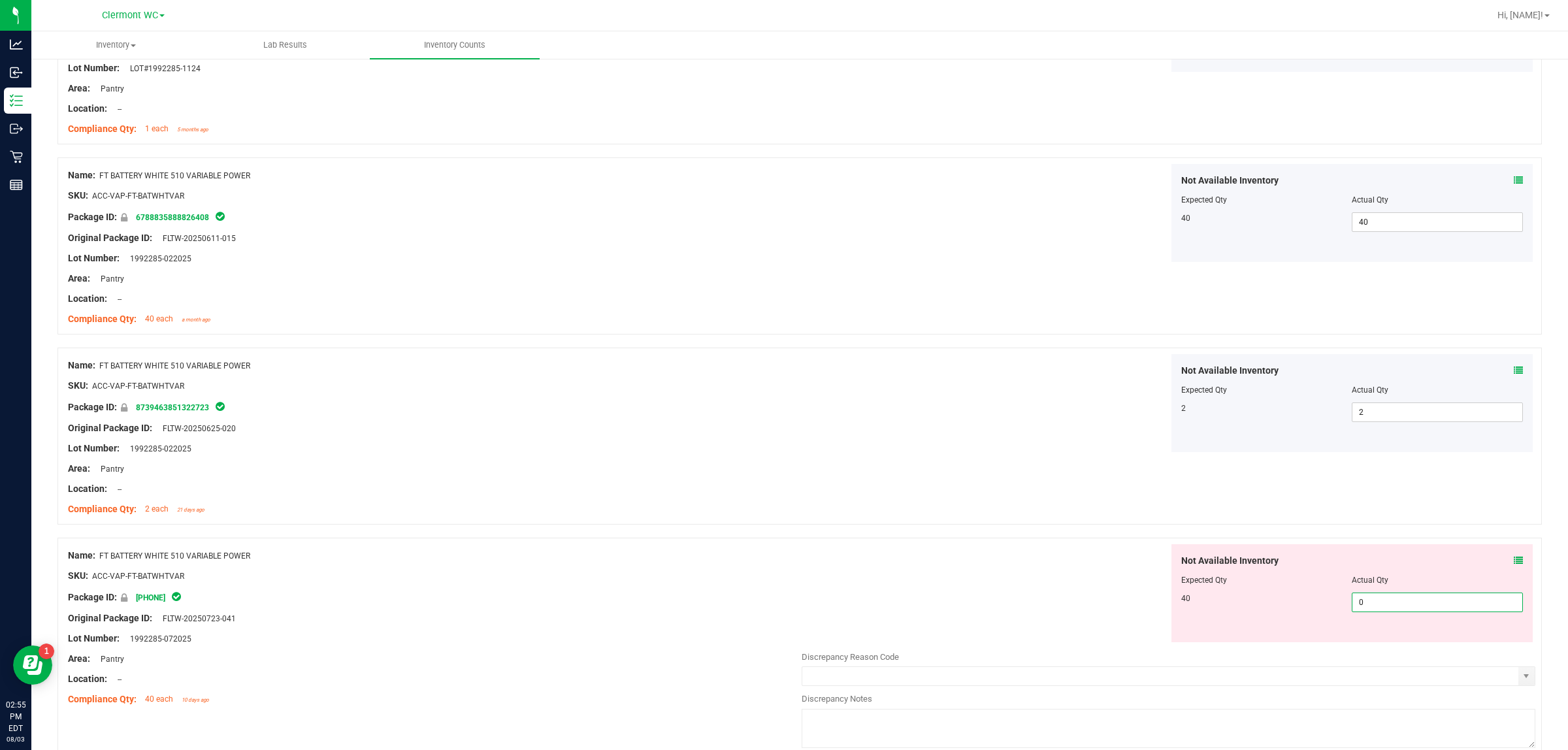 drag, startPoint x: 1396, startPoint y: 645, endPoint x: 1183, endPoint y: 640, distance: 213.05868 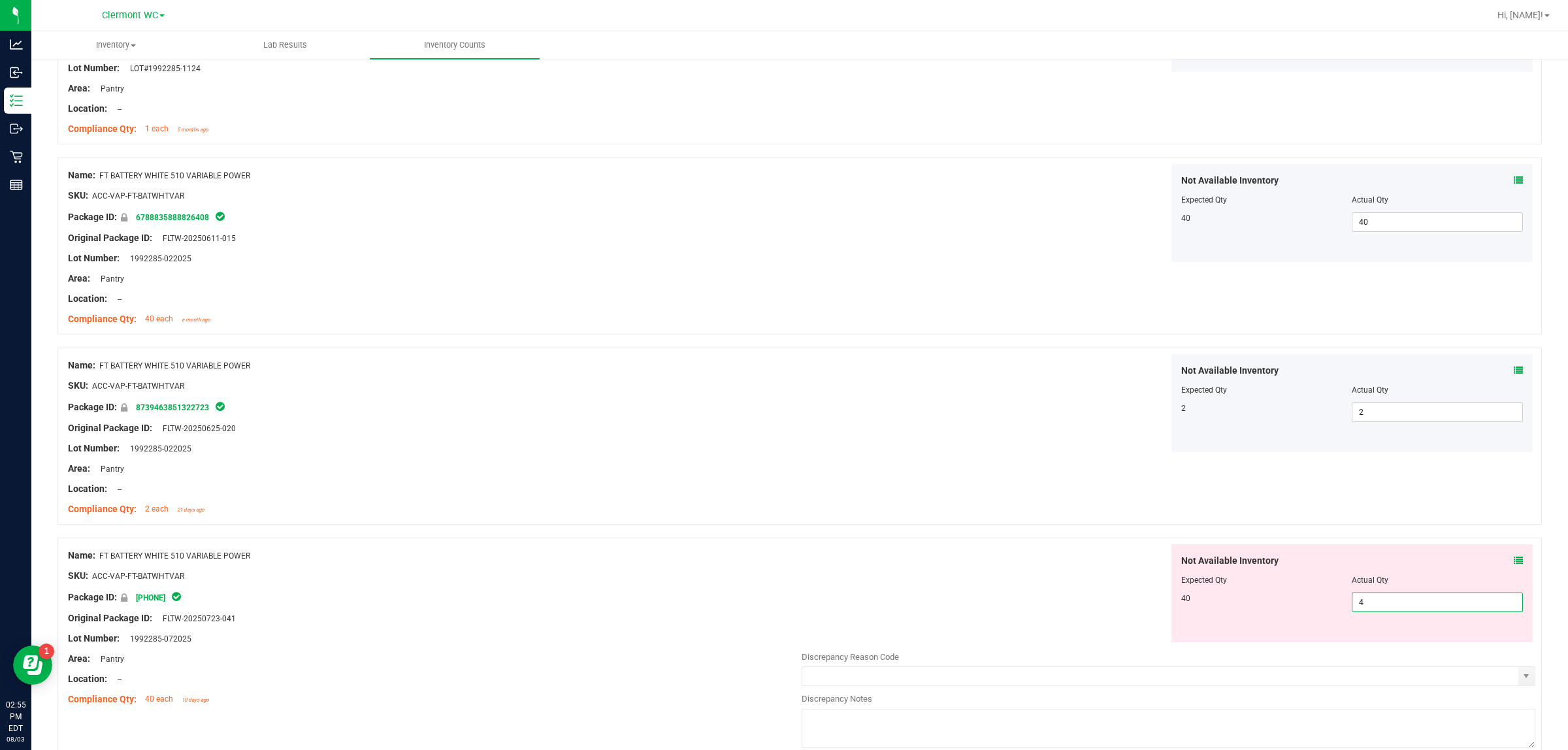 type on "40" 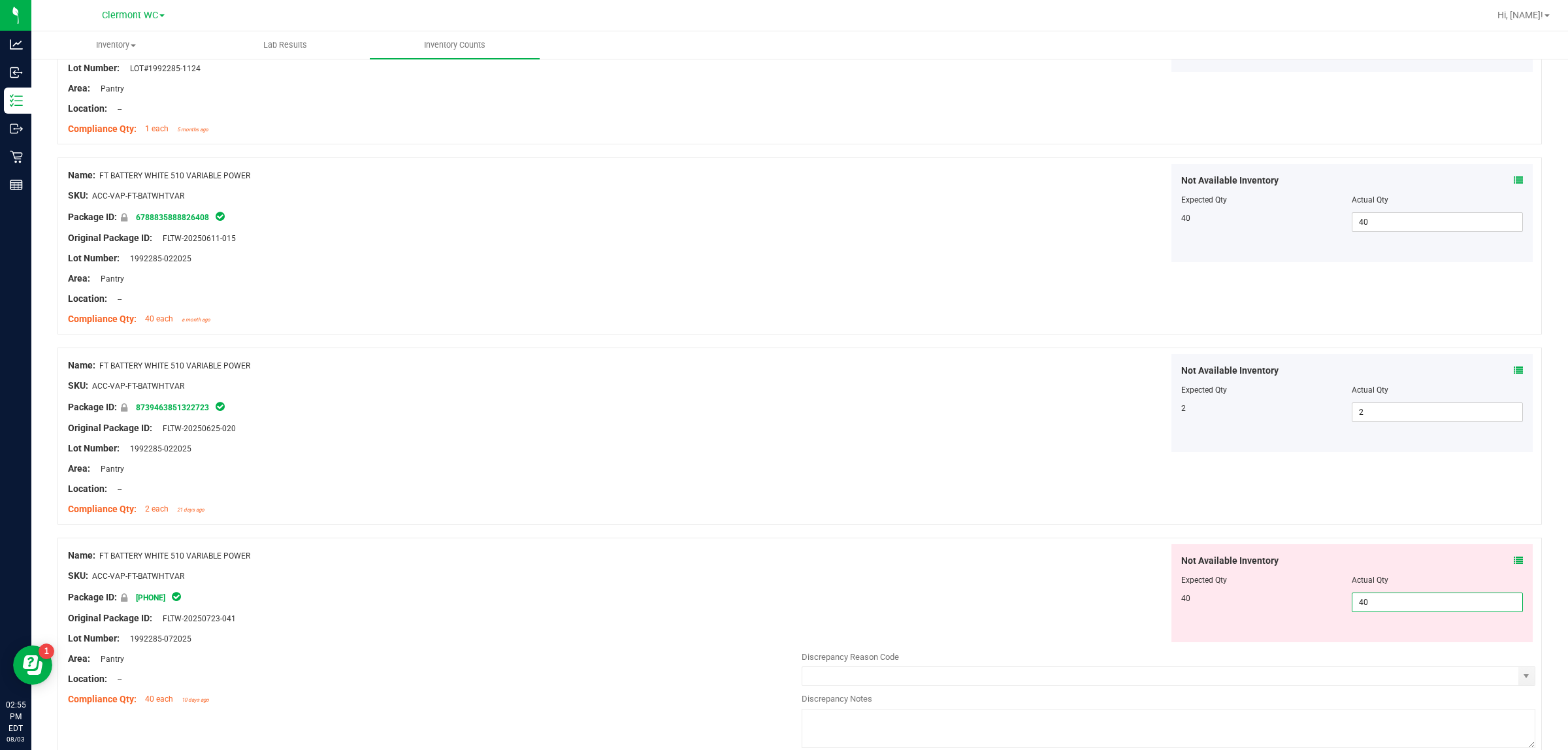 type on "40" 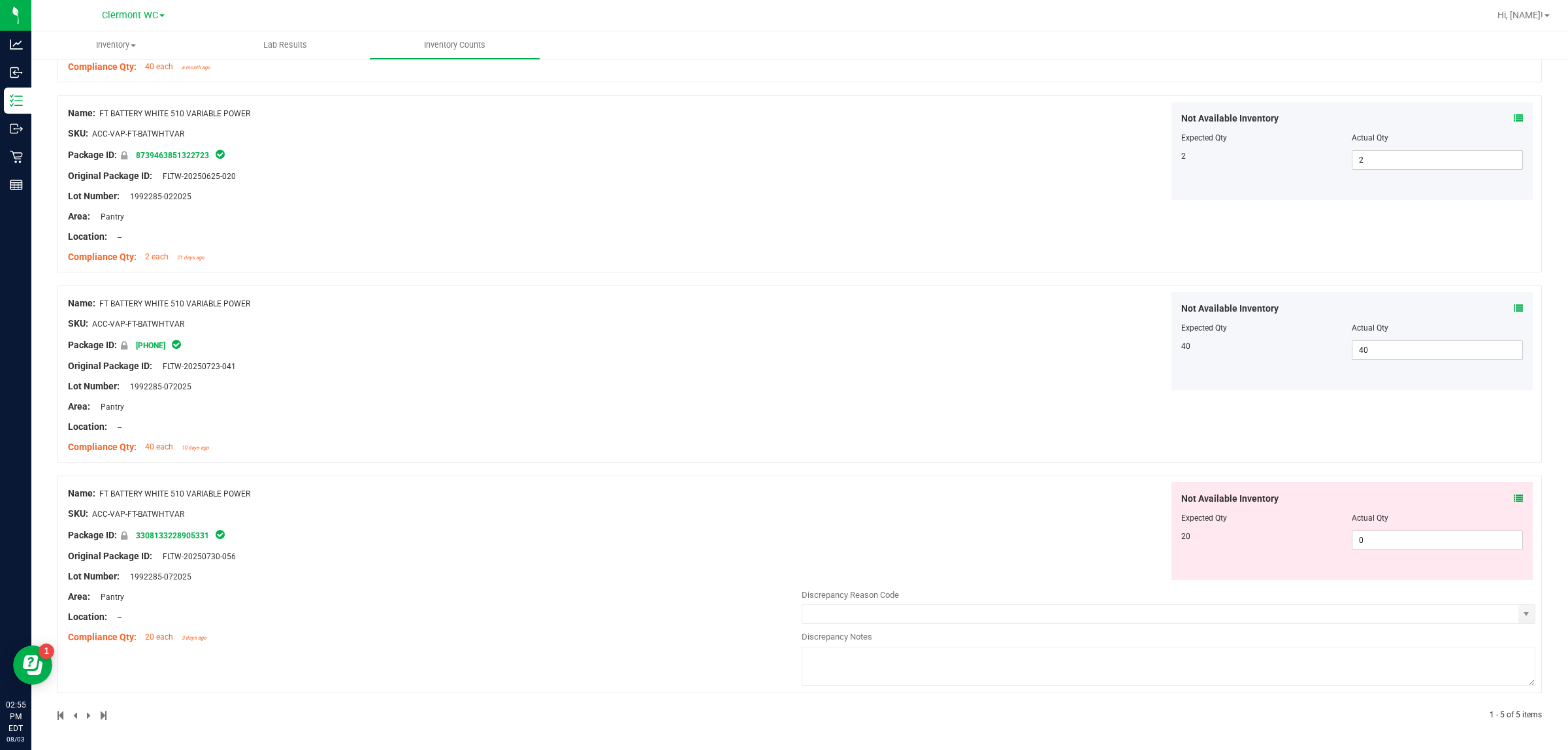 scroll, scrollTop: 498, scrollLeft: 0, axis: vertical 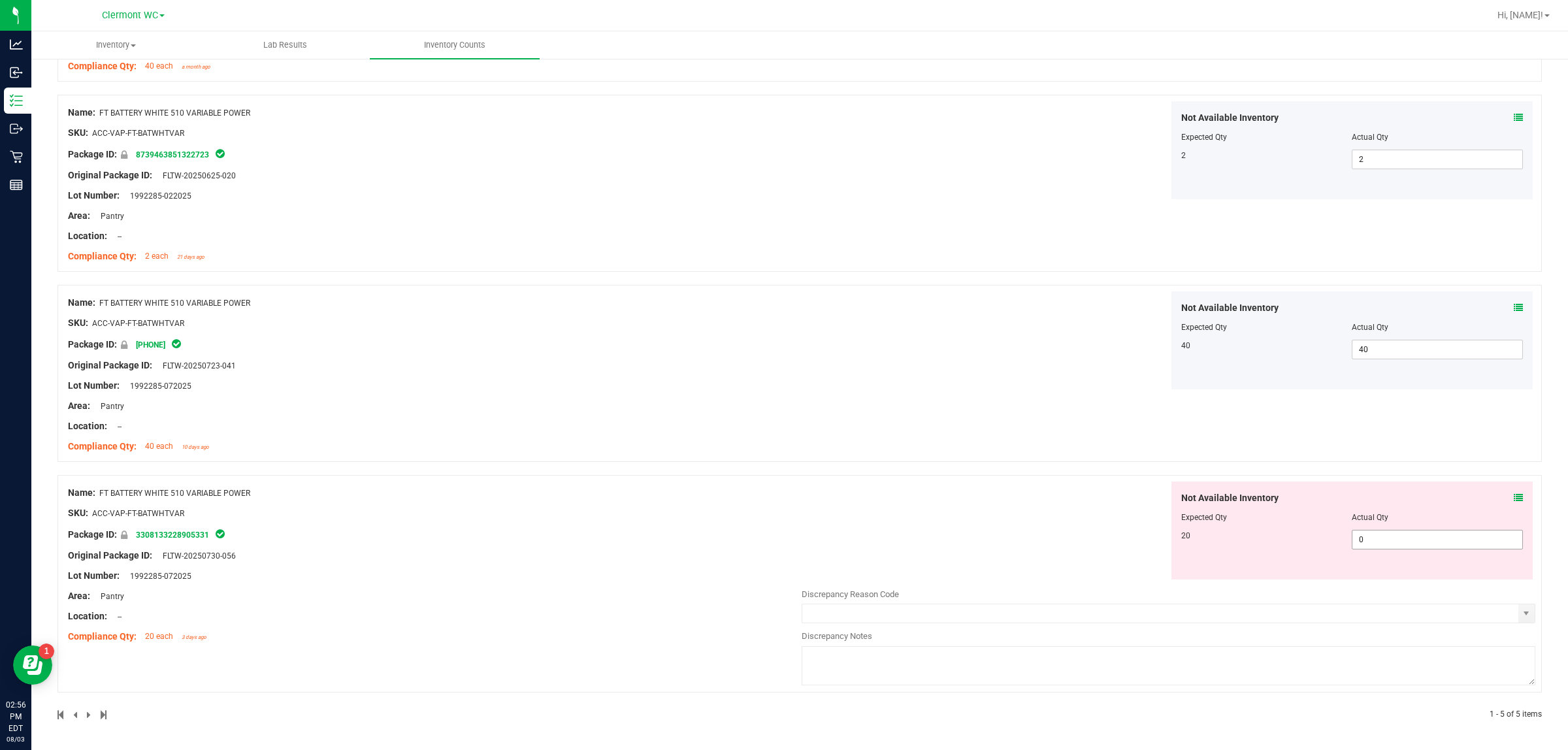 click on "0 0" at bounding box center [1437, 540] 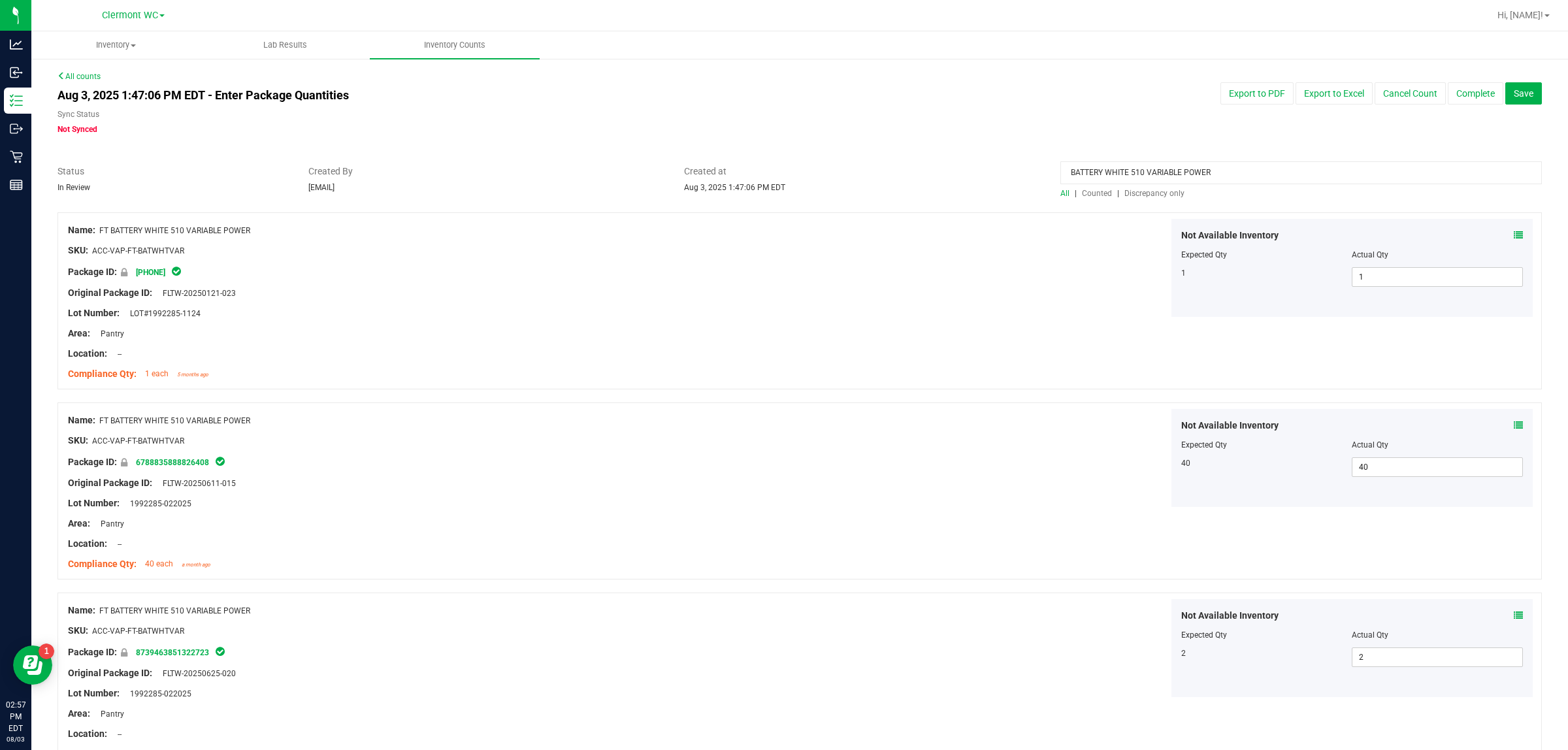 scroll, scrollTop: 163, scrollLeft: 0, axis: vertical 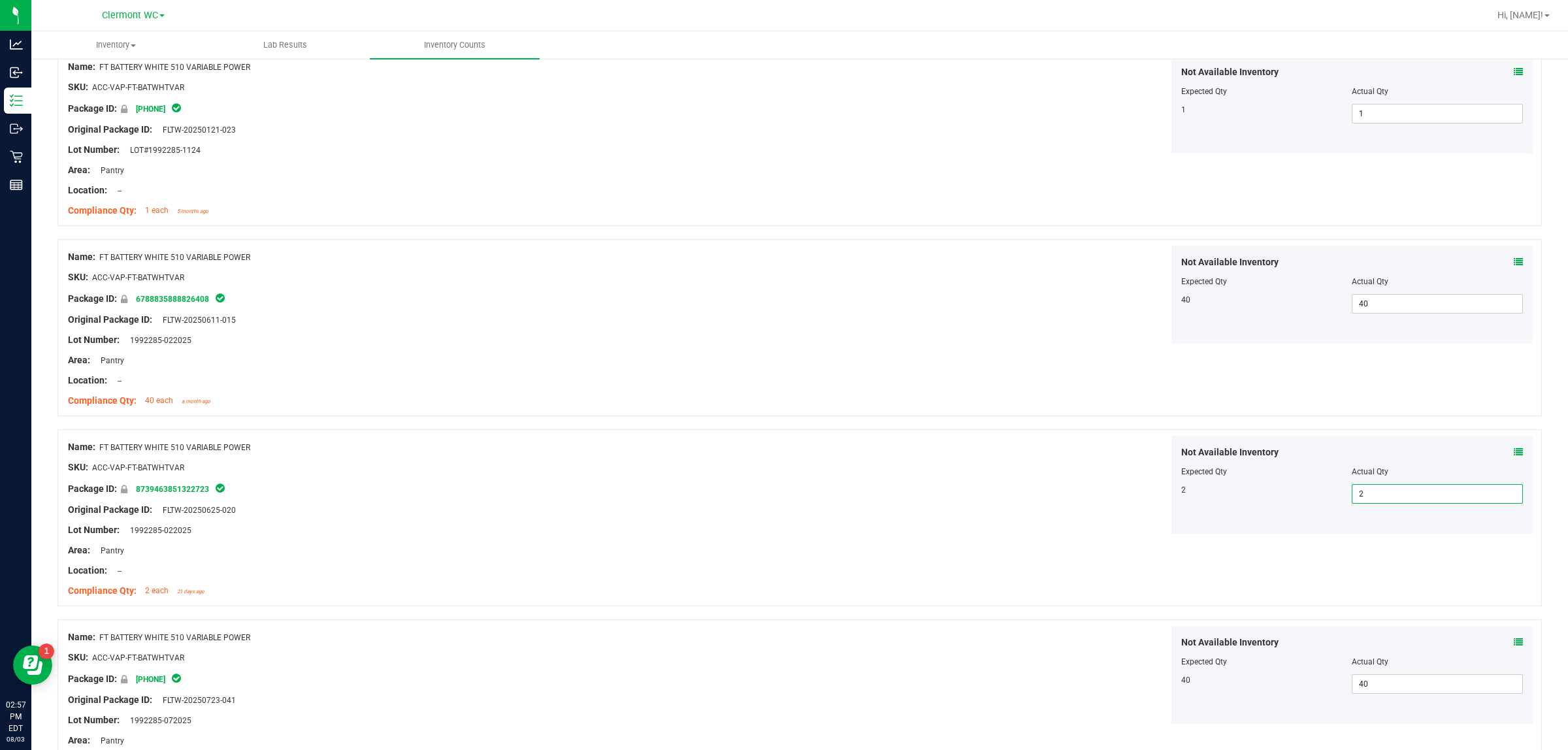 drag, startPoint x: 1373, startPoint y: 492, endPoint x: 1271, endPoint y: 495, distance: 102.04411 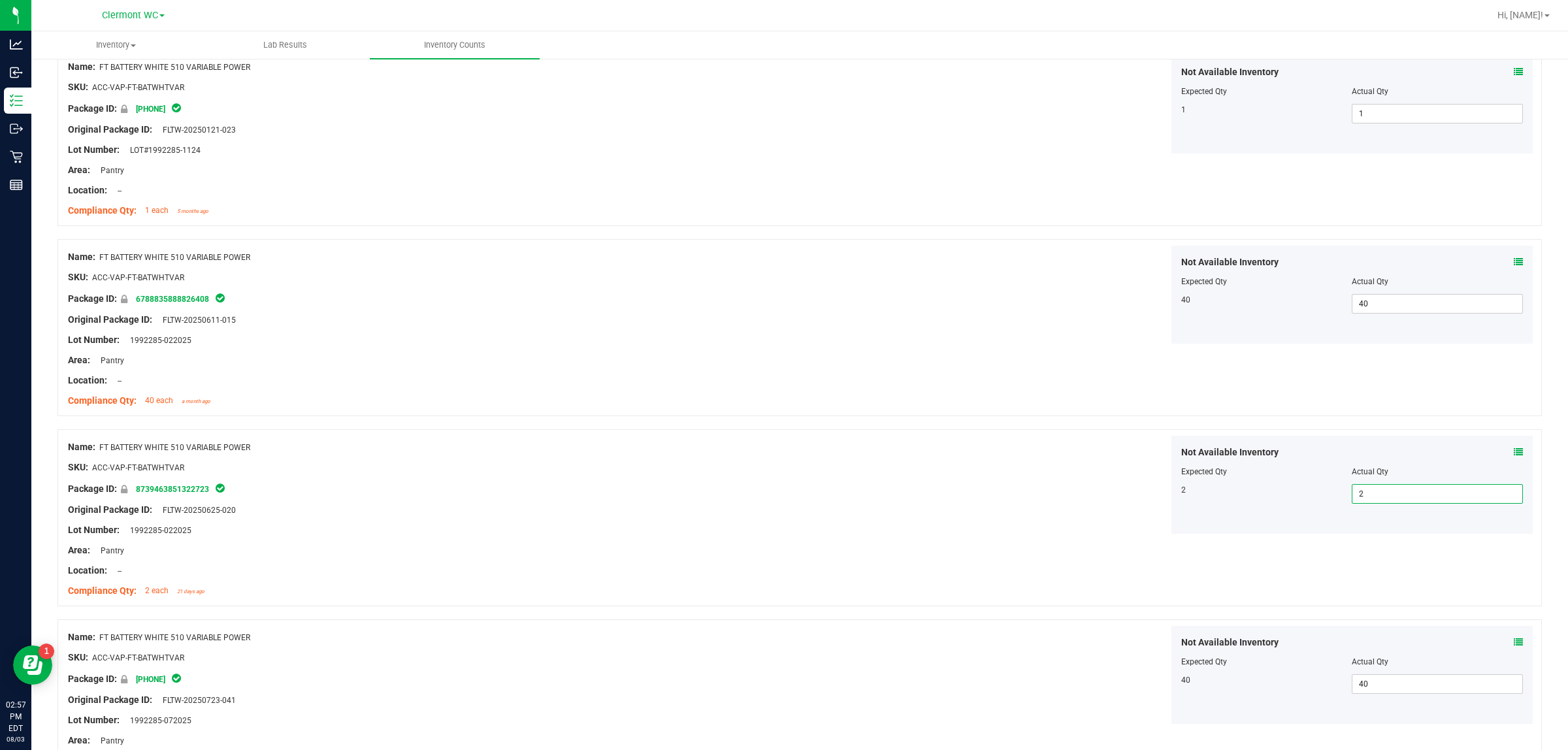 type on "0" 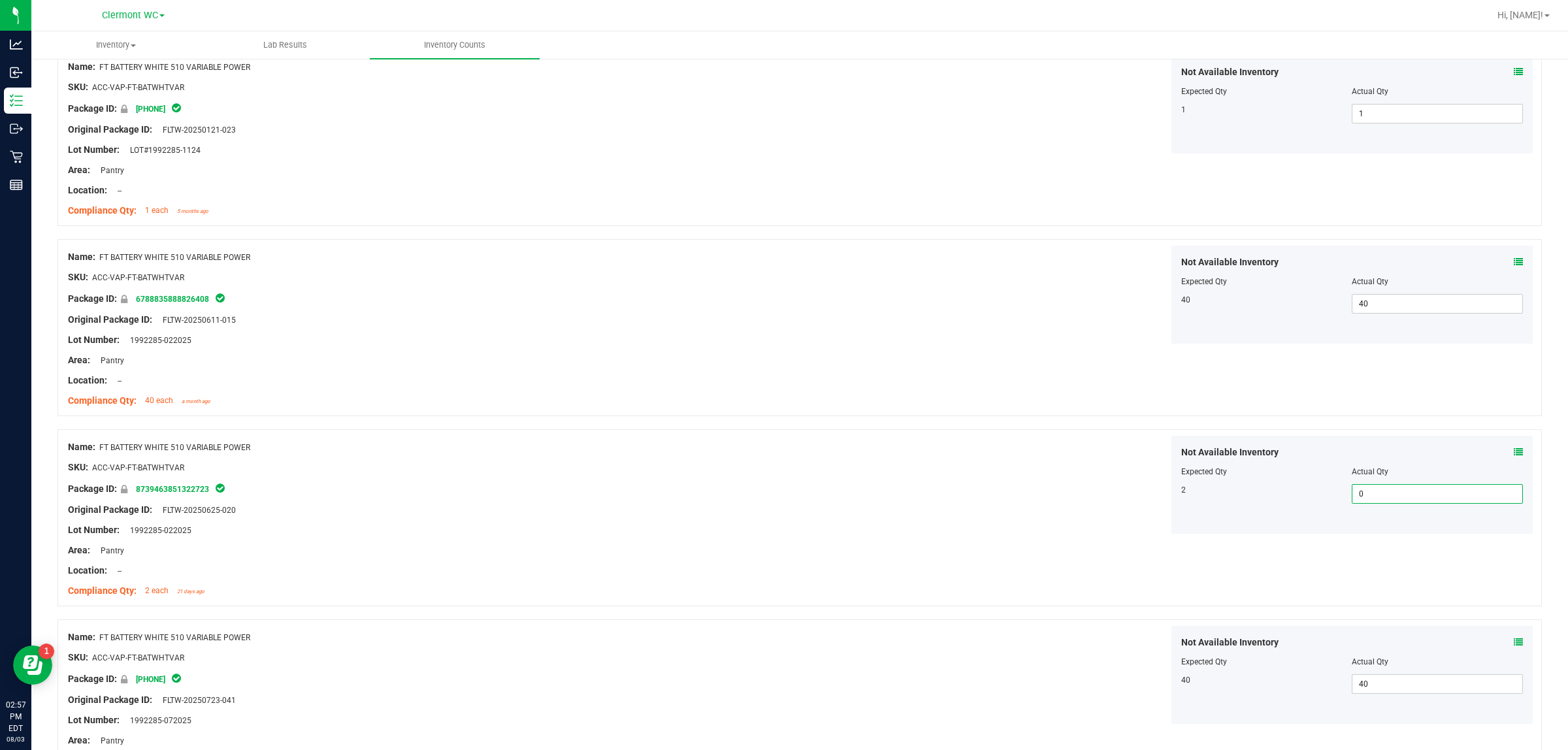 type on "0" 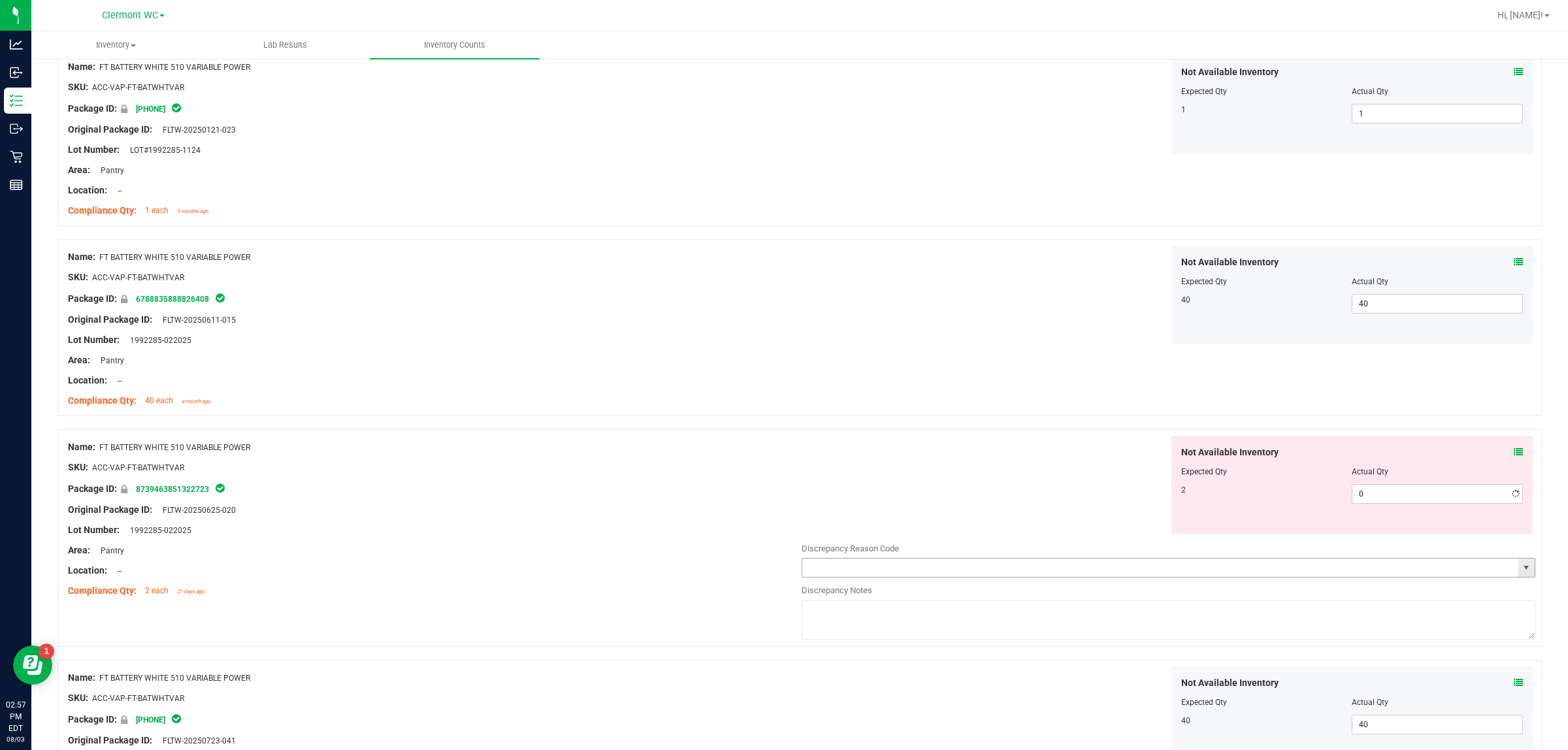 click on "Name:
FT BATTERY WHITE 510 VARIABLE POWER
SKU:
ACC-VAP-FT-BATWHTVAR
Package ID:
8739463851322723
Original Package ID:
FLTW-20250625-020
Lot Number:
1992285-022025" at bounding box center [800, 538] 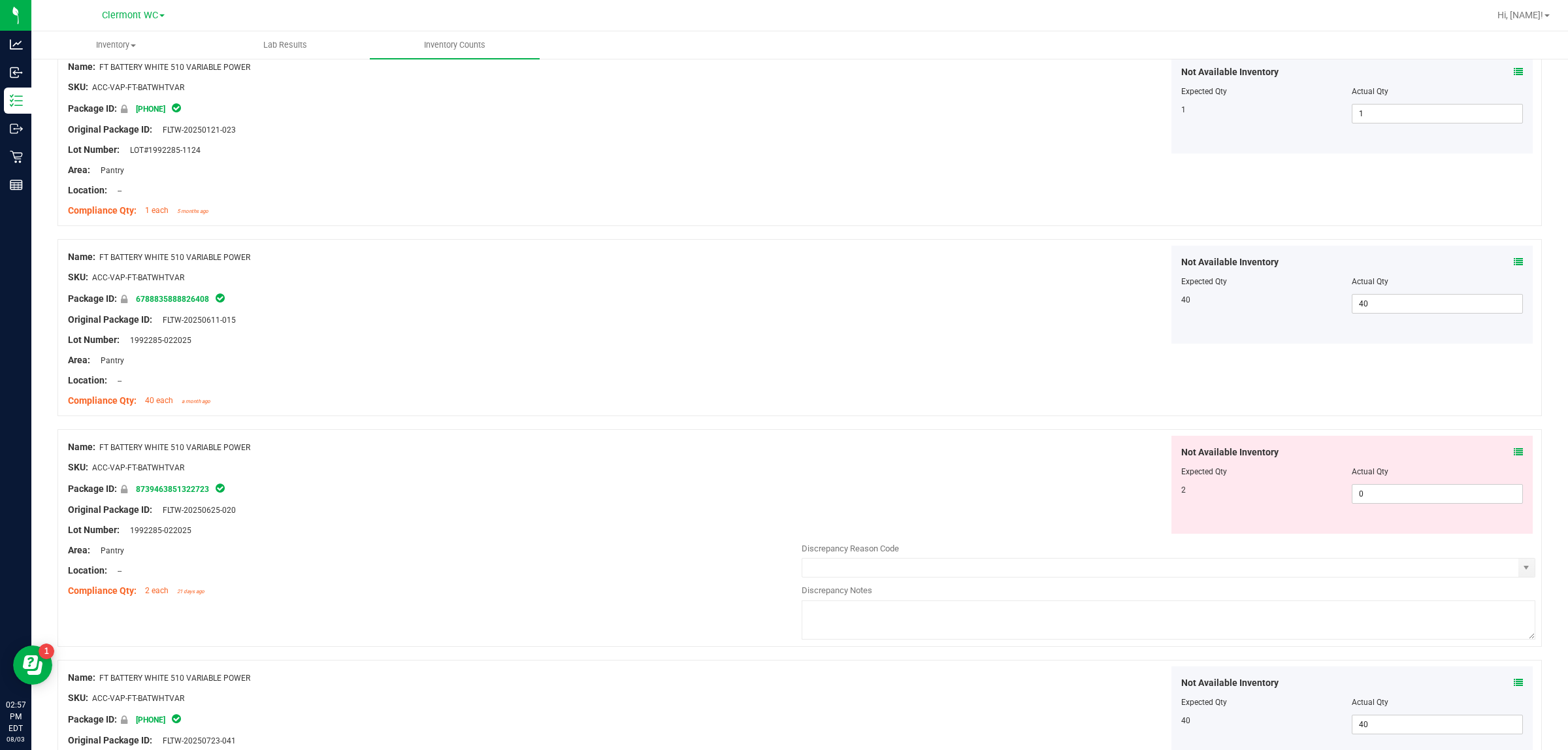 click at bounding box center [1168, 620] 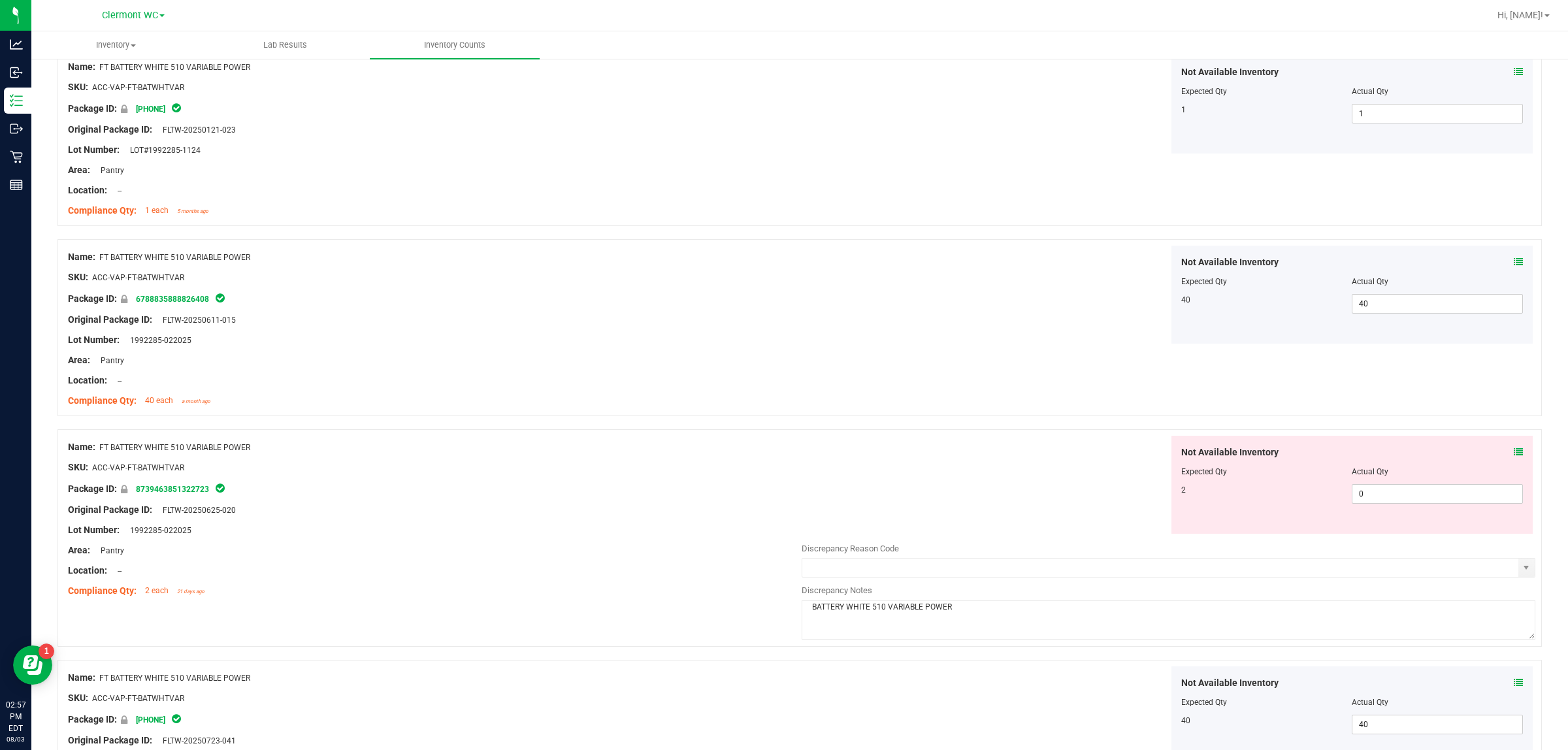 drag, startPoint x: 1104, startPoint y: 619, endPoint x: 506, endPoint y: 616, distance: 598.0075 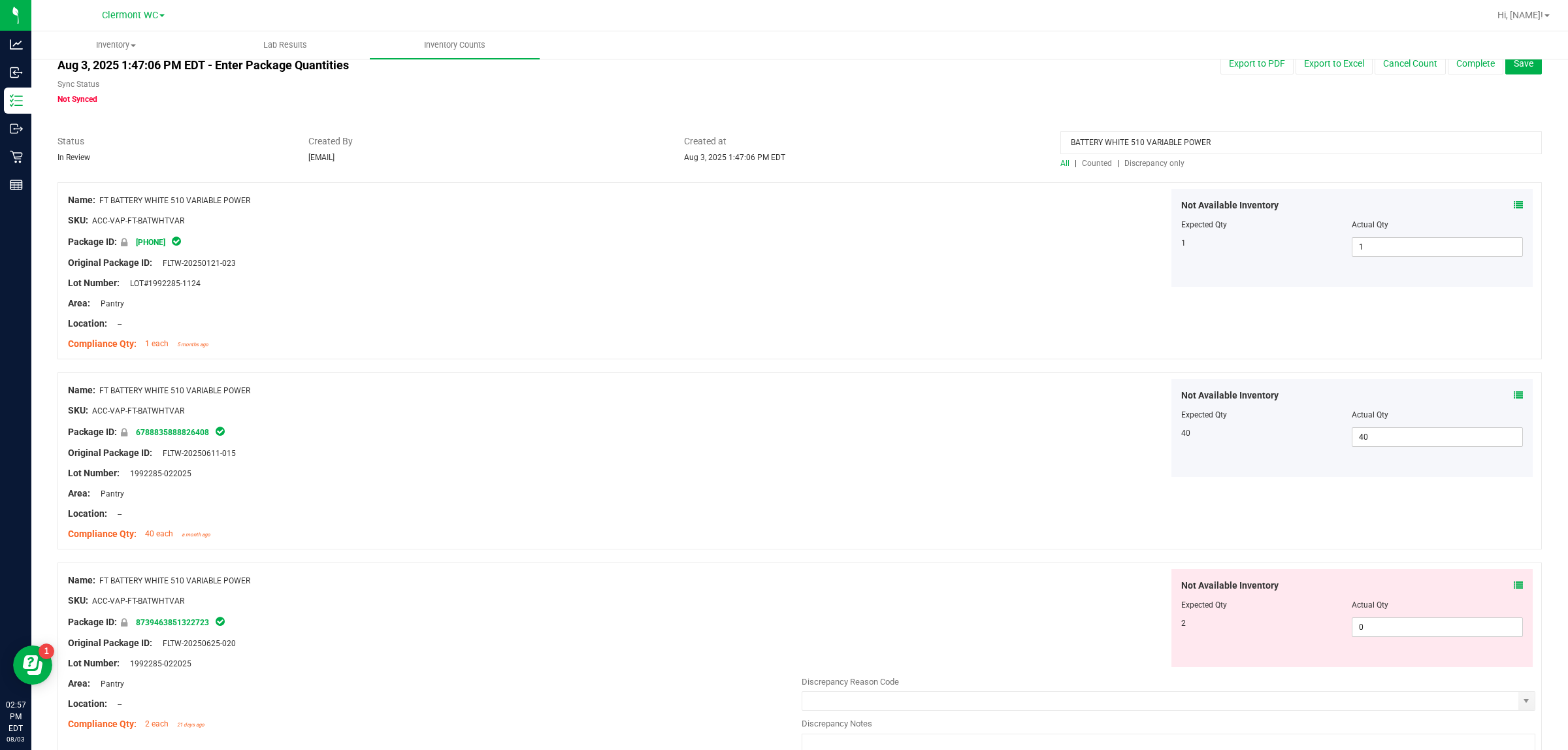 scroll, scrollTop: 0, scrollLeft: 0, axis: both 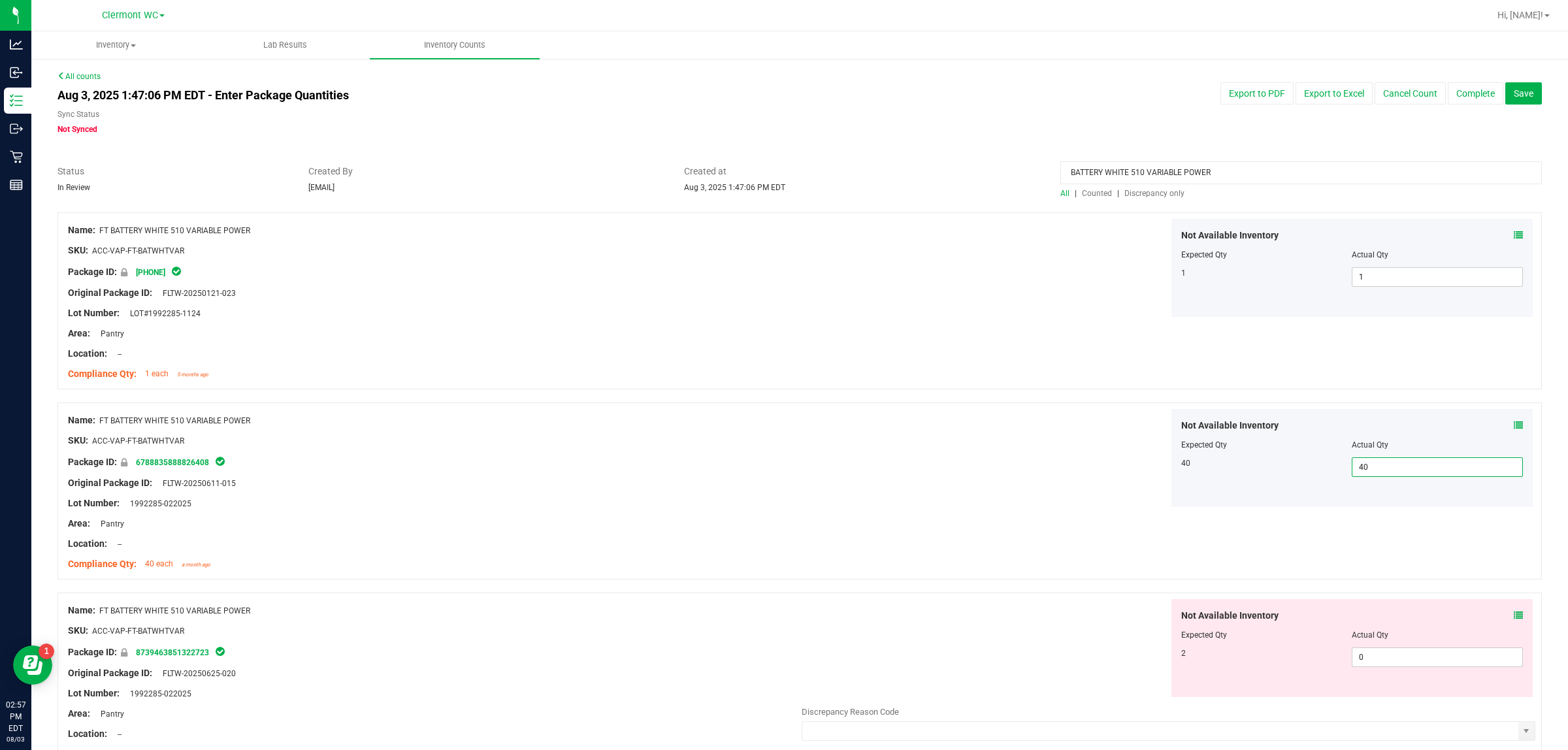 drag, startPoint x: 1443, startPoint y: 474, endPoint x: 1242, endPoint y: 474, distance: 201 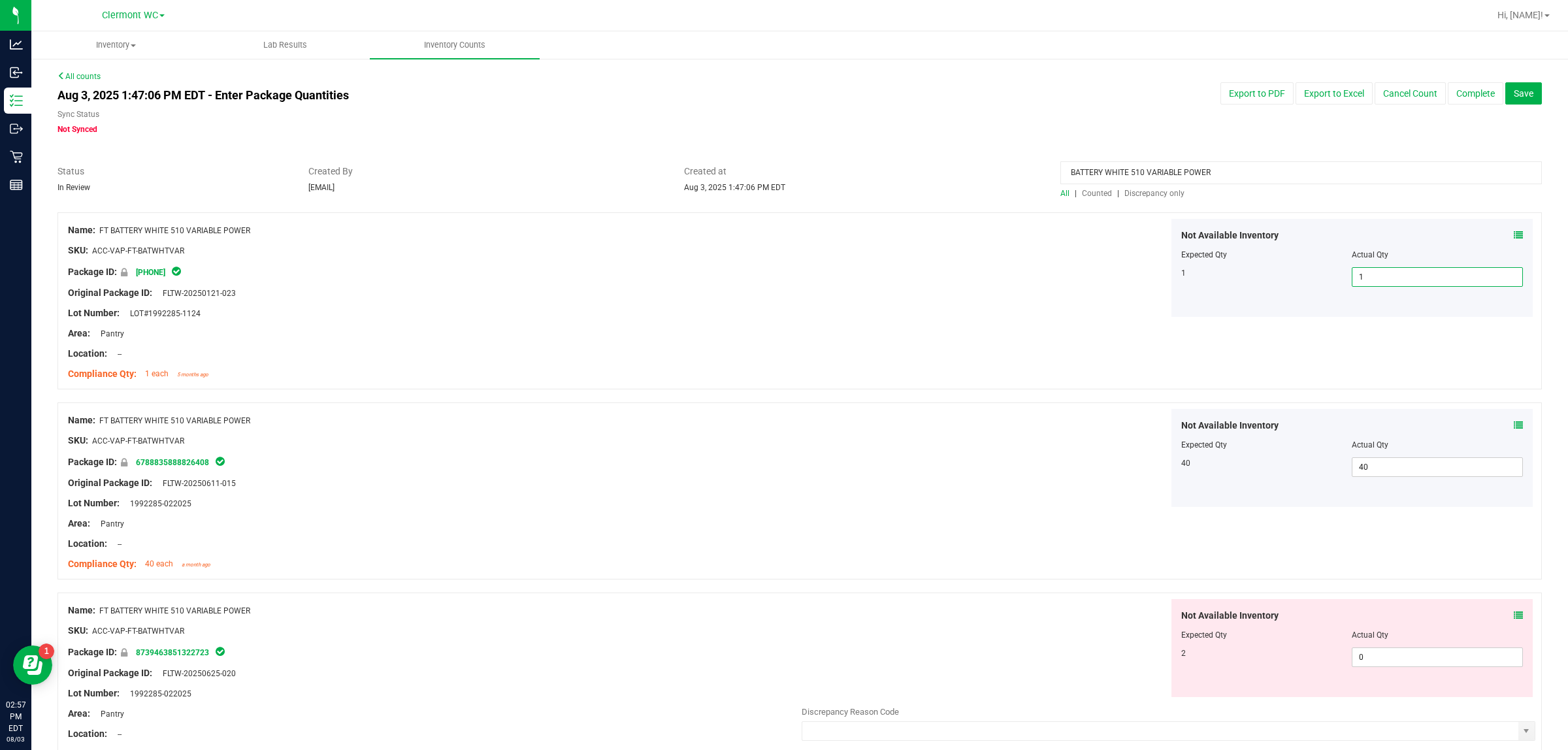 drag, startPoint x: 1426, startPoint y: 269, endPoint x: 938, endPoint y: 282, distance: 488.1731 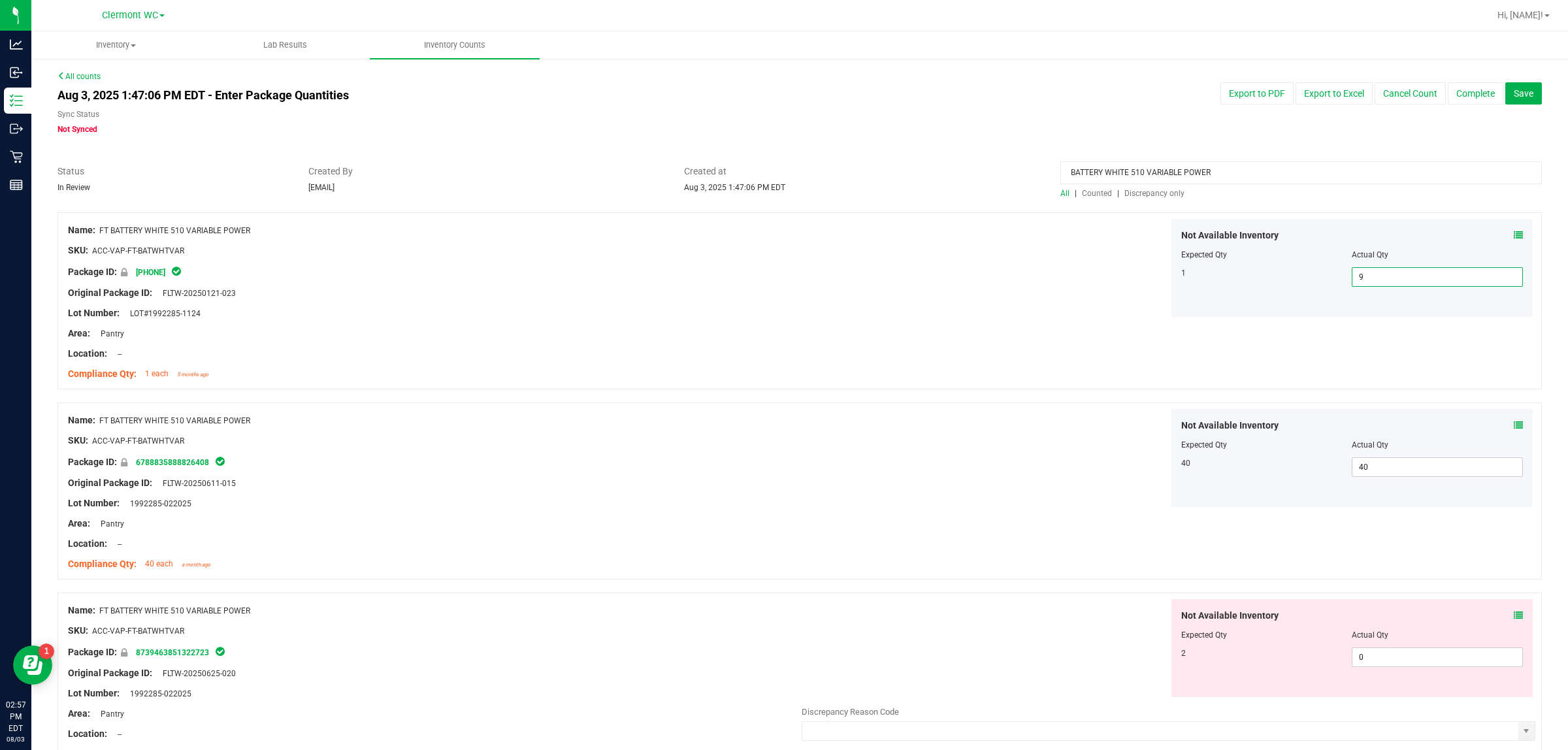 type on "99" 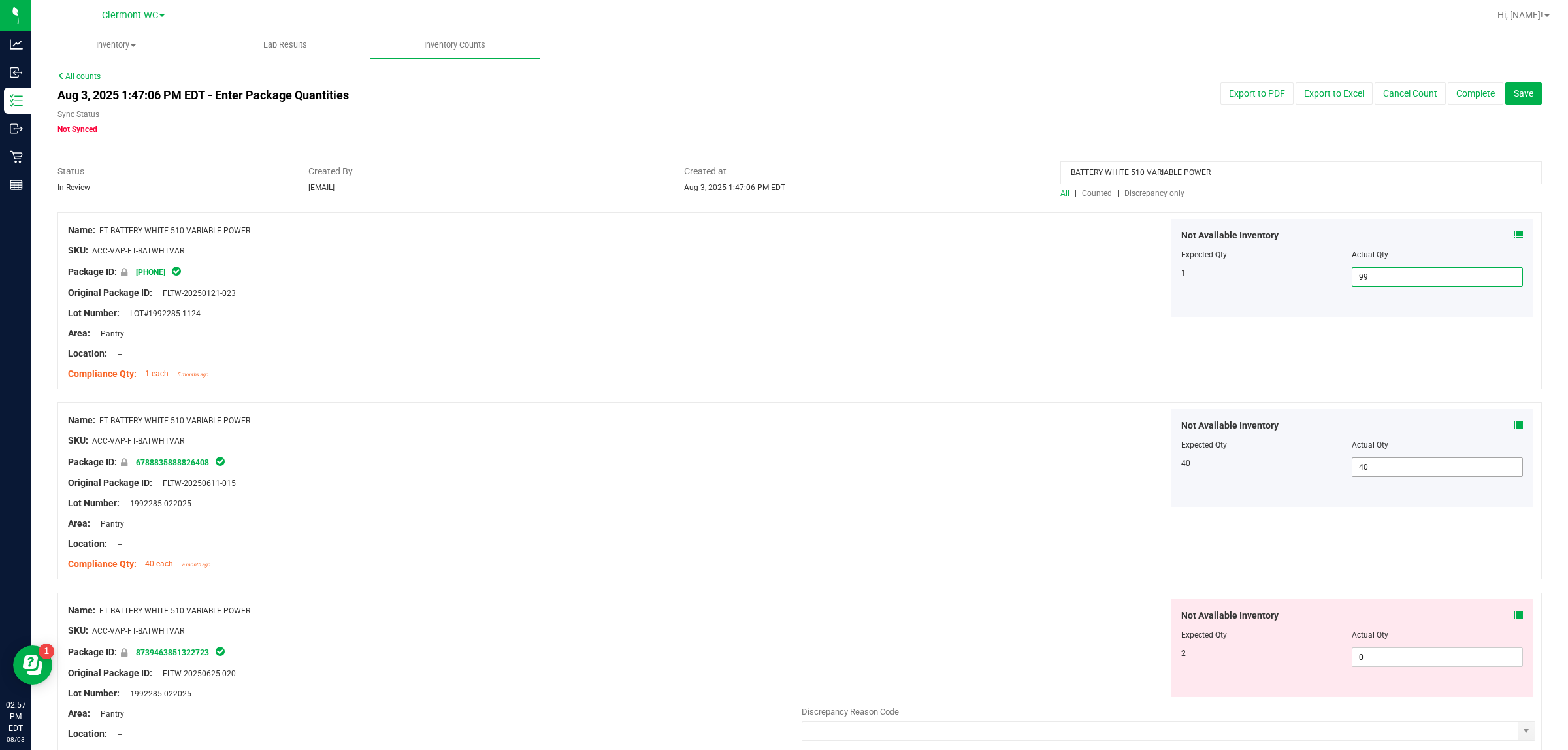 type on "99" 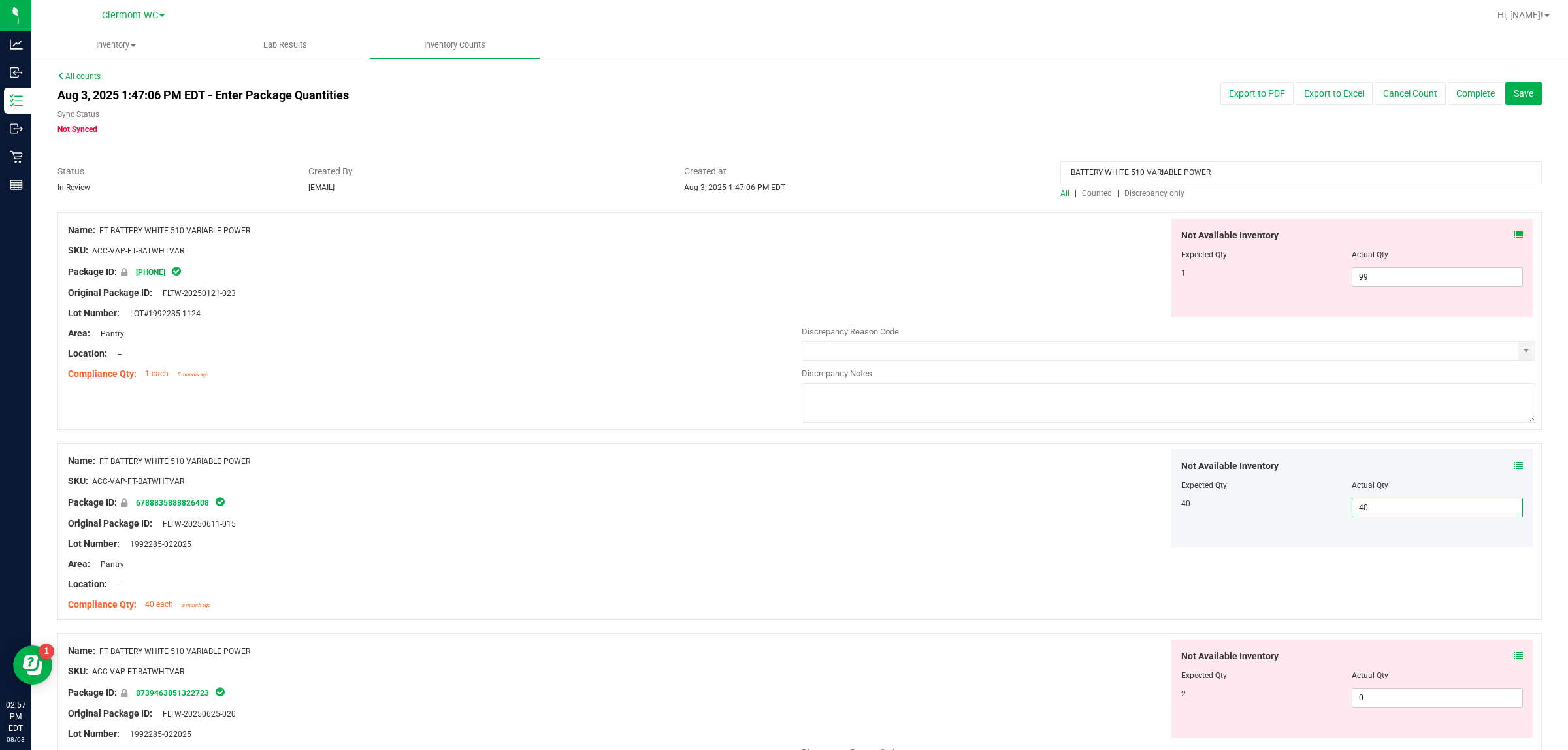 drag, startPoint x: 1390, startPoint y: 462, endPoint x: 1119, endPoint y: 462, distance: 271 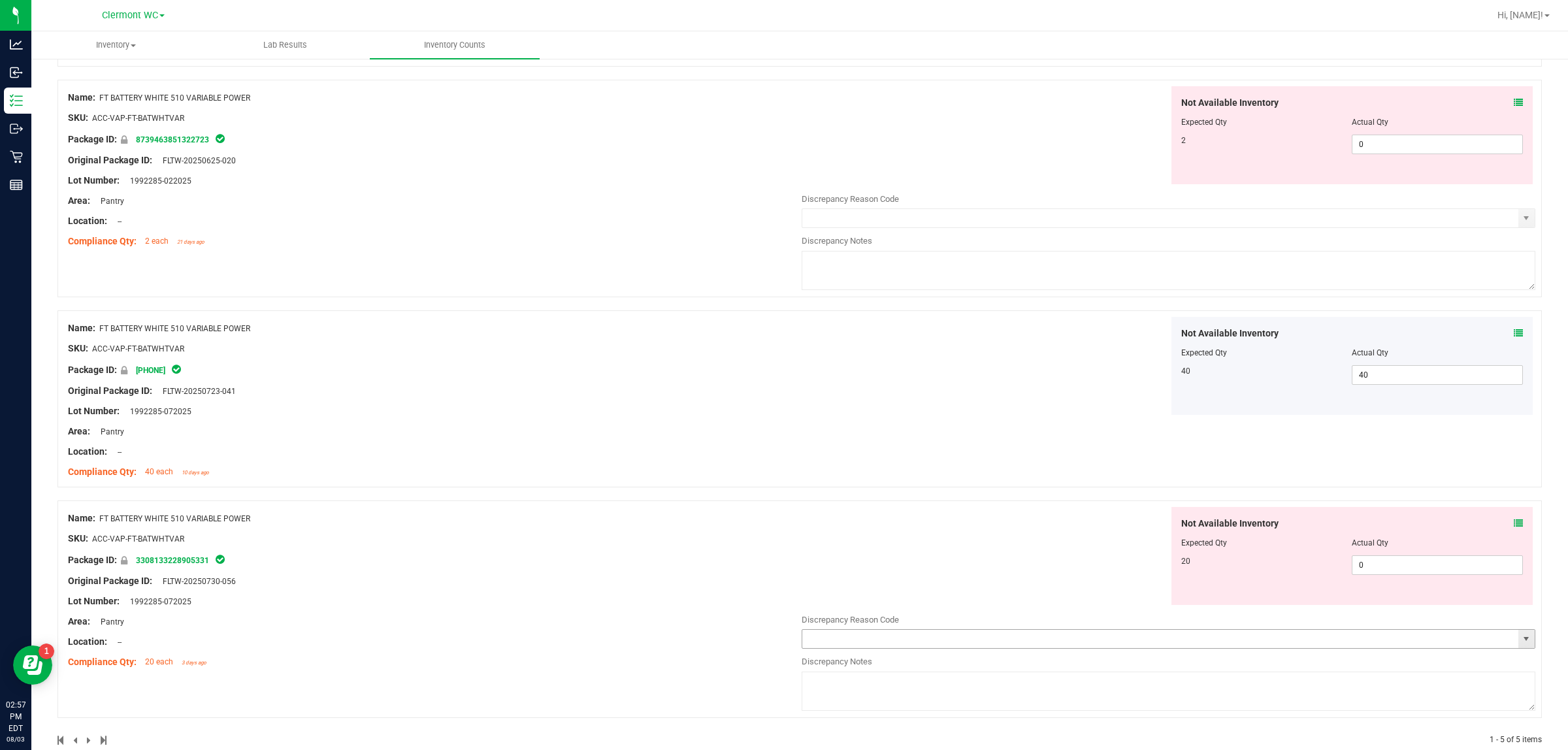 scroll, scrollTop: 572, scrollLeft: 0, axis: vertical 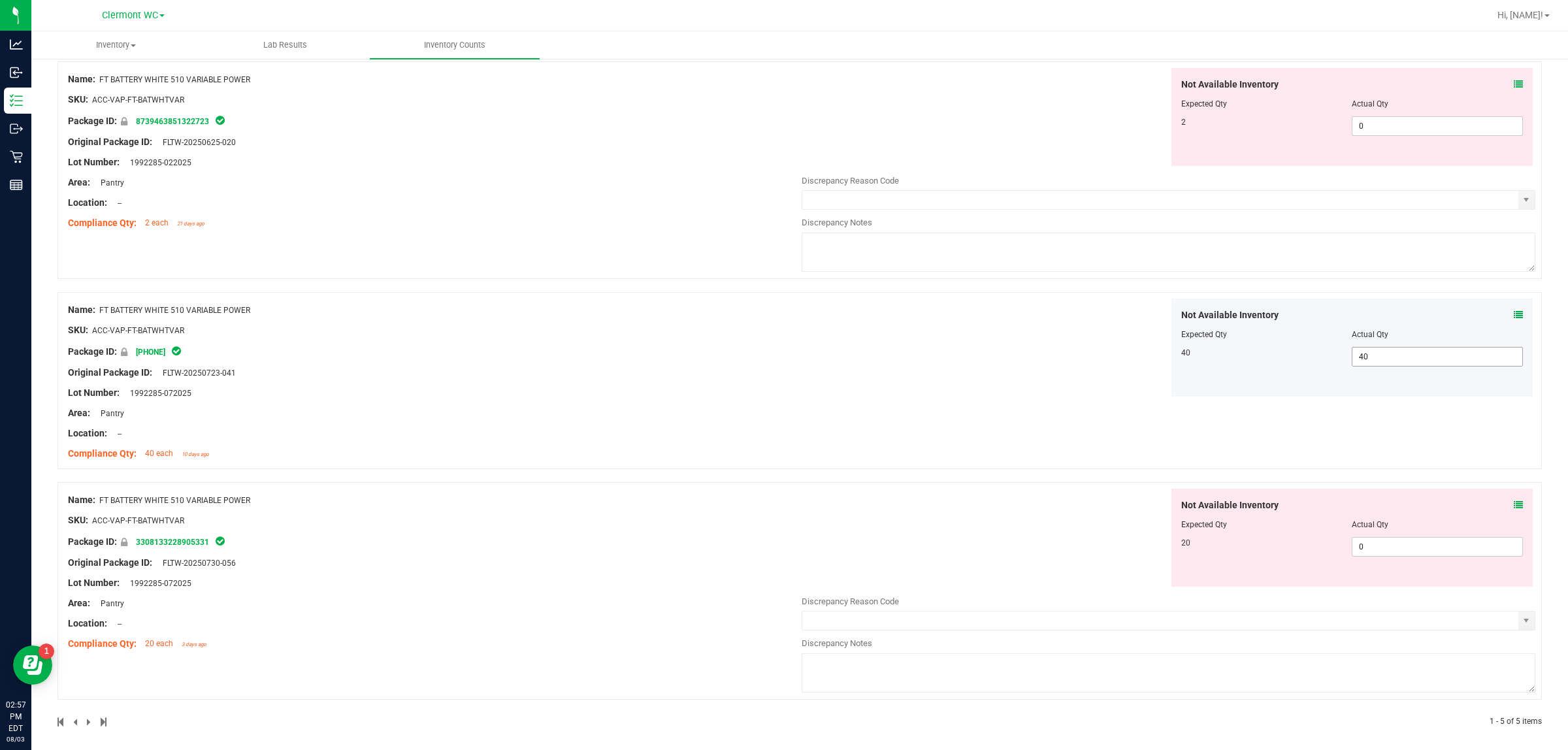 type on "0" 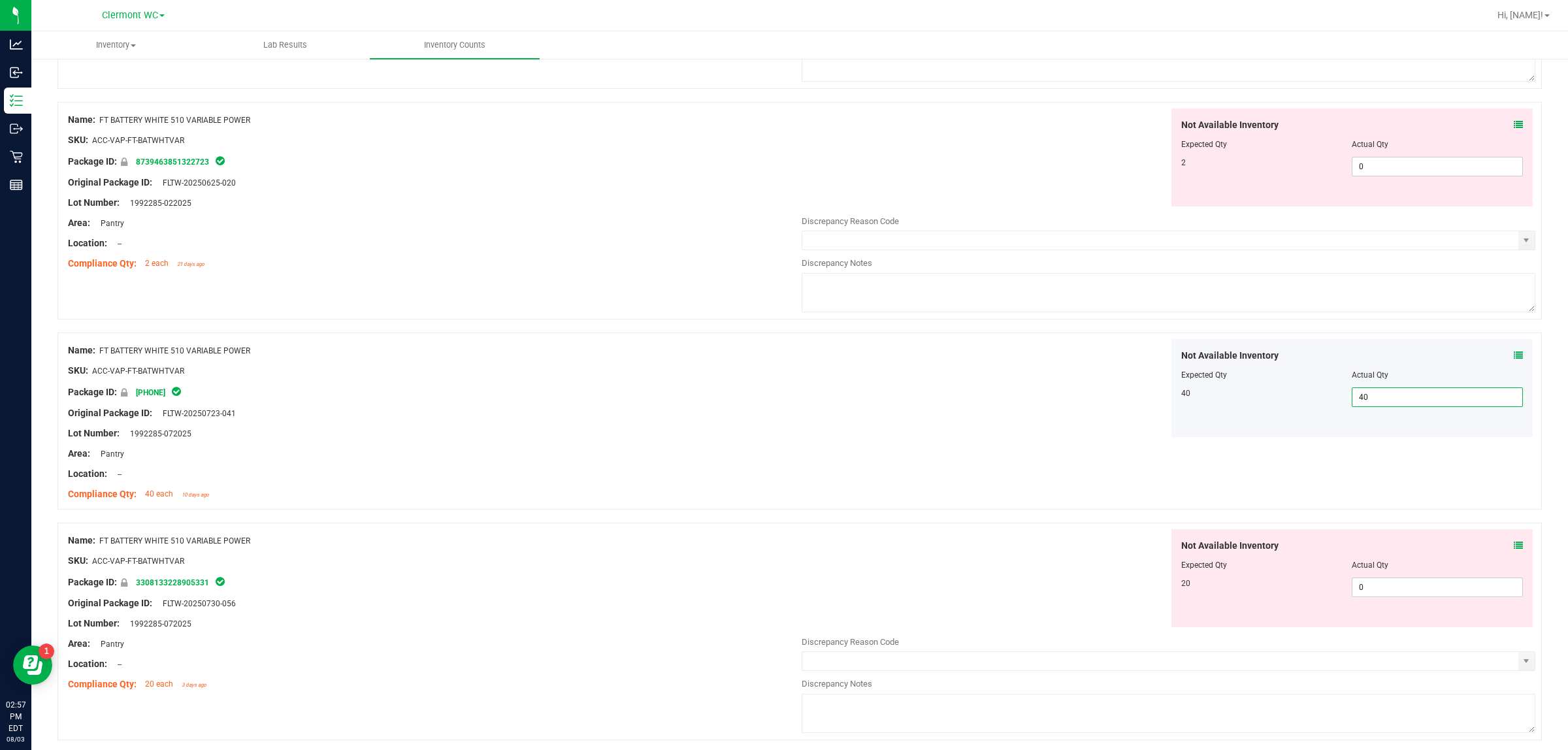 drag, startPoint x: 1414, startPoint y: 355, endPoint x: 1013, endPoint y: 412, distance: 405.03086 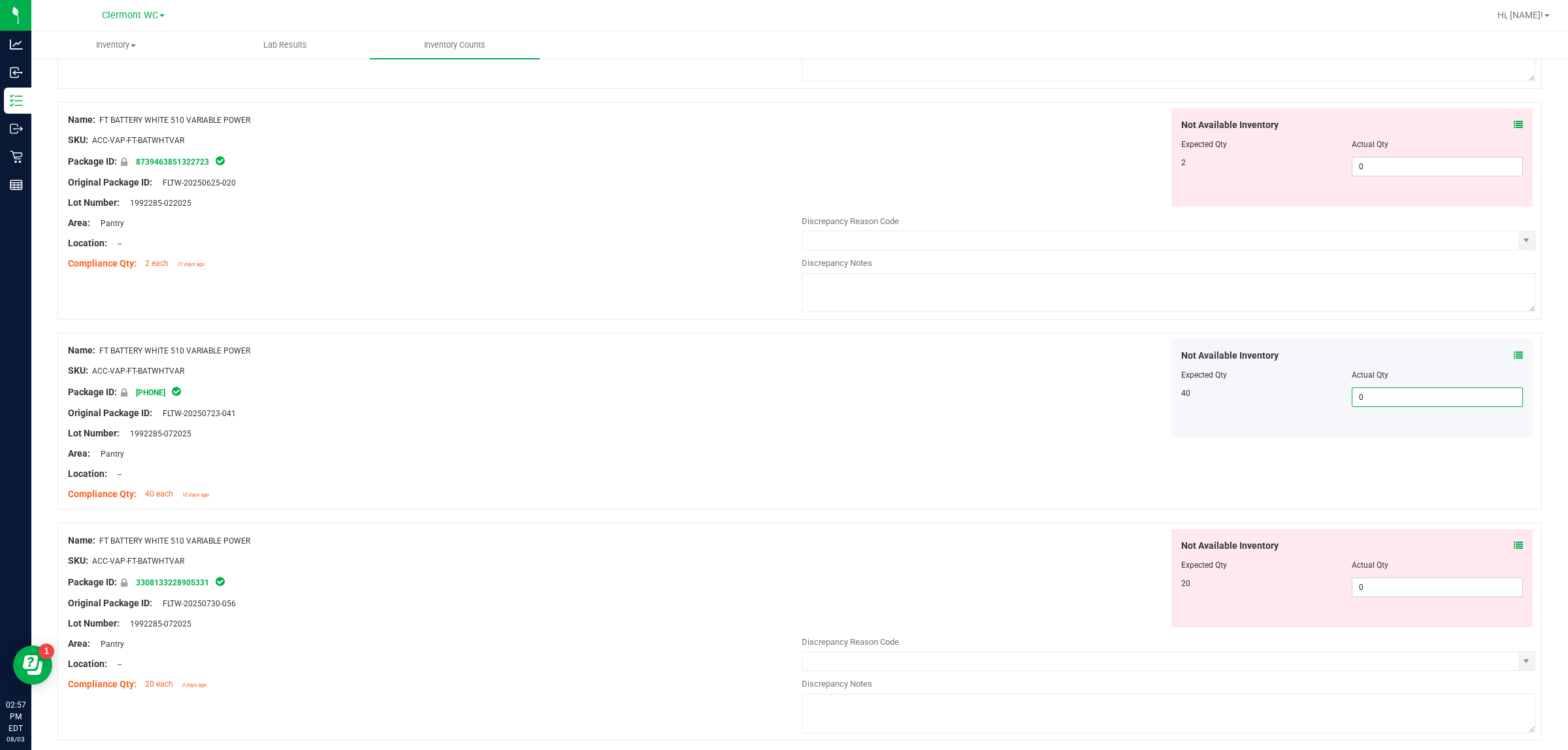 type on "0" 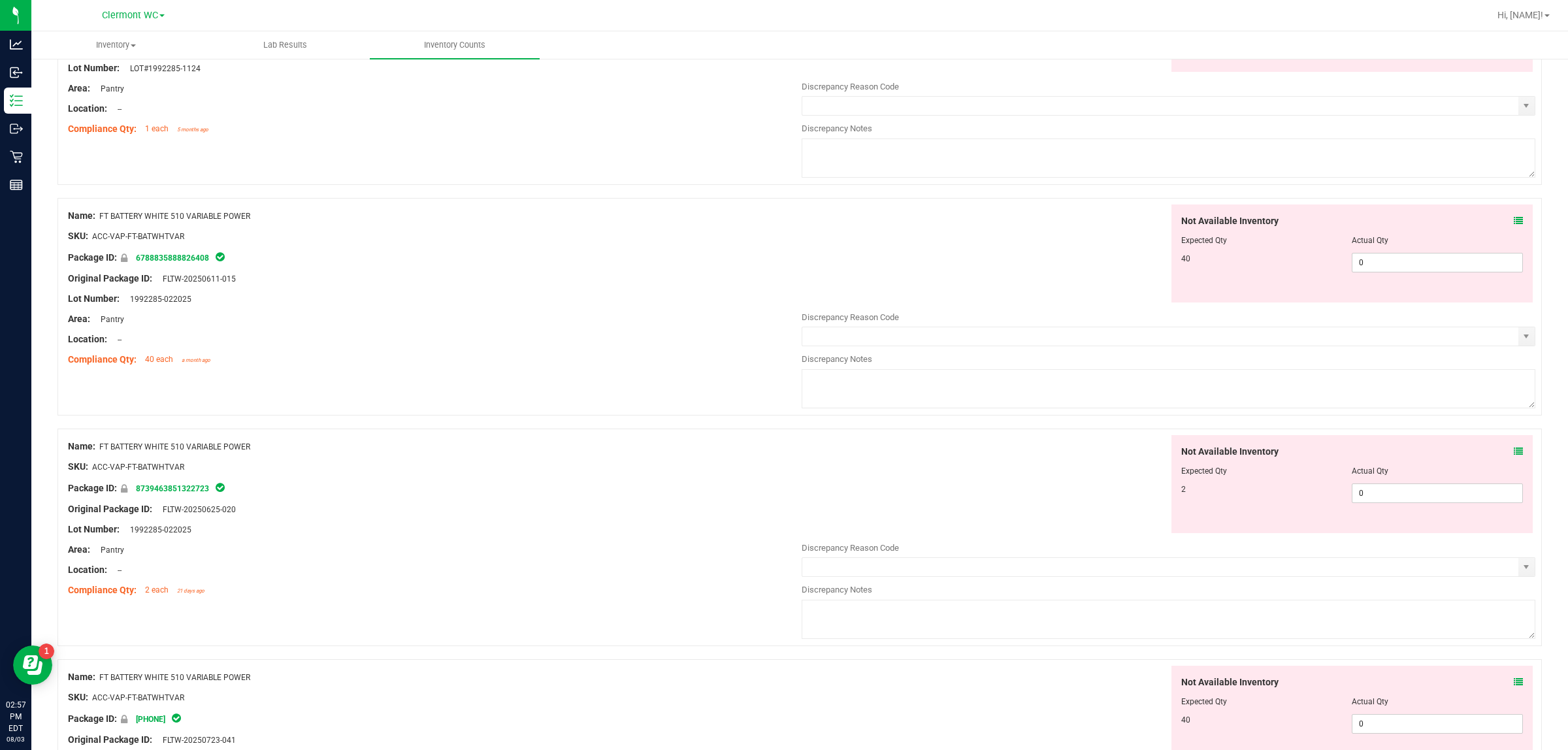 scroll, scrollTop: 0, scrollLeft: 0, axis: both 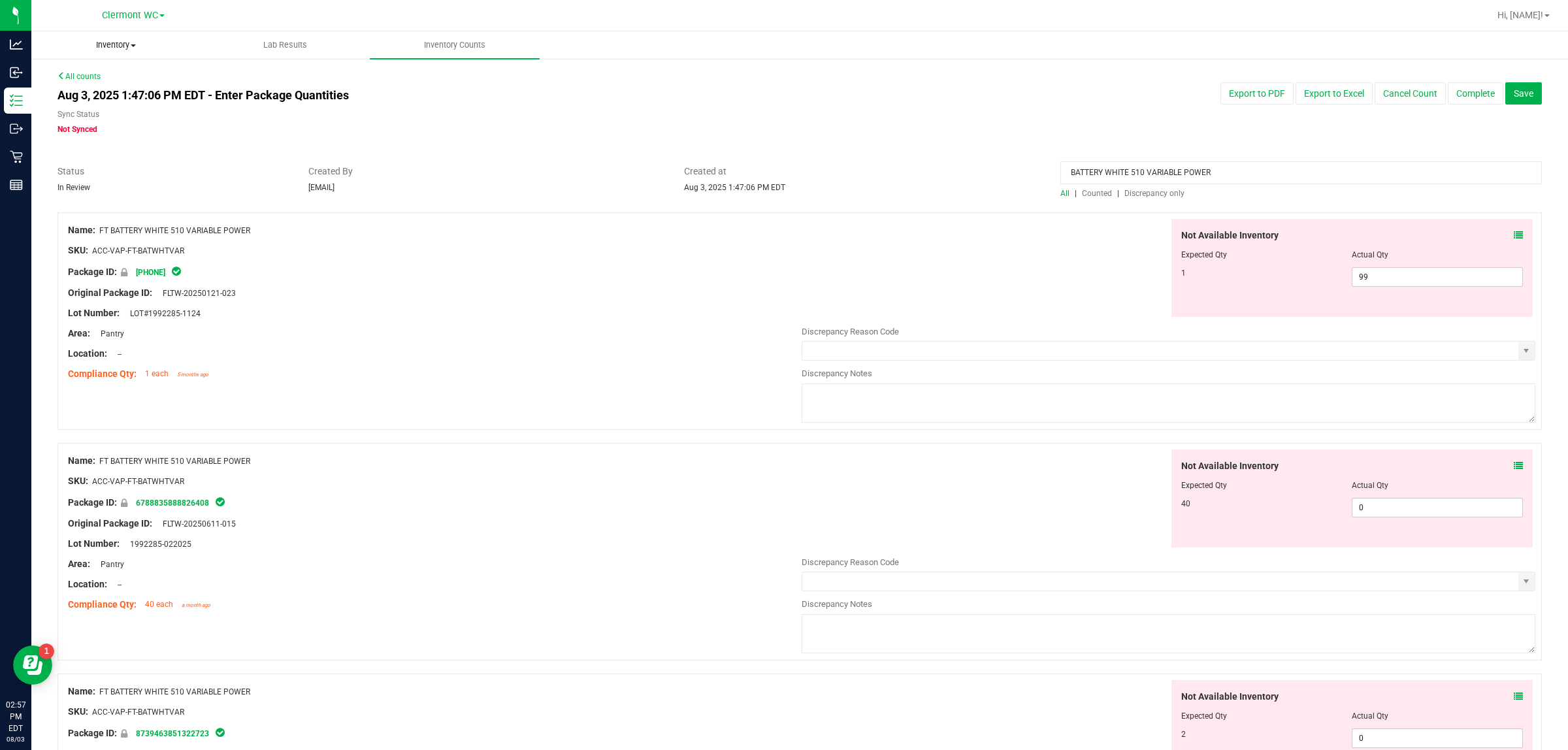 drag, startPoint x: 1220, startPoint y: 170, endPoint x: 127, endPoint y: 39, distance: 1100.8224 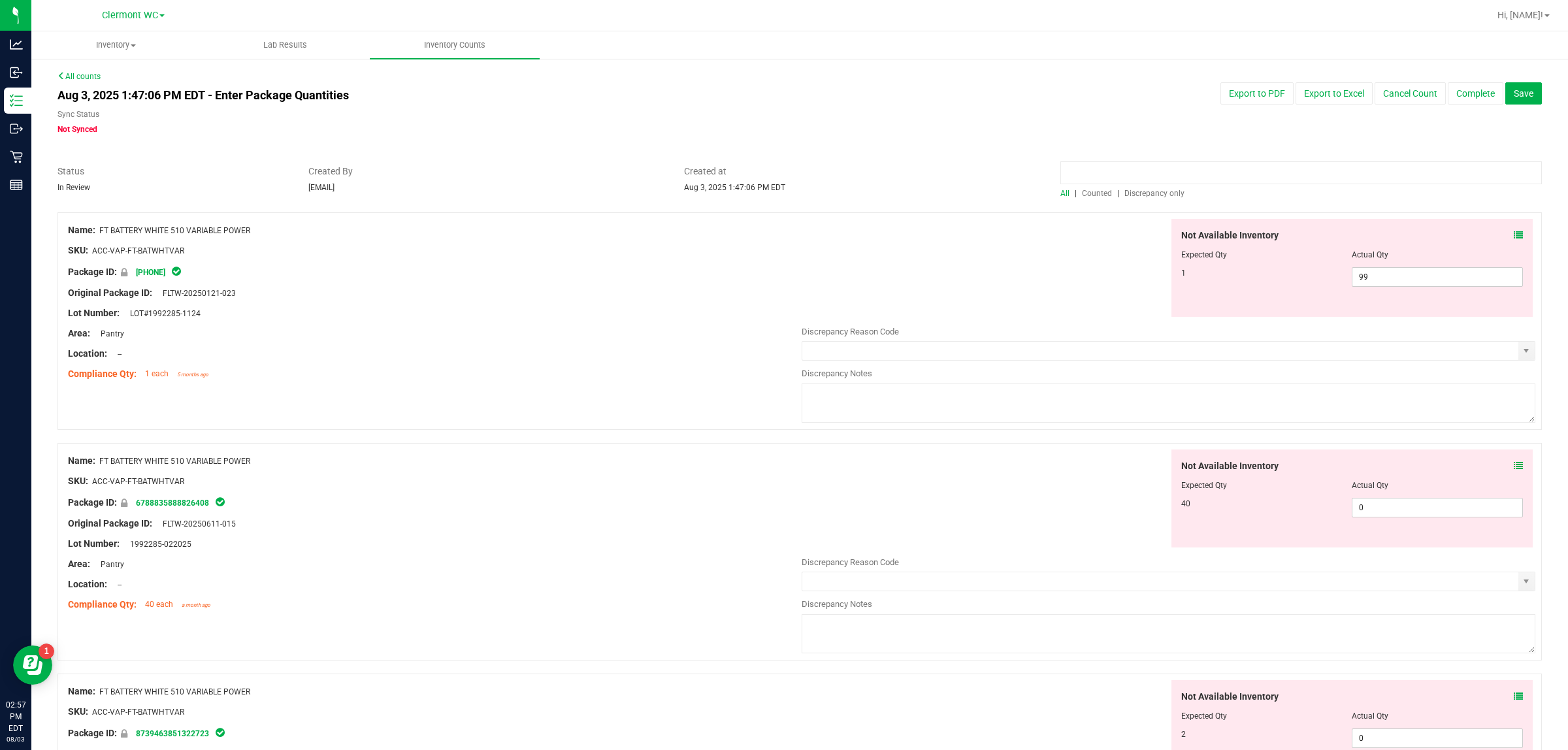 type 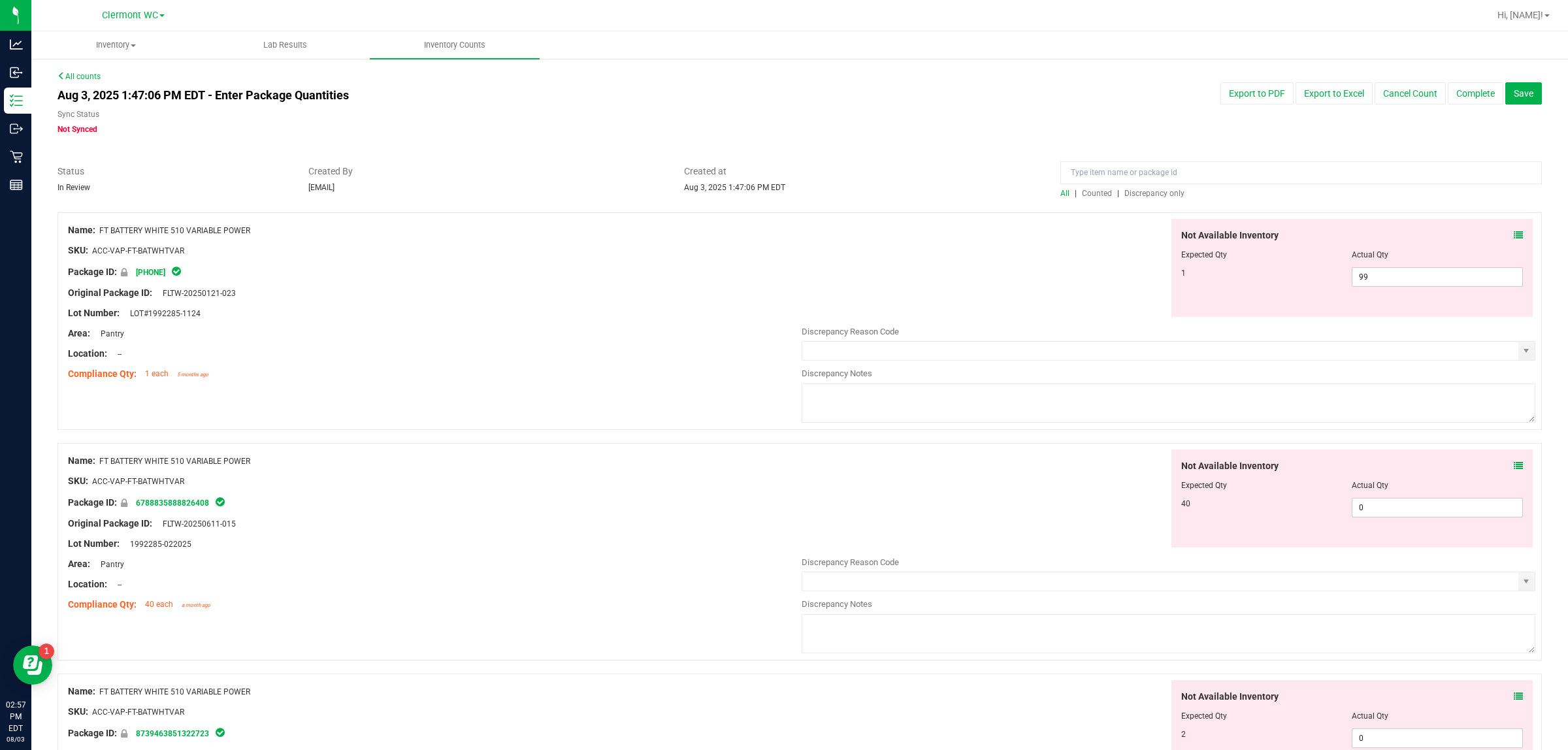 click on "Not Available Inventory
Expected Qty
Actual Qty
1
99 99" at bounding box center [1168, 268] 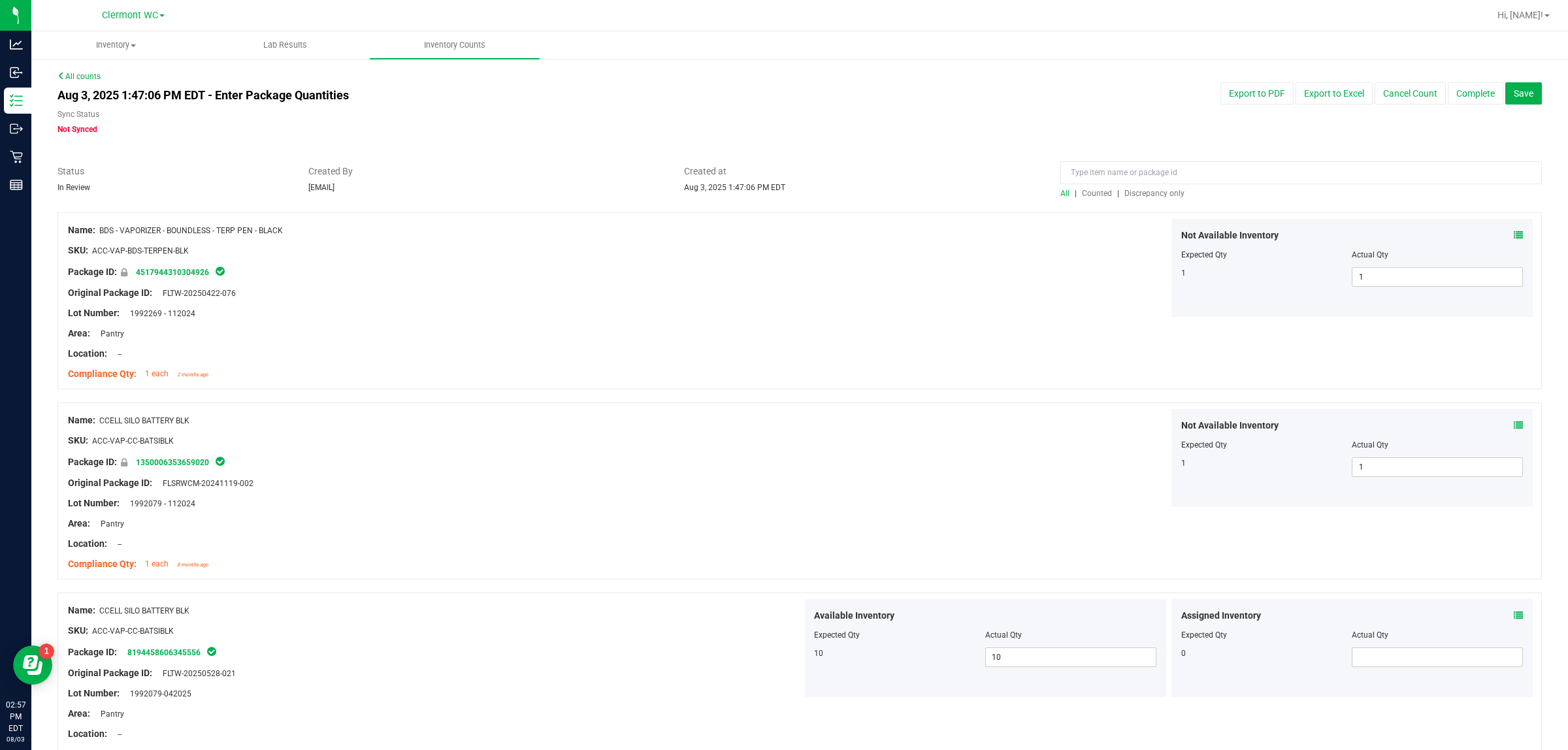 click at bounding box center [1301, 176] 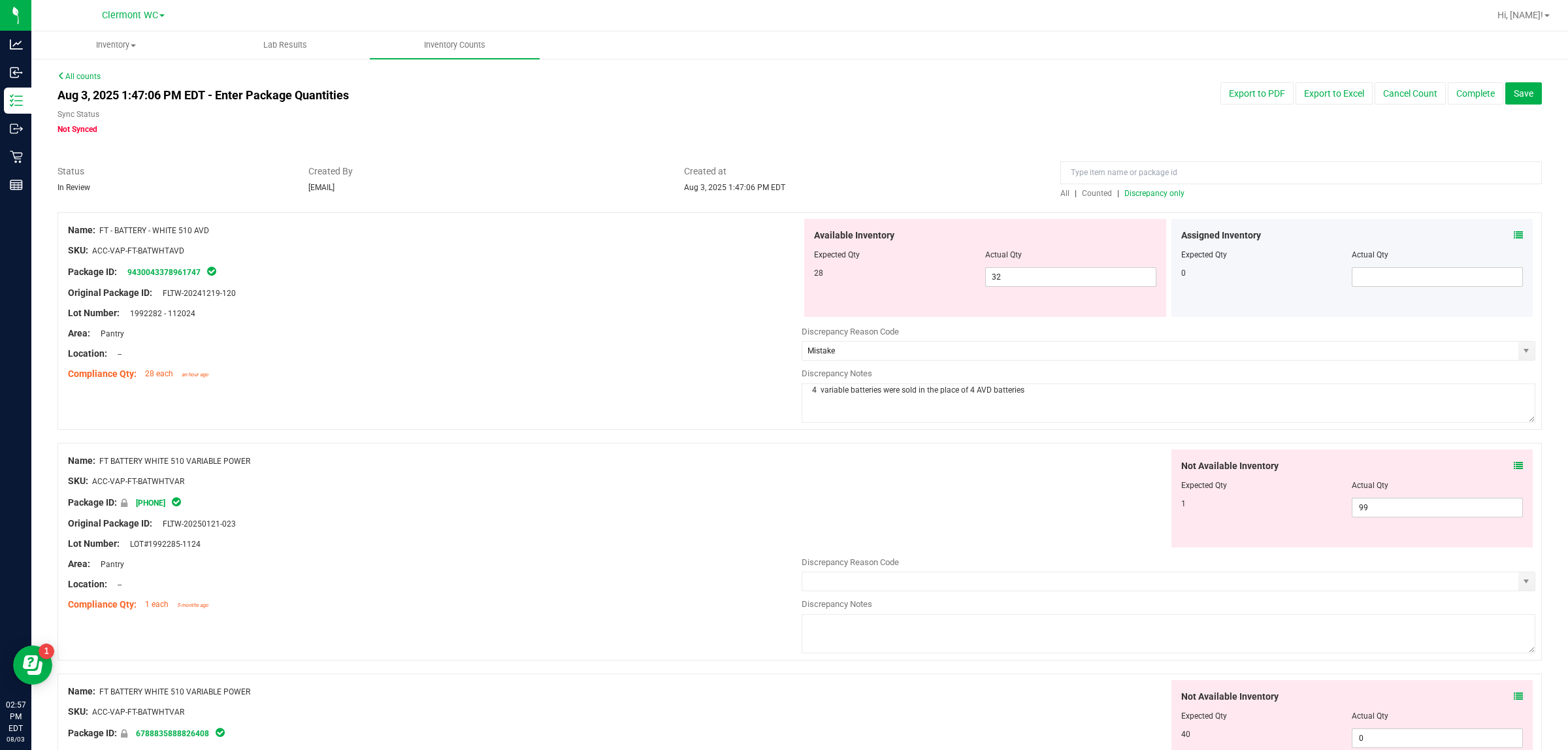 drag, startPoint x: 1039, startPoint y: 391, endPoint x: 648, endPoint y: 383, distance: 391.08183 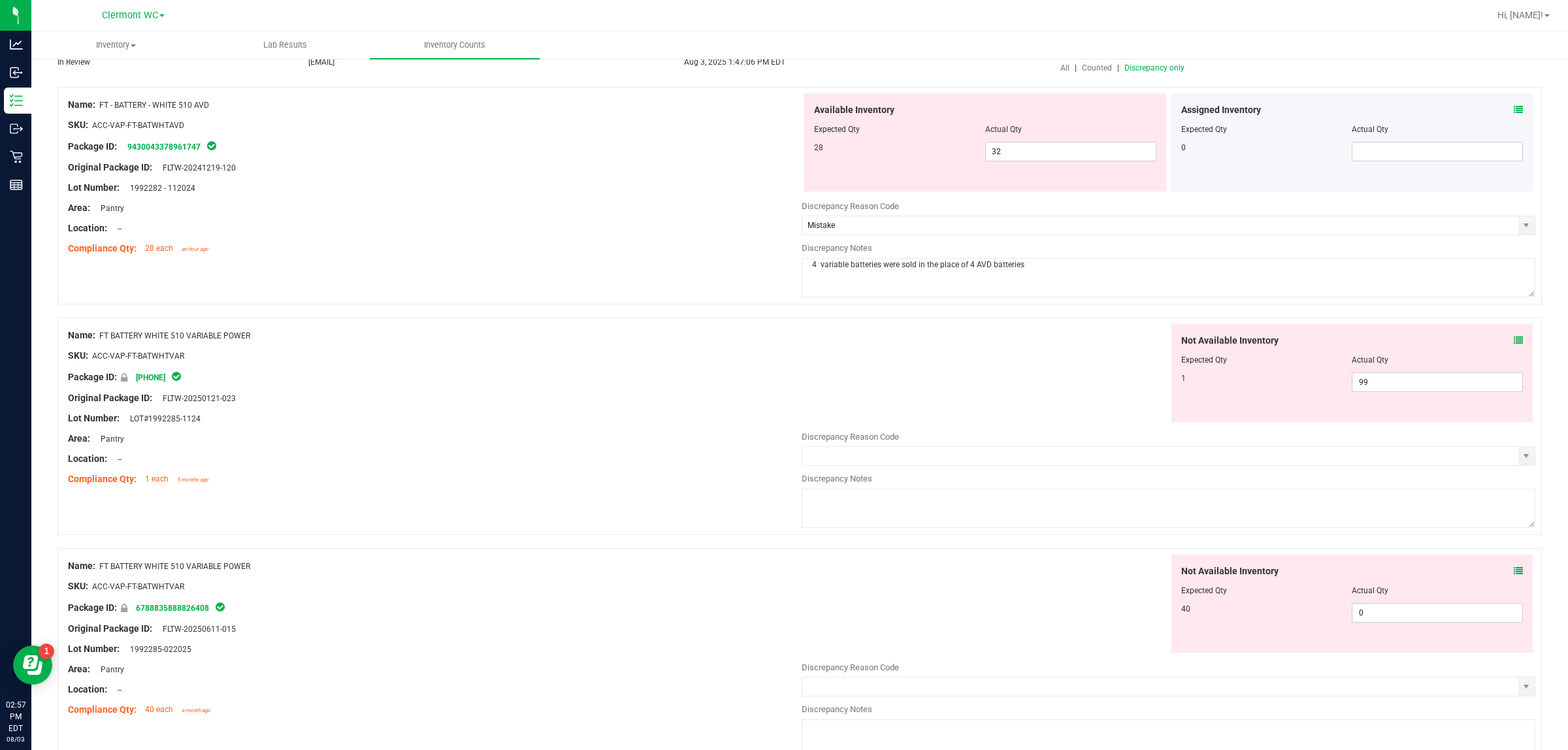 scroll, scrollTop: 163, scrollLeft: 0, axis: vertical 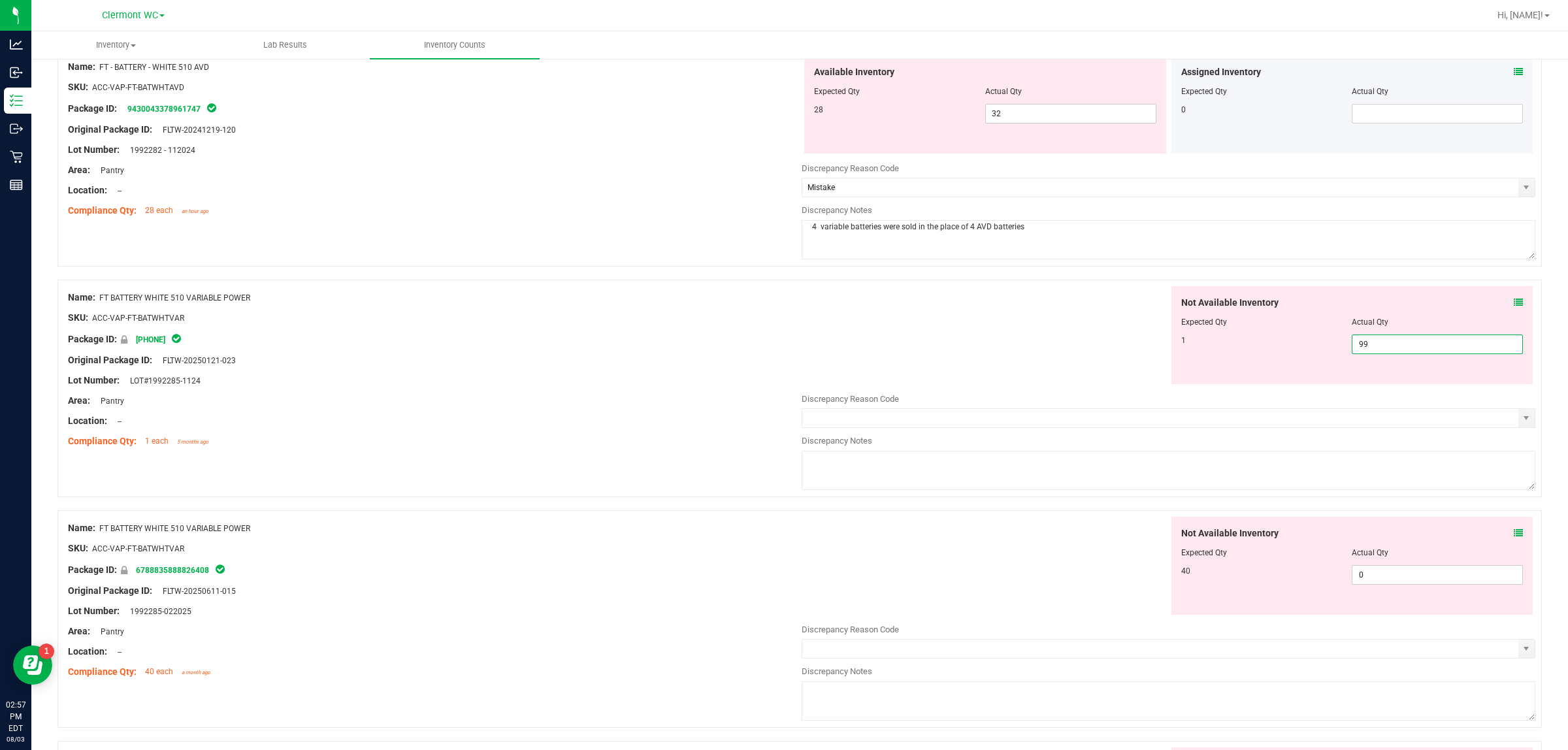drag, startPoint x: 1390, startPoint y: 348, endPoint x: 1289, endPoint y: 351, distance: 101.04454 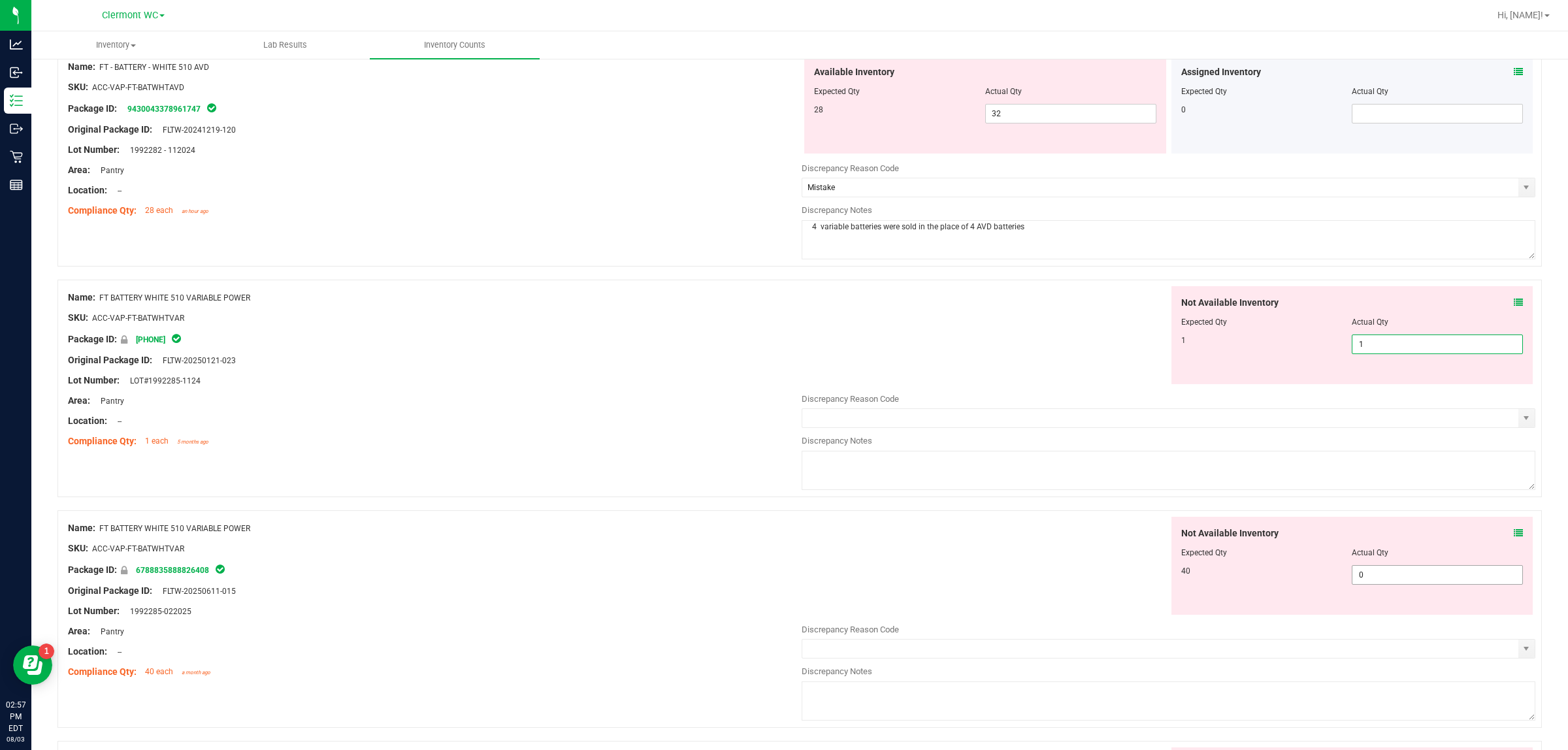 type on "1" 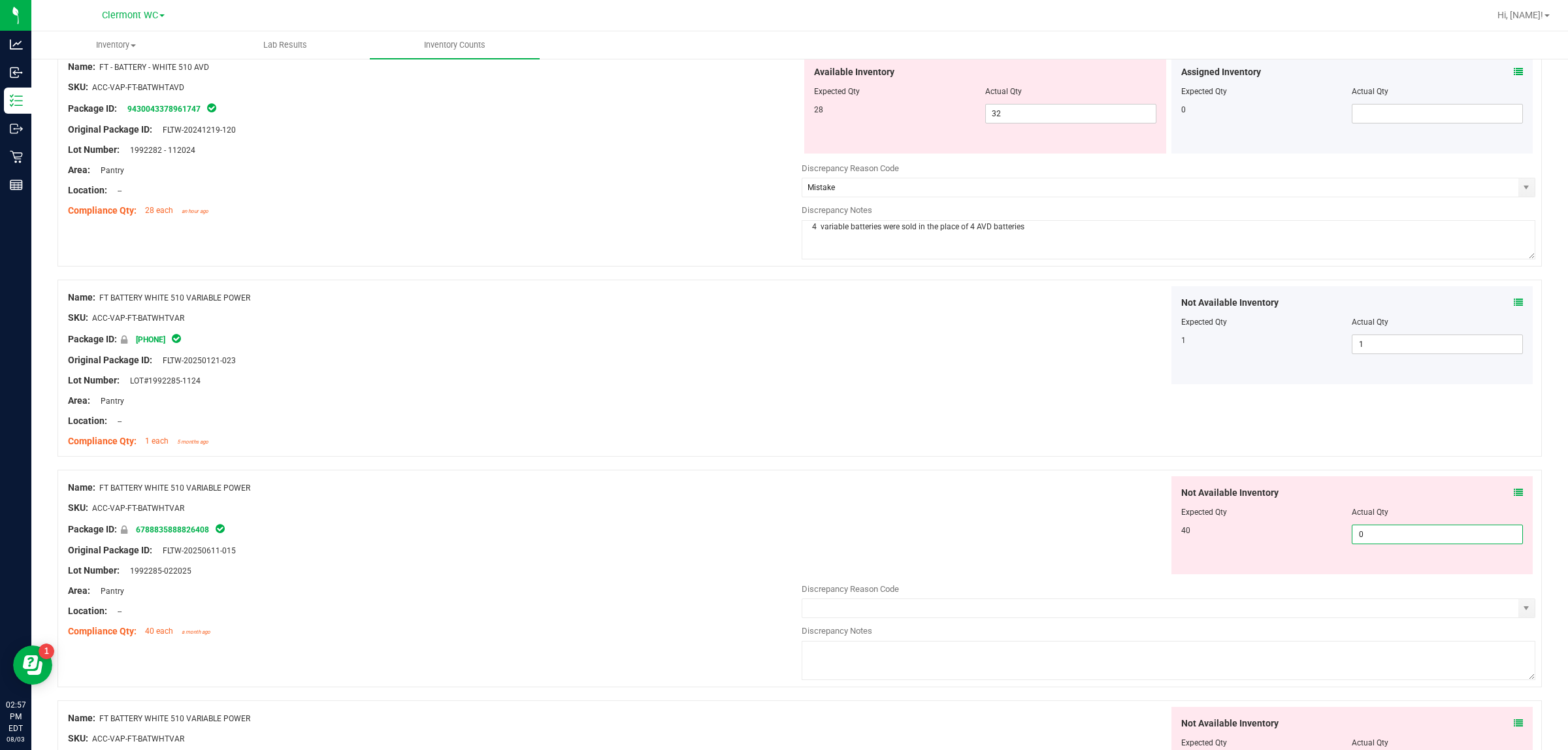 drag, startPoint x: 1411, startPoint y: 575, endPoint x: 1056, endPoint y: 575, distance: 355 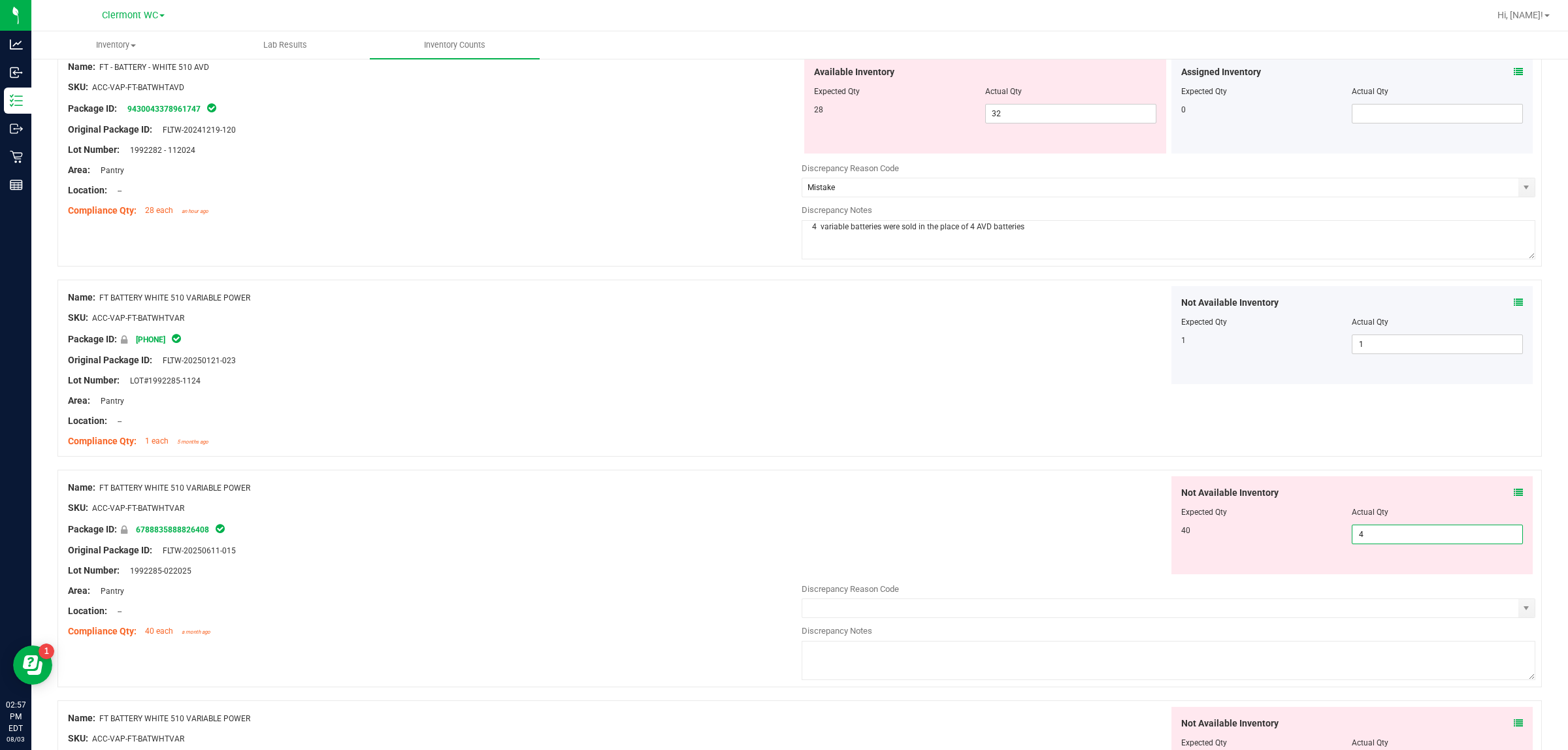 type on "40" 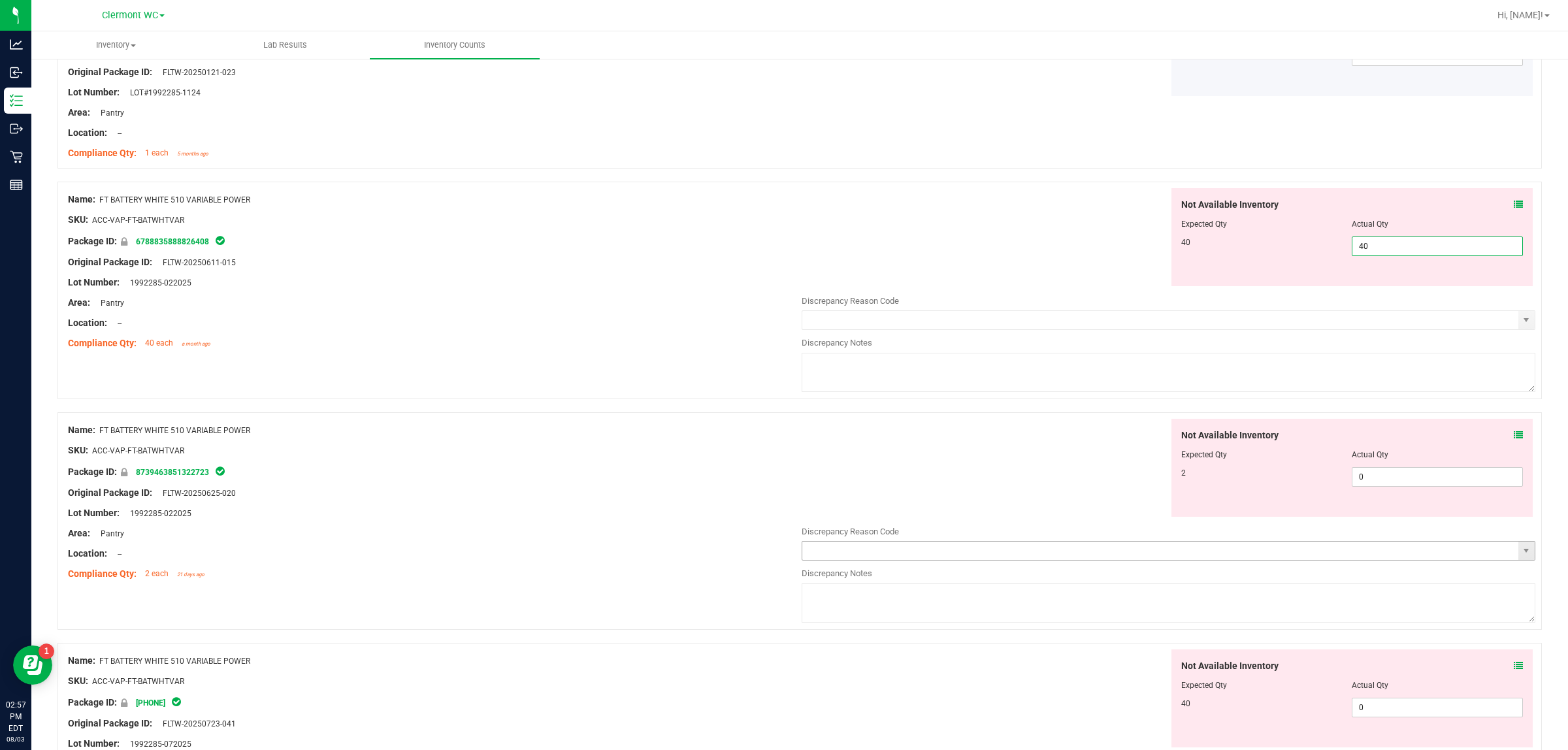 scroll, scrollTop: 490, scrollLeft: 0, axis: vertical 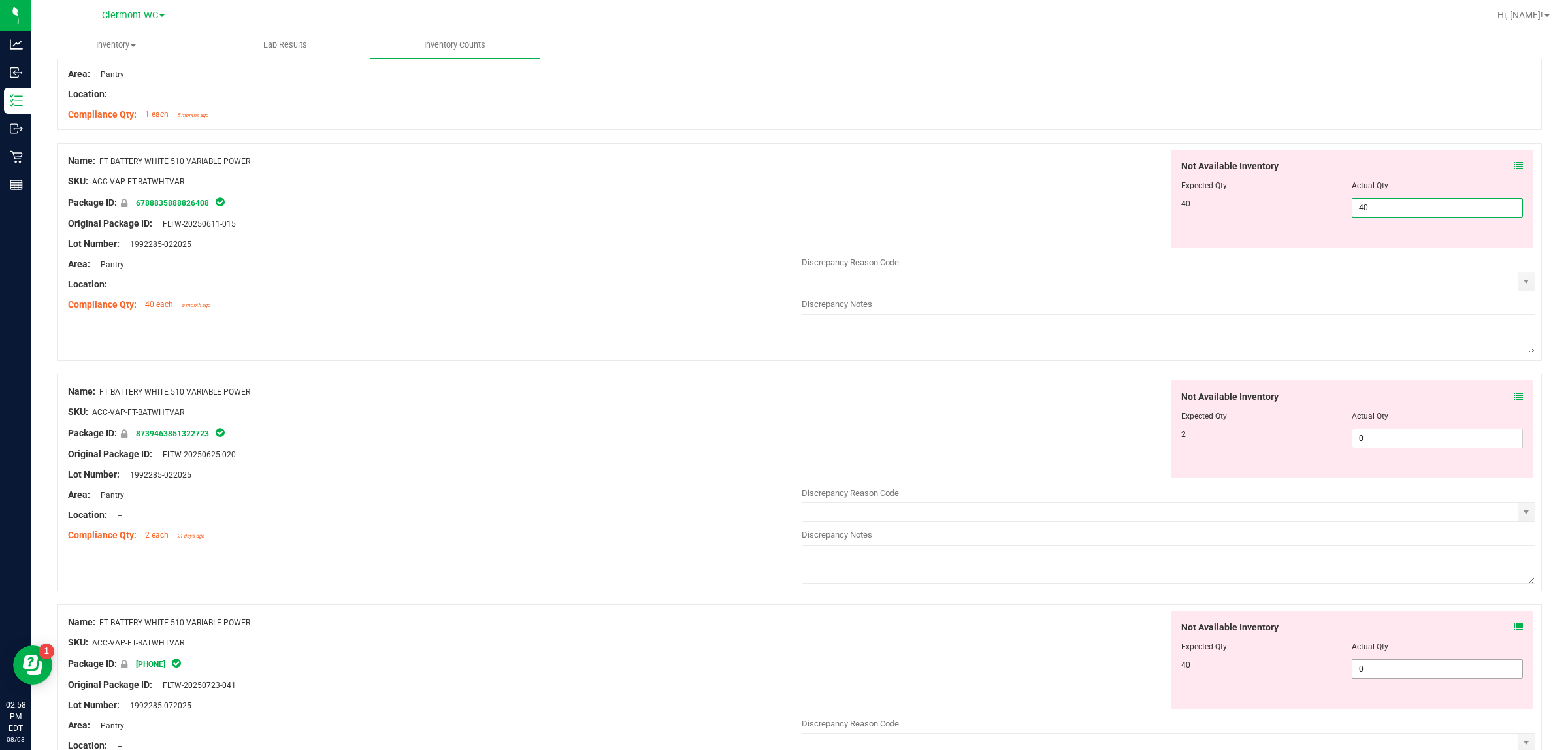 type on "40" 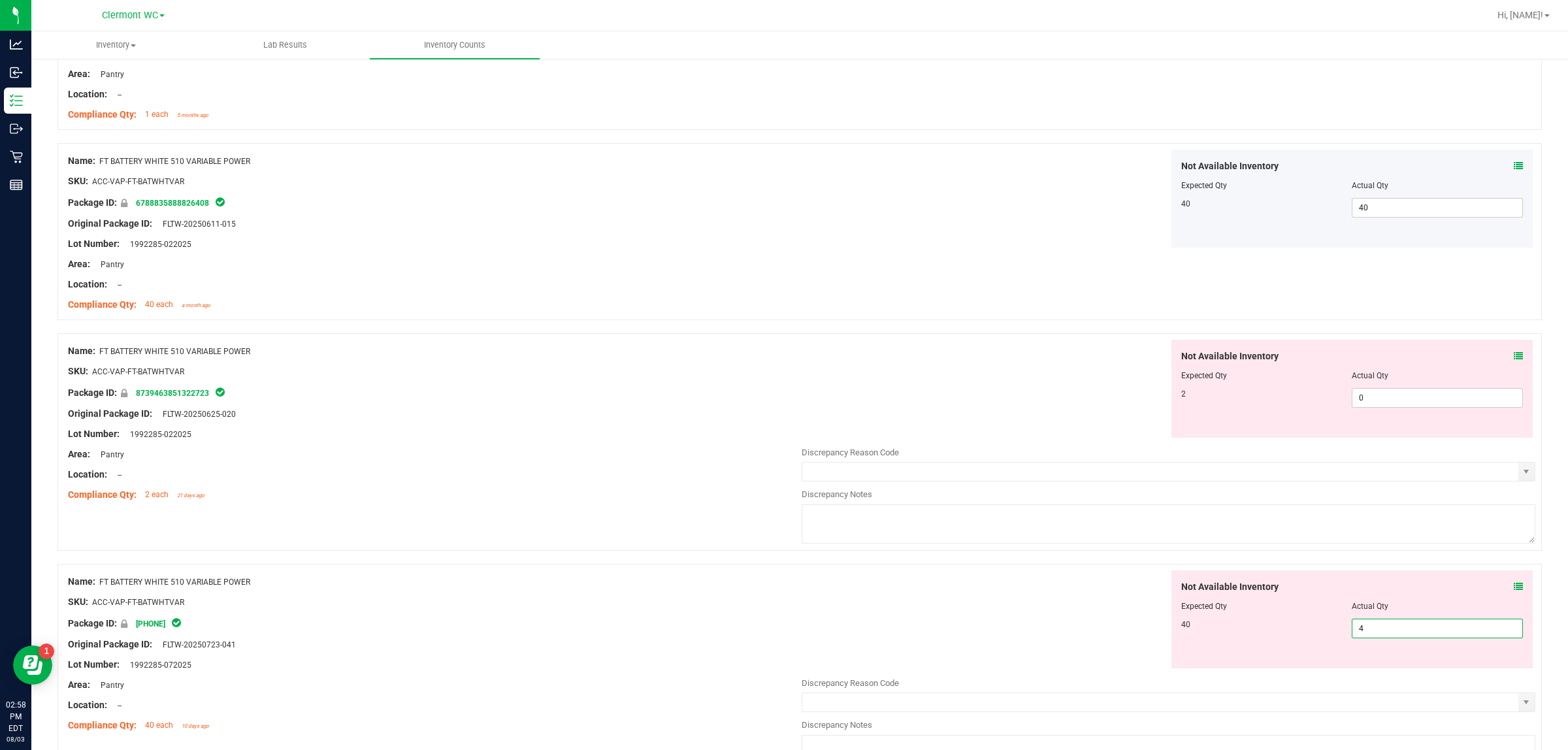 type on "40" 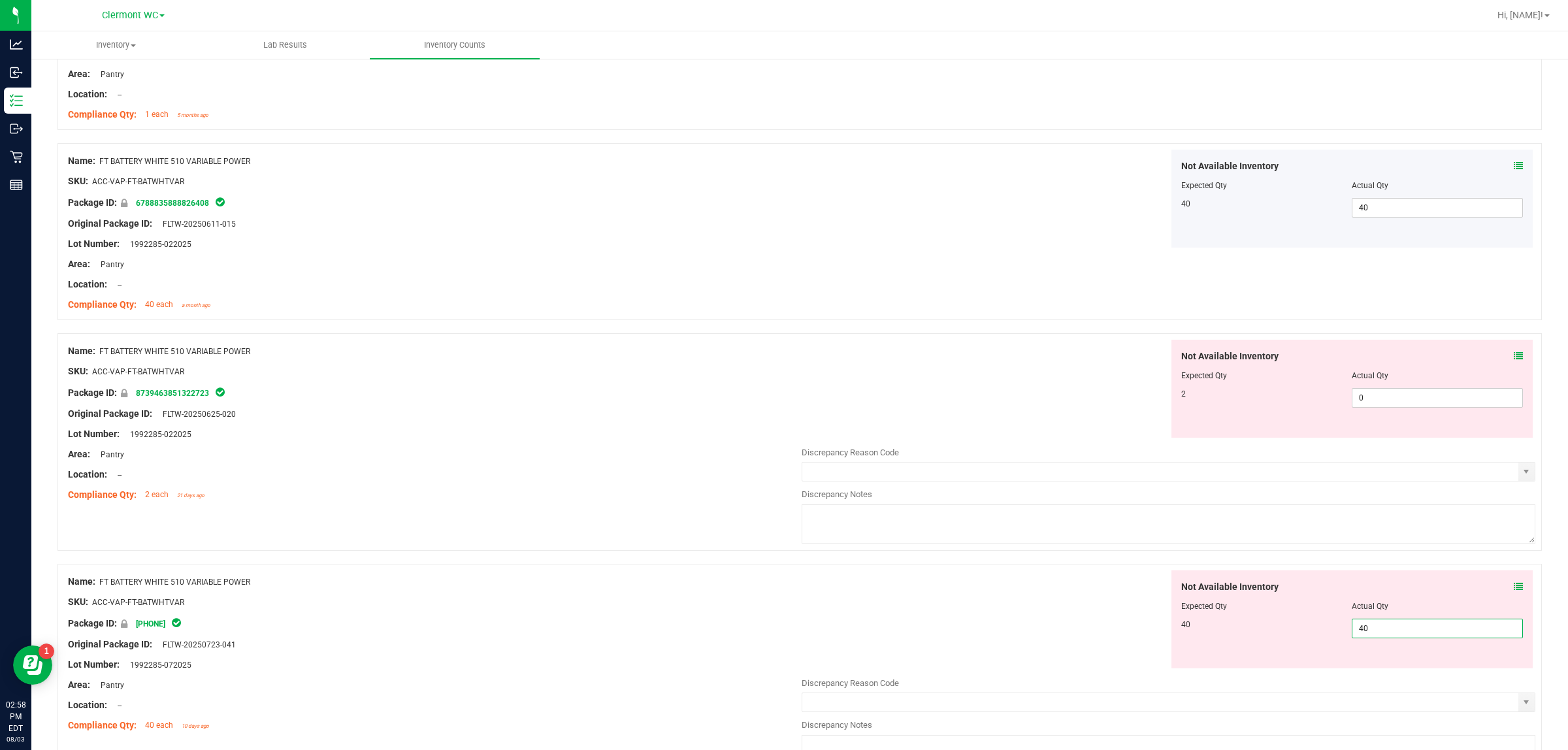 type on "40" 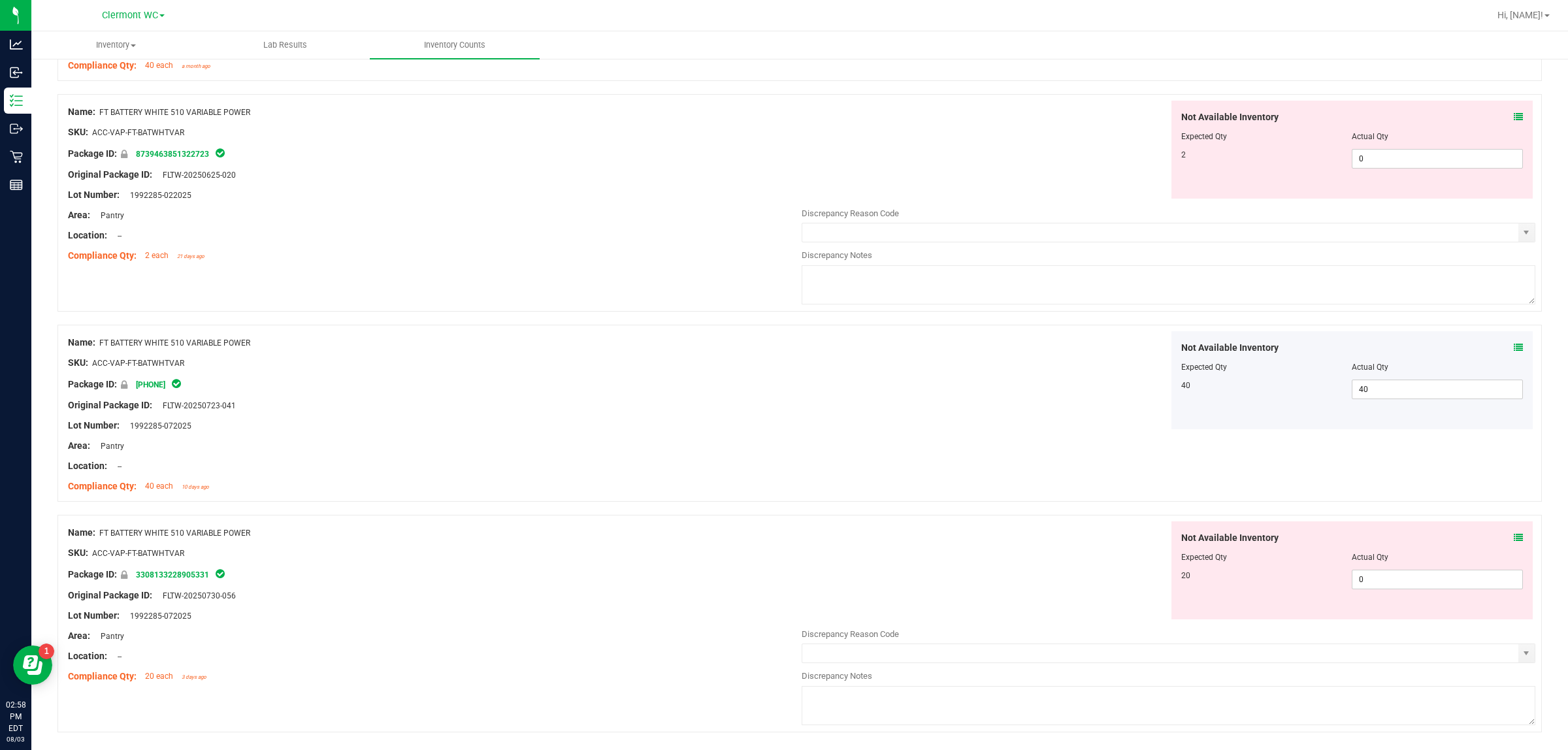 scroll, scrollTop: 772, scrollLeft: 0, axis: vertical 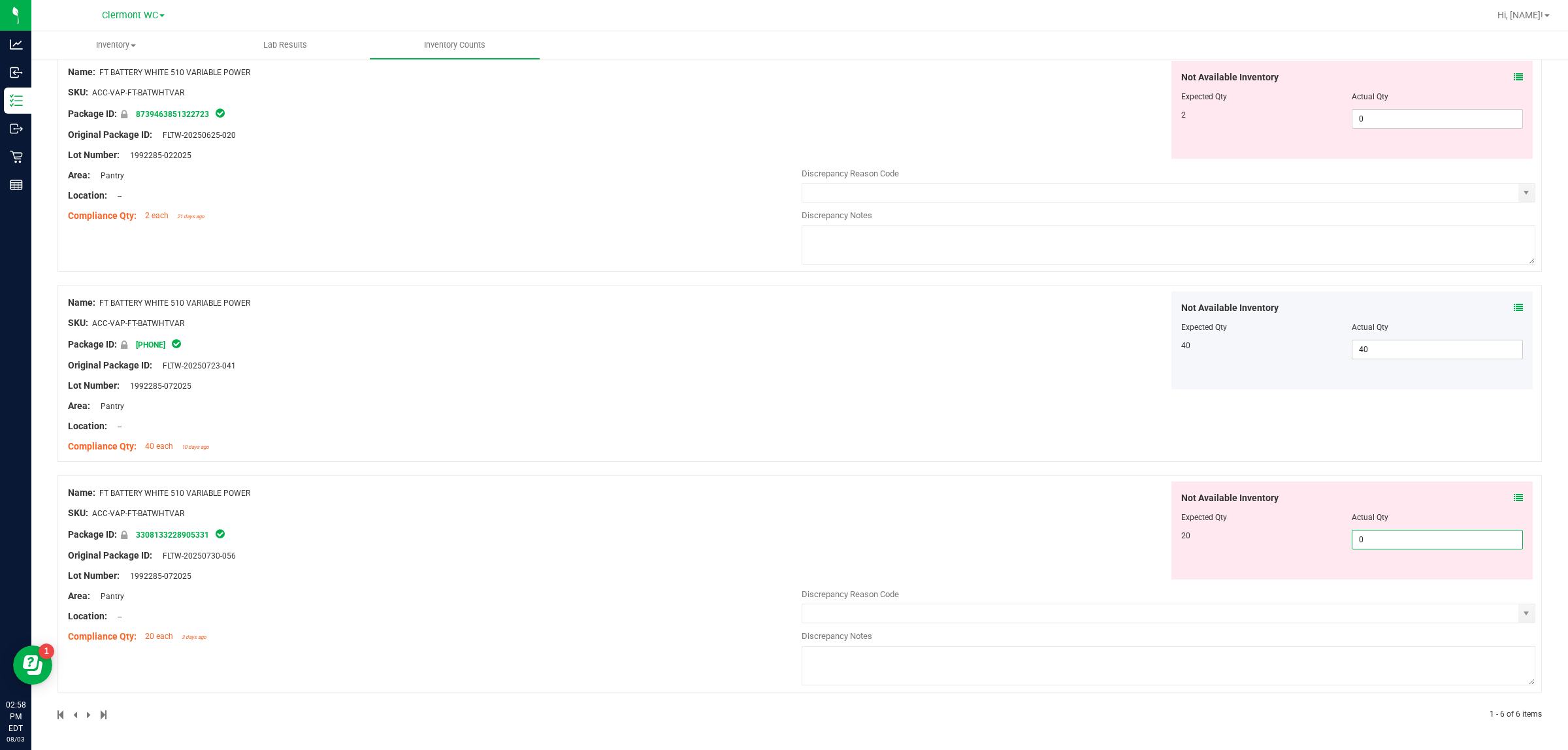 drag, startPoint x: 1398, startPoint y: 534, endPoint x: 1204, endPoint y: 534, distance: 194 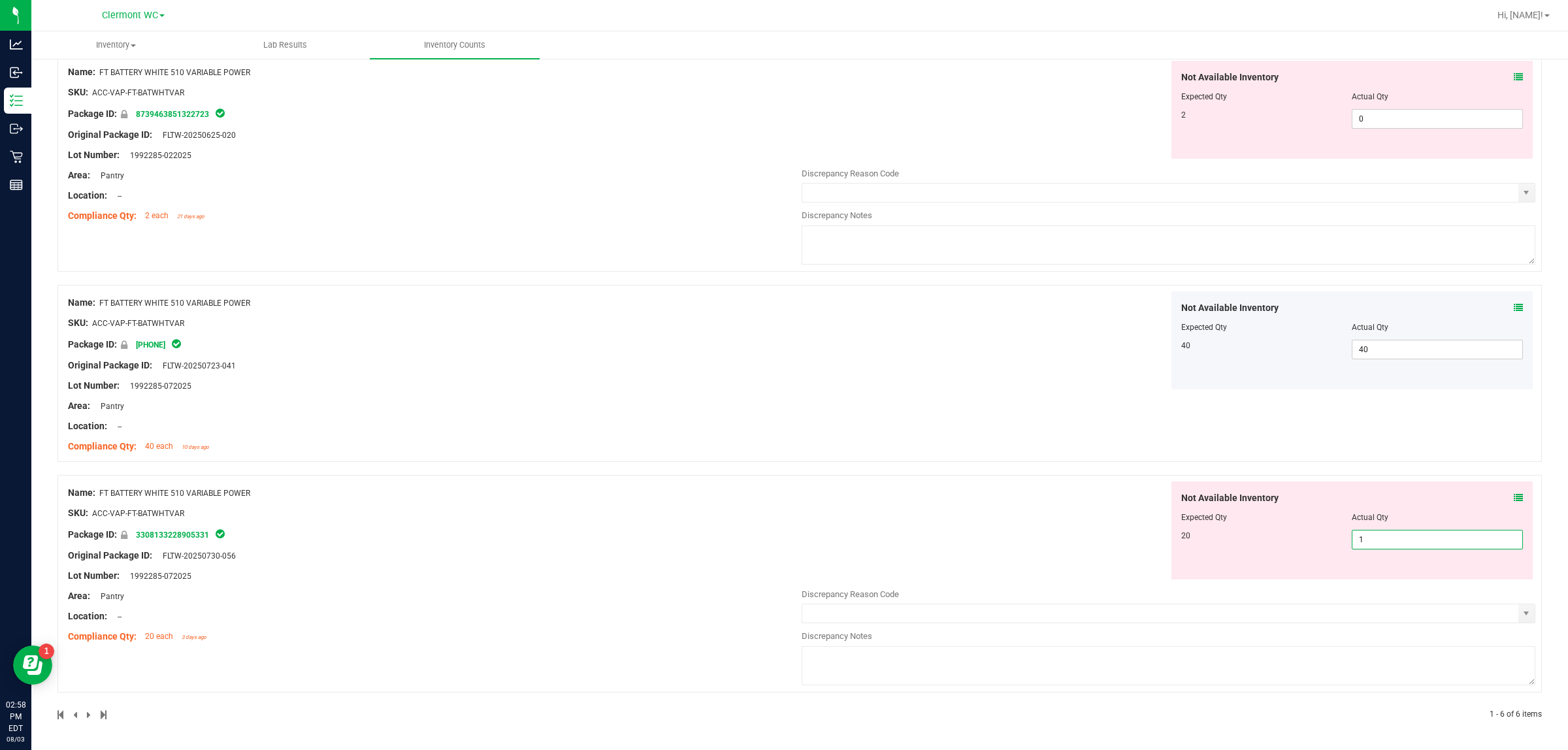 type on "18" 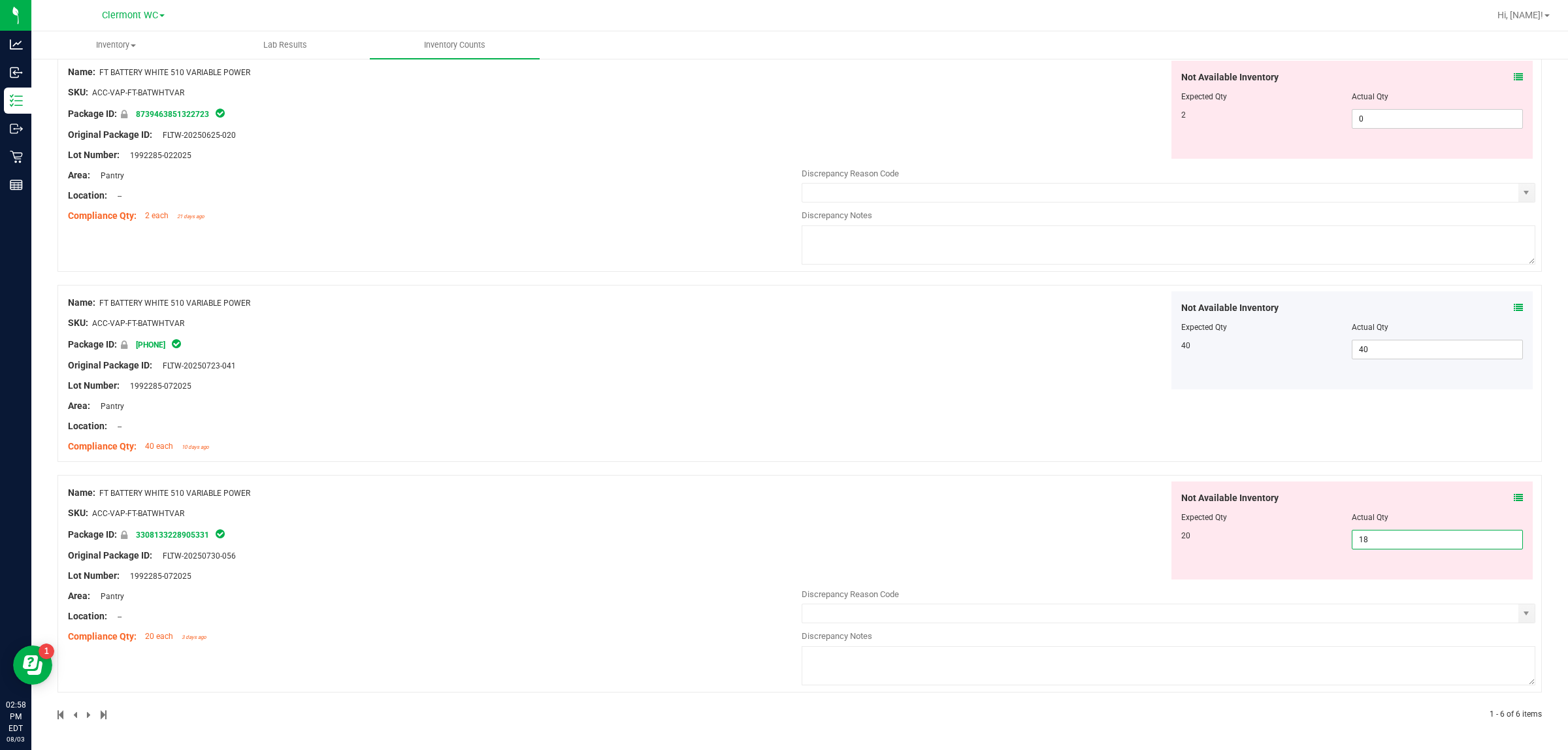 type on "18" 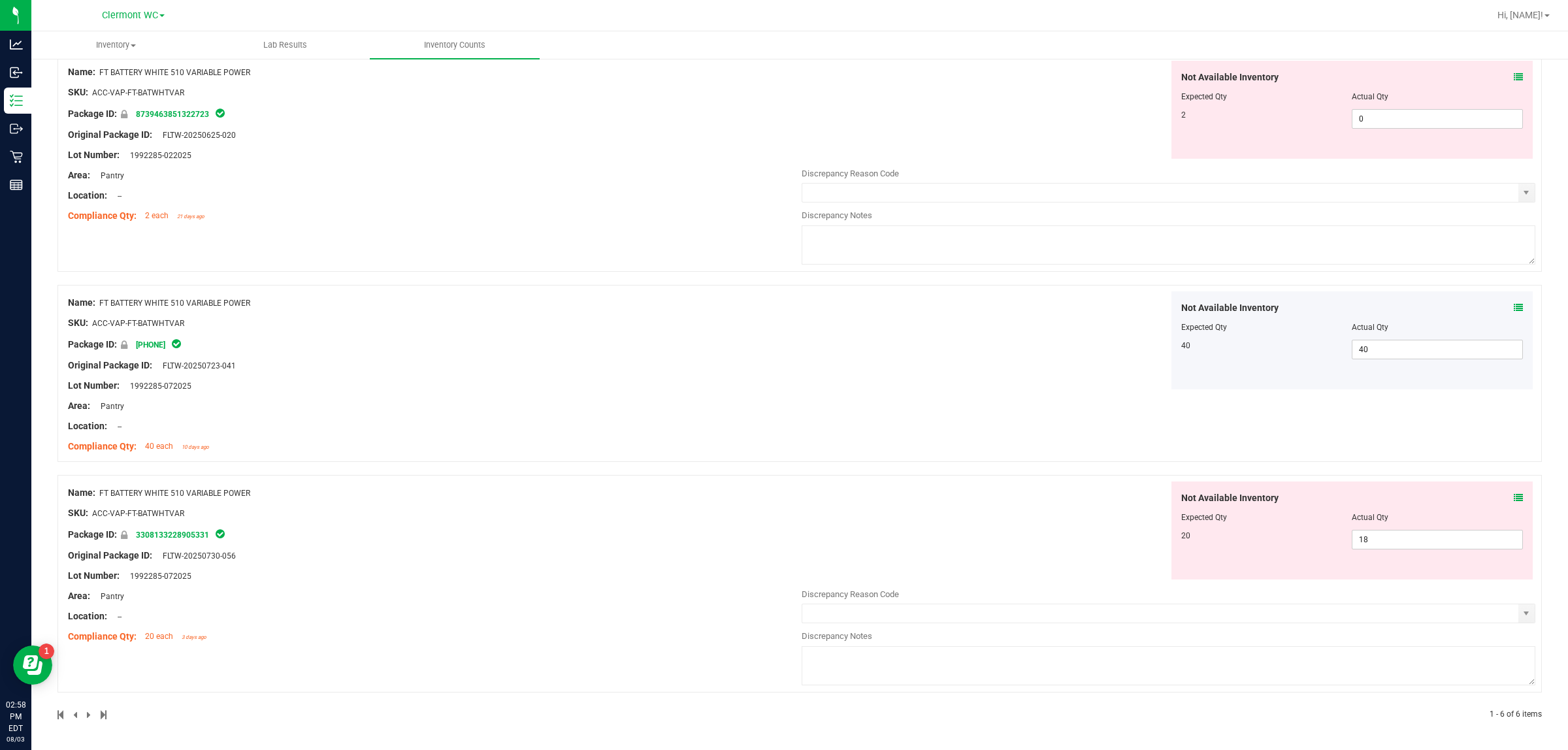 click at bounding box center [1168, 666] 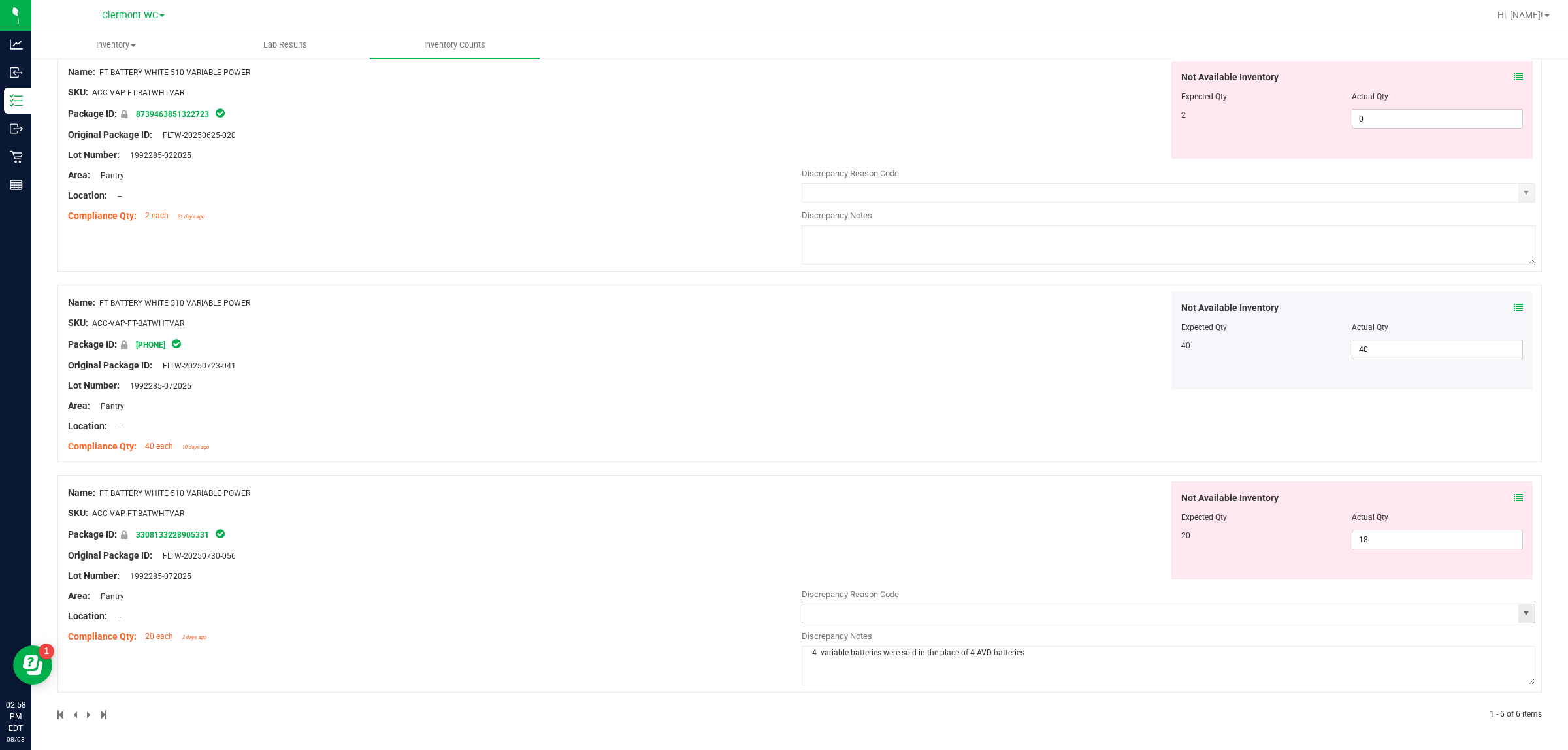 type on "4  variable batteries were sold in the place of 4 AVD batteries" 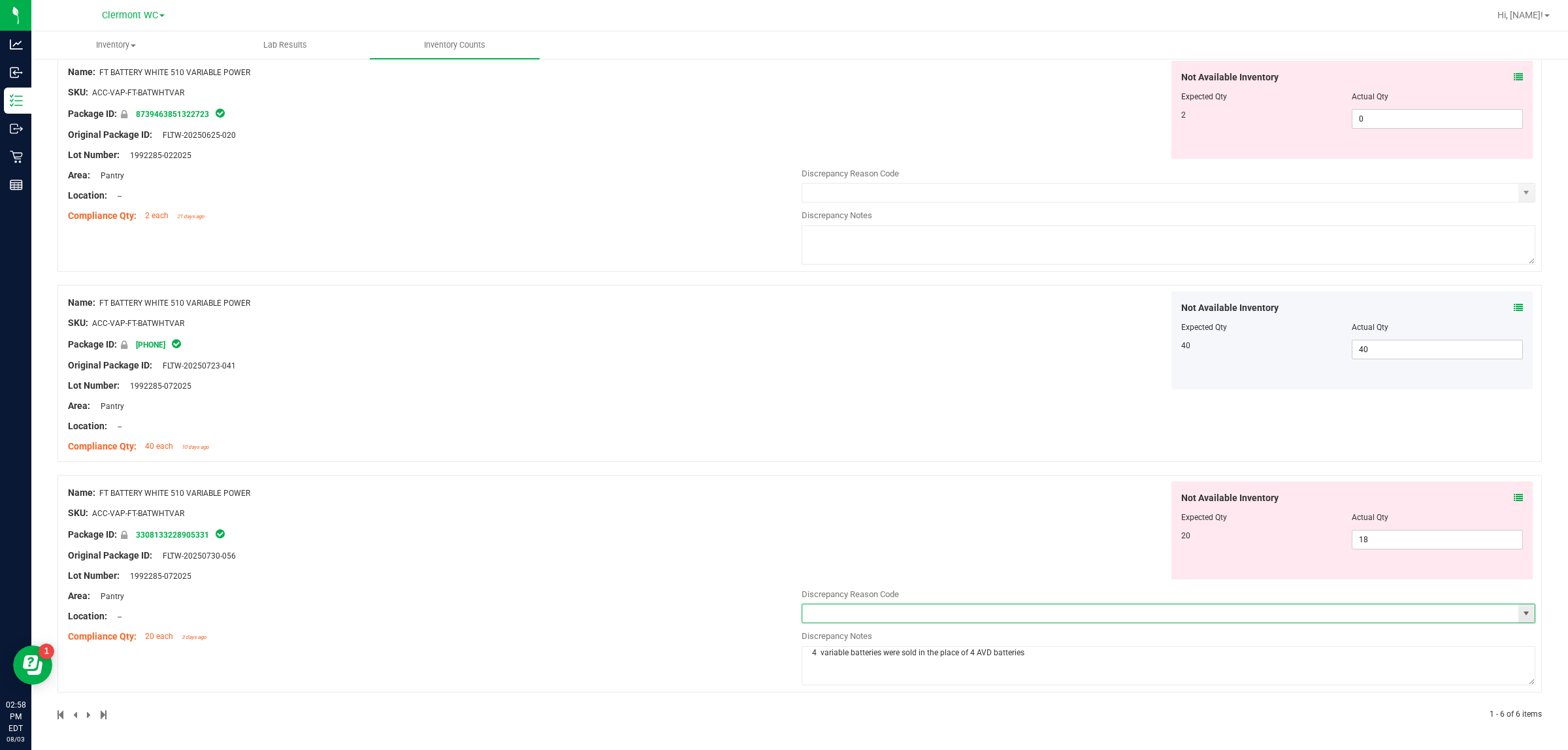 click at bounding box center [1160, 613] 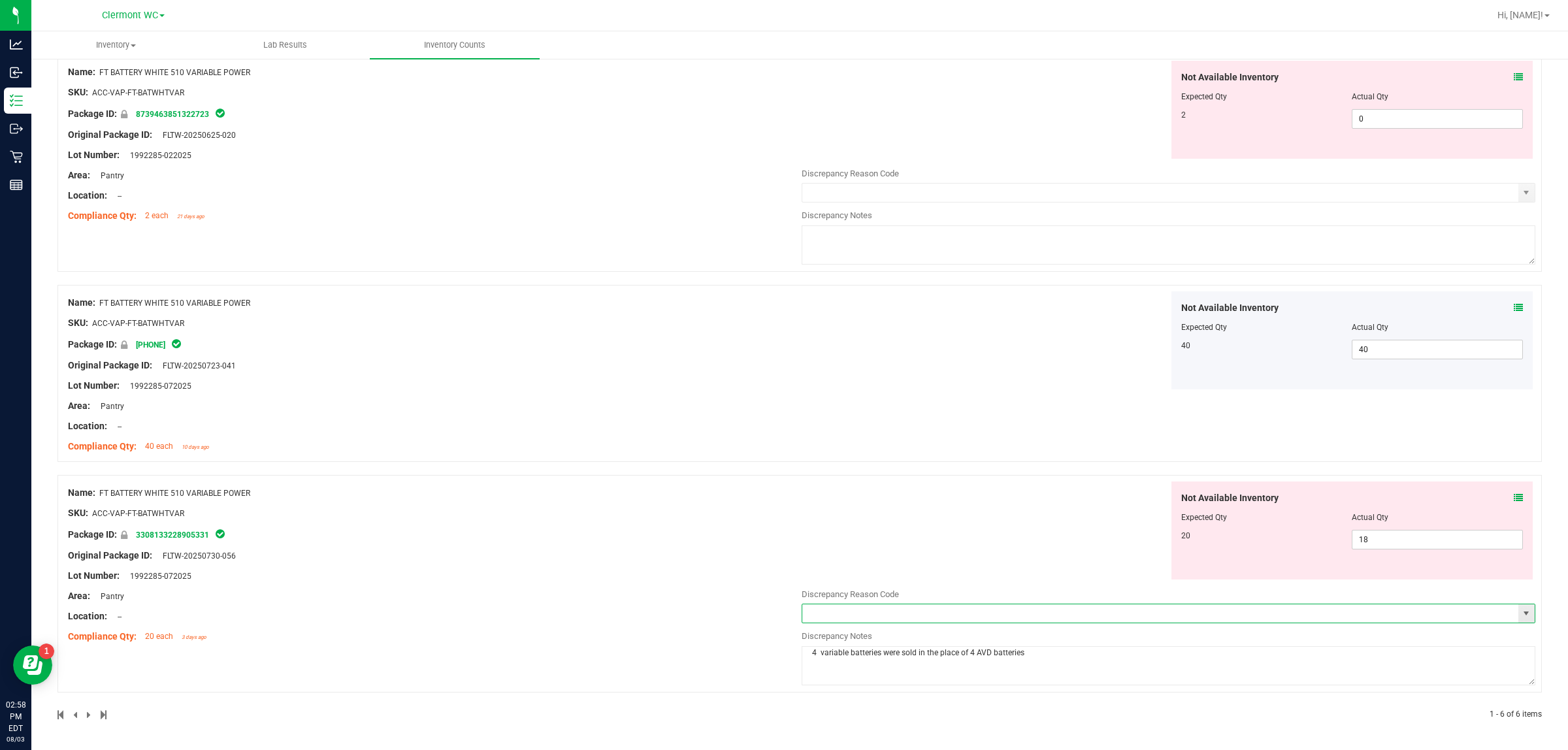 click at bounding box center (1526, 613) 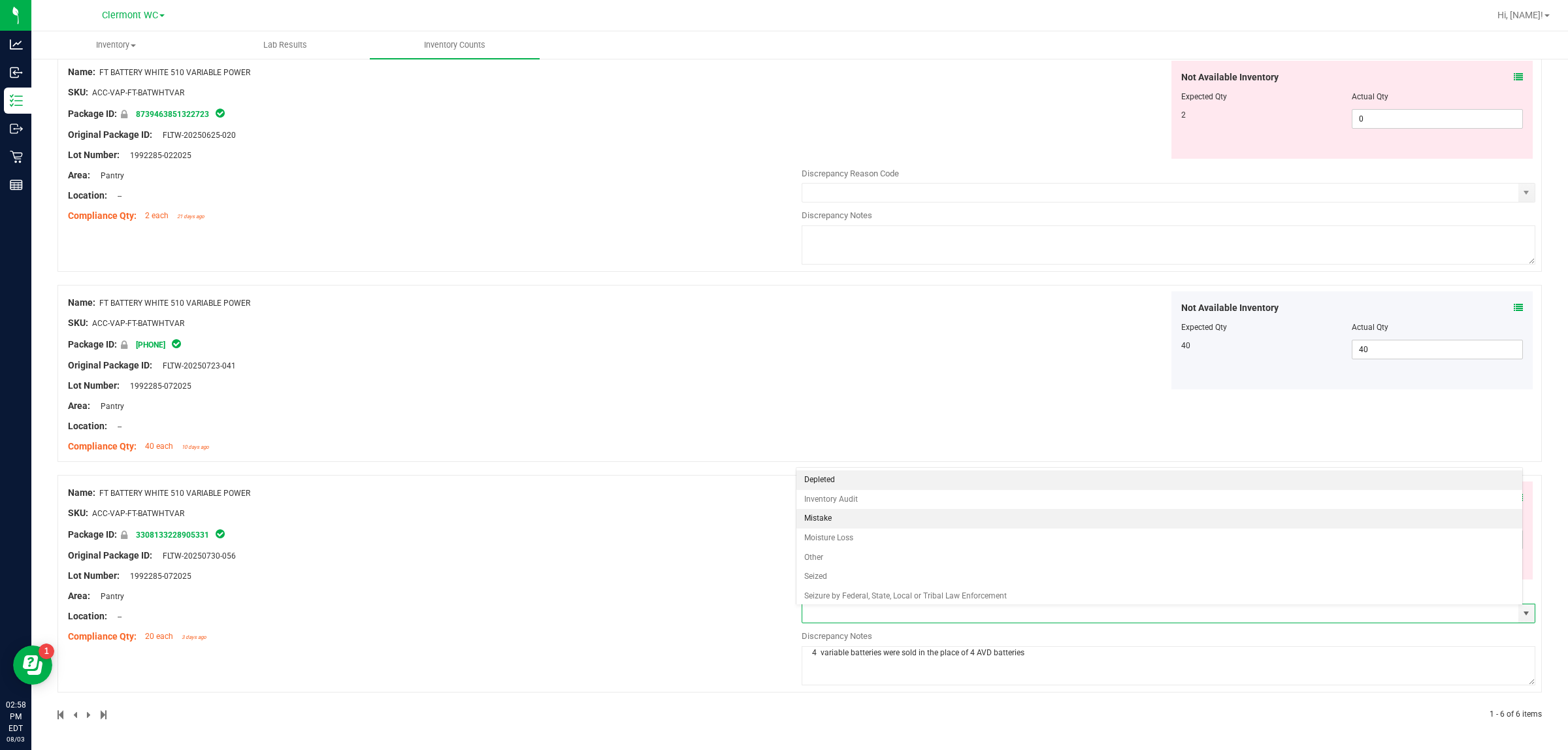 click on "Mistake" at bounding box center (1159, 519) 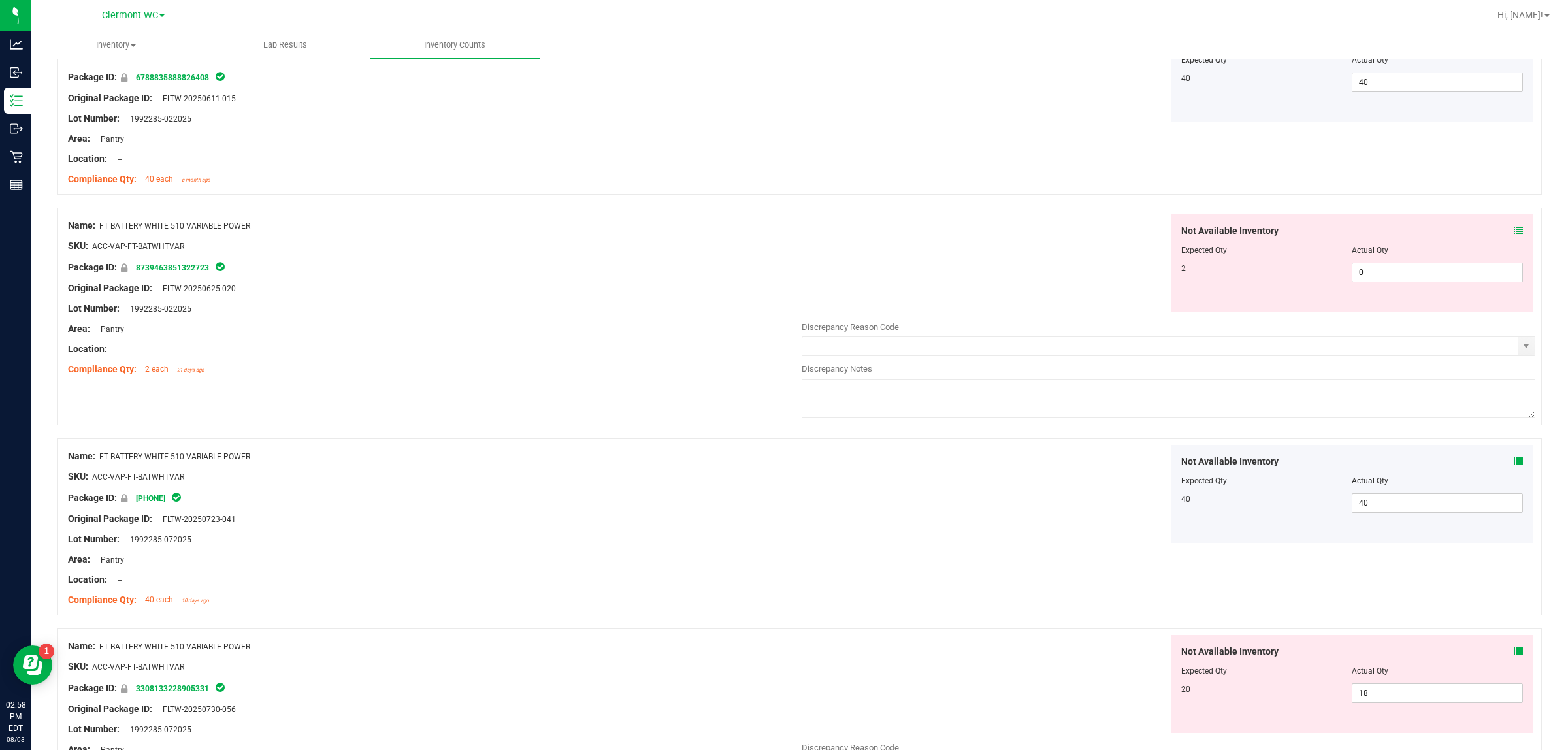 scroll, scrollTop: 608, scrollLeft: 0, axis: vertical 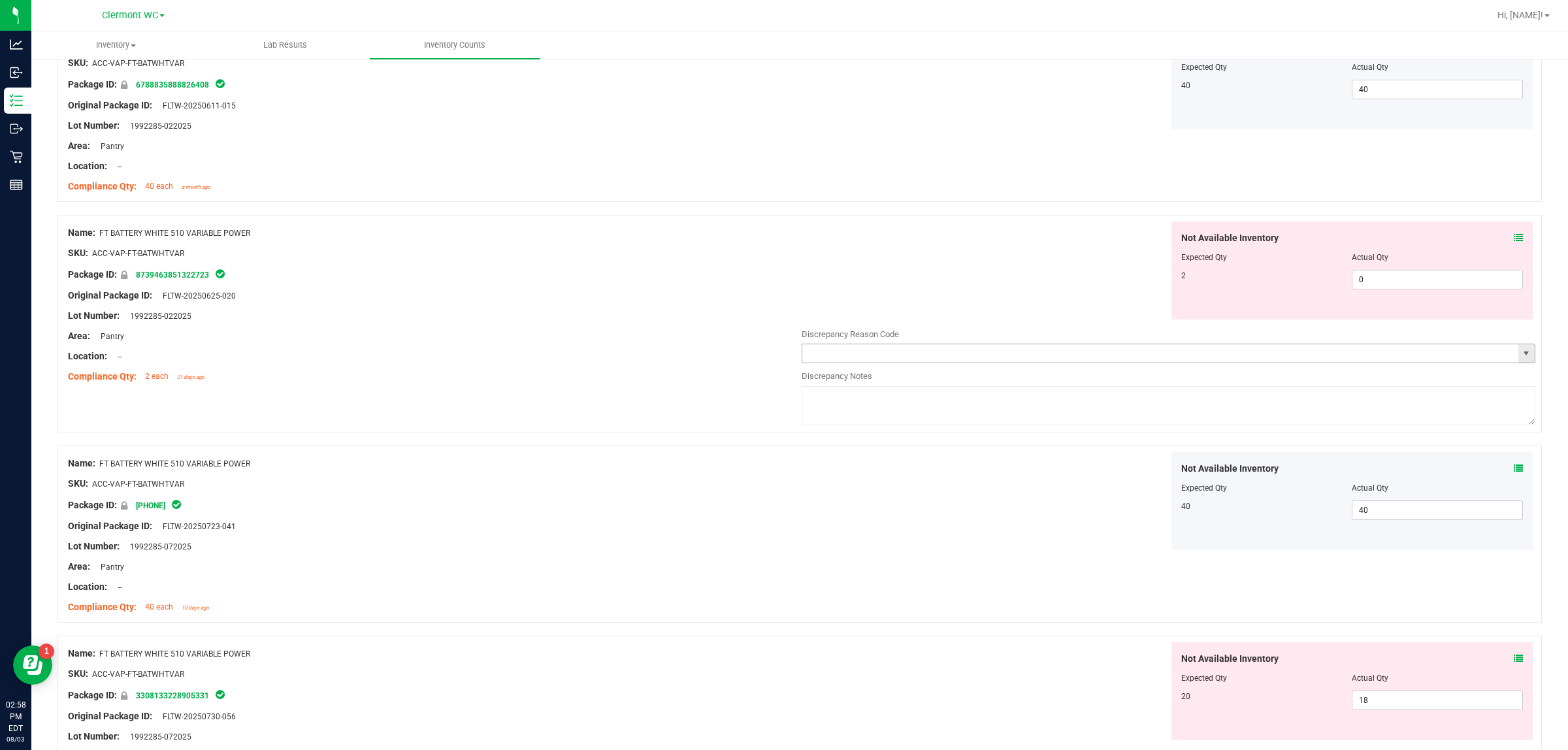 click at bounding box center [1526, 353] 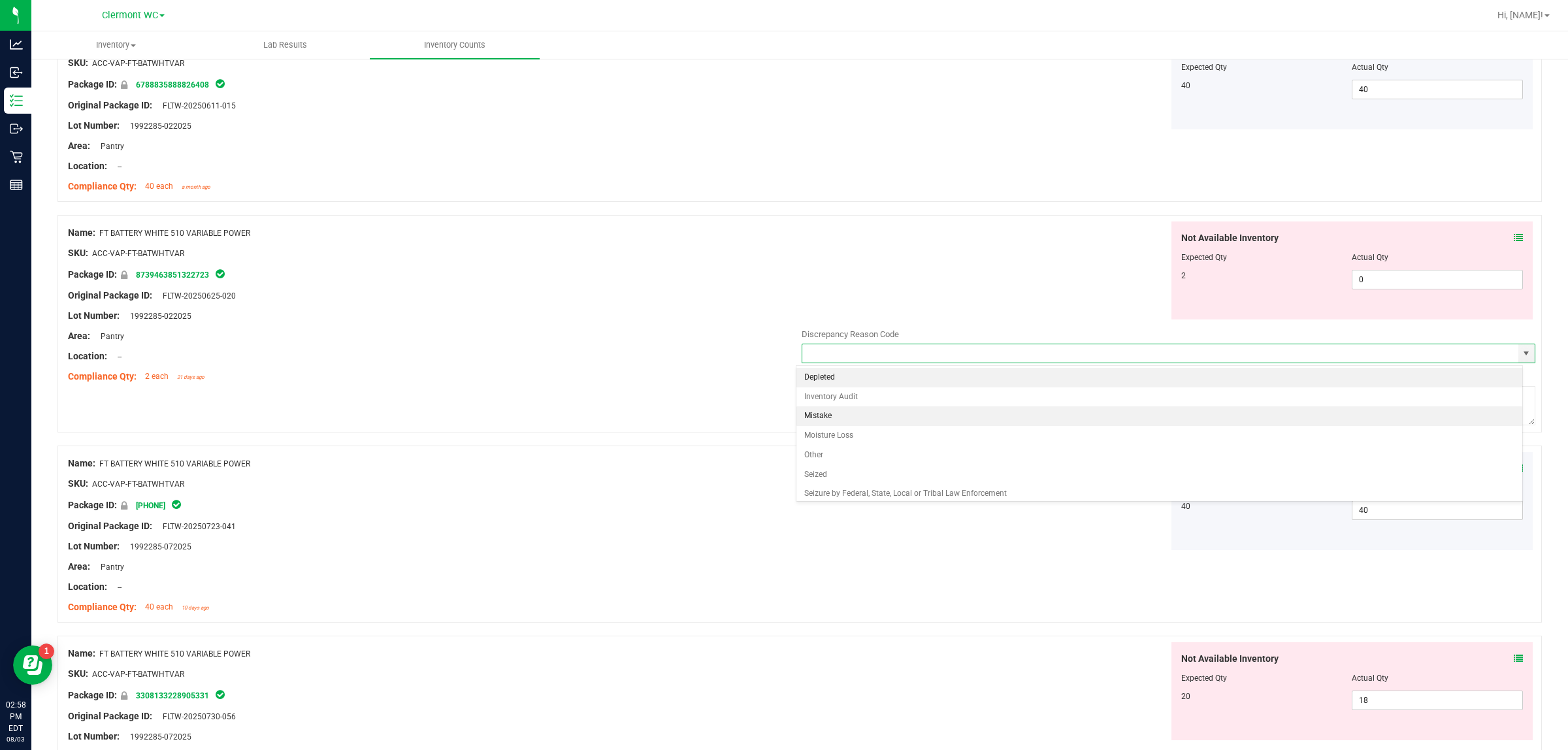 click on "Mistake" at bounding box center (1159, 416) 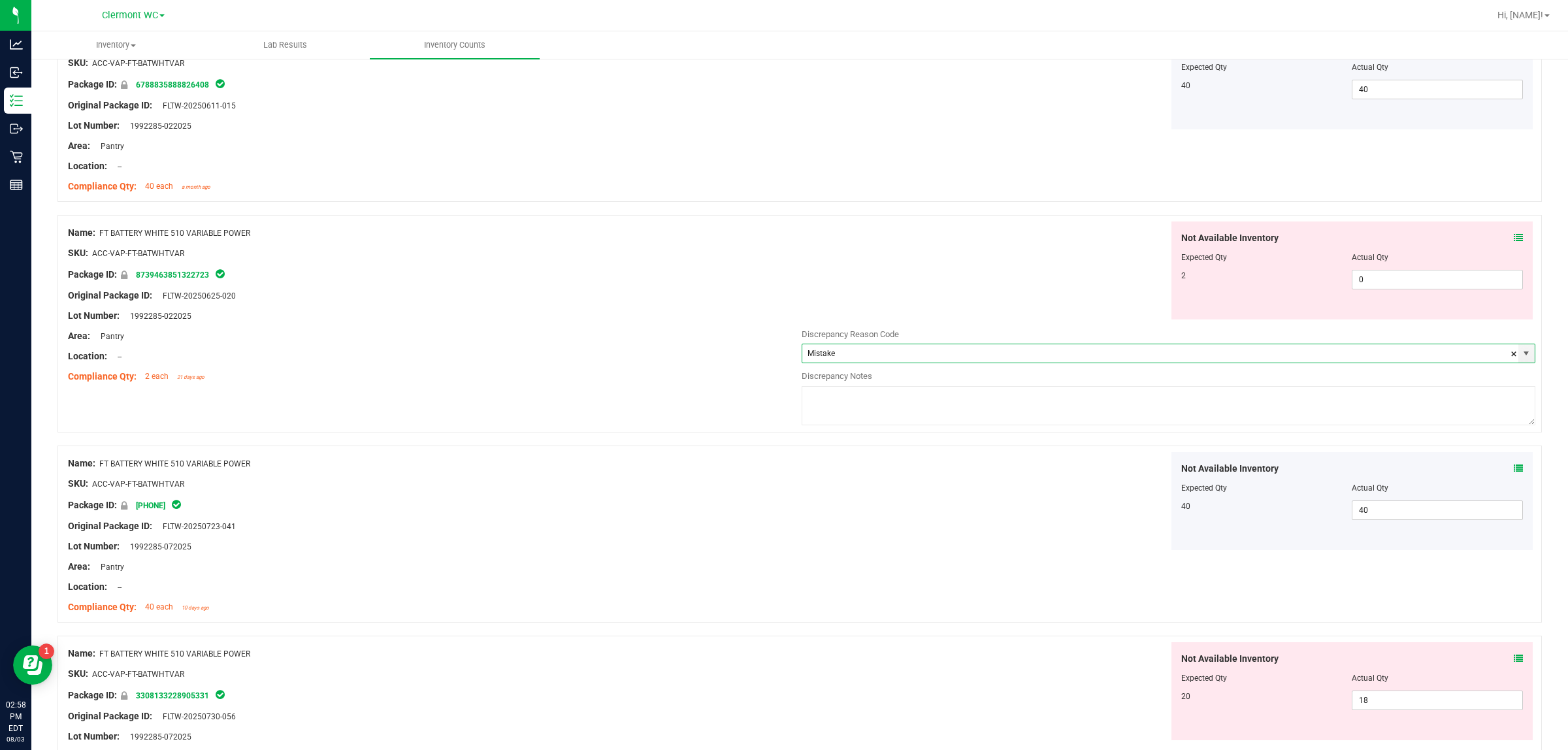 click at bounding box center [1168, 406] 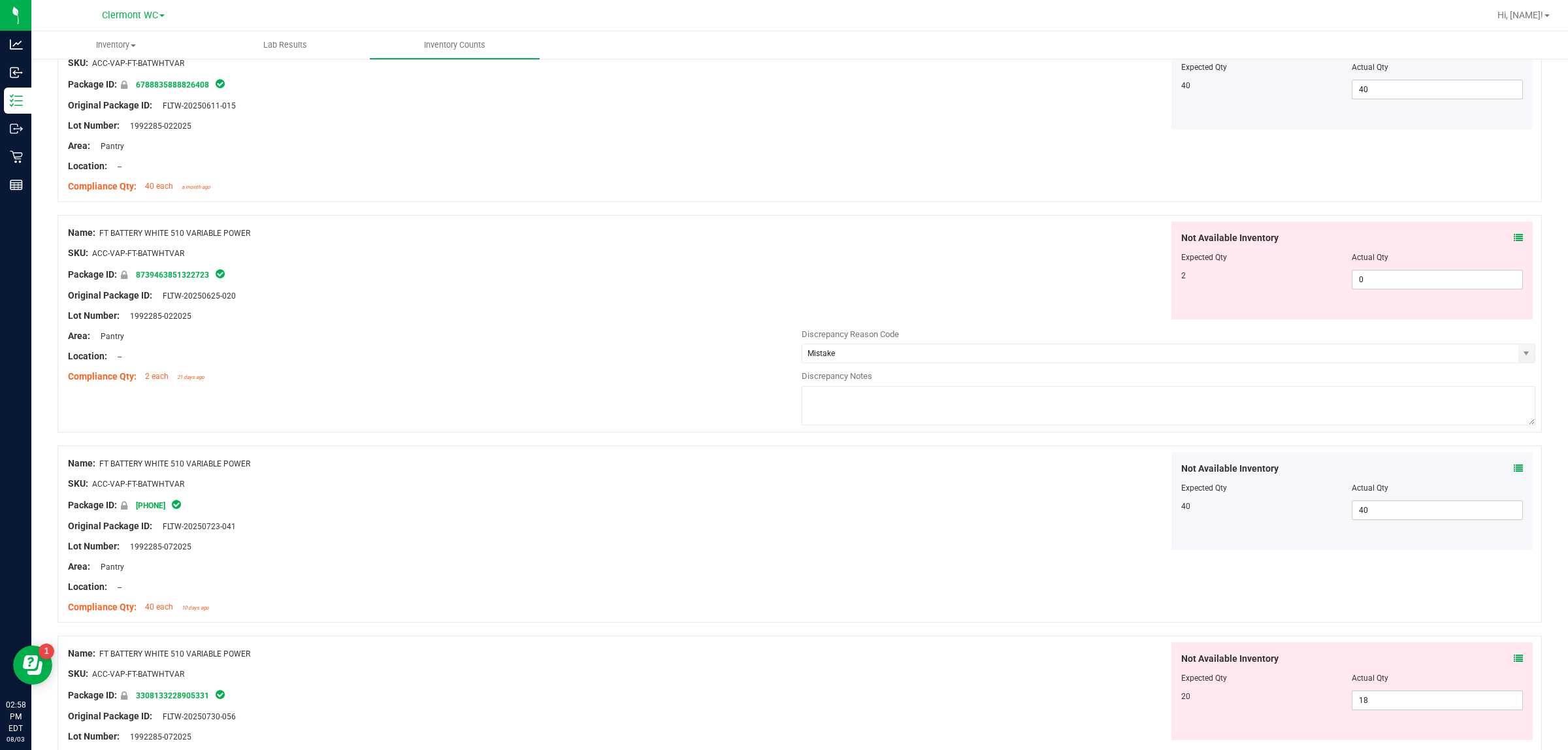 paste on "4  variable batteries were sold in the place of 4 AVD batteries" 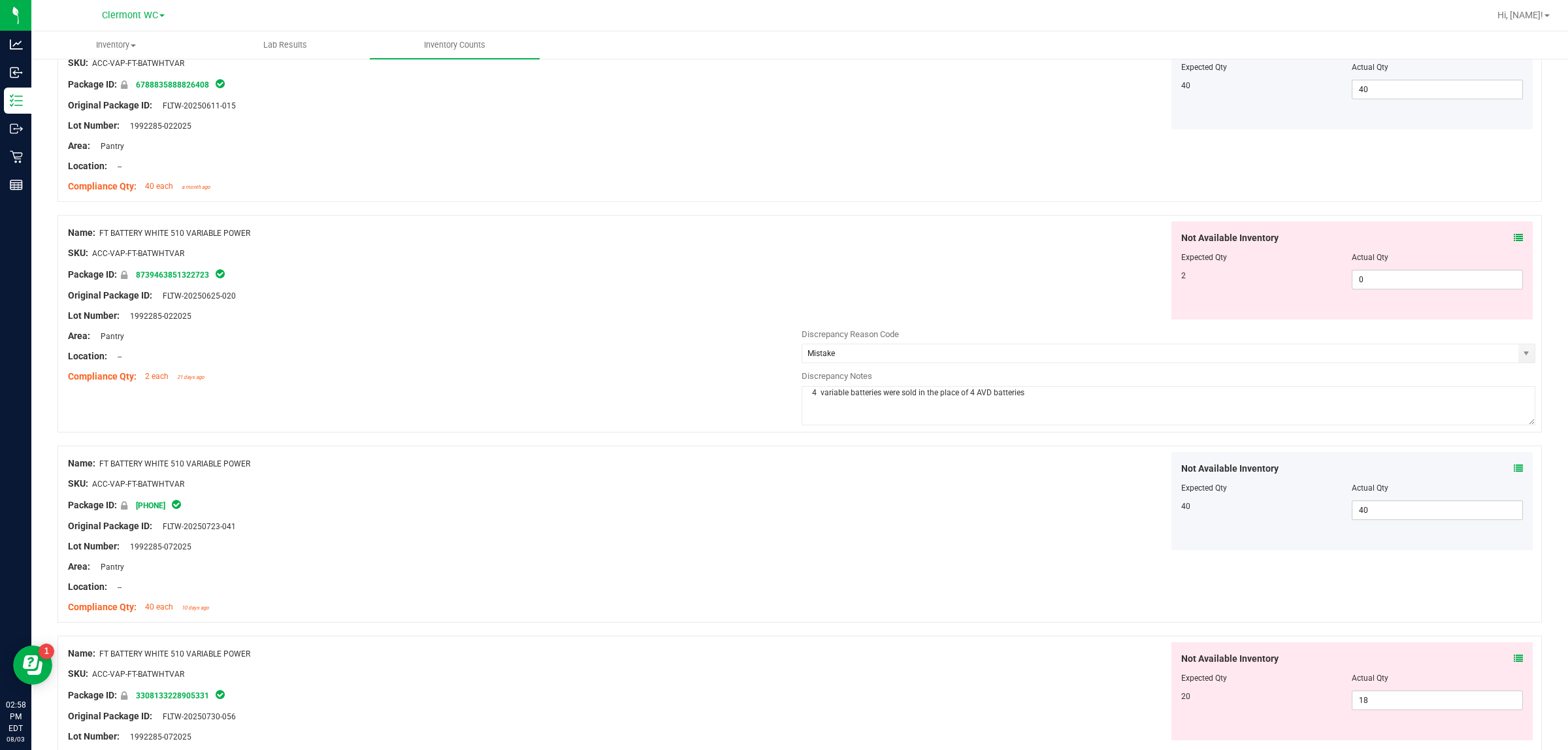 click on "4  variable batteries were sold in the place of 4 AVD batteries" at bounding box center (1168, 406) 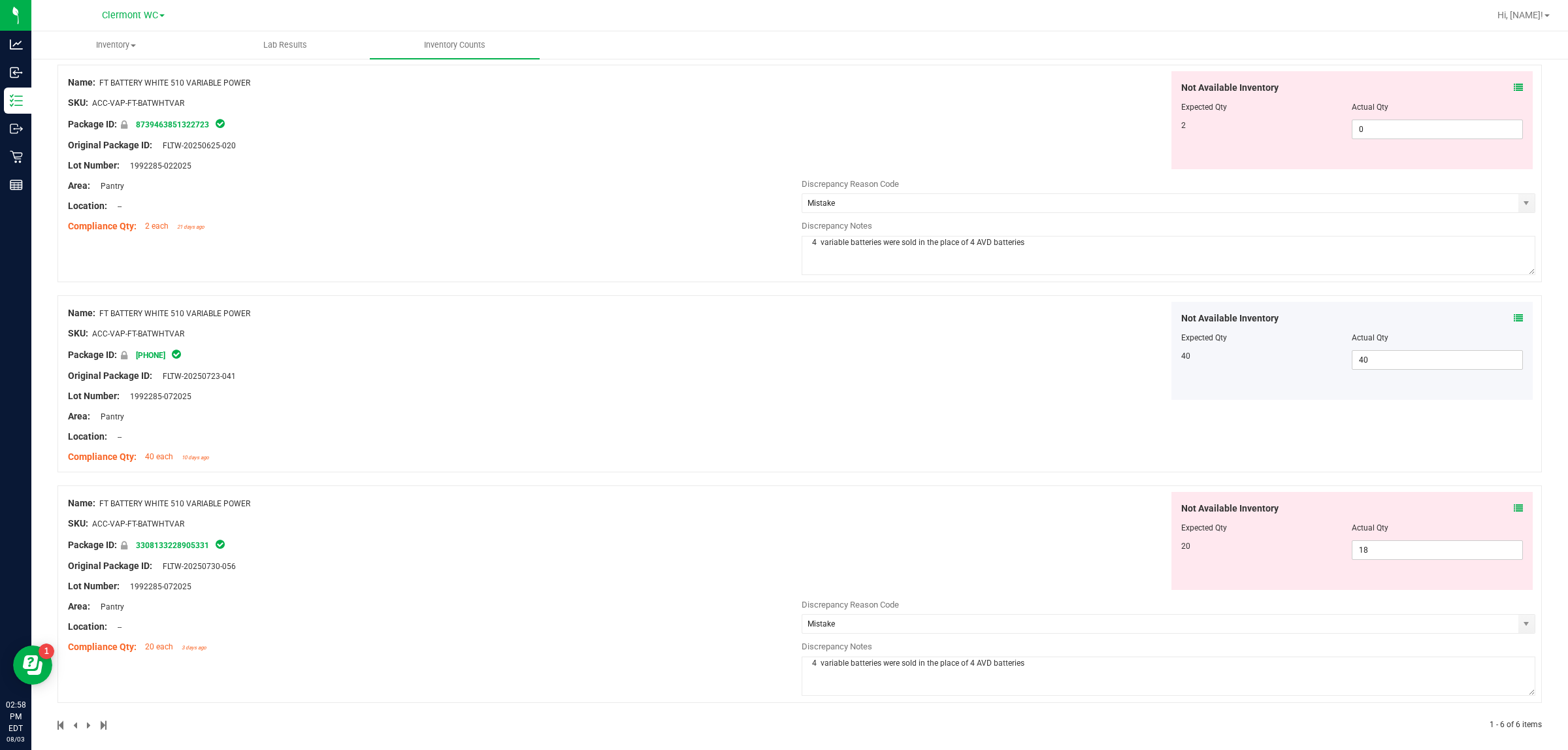 scroll, scrollTop: 772, scrollLeft: 0, axis: vertical 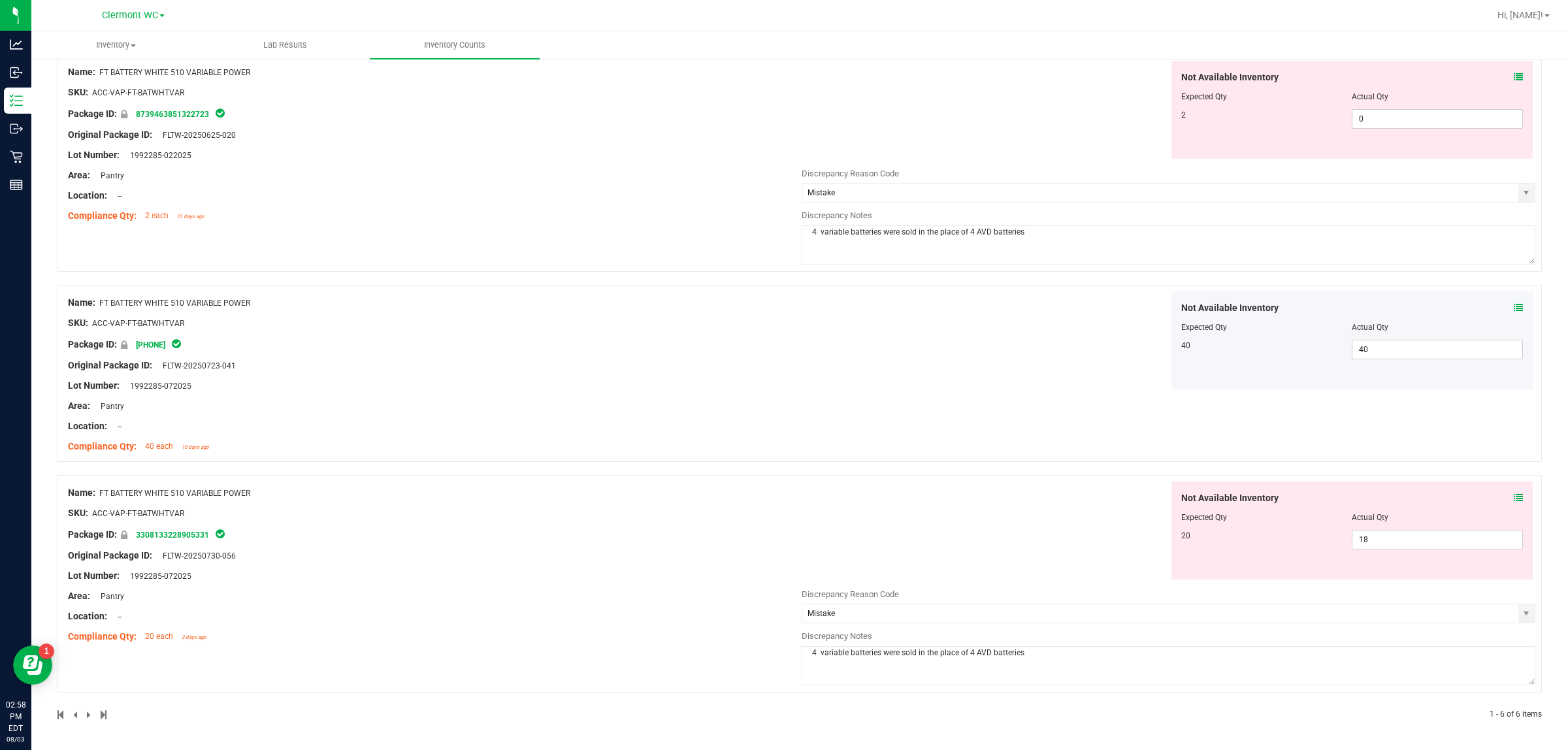 click on "1 - 6 of 6
items" at bounding box center [1245, 714] 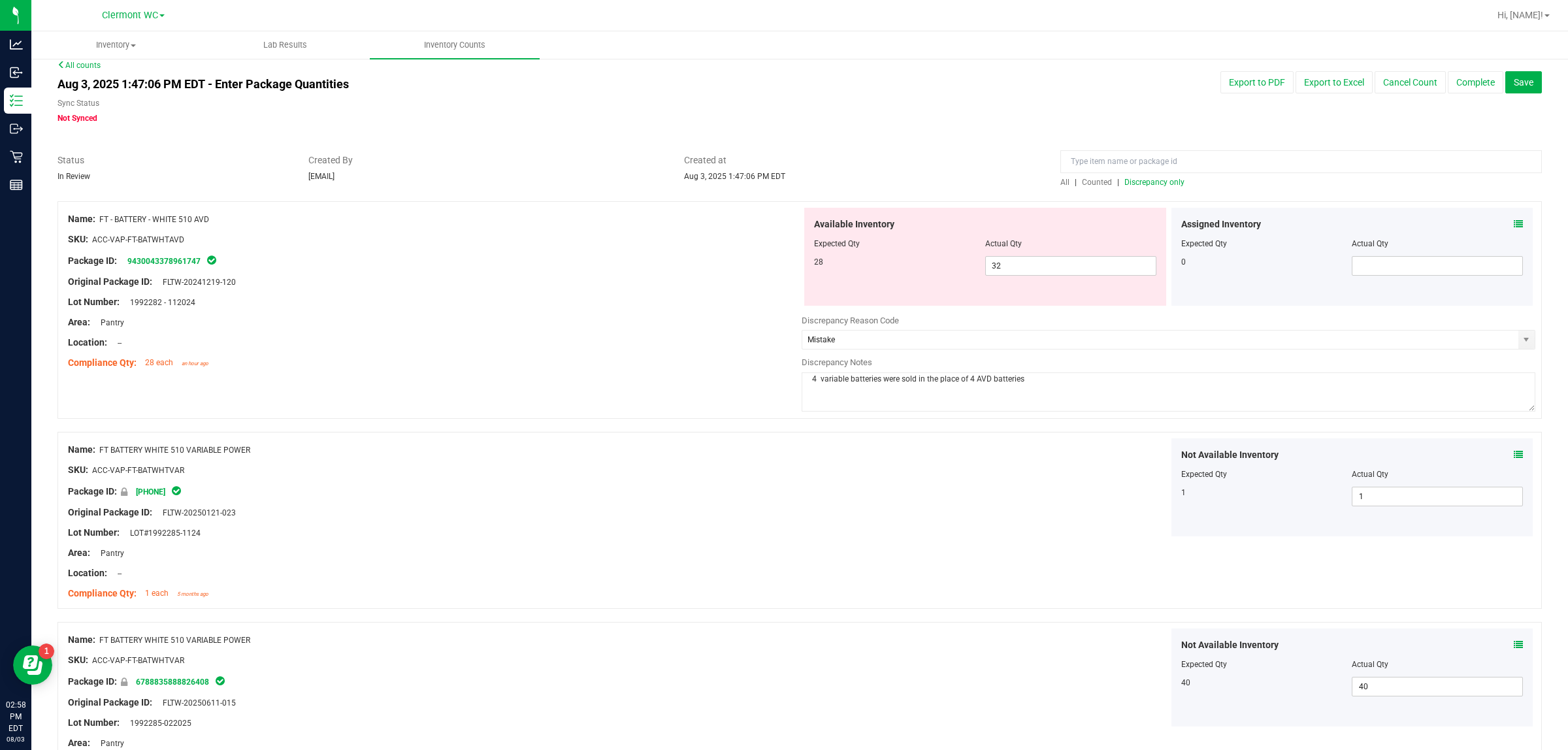 scroll, scrollTop: 0, scrollLeft: 0, axis: both 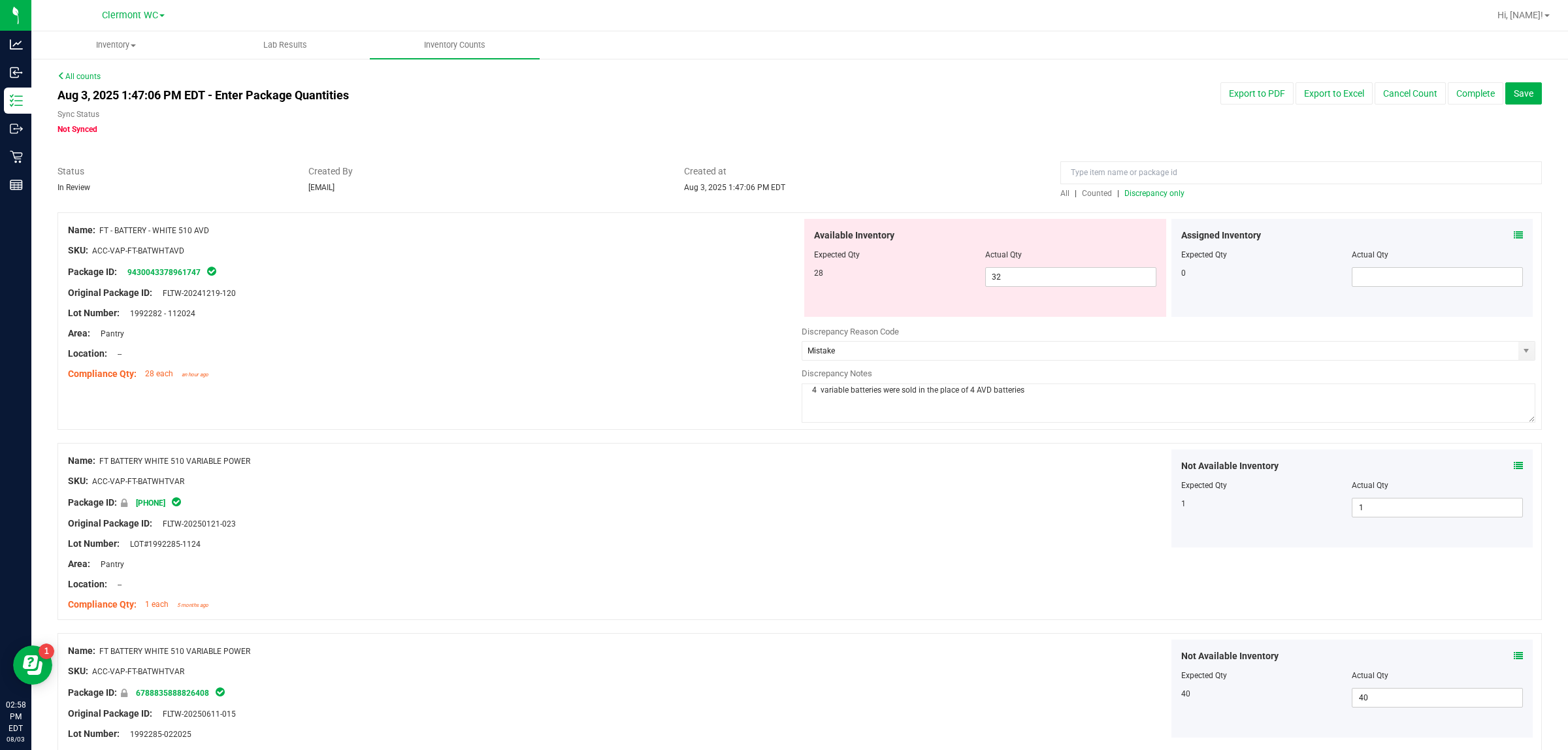 click at bounding box center (800, 158) 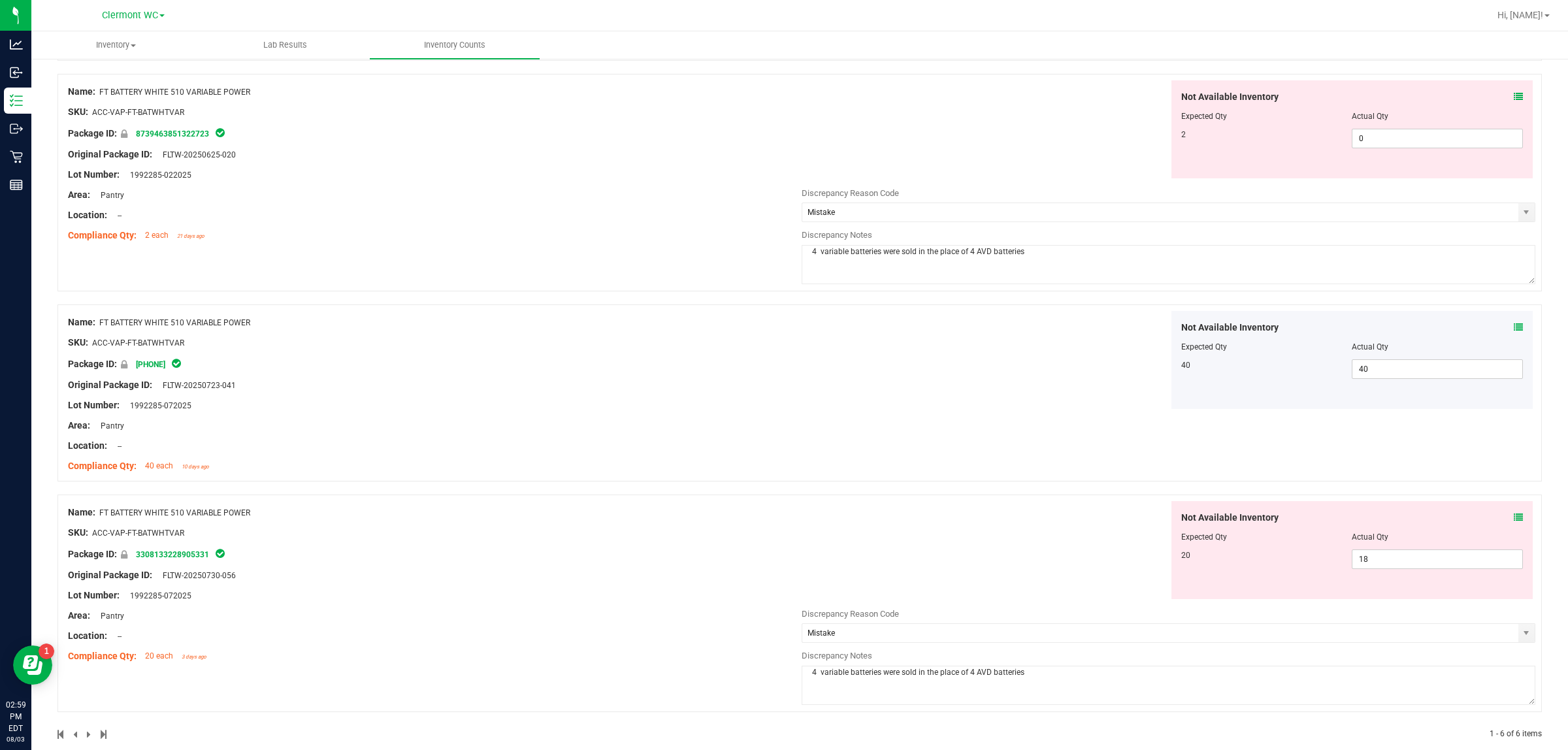 scroll, scrollTop: 772, scrollLeft: 0, axis: vertical 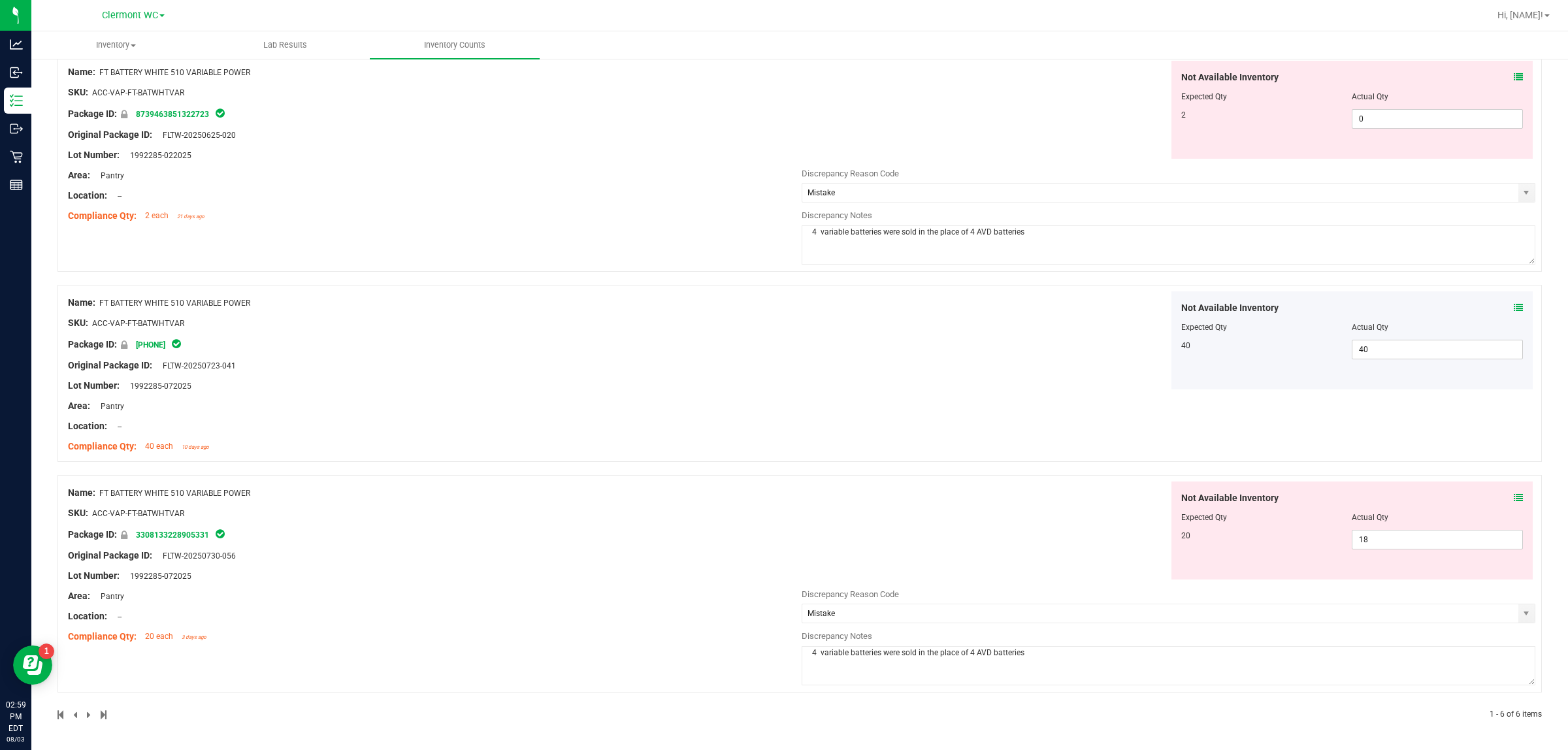 click on "Name:
FT BATTERY WHITE 510 VARIABLE POWER
SKU:
ACC-VAP-FT-BATWHTVAR
Package ID:
5292809916151710
Original Package ID:
FLTW-20250723-041
Lot Number:
1992285-072025" at bounding box center [800, 373] 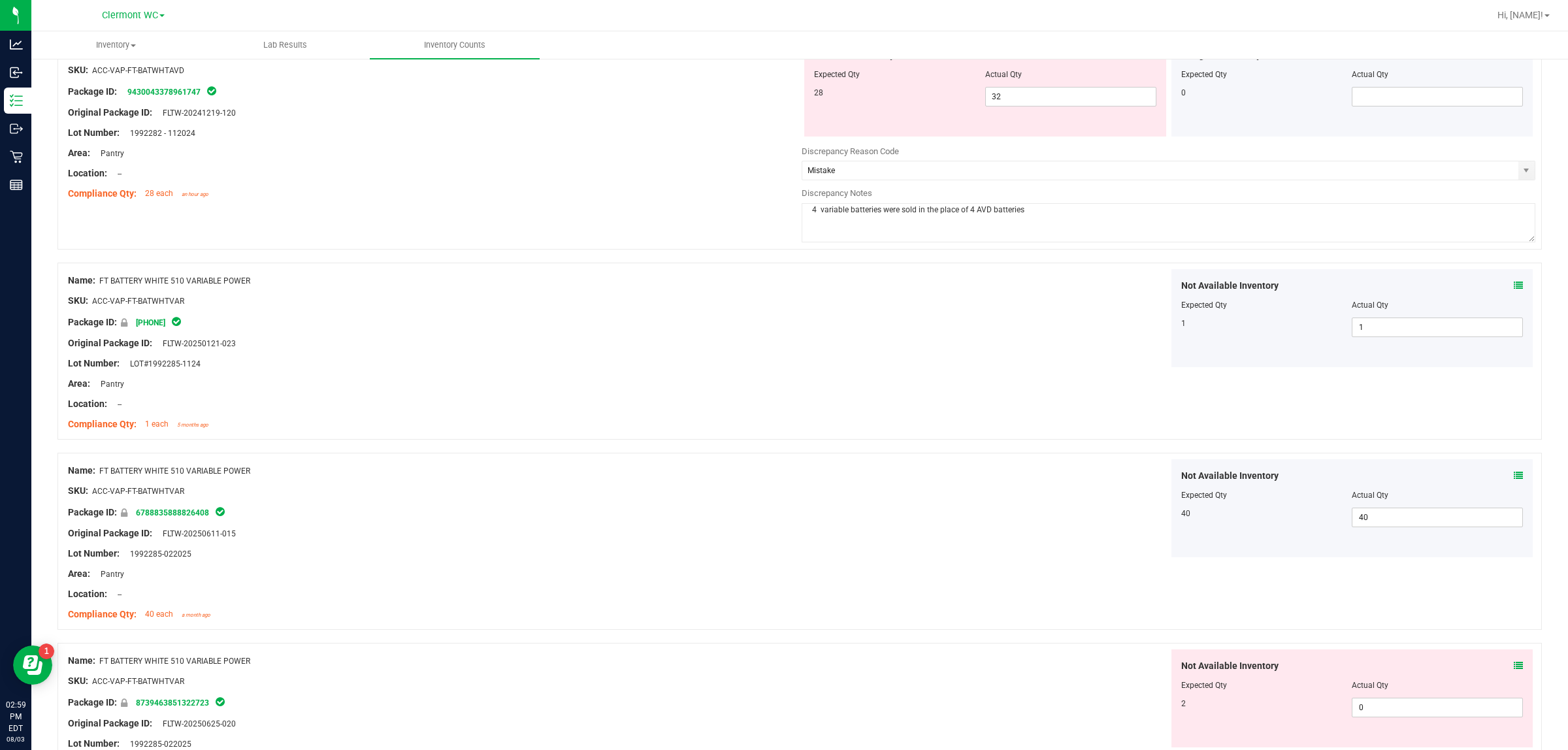 scroll, scrollTop: 0, scrollLeft: 0, axis: both 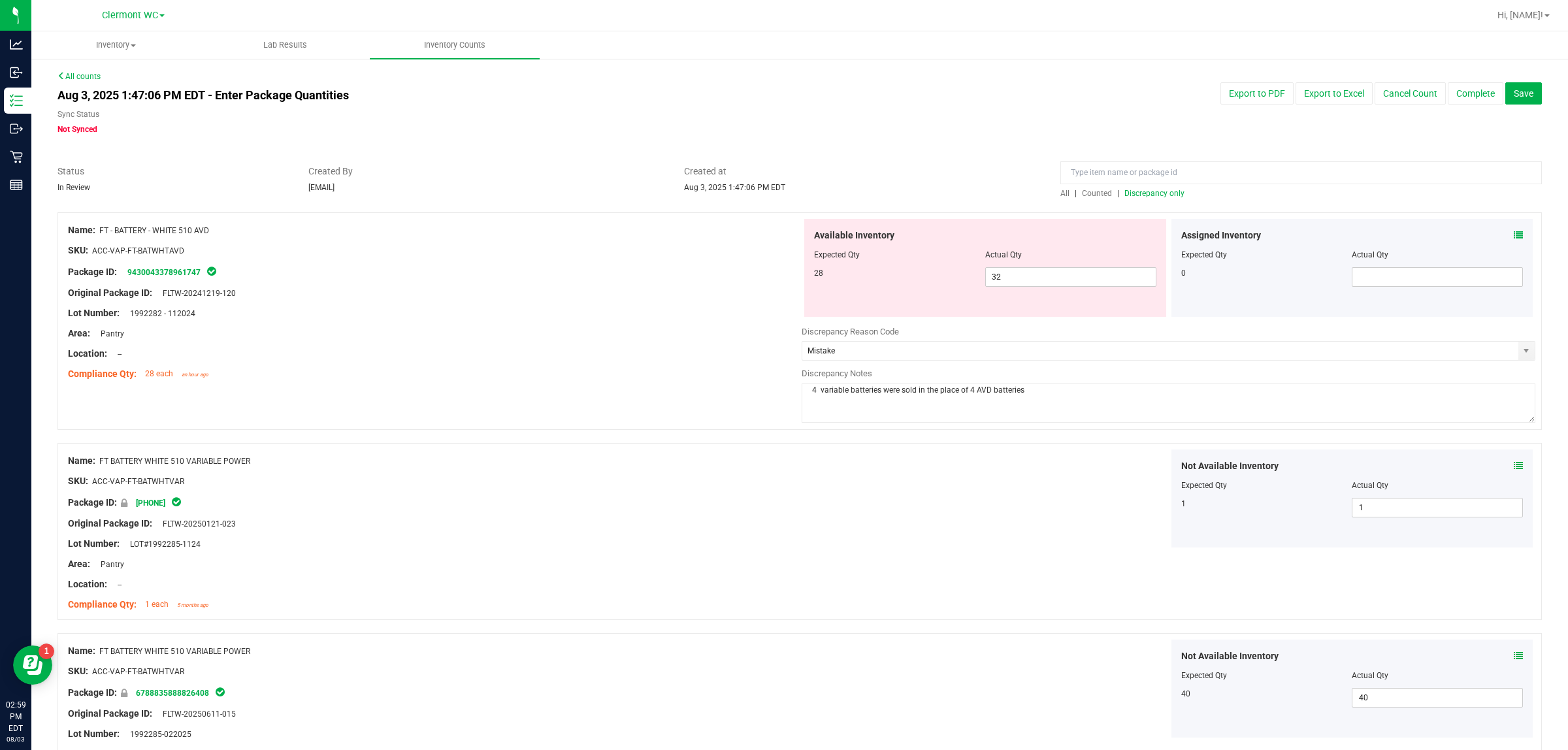 click on "Discrepancy only" at bounding box center (1154, 193) 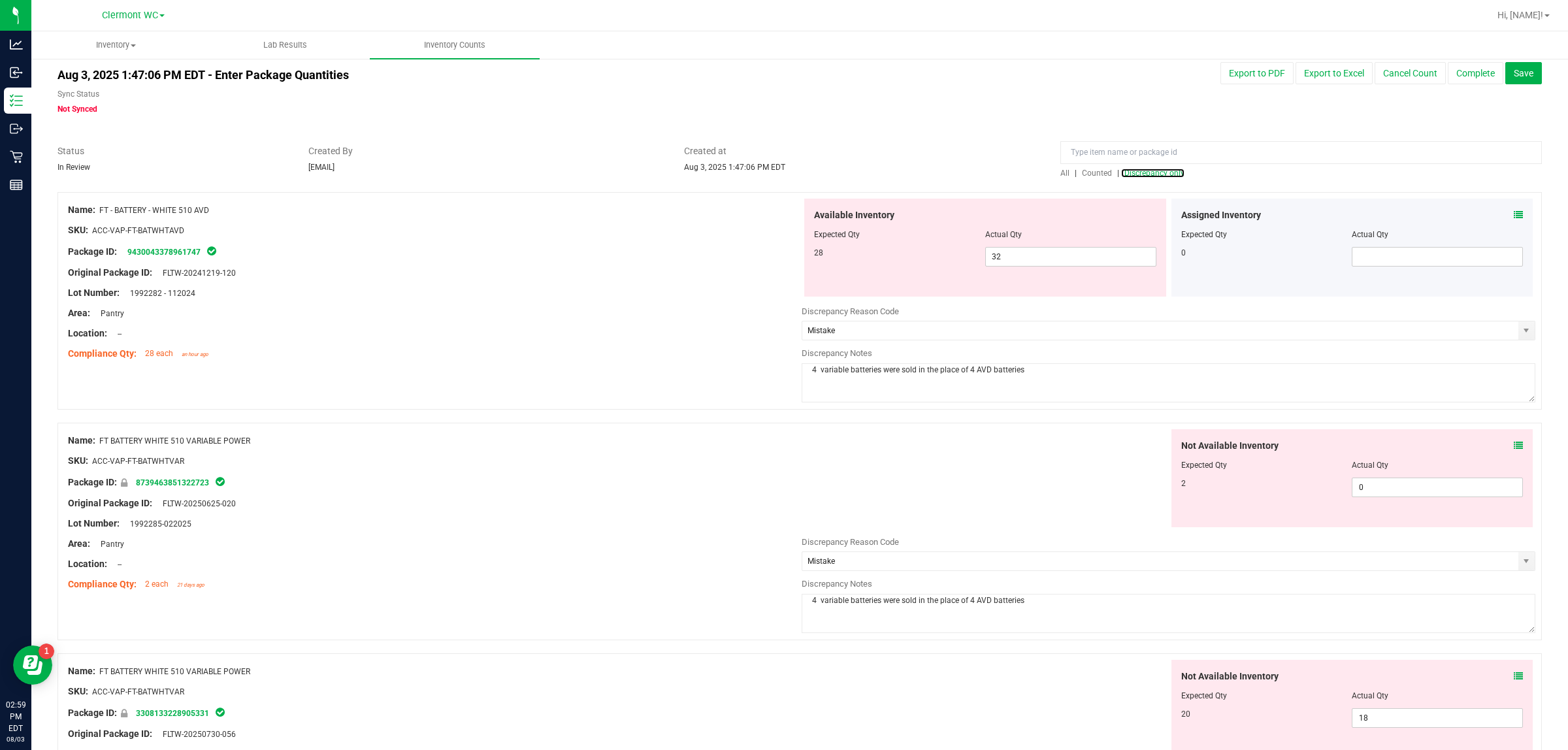 scroll, scrollTop: 0, scrollLeft: 0, axis: both 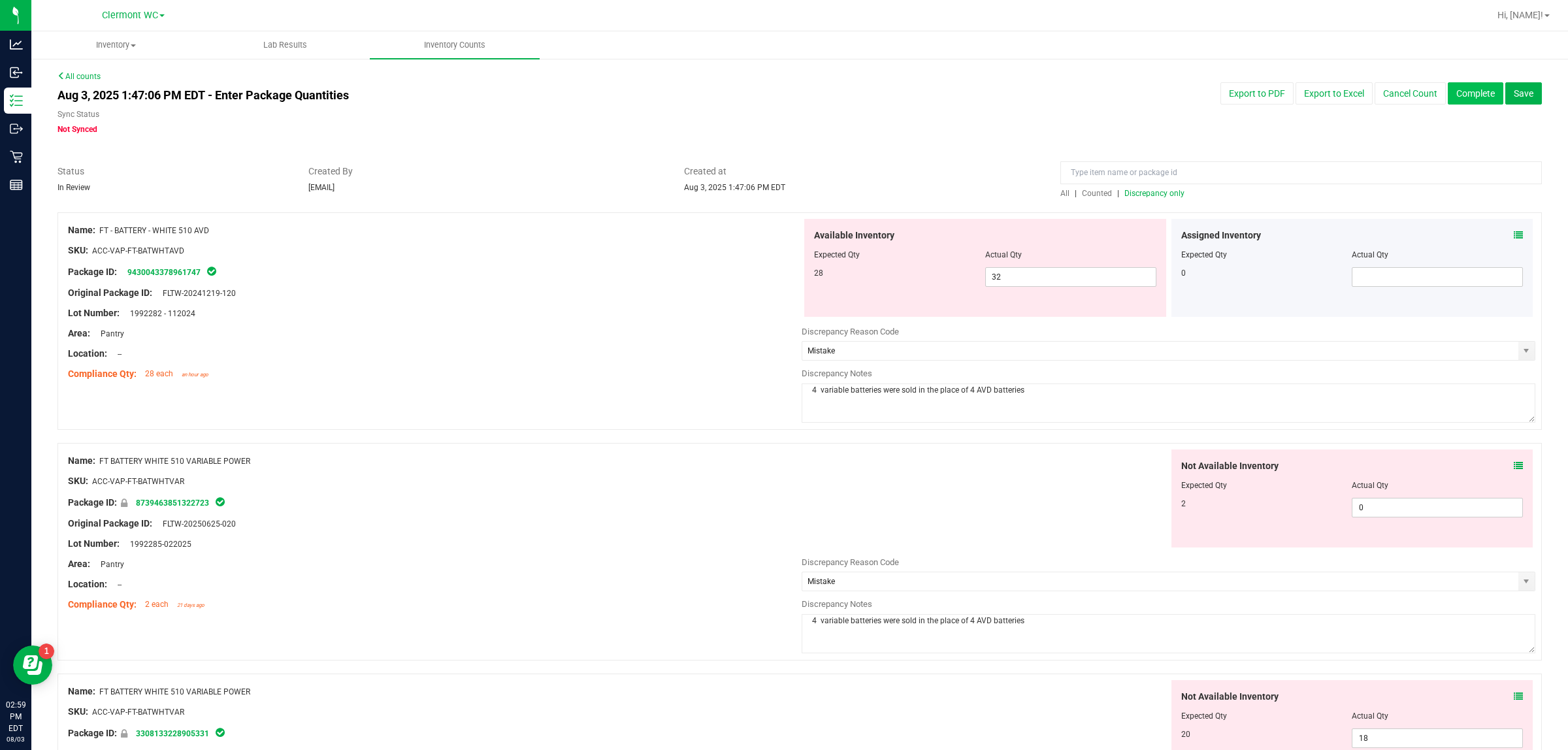 click on "Complete" at bounding box center (1475, 93) 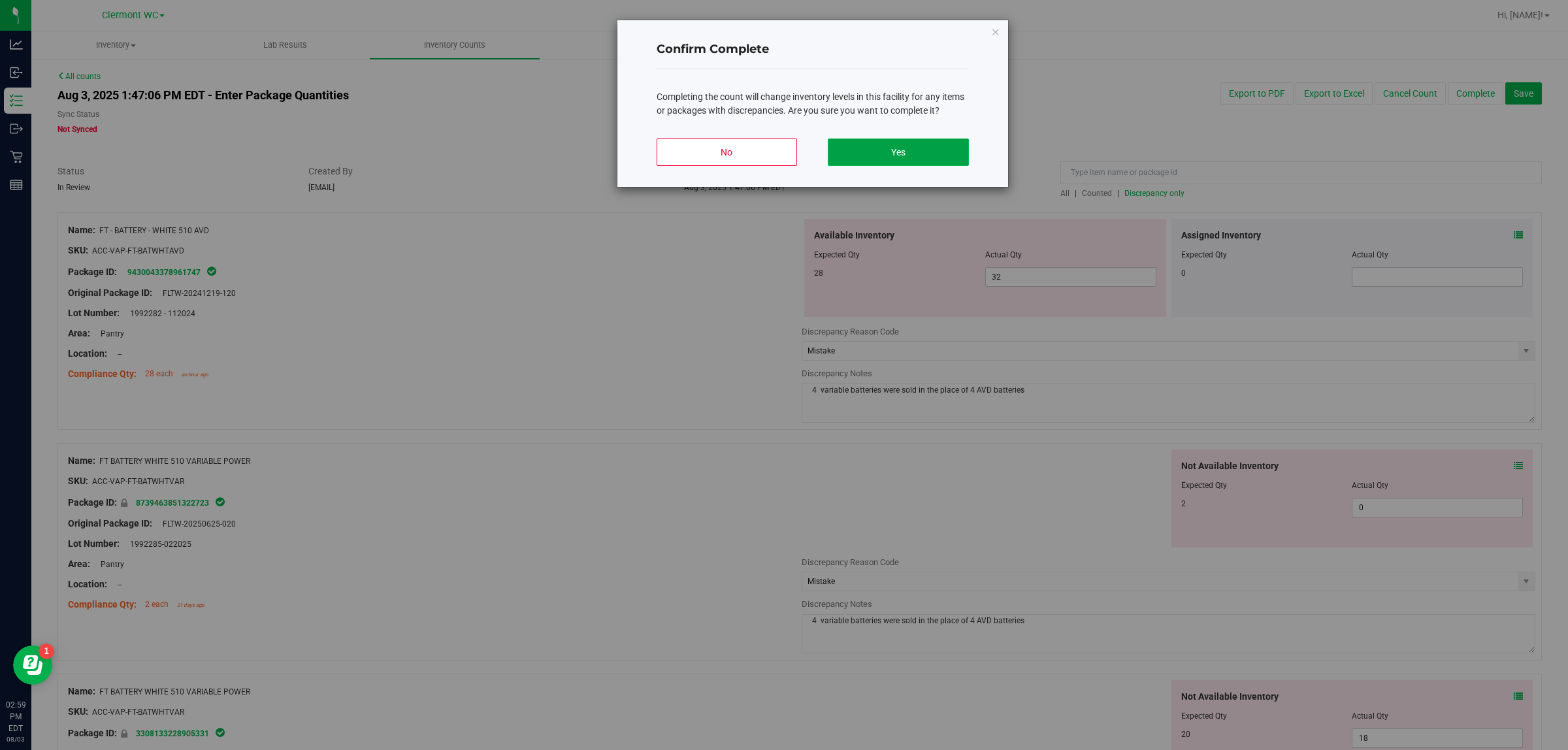 click on "Yes" at bounding box center [898, 152] 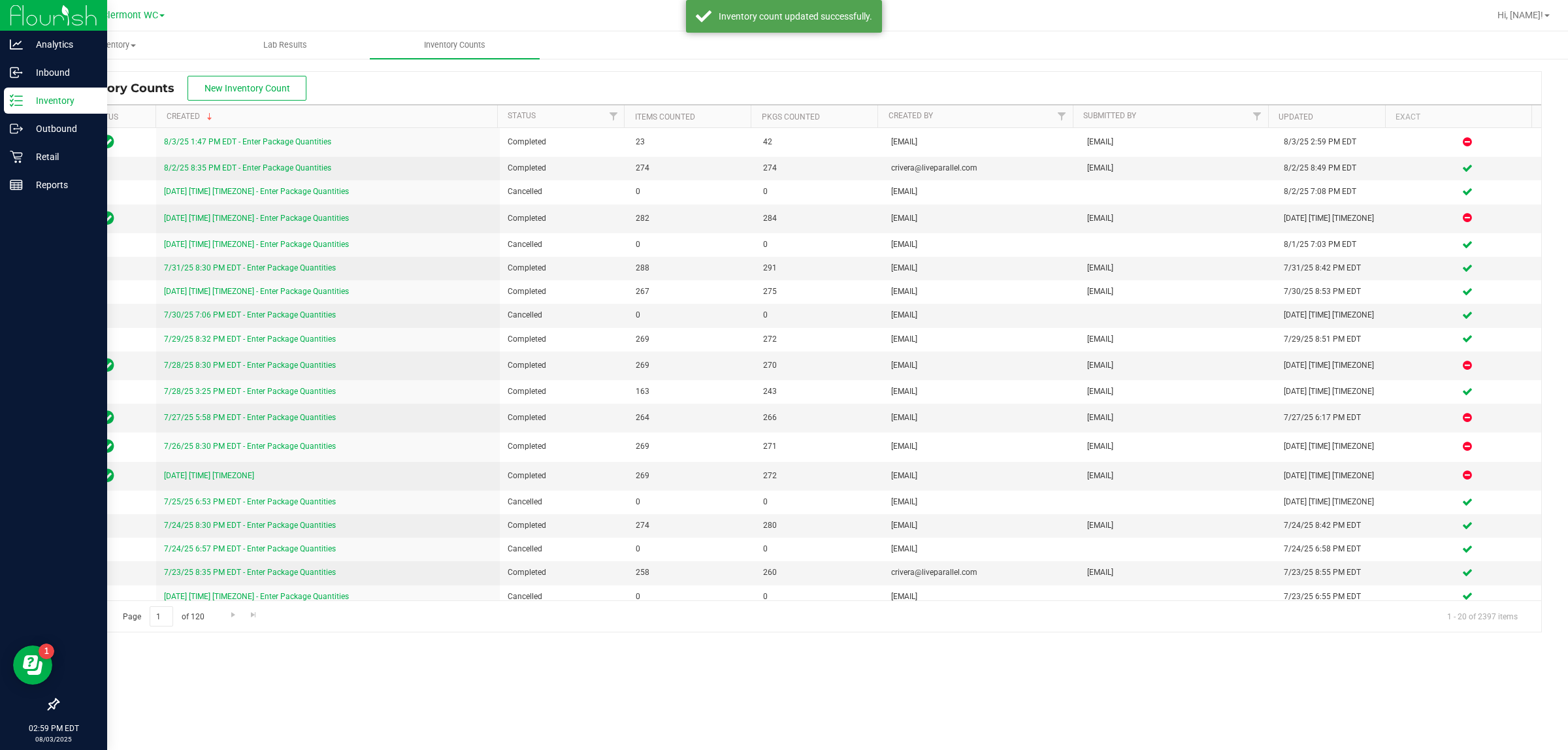 click on "Inventory" at bounding box center (62, 101) 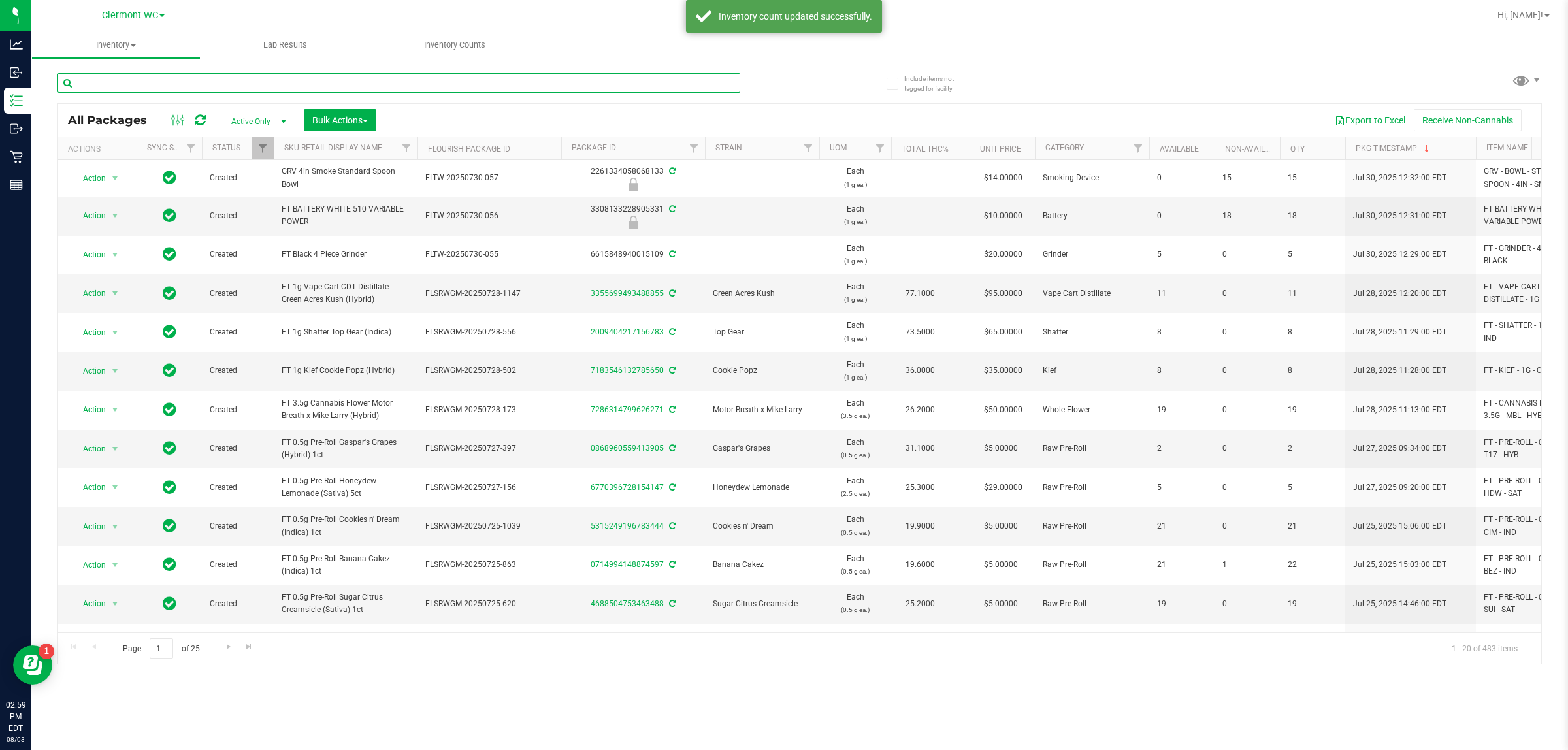 click at bounding box center [399, 83] 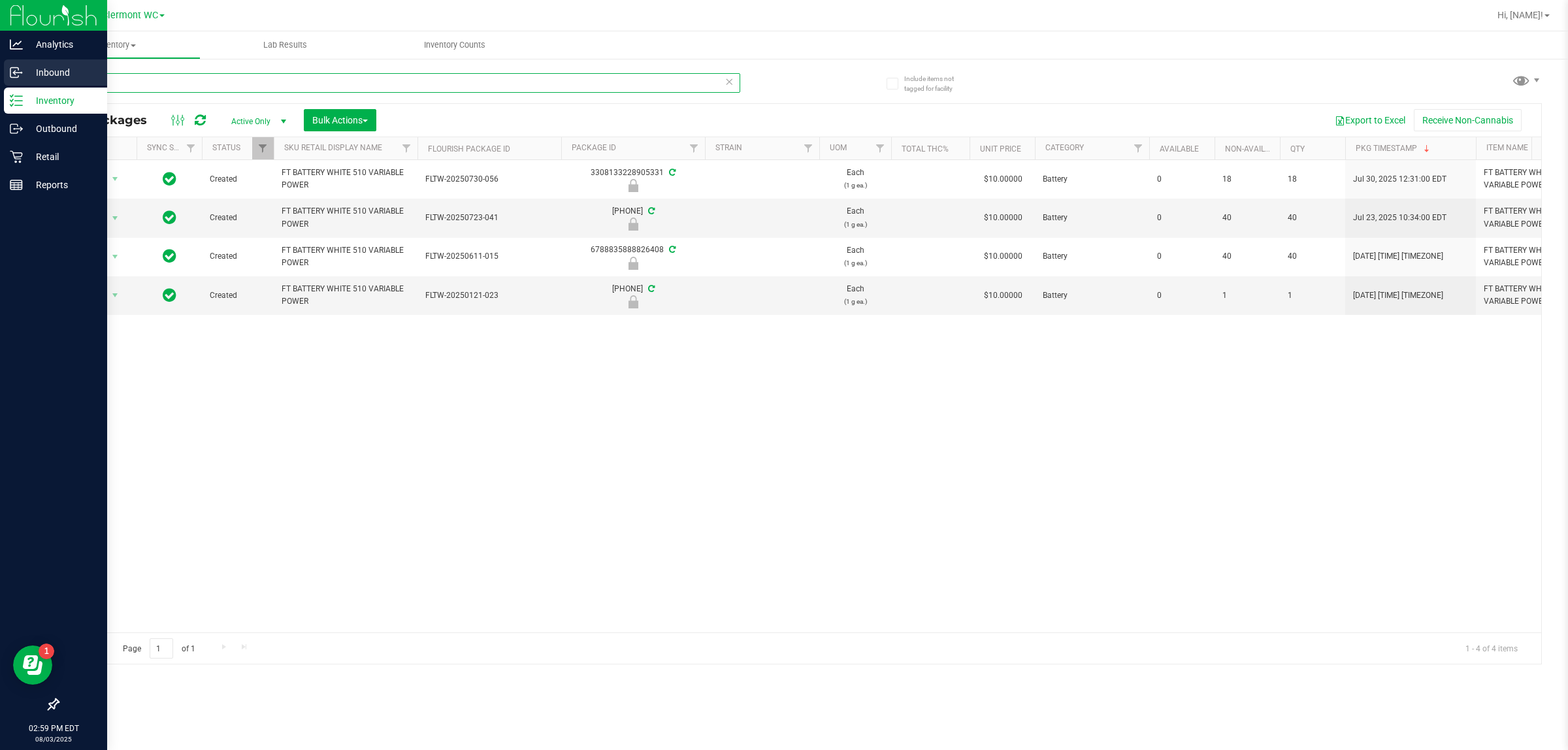 drag, startPoint x: 250, startPoint y: 85, endPoint x: 0, endPoint y: 67, distance: 250.64716 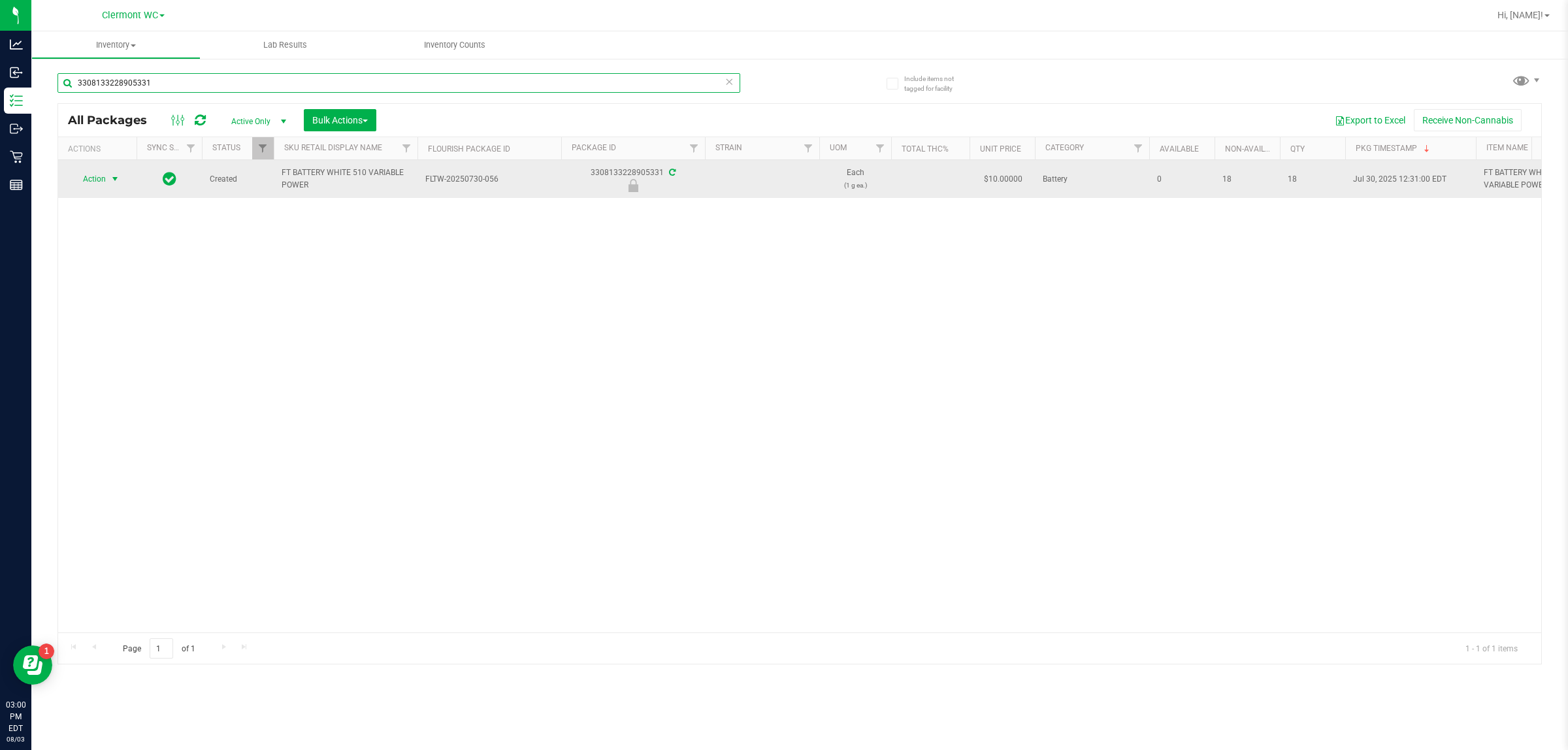 type on "3308133228905331" 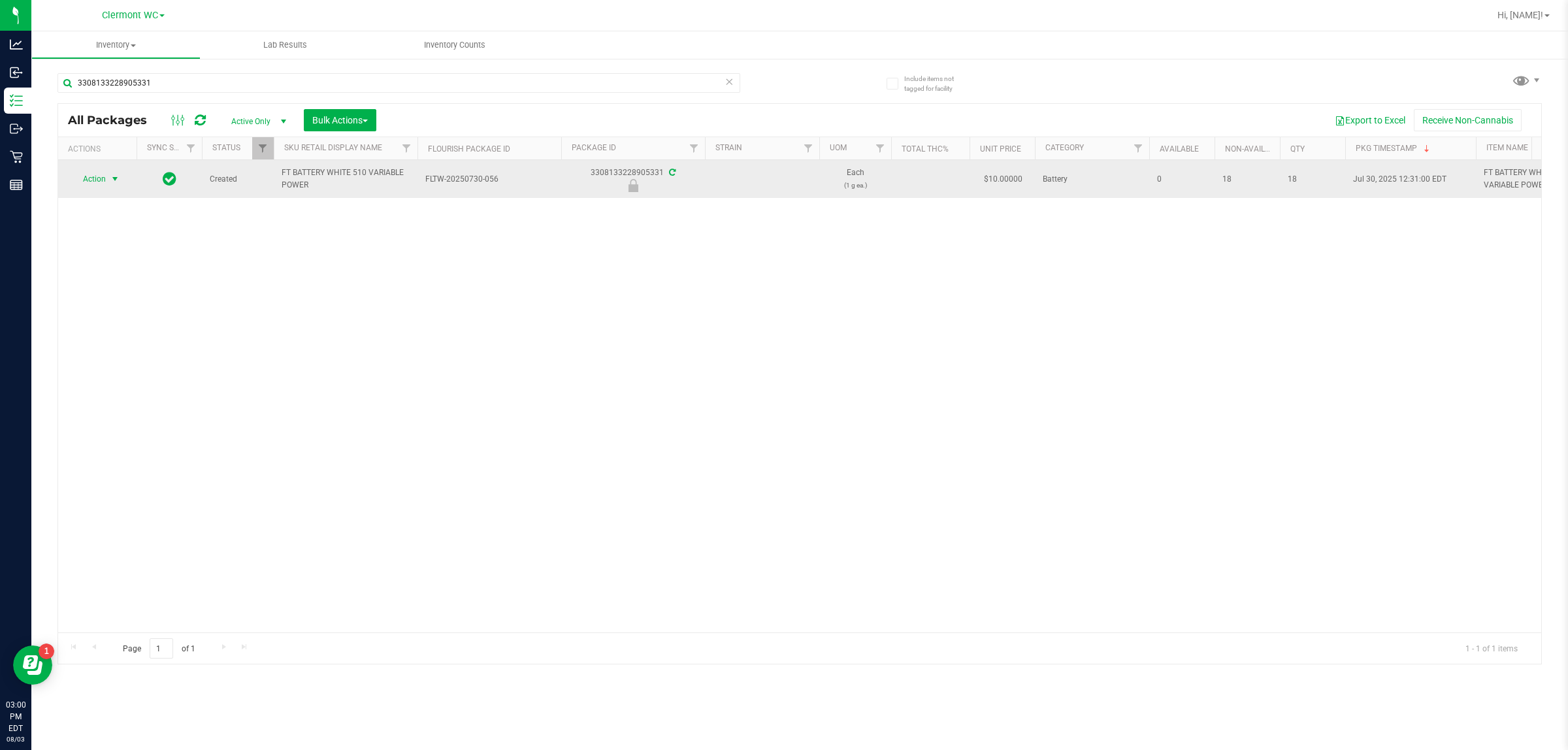 click on "Action" at bounding box center (89, 179) 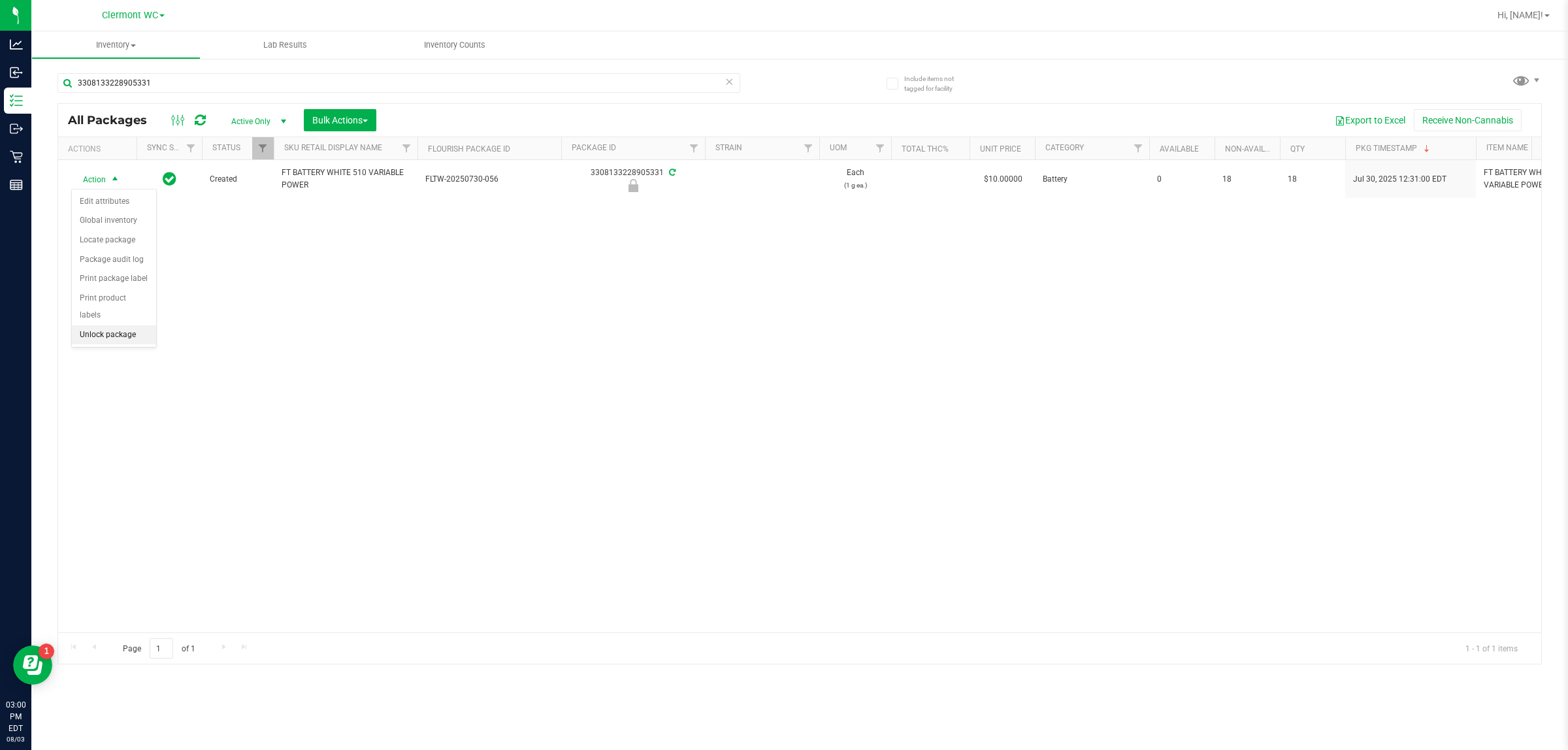 click on "Unlock package" at bounding box center (114, 335) 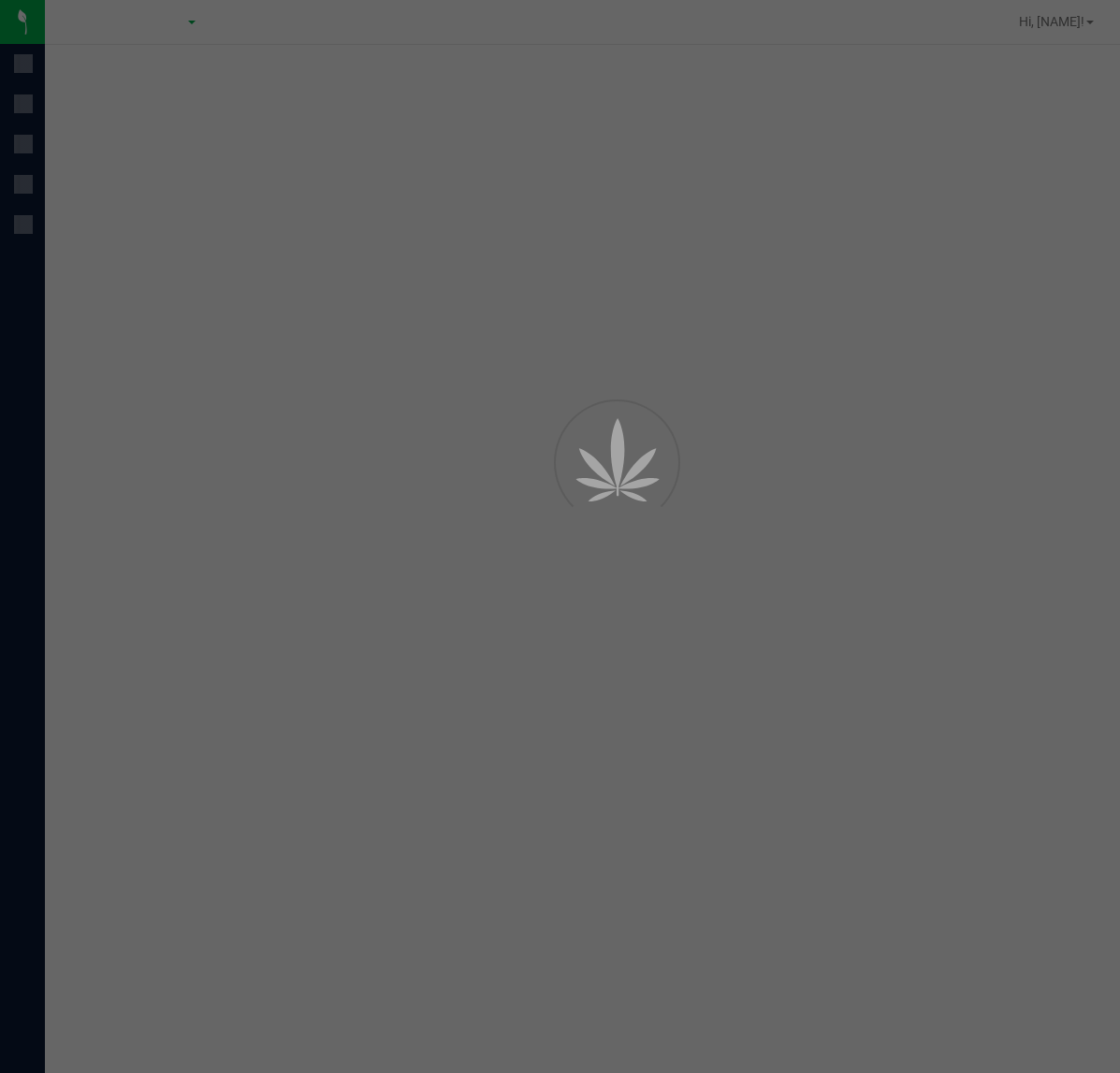 scroll, scrollTop: 0, scrollLeft: 0, axis: both 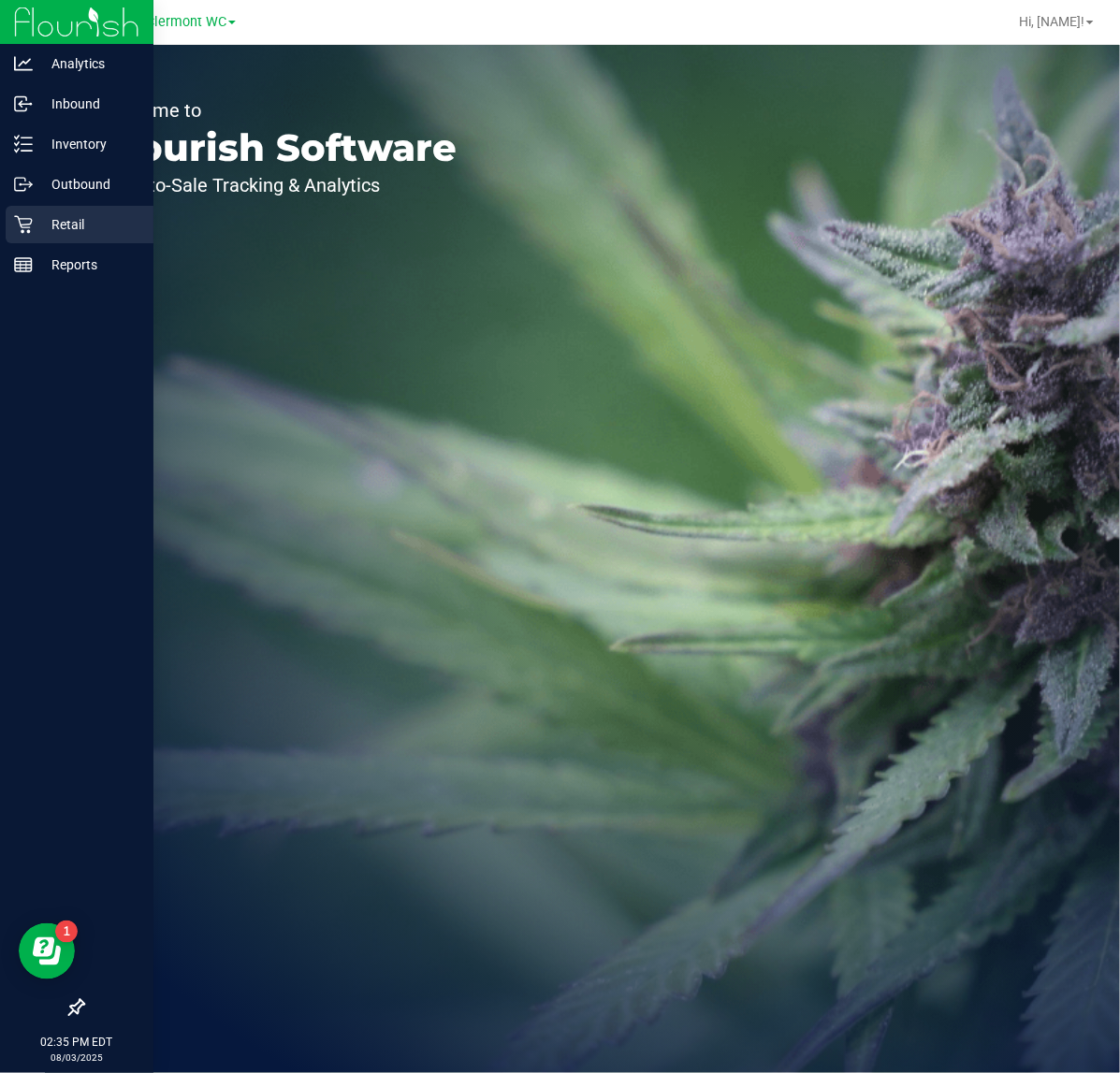click on "Retail" at bounding box center [89, 225] 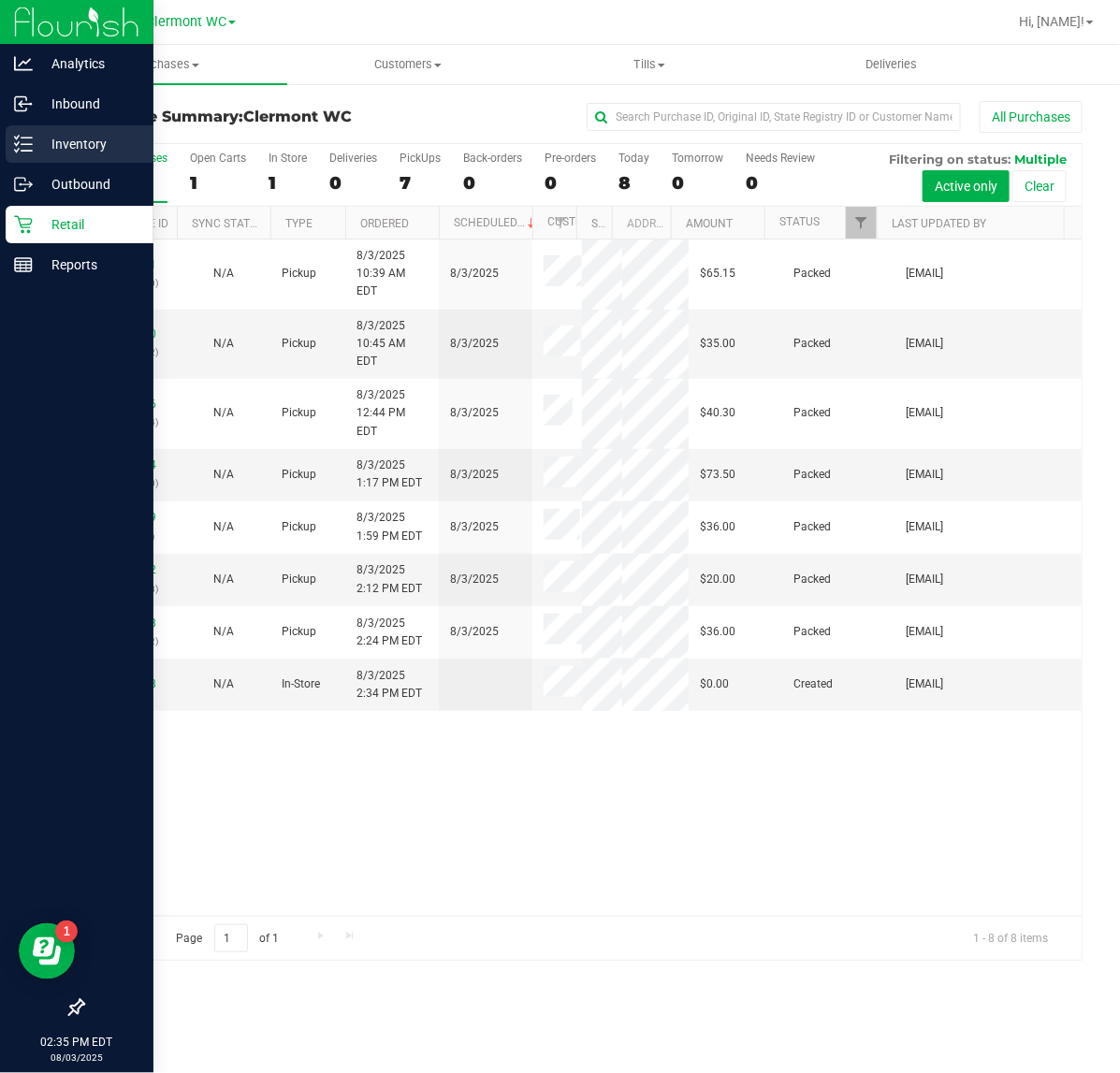 click on "Inventory" at bounding box center [89, 144] 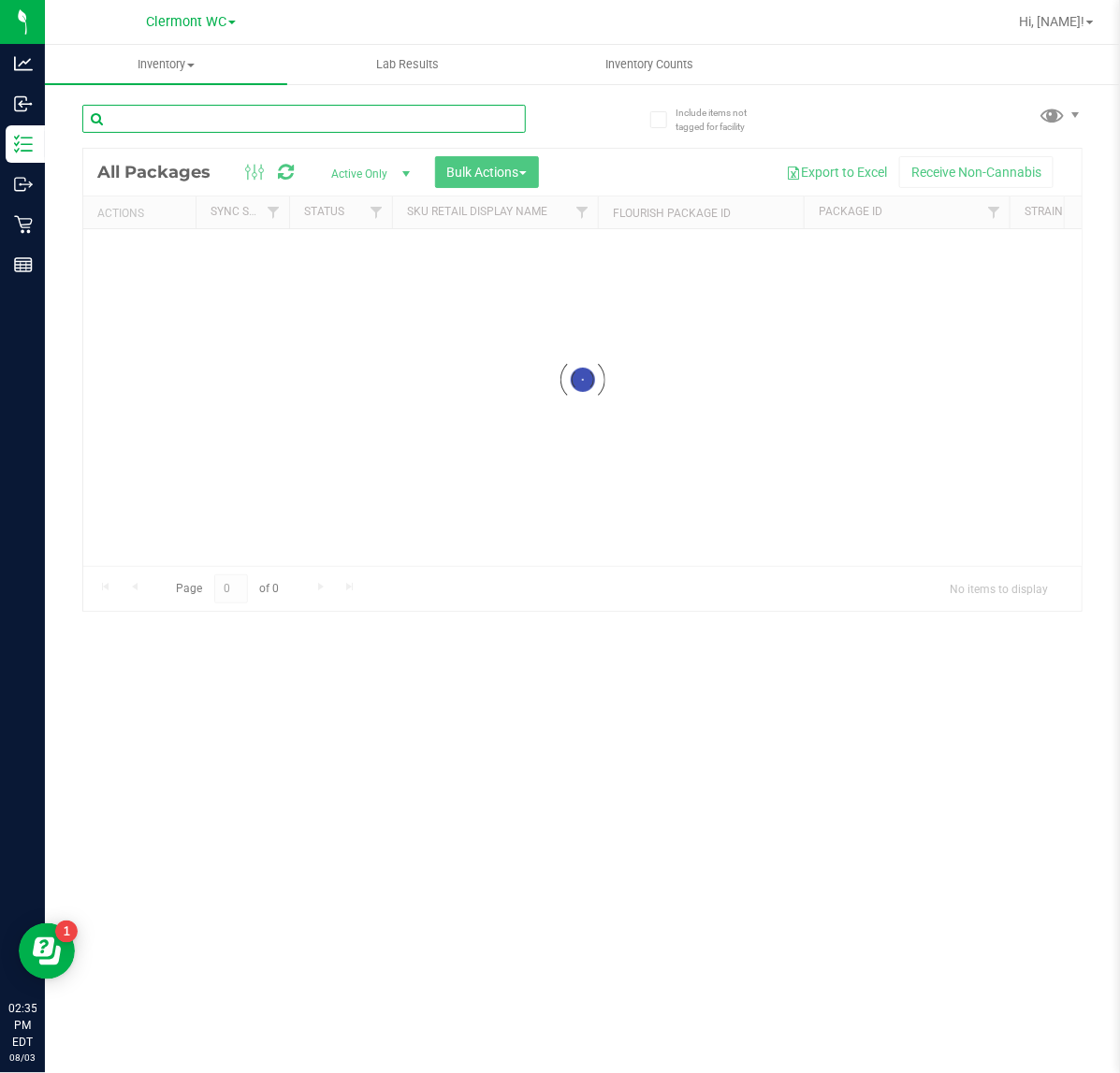click at bounding box center [304, 119] 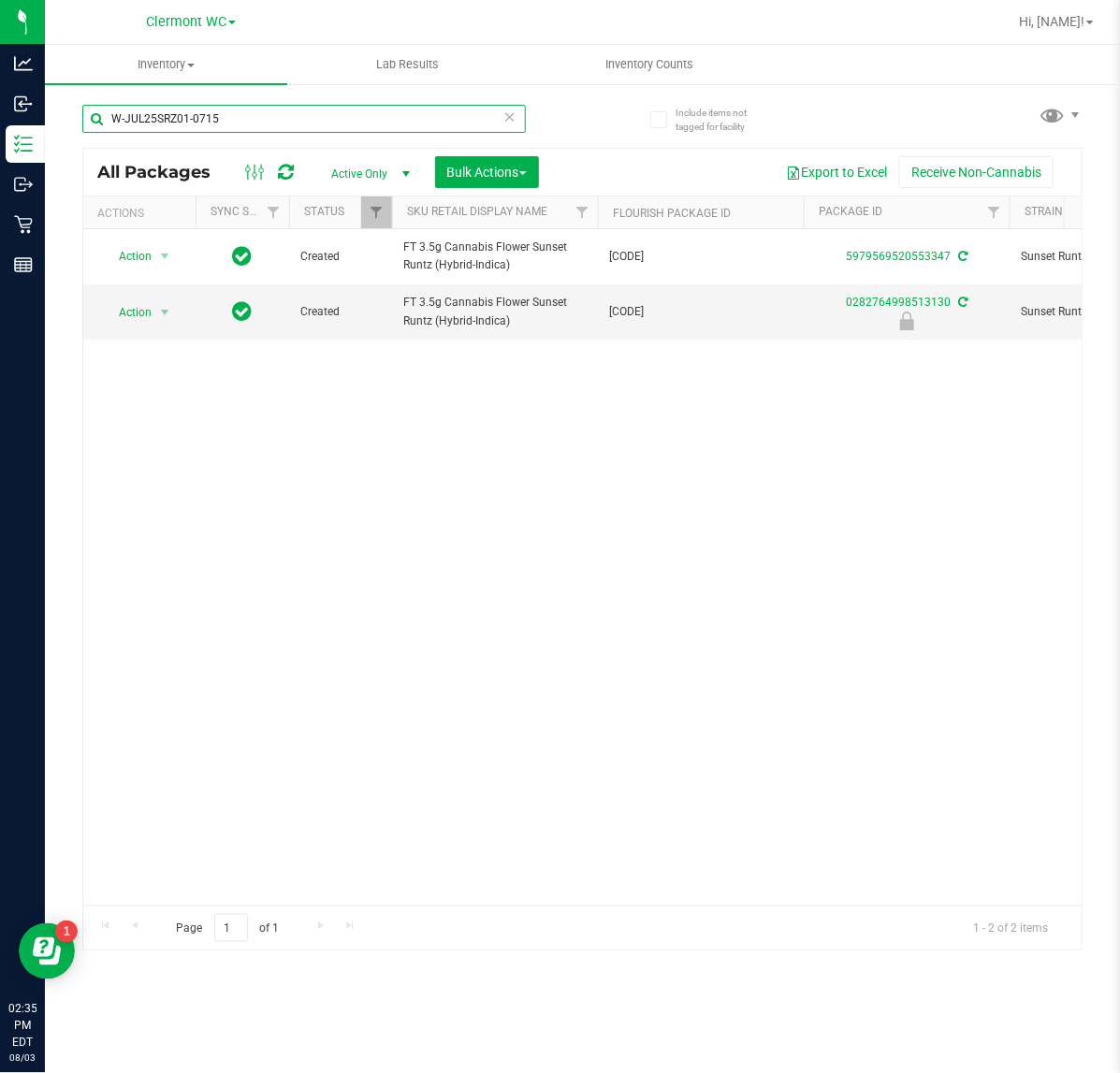 scroll, scrollTop: 0, scrollLeft: 187, axis: horizontal 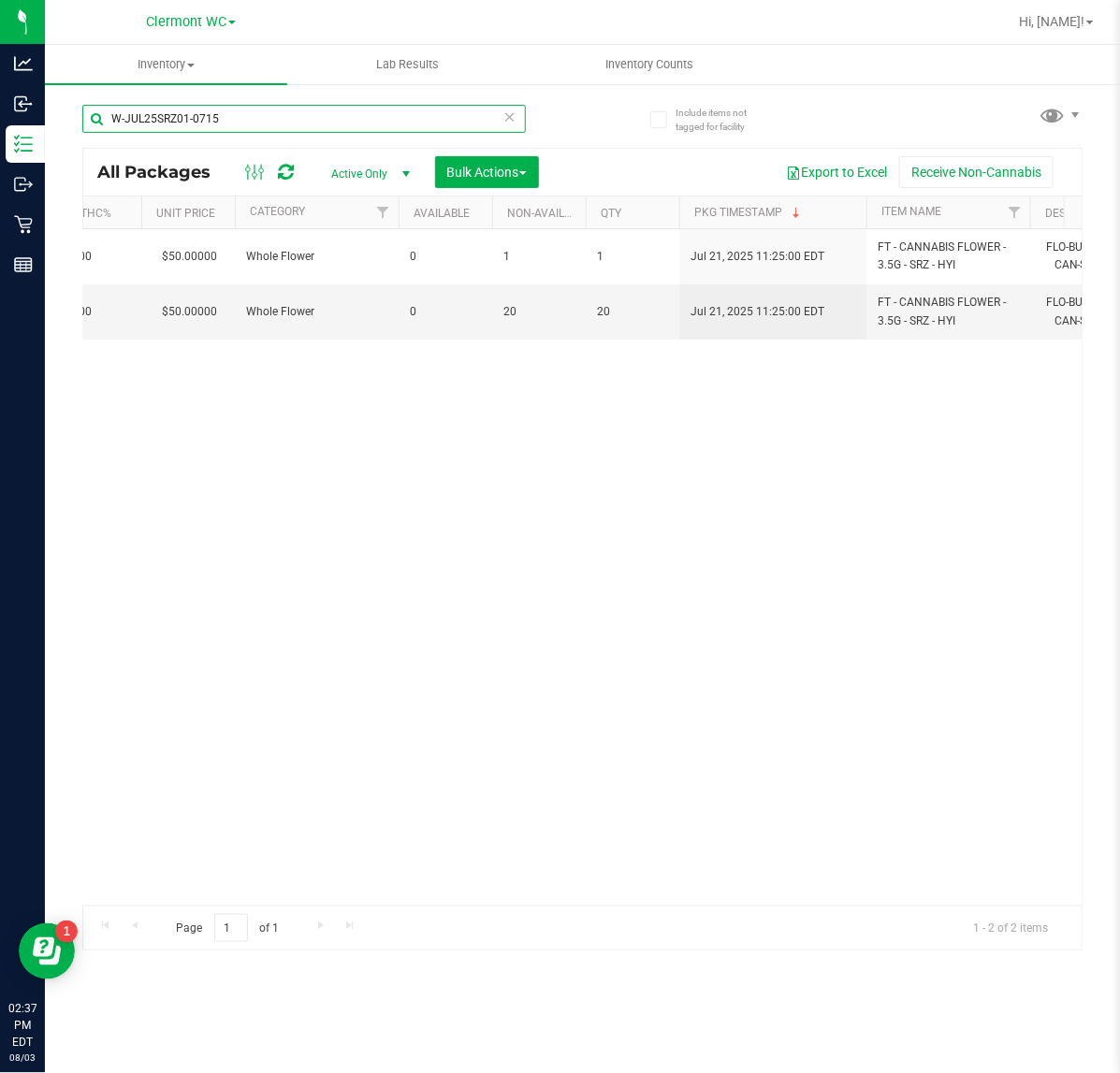 type on "W-JUL25SRZ01-0715" 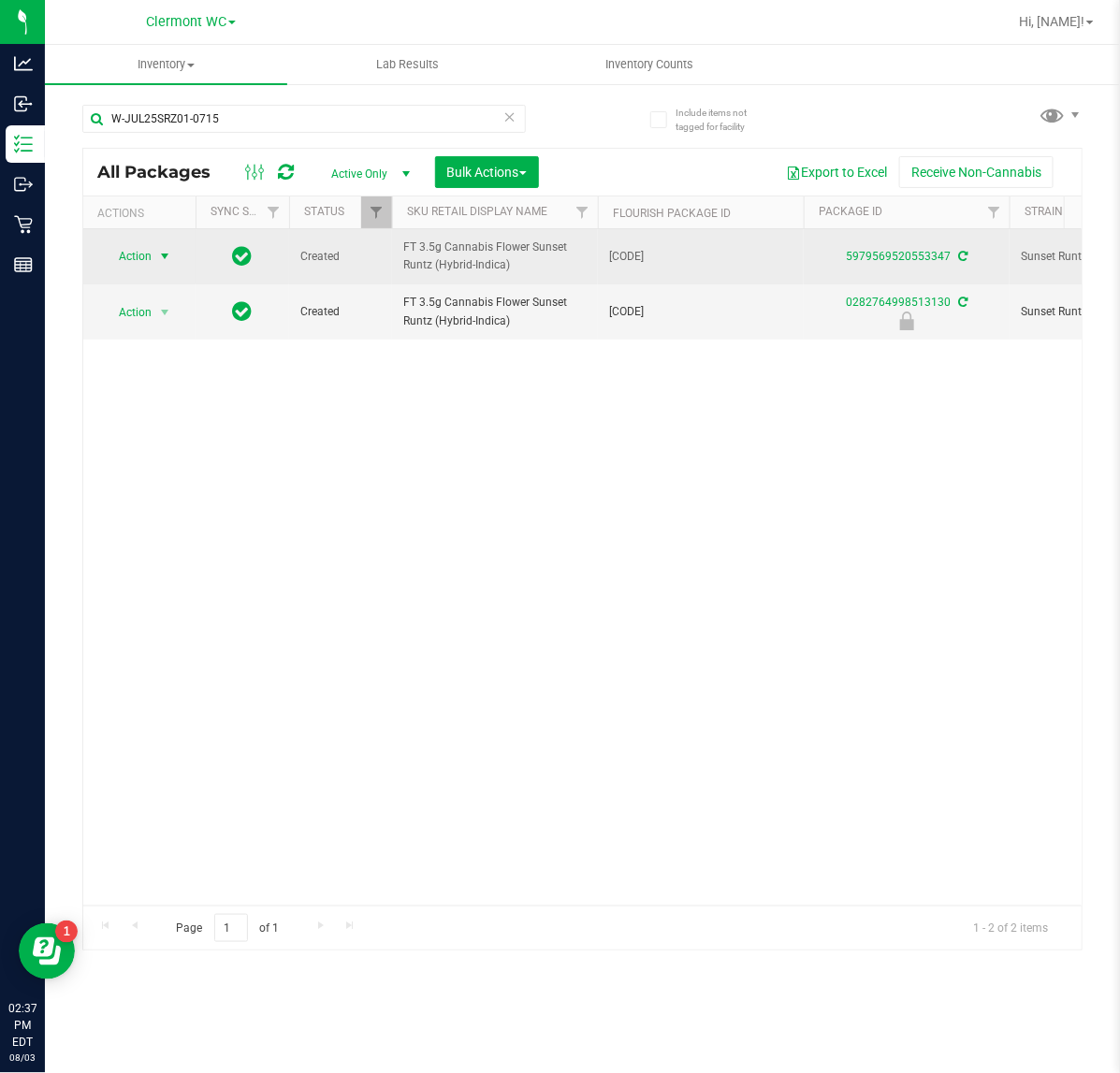 click at bounding box center [165, 256] 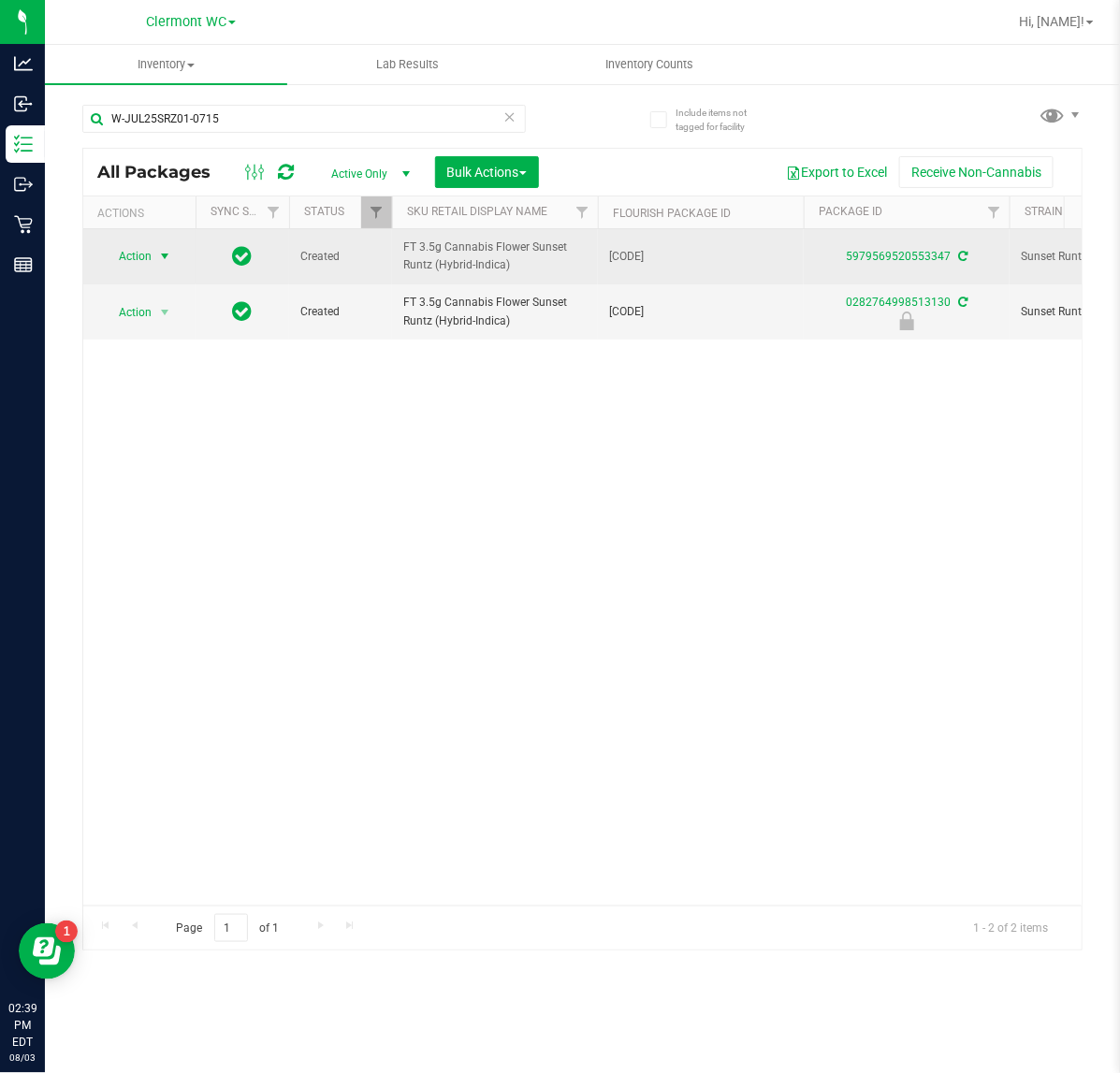 click on "Action" at bounding box center [127, 256] 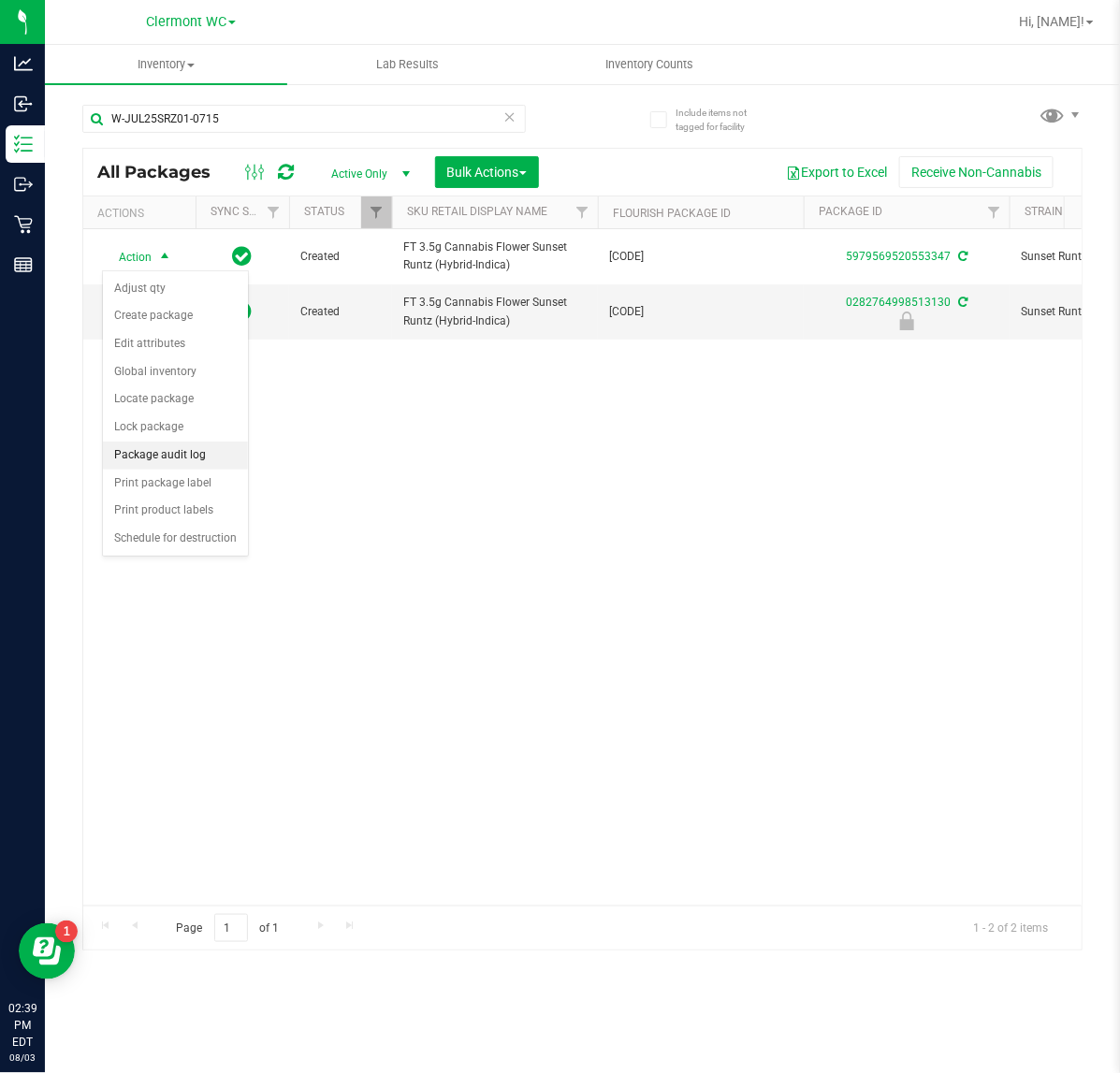 click on "Package audit log" at bounding box center [175, 456] 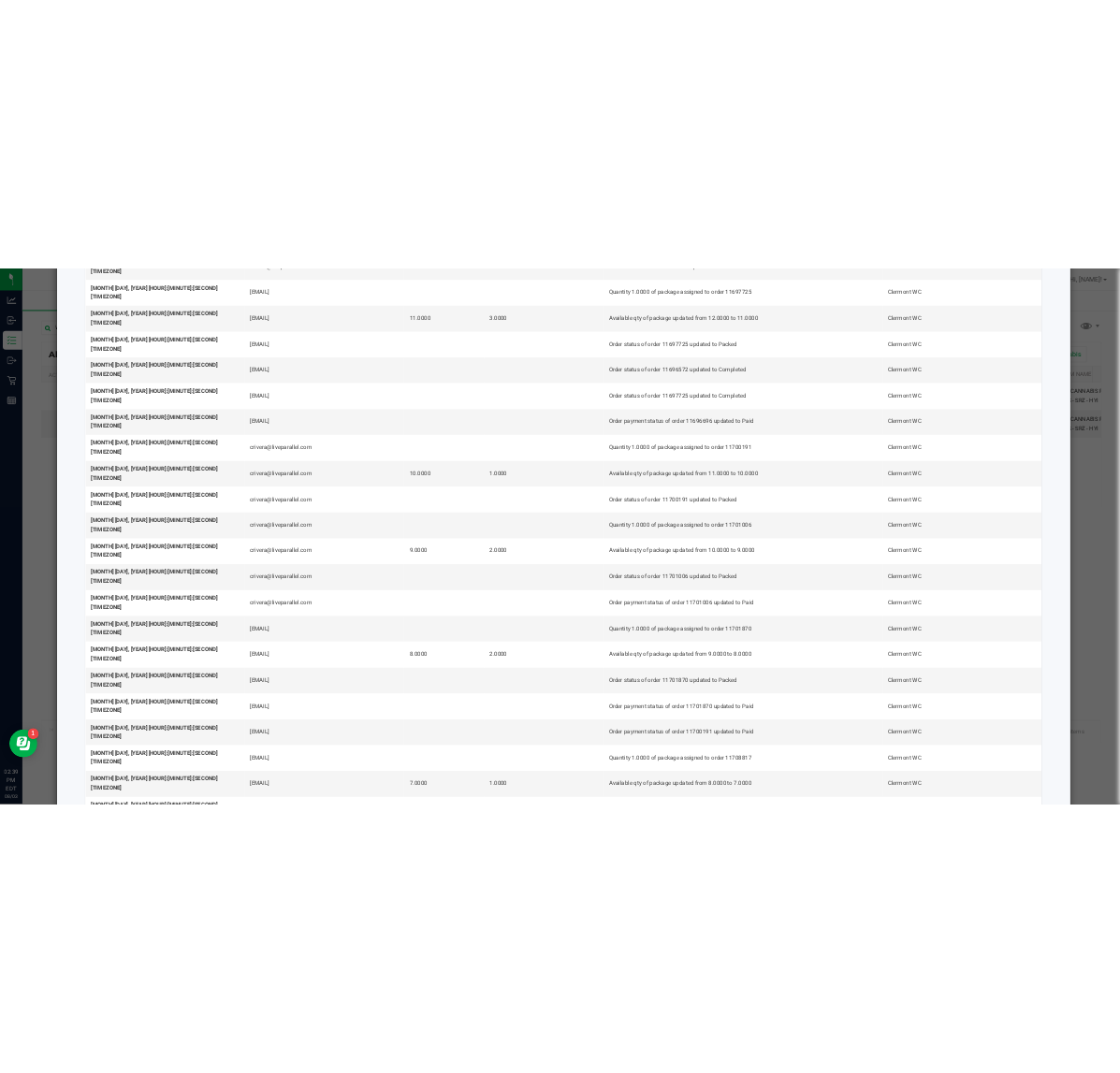 scroll, scrollTop: 1877, scrollLeft: 0, axis: vertical 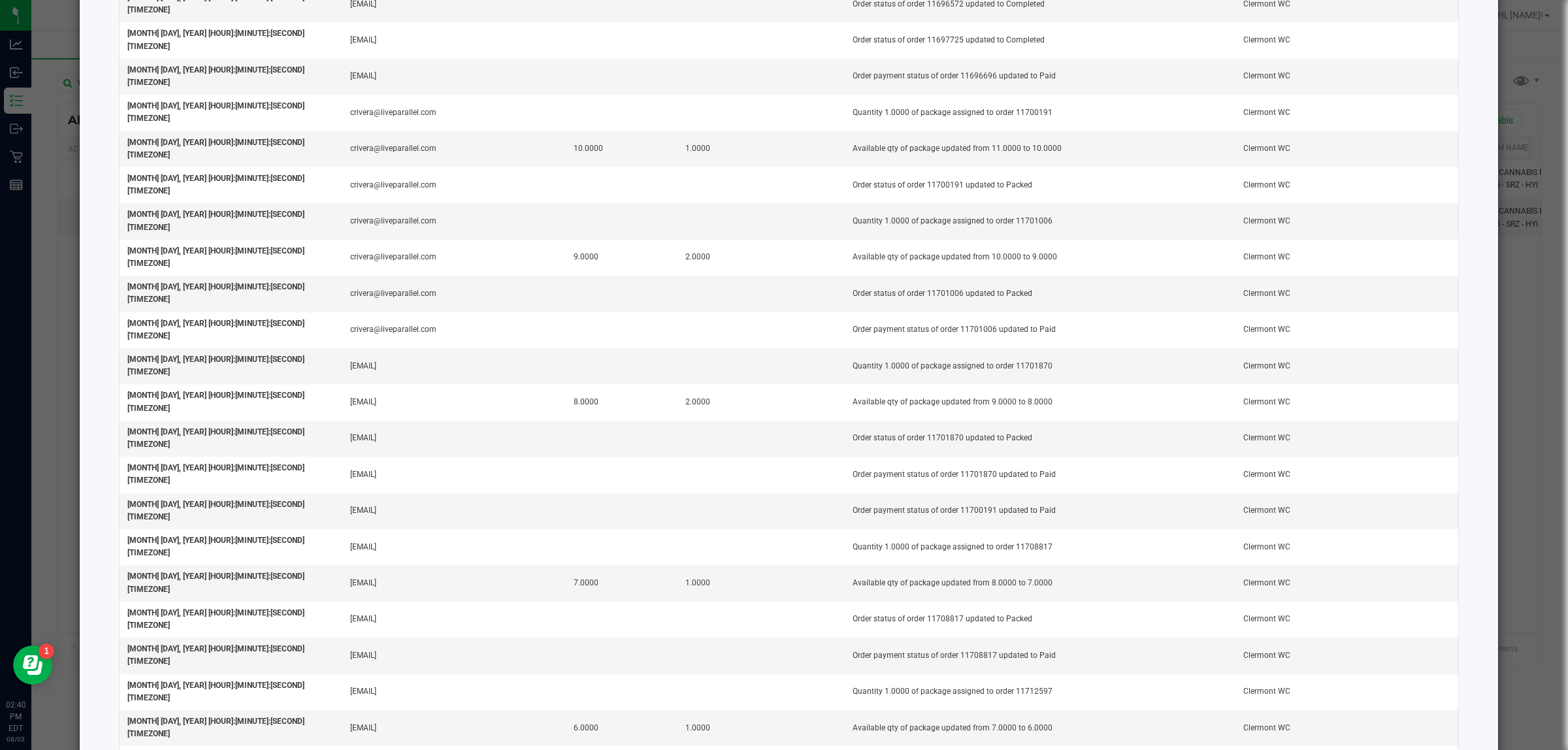 click on "Quantity 1.0000 of package assigned to order 11733342" at bounding box center [1040, 1608] 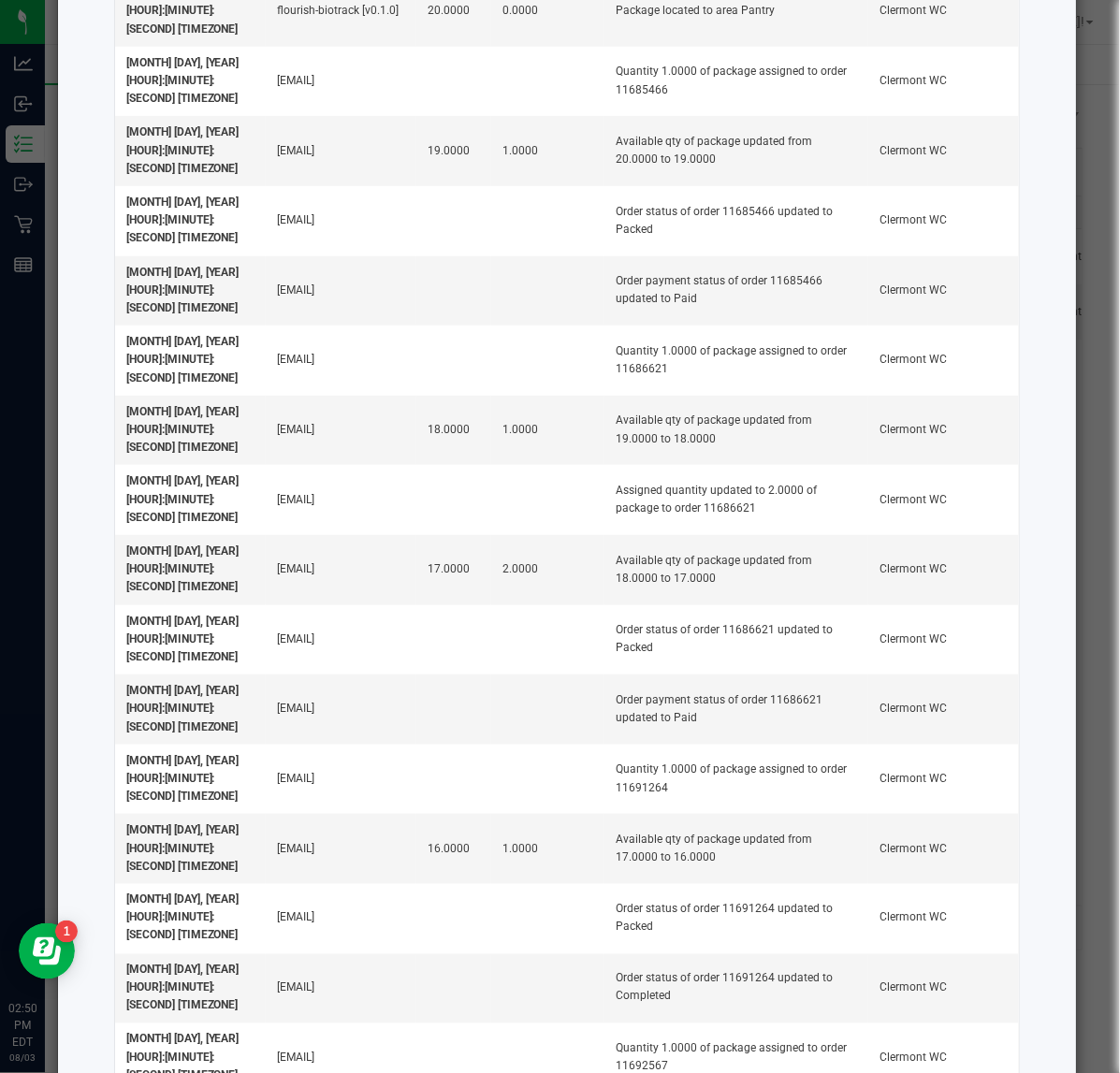 scroll, scrollTop: 0, scrollLeft: 0, axis: both 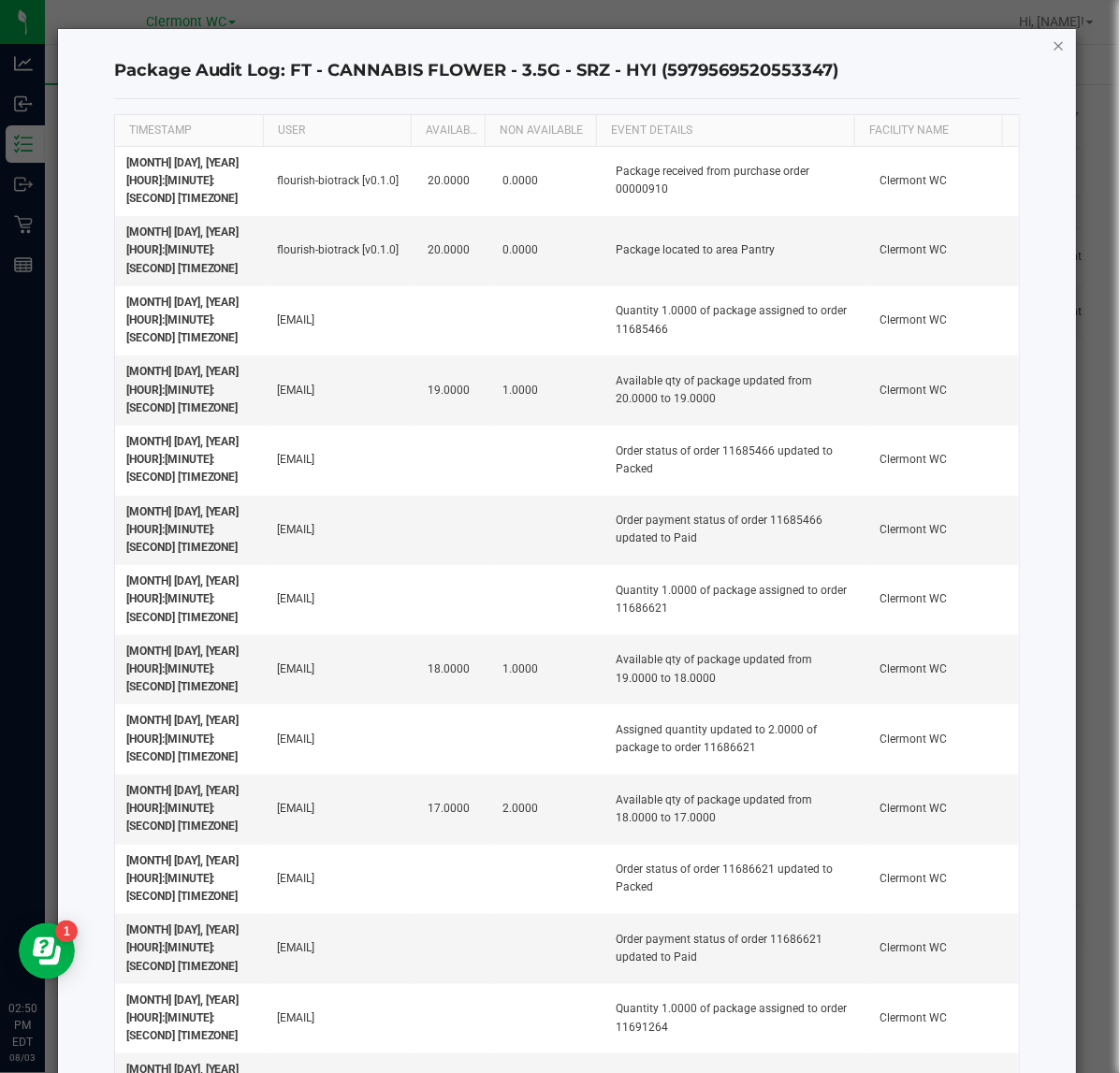 click 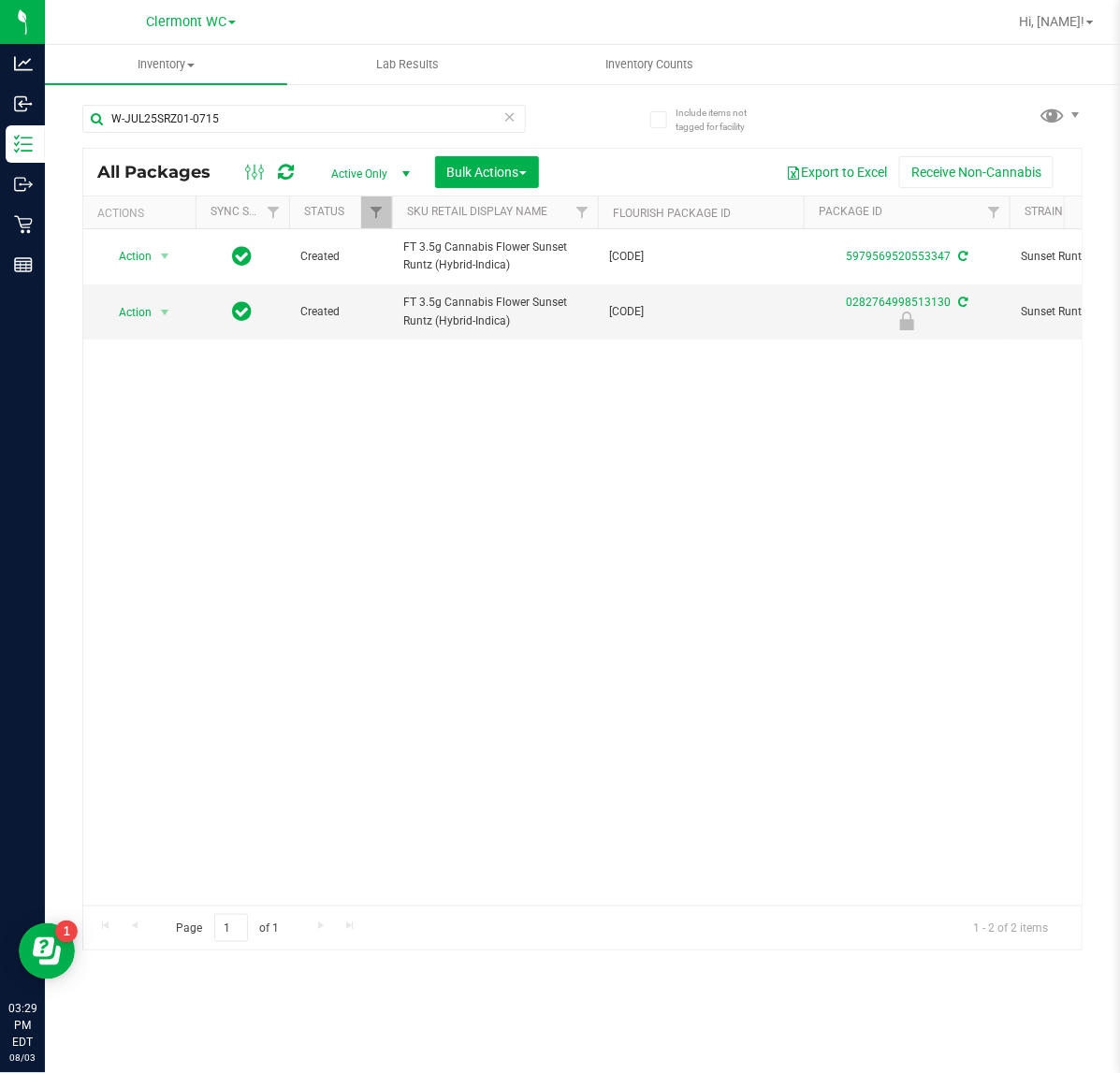 click on "Action Action Adjust qty Create package Edit attributes Global inventory Locate package Lock package Package audit log Print package label Print product labels Schedule for destruction
Created
FT 3.5g Cannabis Flower Sunset Runtz (Hybrid-Indica)
FLSRWGM-20250721-1131
5979569520553347
Sunset Runtz
Each
(3.5 g ea.)
24.2000 $50.00000
Whole Flower
0
1
1
Jul 21, 2025 11:25:00 EDT
FT - CANNABIS FLOWER - 3.5G - SRZ - HYI
FLO-BUD-FT-CAN-SRZ" at bounding box center (582, 567) 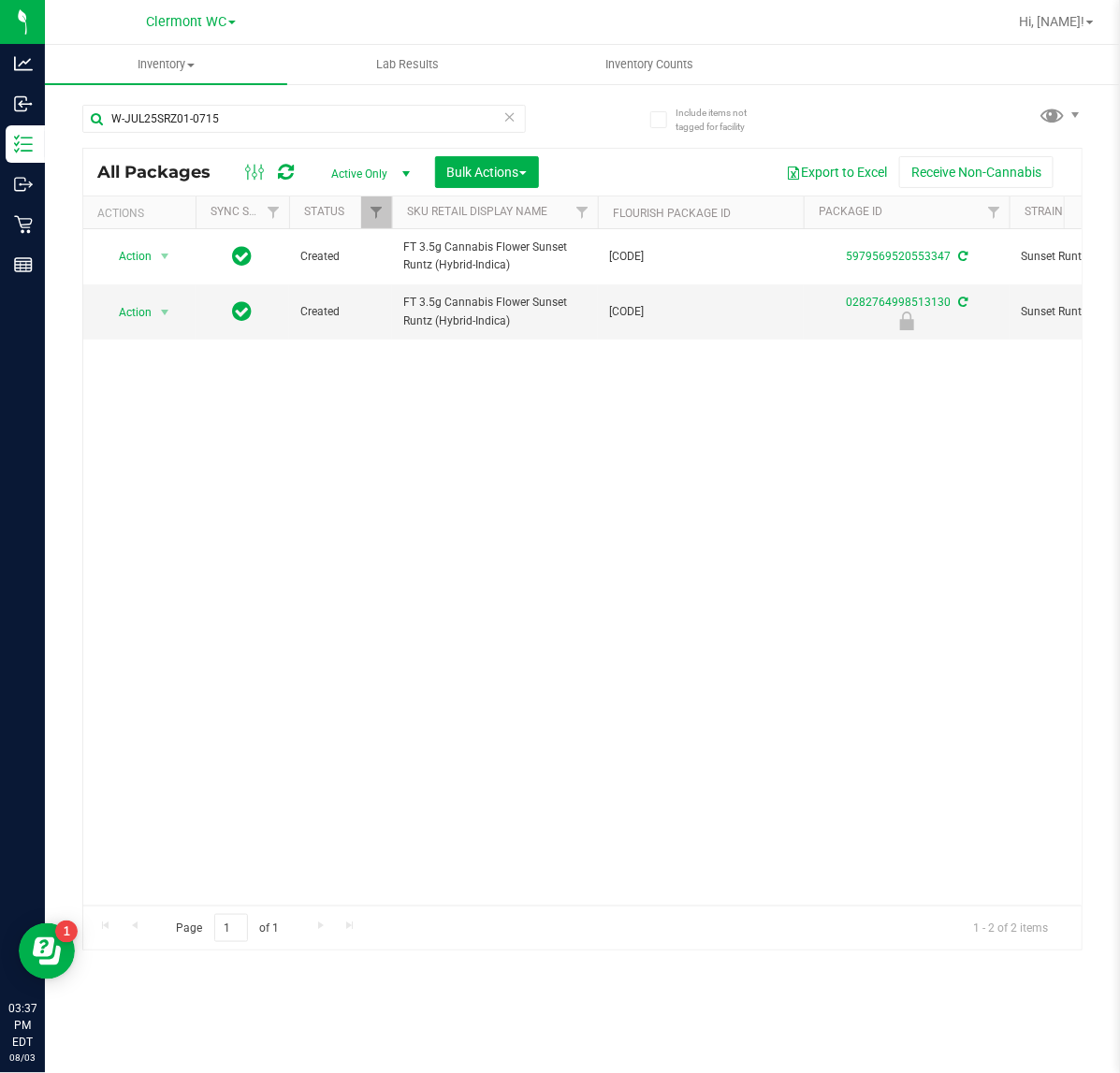 click on "Action Action Adjust qty Create package Edit attributes Global inventory Locate package Lock package Package audit log Print package label Print product labels Schedule for destruction
Created
FT 3.5g Cannabis Flower Sunset Runtz (Hybrid-Indica)
FLSRWGM-20250721-1131
5979569520553347
Sunset Runtz
Each
(3.5 g ea.)
24.2000 $50.00000
Whole Flower
0
1
1
Jul 21, 2025 11:25:00 EDT
FT - CANNABIS FLOWER - 3.5G - SRZ - HYI
FLO-BUD-FT-CAN-SRZ" at bounding box center (582, 567) 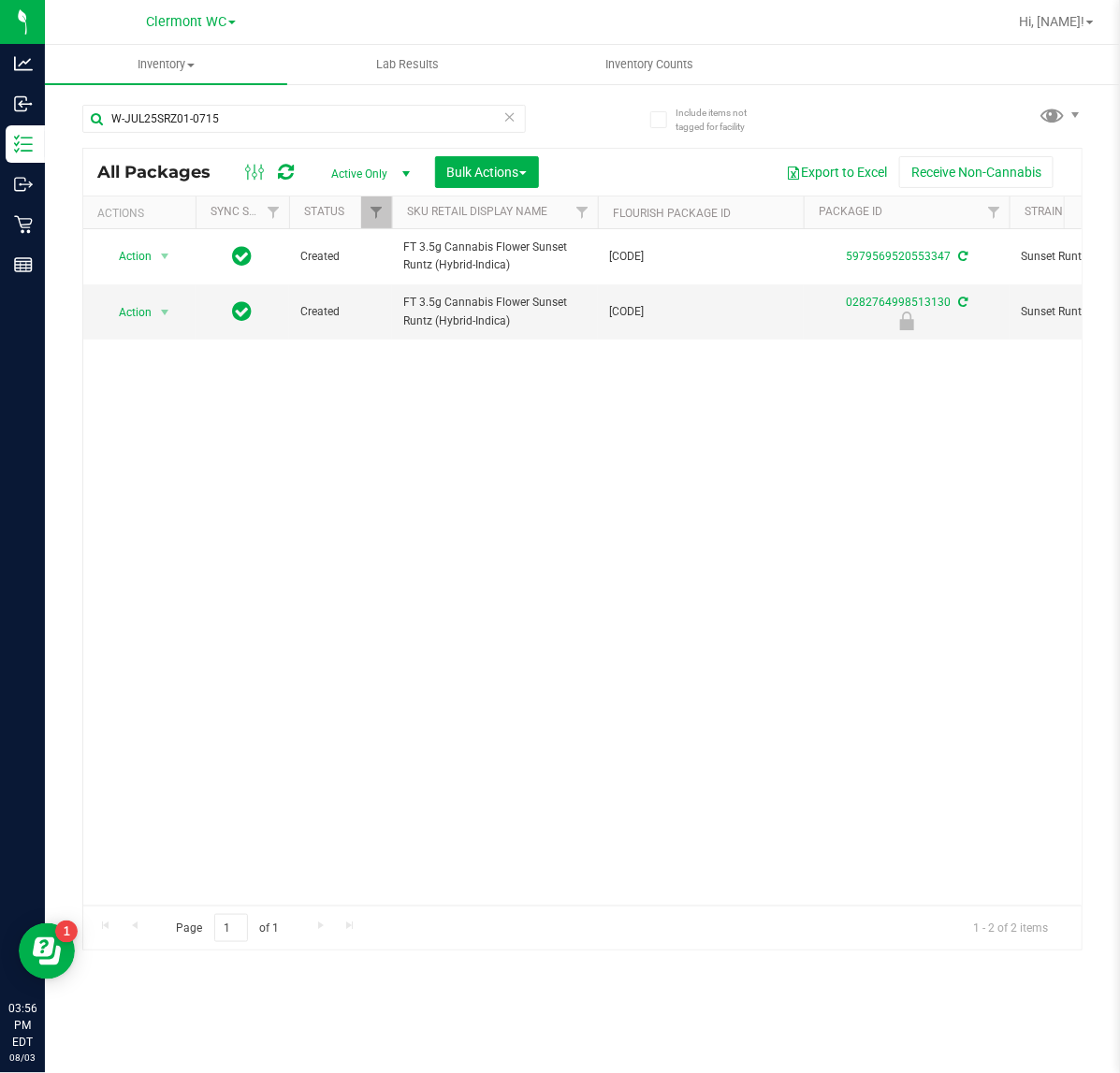 click on "Action Action Adjust qty Create package Edit attributes Global inventory Locate package Lock package Package audit log Print package label Print product labels Schedule for destruction
Created
FT 3.5g Cannabis Flower Sunset Runtz (Hybrid-Indica)
FLSRWGM-20250721-1131
5979569520553347
Sunset Runtz
Each
(3.5 g ea.)
24.2000 $50.00000
Whole Flower
0
1
1
Jul 21, 2025 11:25:00 EDT
FT - CANNABIS FLOWER - 3.5G - SRZ - HYI
FLO-BUD-FT-CAN-SRZ" at bounding box center [582, 567] 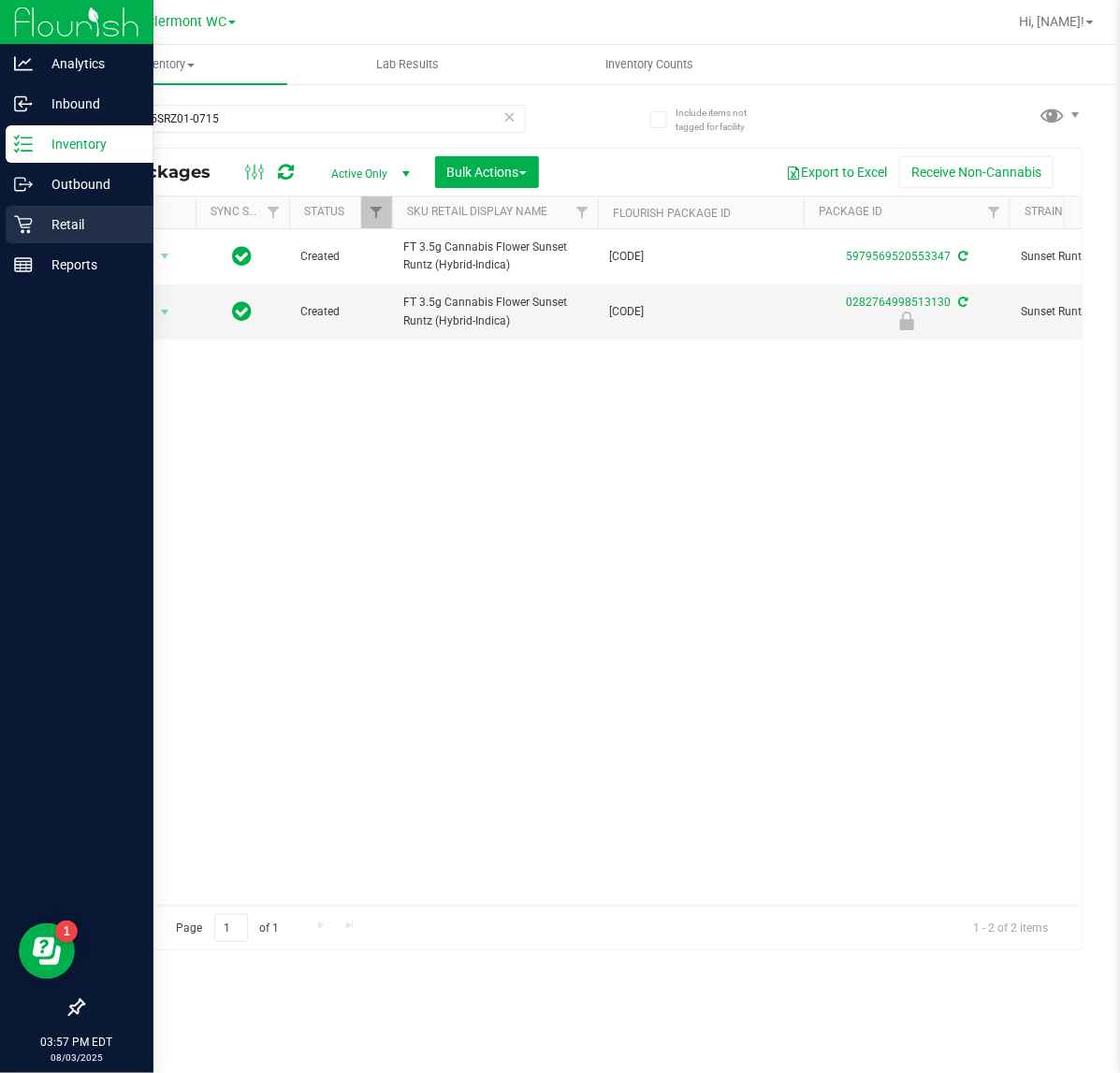 click on "Retail" at bounding box center [89, 225] 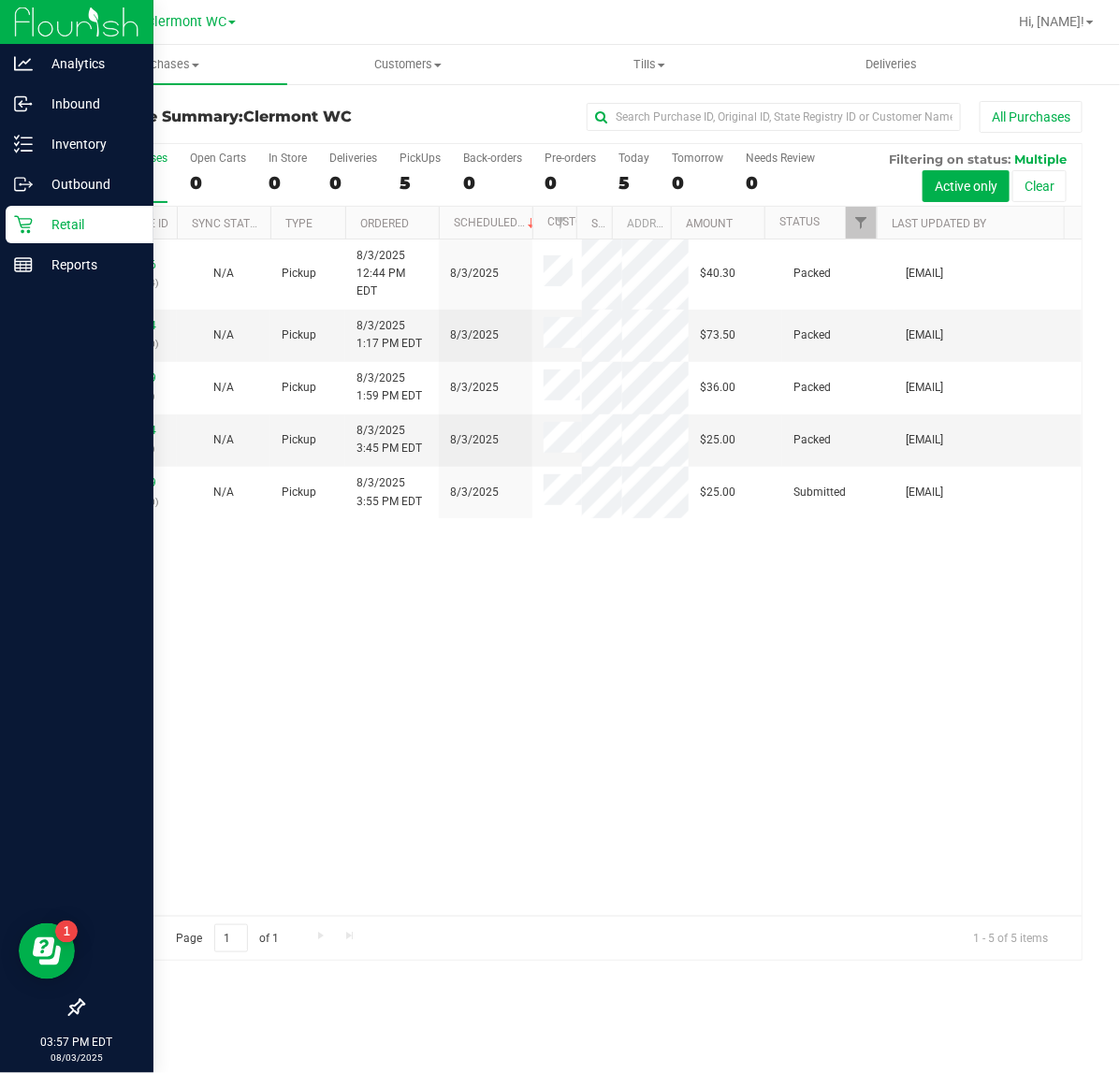 click on "11734196
(312990714)
N/A
Pickup 8/3/2025 12:44 PM EDT 8/3/2025
$40.30
Packed dmccoy@liveparallel.com
11734414
(312986480)
N/A
Pickup 8/3/2025 1:17 PM EDT 8/3/2025
$73.50
Packed dmccoy@liveparallel.com
11734659
(313004567)
N/A
Pickup 8/3/2025 1:59 PM EDT 8/3/2025
$36.00
Packed dmccoy@liveparallel.com
11735334 (313027831)" at bounding box center [582, 577] 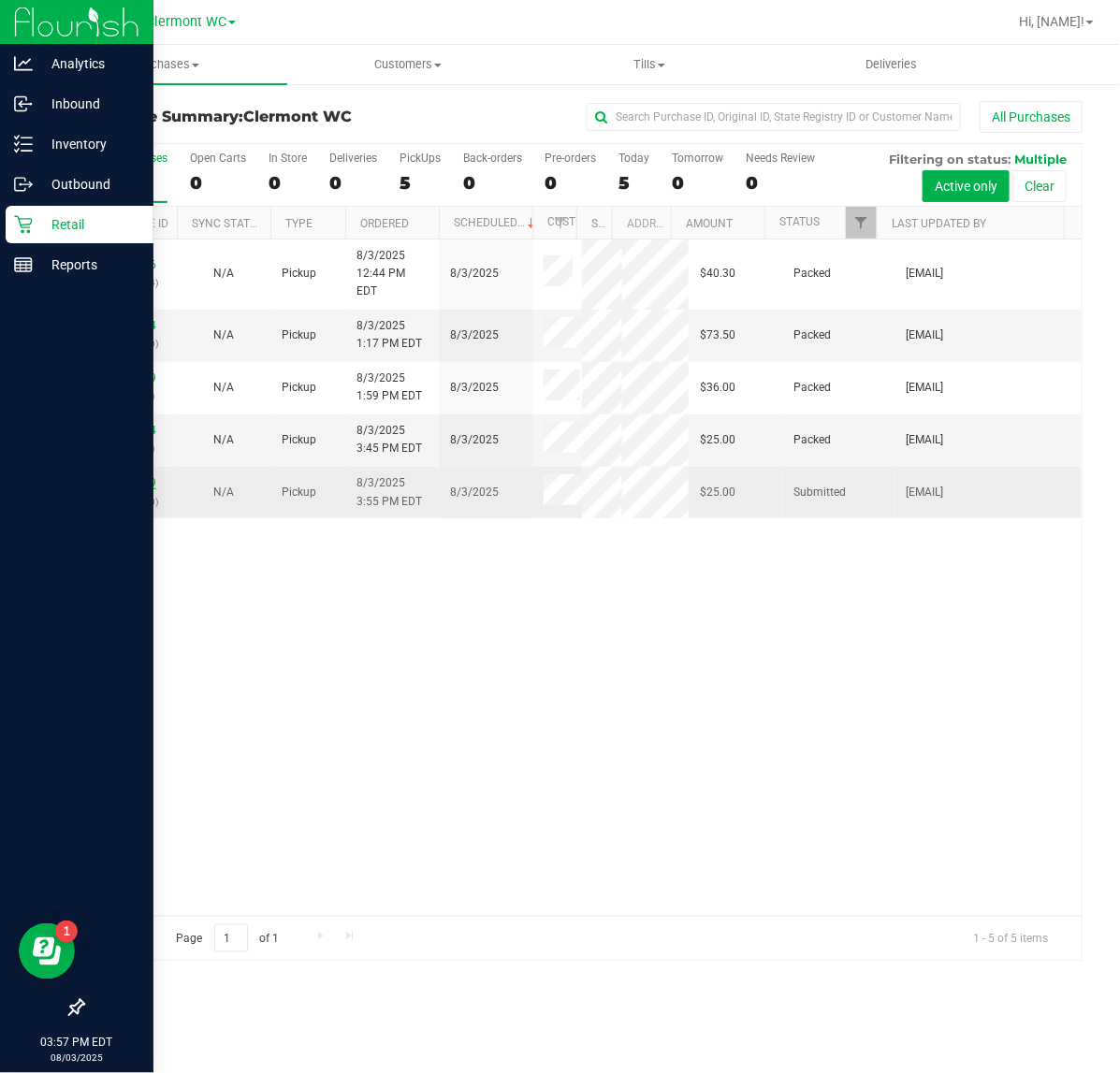 click on "11735359" at bounding box center [130, 483] 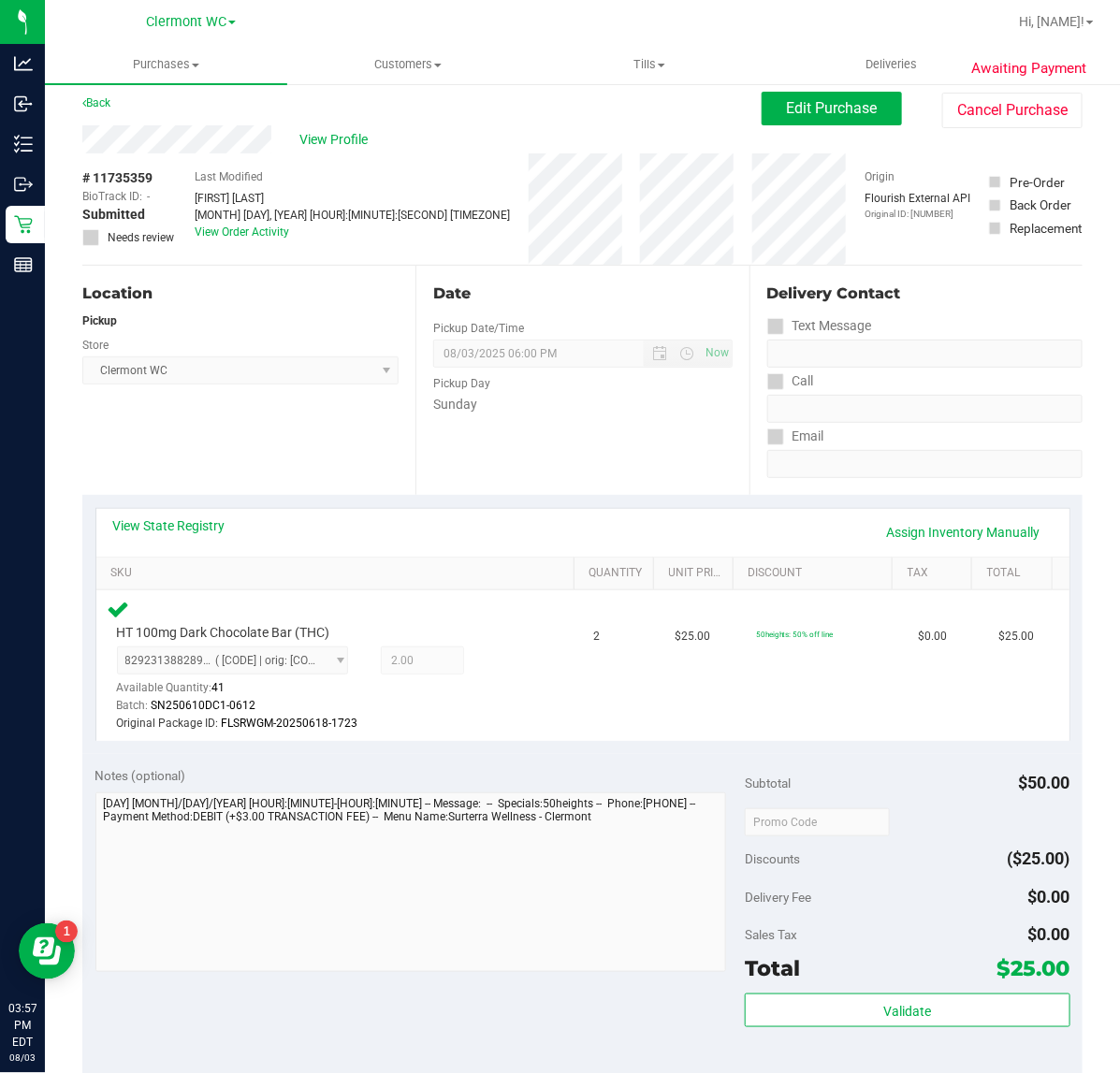 scroll, scrollTop: 0, scrollLeft: 0, axis: both 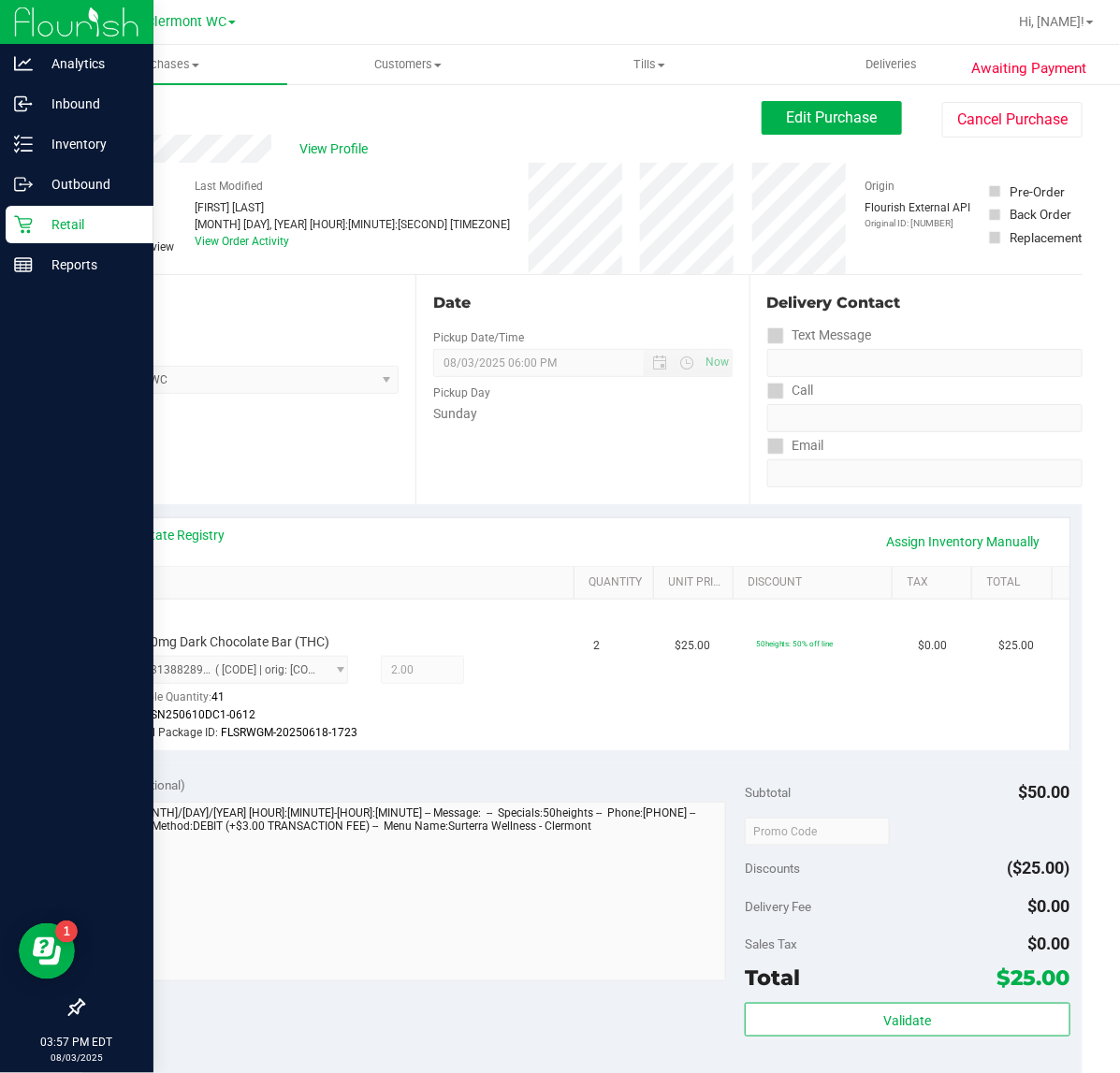 click on "Retail" at bounding box center [89, 225] 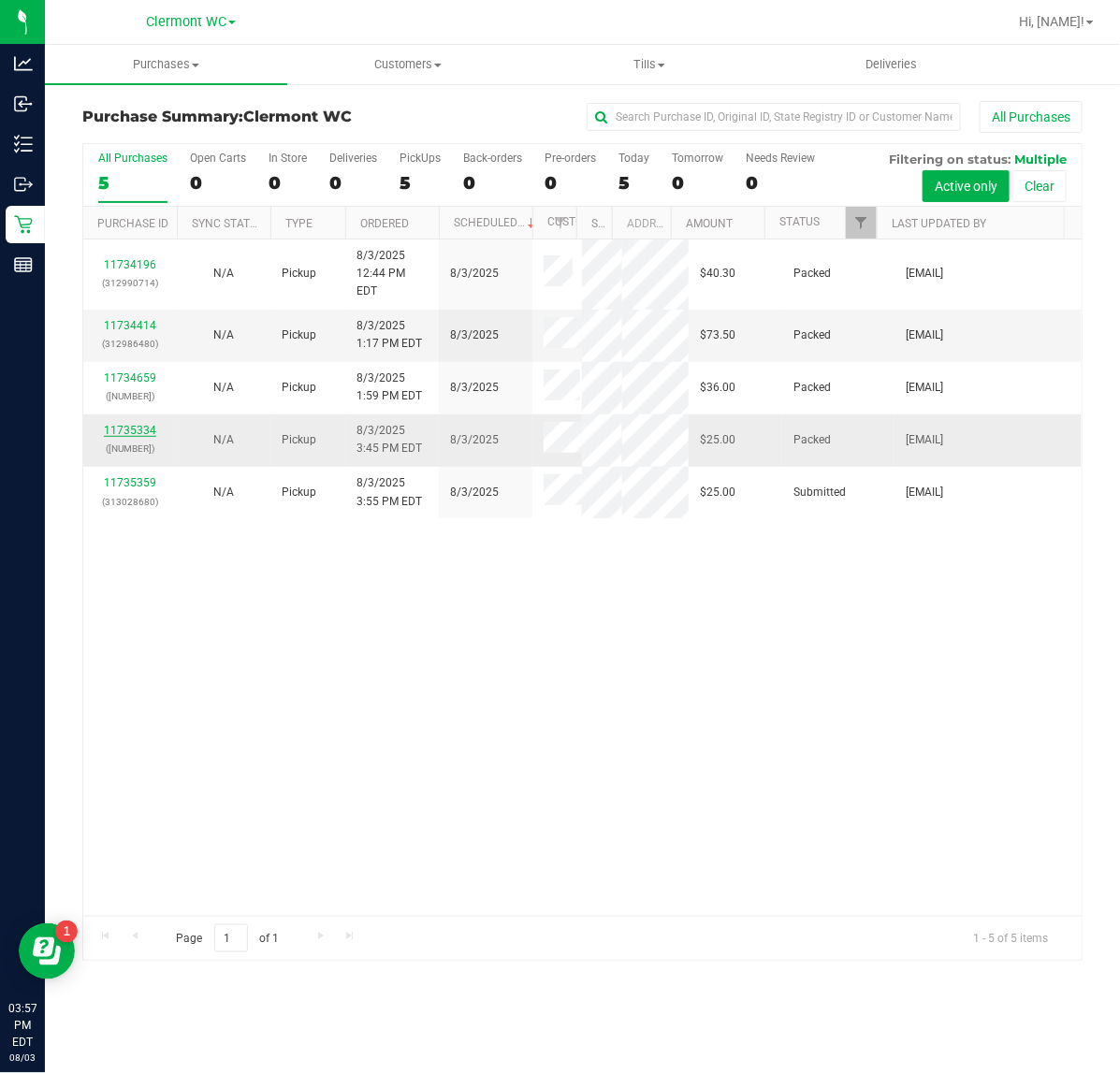 click on "11735334" at bounding box center (130, 430) 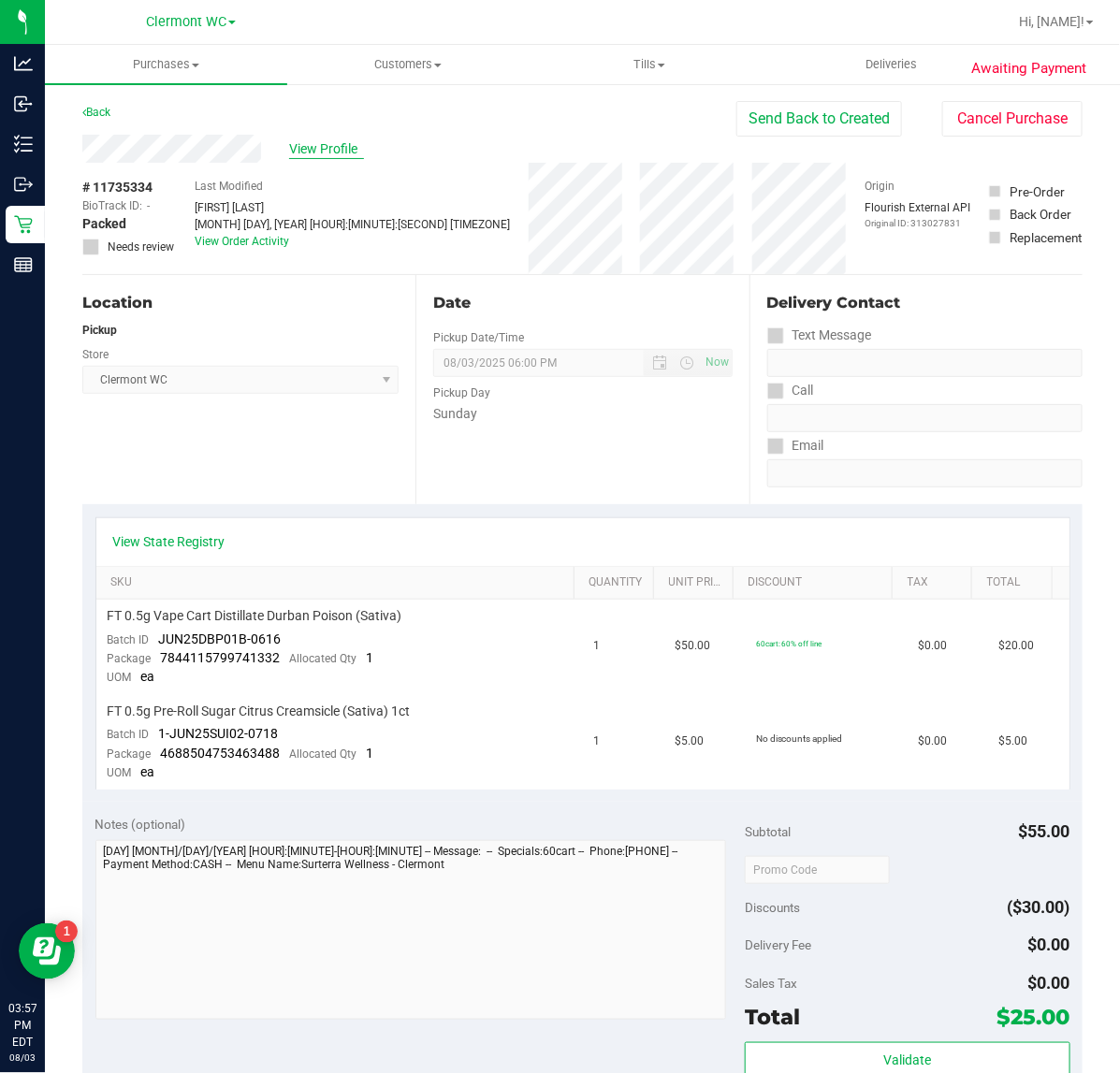 click on "View Profile" at bounding box center [327, 149] 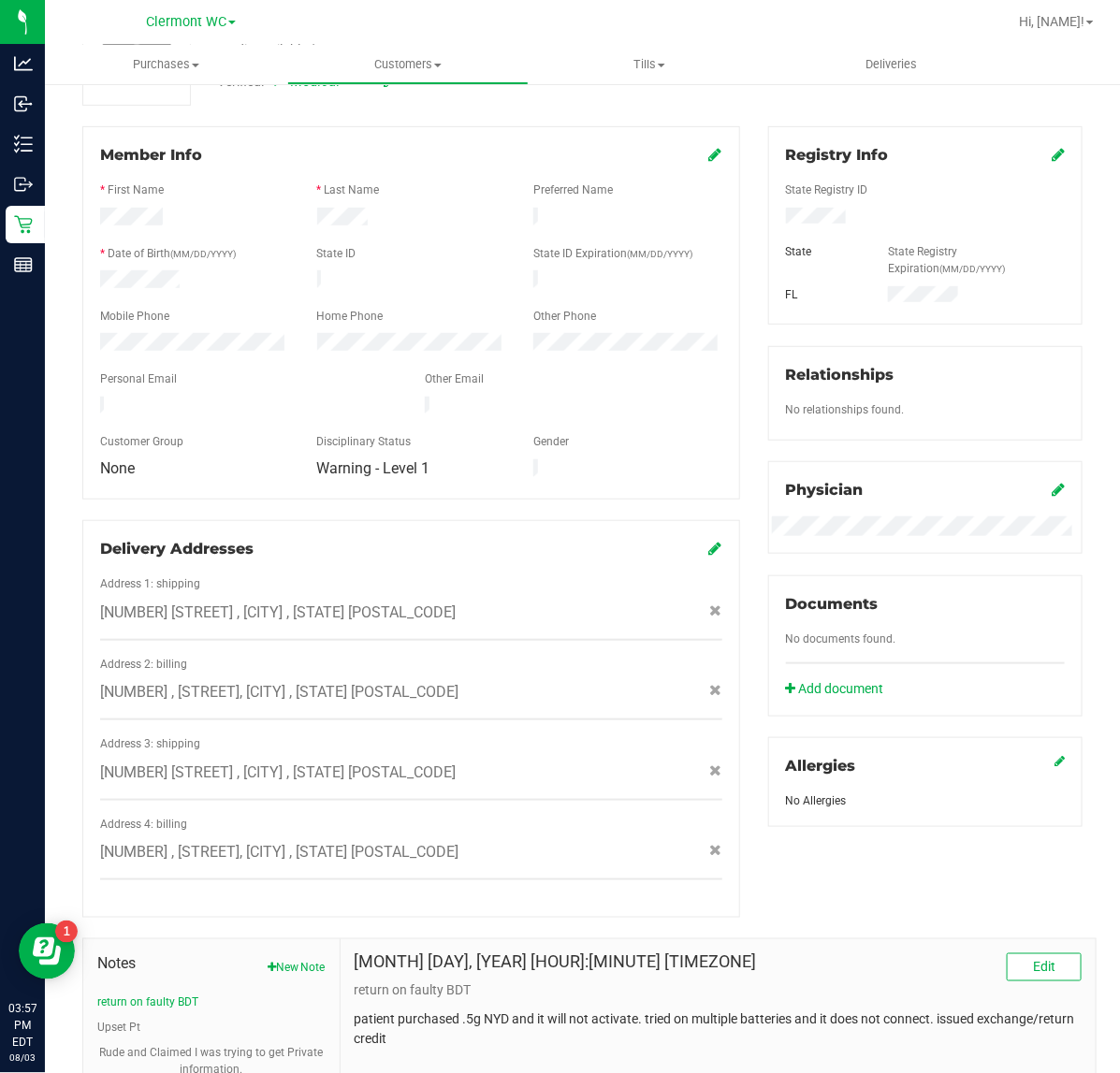 scroll, scrollTop: 376, scrollLeft: 0, axis: vertical 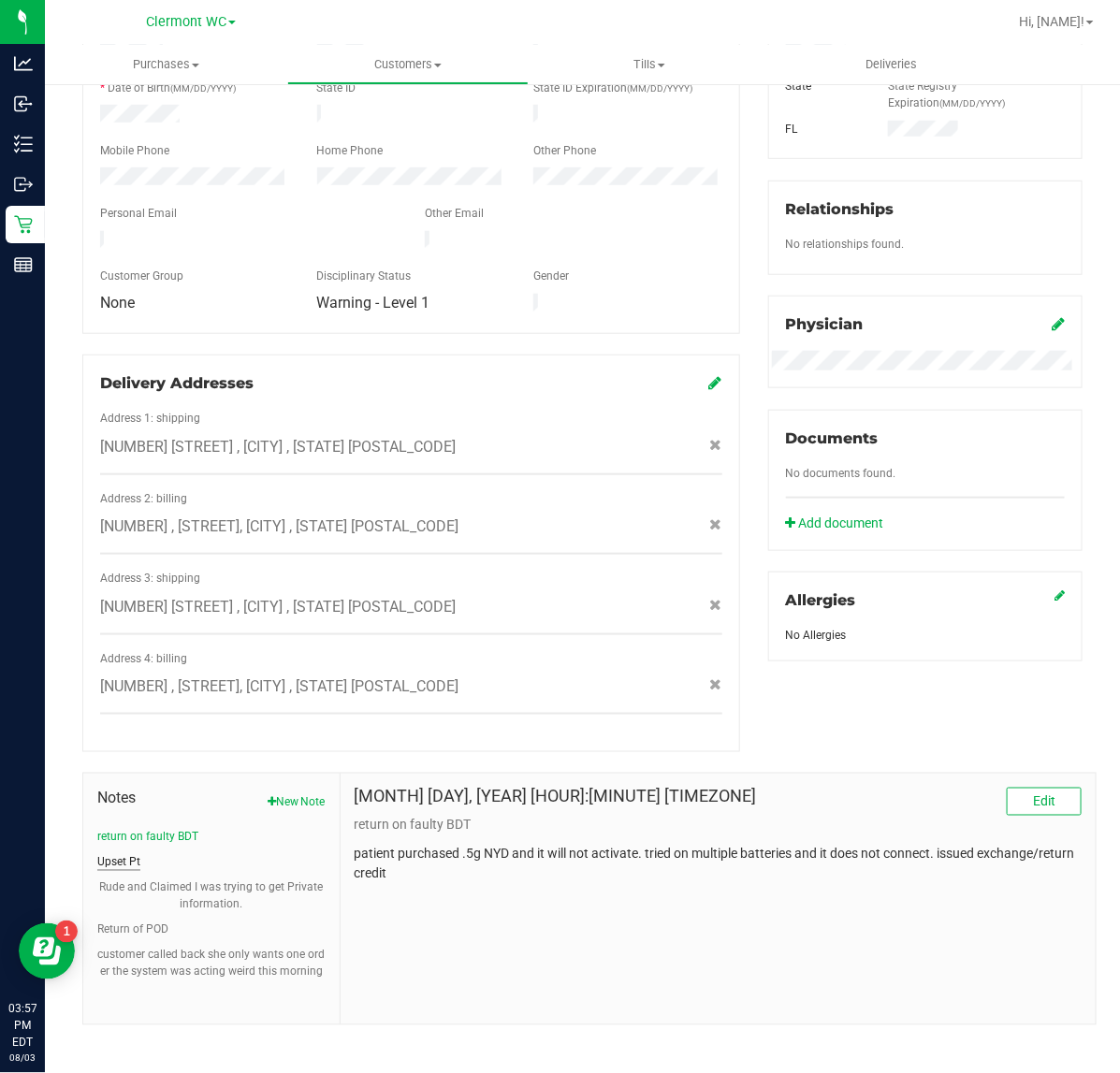 click on "Upset Pt" at bounding box center [119, 863] 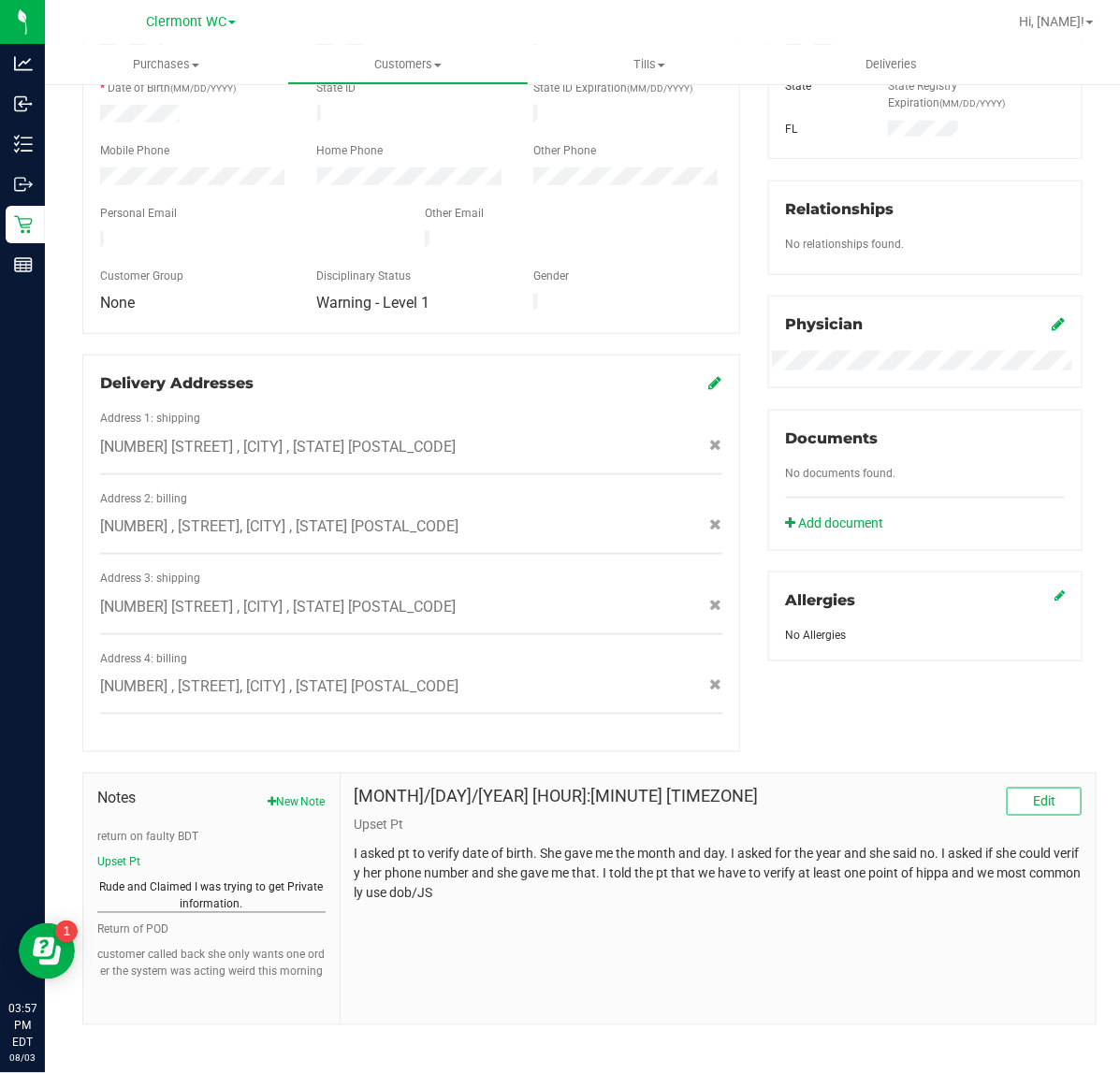 click on "Rude and Claimed I was trying to get Private information." at bounding box center [211, 896] 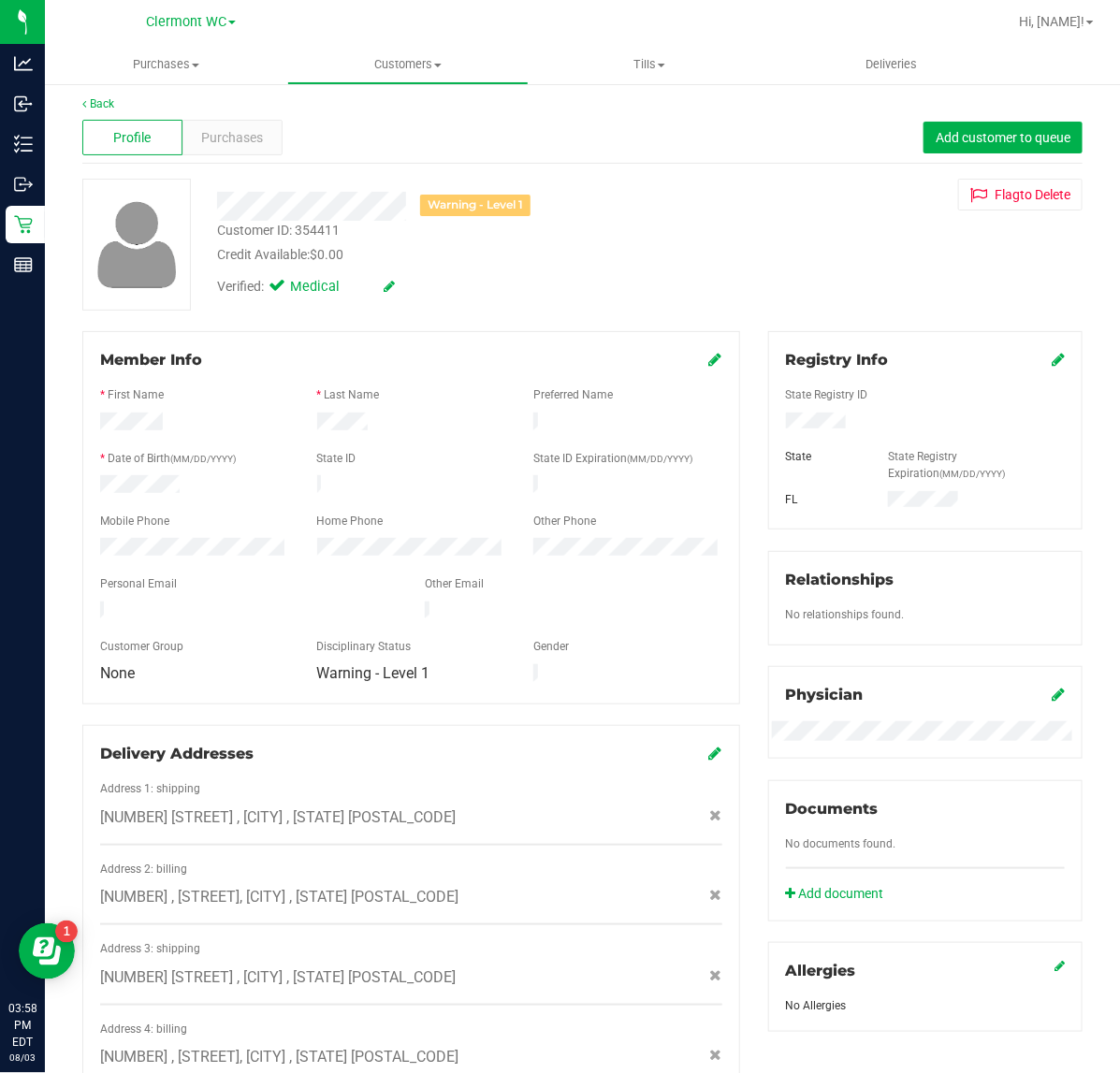 scroll, scrollTop: 0, scrollLeft: 0, axis: both 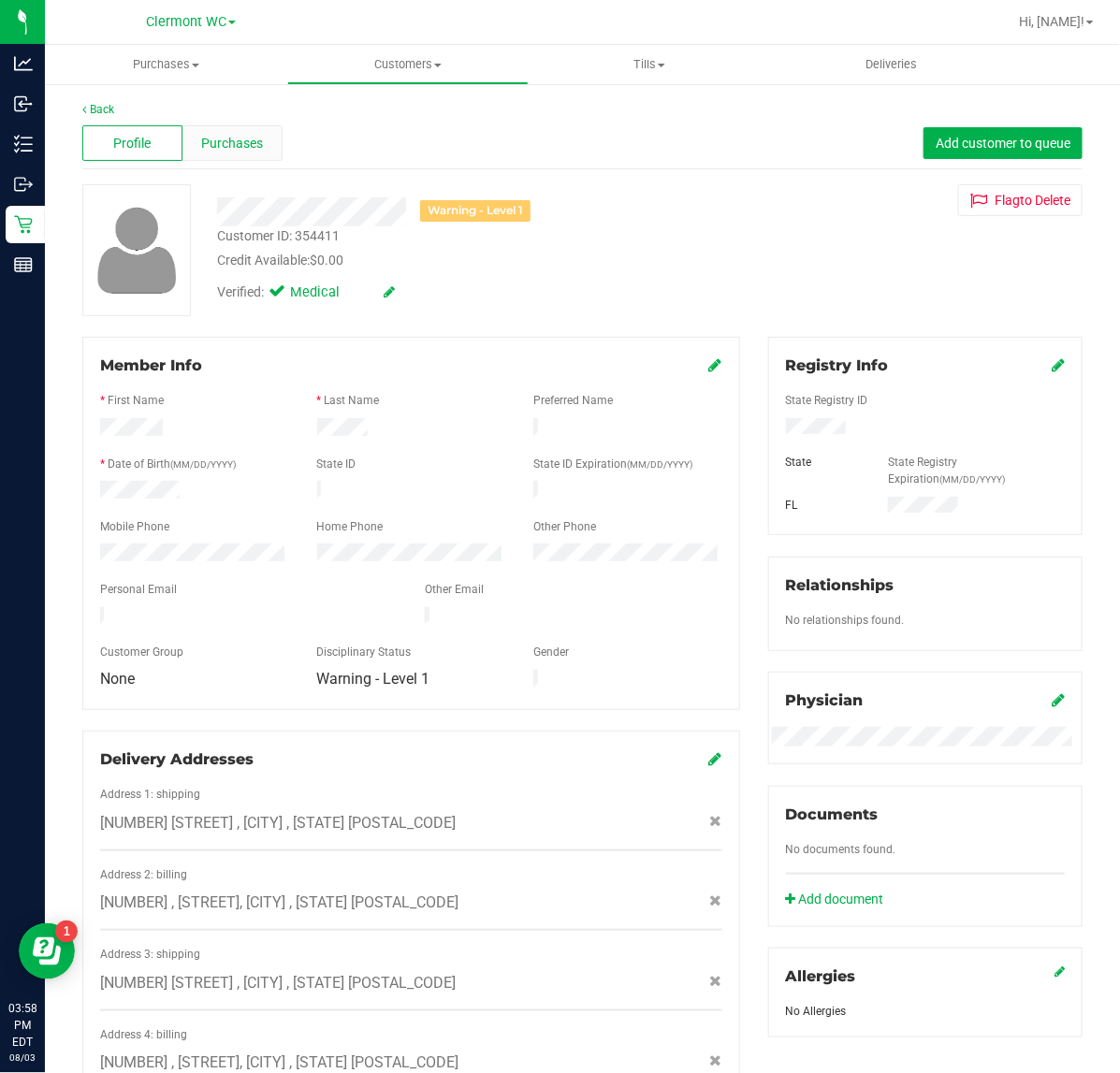 click on "Purchases" at bounding box center (232, 143) 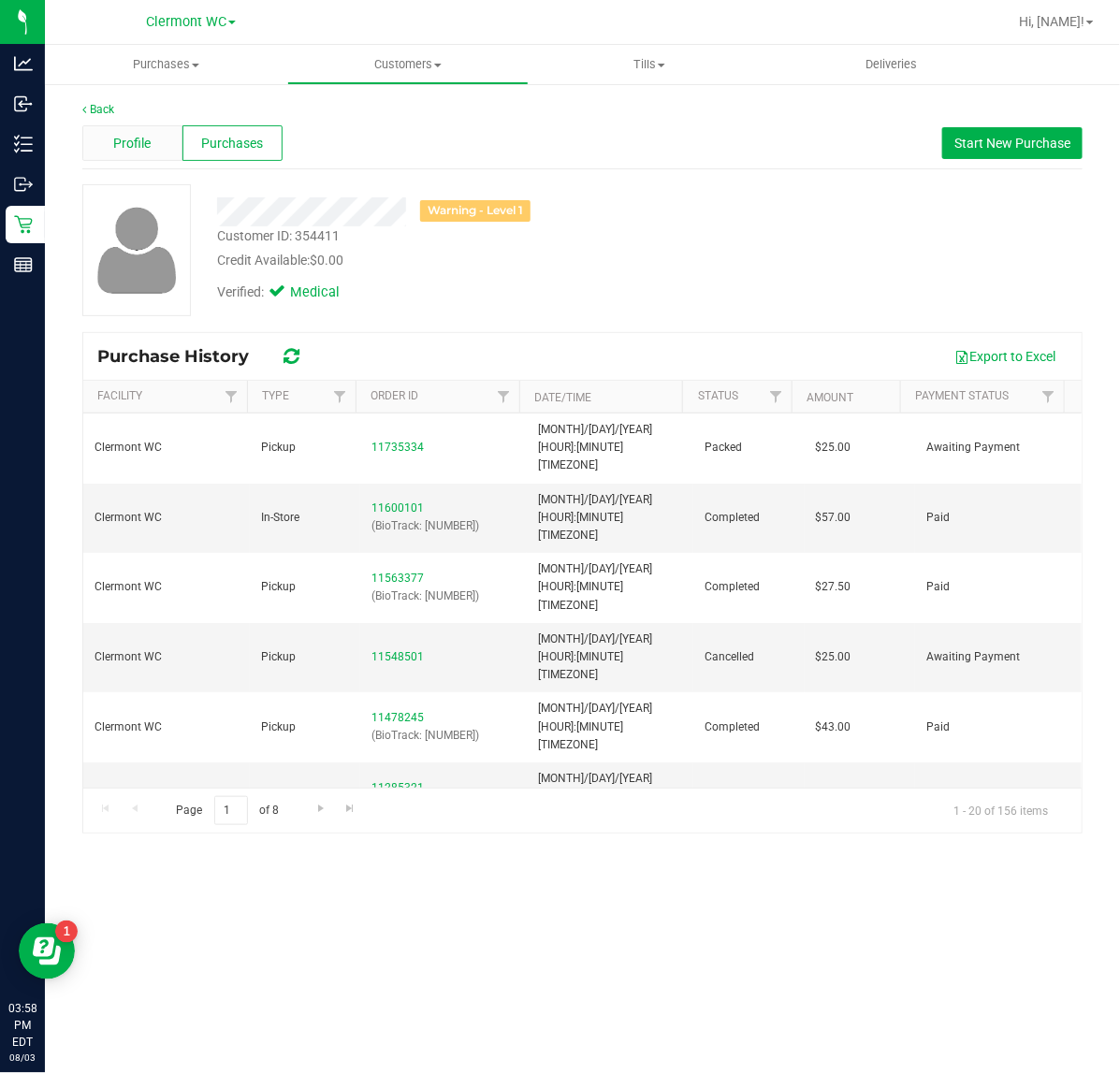 click on "Profile" at bounding box center (132, 143) 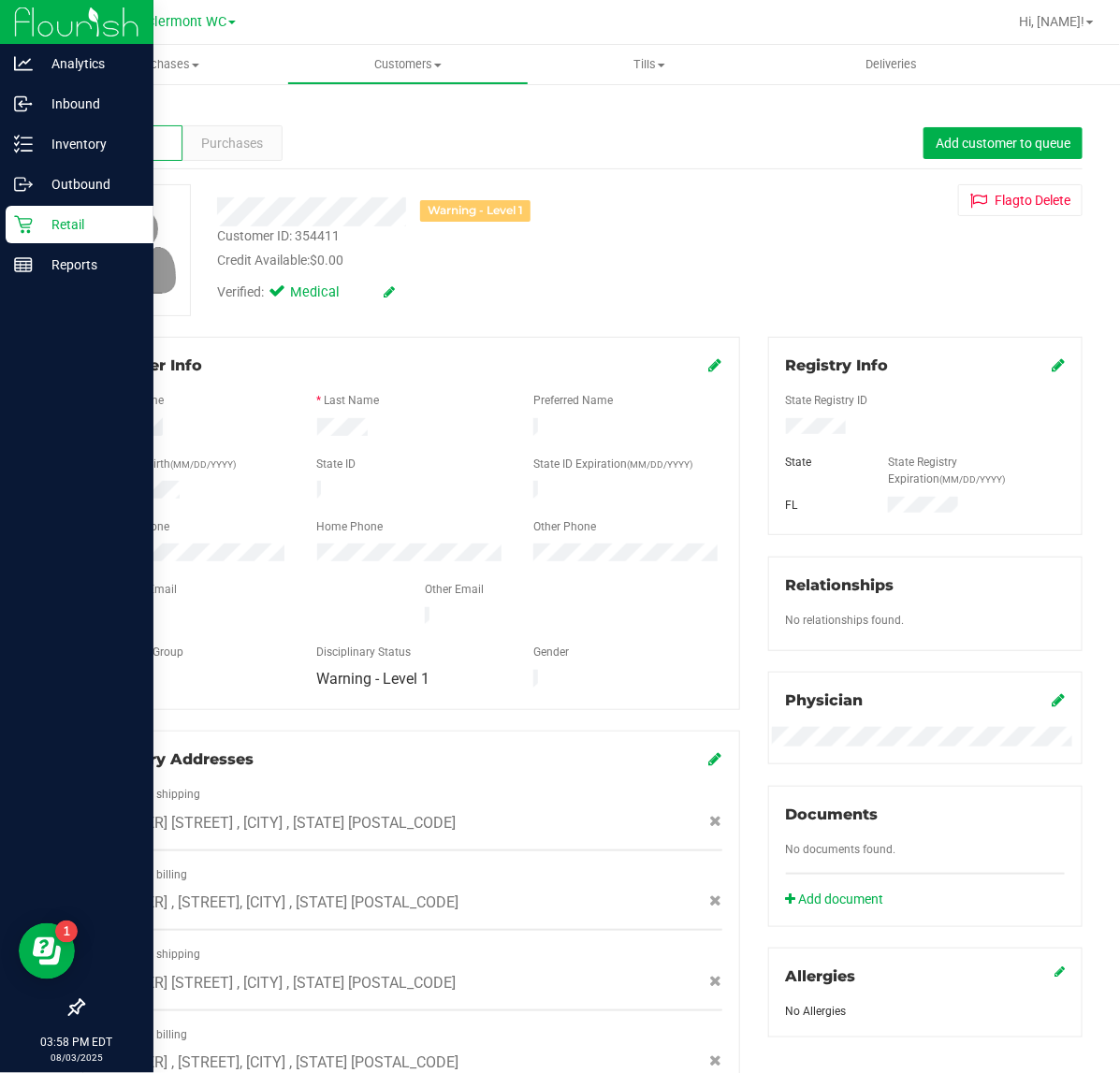 click on "Retail" at bounding box center (89, 225) 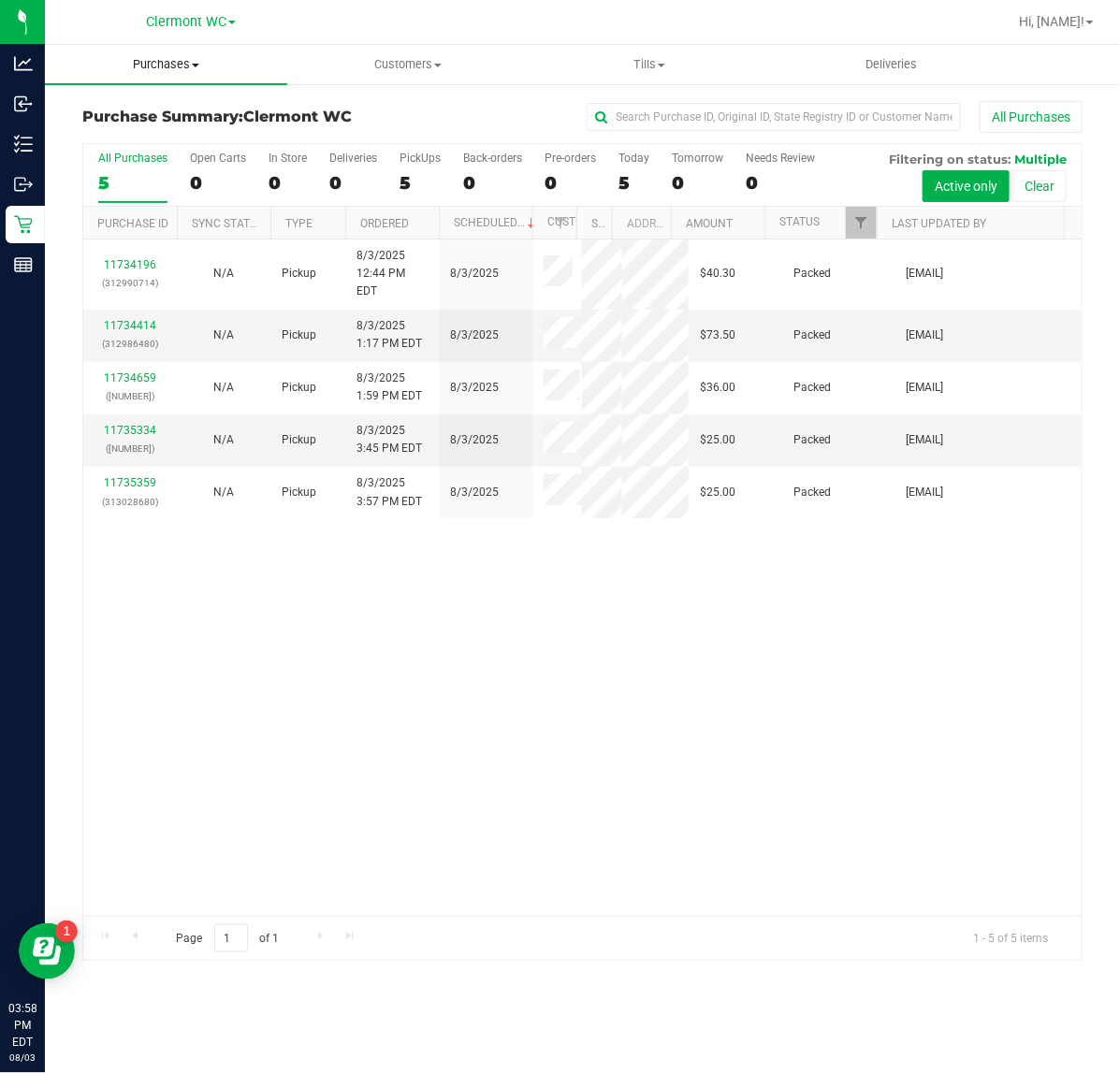 click on "Purchases" at bounding box center [166, 65] 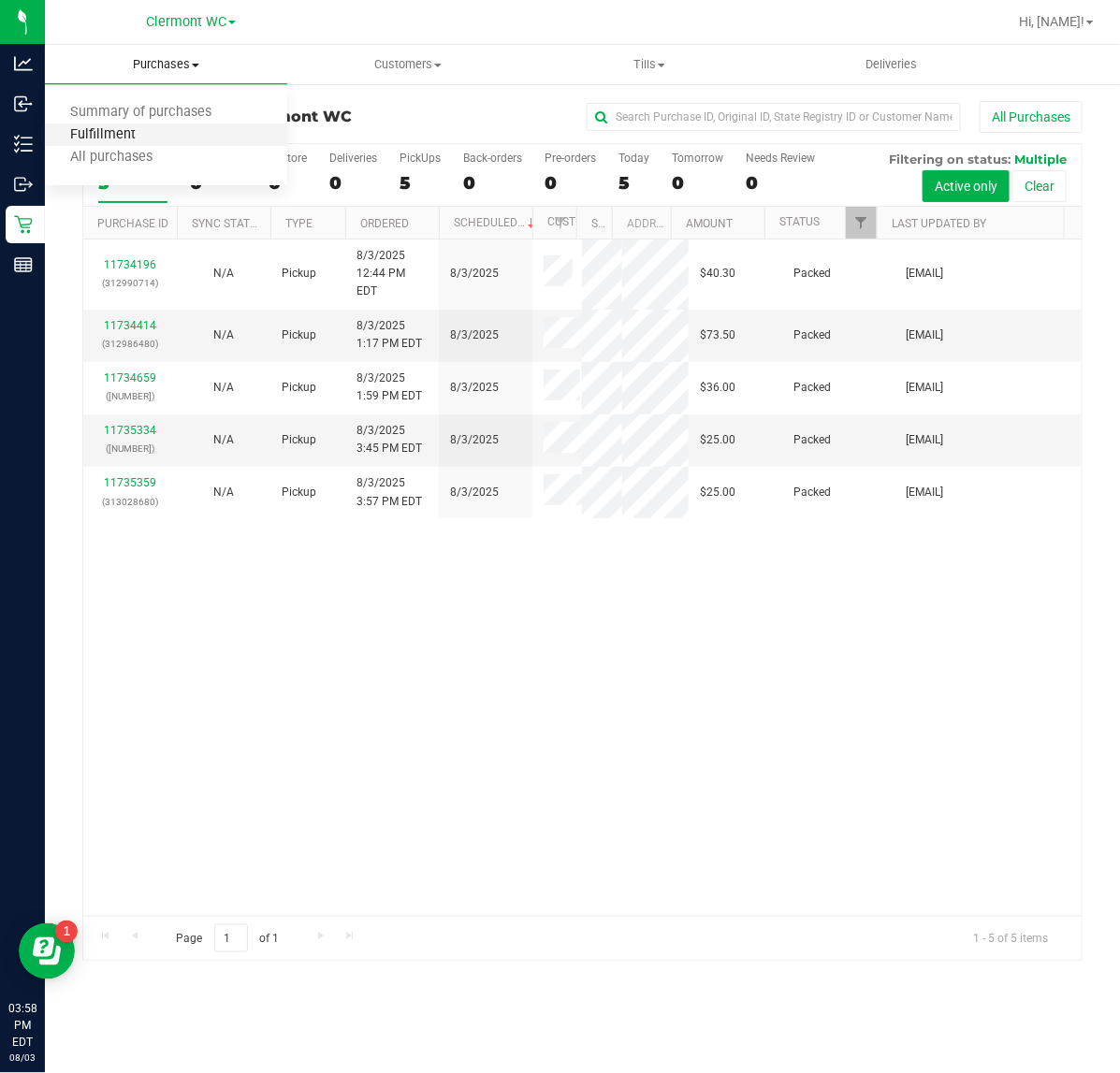 click on "Fulfillment" at bounding box center (103, 135) 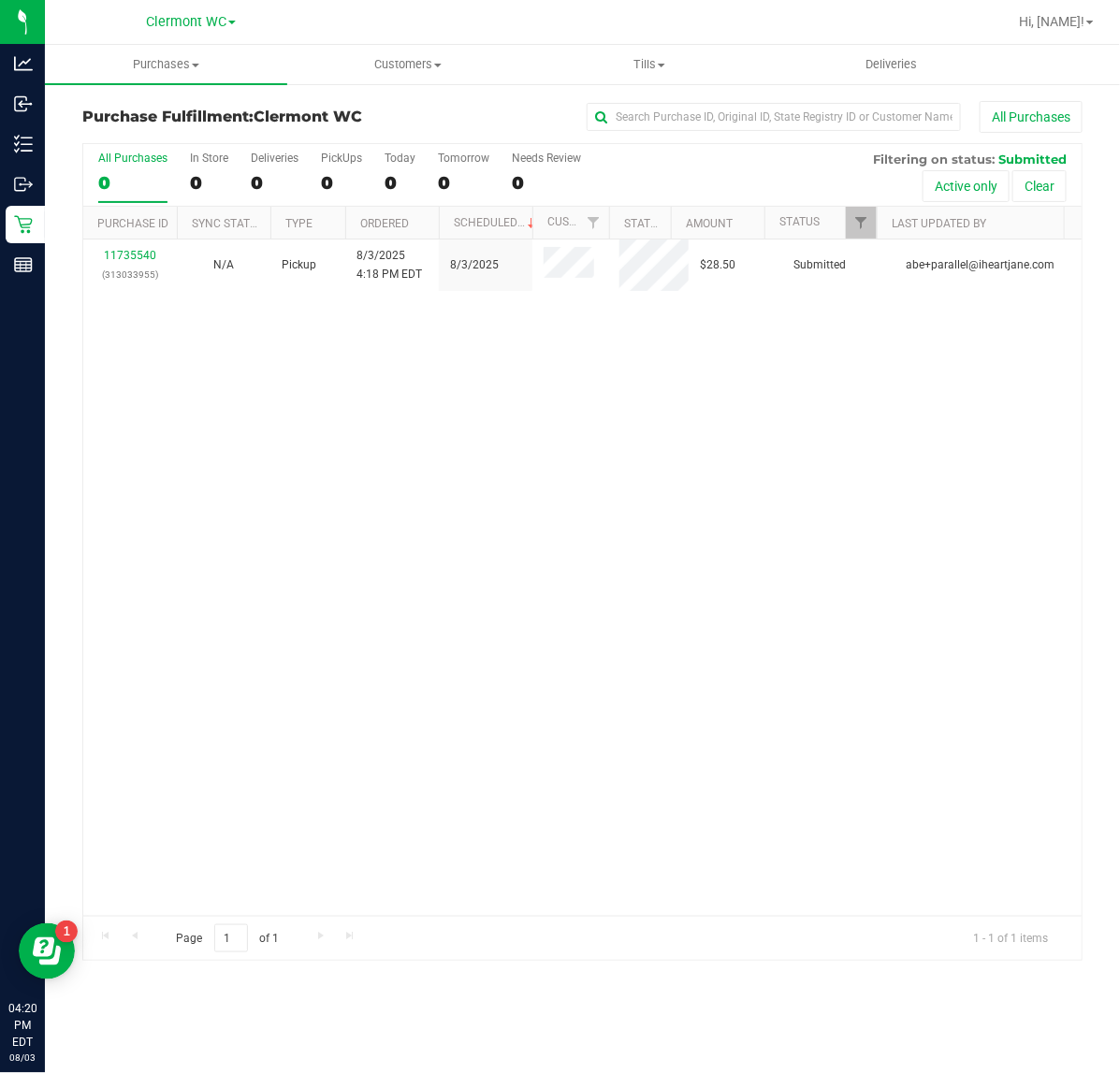 click on "11735540
(313033955)
N/A
Pickup 8/3/2025 4:18 PM EDT 8/3/2025
$28.50
Submitted abe+parallel@iheartjane.com" at bounding box center [582, 577] 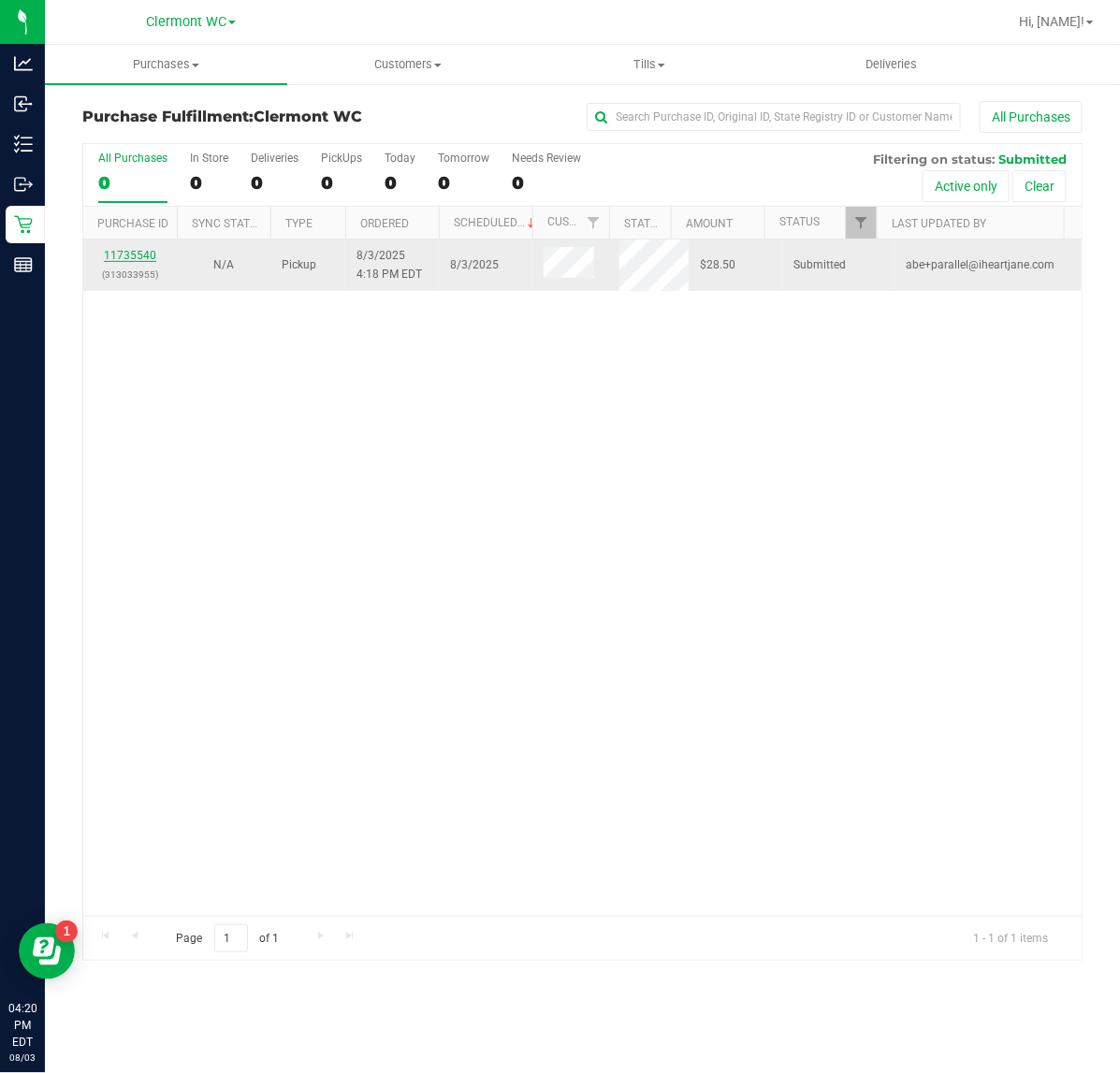 click on "11735540" at bounding box center [130, 255] 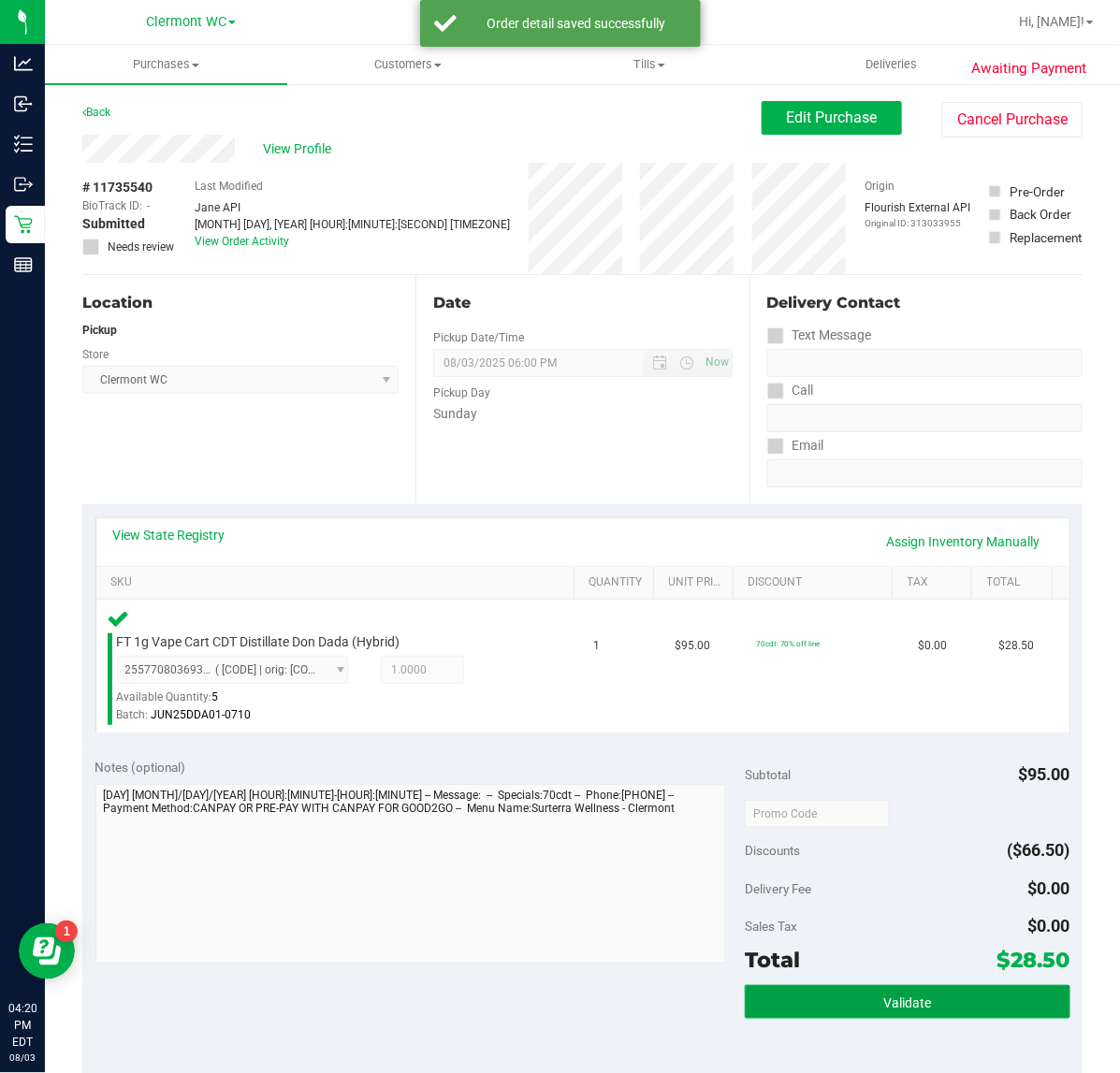 click on "Validate" at bounding box center (907, 1003) 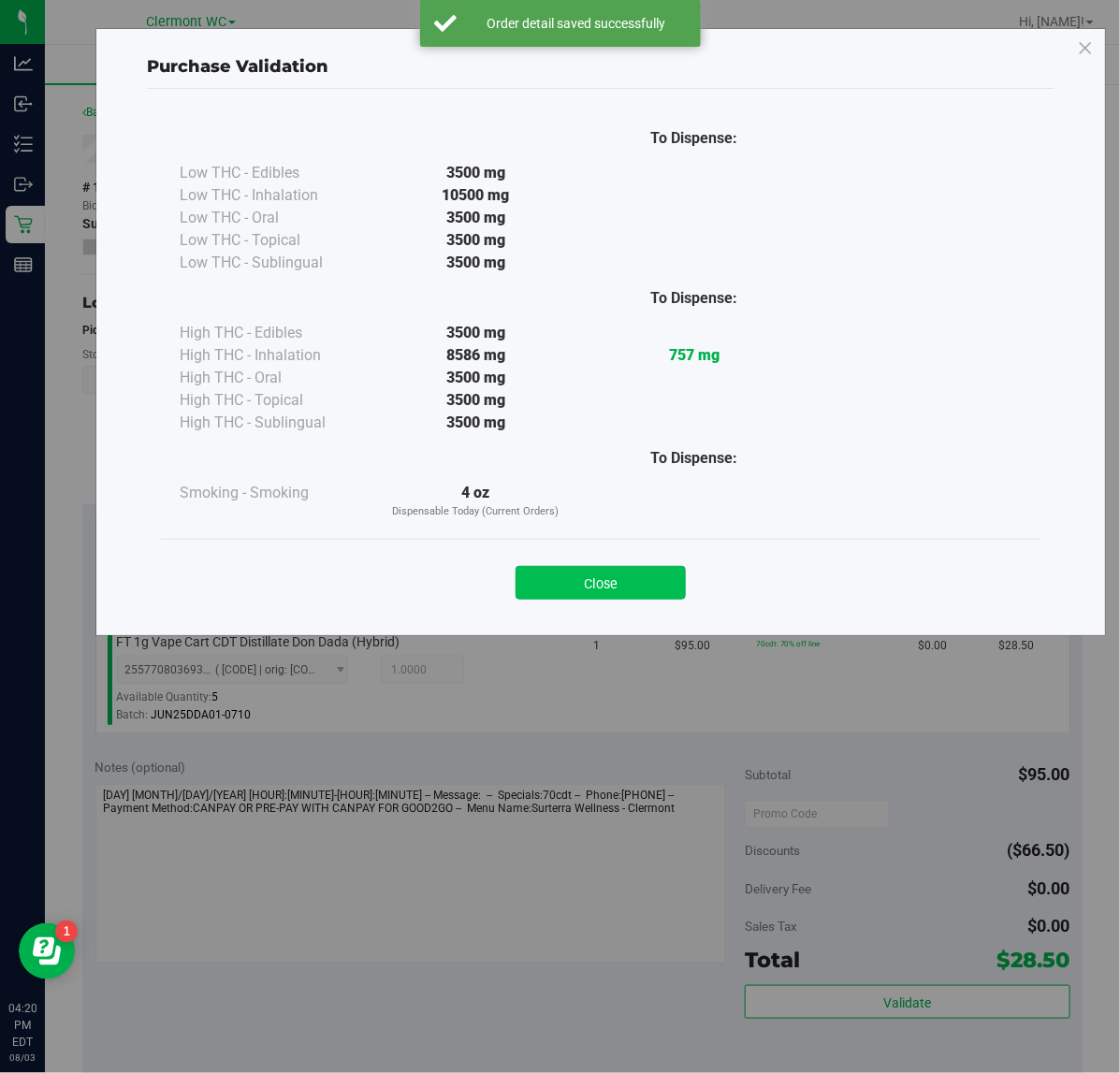 click on "Close" at bounding box center (601, 583) 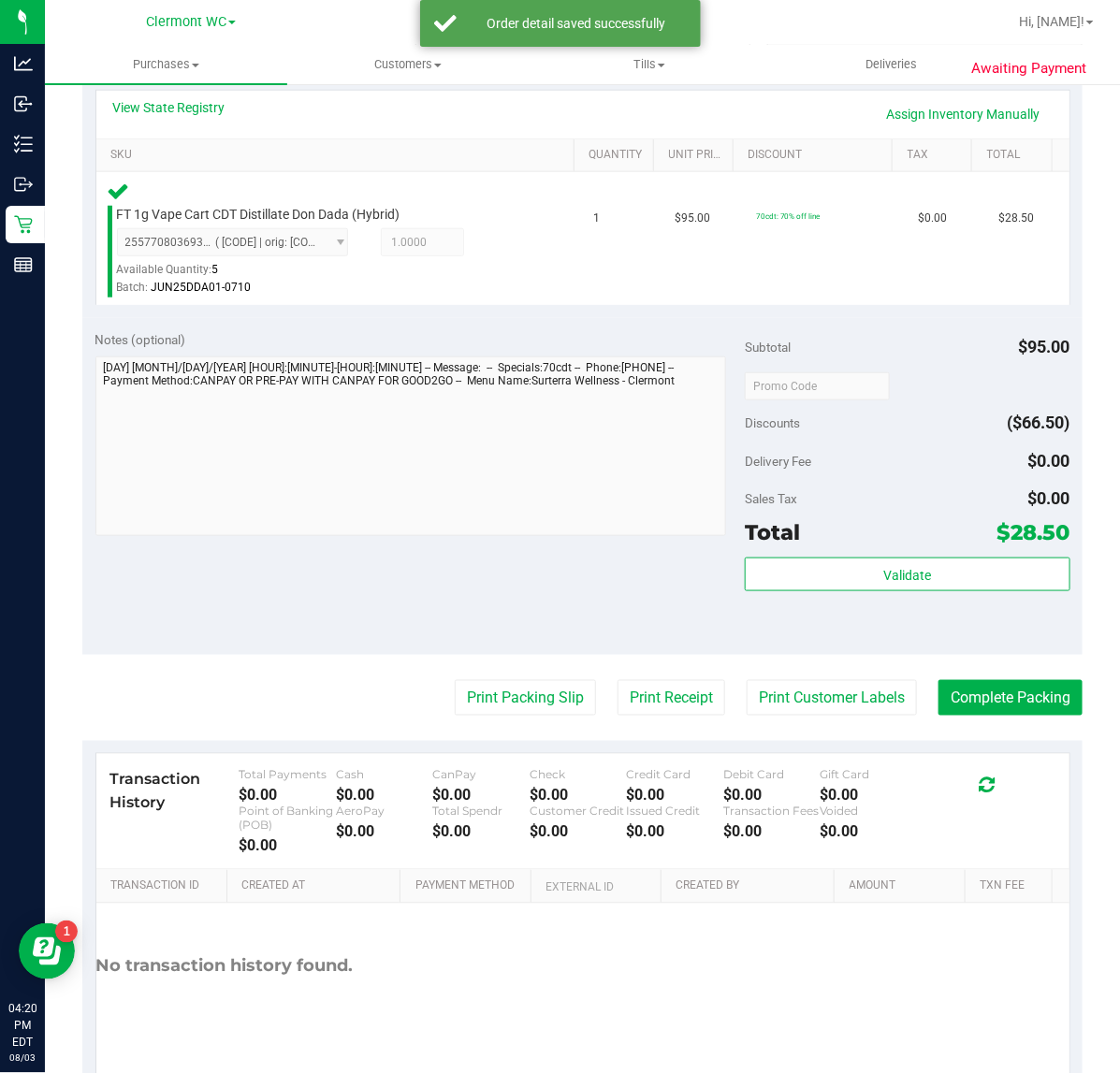 scroll, scrollTop: 492, scrollLeft: 0, axis: vertical 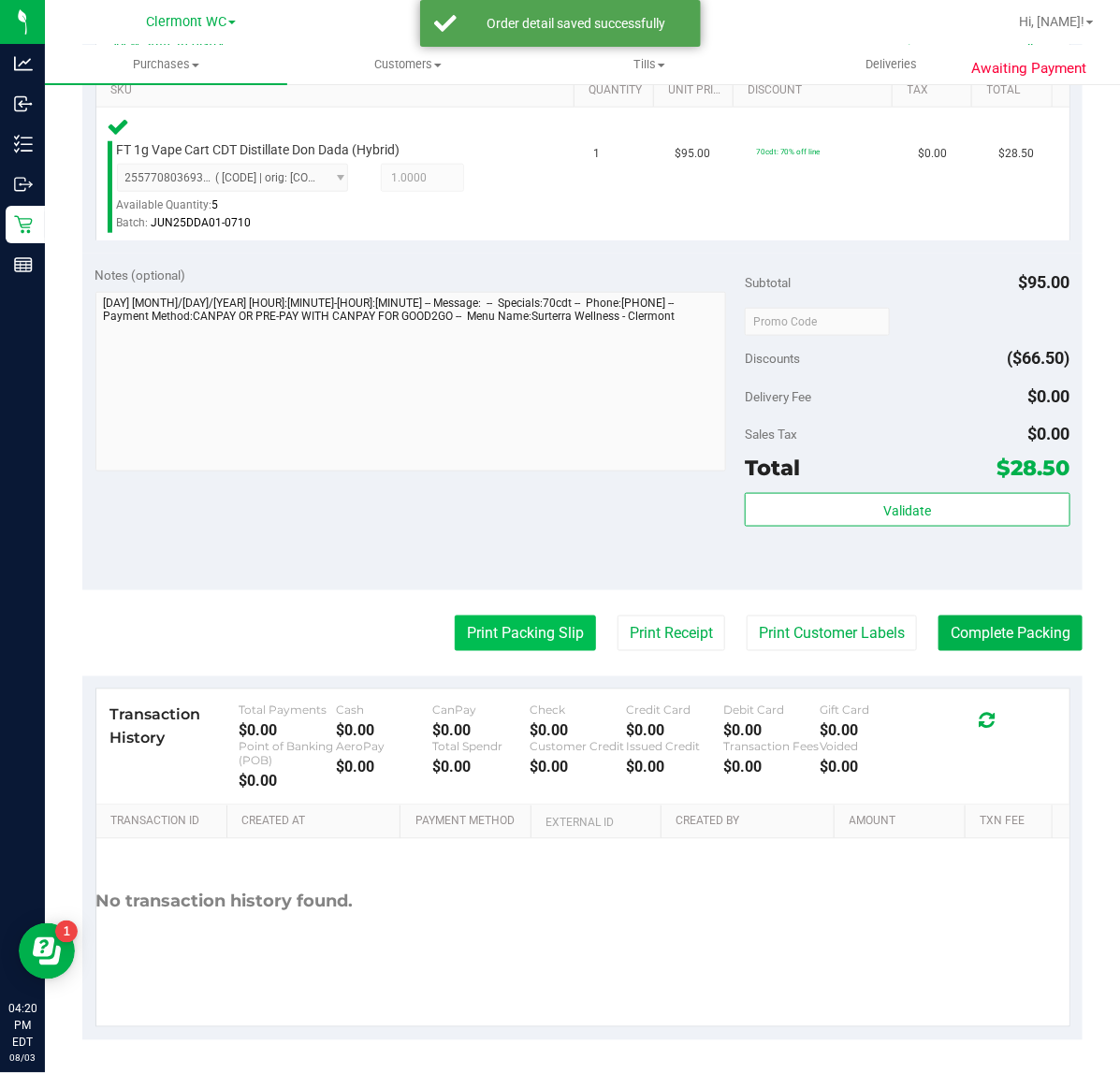 click on "Print Packing Slip" at bounding box center [525, 633] 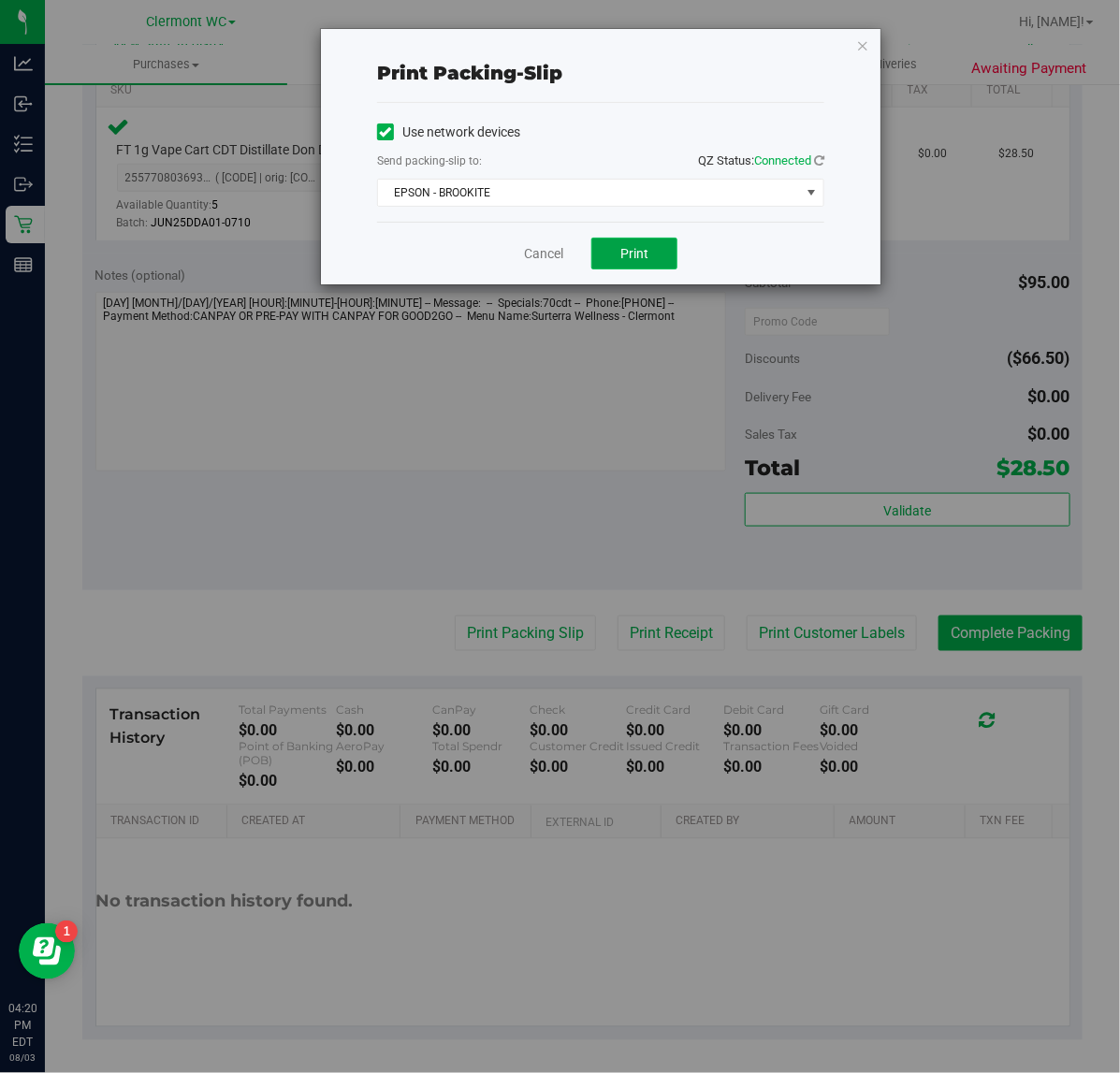 click on "Print" at bounding box center (634, 254) 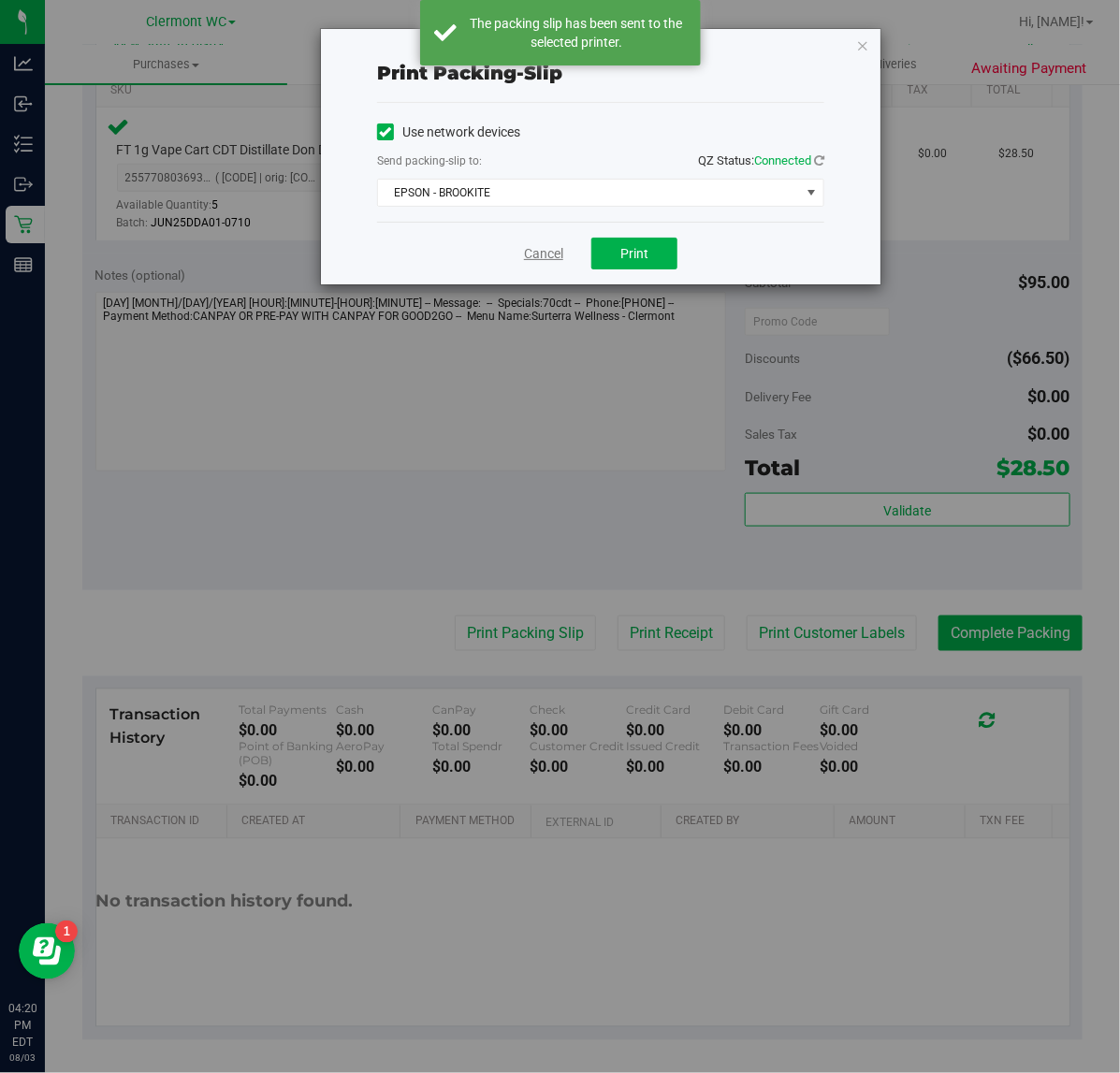 click on "Cancel" at bounding box center (544, 254) 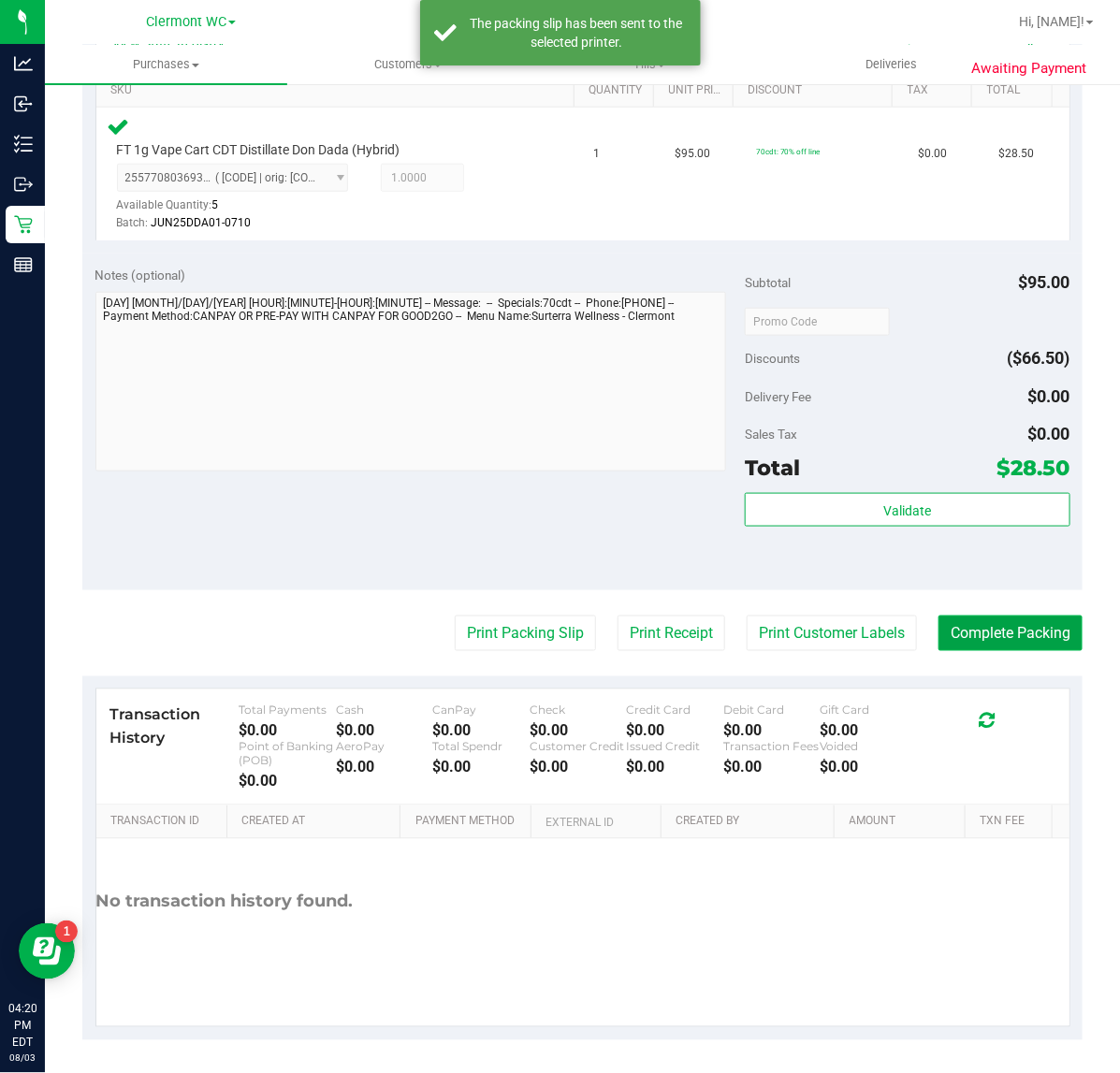 click on "Complete Packing" at bounding box center (1011, 633) 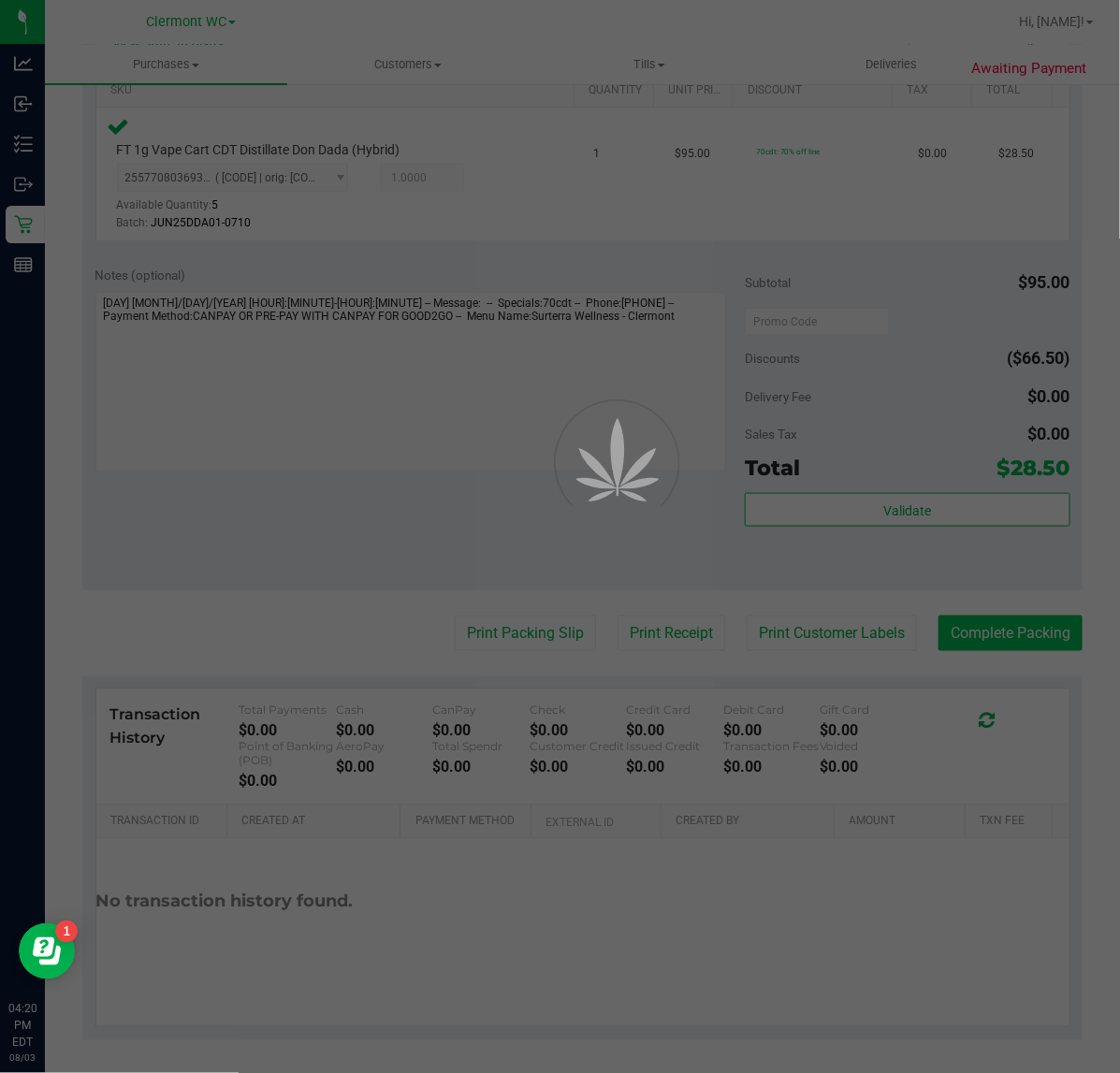 scroll, scrollTop: 0, scrollLeft: 0, axis: both 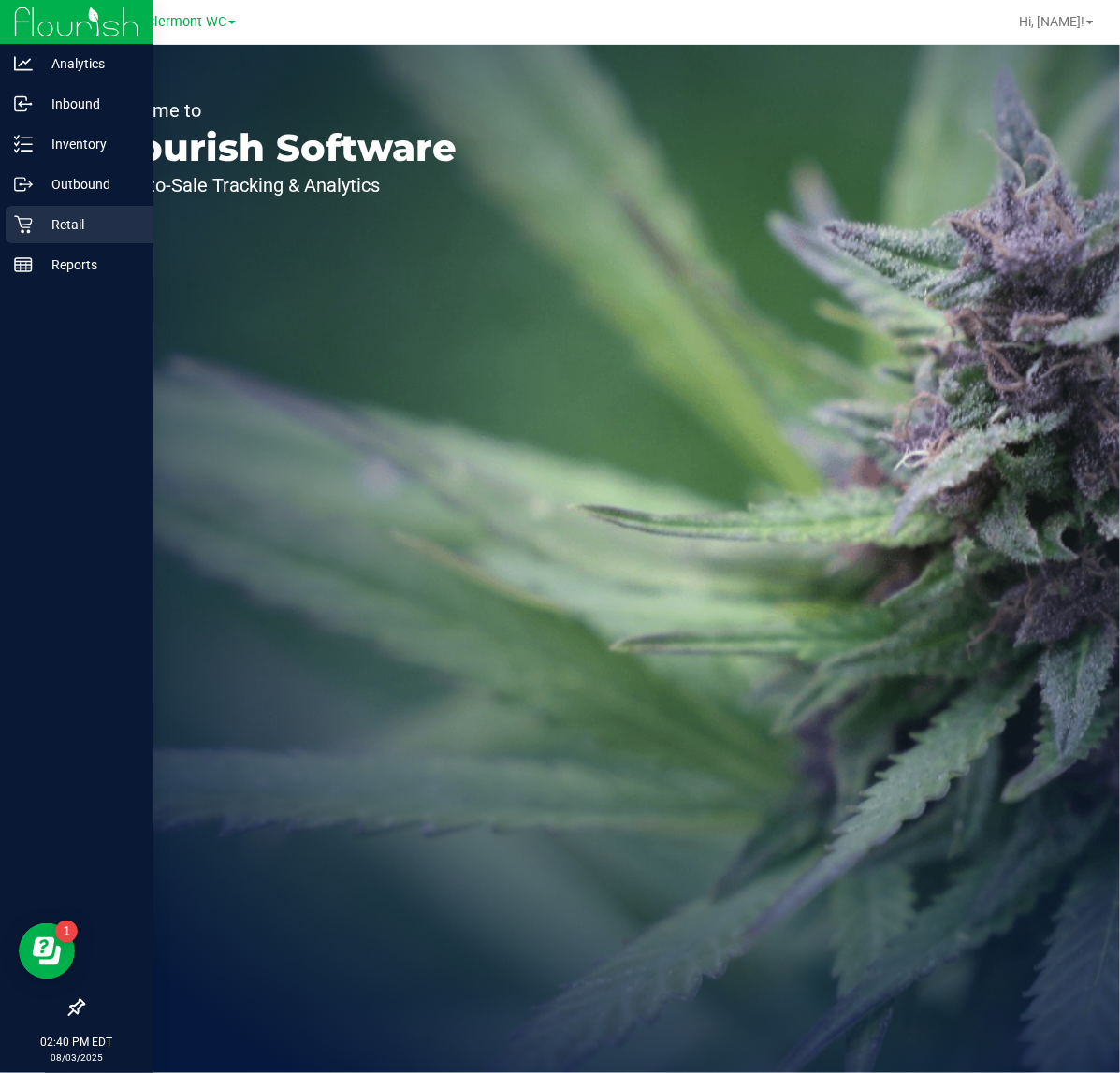 click 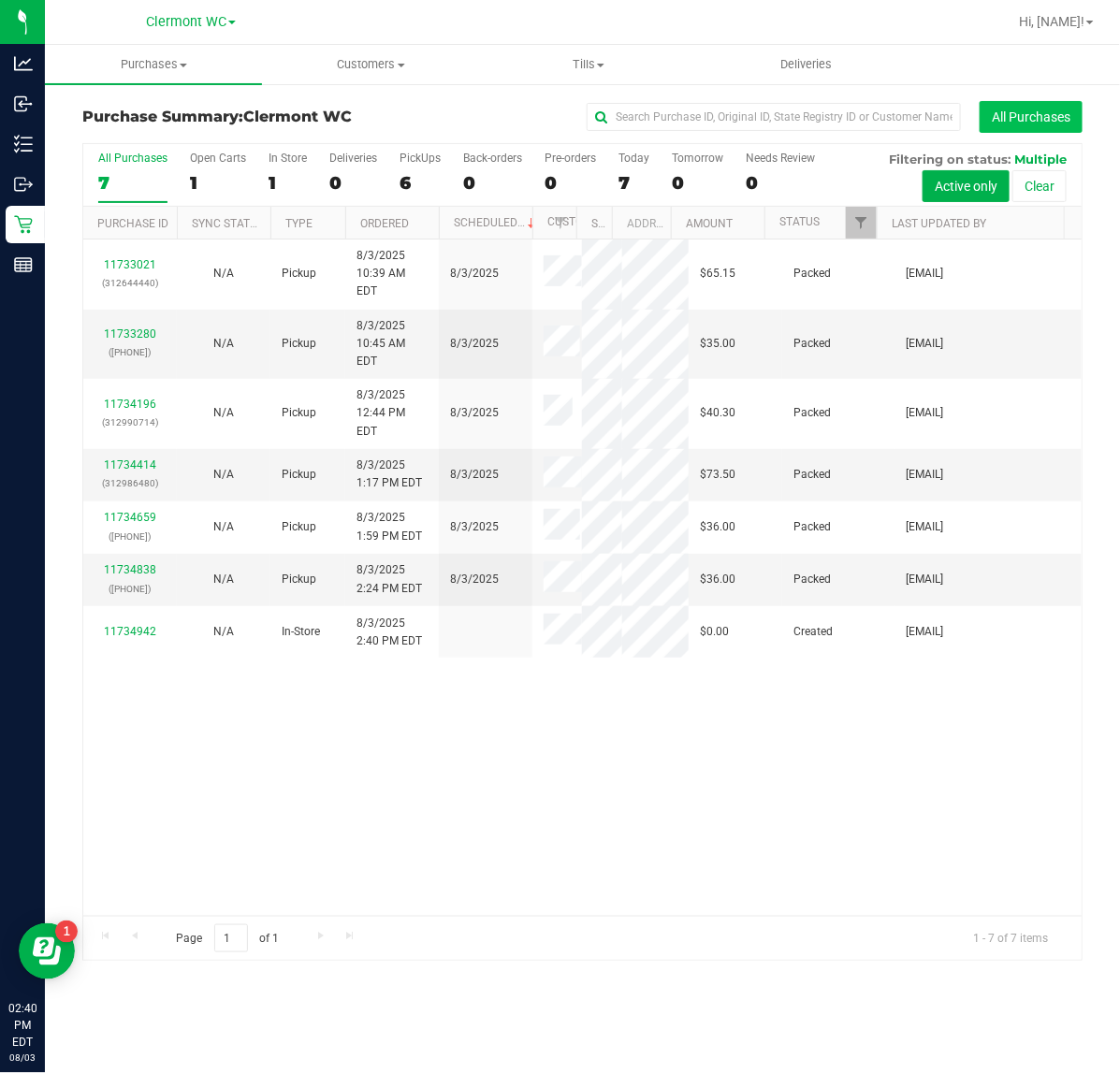 click on "All Purchases" at bounding box center [1031, 117] 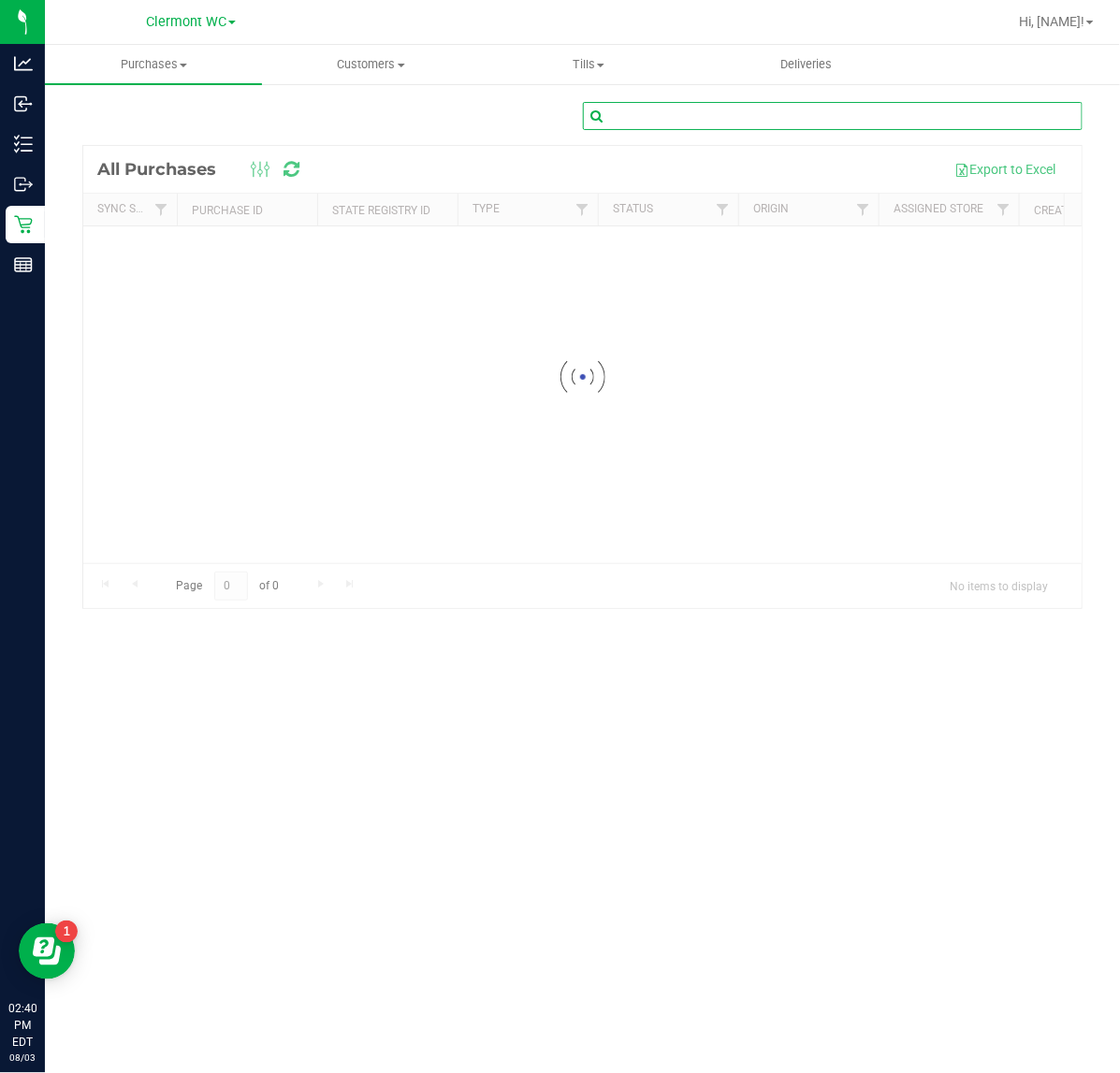 click at bounding box center (833, 116) 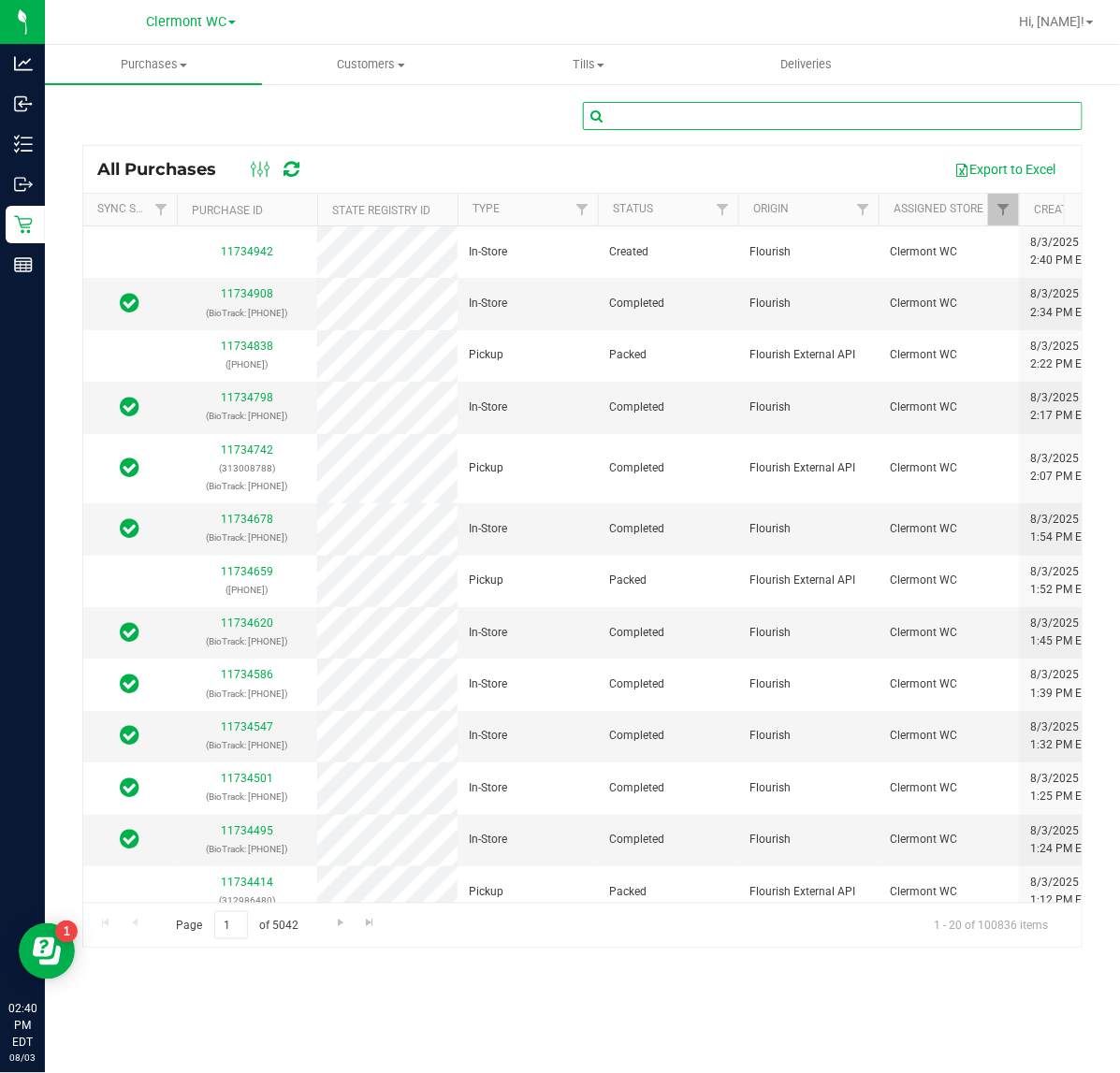 paste on "11733342" 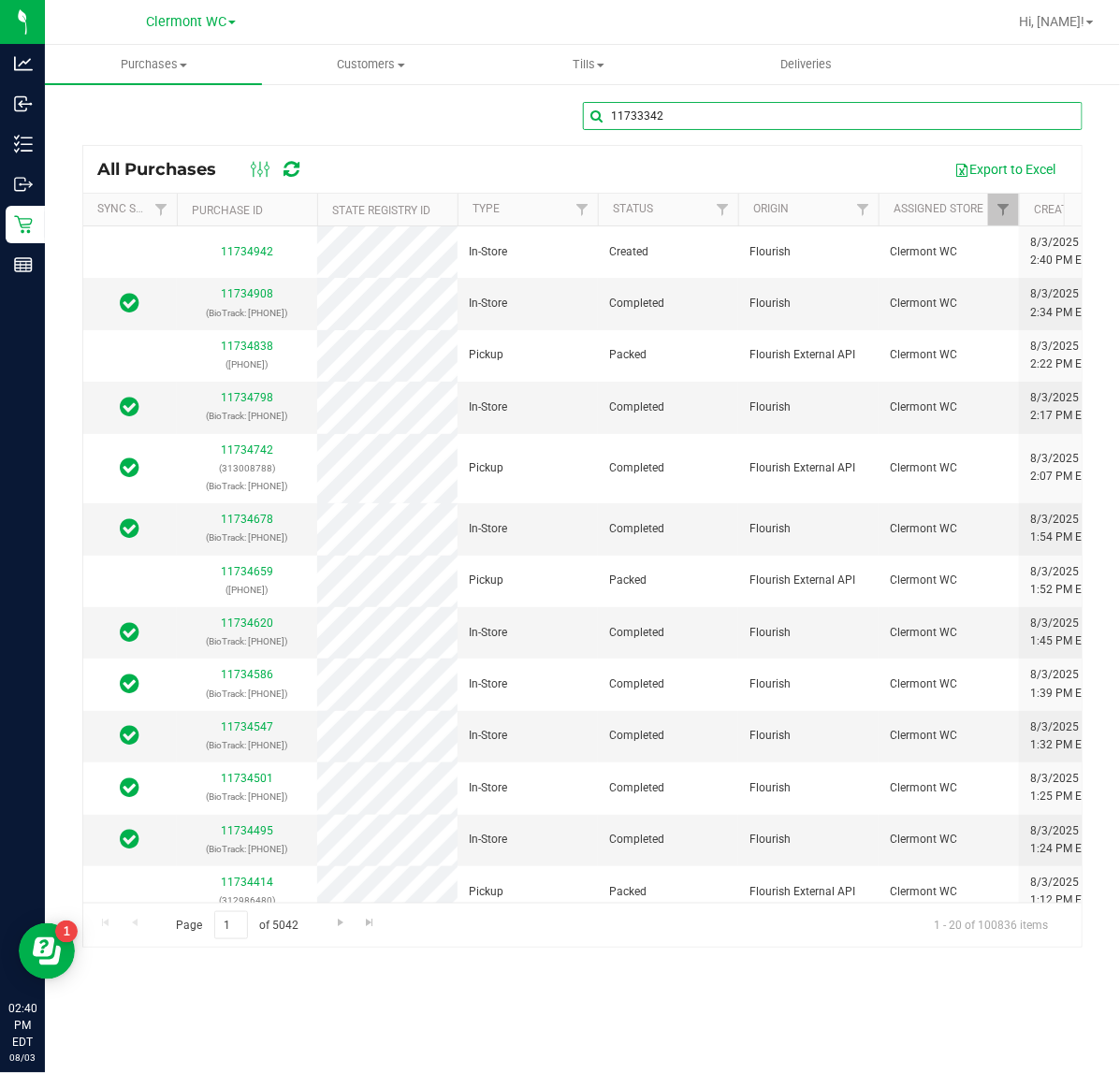 type on "11733342" 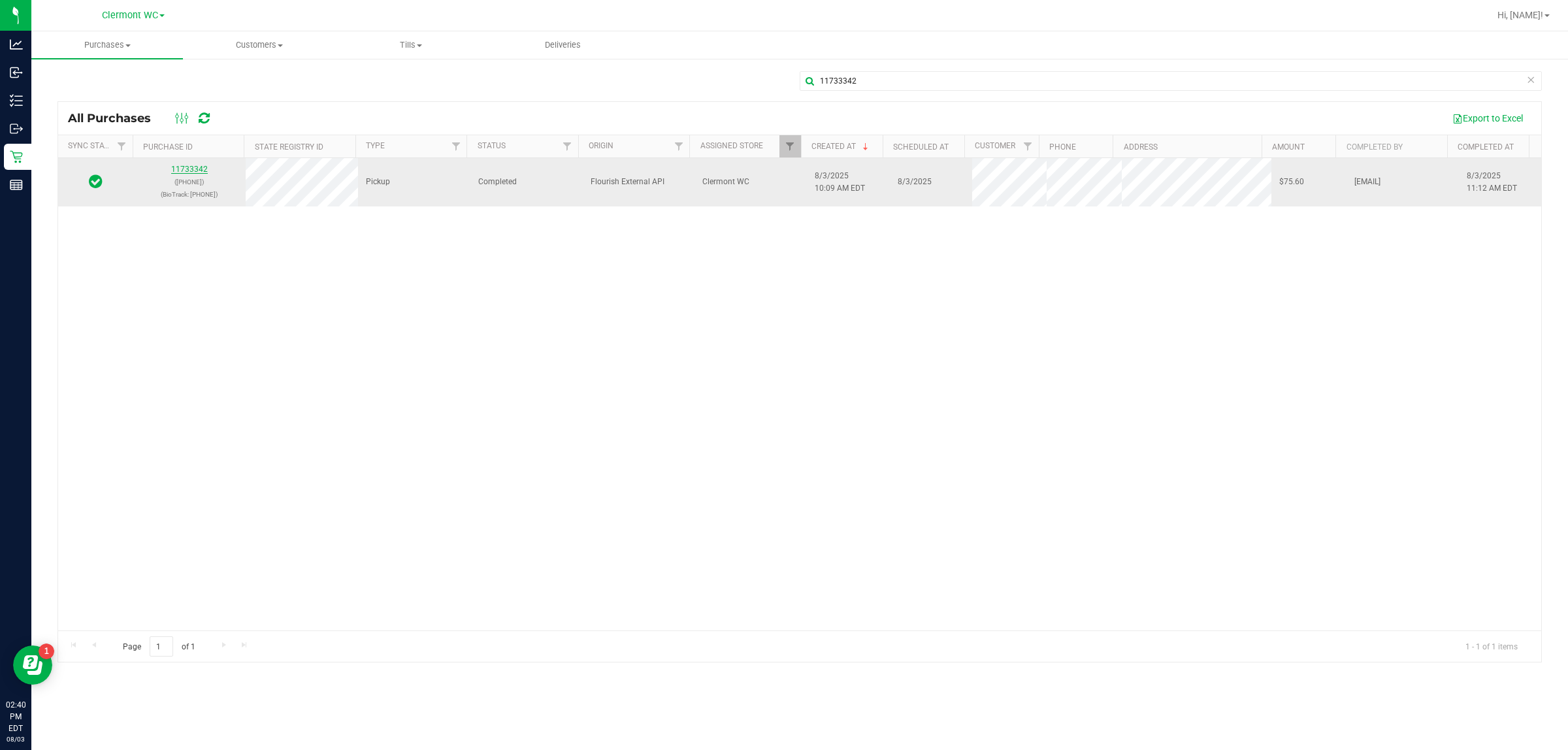 click on "11733342" at bounding box center [189, 169] 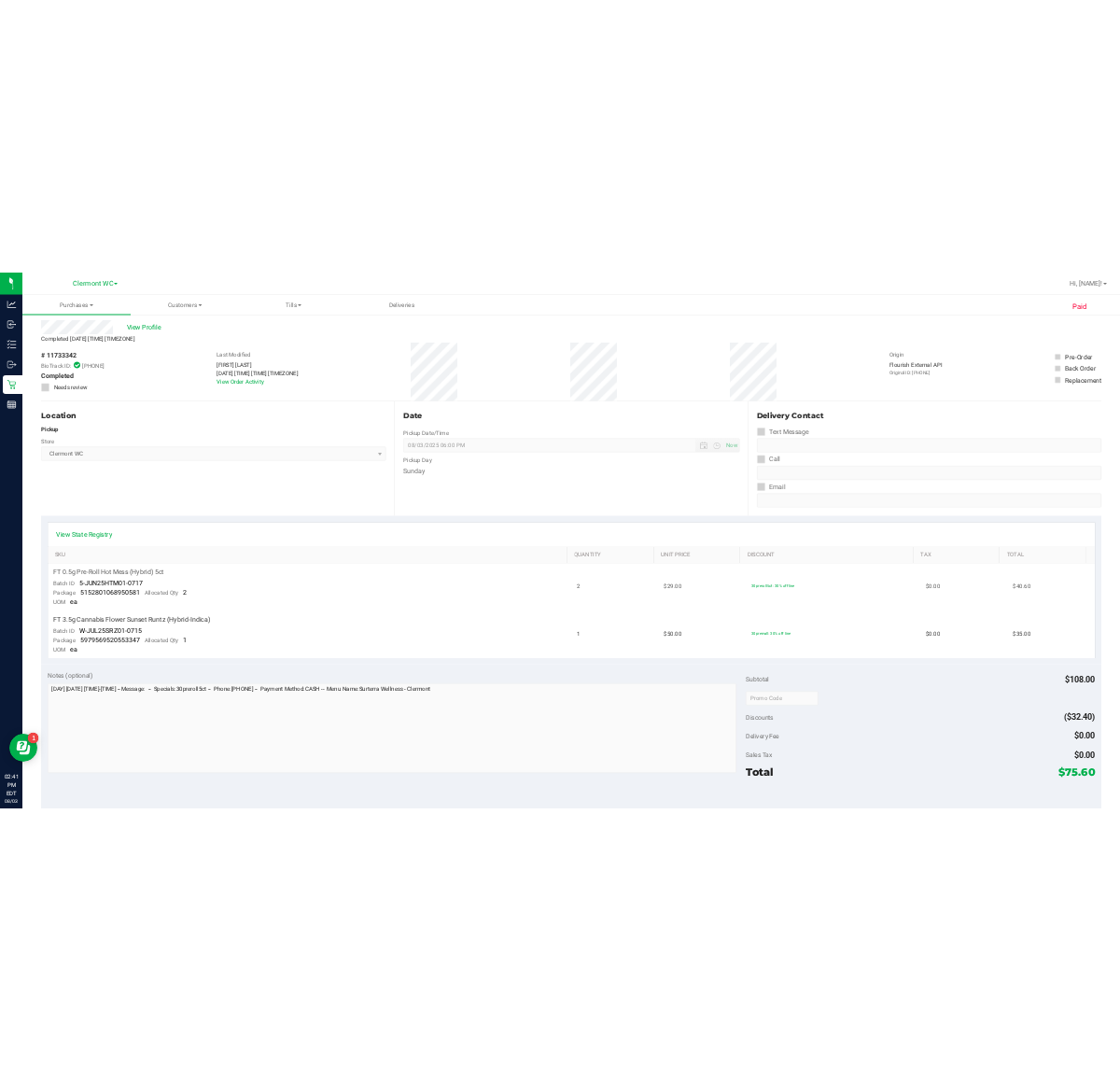 scroll, scrollTop: 0, scrollLeft: 0, axis: both 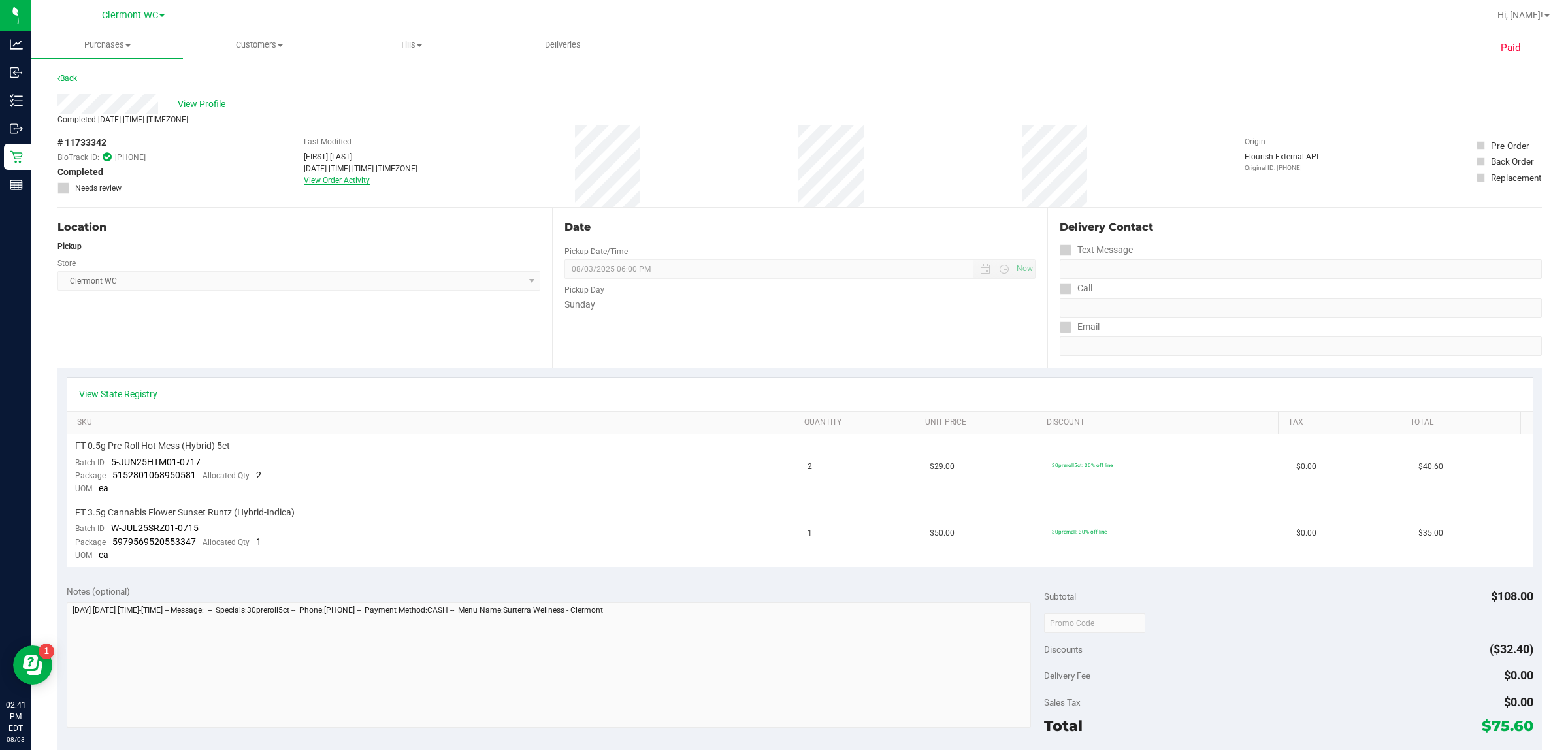 click on "View Order Activity" at bounding box center [336, 180] 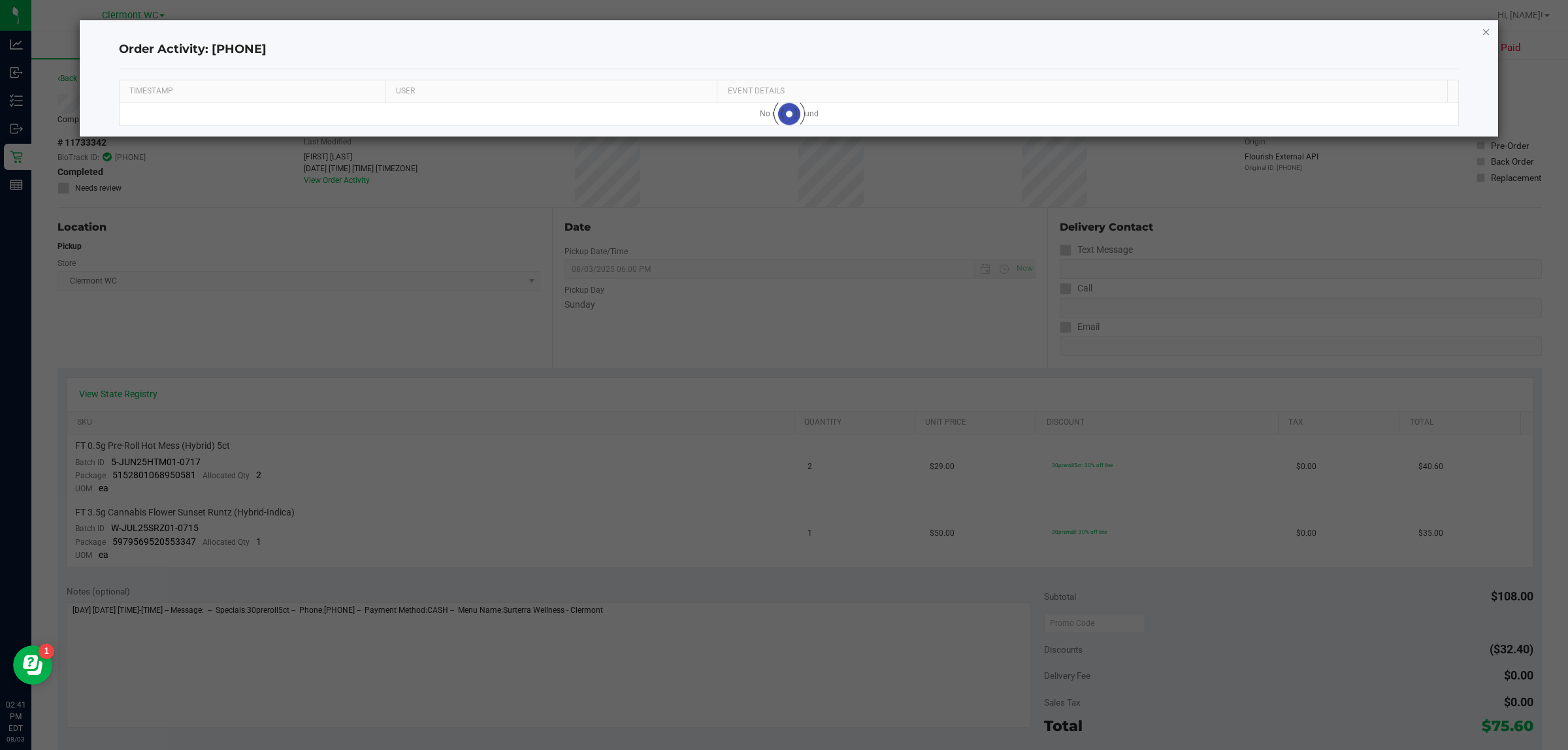 click 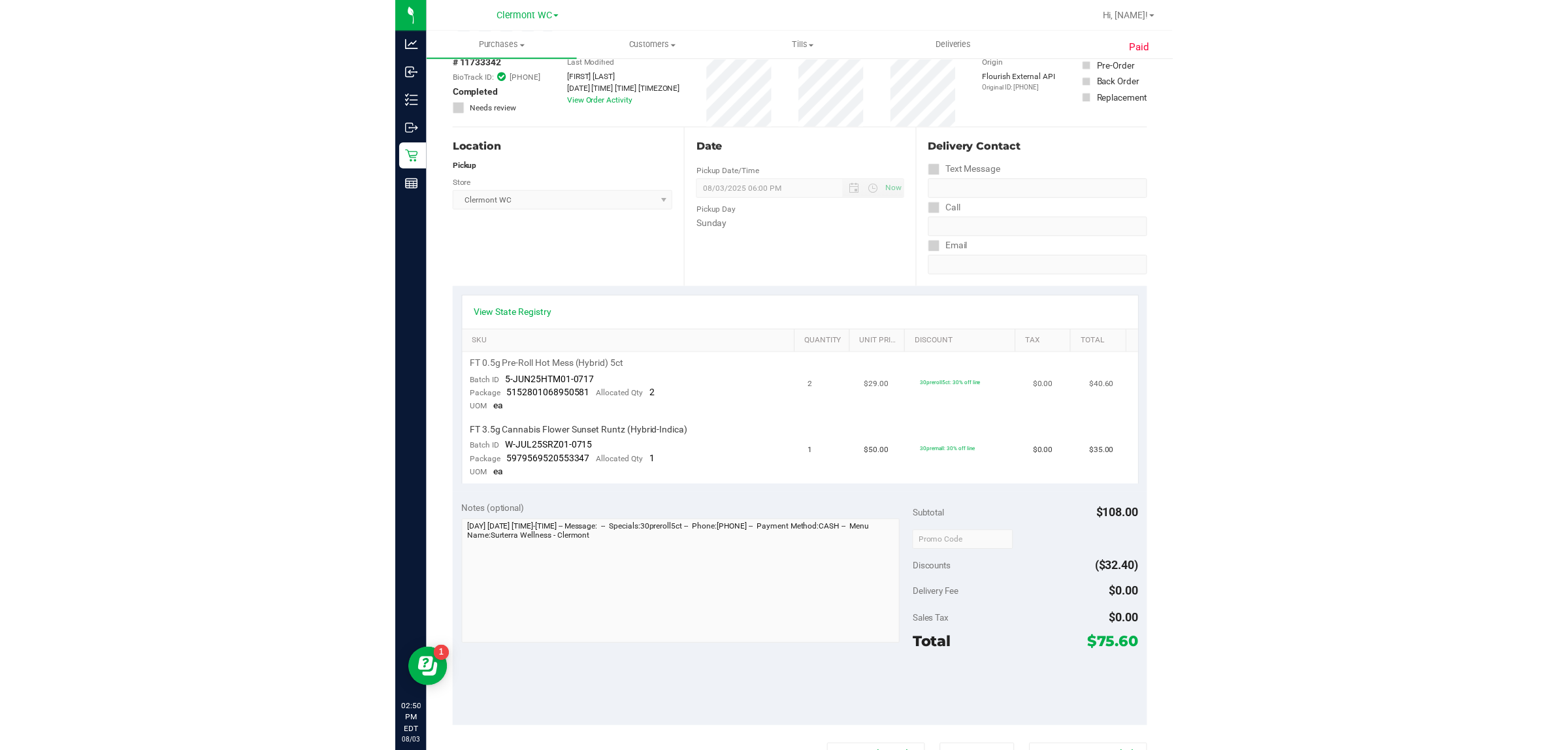 scroll, scrollTop: 0, scrollLeft: 0, axis: both 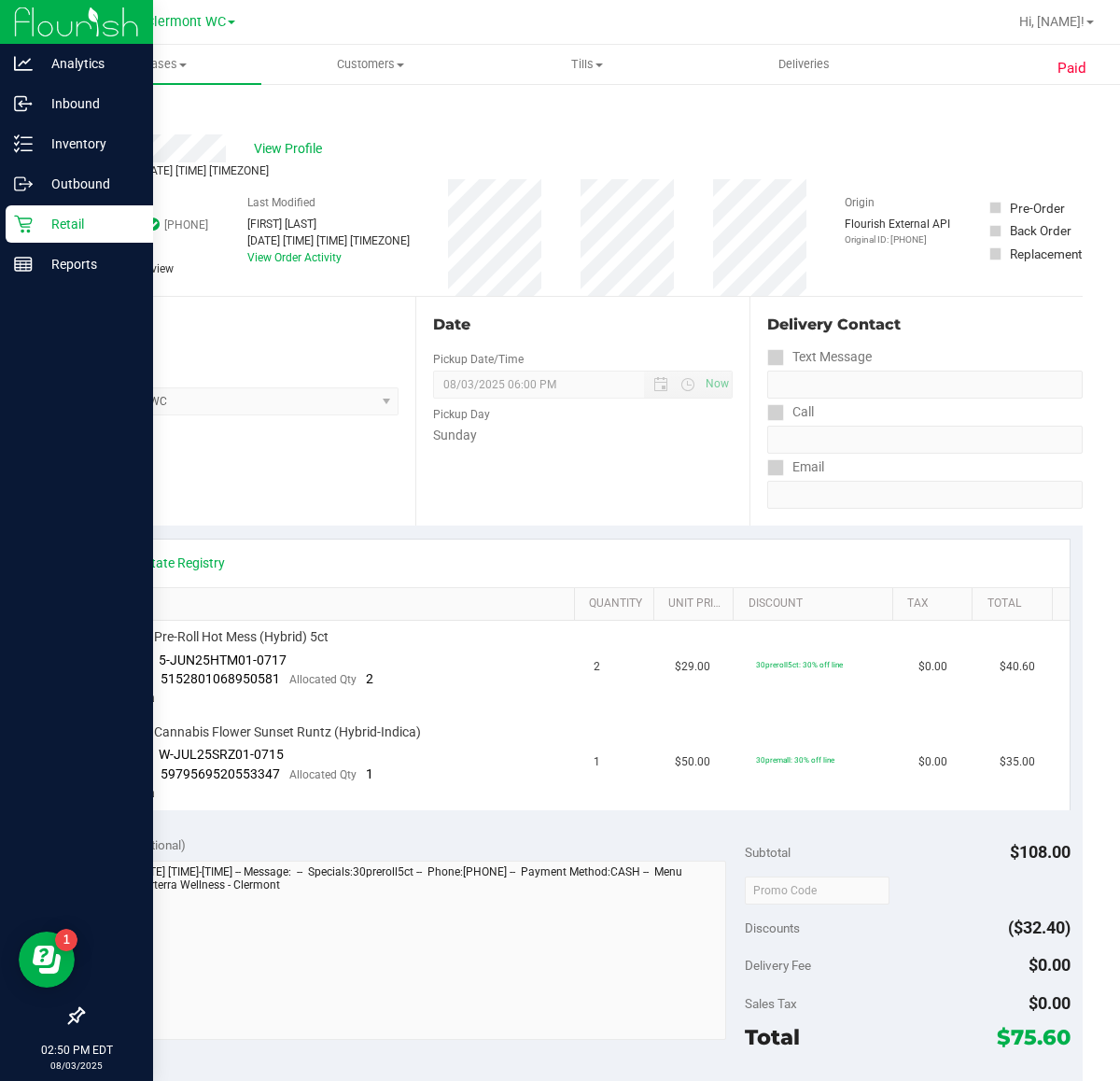 click on "Retail" at bounding box center (89, 224) 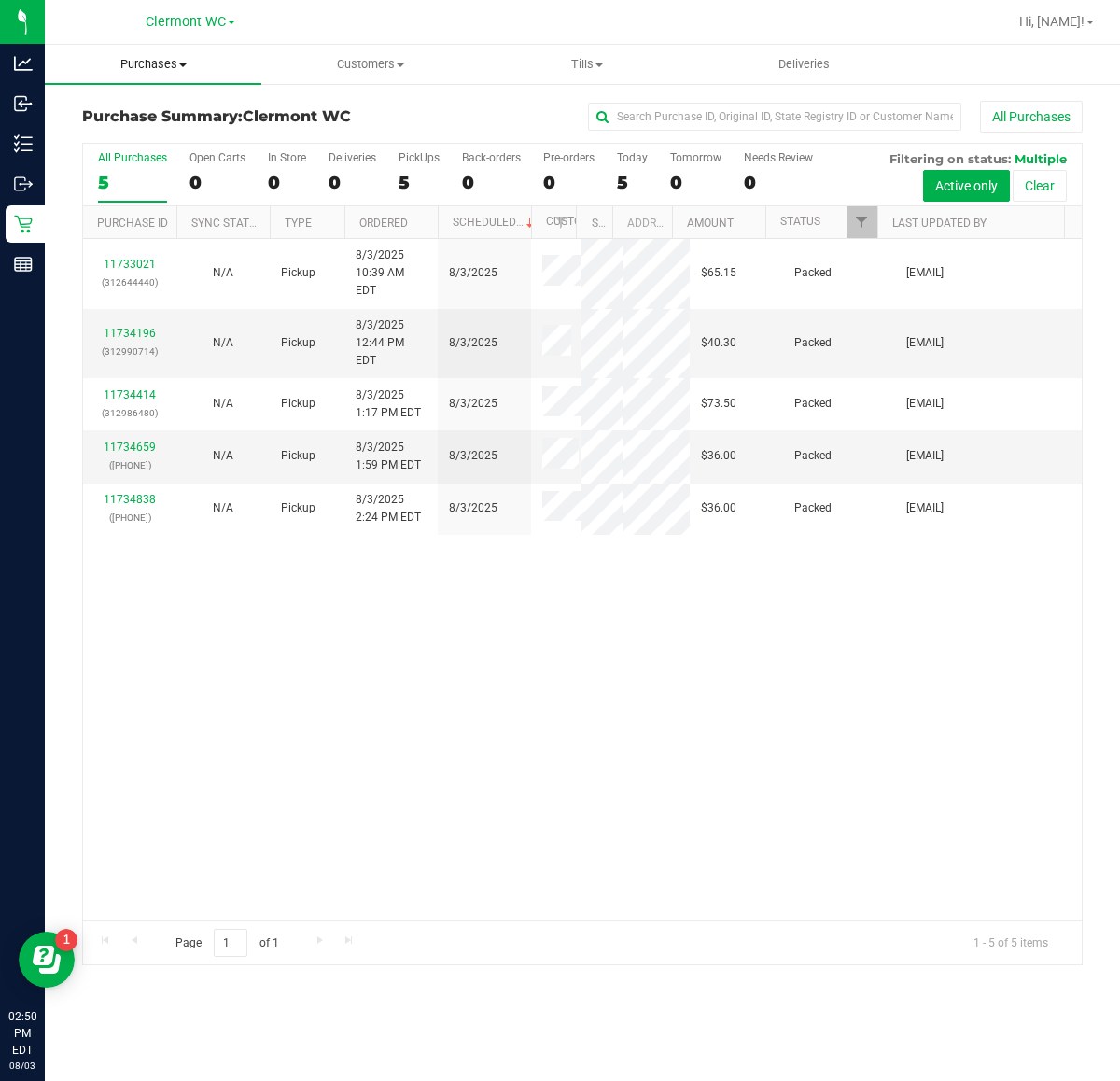 click on "Purchases" at bounding box center (153, 64) 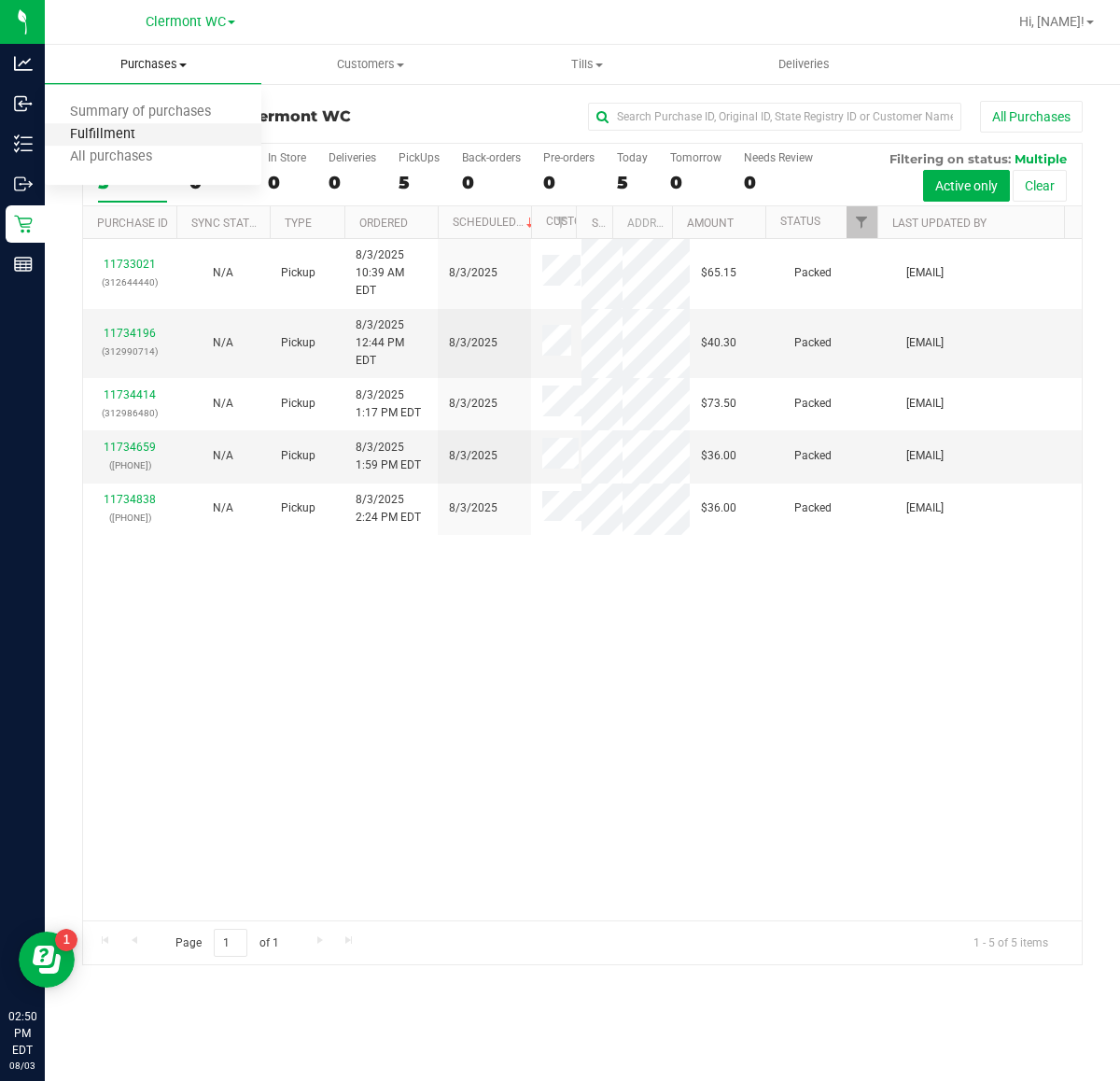 click on "Fulfillment" at bounding box center (103, 134) 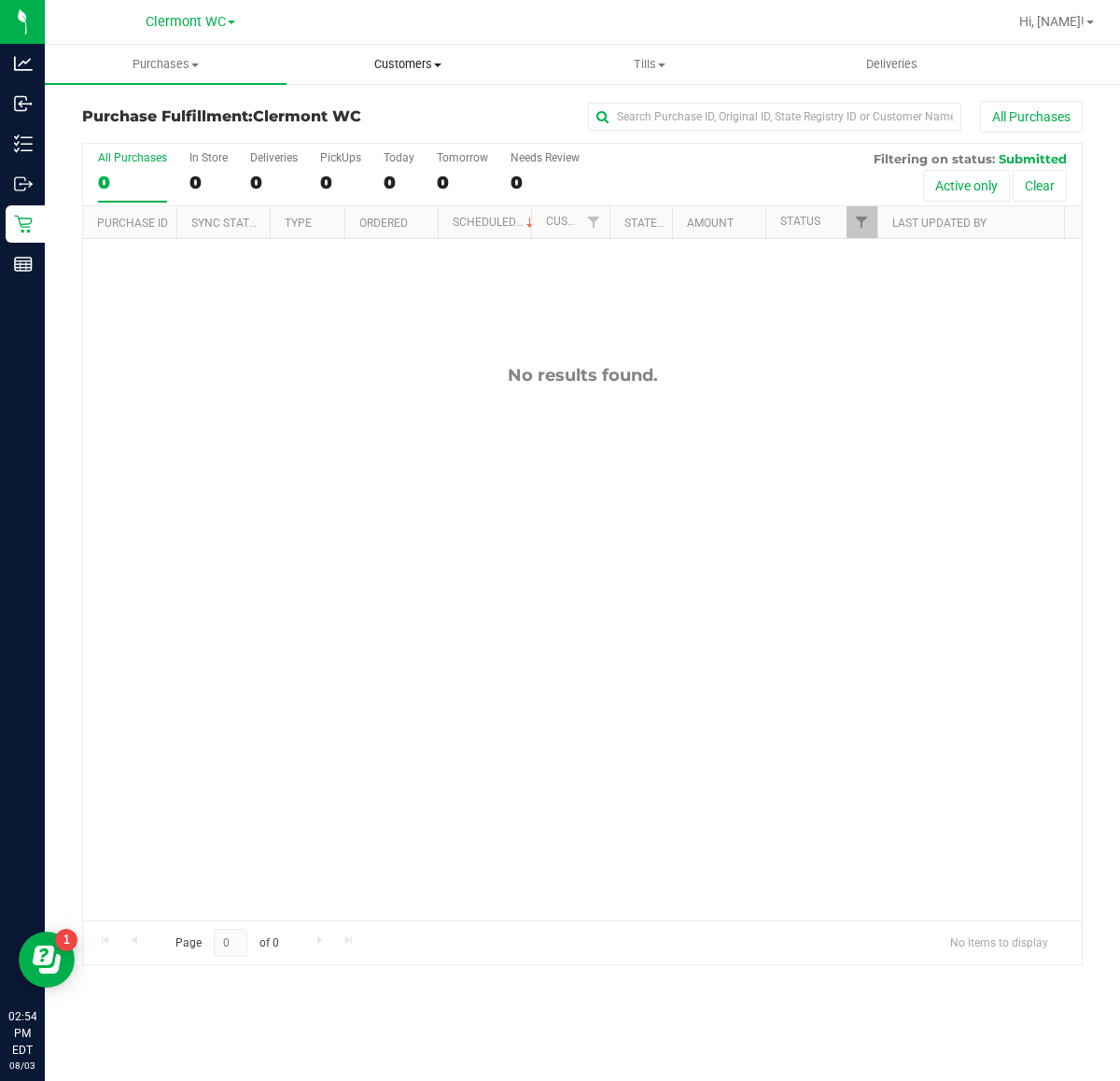 click on "Customers" at bounding box center [407, 64] 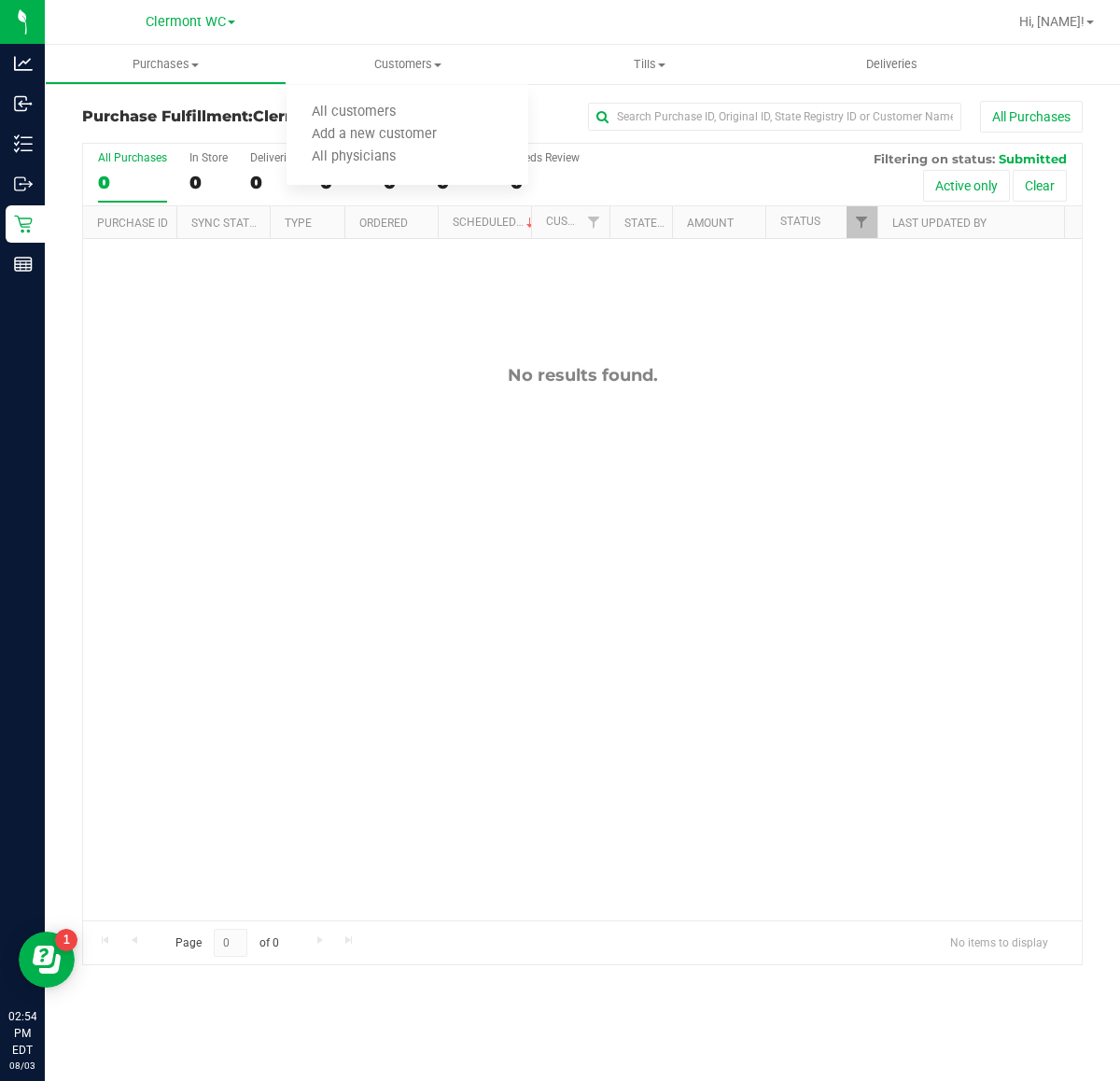 click on "No results found." at bounding box center [582, 642] 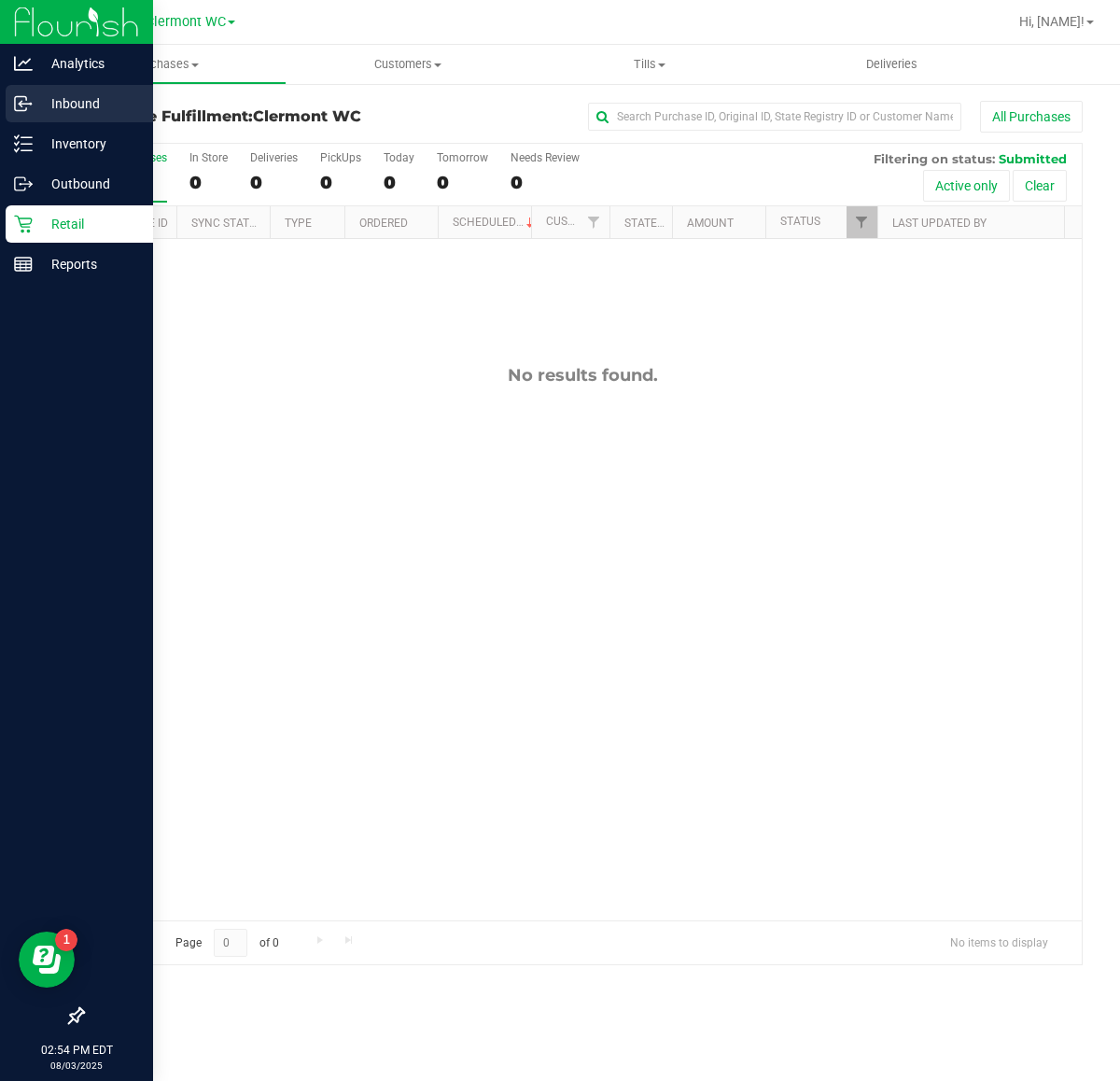 click on "Inbound" at bounding box center (89, 104) 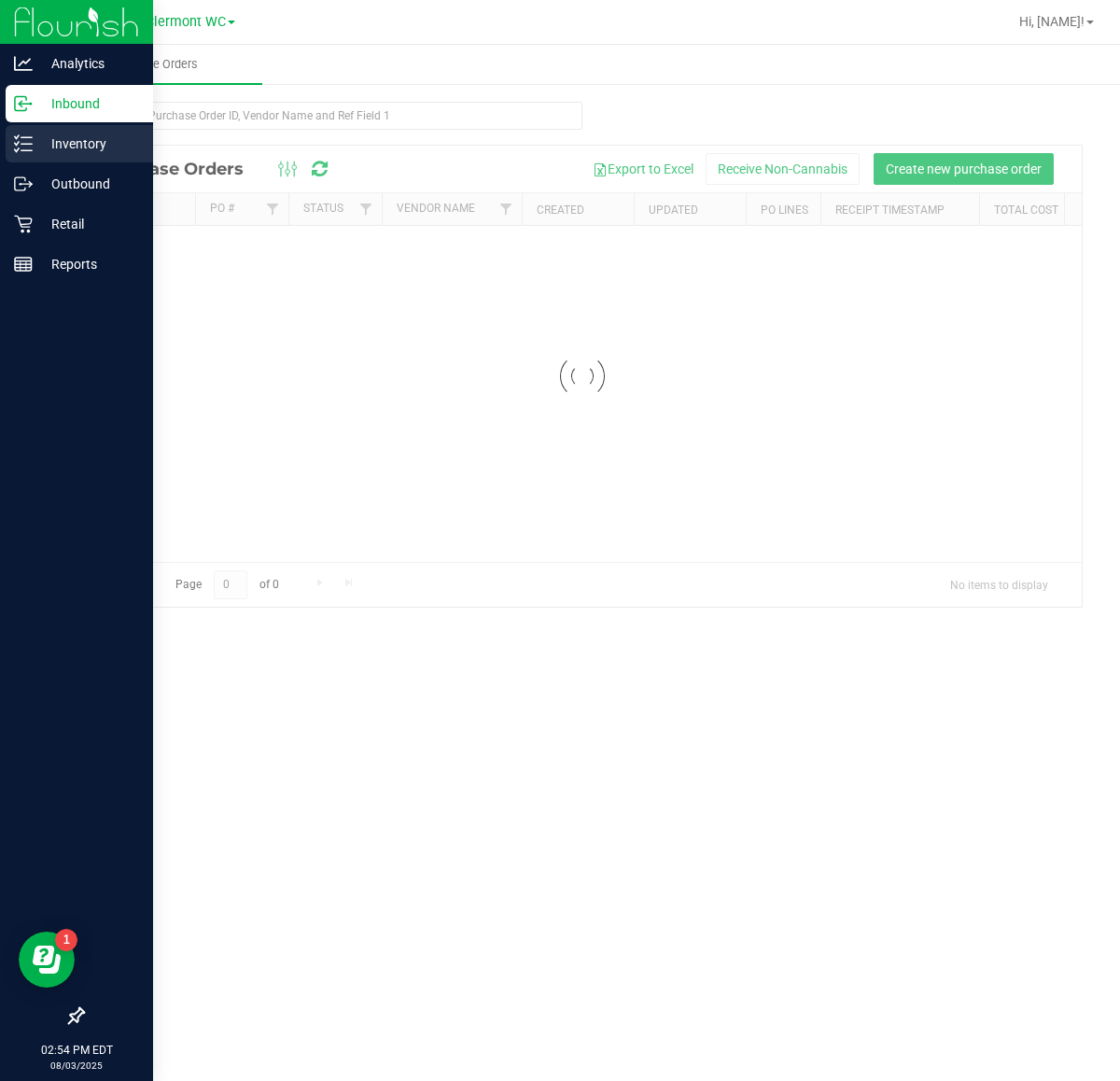 click on "Inventory" at bounding box center (89, 144) 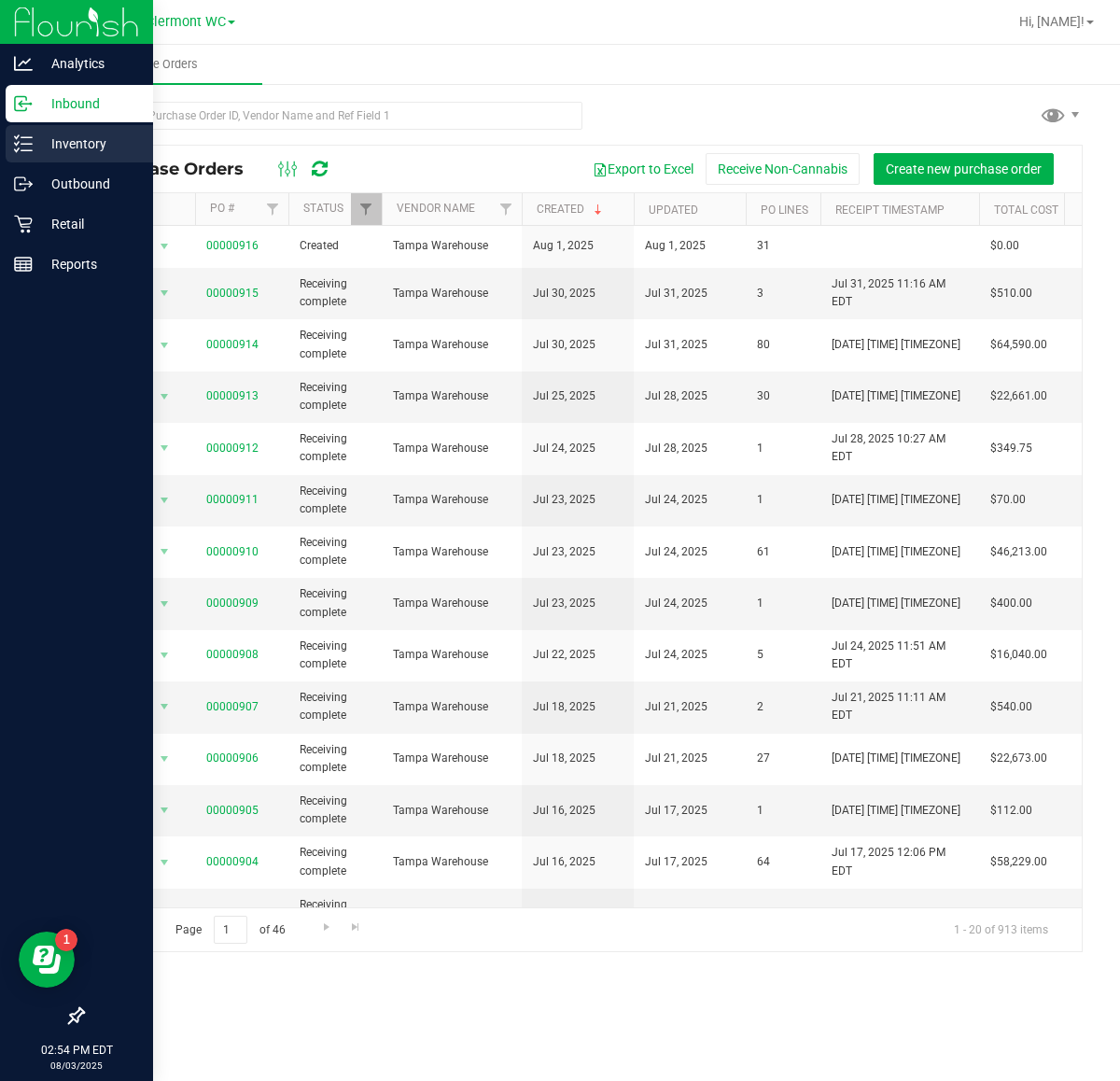 click on "Inventory" at bounding box center [89, 144] 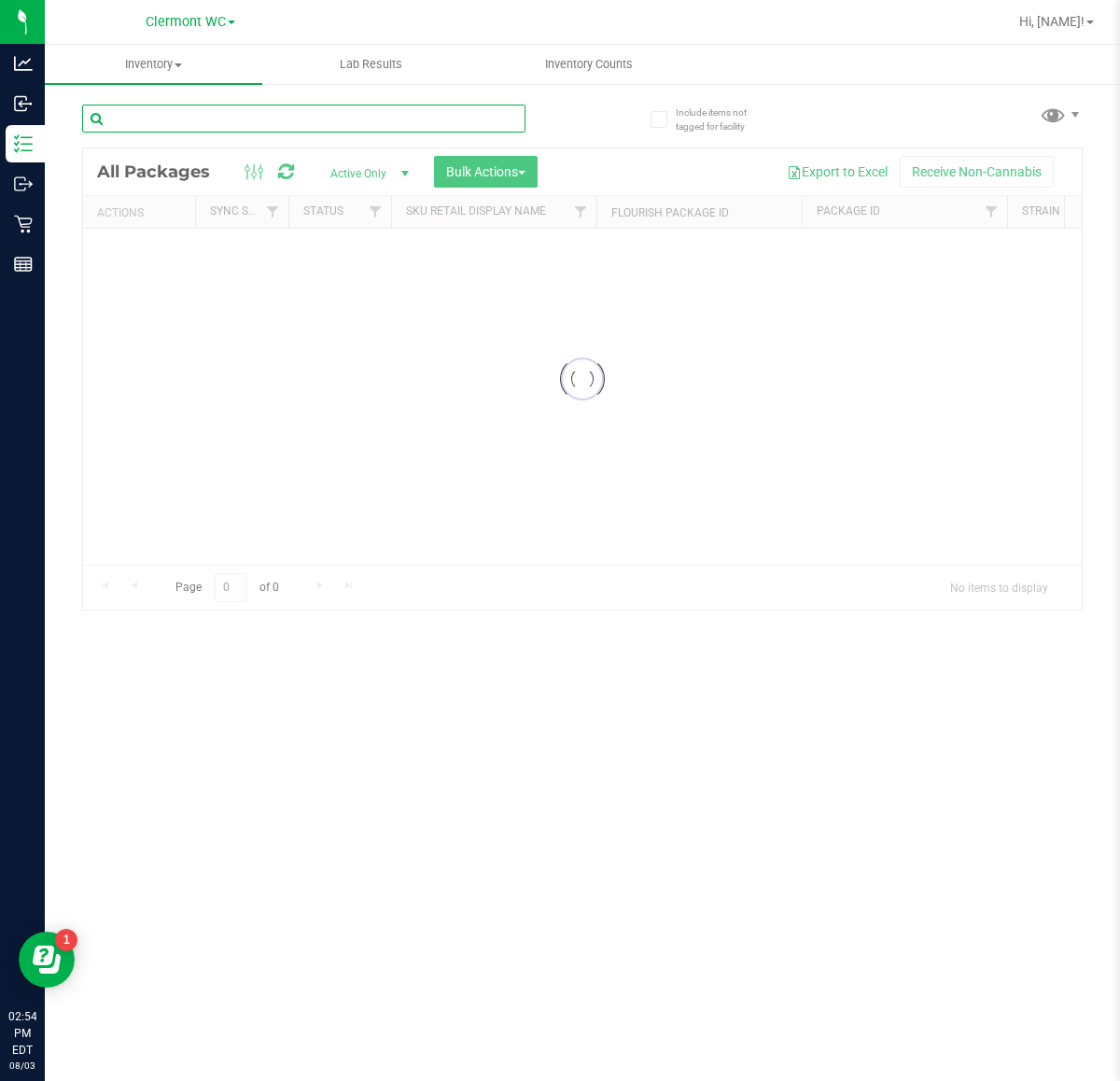click at bounding box center (303, 119) 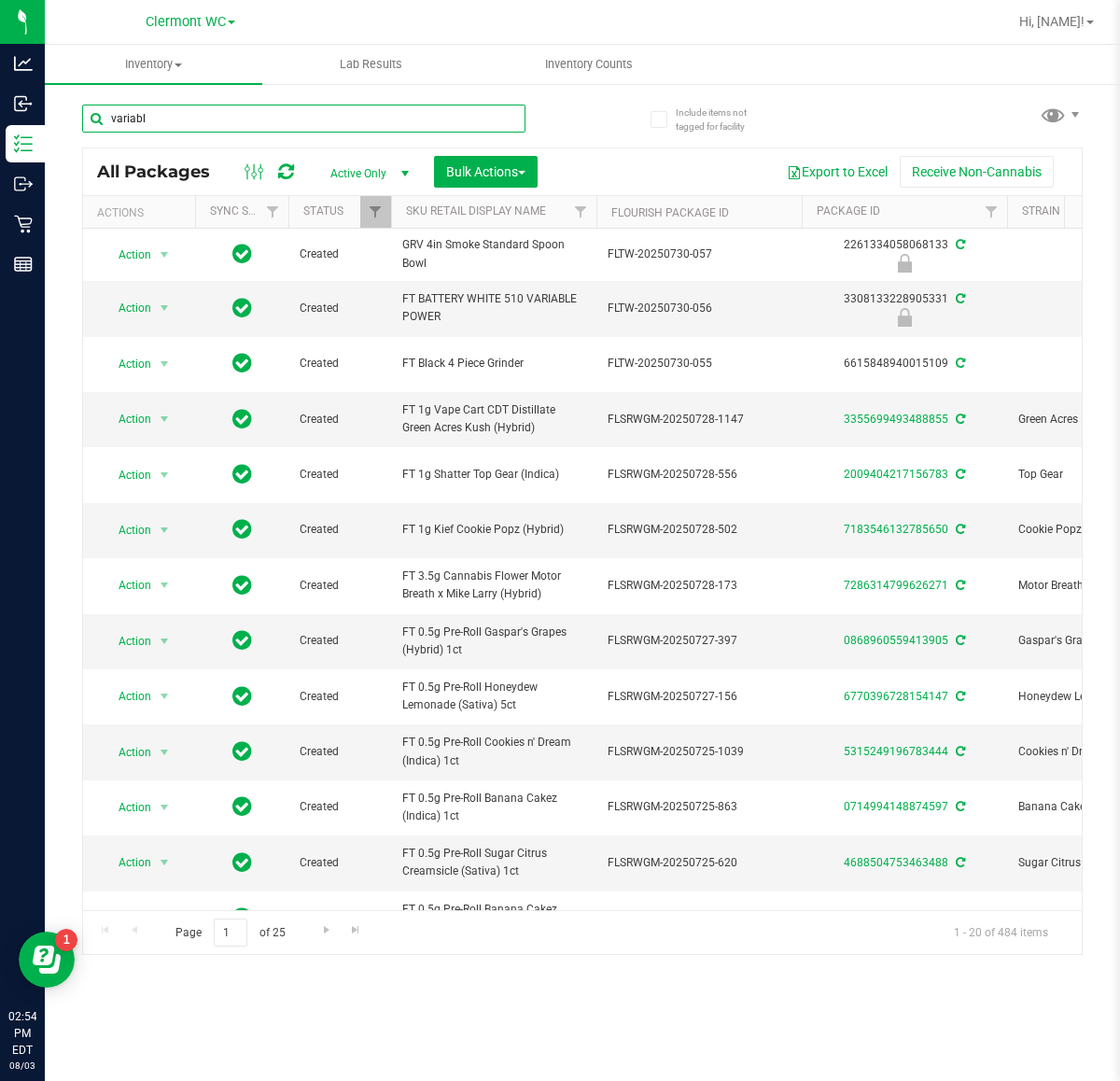 type on "variable" 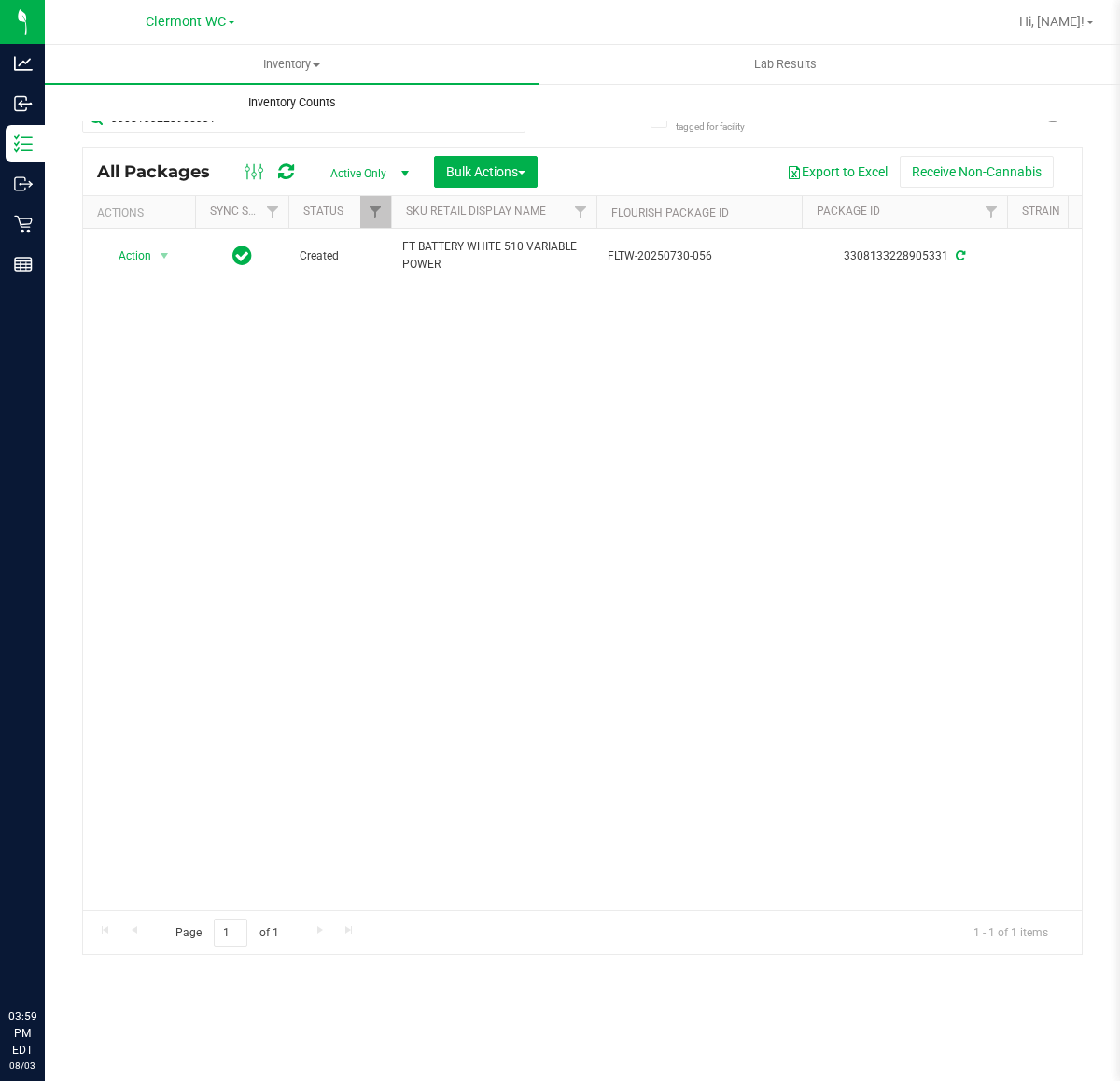 scroll, scrollTop: 0, scrollLeft: 0, axis: both 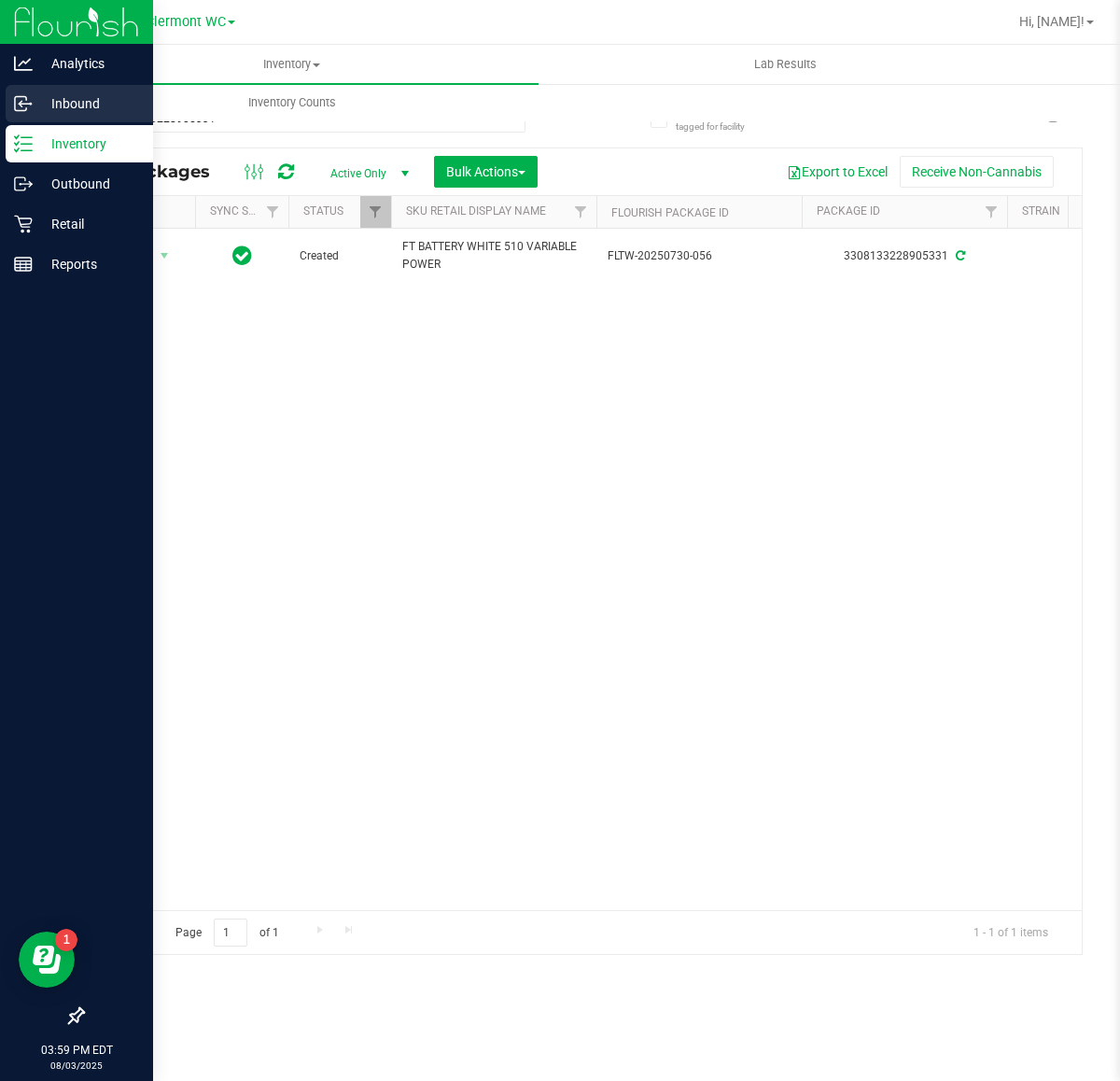 click on "Inbound" at bounding box center [89, 104] 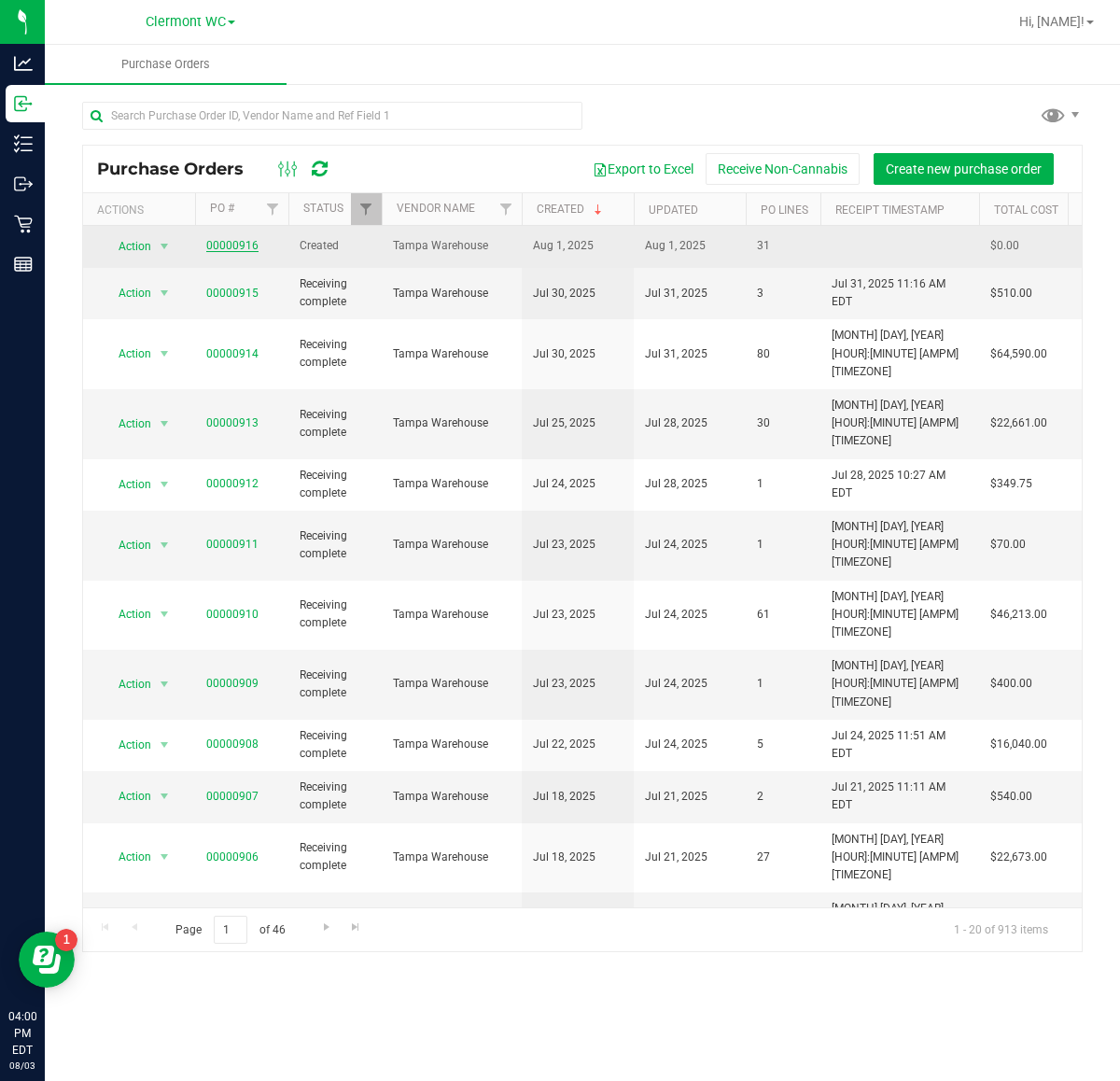 click on "00000916" at bounding box center [232, 246] 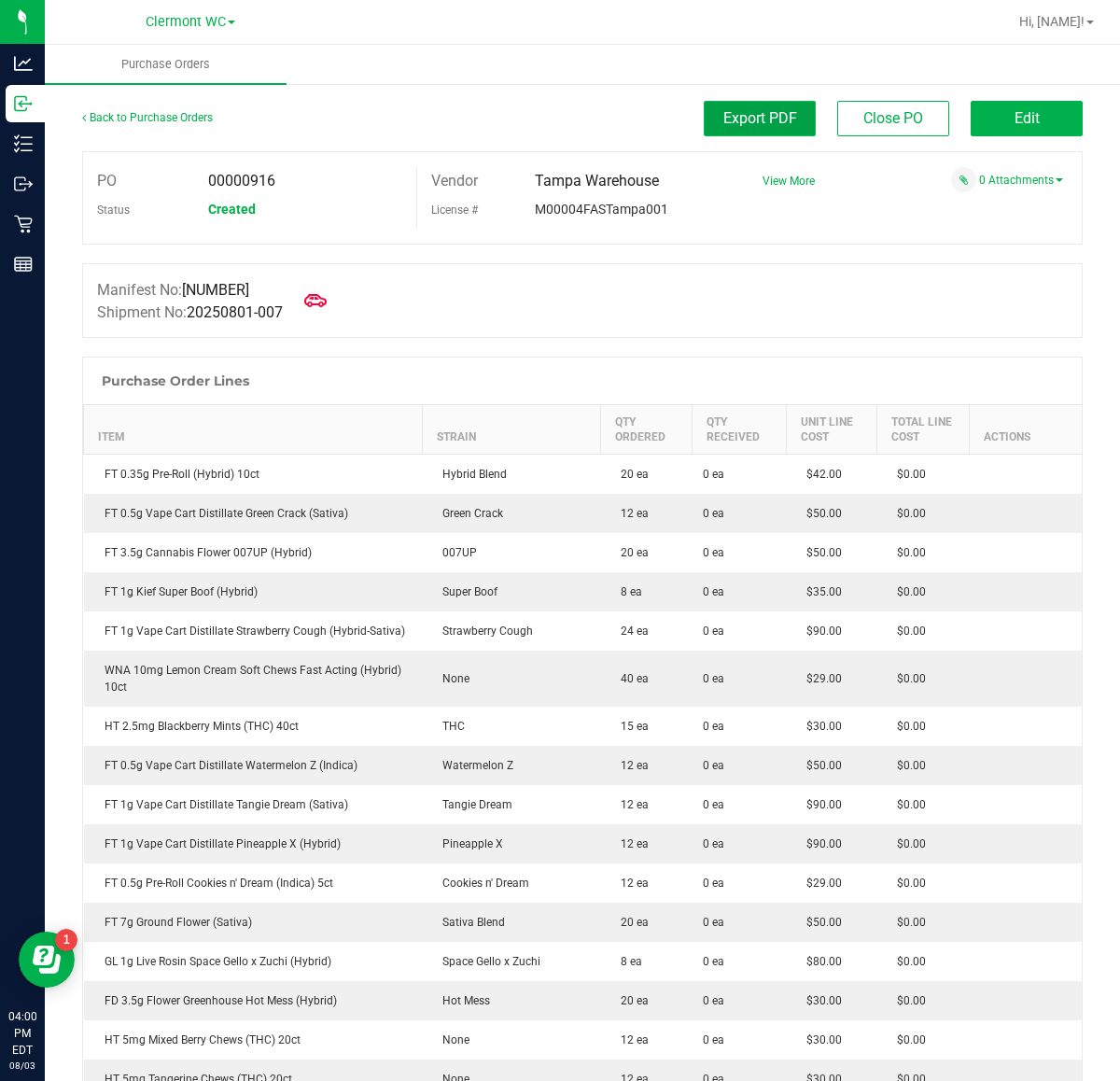 click on "Export PDF" at bounding box center [760, 118] 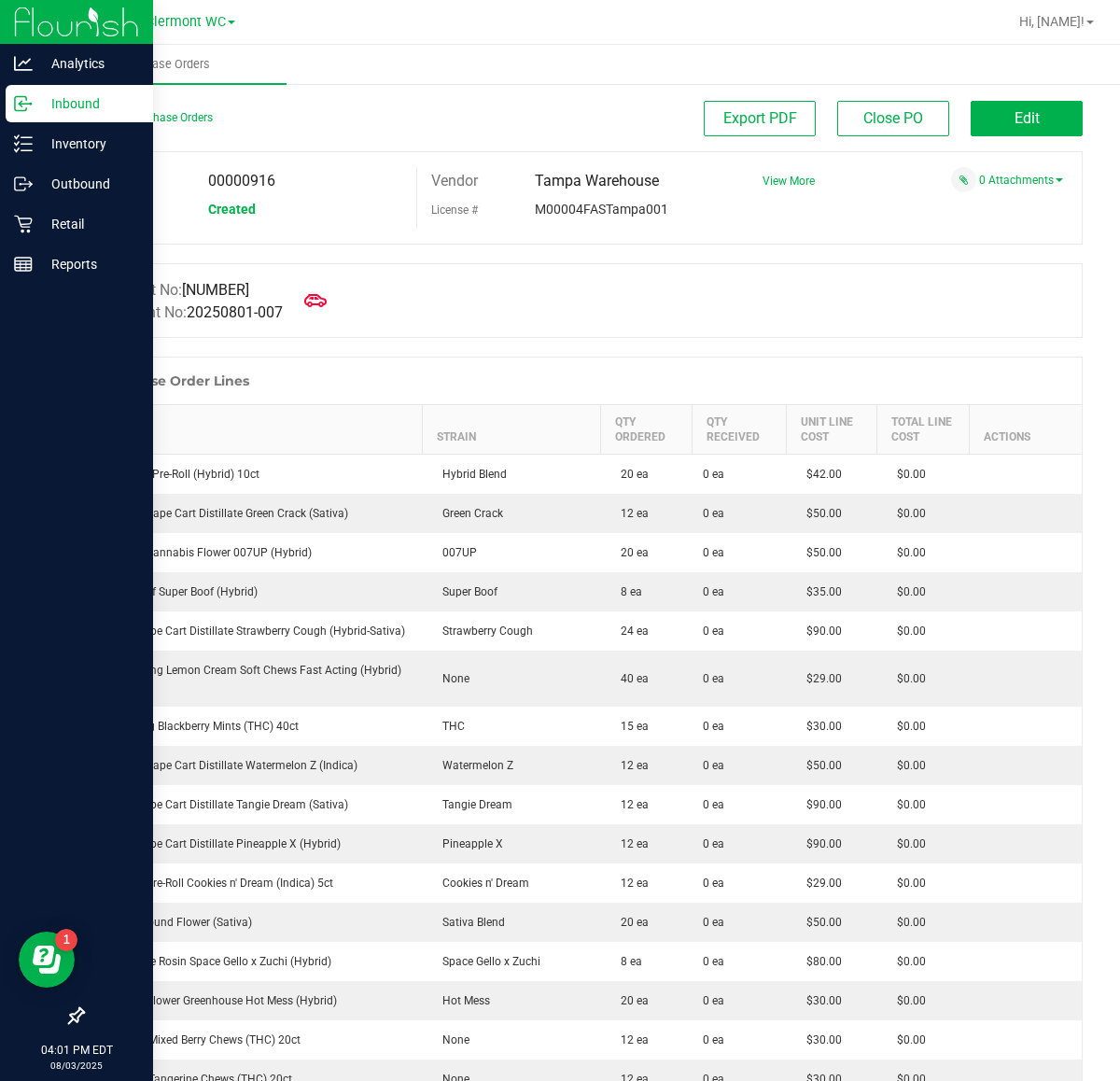 click on "Inbound" at bounding box center (89, 104) 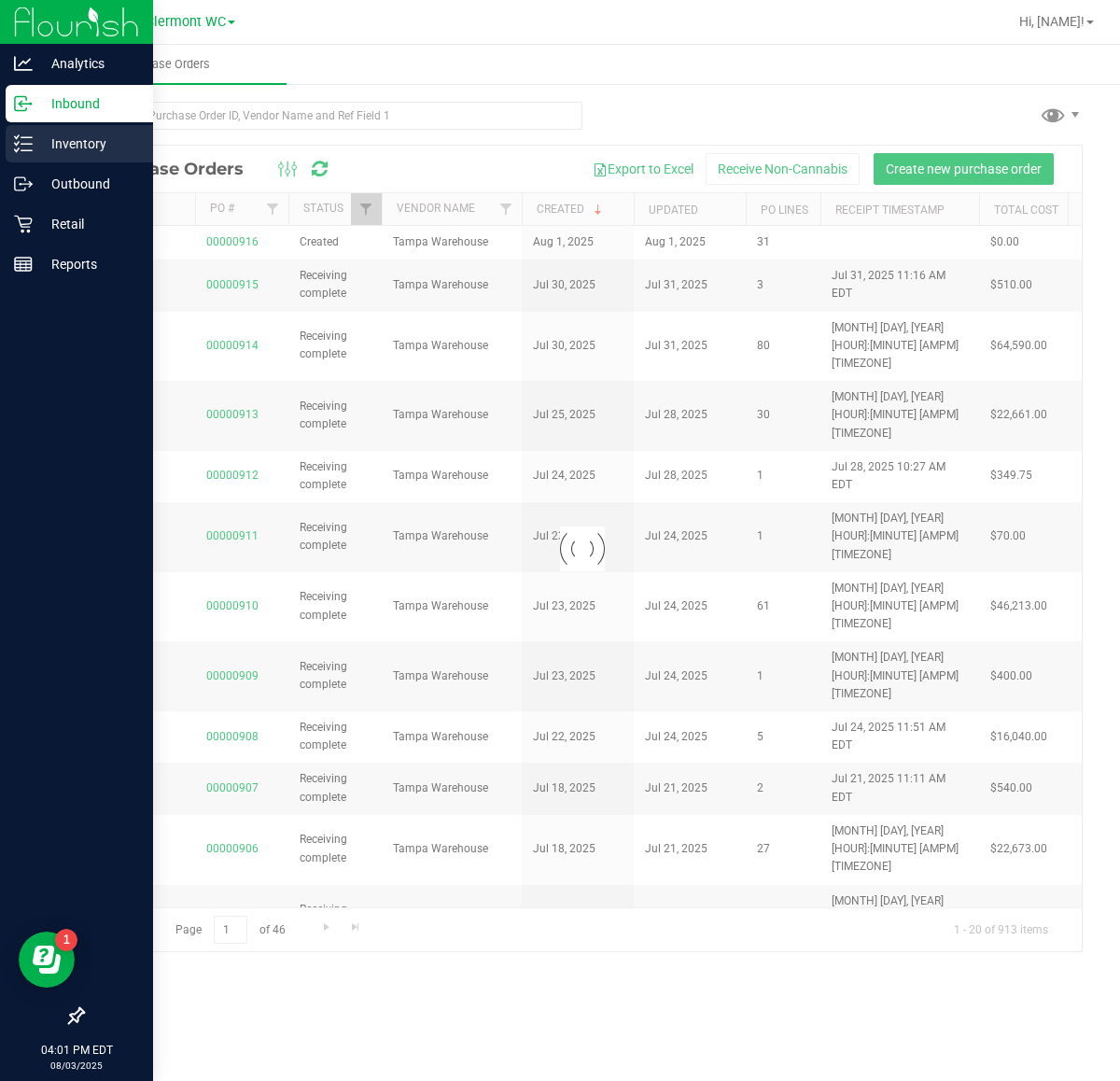 click on "Inventory" at bounding box center [89, 144] 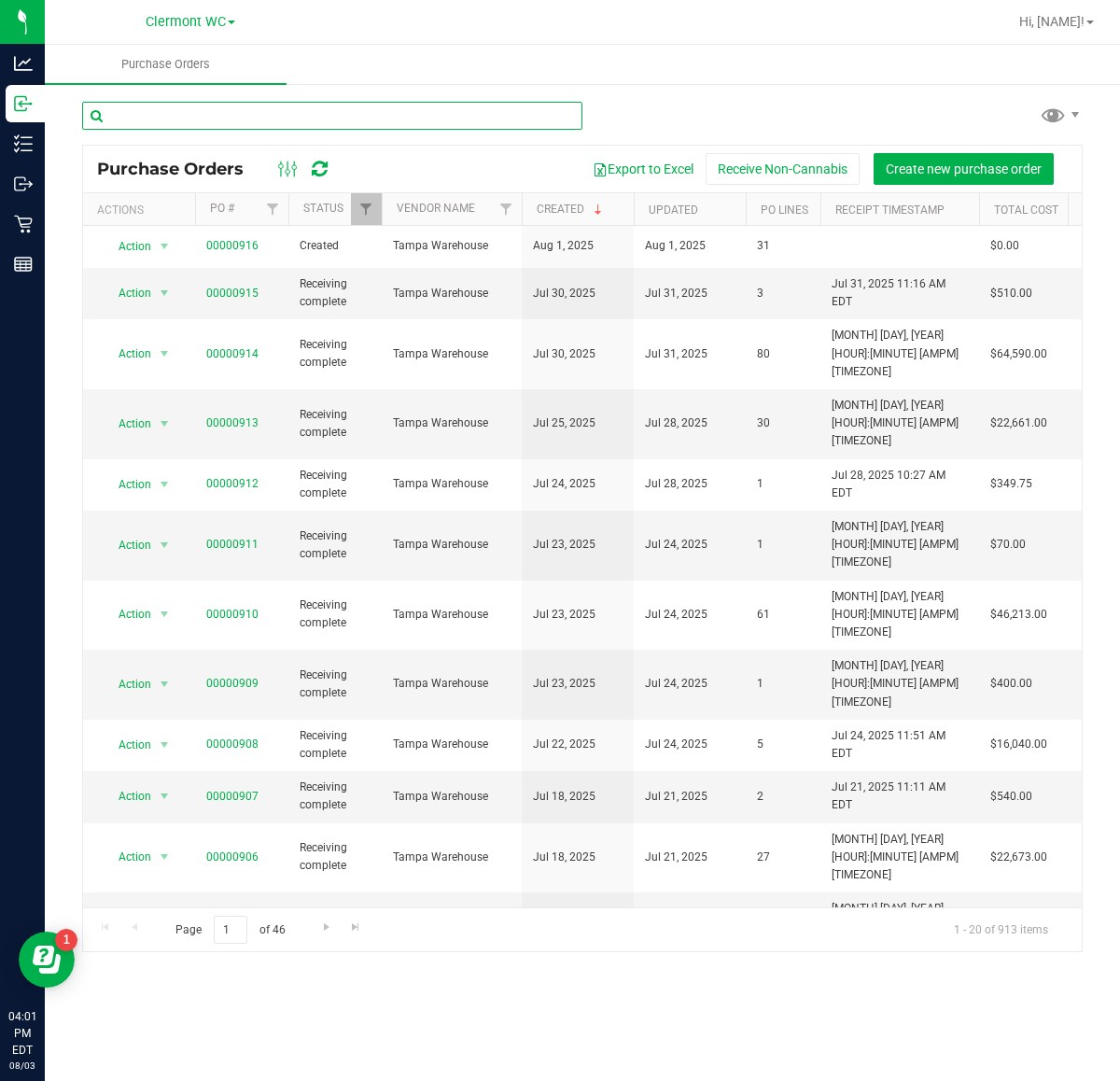 click at bounding box center (332, 116) 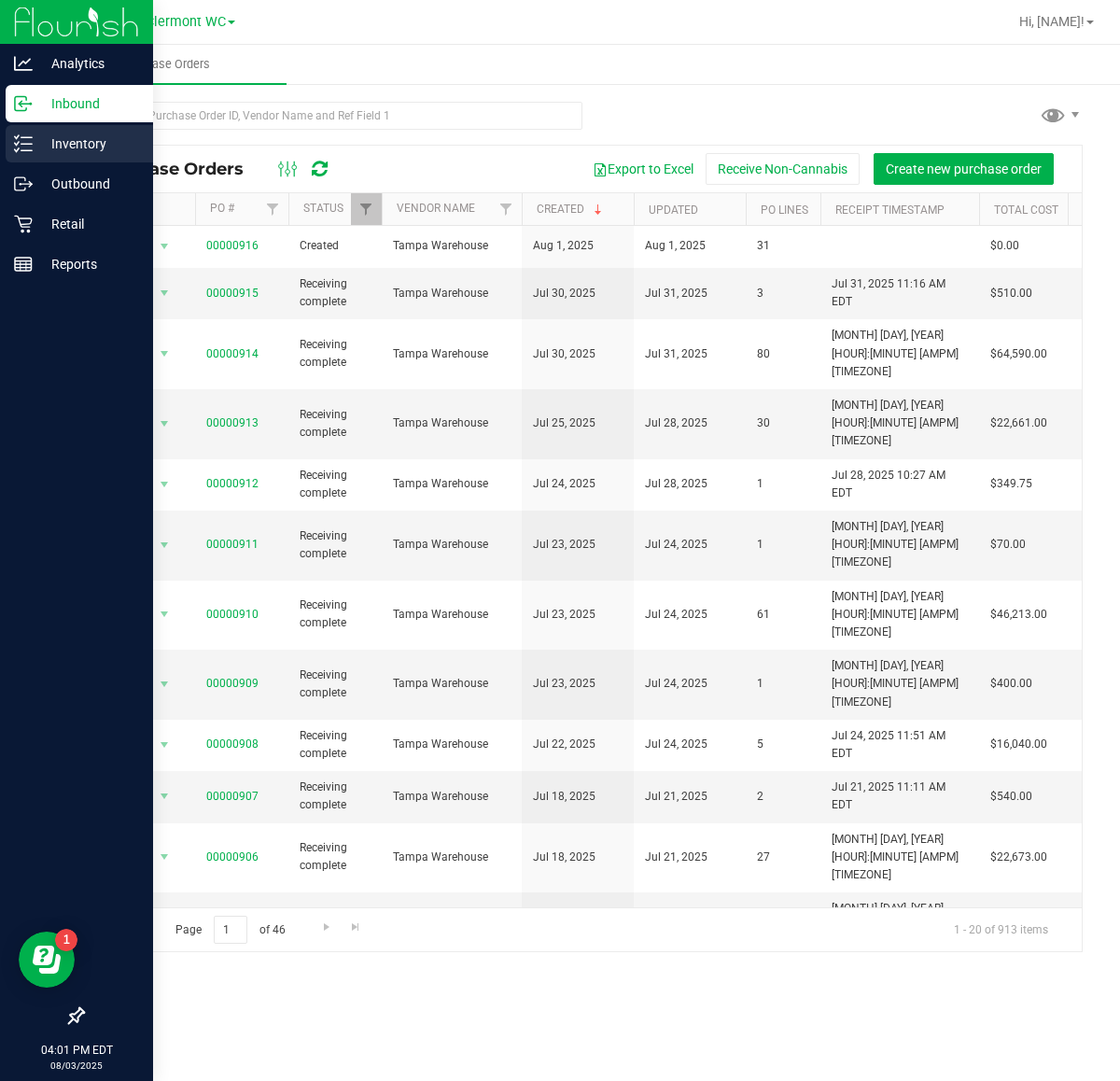 click on "Inventory" at bounding box center (89, 144) 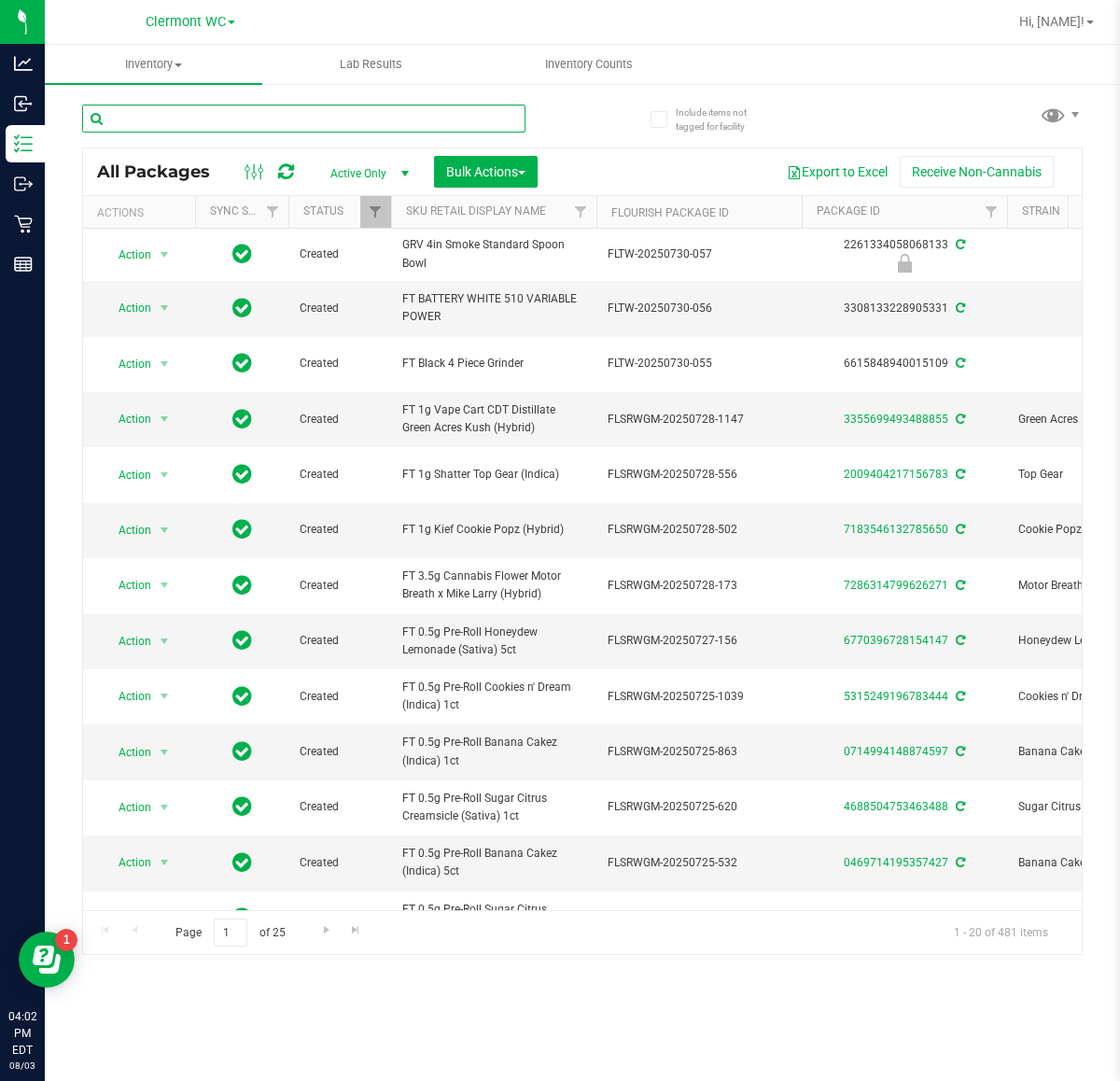 click at bounding box center [303, 119] 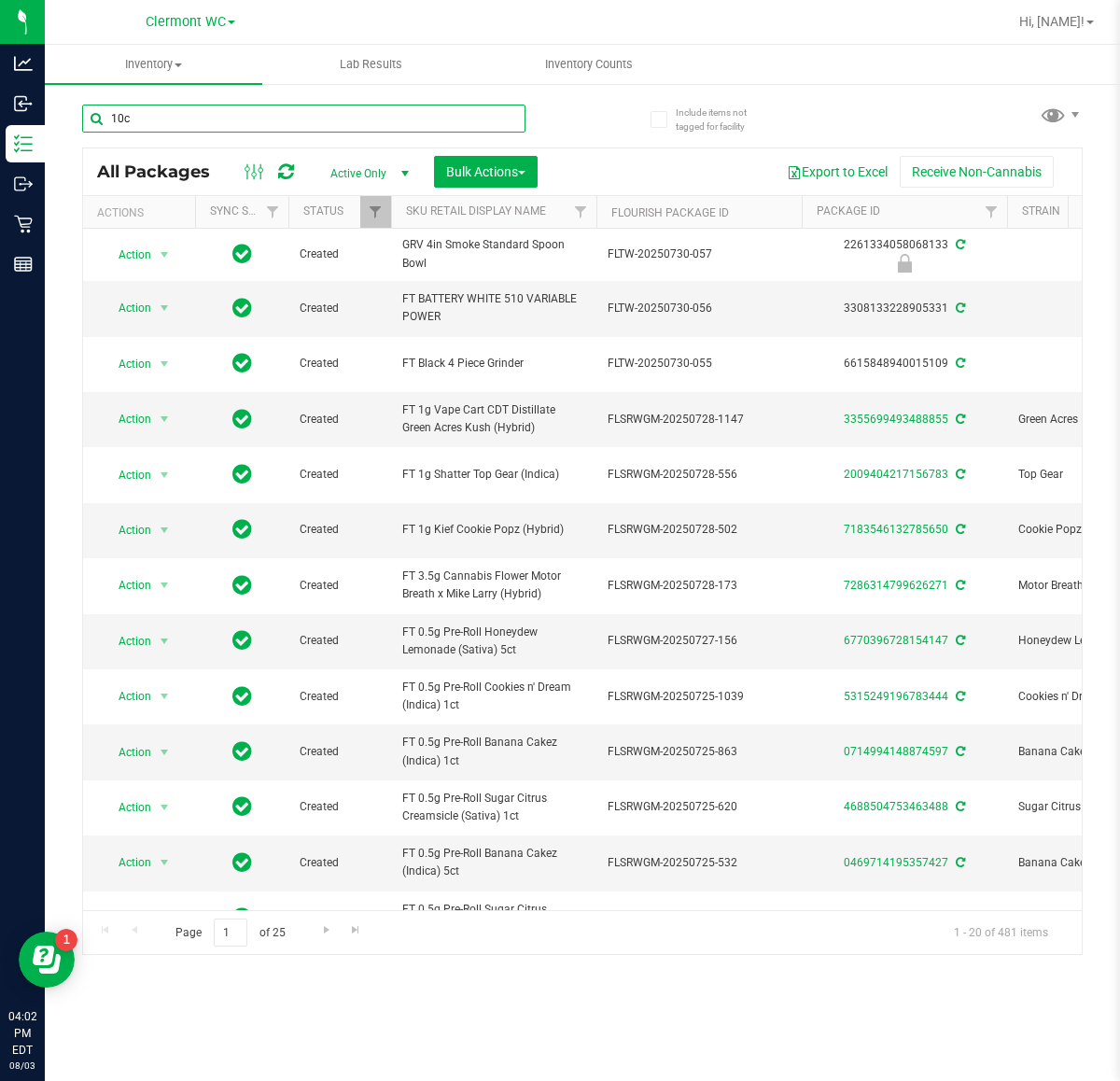 type on "10ct" 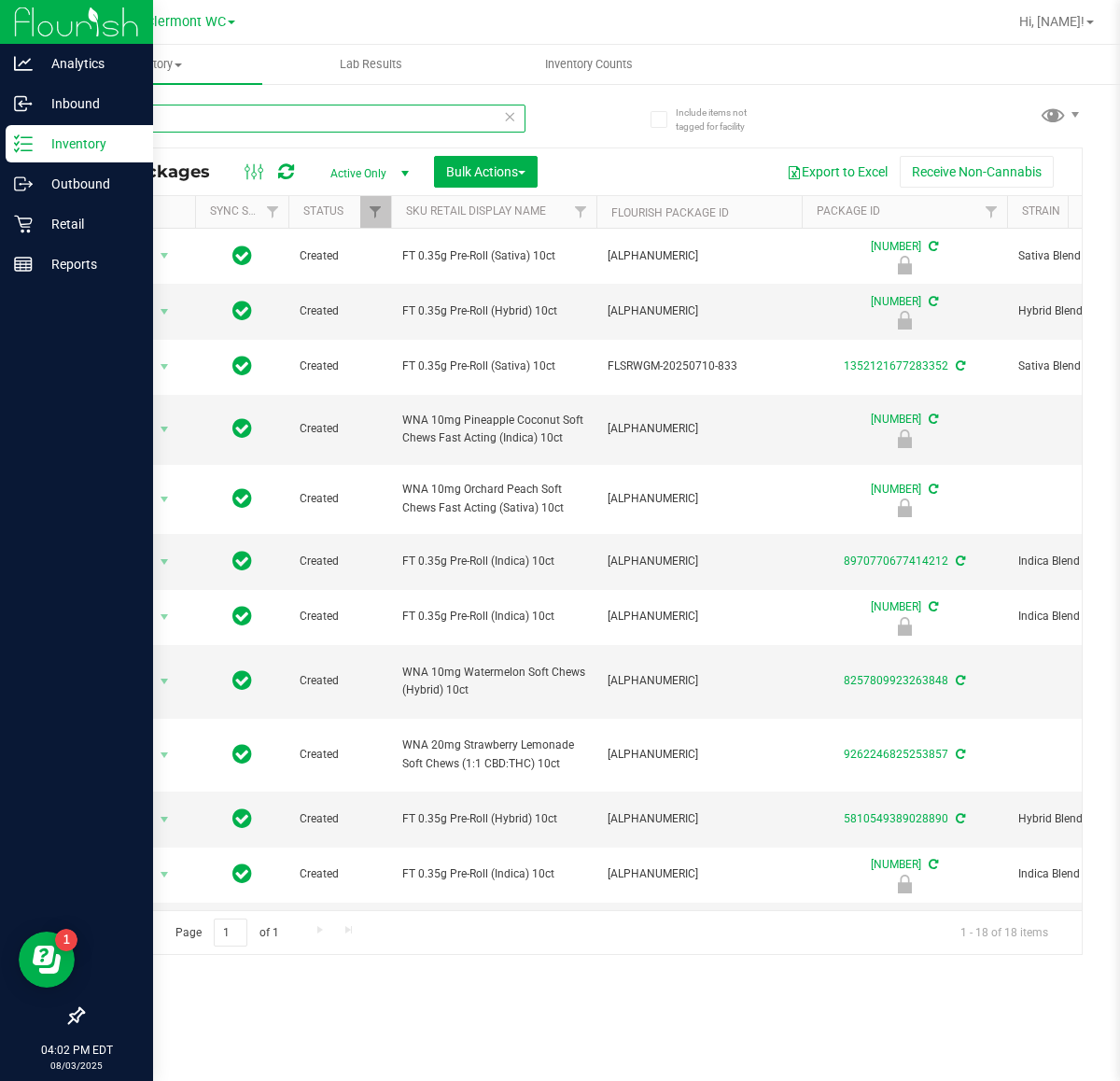 drag, startPoint x: 313, startPoint y: 115, endPoint x: 0, endPoint y: 132, distance: 313.46132 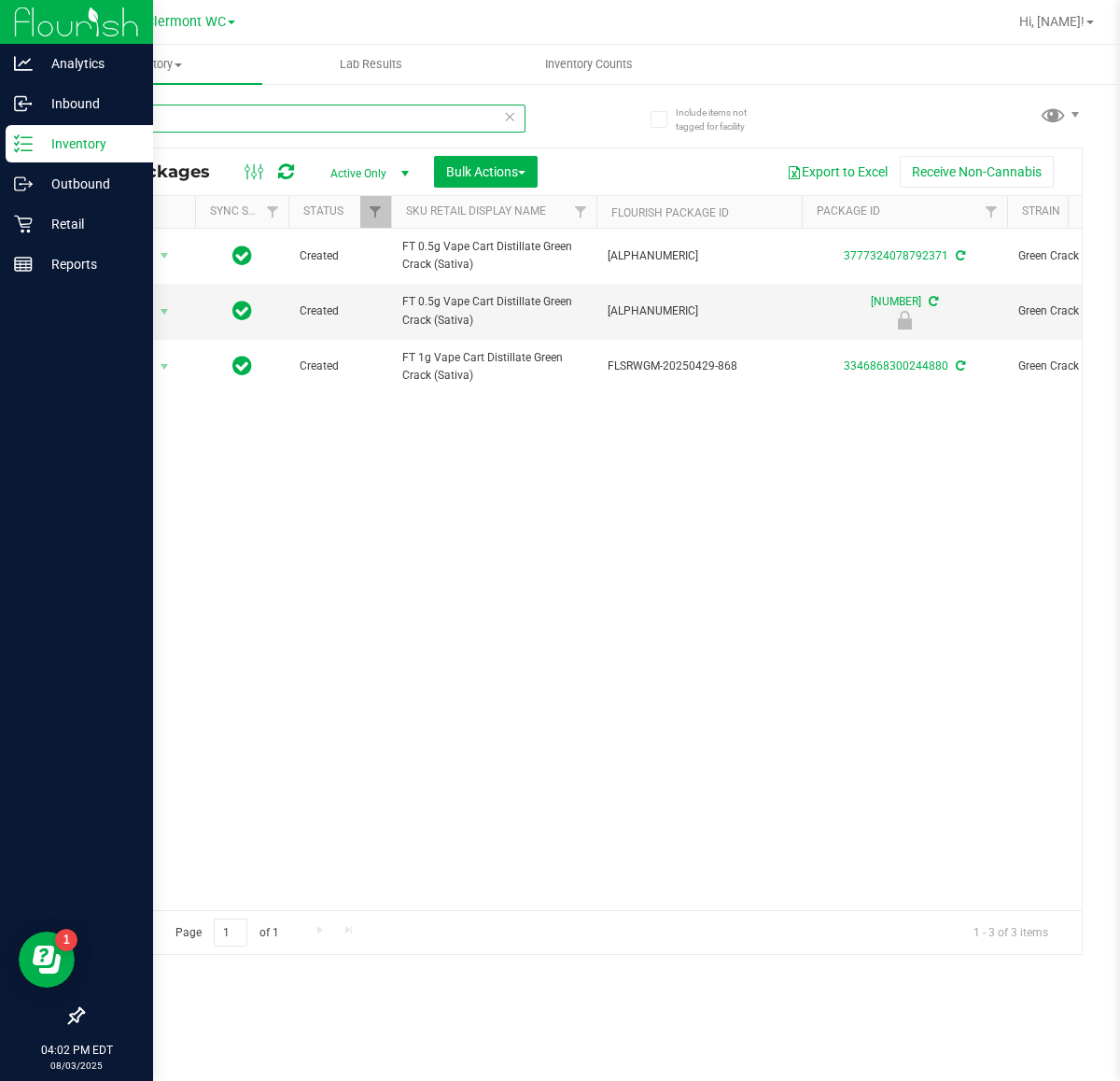 type on "g" 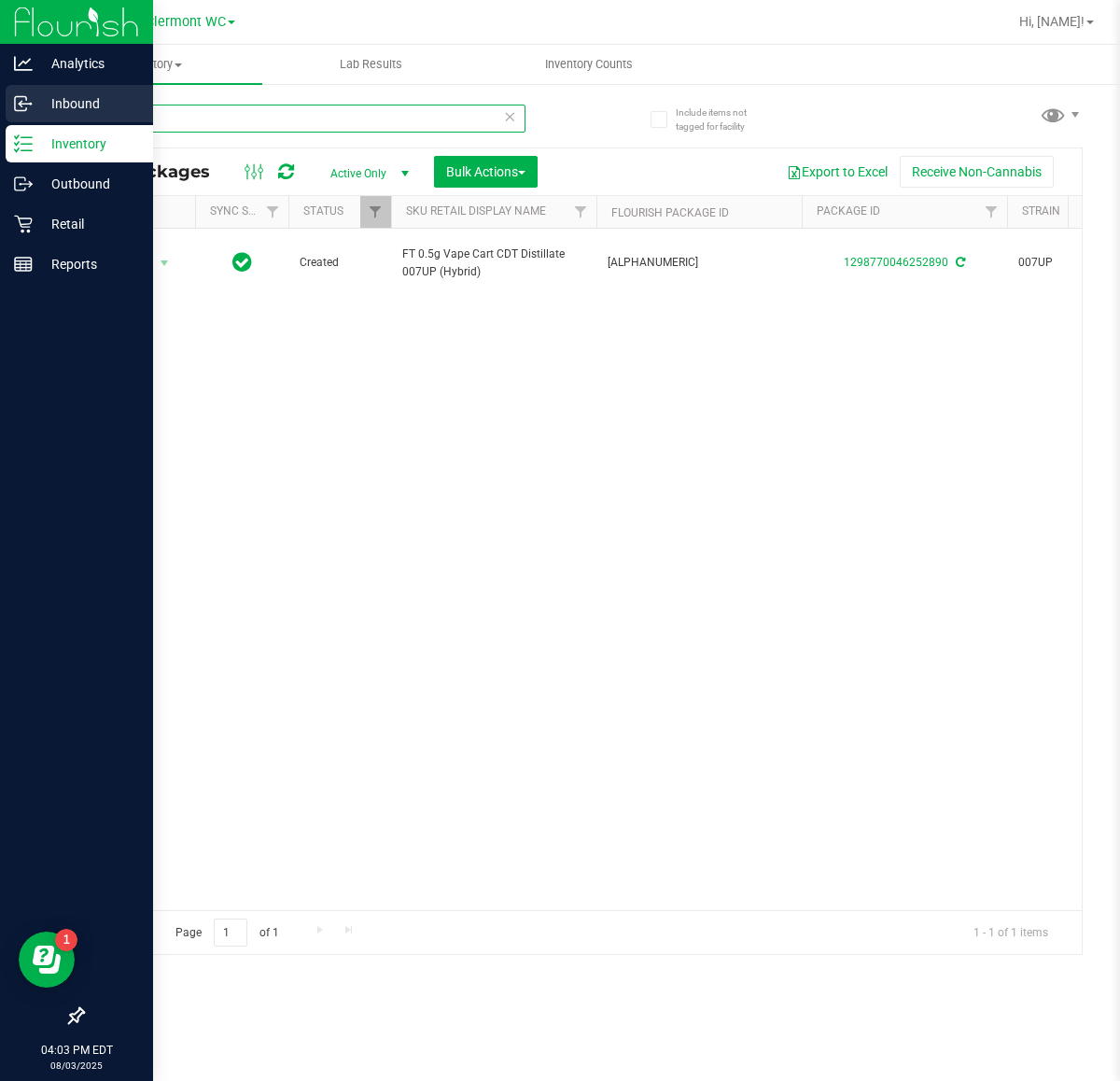 drag, startPoint x: 198, startPoint y: 112, endPoint x: 0, endPoint y: 119, distance: 198.1237 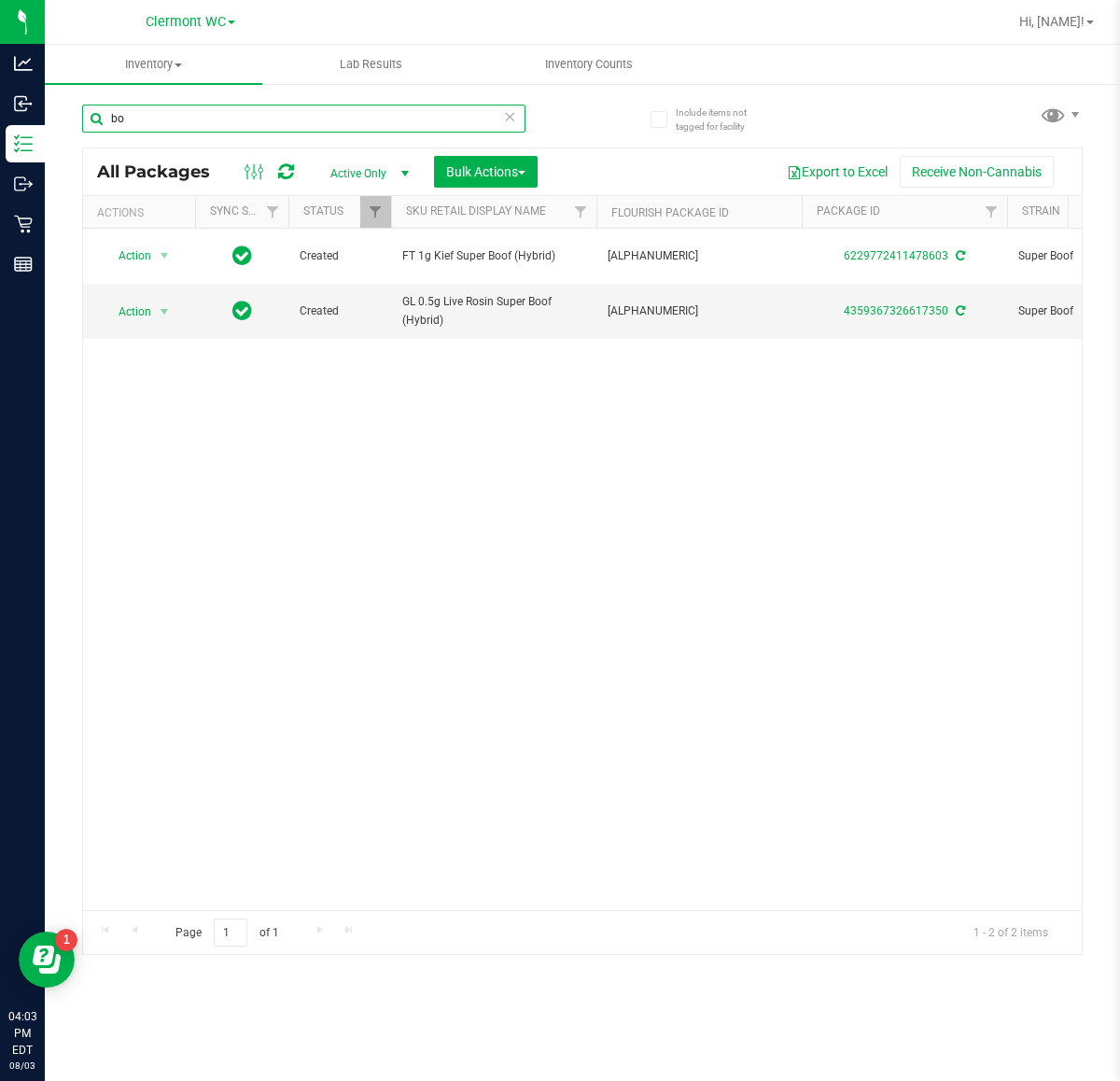 type on "b" 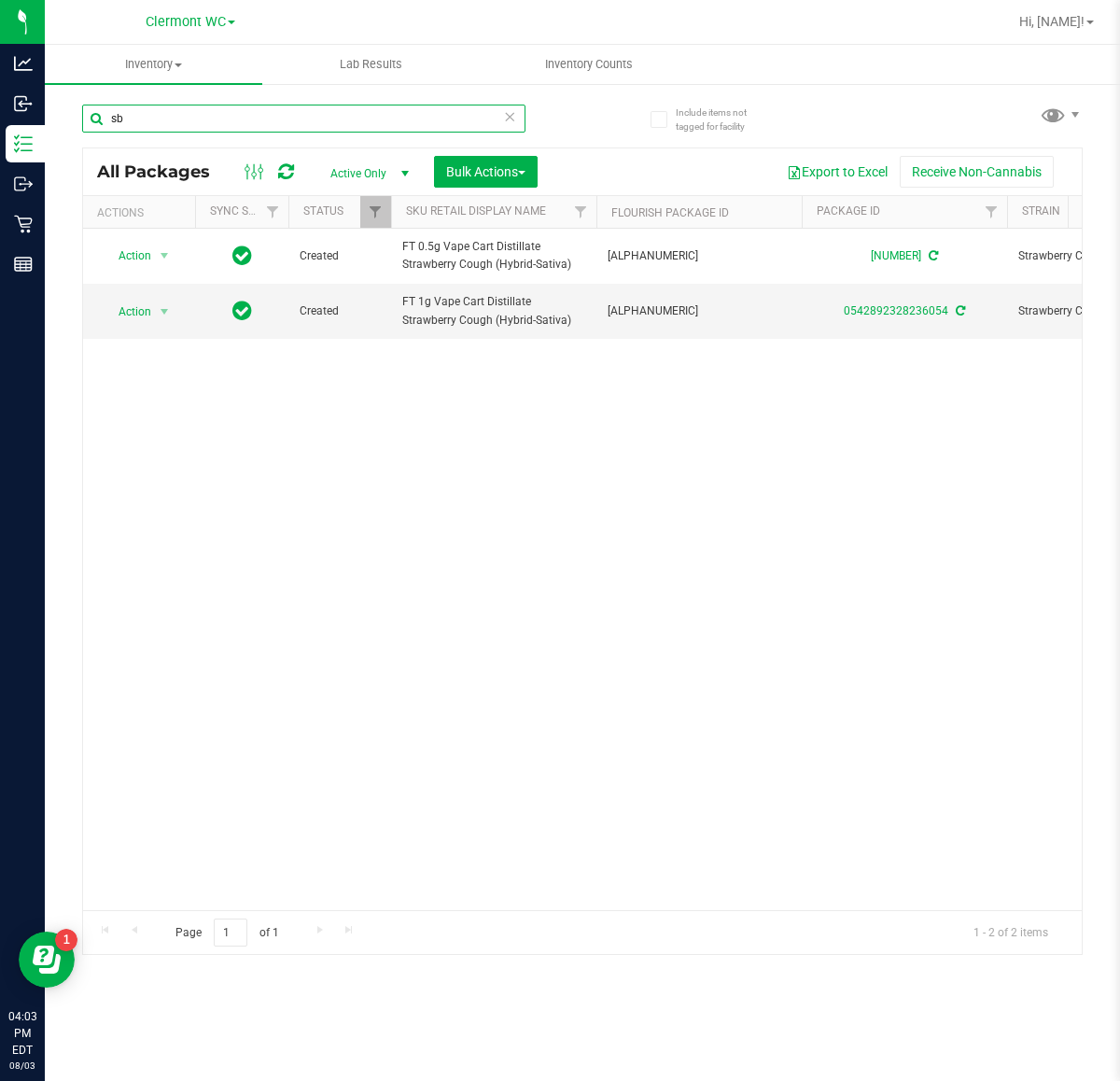 type on "s" 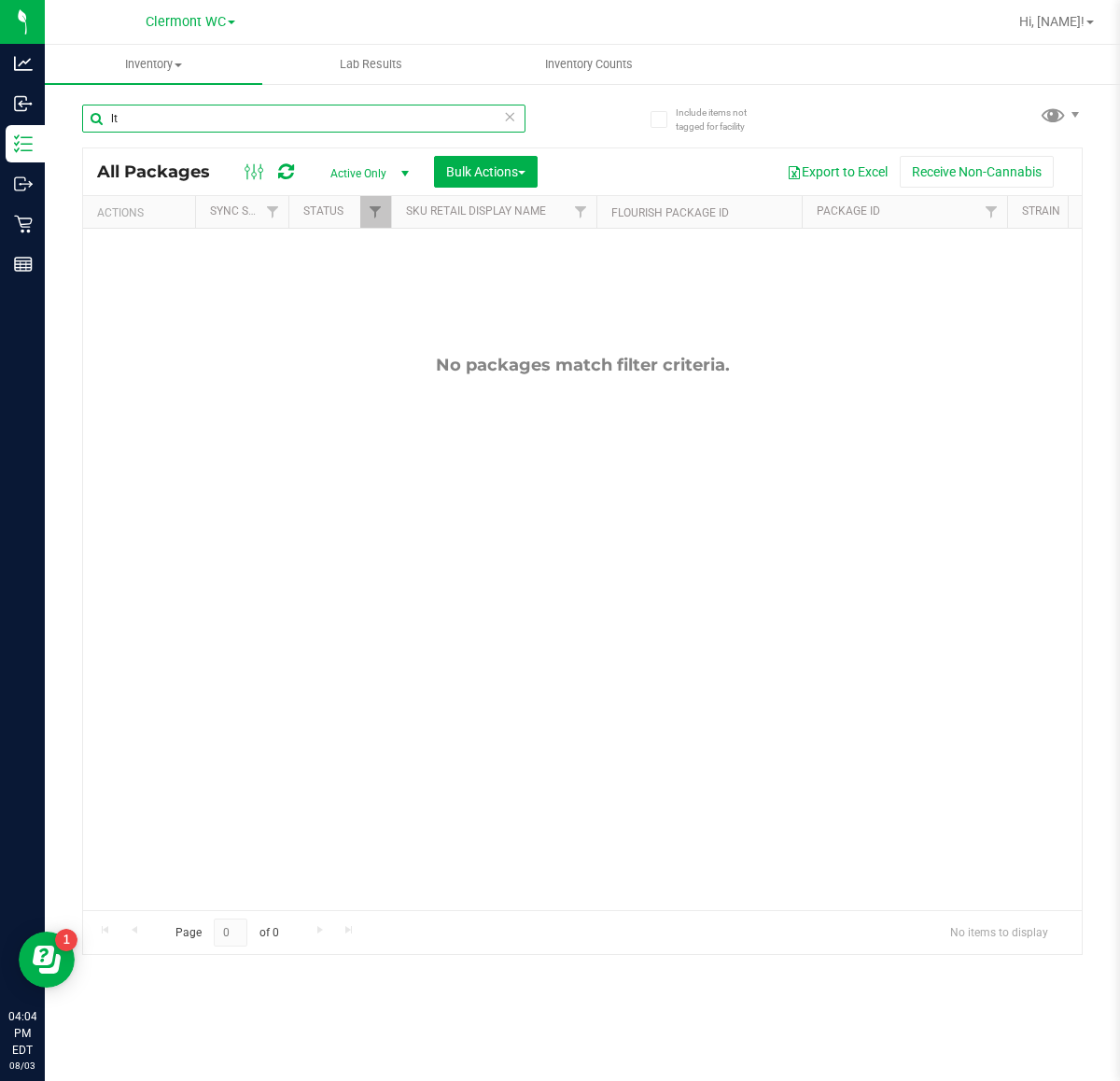 type on "l" 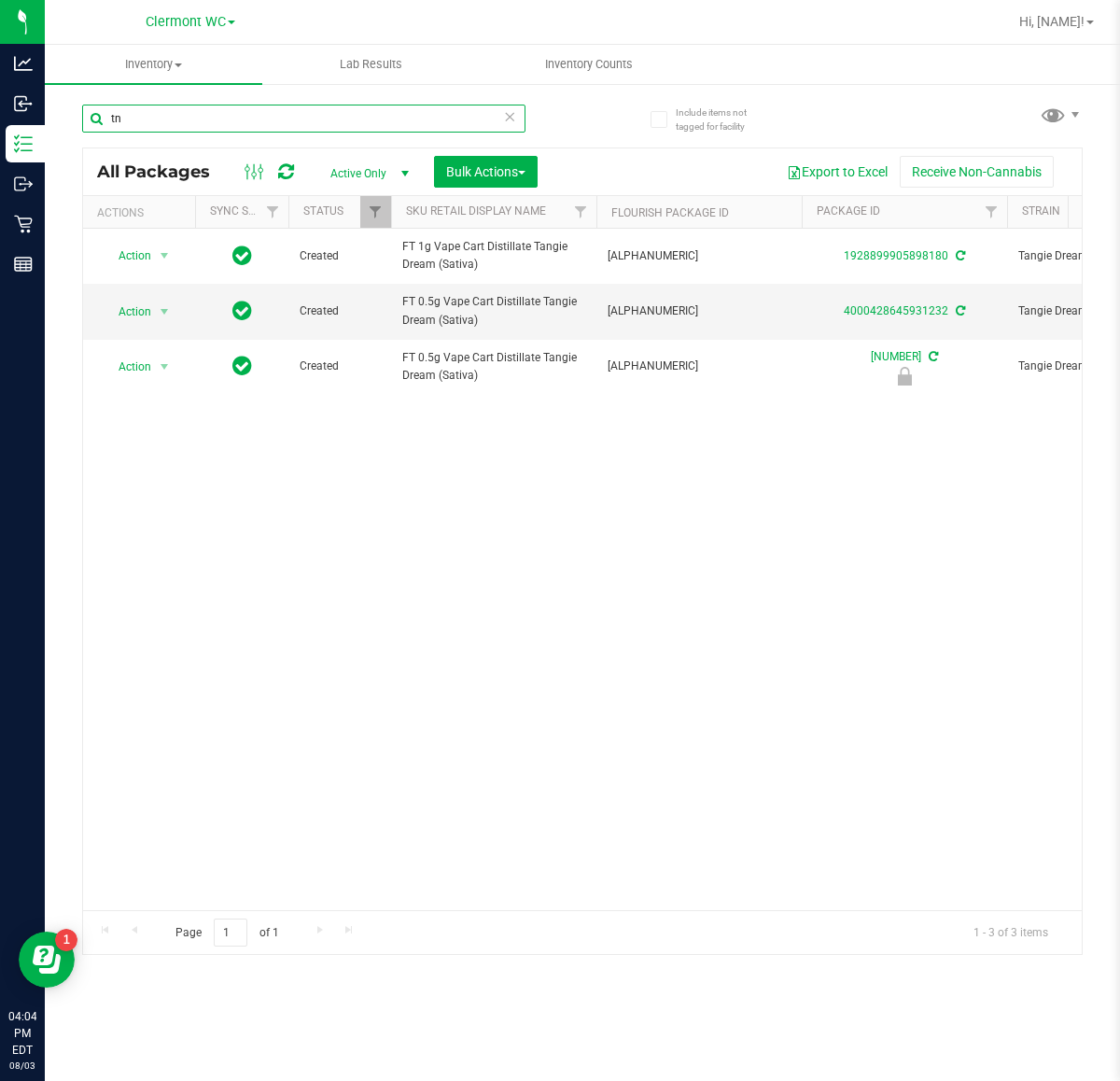 type on "t" 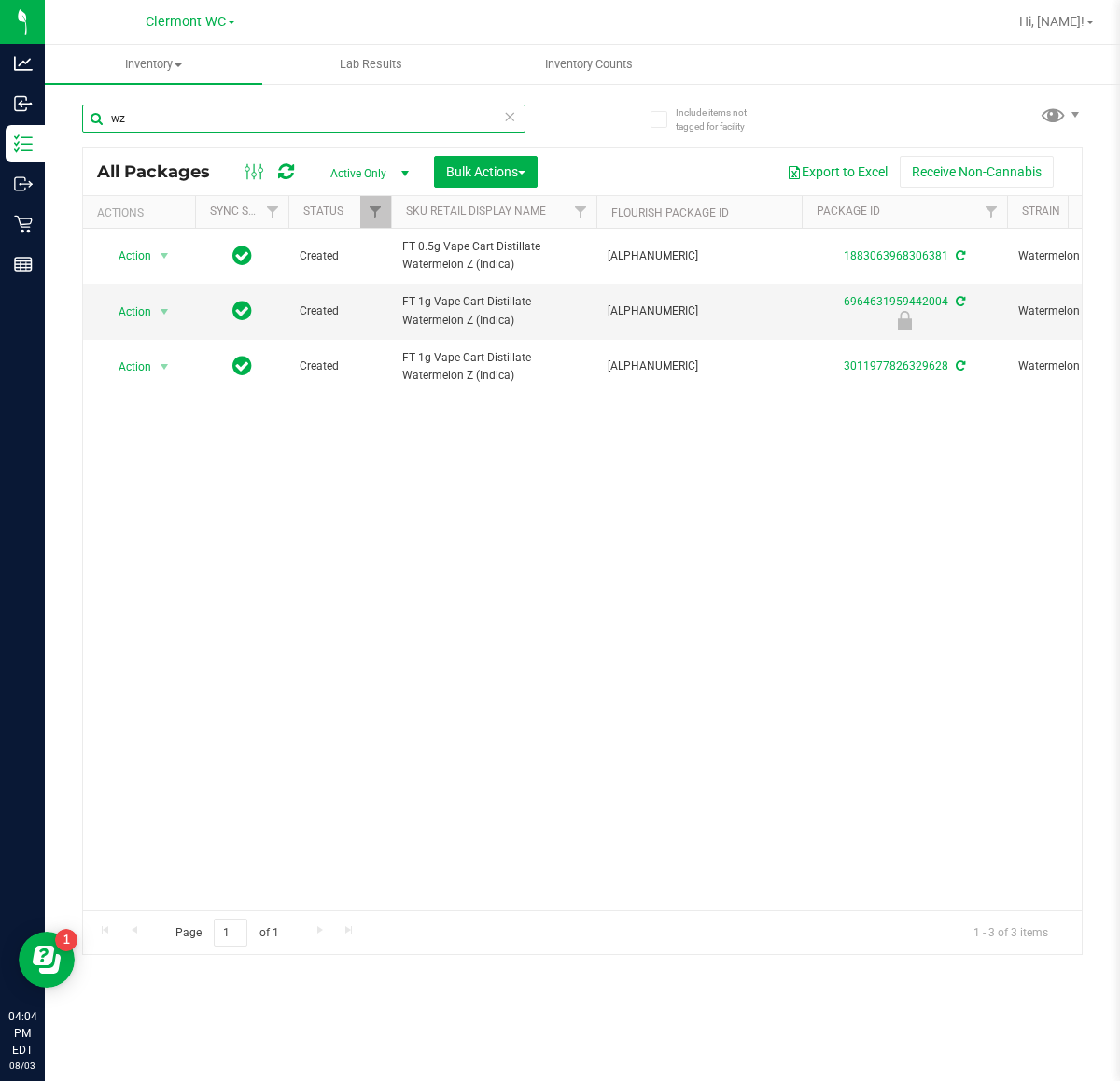 type on "w" 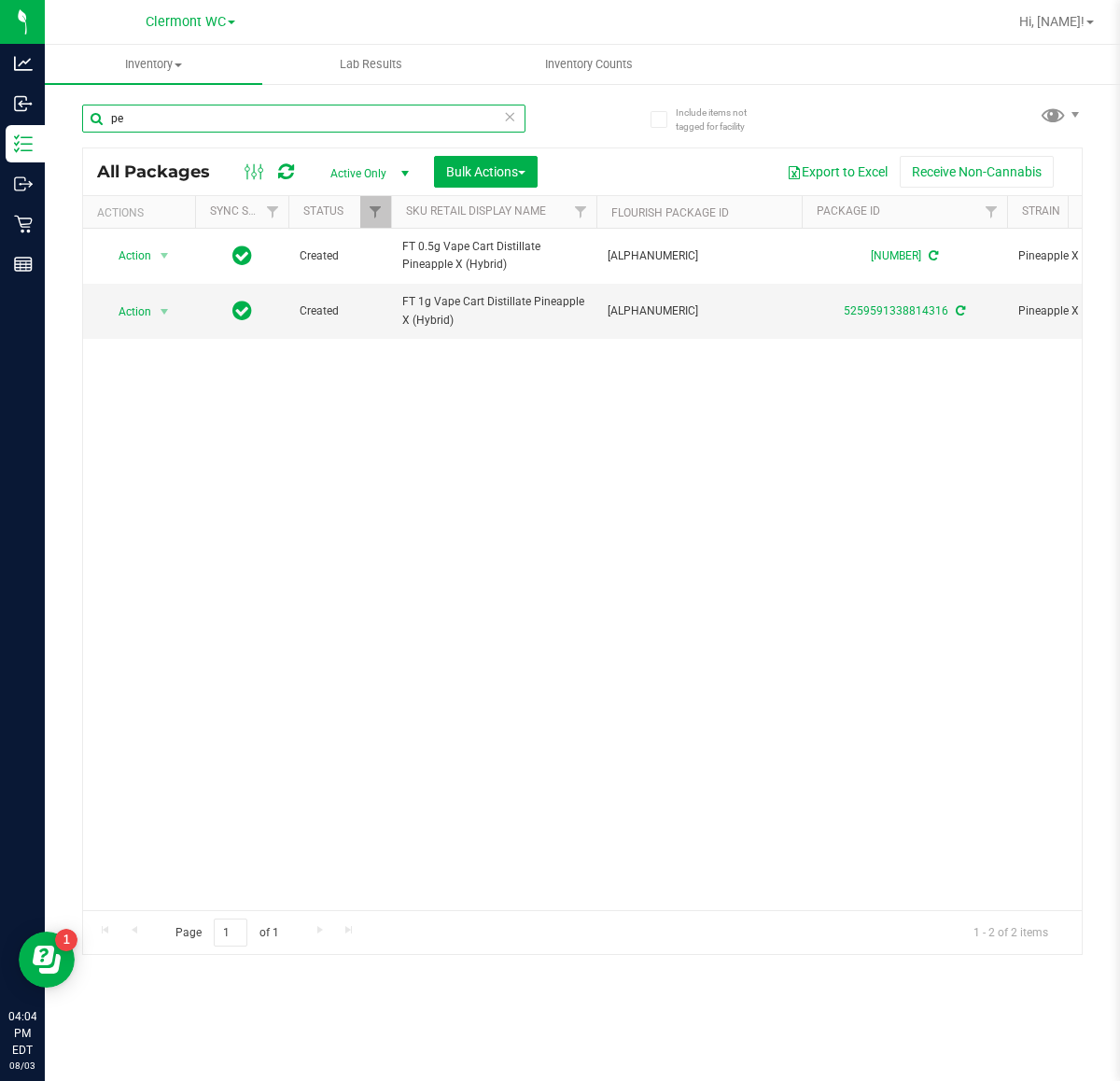 type on "p" 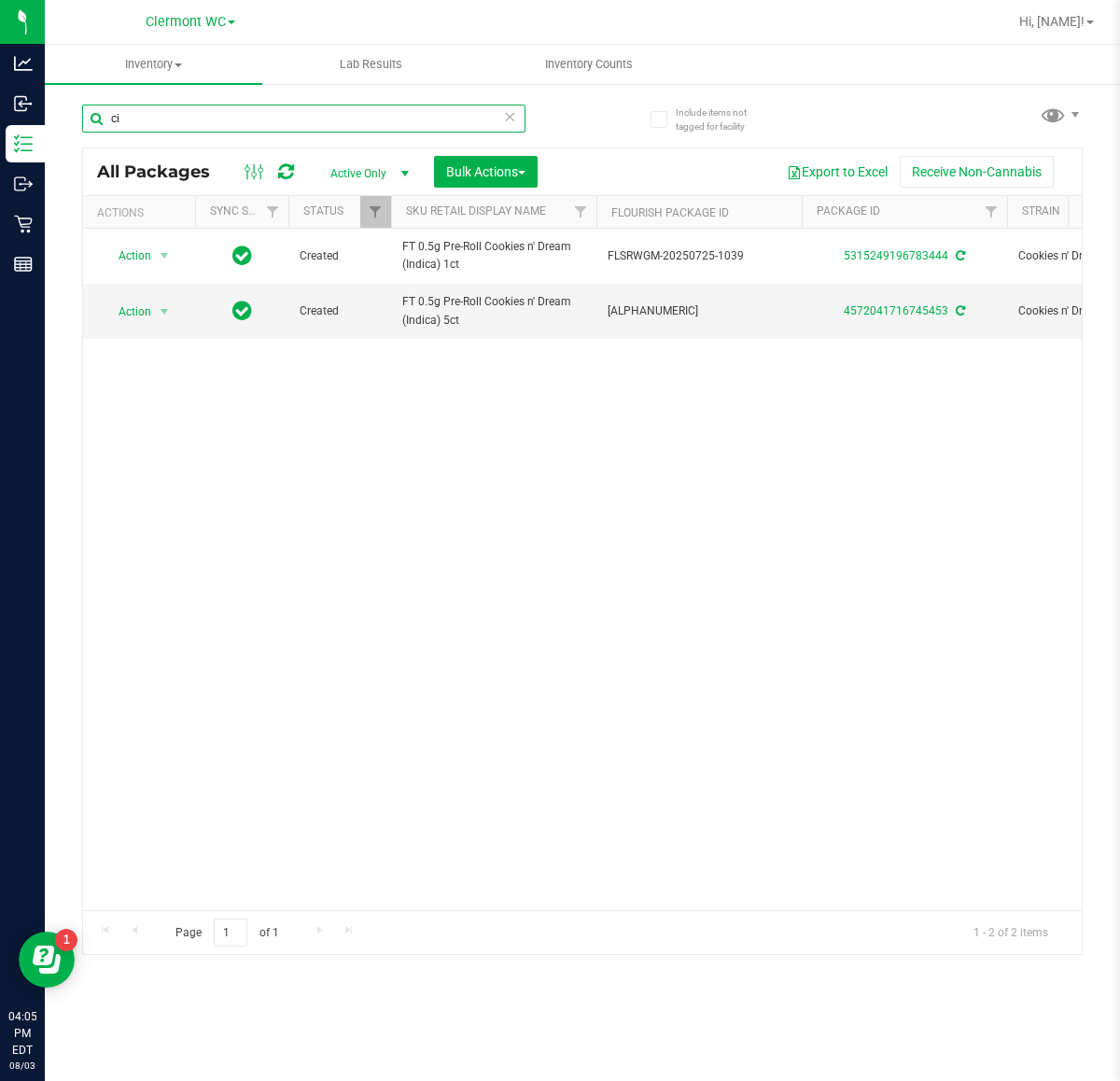 type on "c" 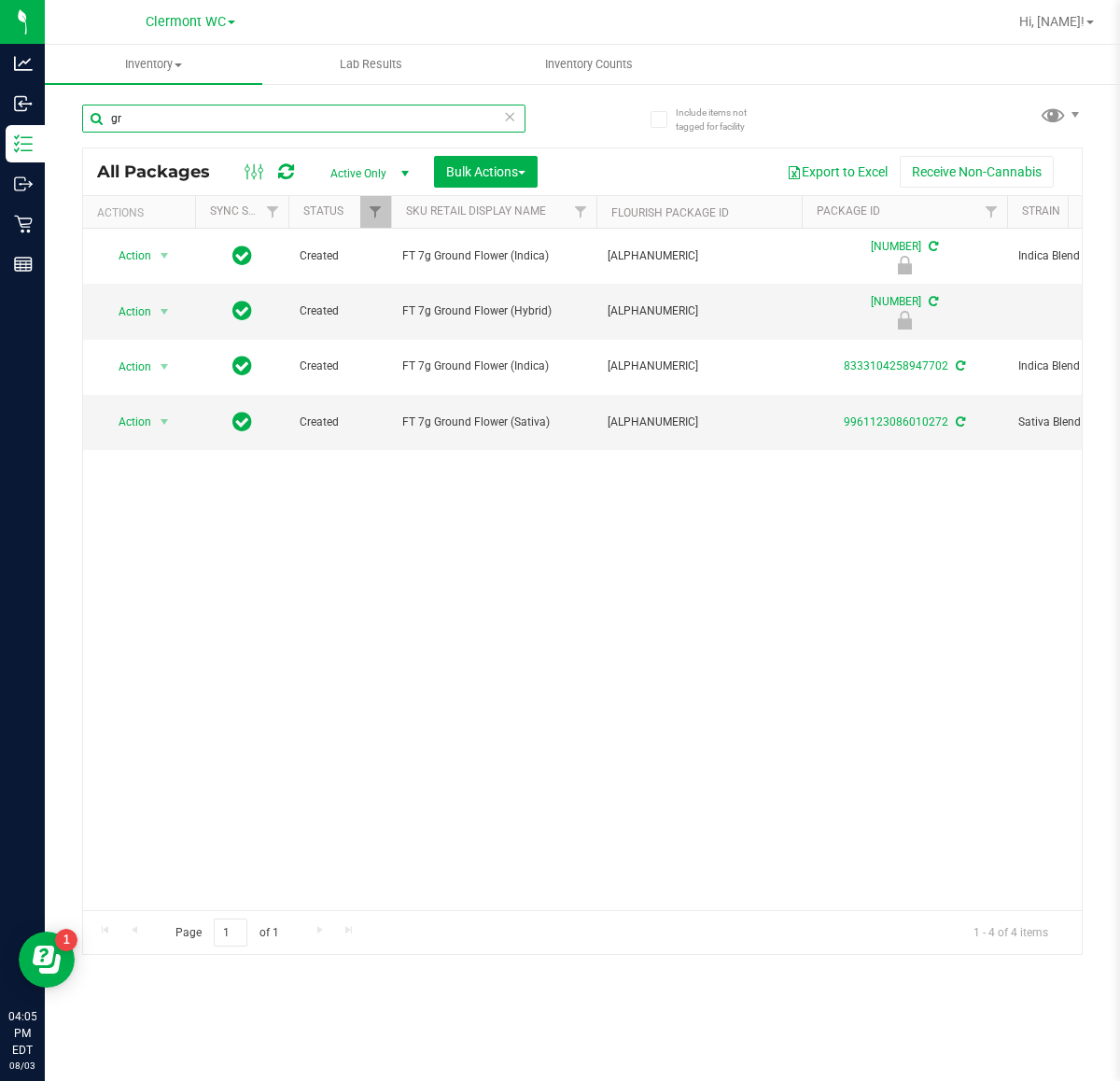 type on "g" 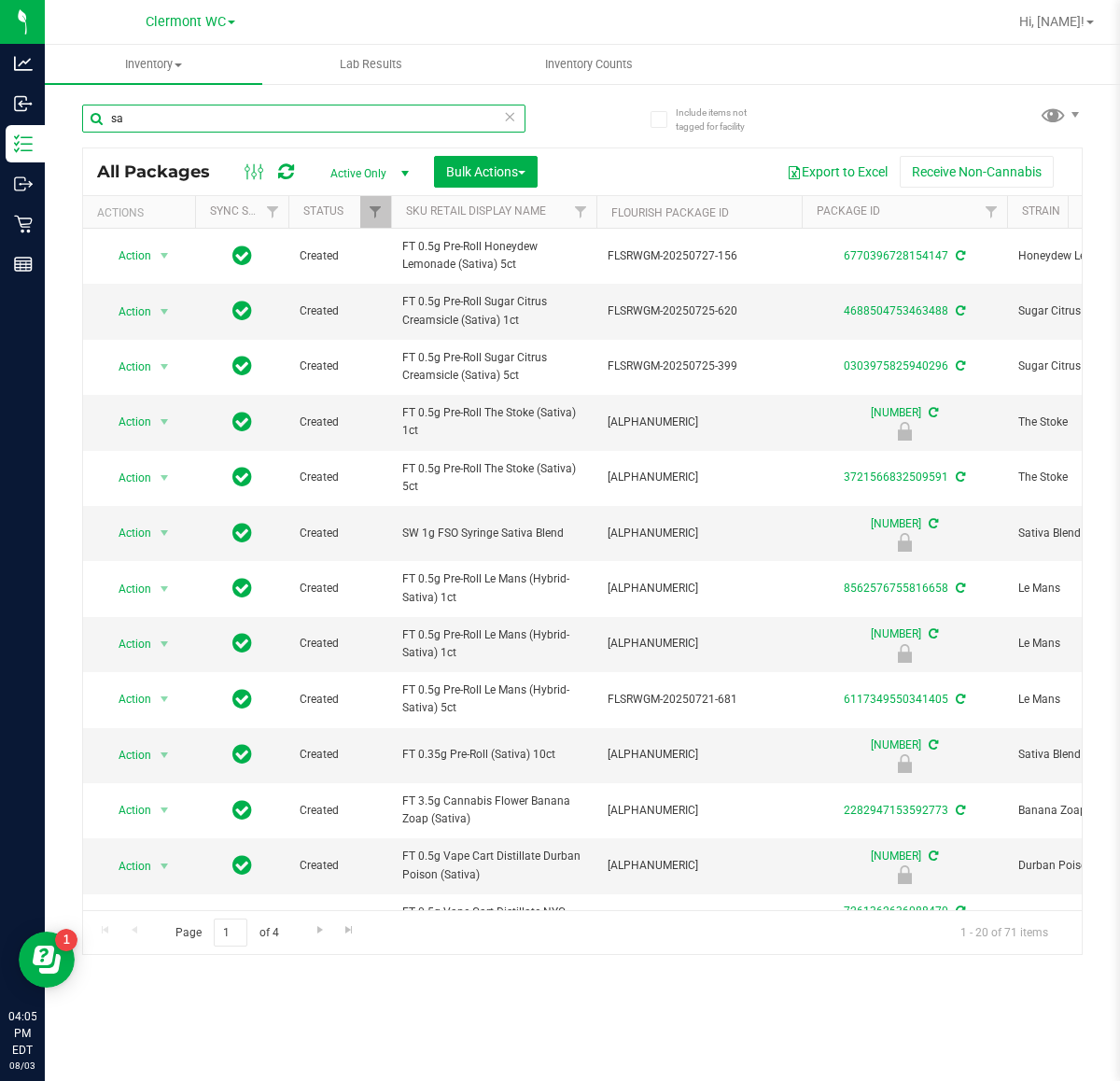 type on "s" 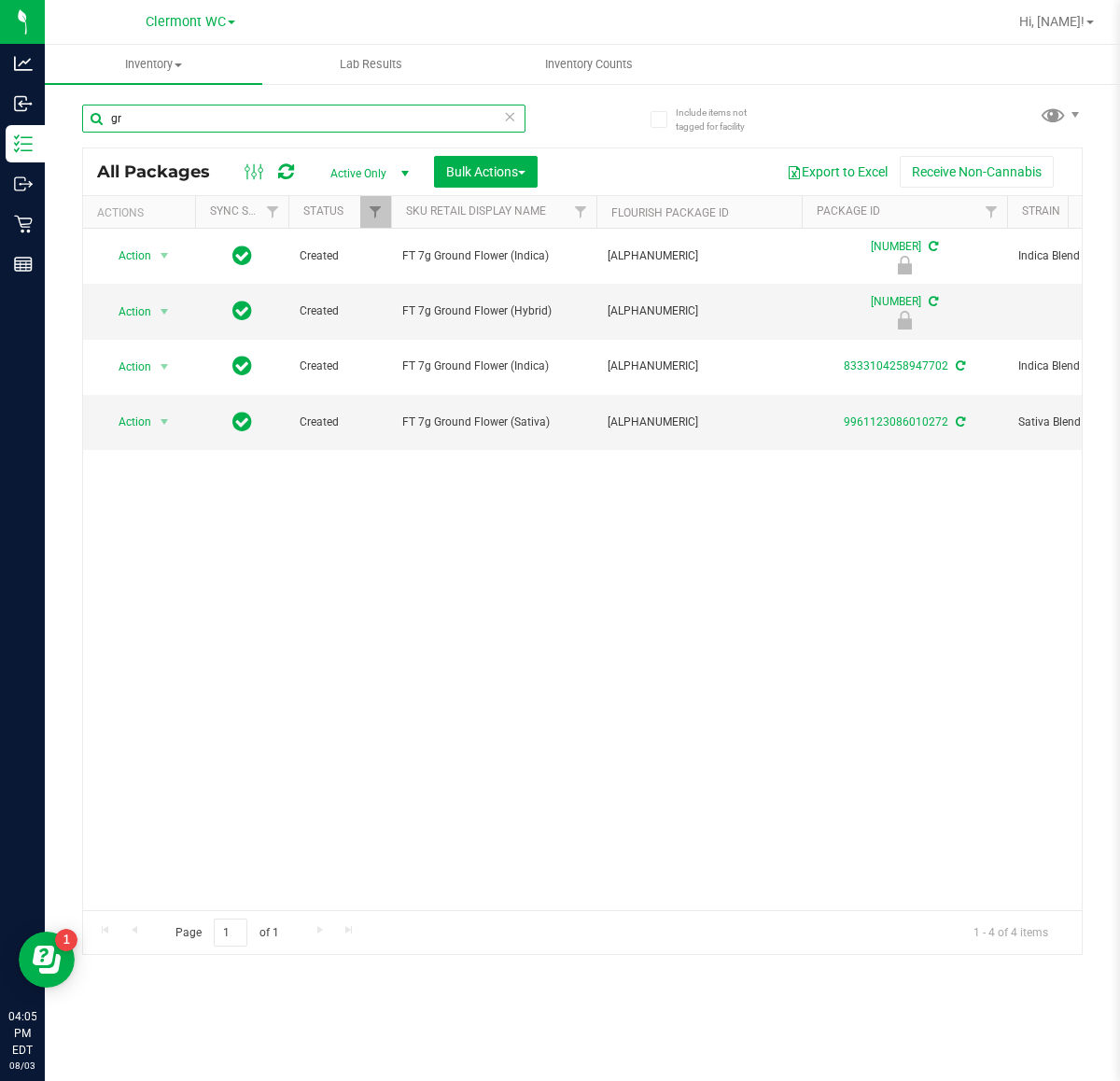 type on "g" 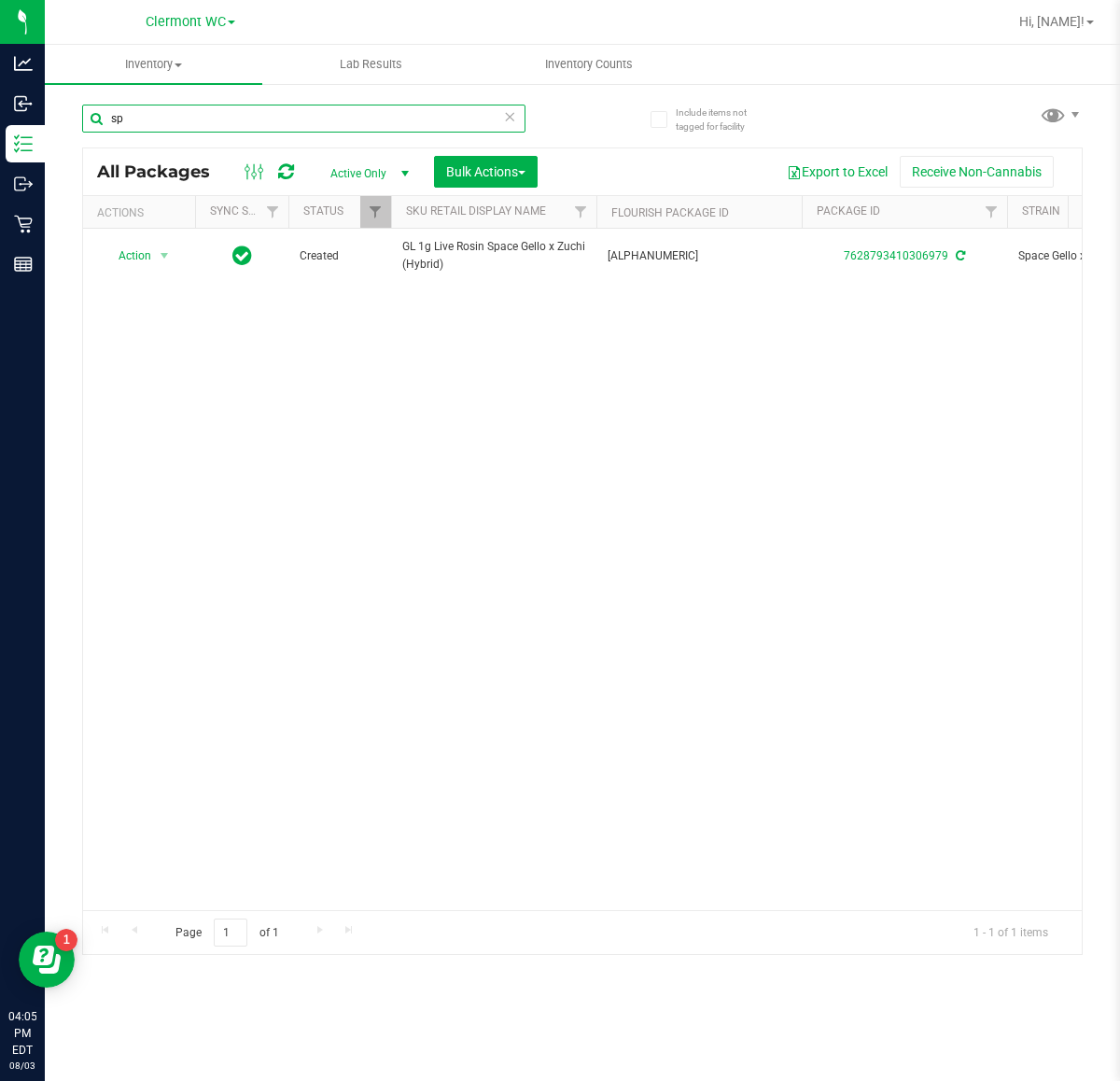 type on "s" 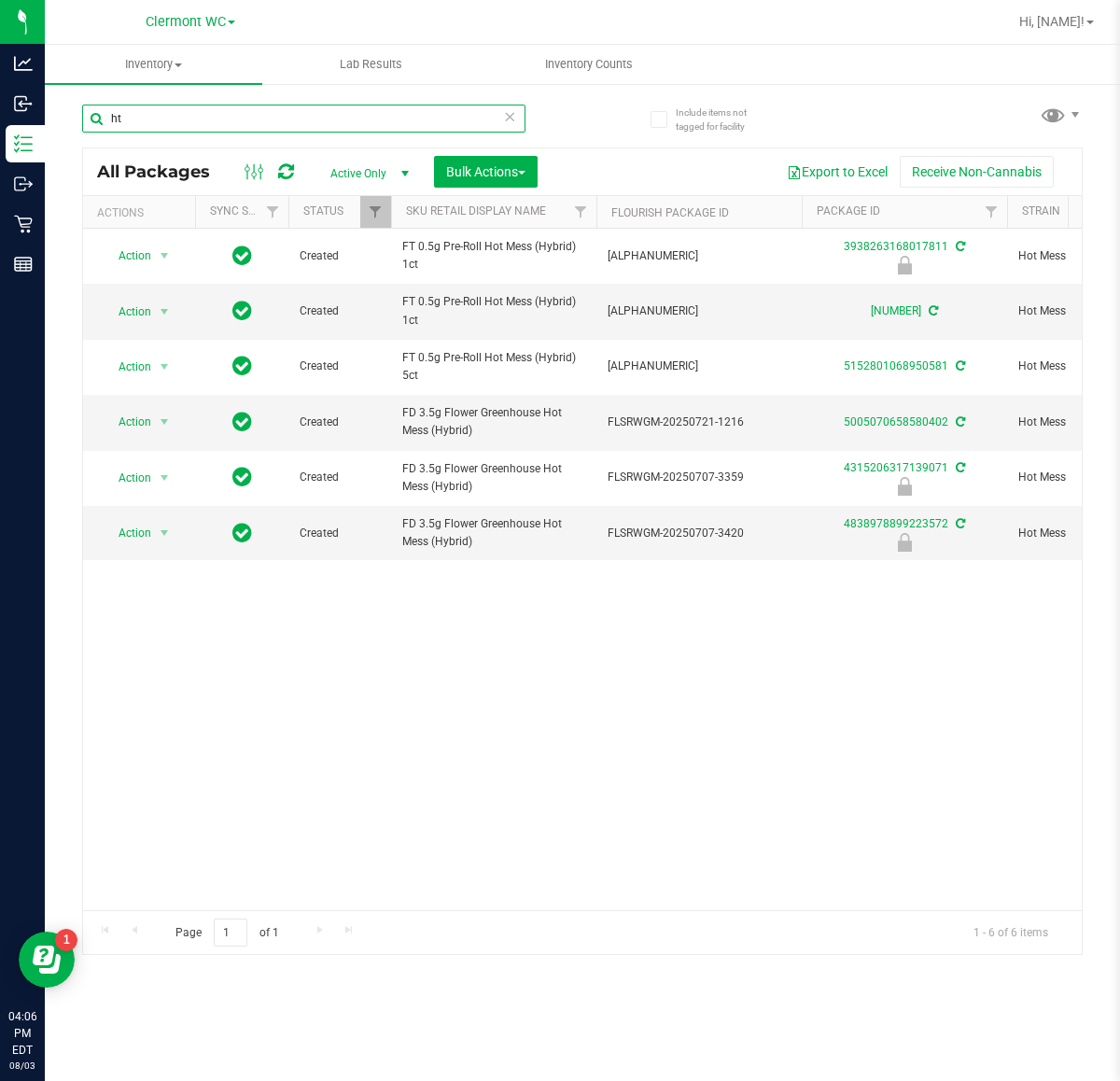 type on "h" 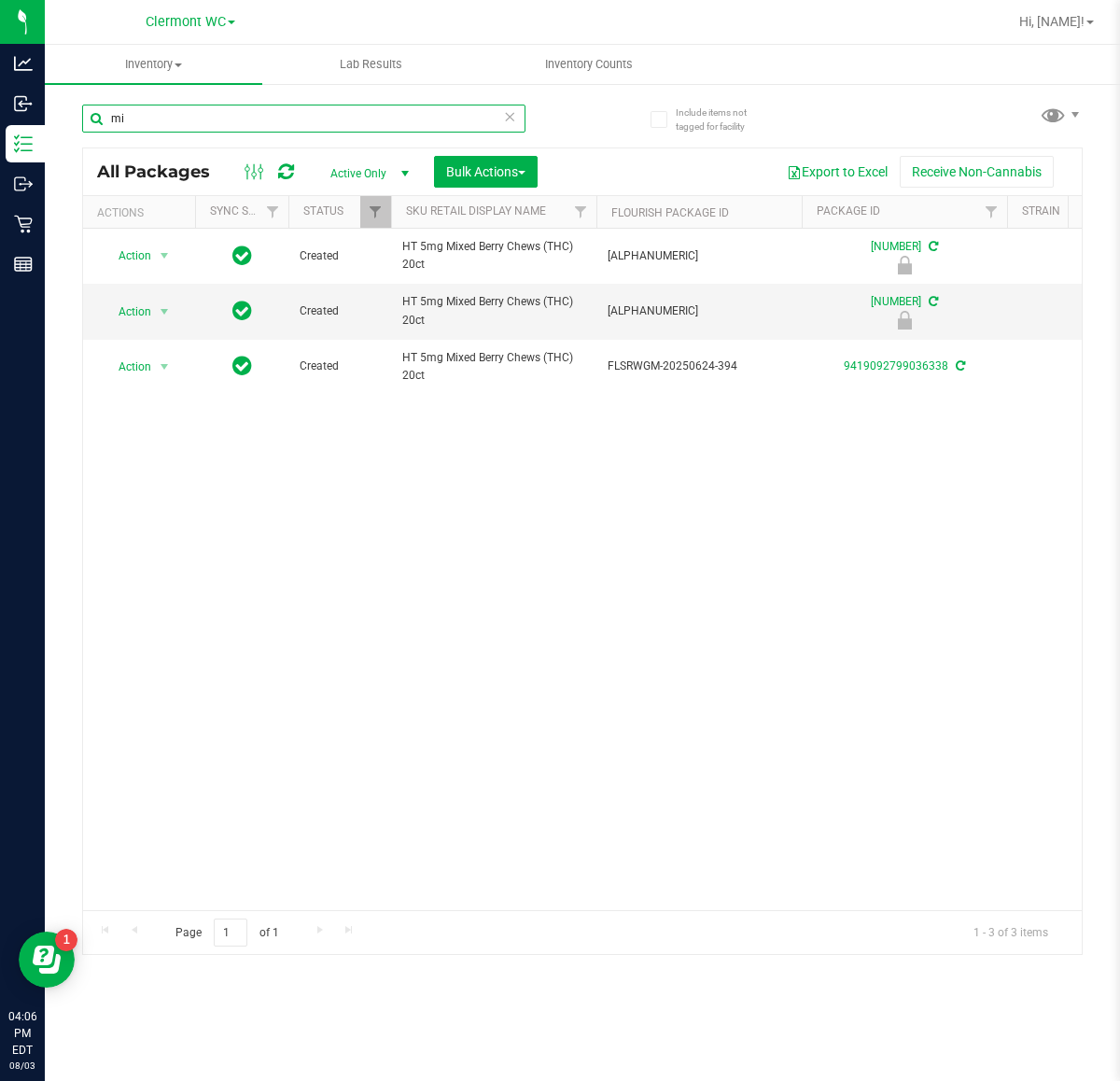 type on "m" 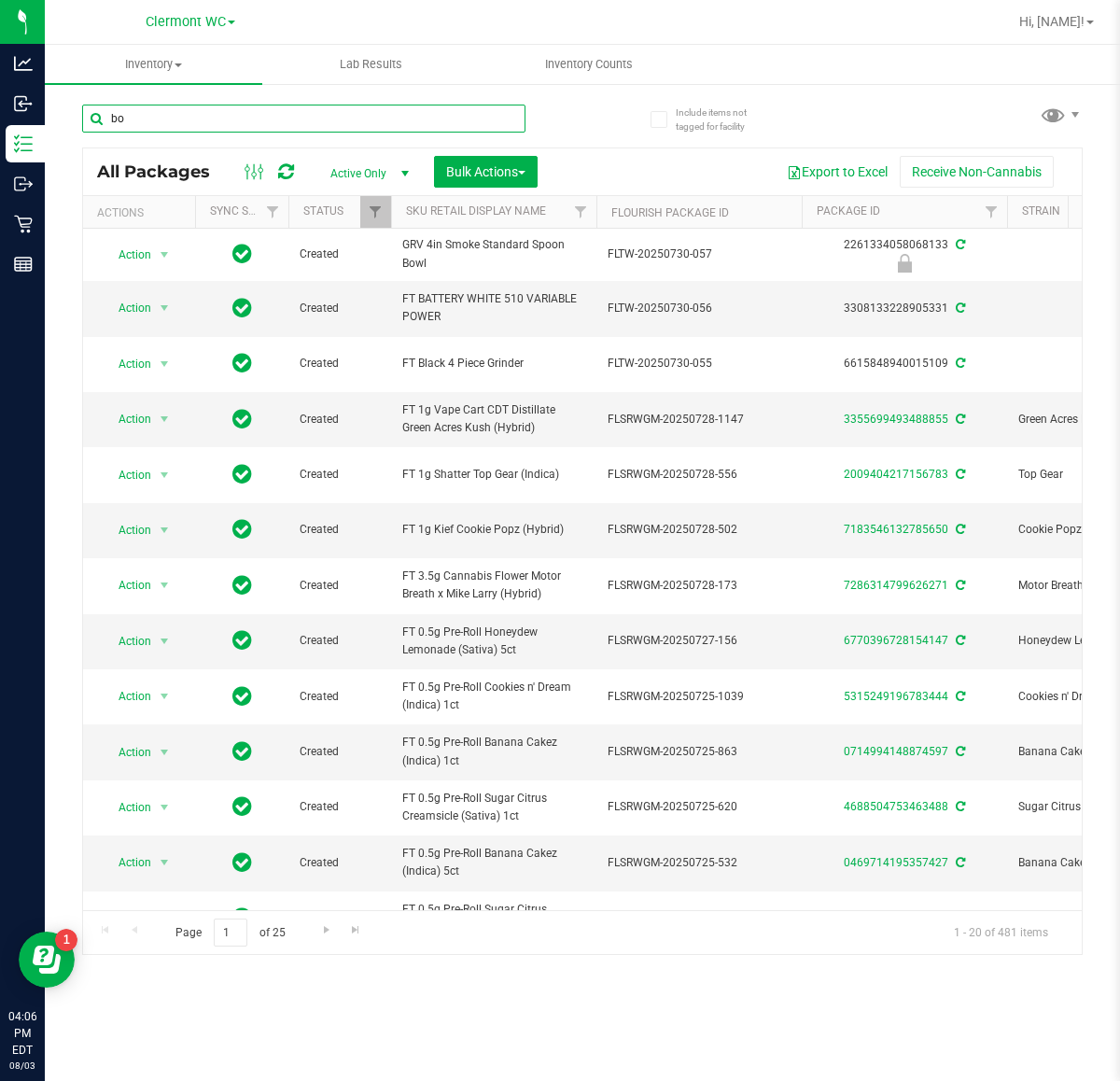 type on "bof" 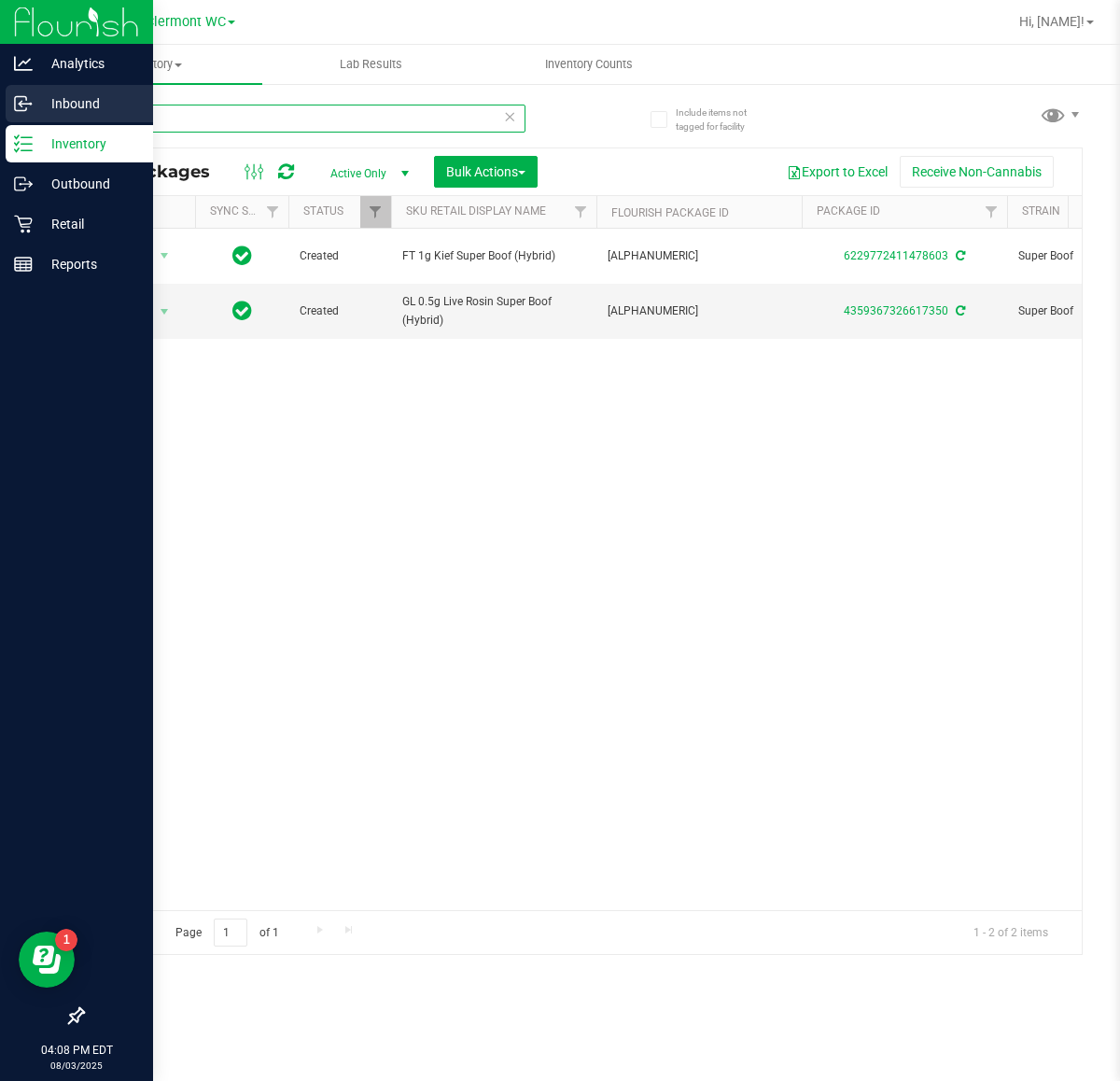 drag, startPoint x: 275, startPoint y: 118, endPoint x: 0, endPoint y: 118, distance: 275 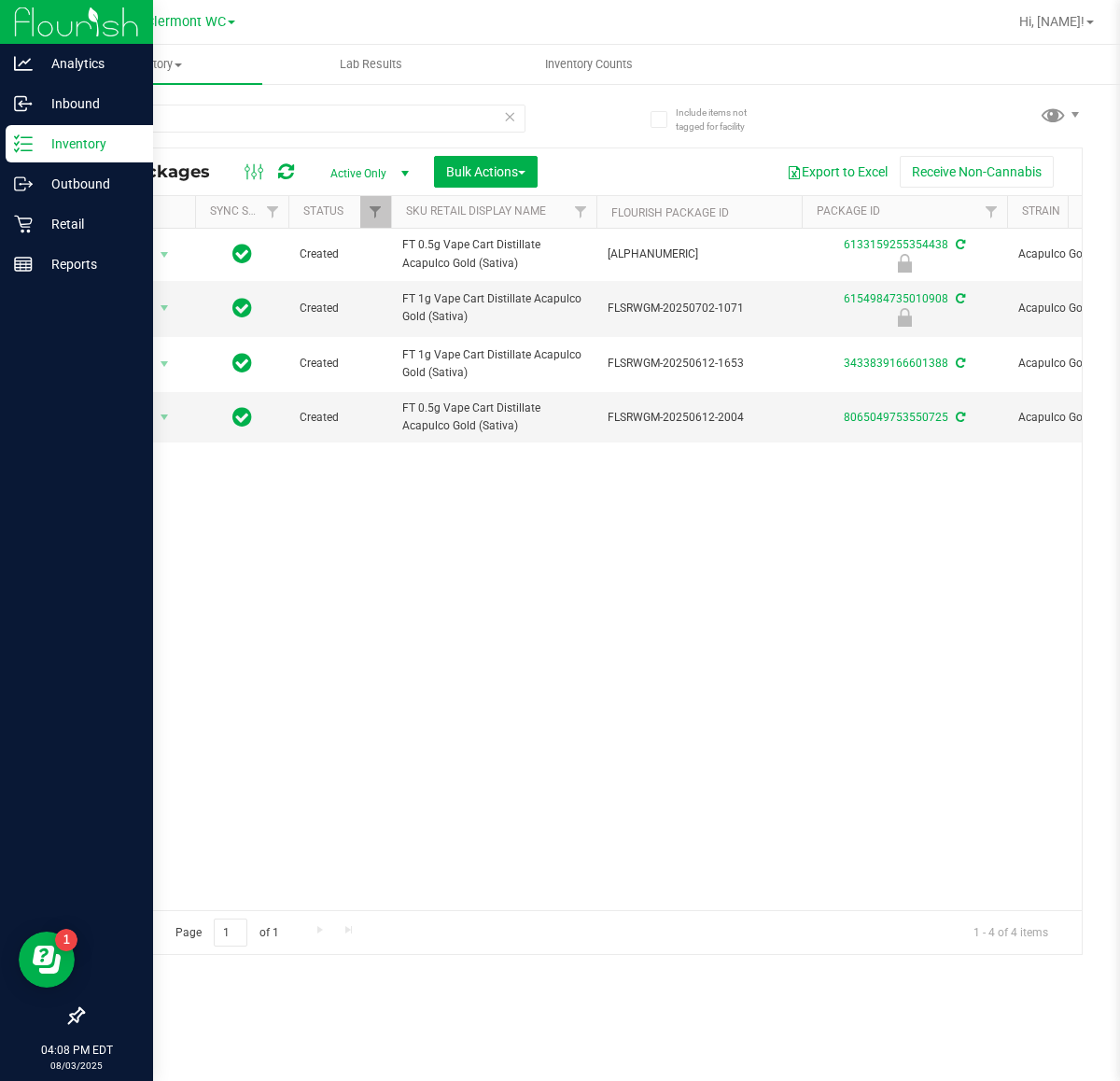 click on "04:08 PM EDT" at bounding box center [77, 1050] 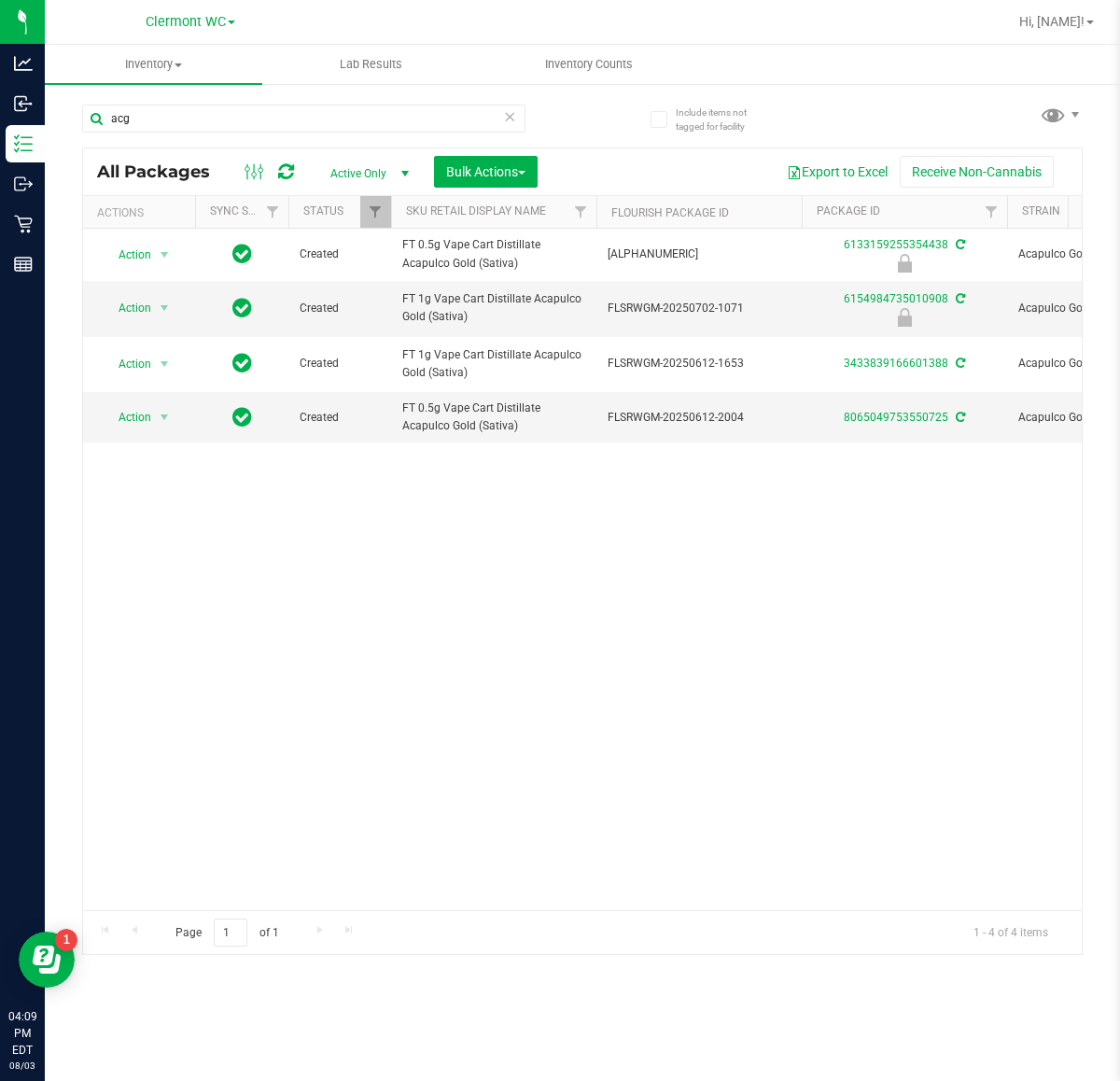 click on "Action Action Edit attributes Global inventory Locate package Package audit log Print package label Print product labels Unlock package
Created
[PRODUCT] [PRODUCT] [PRODUCT] [PRODUCT] ([PRODUCT])
[ALPHANUMERIC]
[NUMBER]
[PRODUCT]
Each
([NUMBER] [UNIT])
[PRICE] [PRICE] [CURRENCY]
[PRODUCT]
[NUMBER]
[NUMBER]
[NUMBER]
[MONTH] [DAY], [YEAR] [HOUR]:[MINUTE]:[SECOND] [TIMEZONE]" at bounding box center (582, 569) 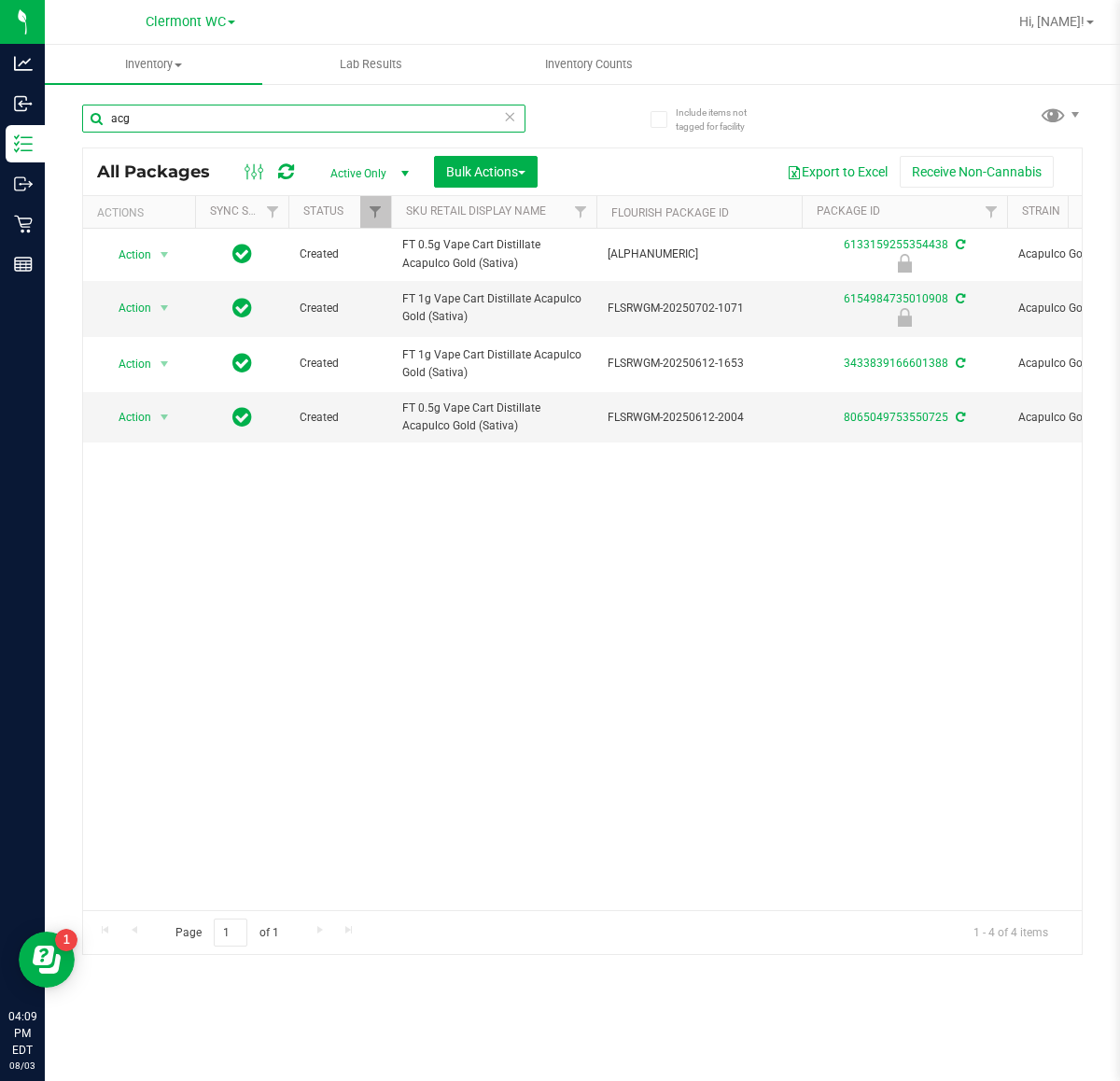 click on "acg" at bounding box center (303, 119) 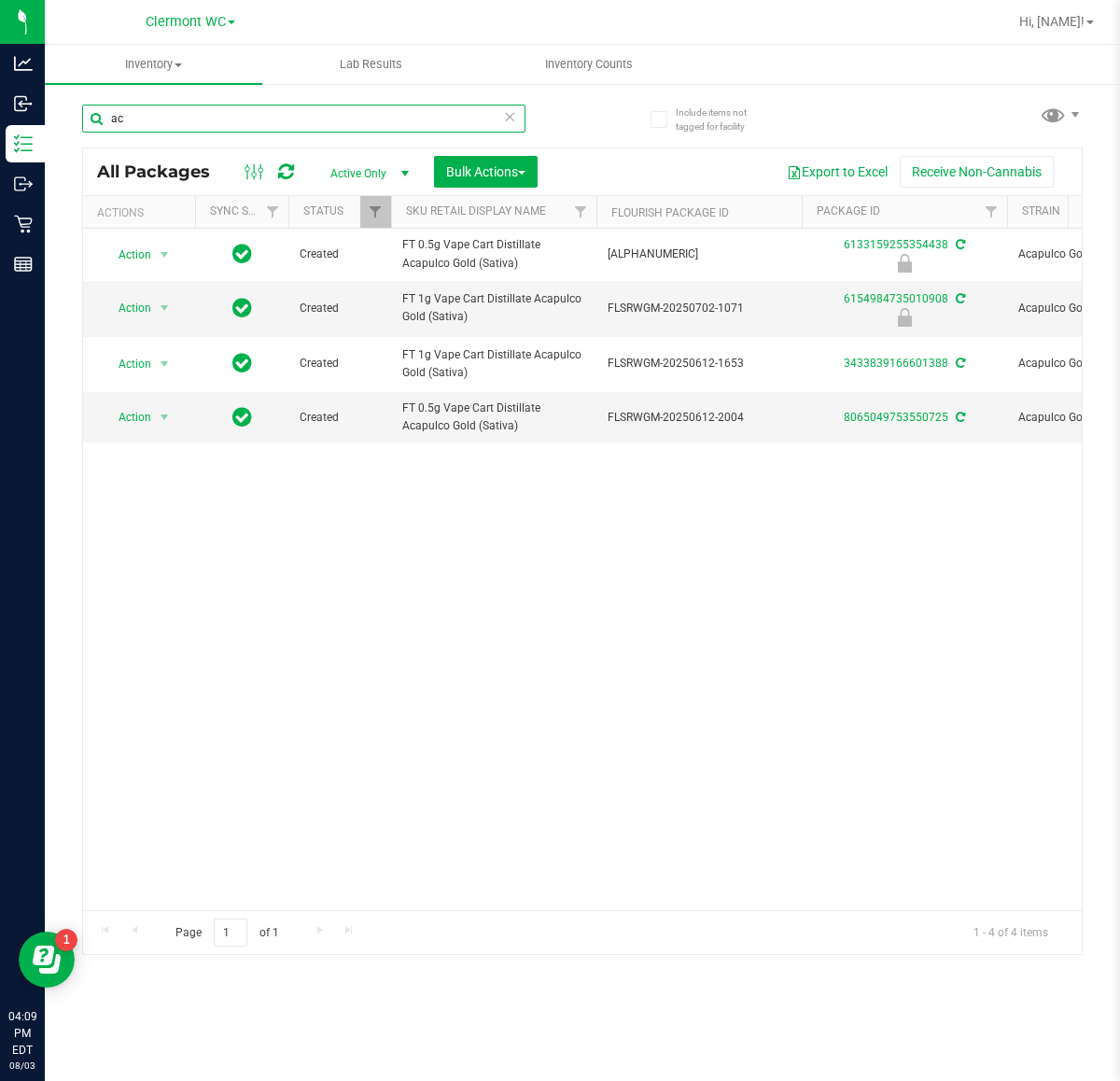 type on "a" 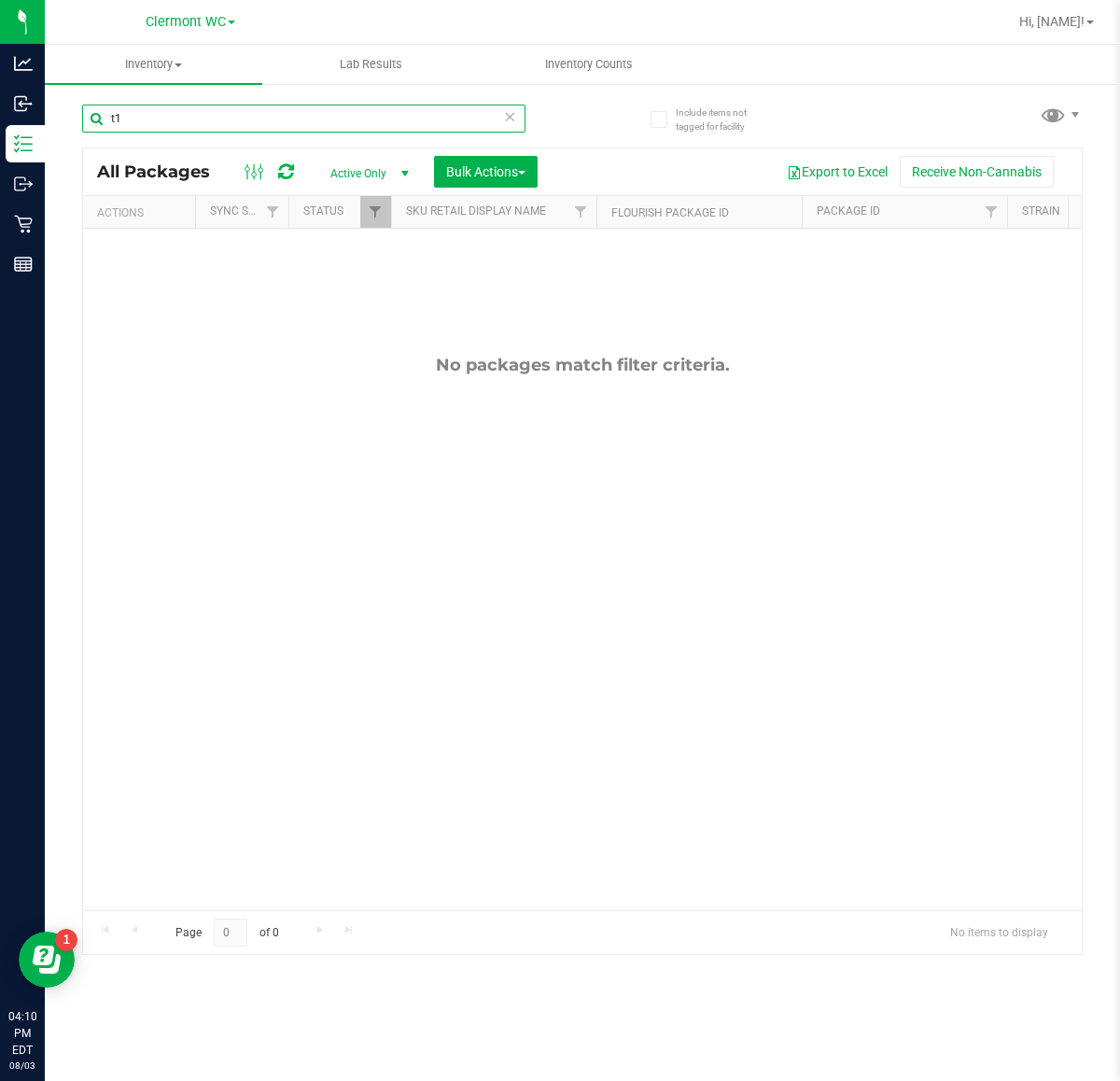 type on "t" 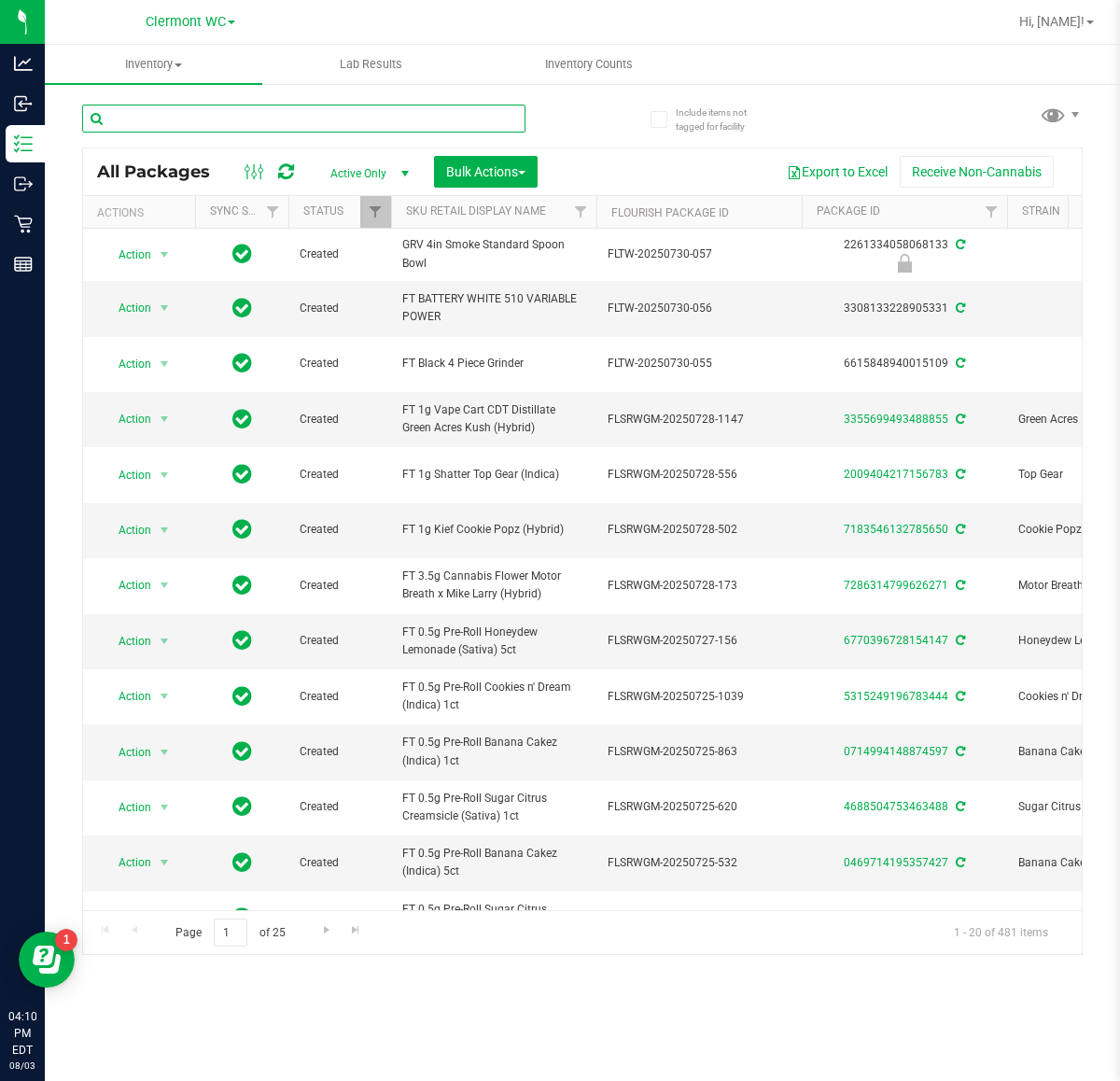 click at bounding box center [303, 119] 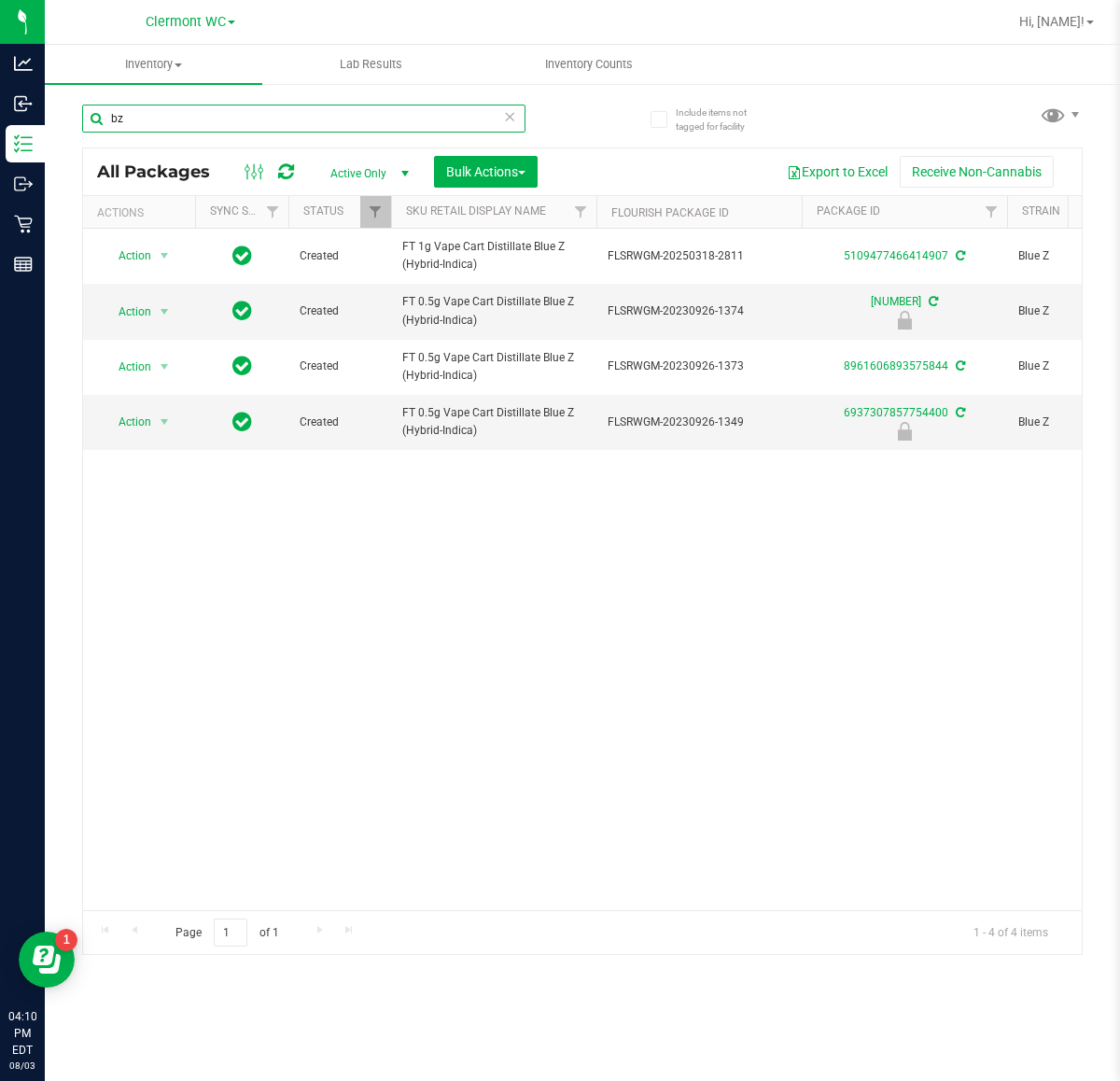 type on "b" 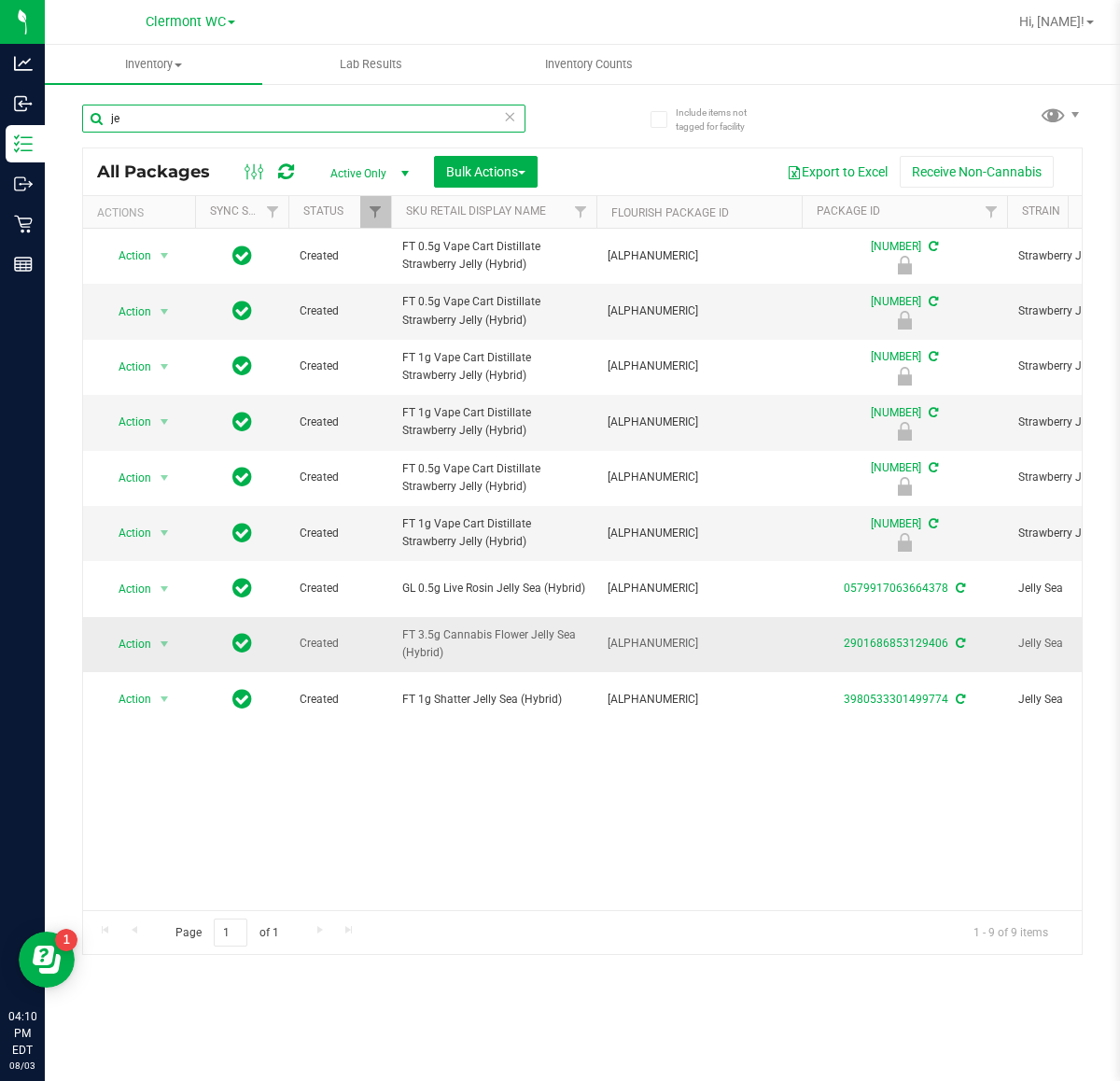 type on "j" 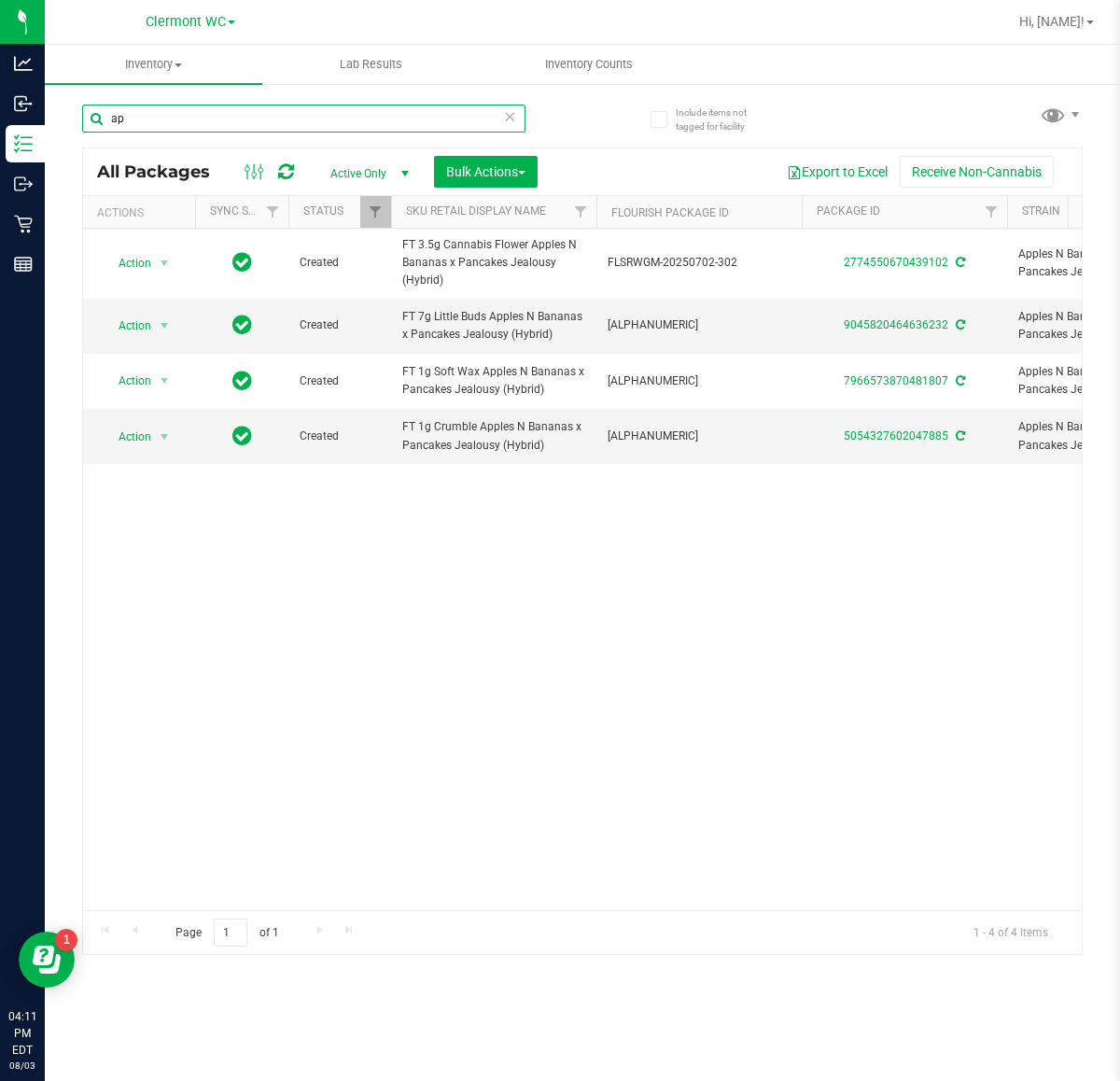 type on "a" 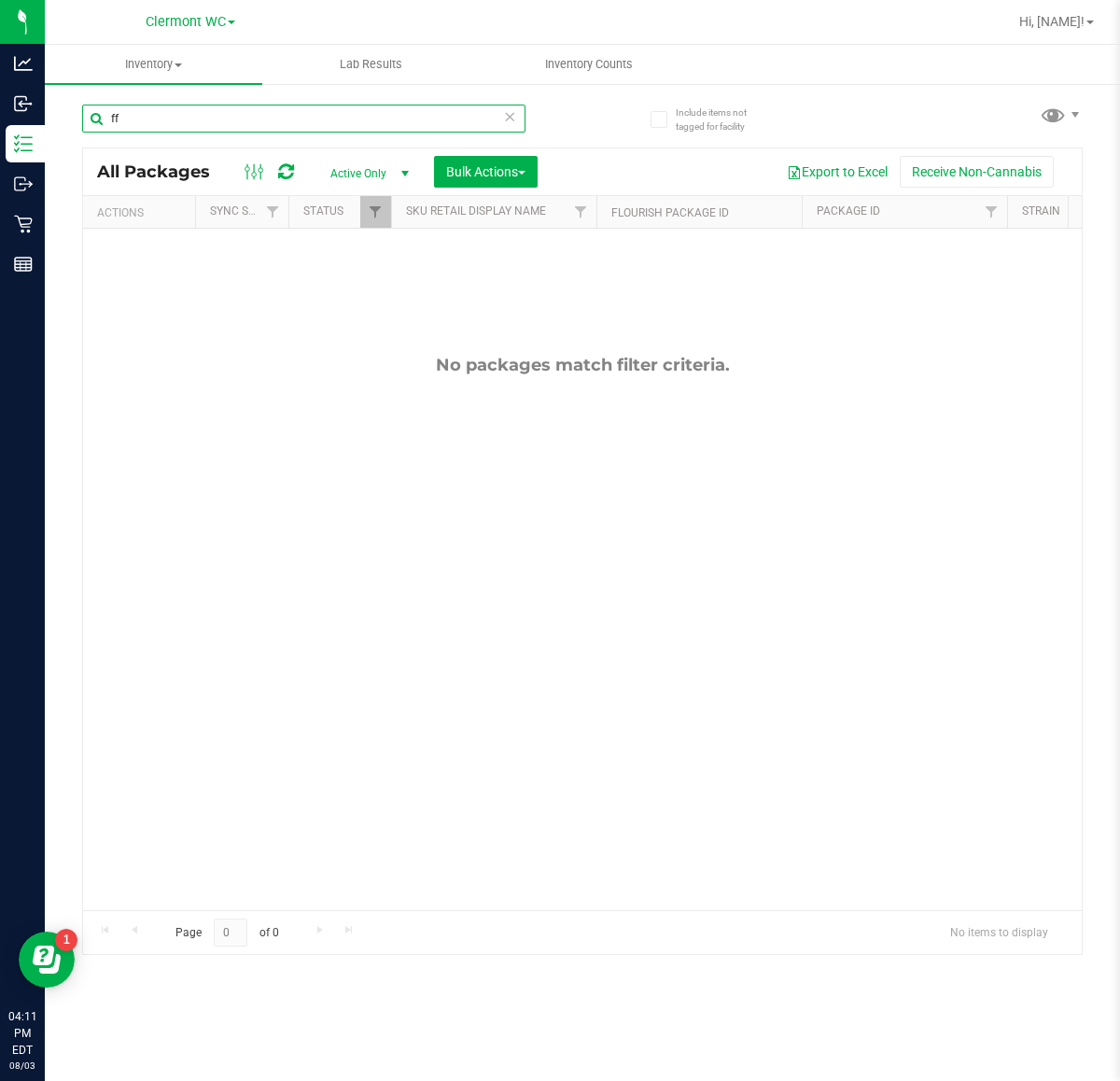 type on "f" 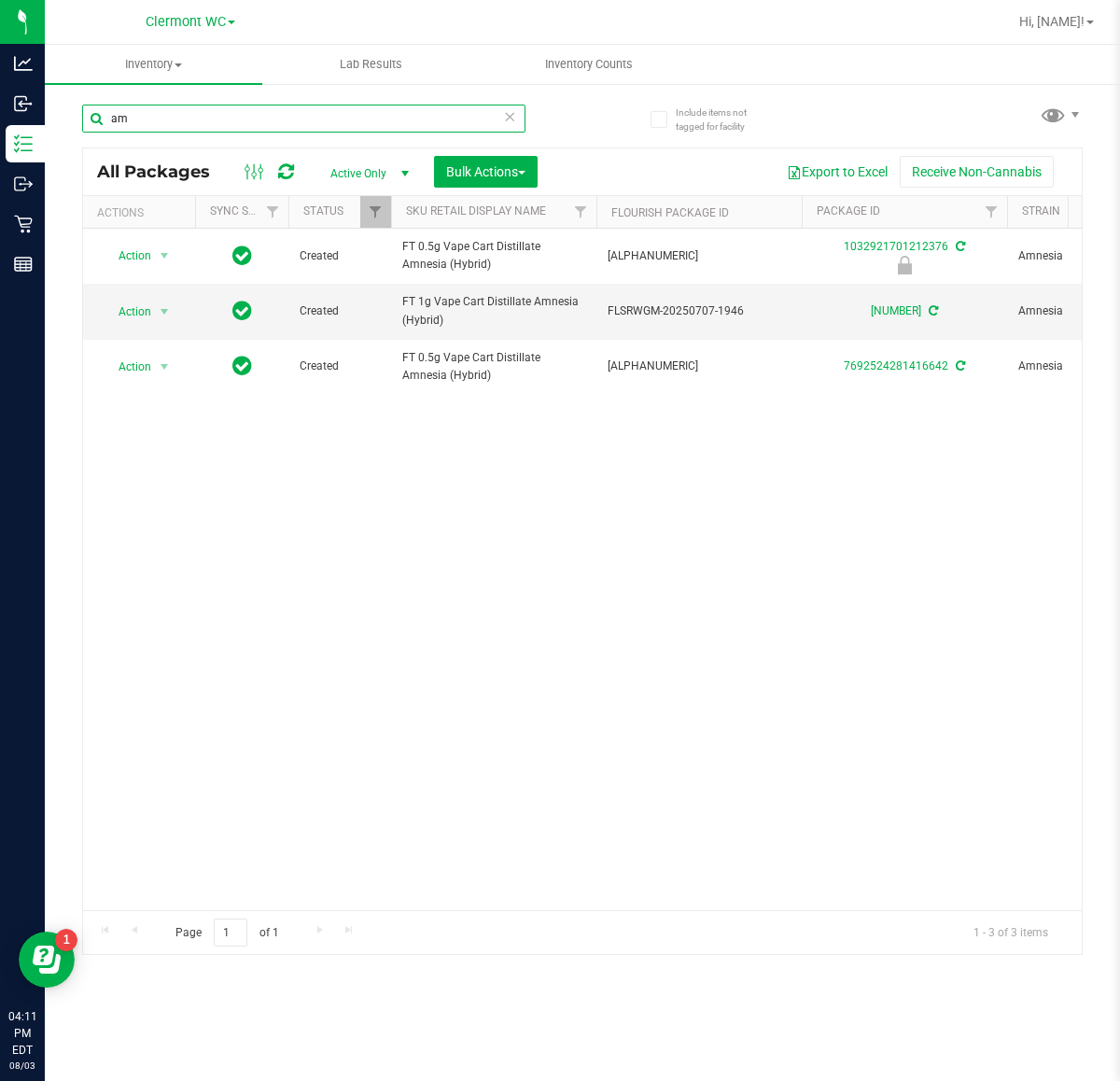 type on "a" 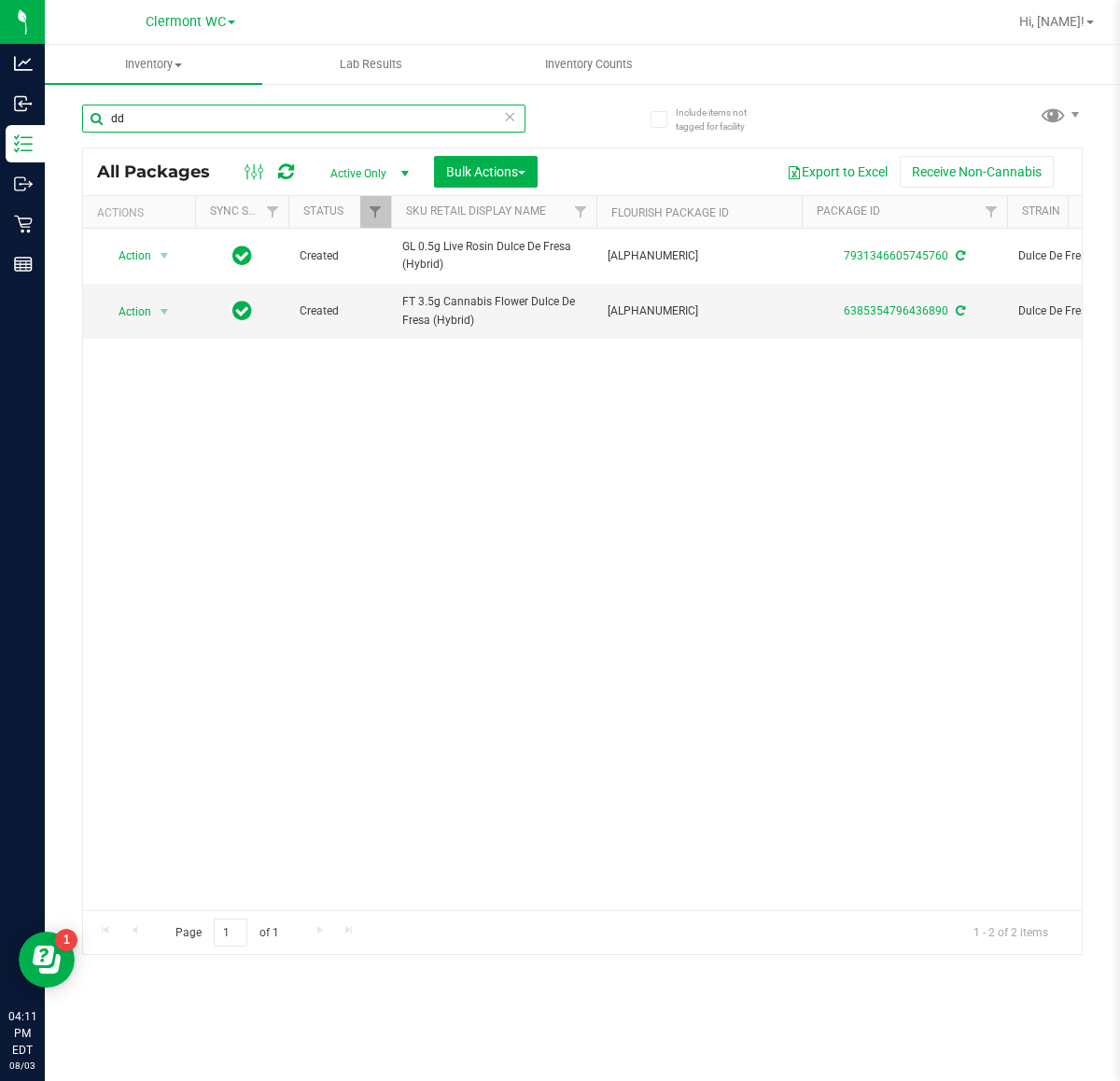 type on "d" 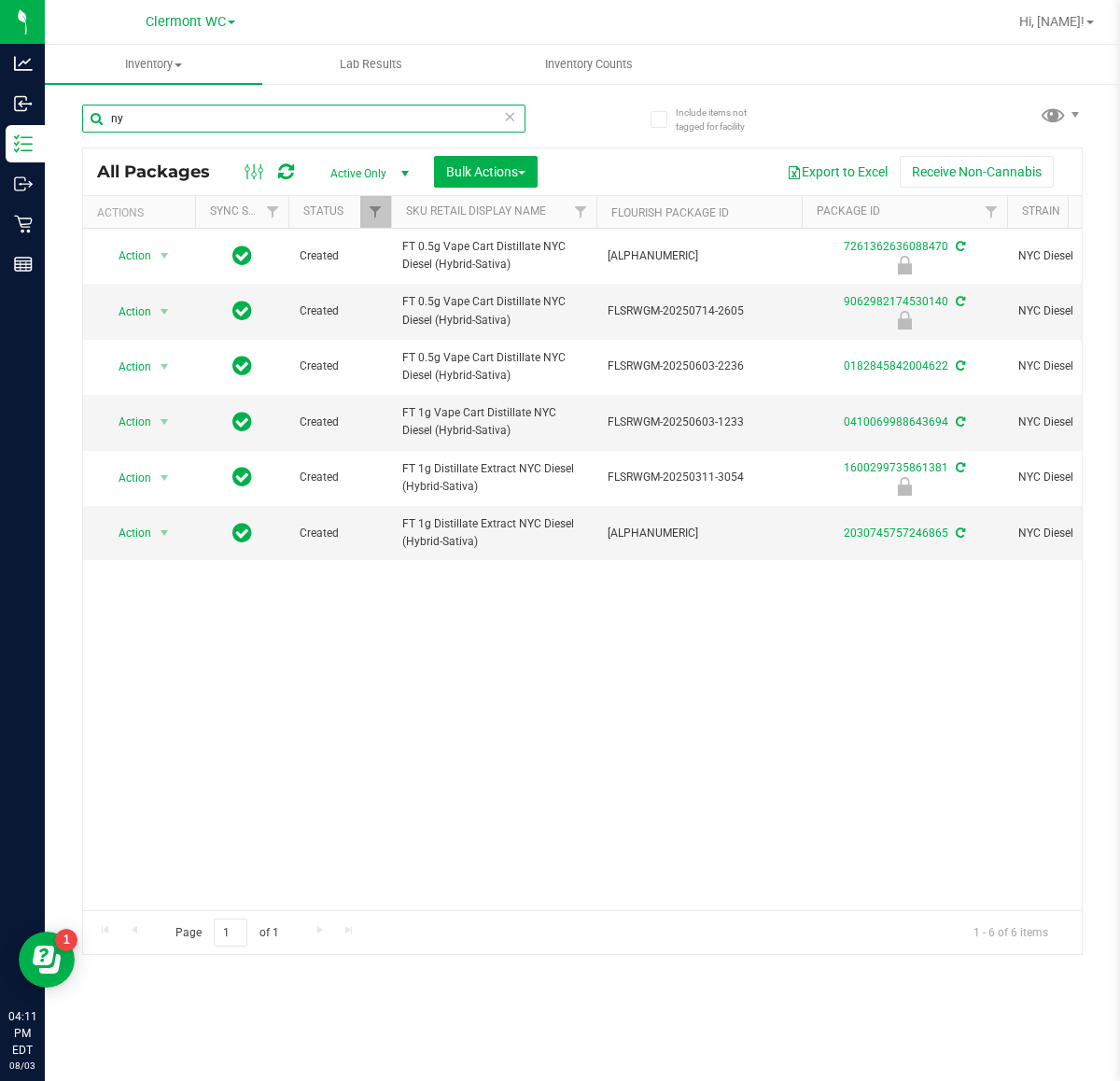 type on "n" 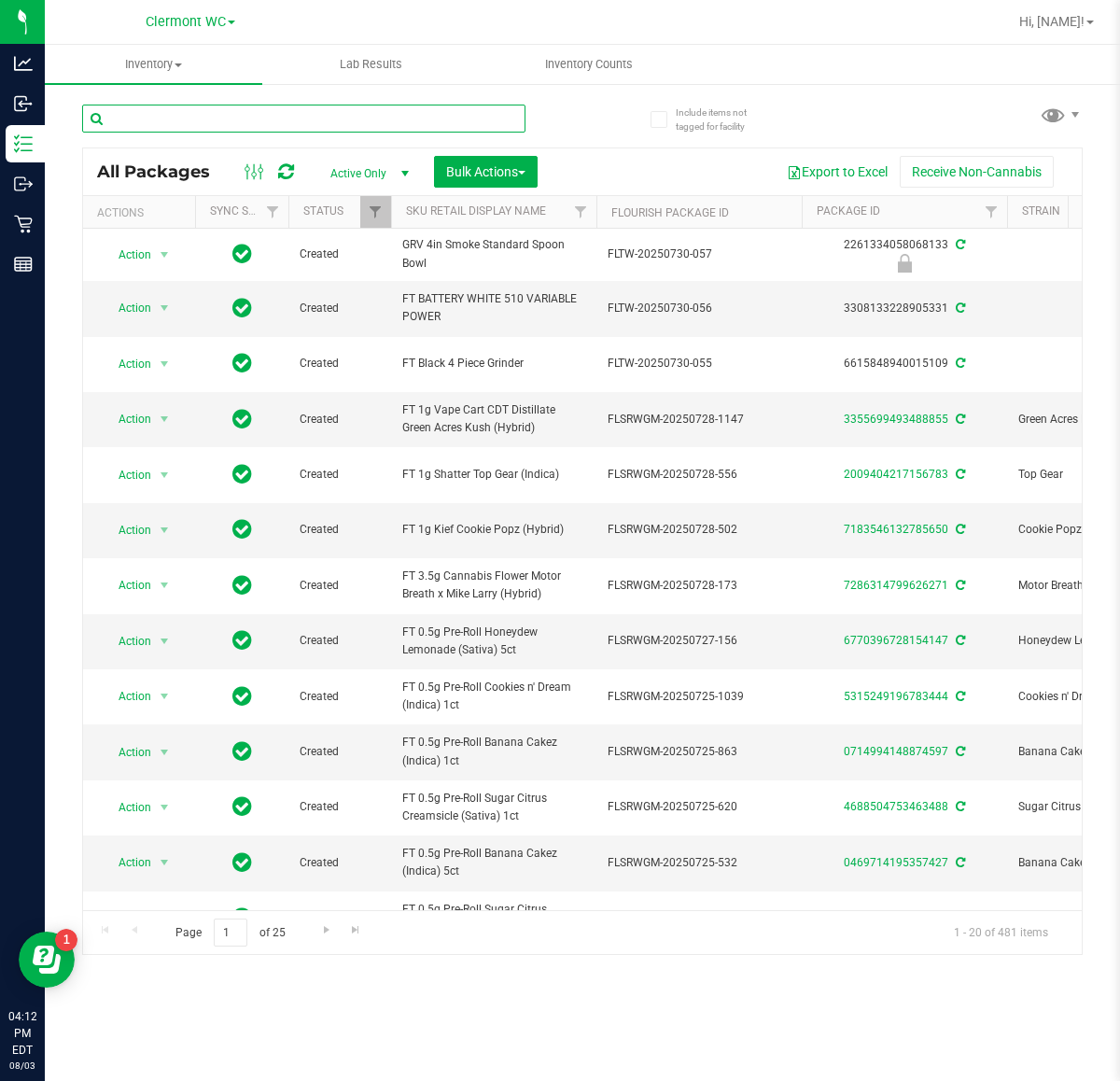 click at bounding box center [303, 119] 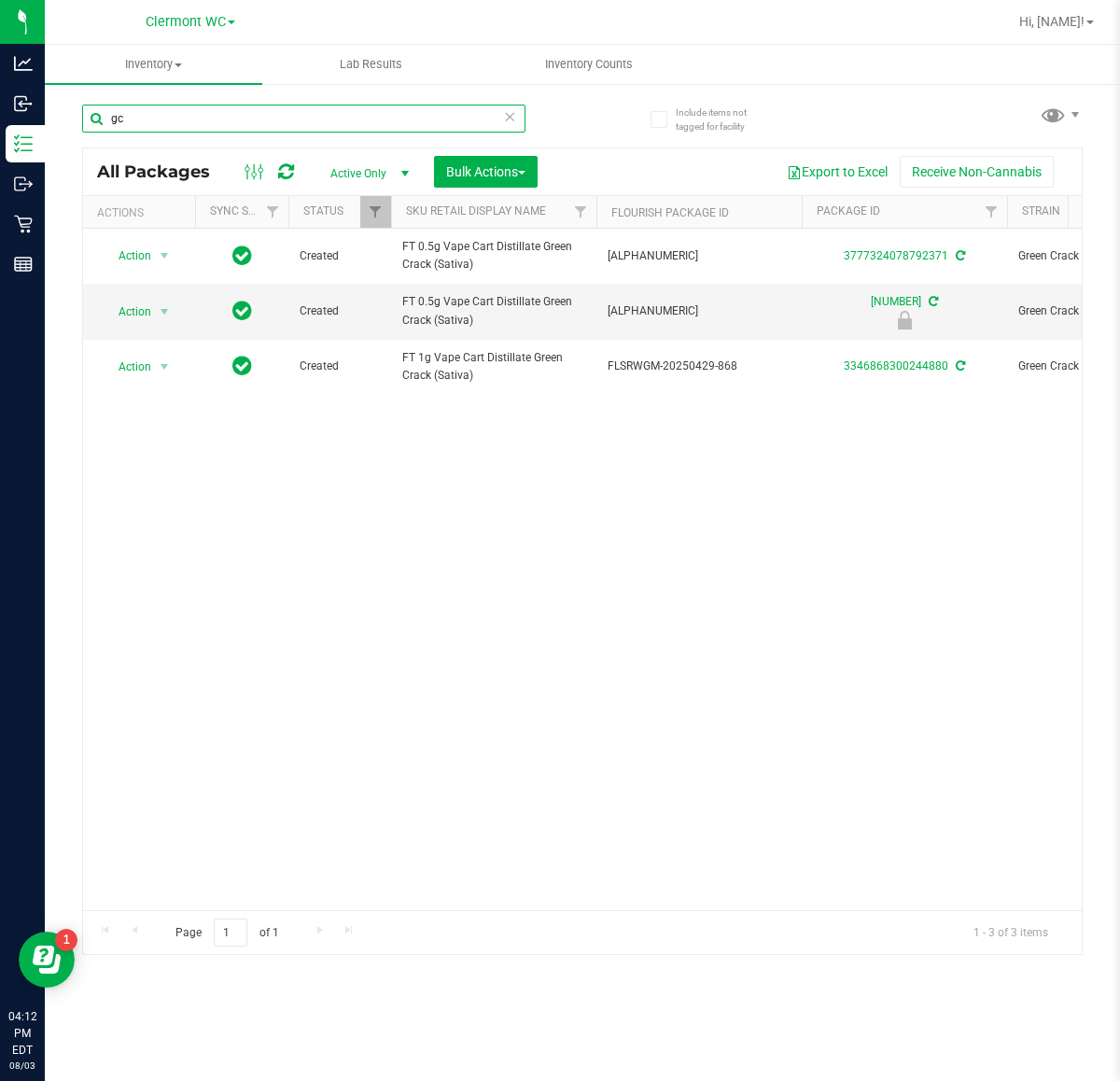 type on "g" 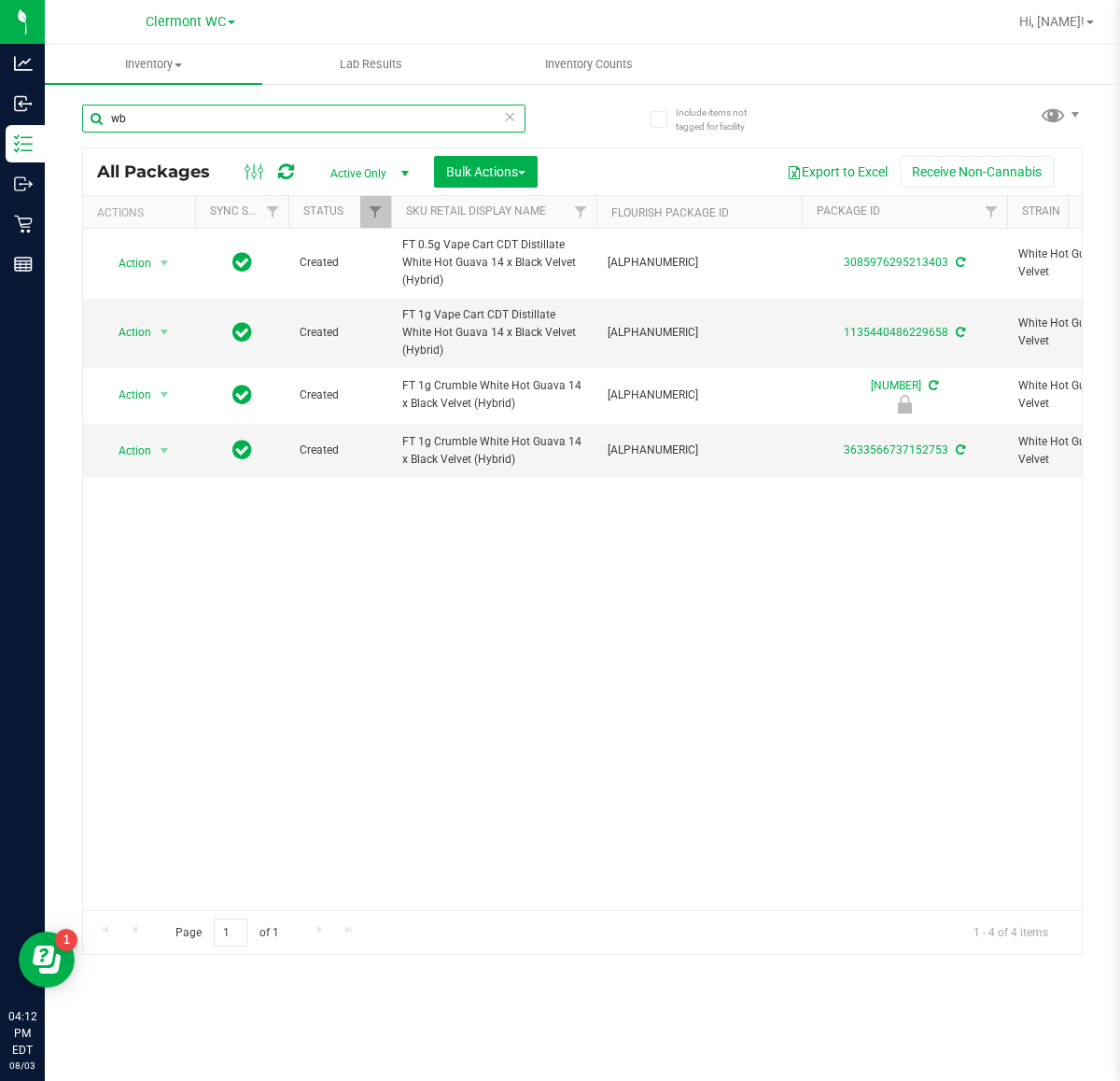 type on "w" 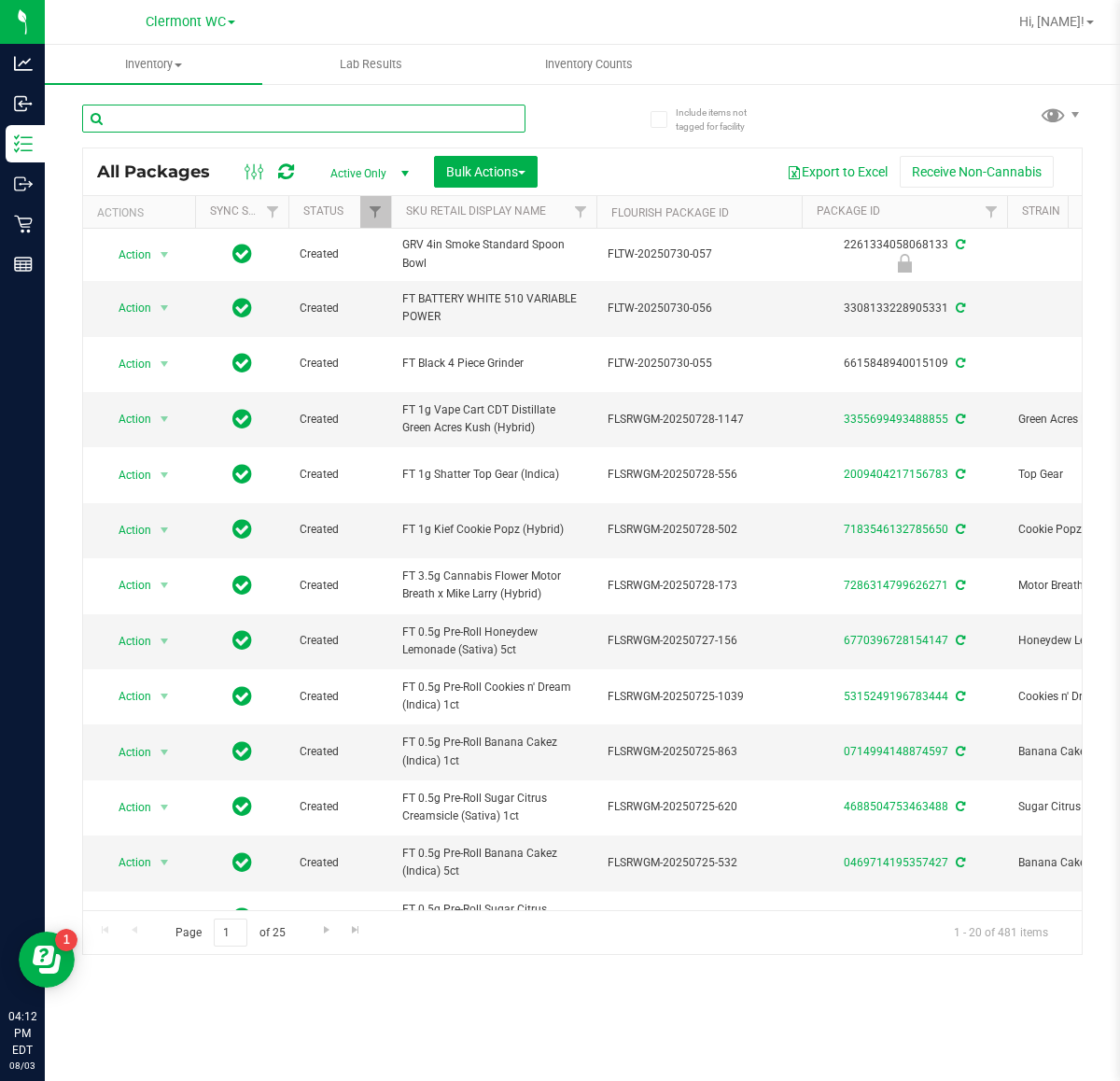 click at bounding box center [303, 119] 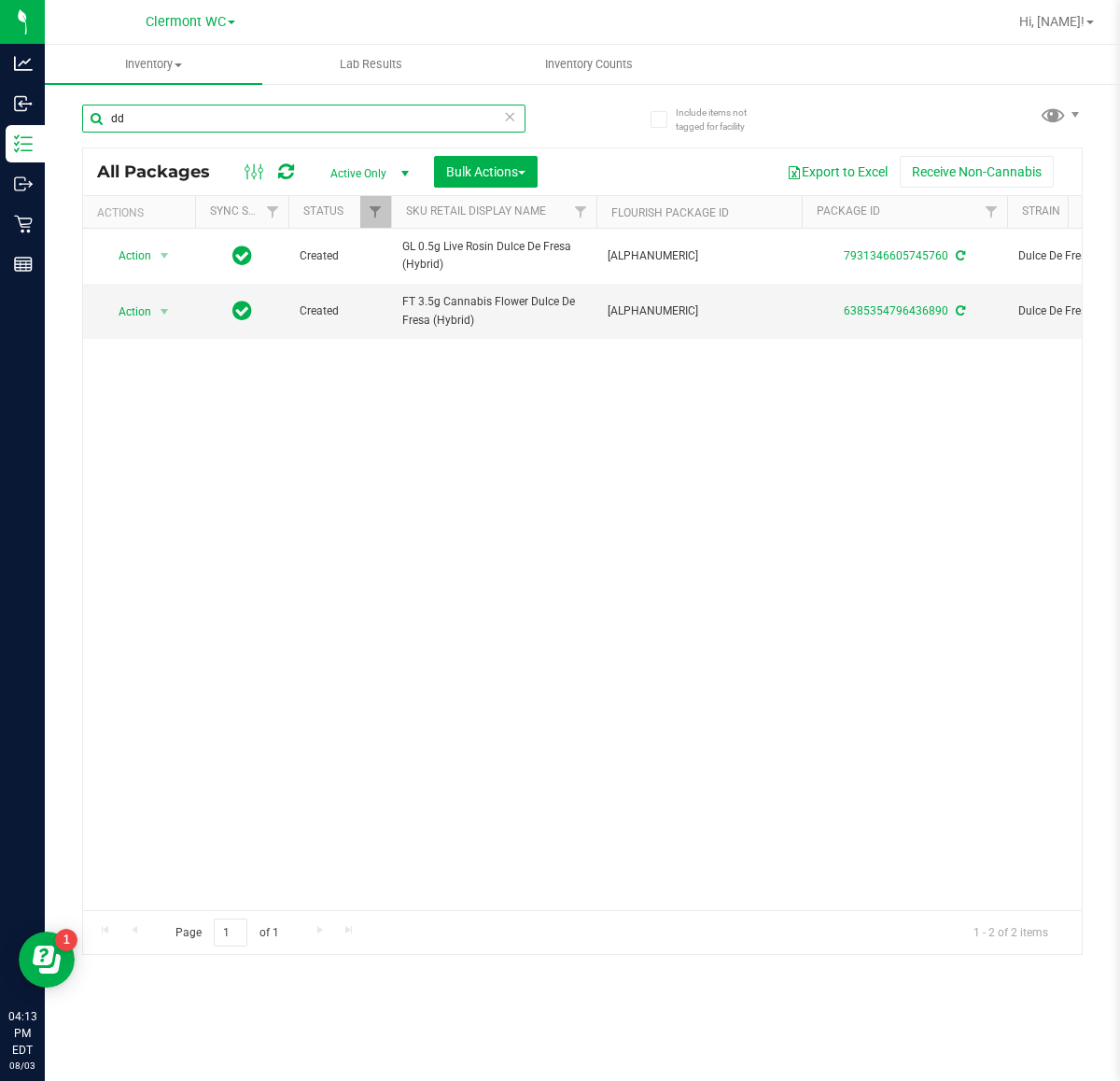 type on "d" 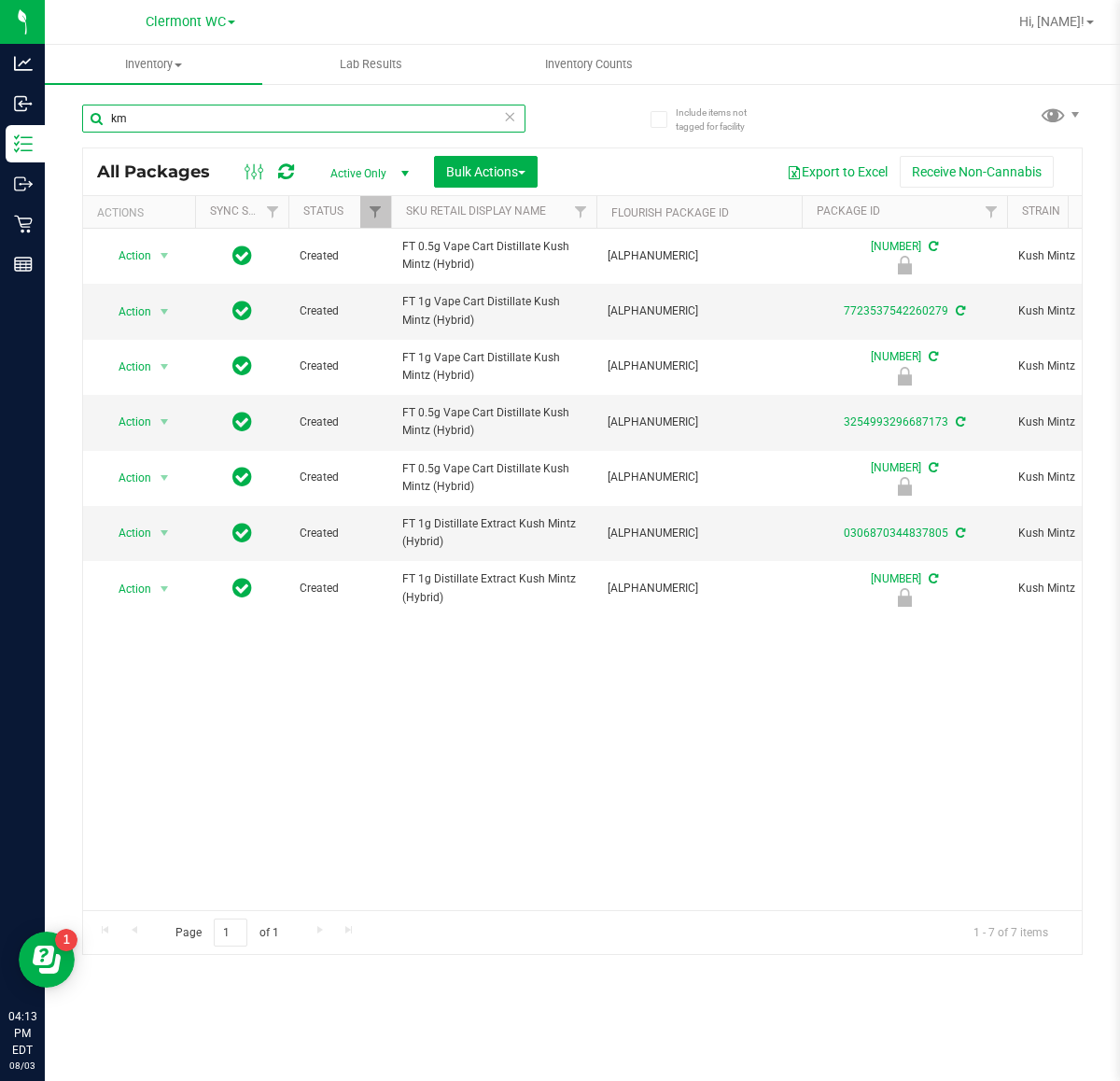type on "k" 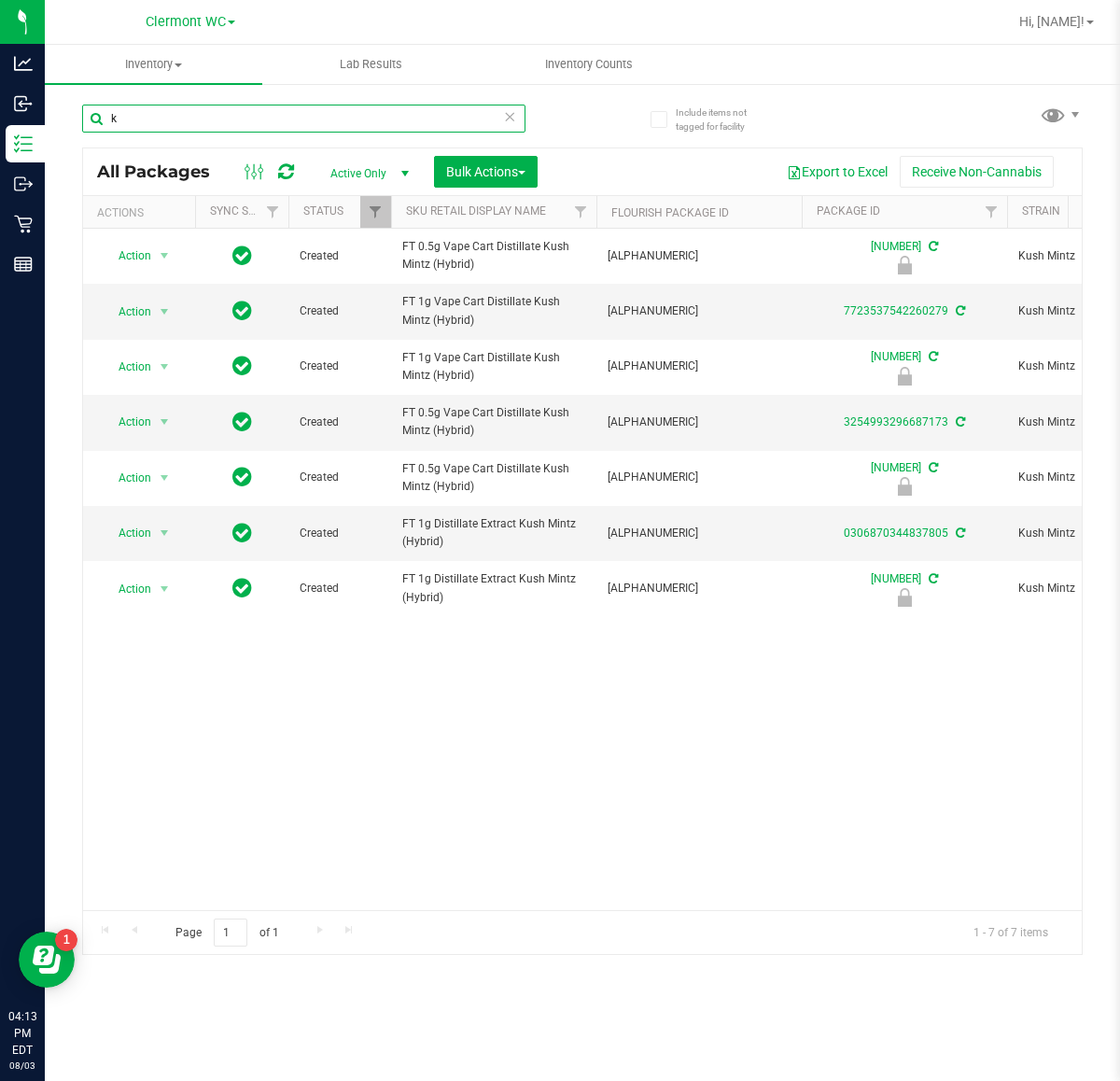 type 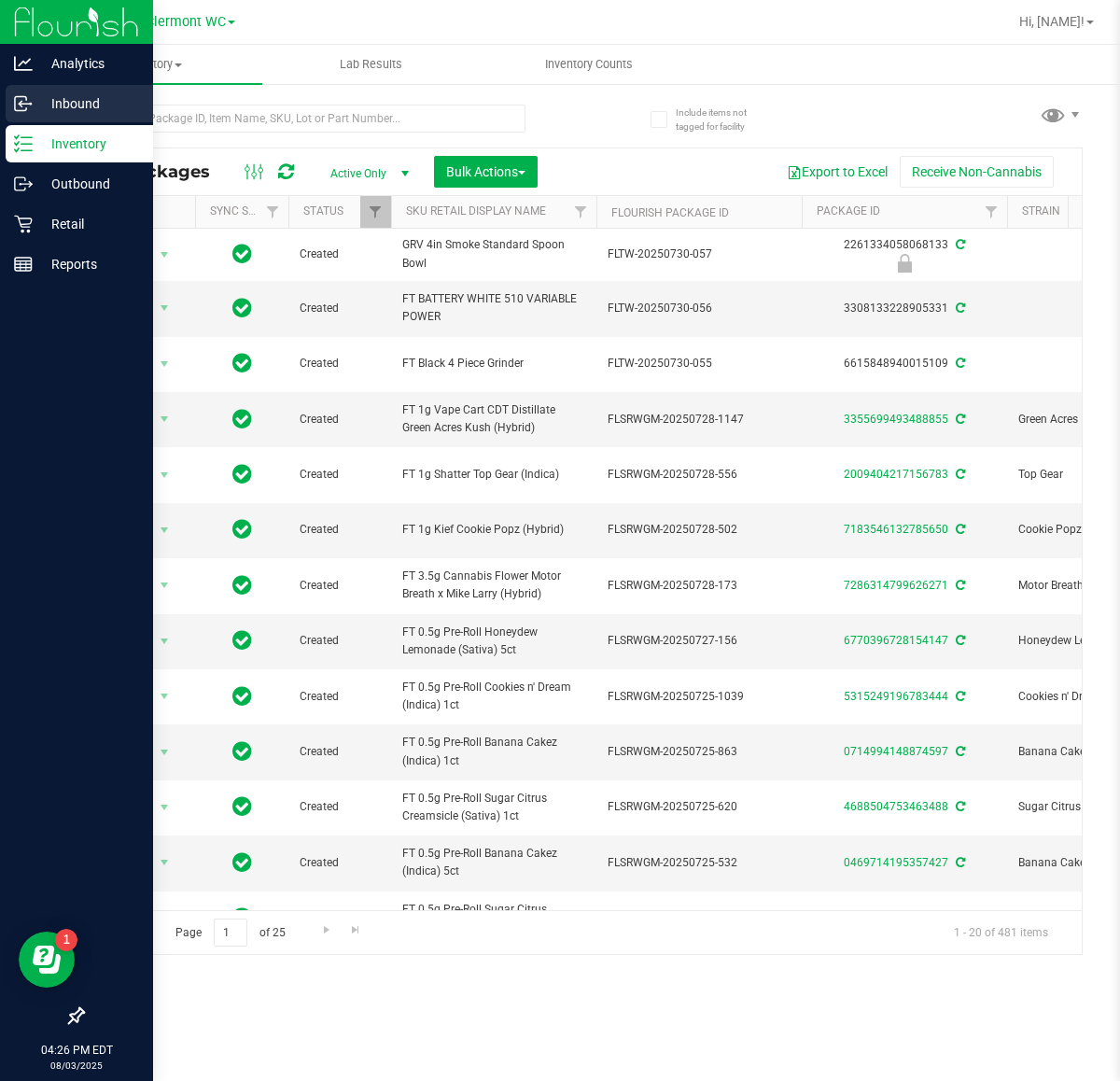 click 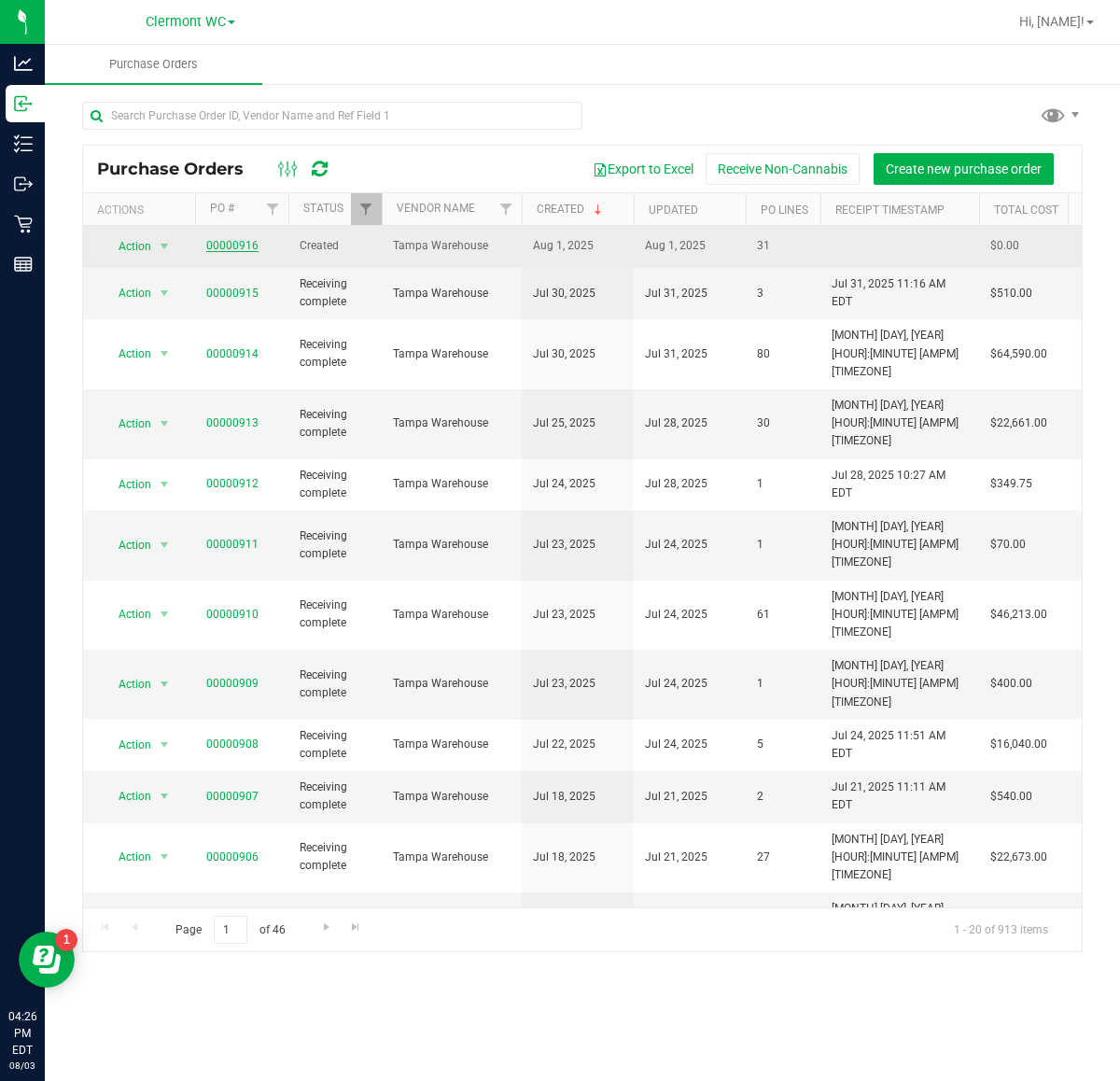 click on "00000916" at bounding box center (232, 246) 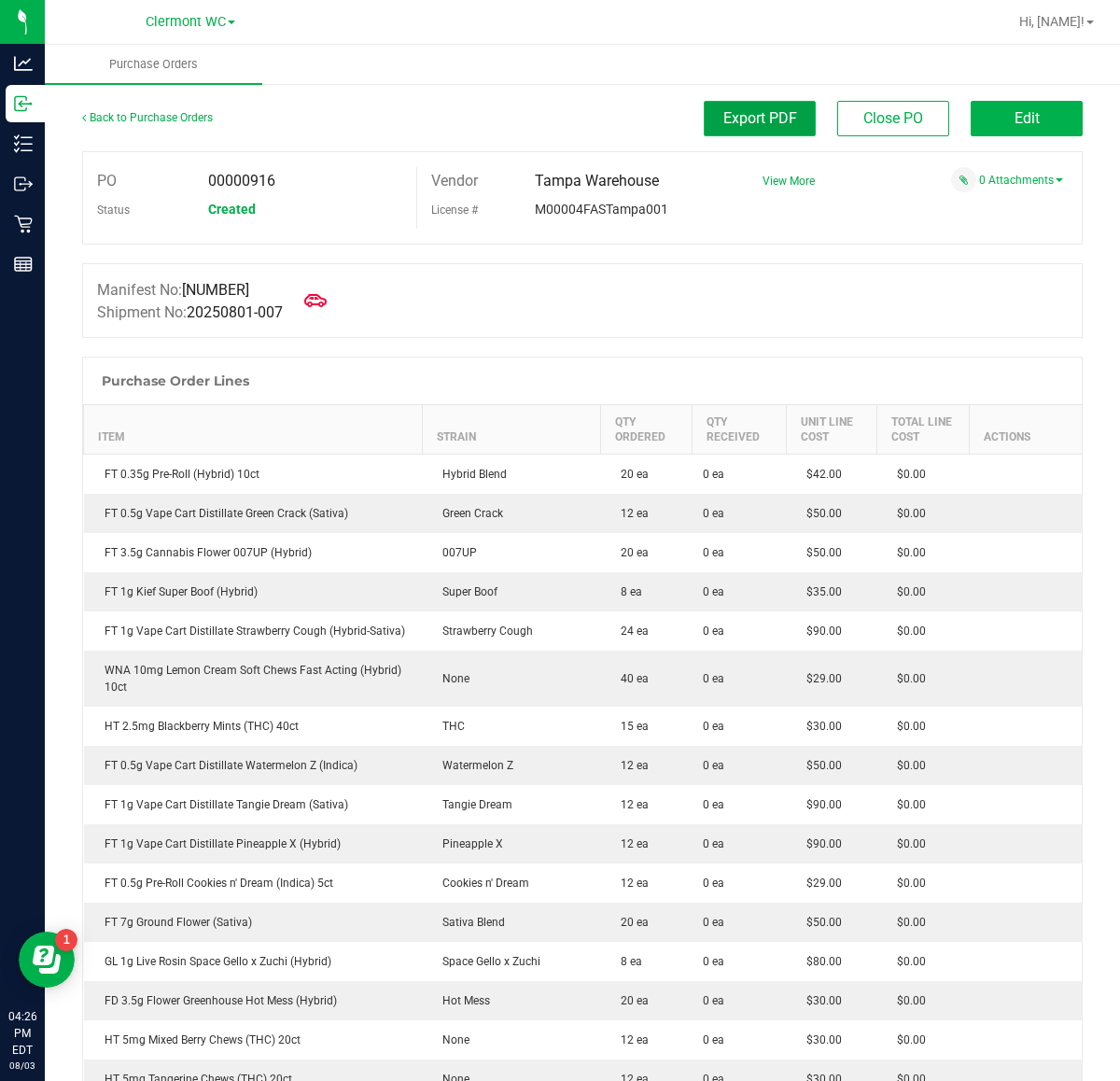 click on "Export PDF" at bounding box center (760, 119) 